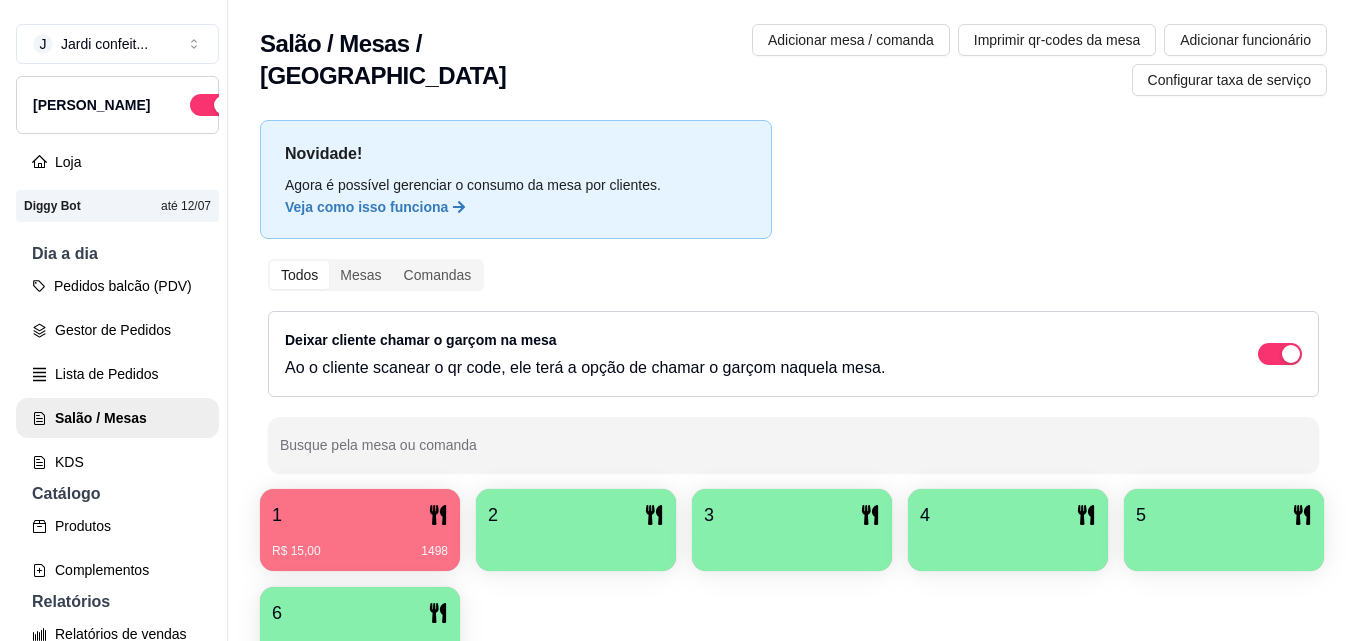 scroll, scrollTop: 0, scrollLeft: 0, axis: both 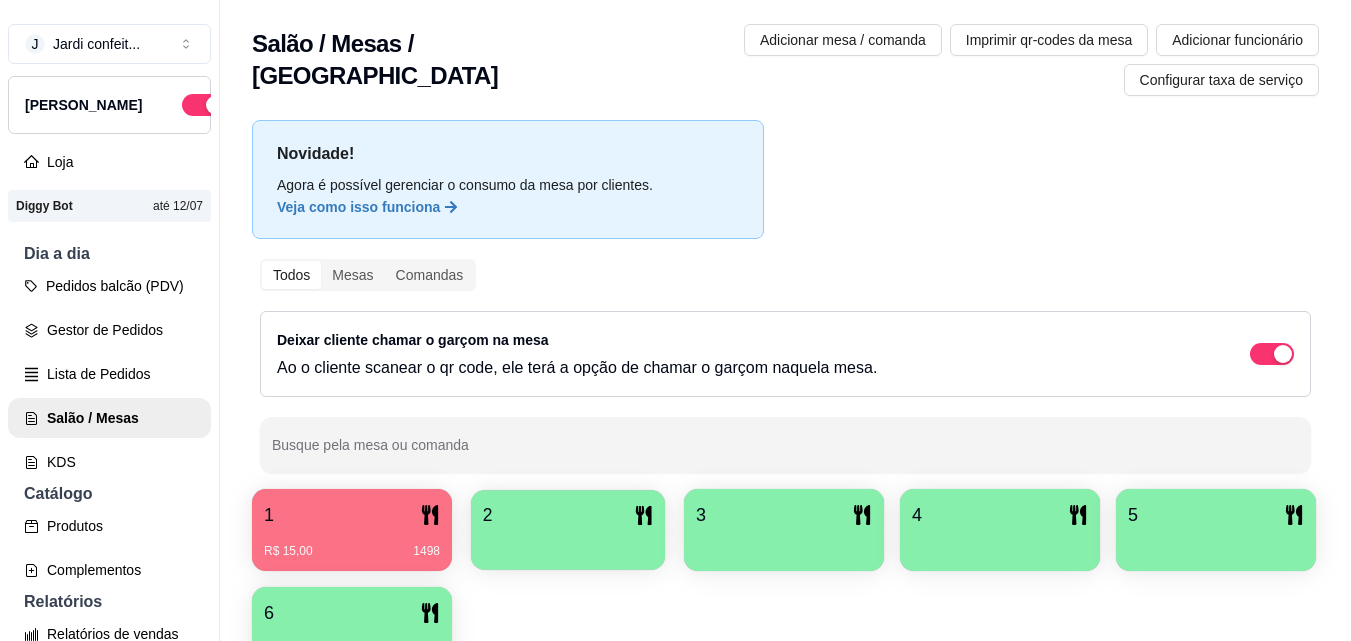 click on "2" at bounding box center [568, 515] 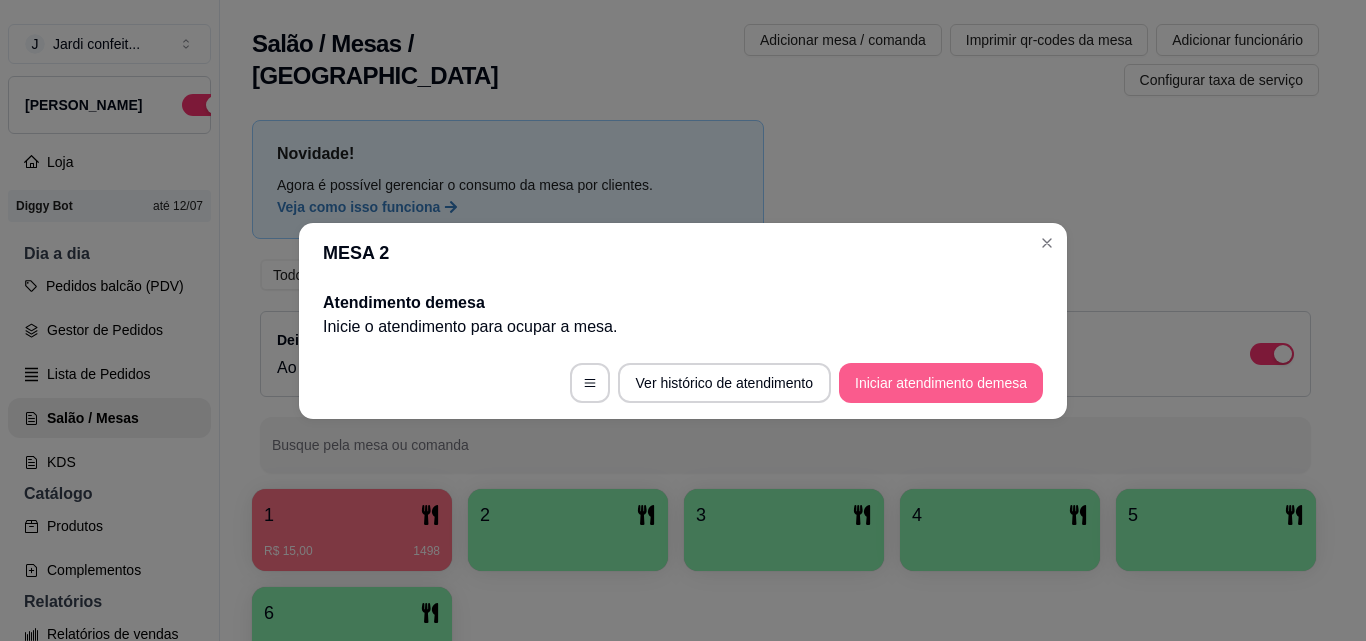 click on "Iniciar atendimento de  mesa" at bounding box center (941, 383) 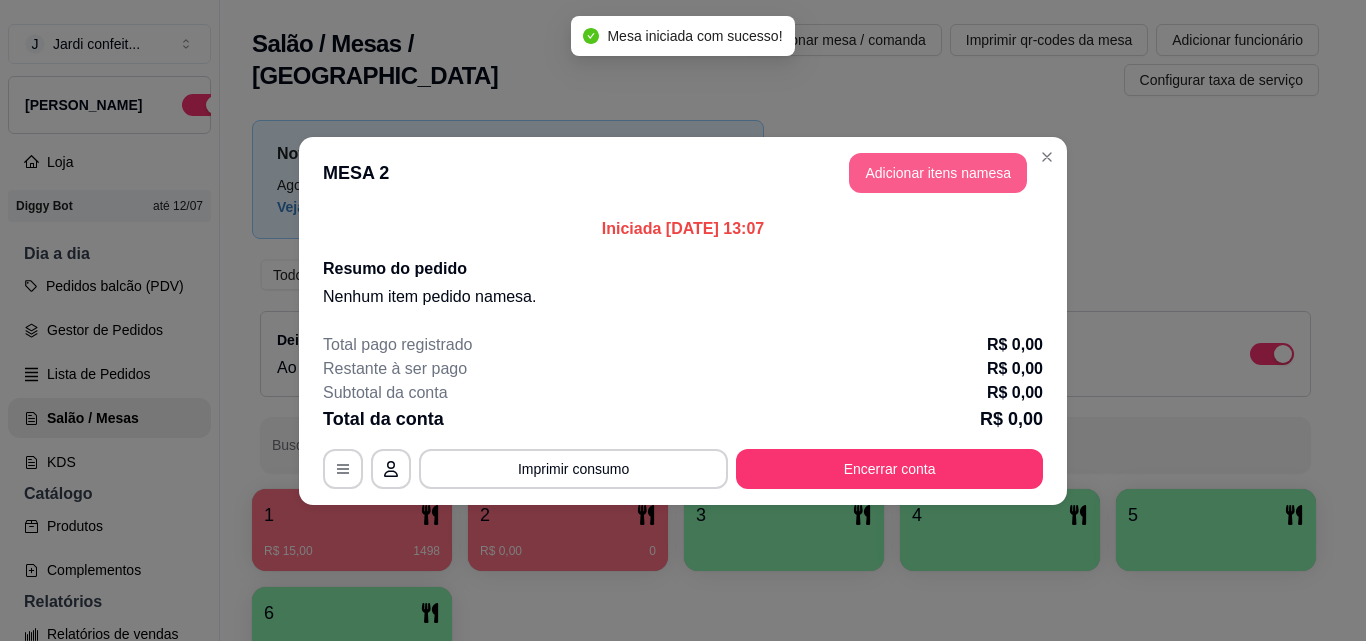 click on "Adicionar itens na  mesa" at bounding box center [938, 173] 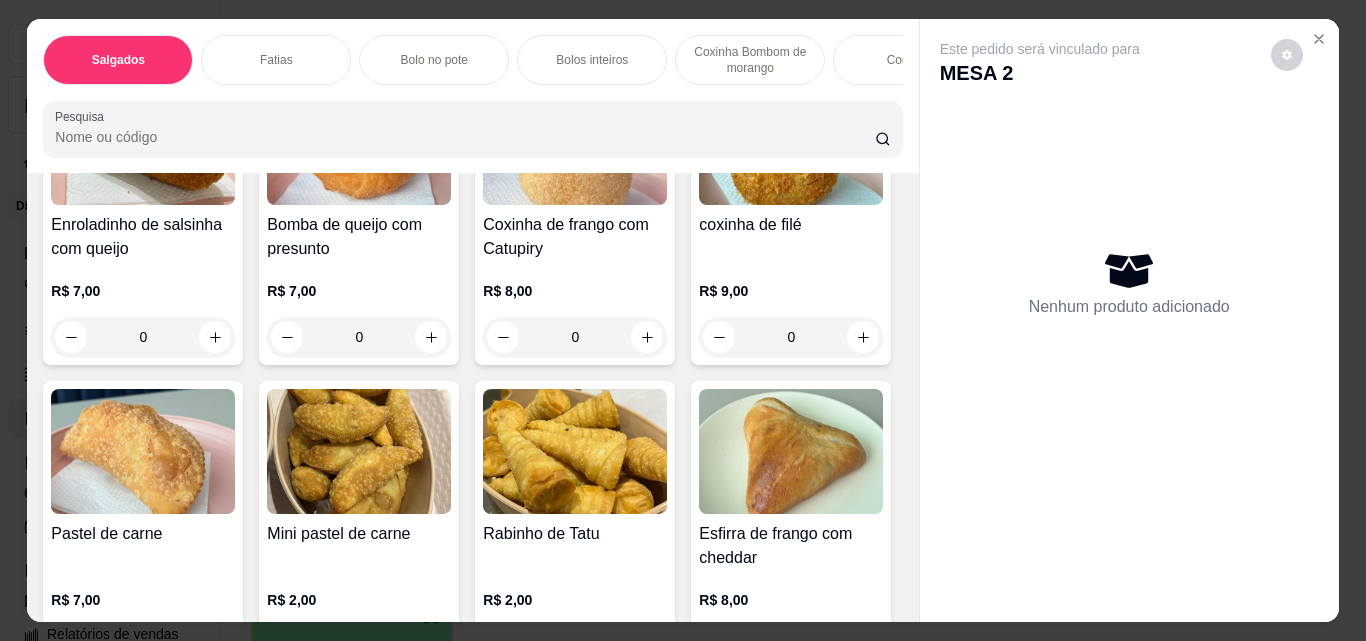 scroll, scrollTop: 400, scrollLeft: 0, axis: vertical 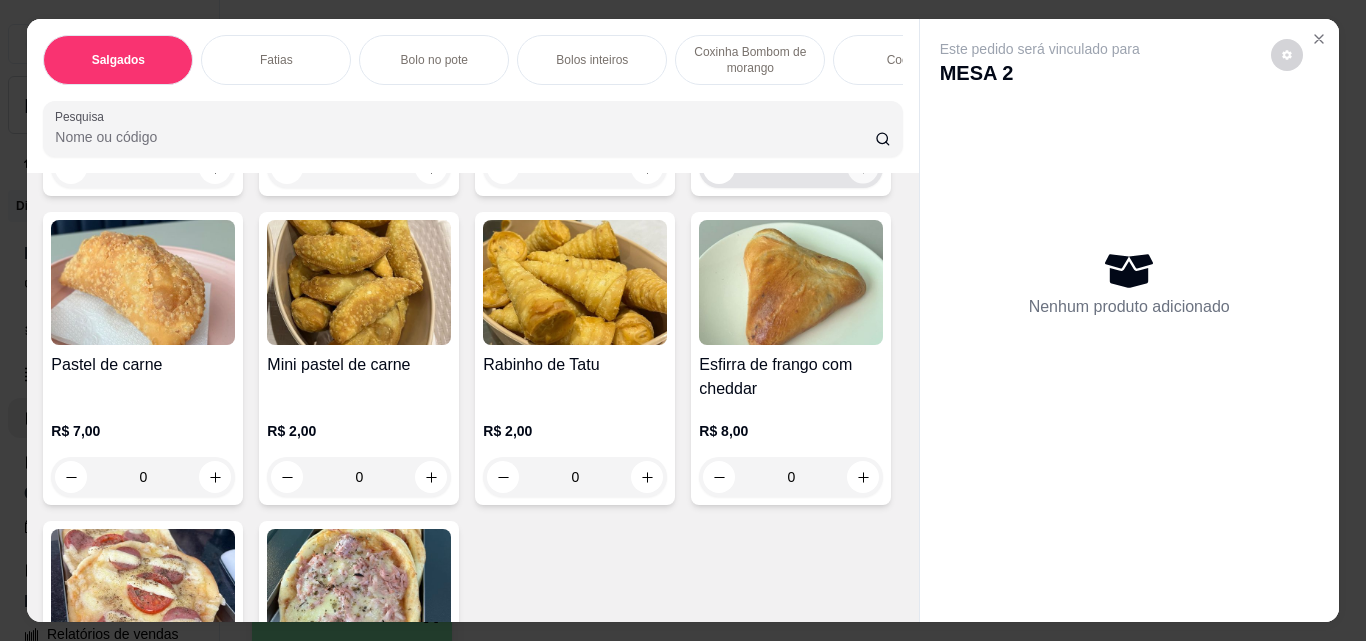 click 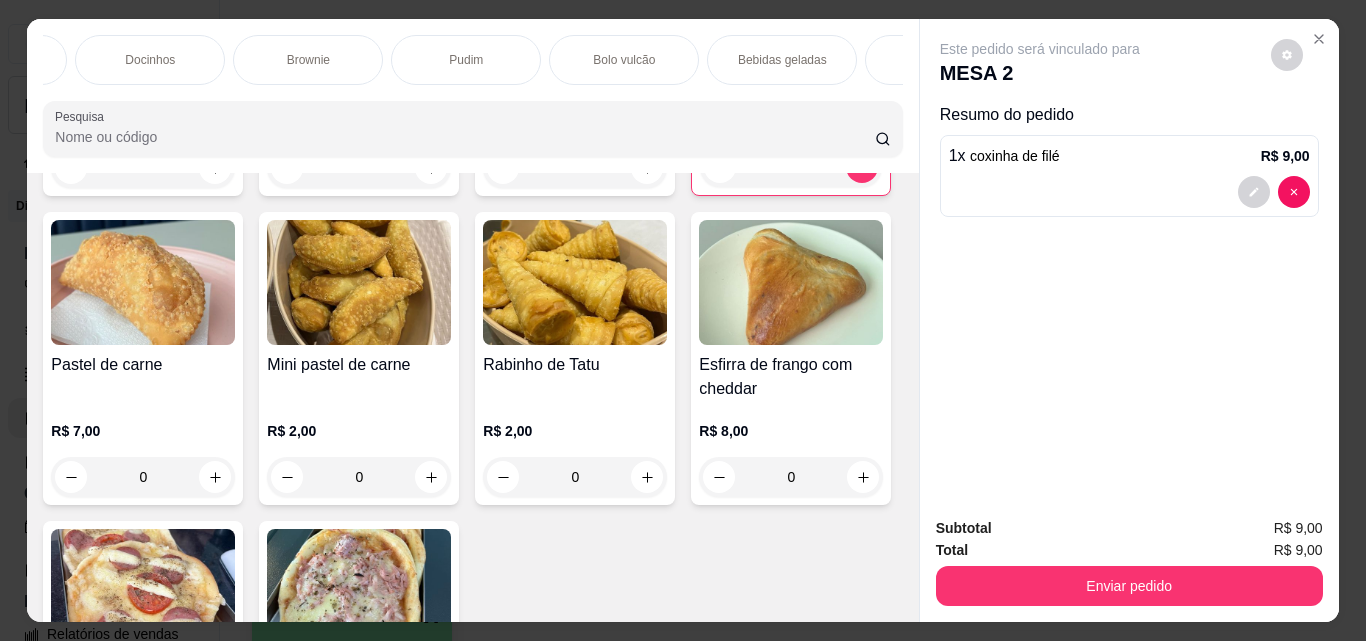 scroll, scrollTop: 0, scrollLeft: 921, axis: horizontal 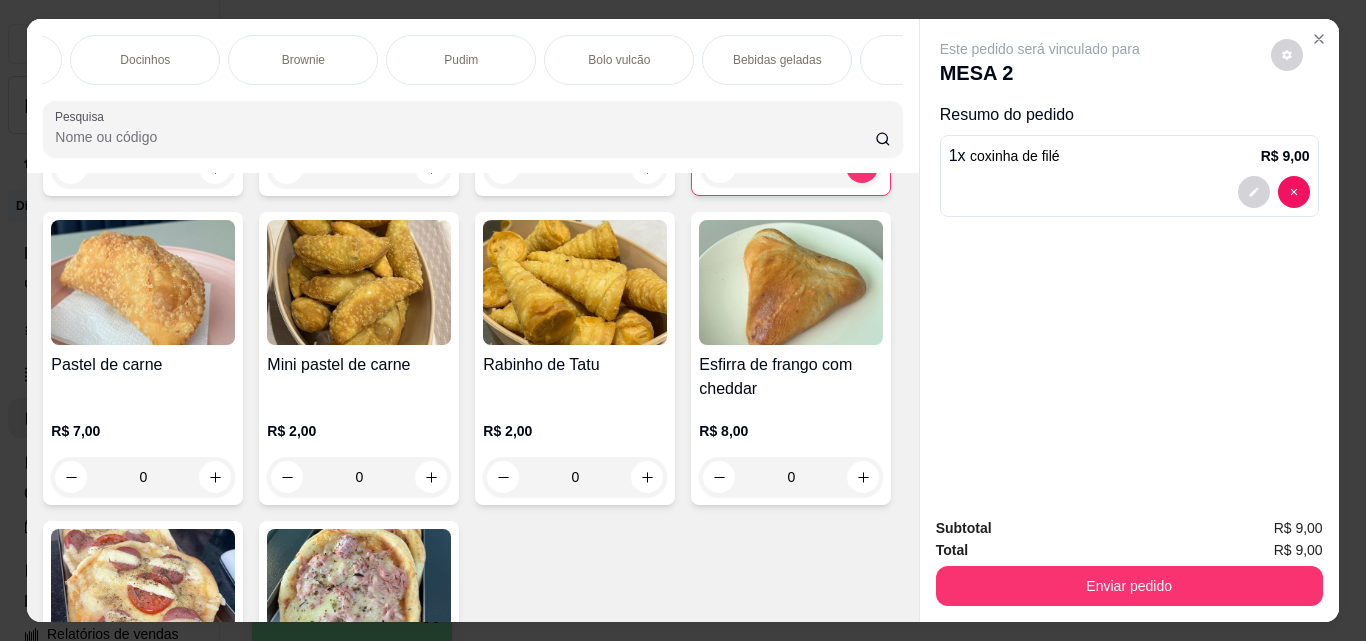 click on "Bebidas geladas" at bounding box center (777, 60) 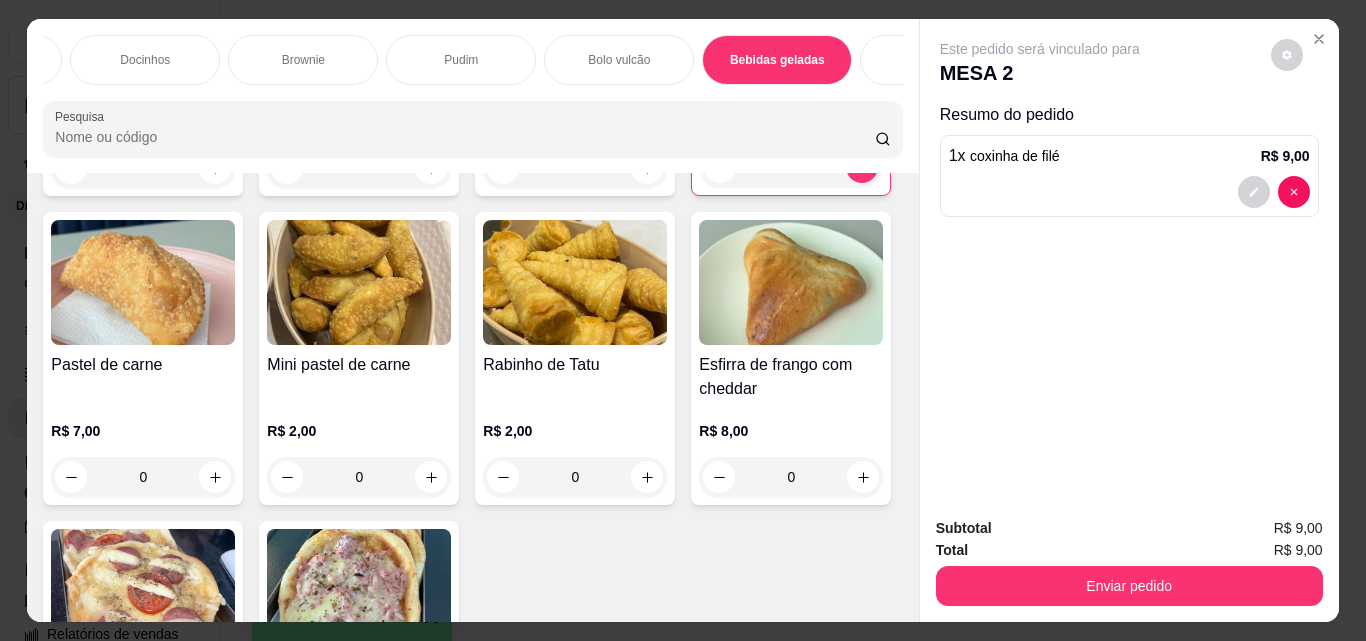 scroll, scrollTop: 5617, scrollLeft: 0, axis: vertical 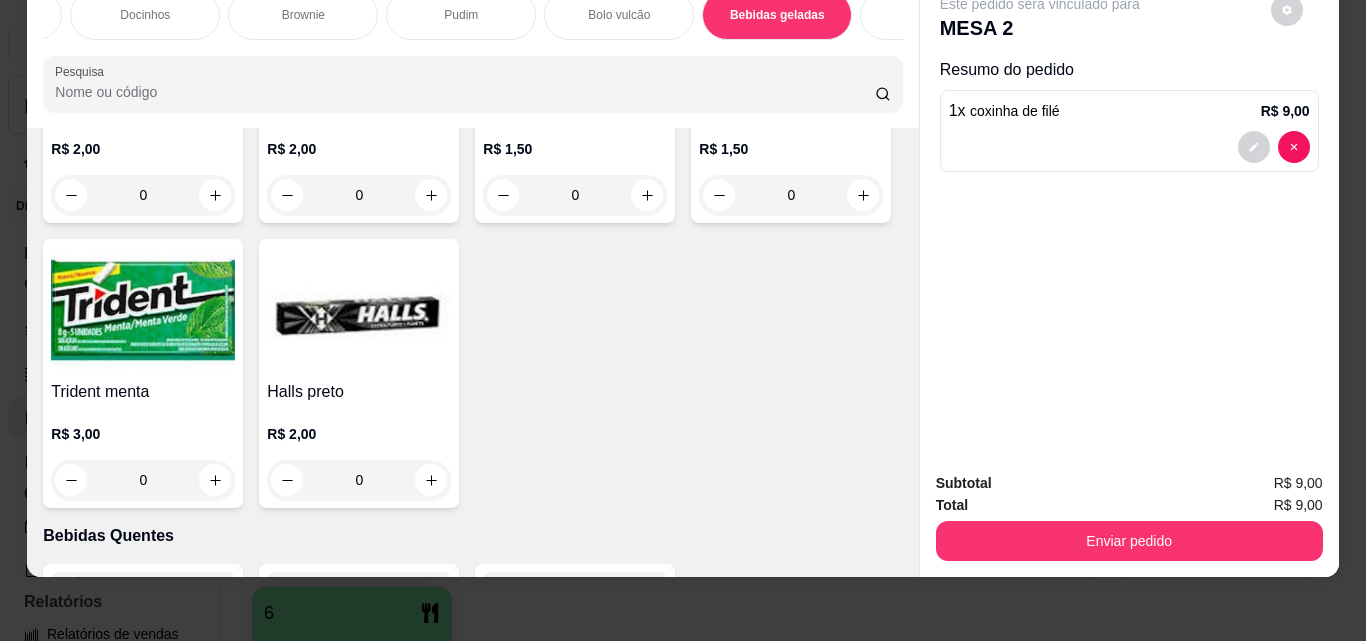 click at bounding box center (215, -748) 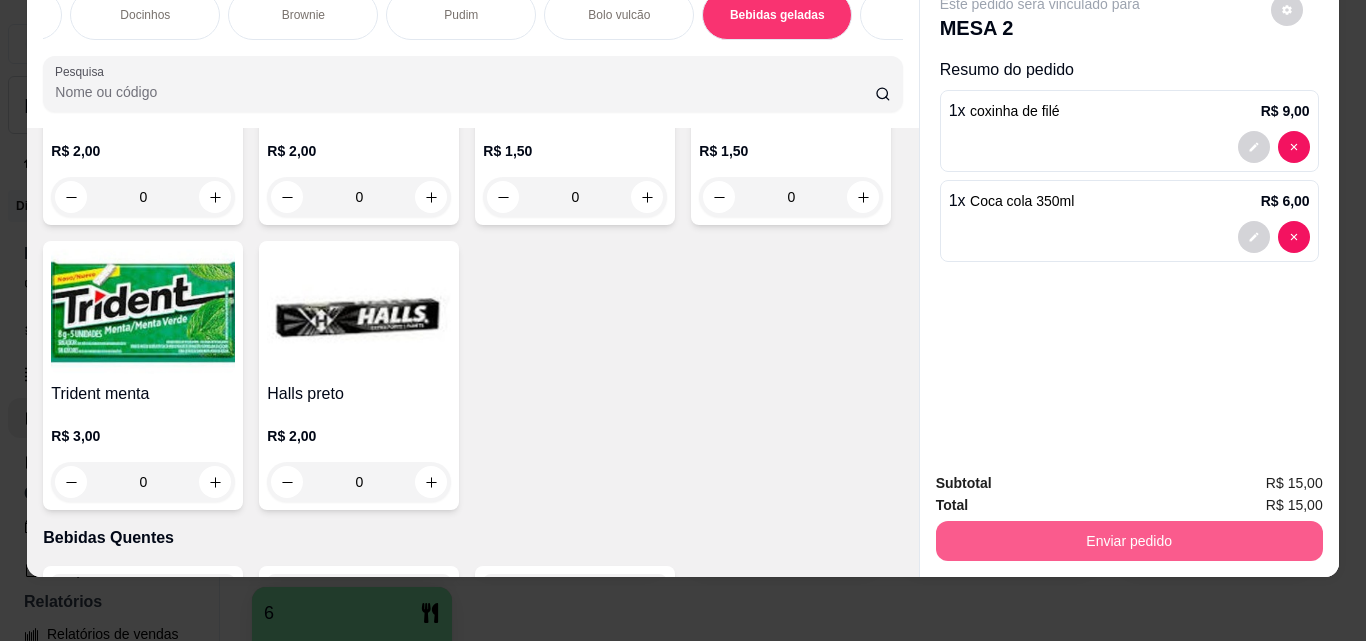 click on "Enviar pedido" at bounding box center (1129, 541) 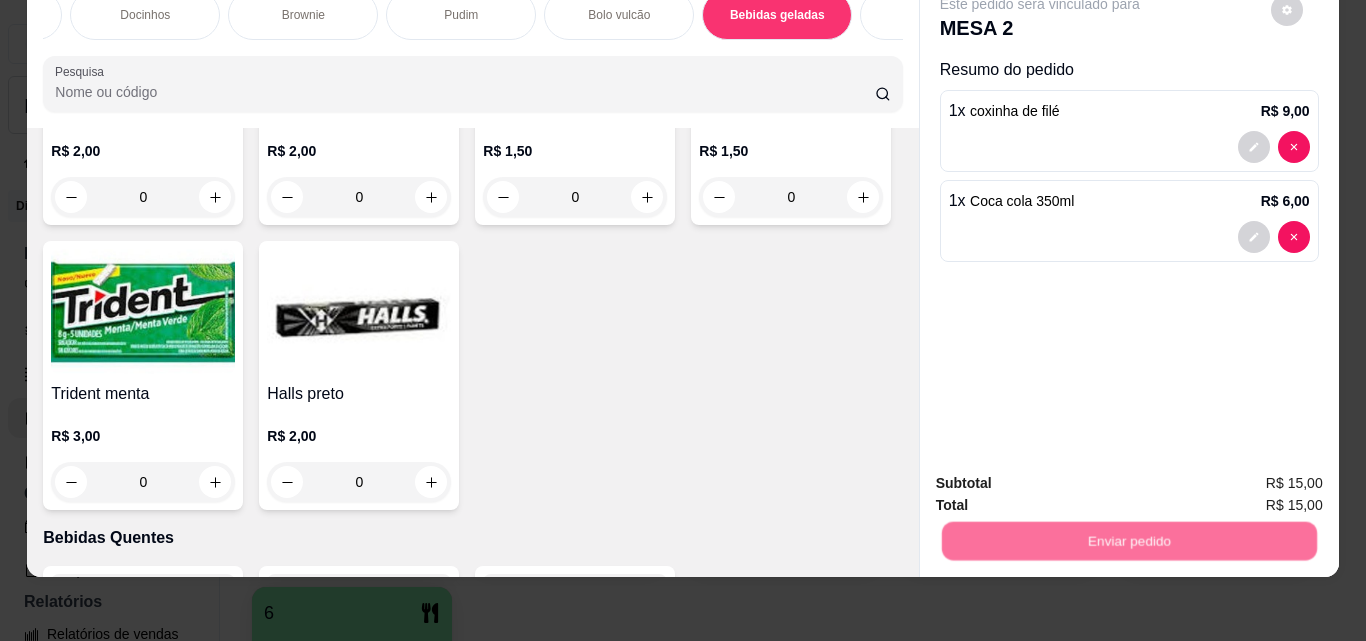 click on "Não registrar e enviar pedido" at bounding box center [1063, 477] 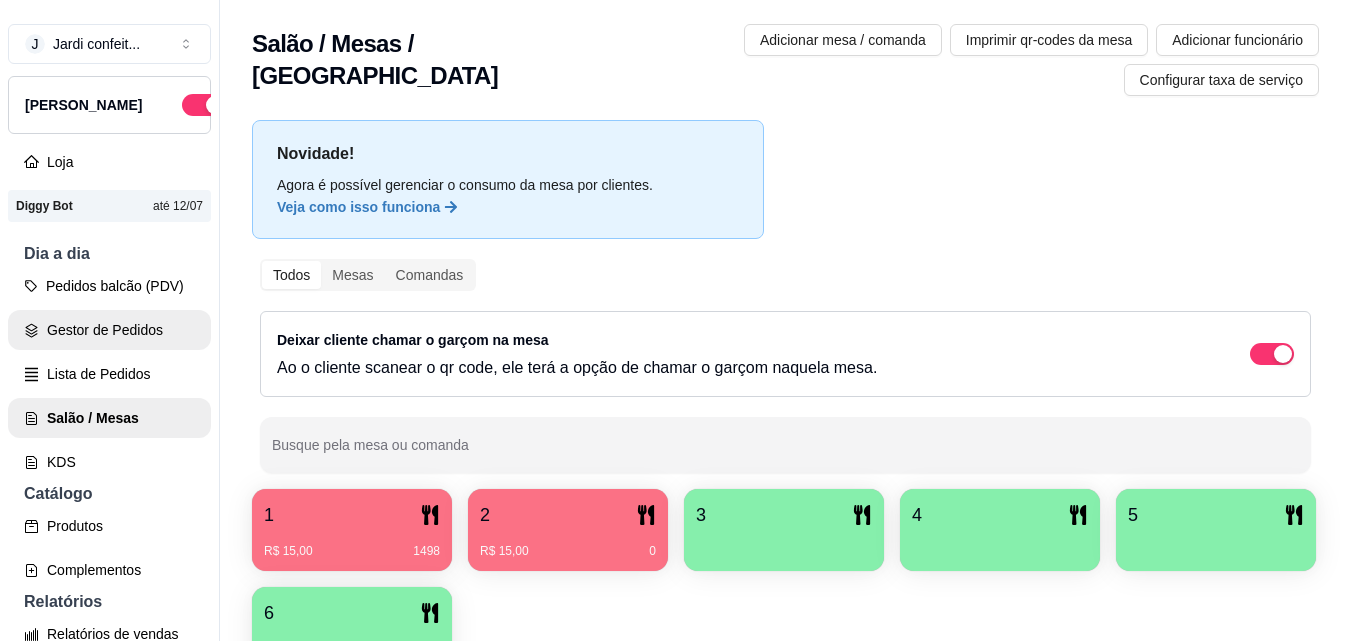 click on "Gestor de Pedidos" at bounding box center (109, 330) 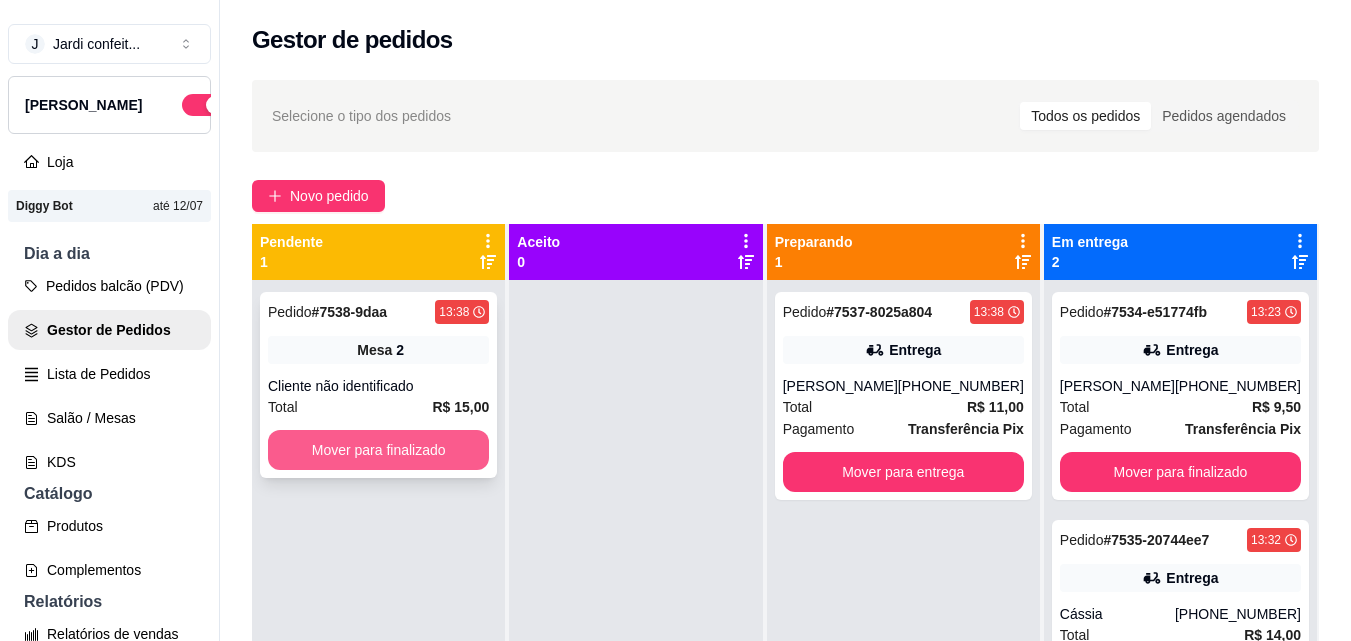 click on "Mover para finalizado" at bounding box center [378, 450] 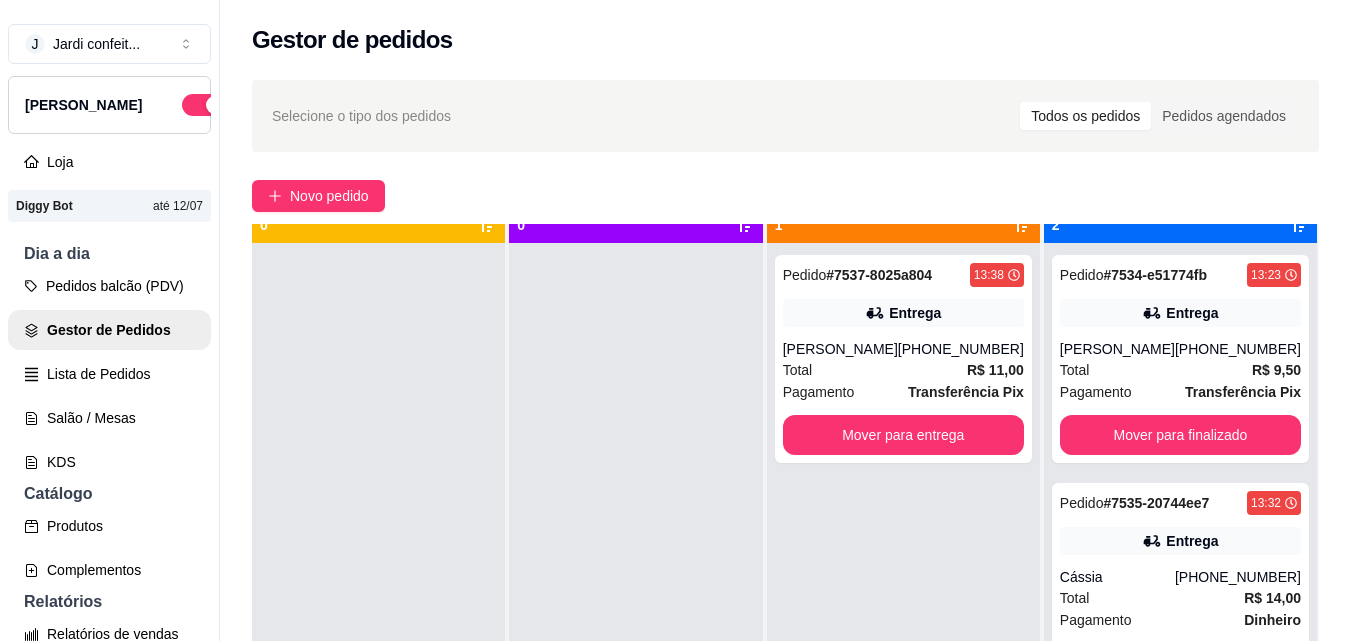 scroll, scrollTop: 56, scrollLeft: 0, axis: vertical 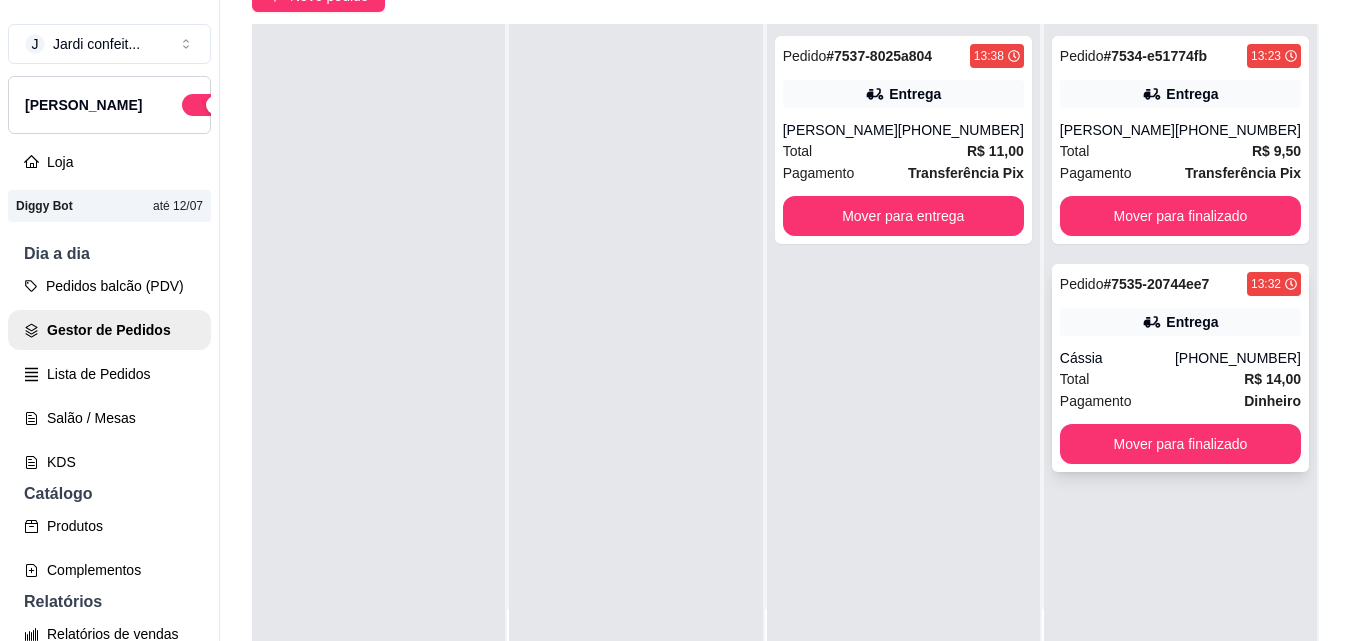 click on "Mover para finalizado" at bounding box center [1180, 444] 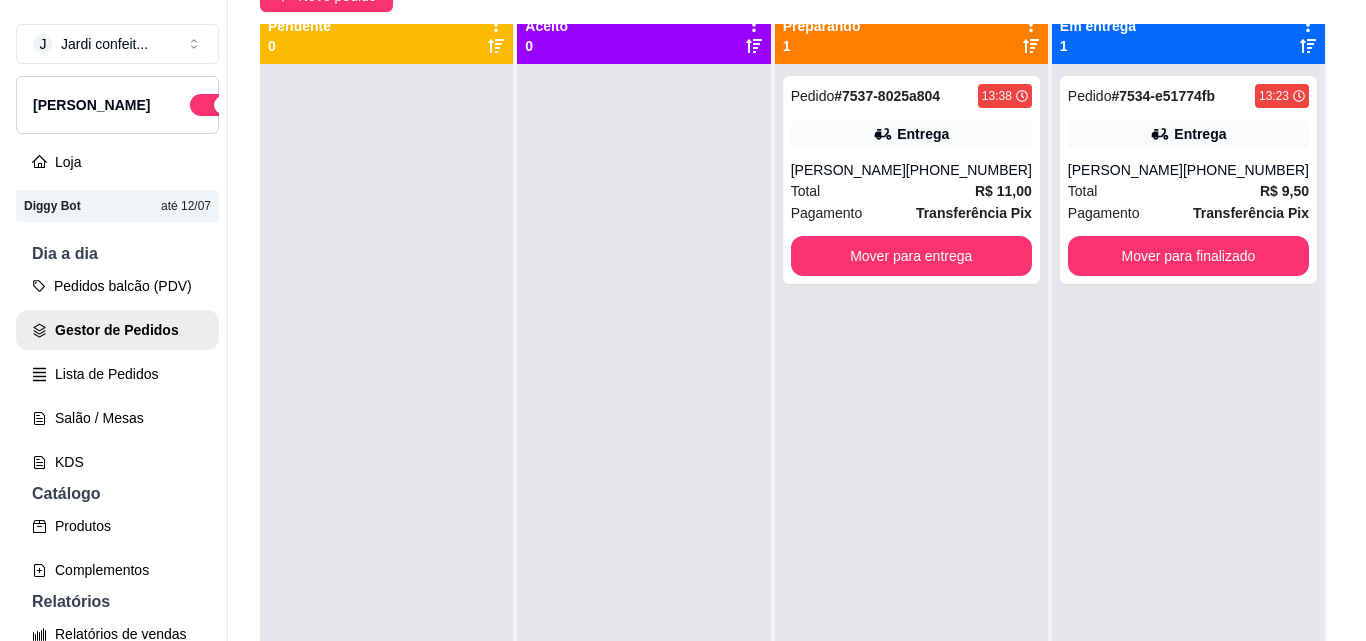 scroll, scrollTop: 0, scrollLeft: 0, axis: both 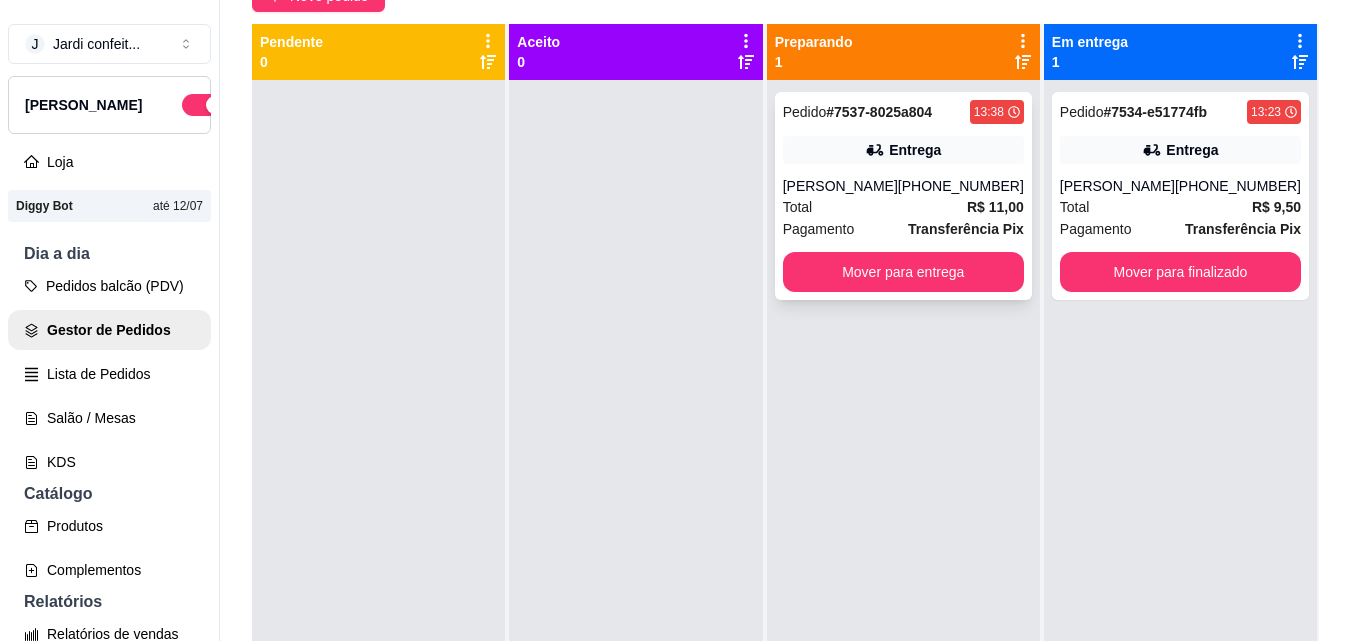 click on "Total R$ 11,00" at bounding box center (903, 207) 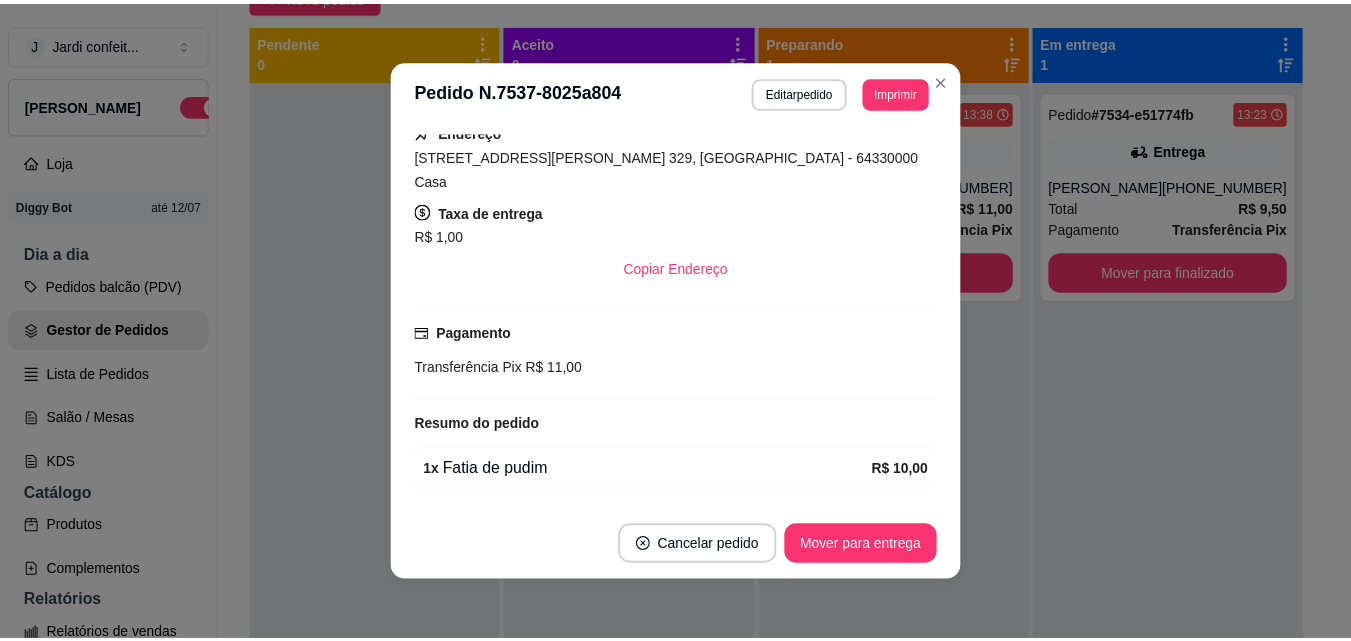scroll, scrollTop: 400, scrollLeft: 0, axis: vertical 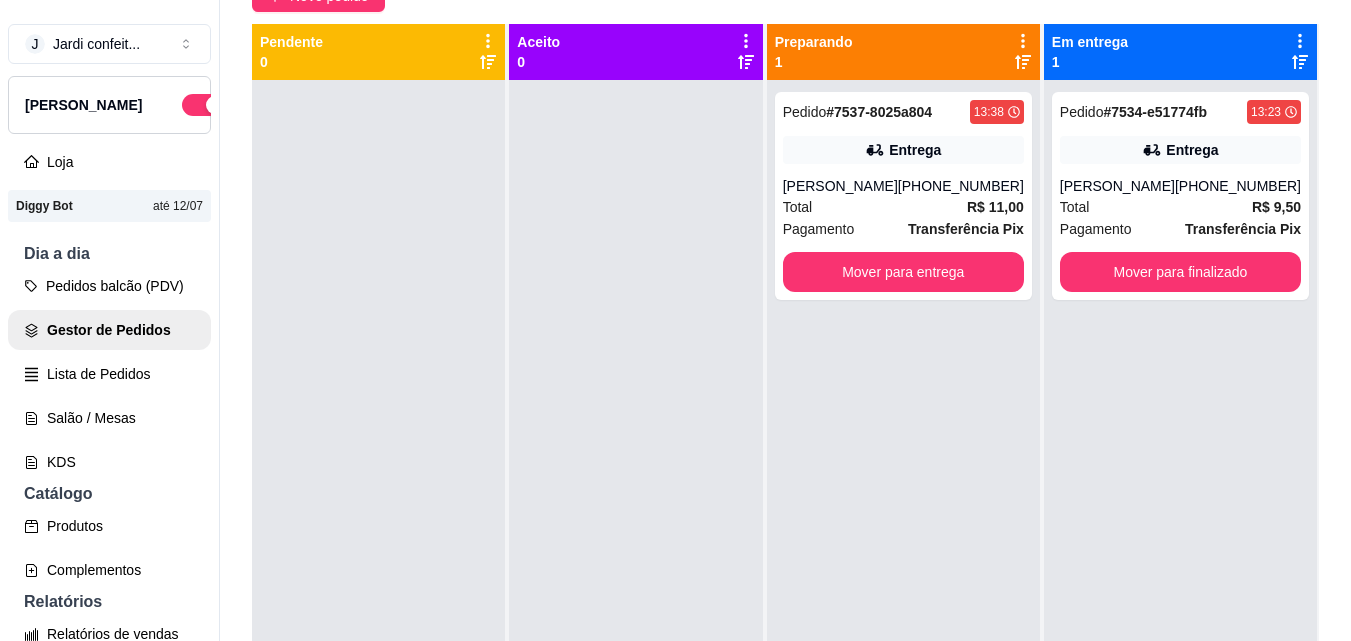 click at bounding box center [378, 400] 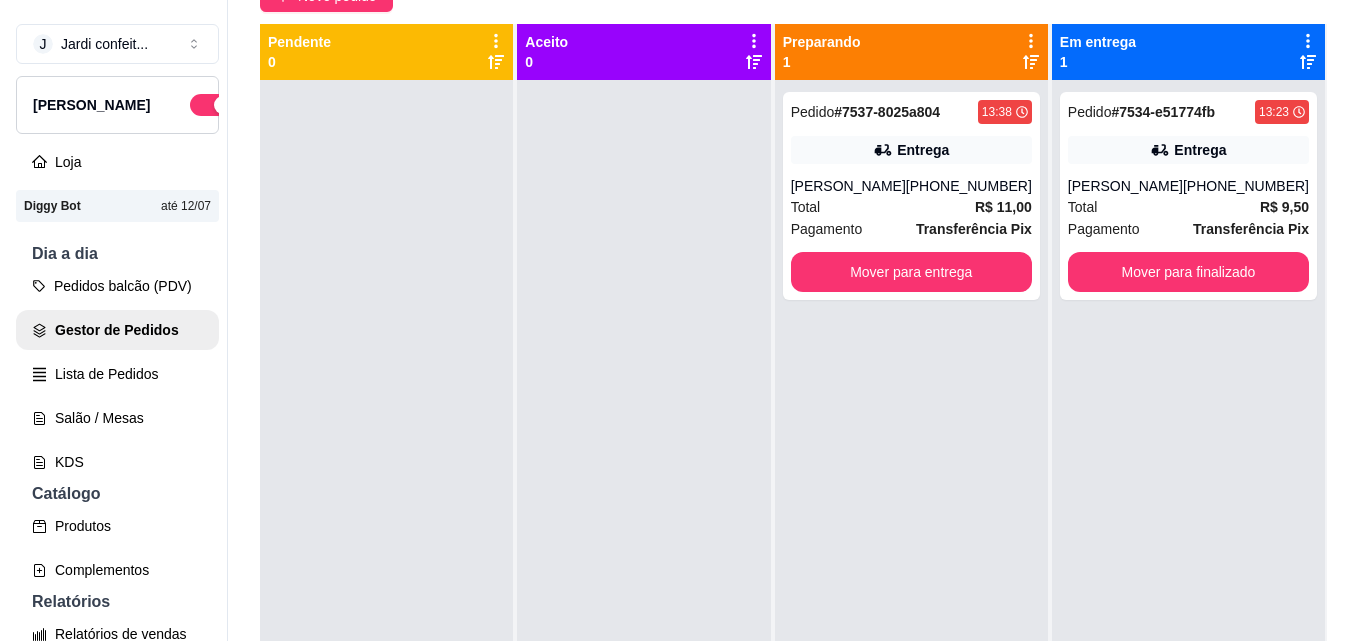 scroll, scrollTop: 100, scrollLeft: 0, axis: vertical 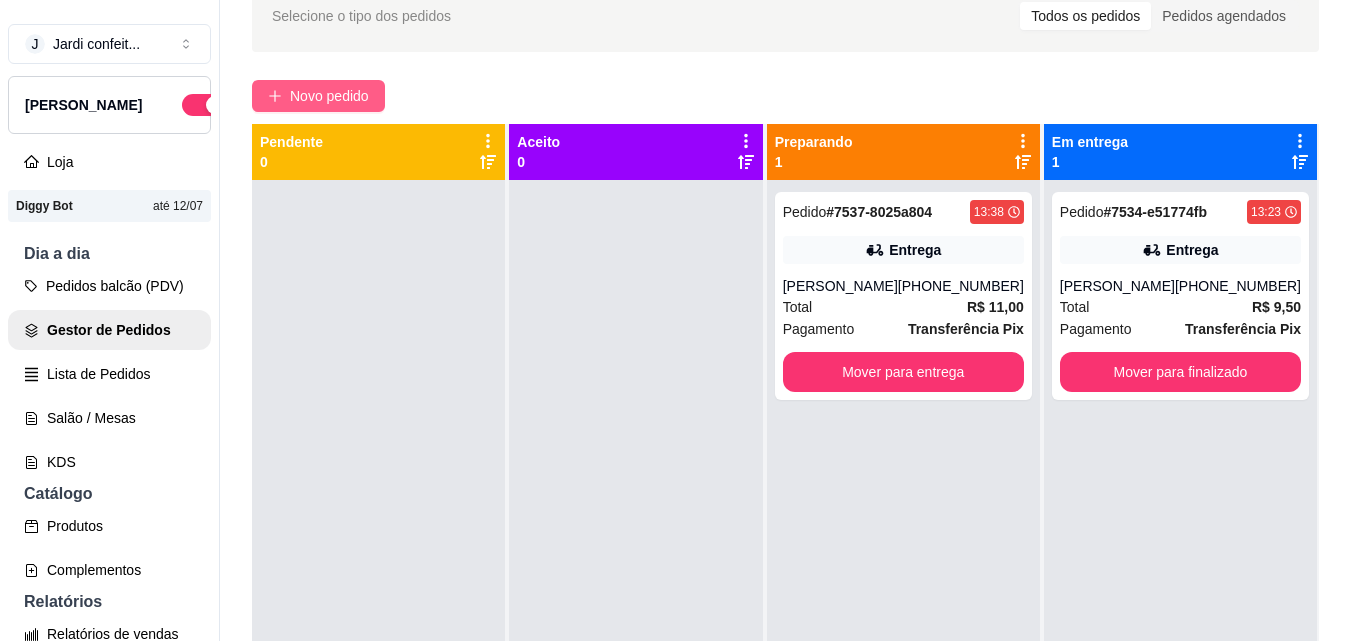 click on "Novo pedido" at bounding box center (329, 96) 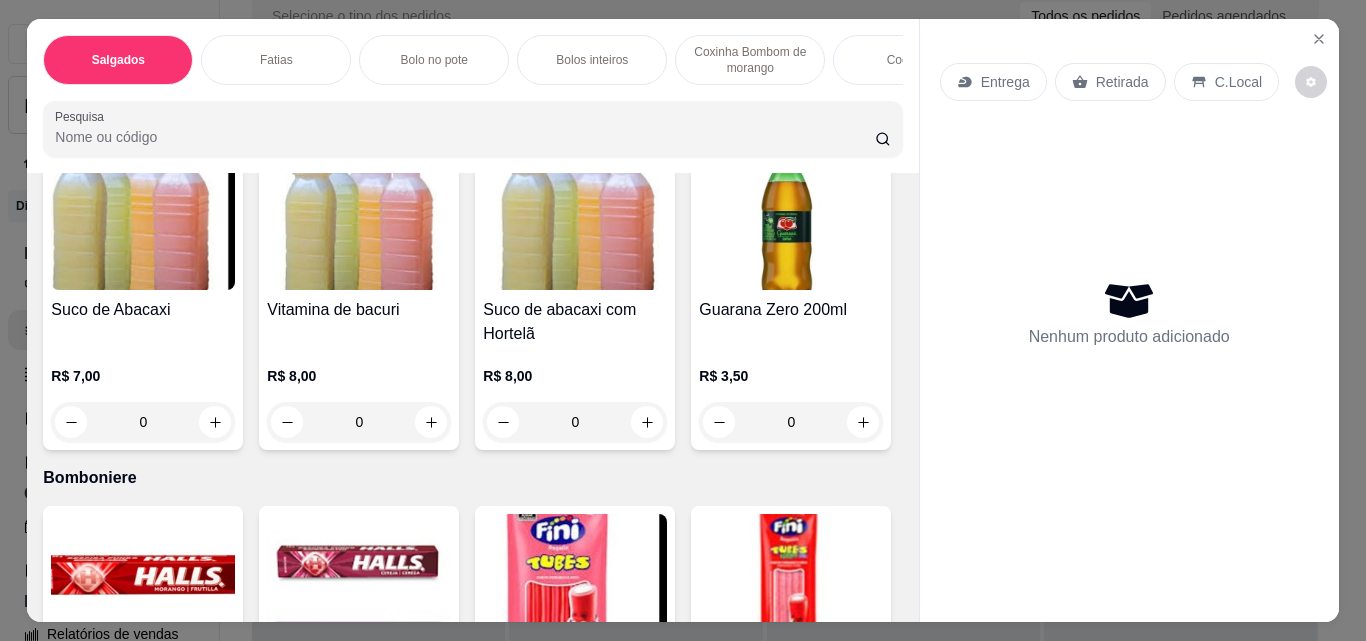 scroll, scrollTop: 5400, scrollLeft: 0, axis: vertical 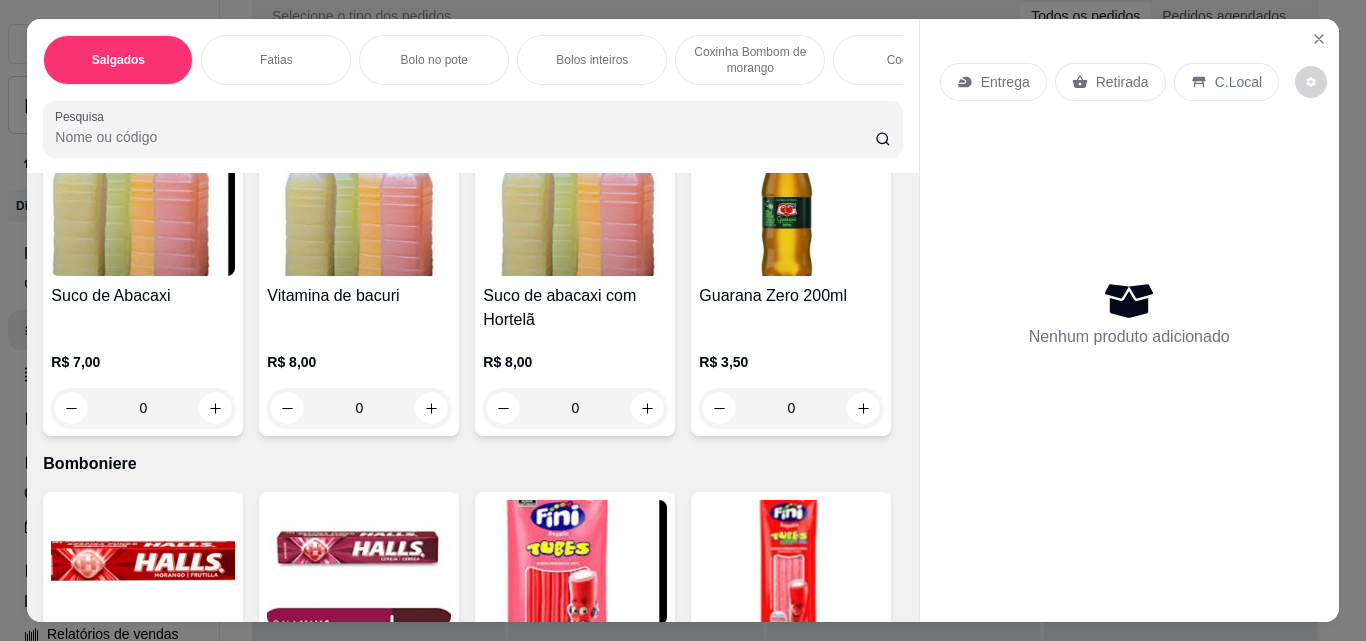 click at bounding box center (647, -796) 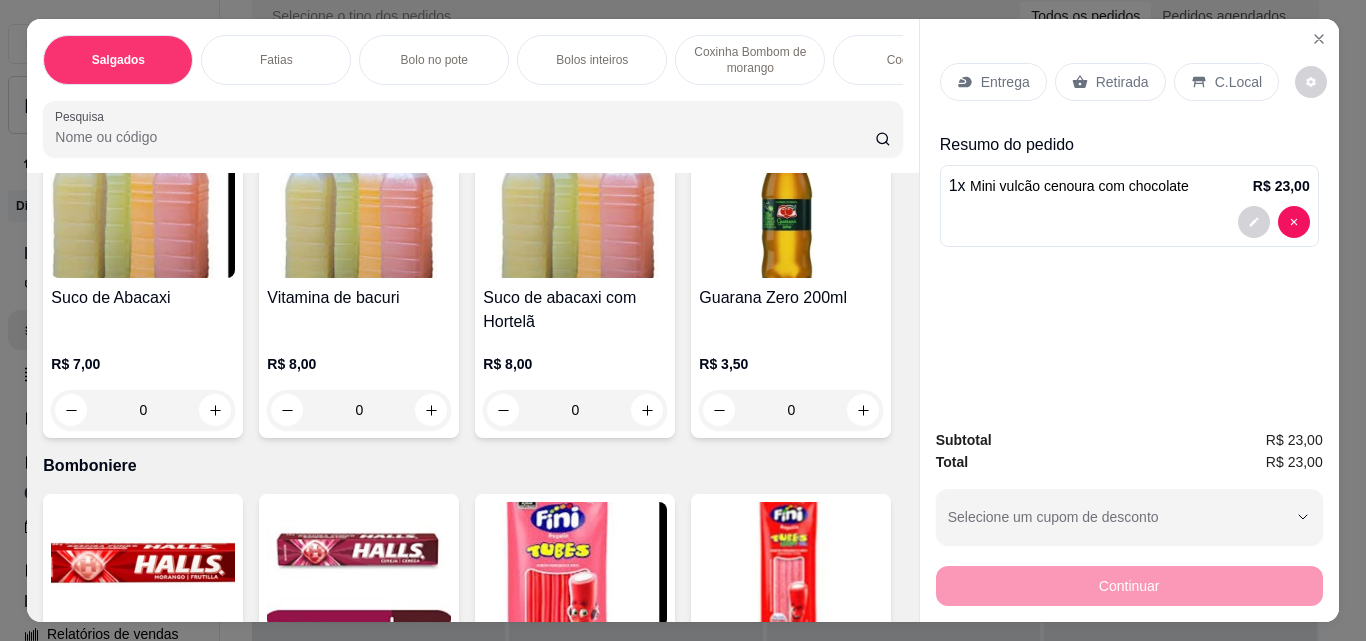 type on "1" 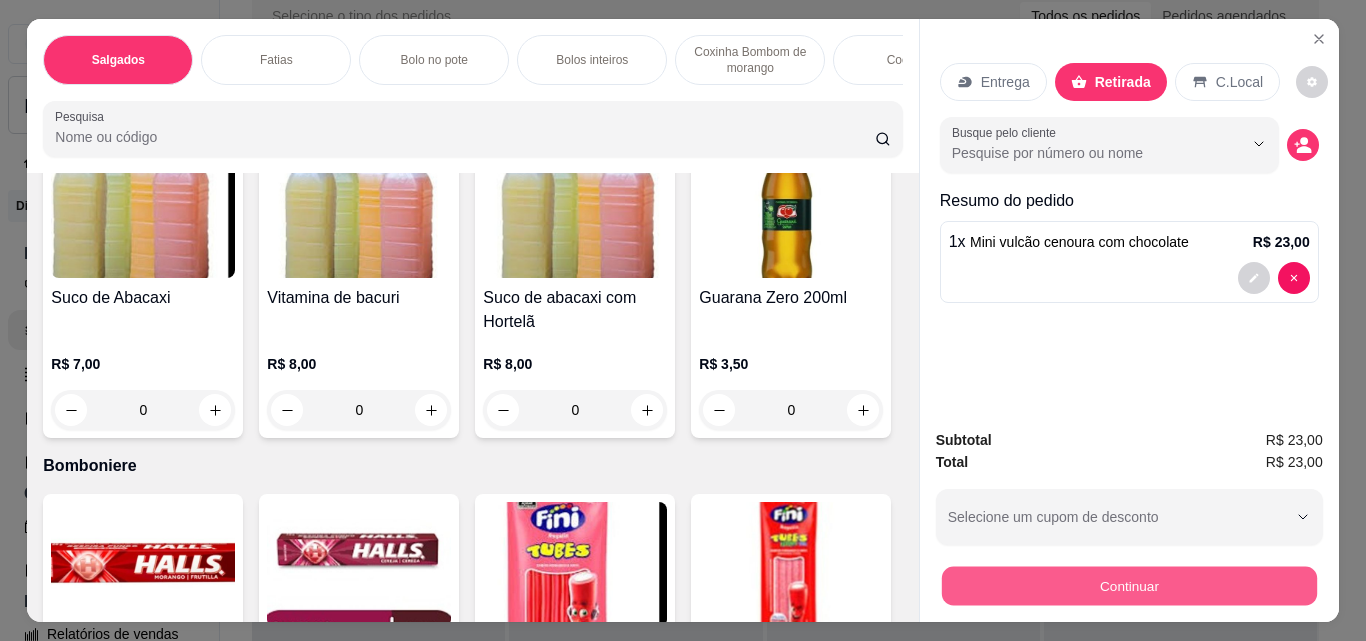 click on "Continuar" at bounding box center [1128, 585] 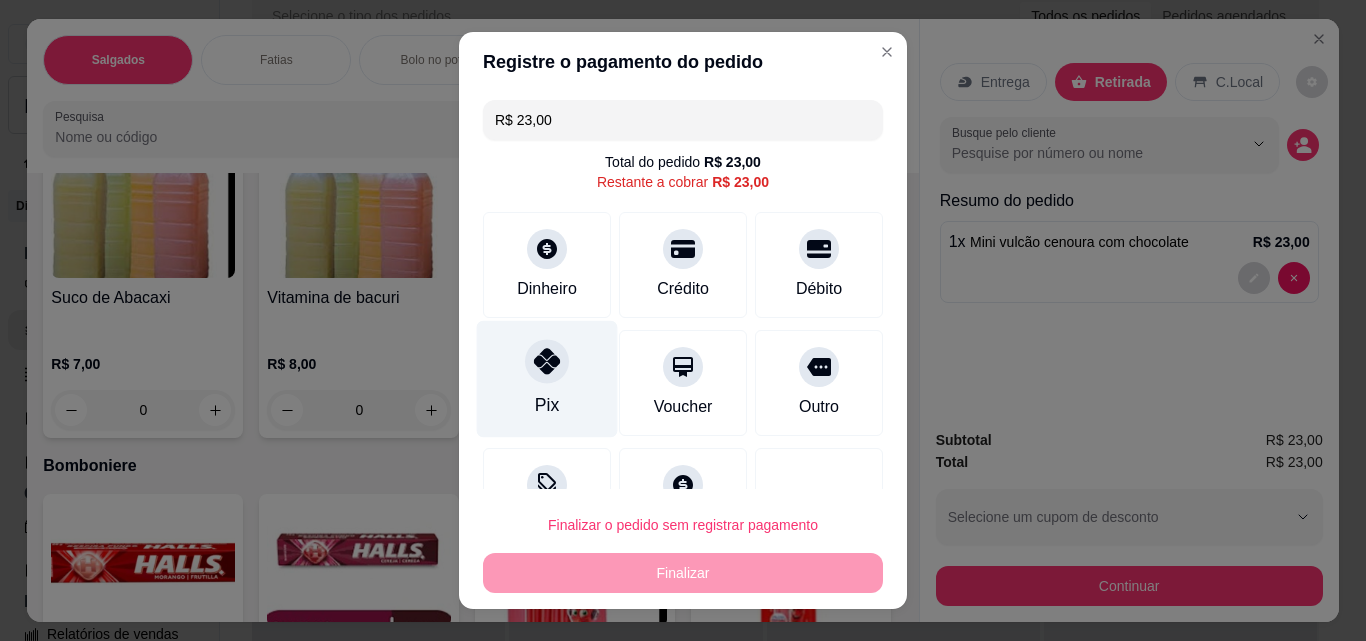 click 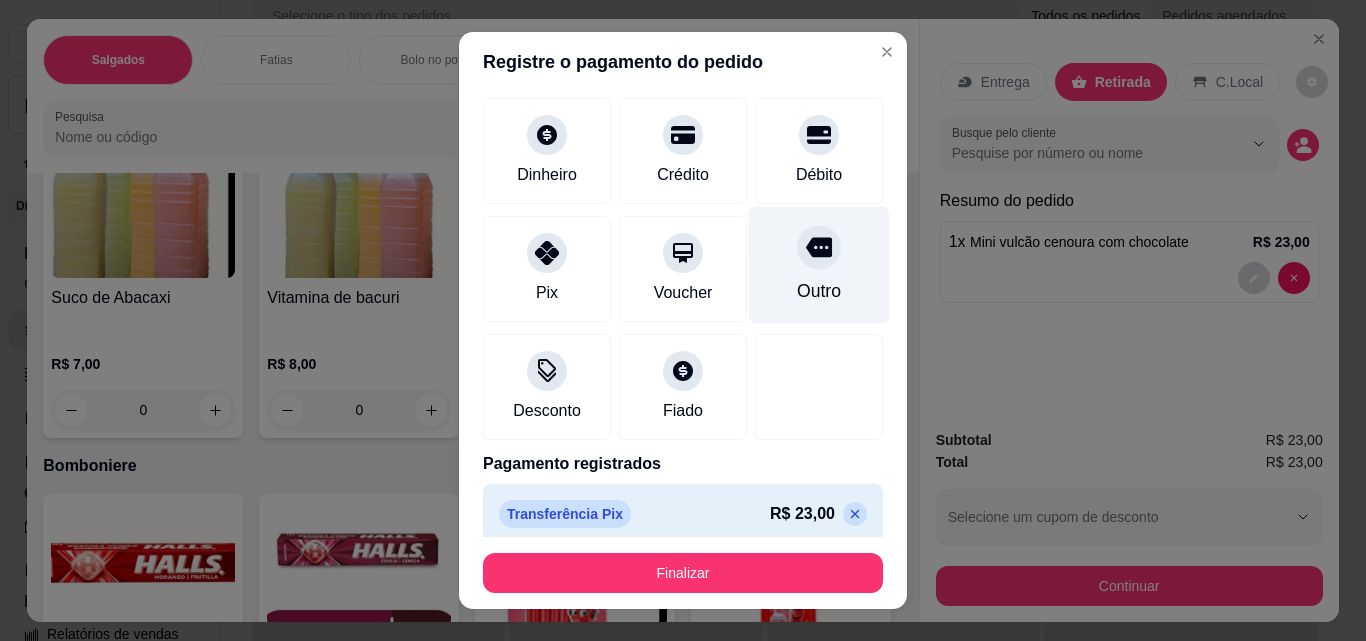scroll, scrollTop: 109, scrollLeft: 0, axis: vertical 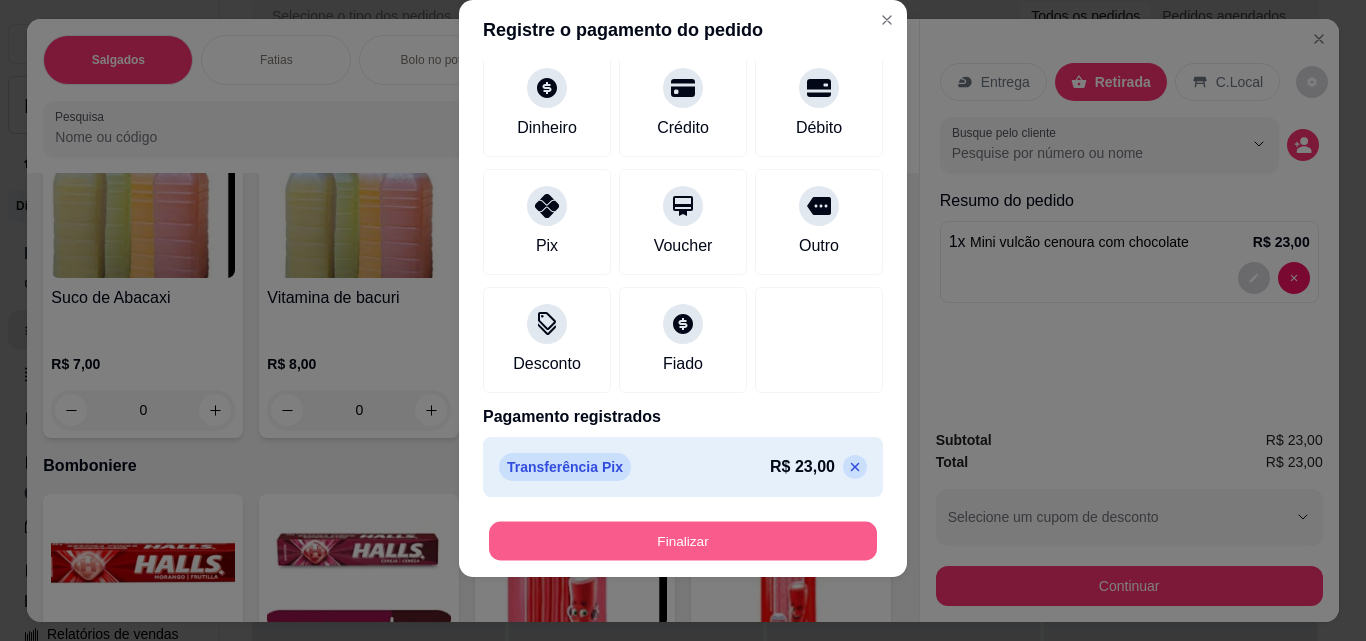 click on "Finalizar" at bounding box center (683, 541) 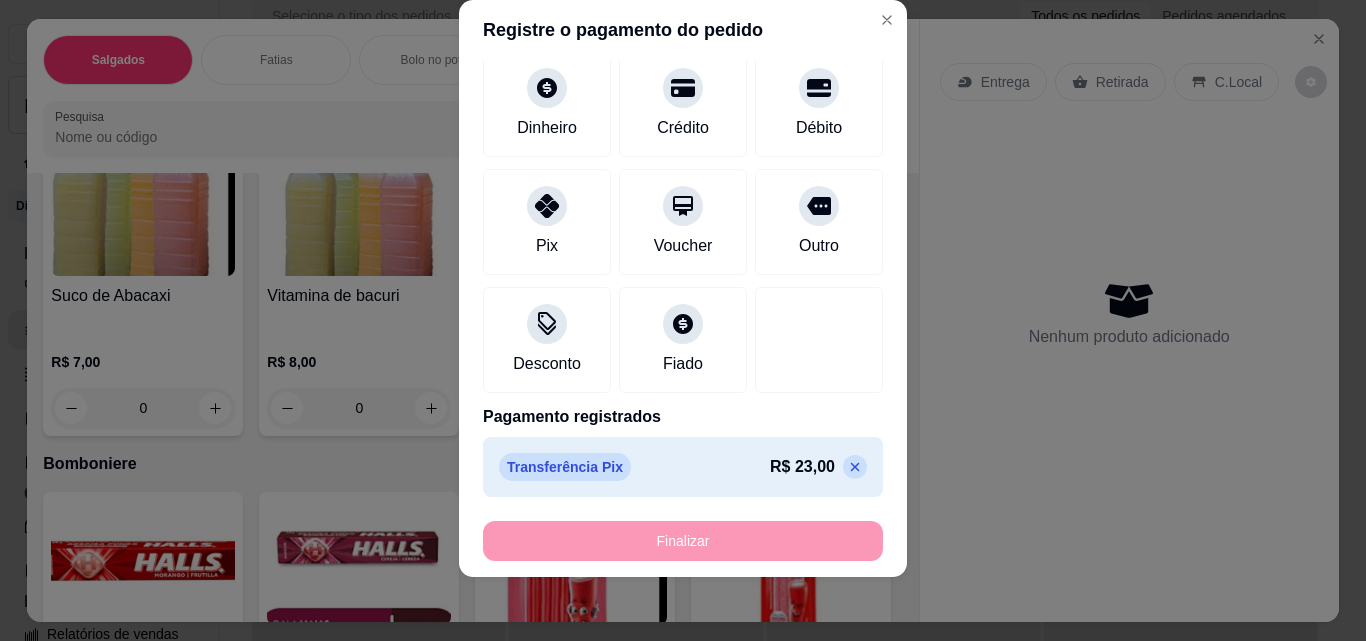 type on "0" 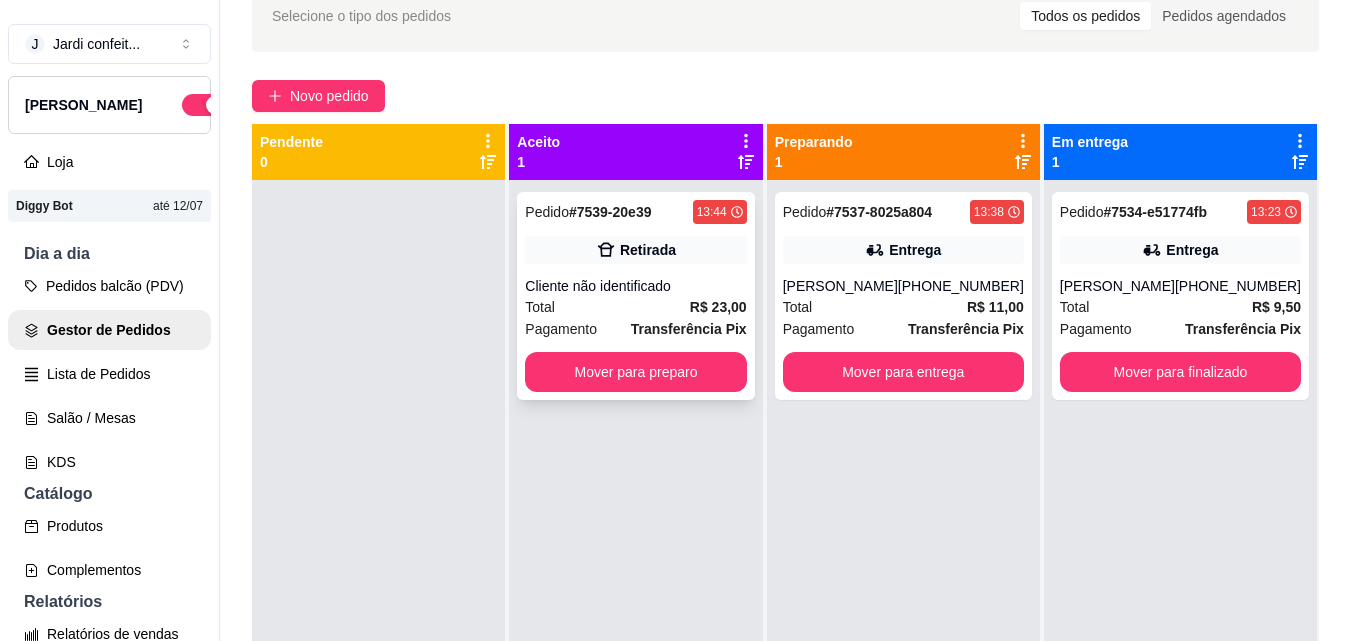 click on "Cliente não identificado" at bounding box center [635, 286] 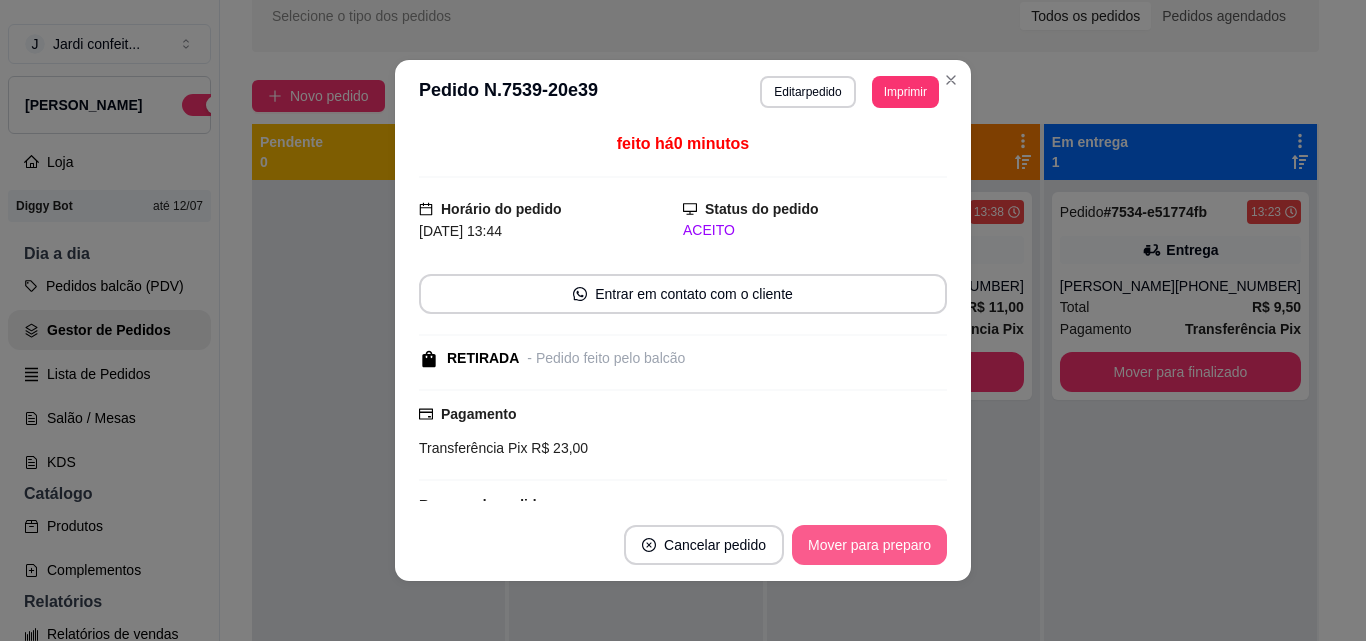 click on "Mover para preparo" at bounding box center [869, 545] 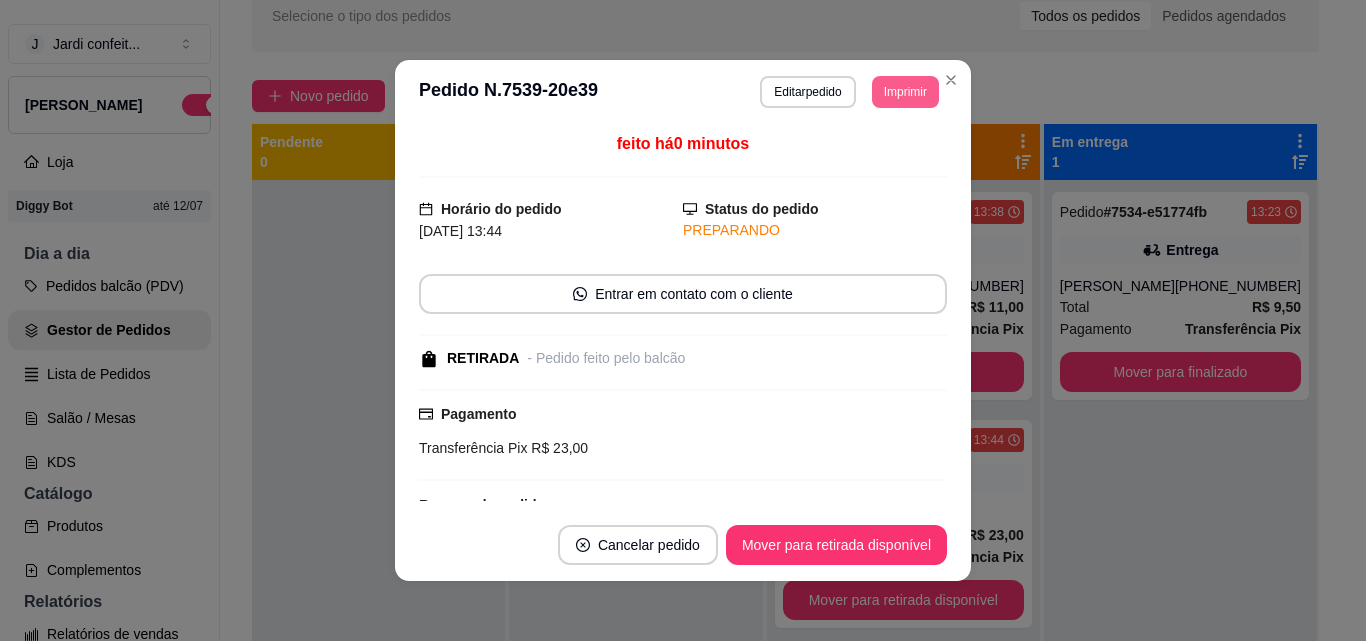 click on "Imprimir" at bounding box center (905, 92) 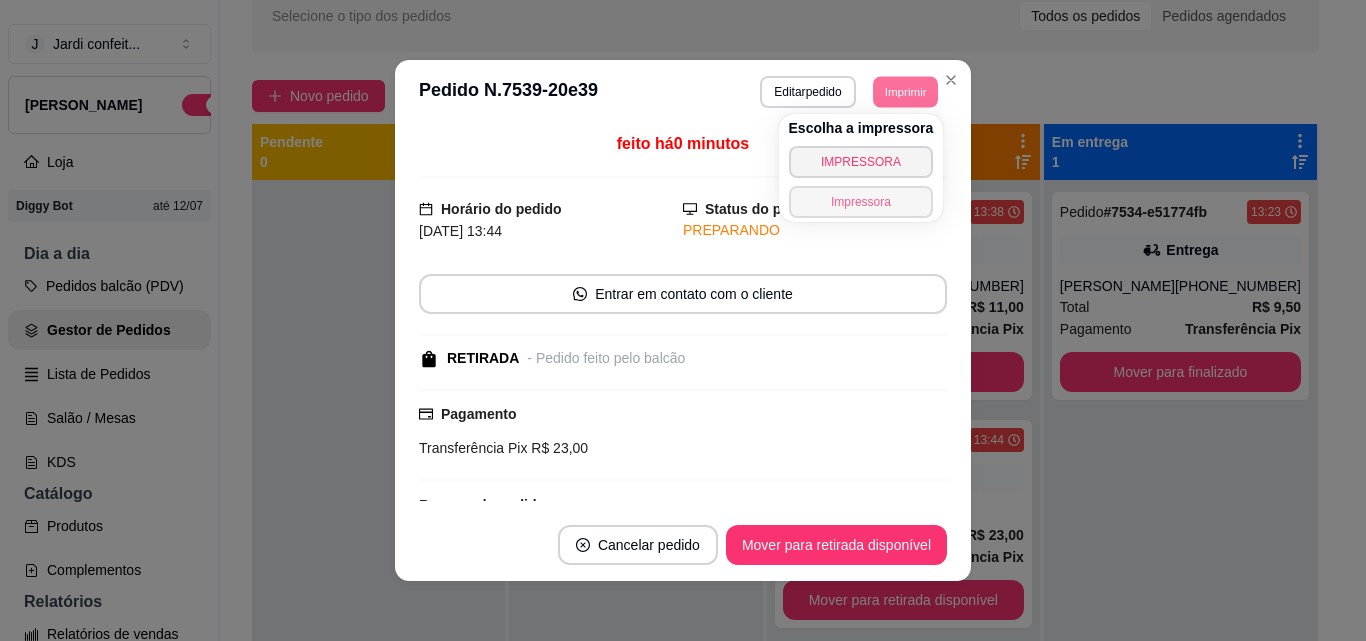 click on "Impressora" at bounding box center [861, 202] 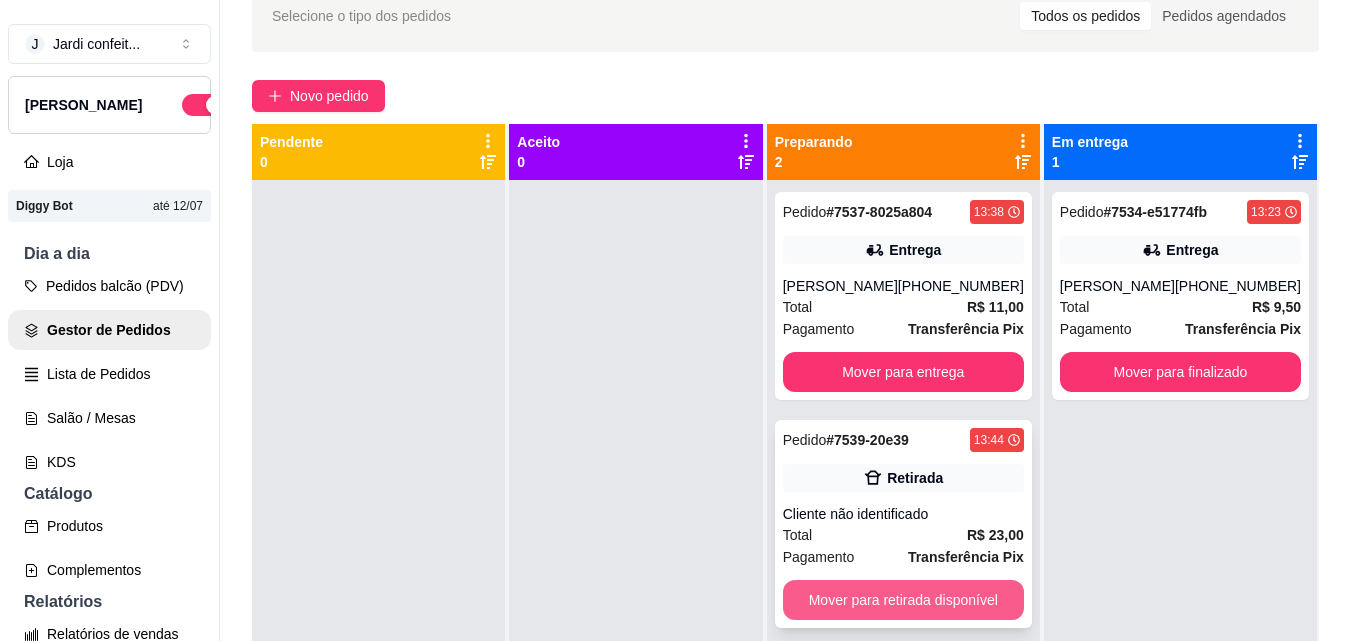 click on "Mover para retirada disponível" at bounding box center [903, 600] 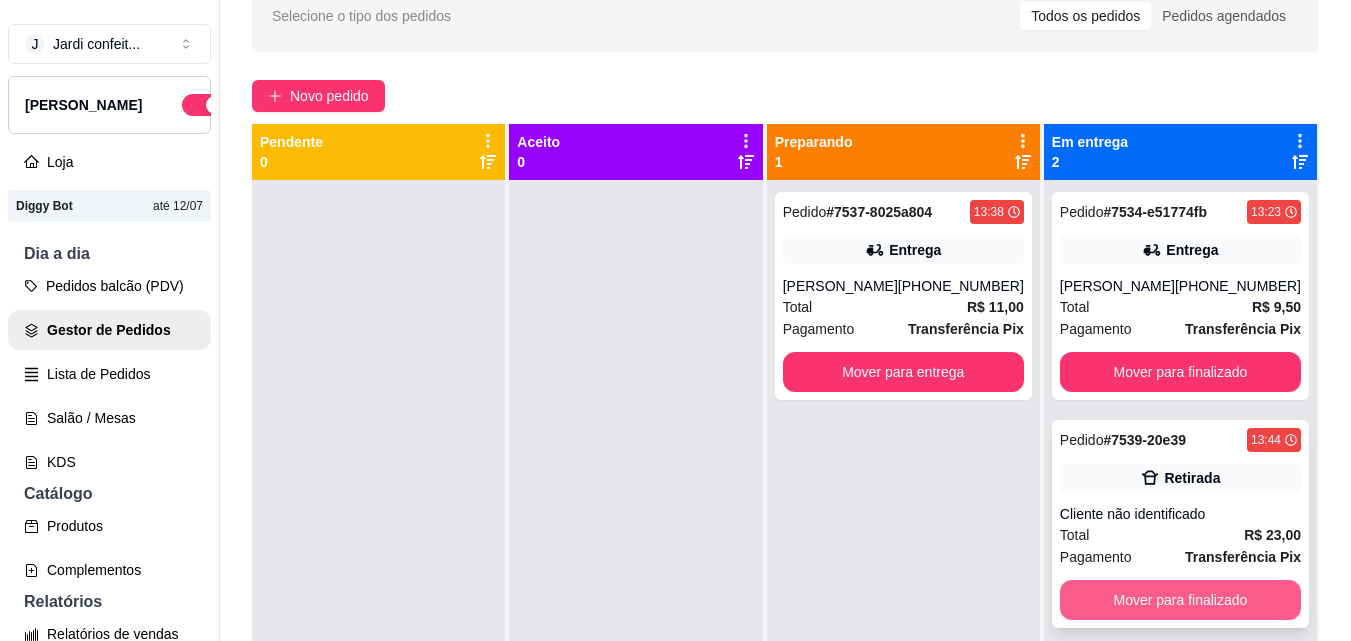 click on "Mover para finalizado" at bounding box center (1180, 600) 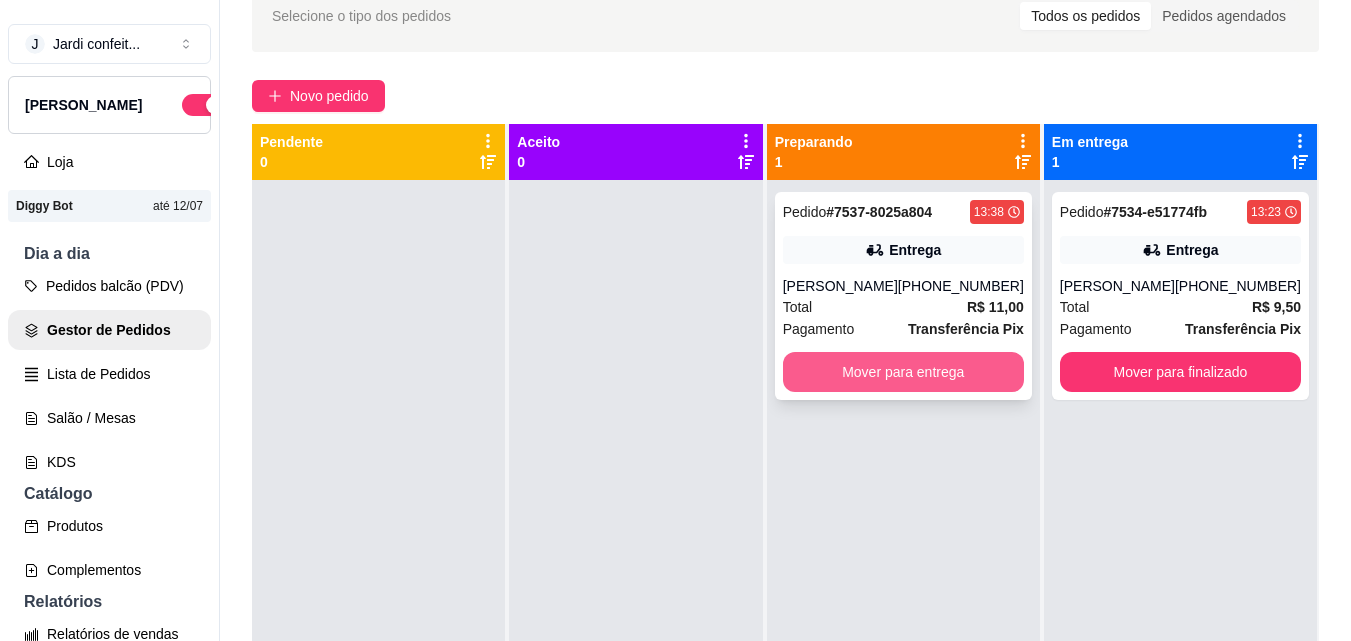 click on "Mover para entrega" at bounding box center [903, 372] 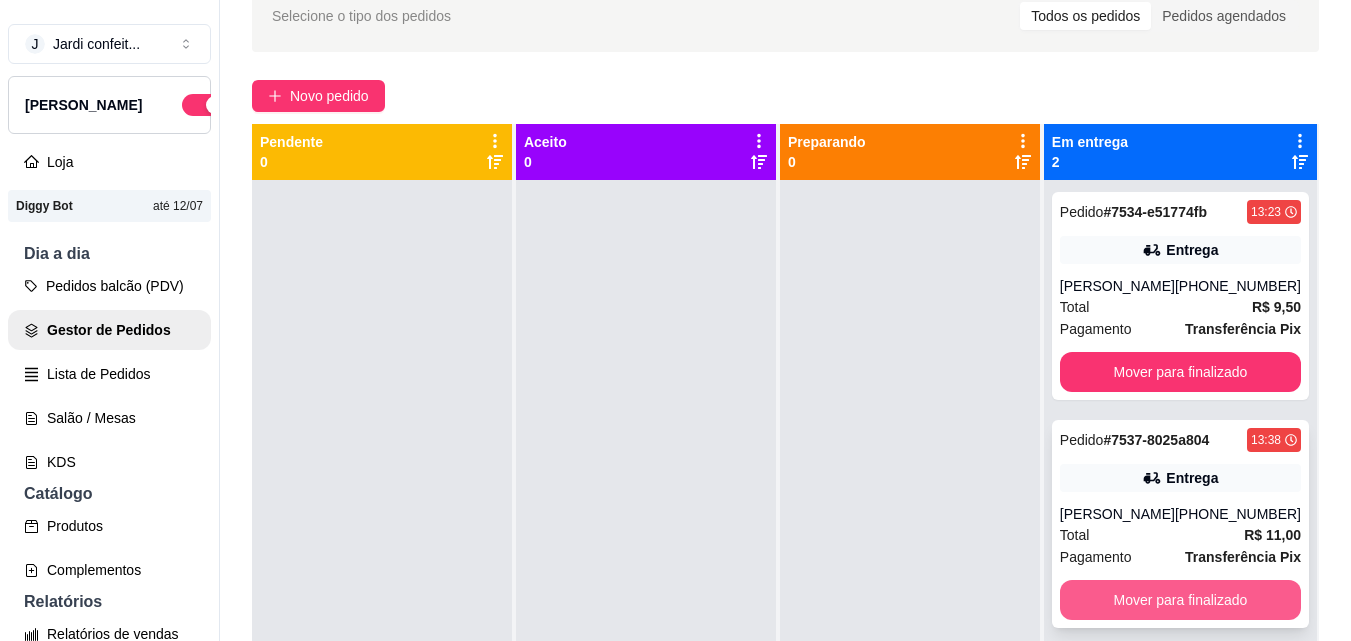 click on "Mover para finalizado" at bounding box center [1180, 600] 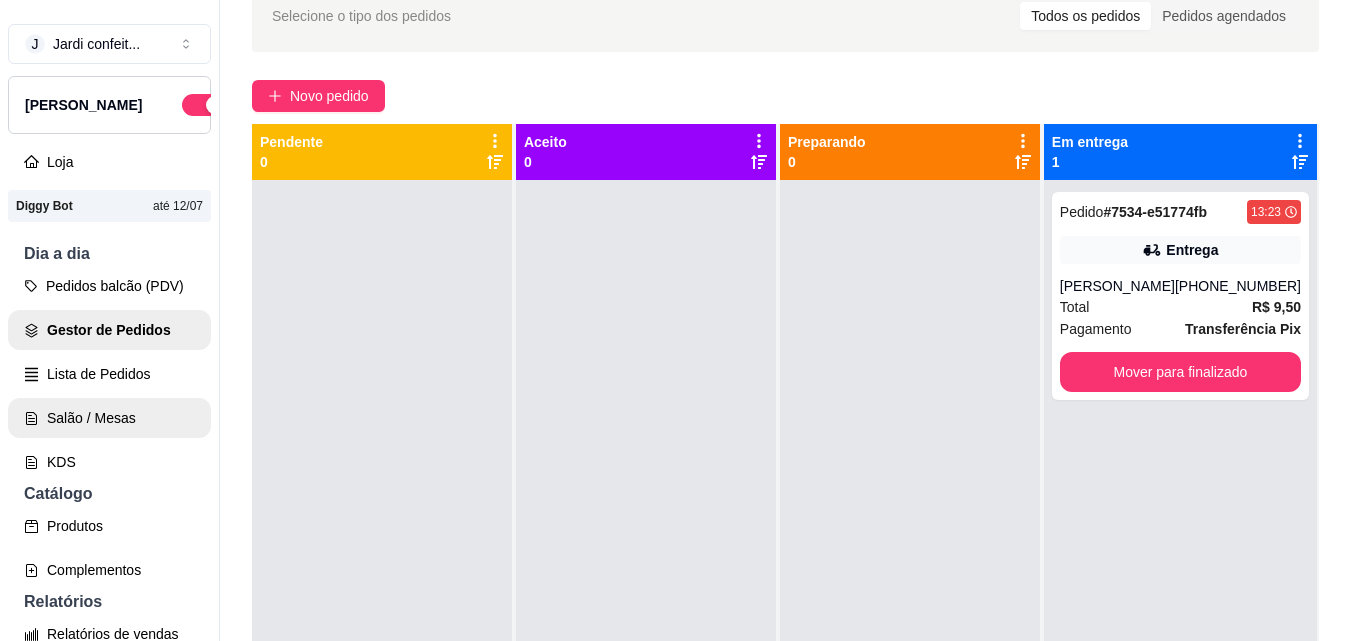 click on "Salão / Mesas" at bounding box center [109, 418] 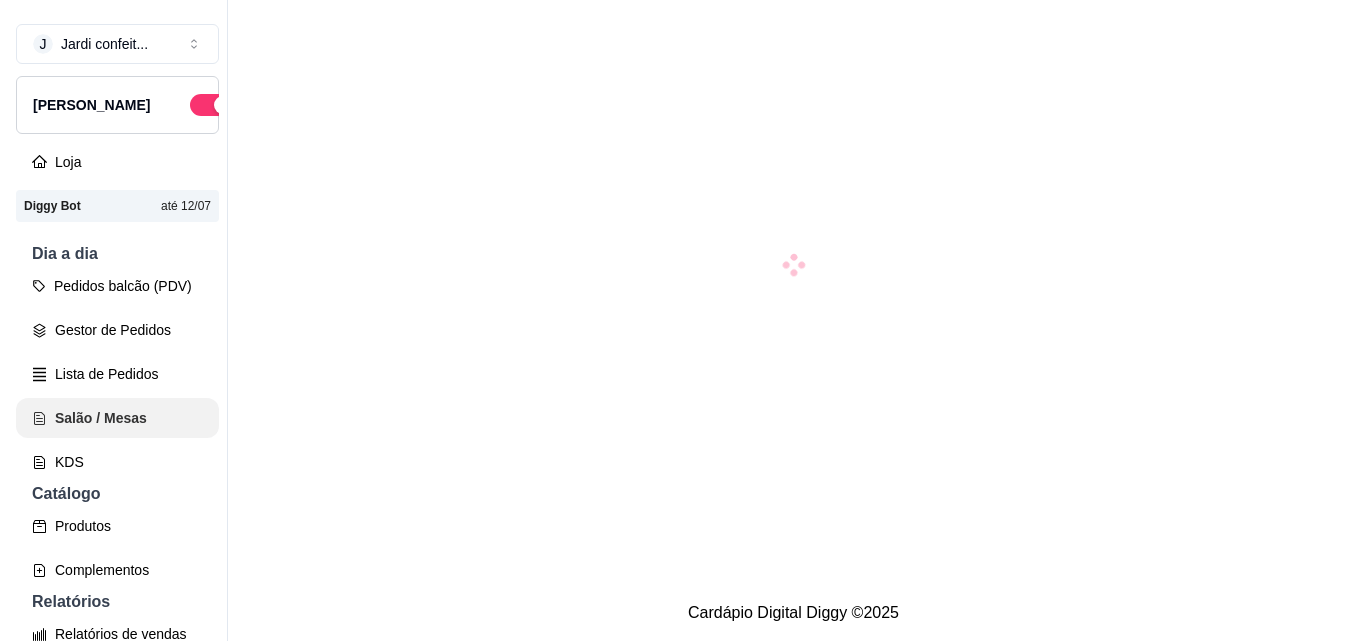 scroll, scrollTop: 0, scrollLeft: 0, axis: both 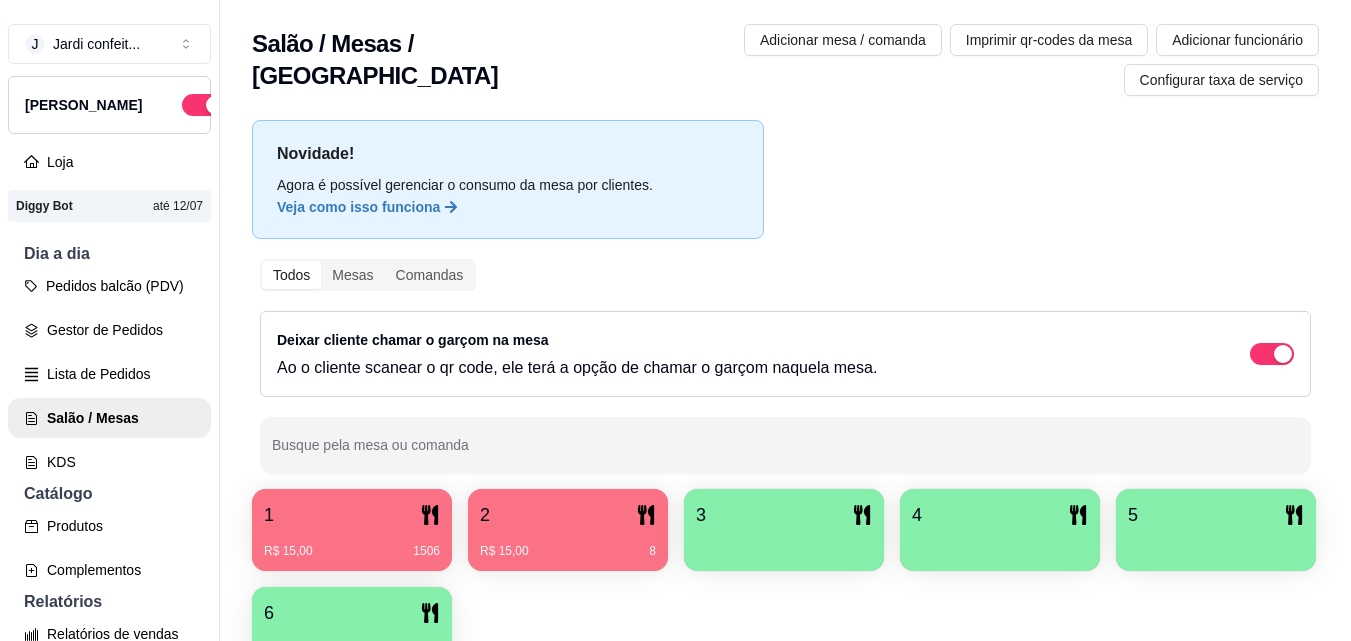 click on "2" at bounding box center [568, 515] 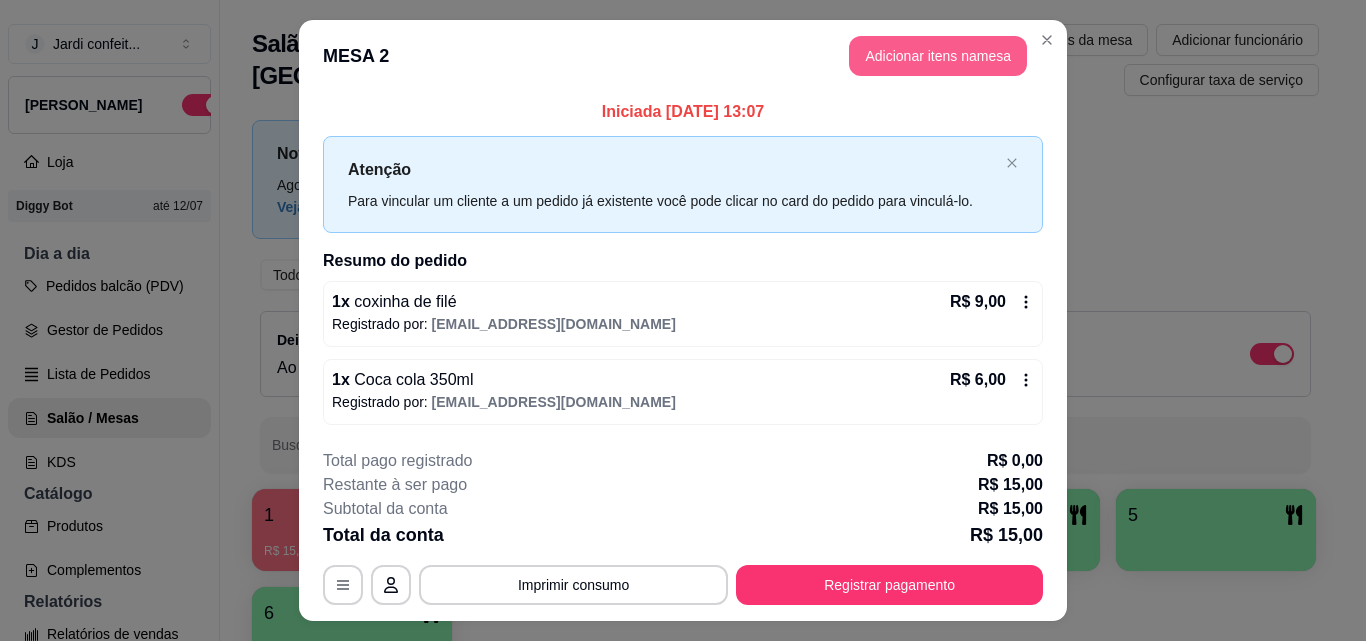 click on "Adicionar itens na  mesa" at bounding box center (938, 56) 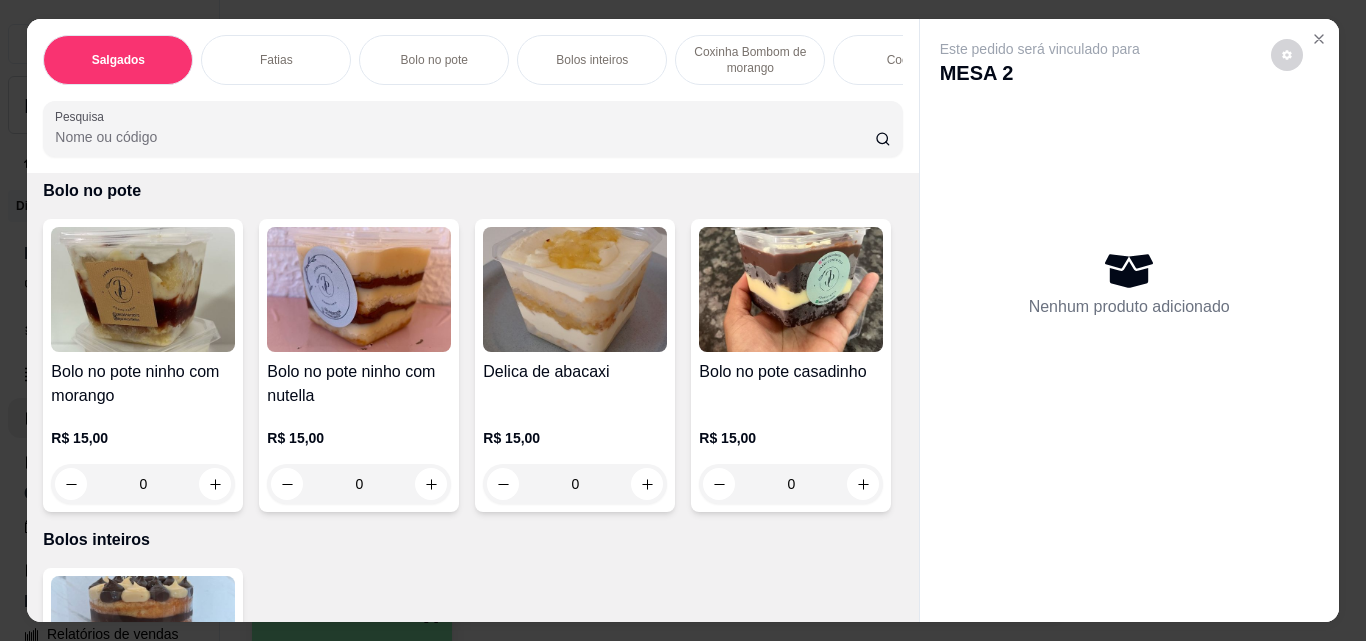 click on "Coxinha Bombom de morango" at bounding box center [750, 60] 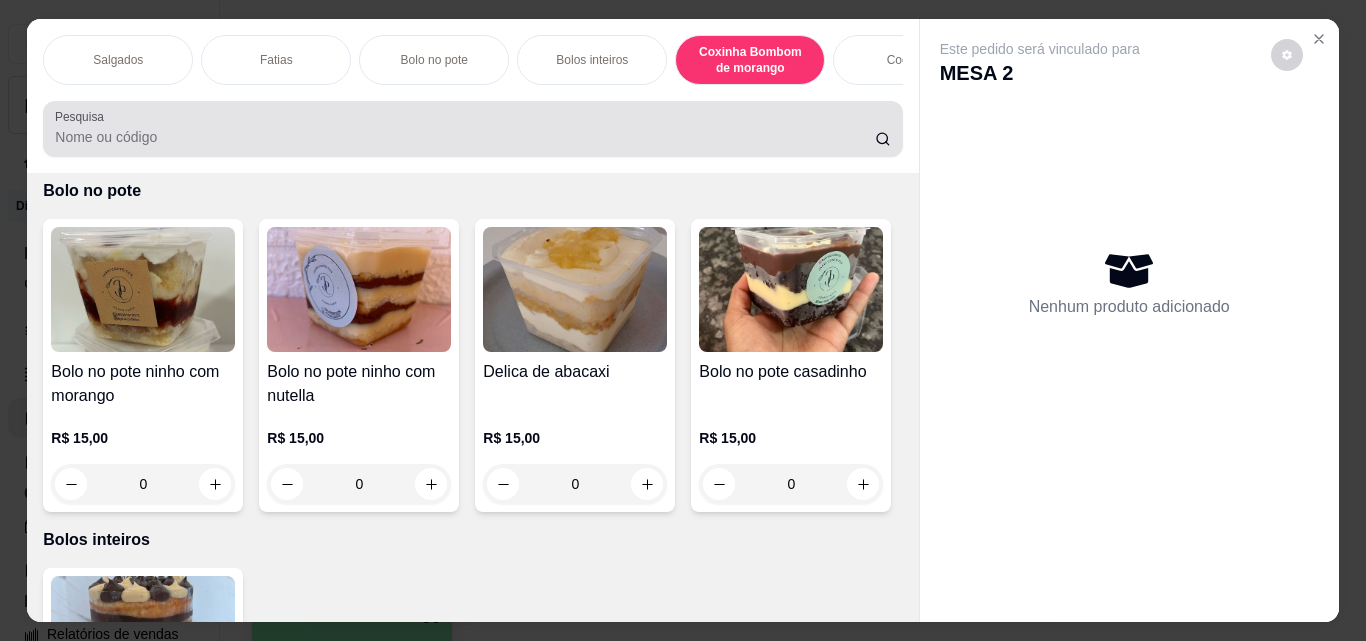 scroll, scrollTop: 2935, scrollLeft: 0, axis: vertical 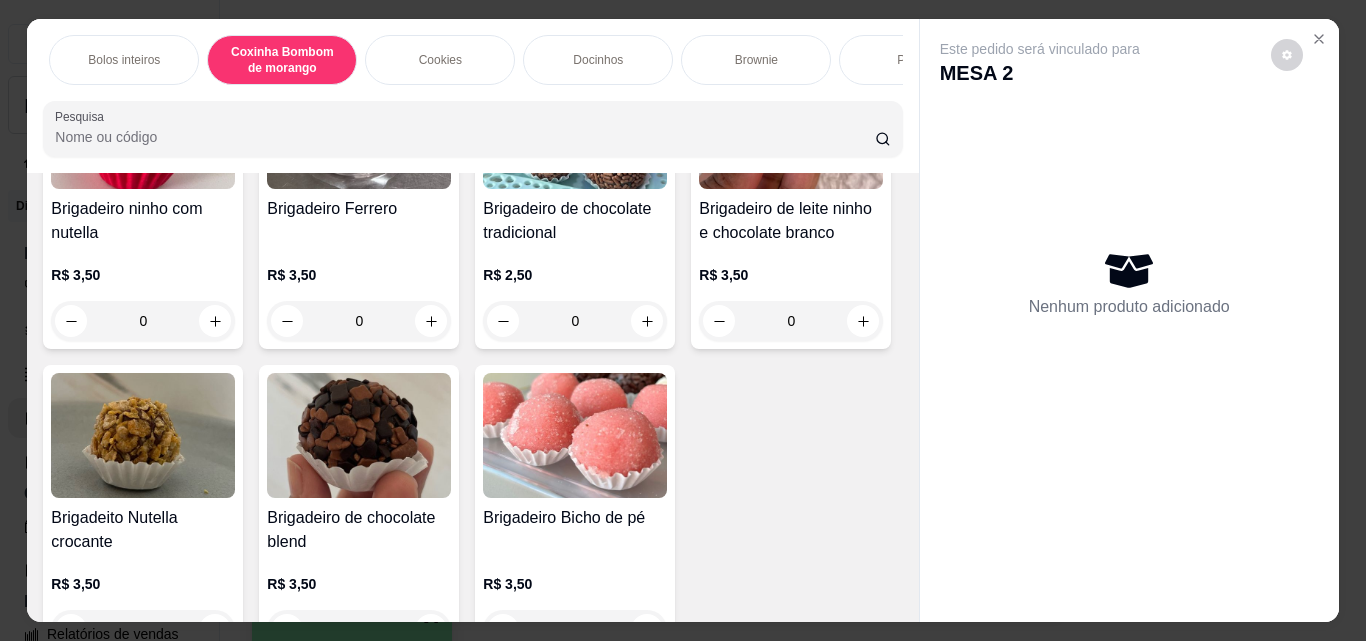 click on "Docinhos" at bounding box center (598, 60) 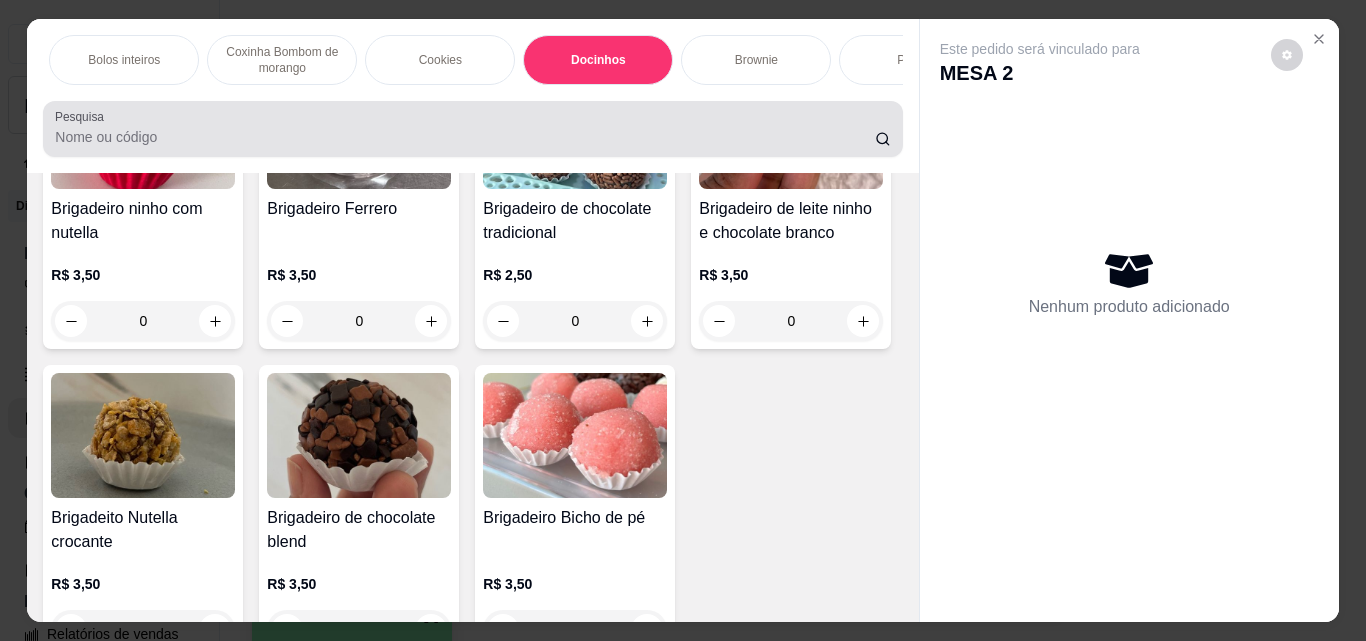 scroll, scrollTop: 3633, scrollLeft: 0, axis: vertical 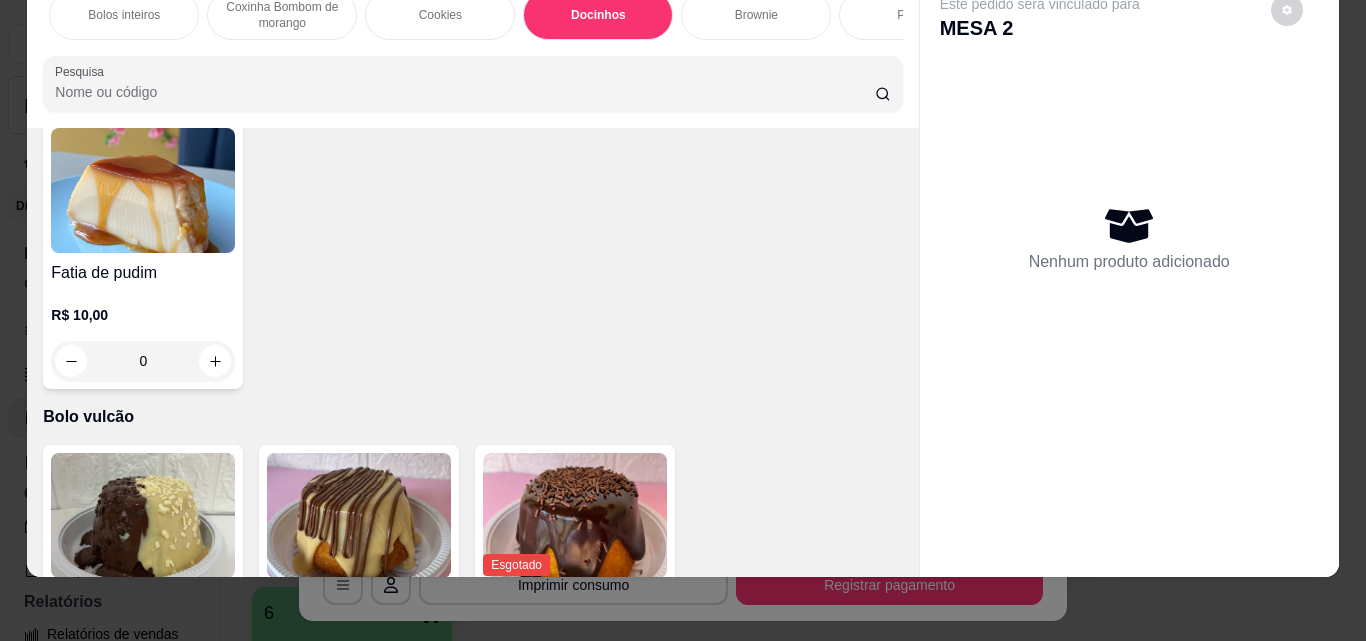 click at bounding box center [431, -313] 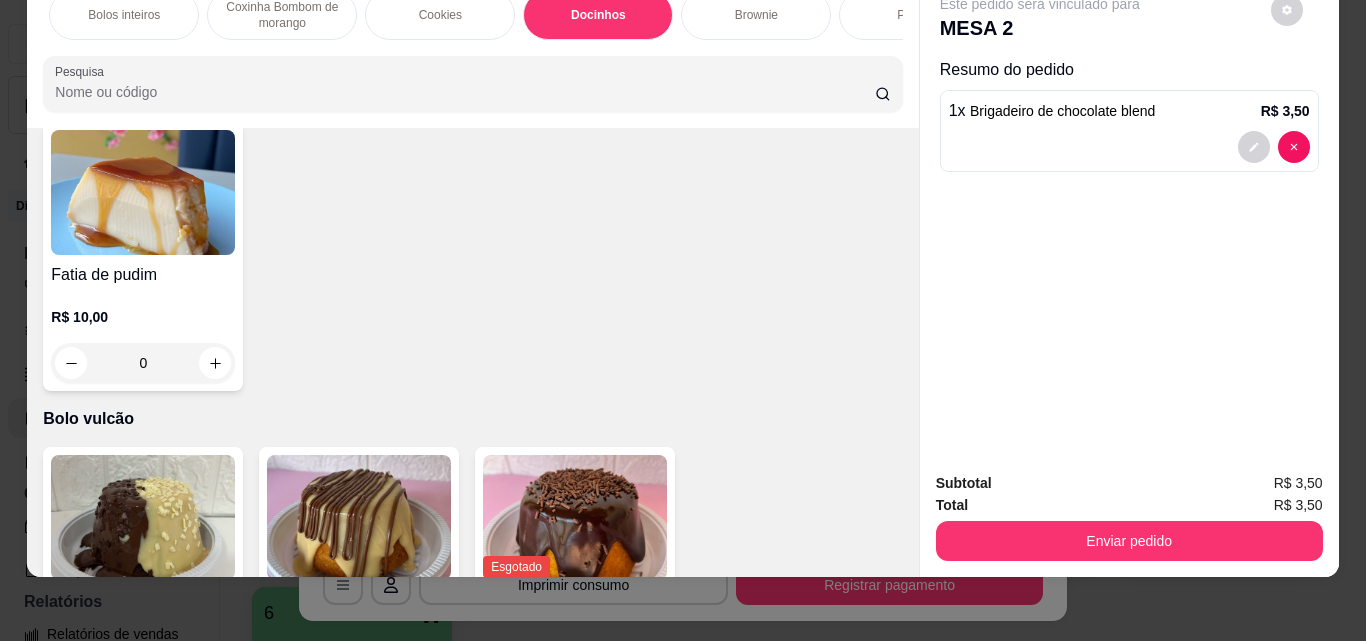 scroll, scrollTop: 3933, scrollLeft: 0, axis: vertical 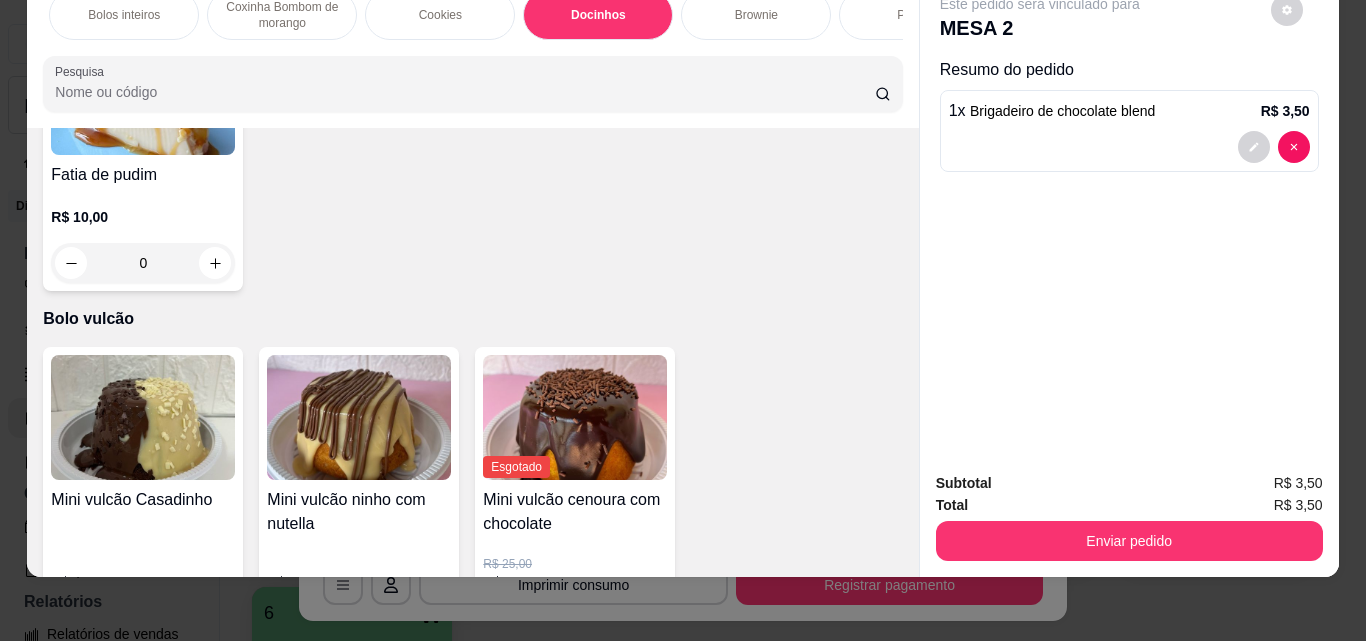 click at bounding box center [863, -722] 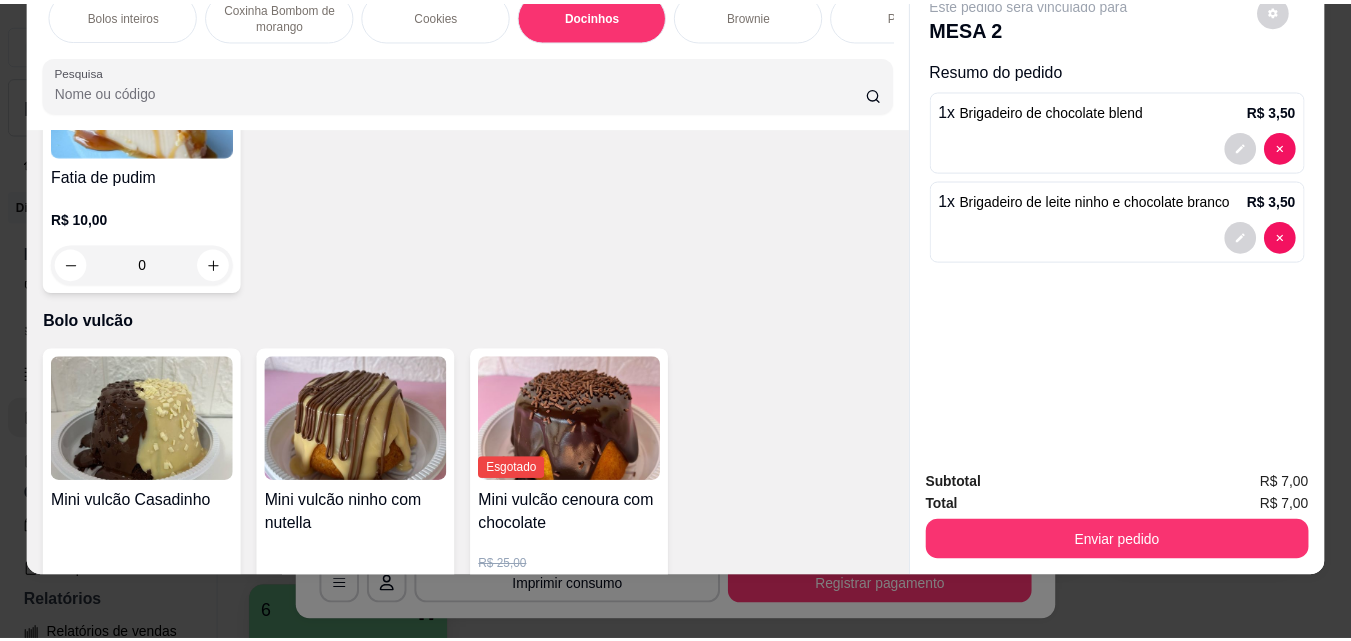 scroll, scrollTop: 0, scrollLeft: 0, axis: both 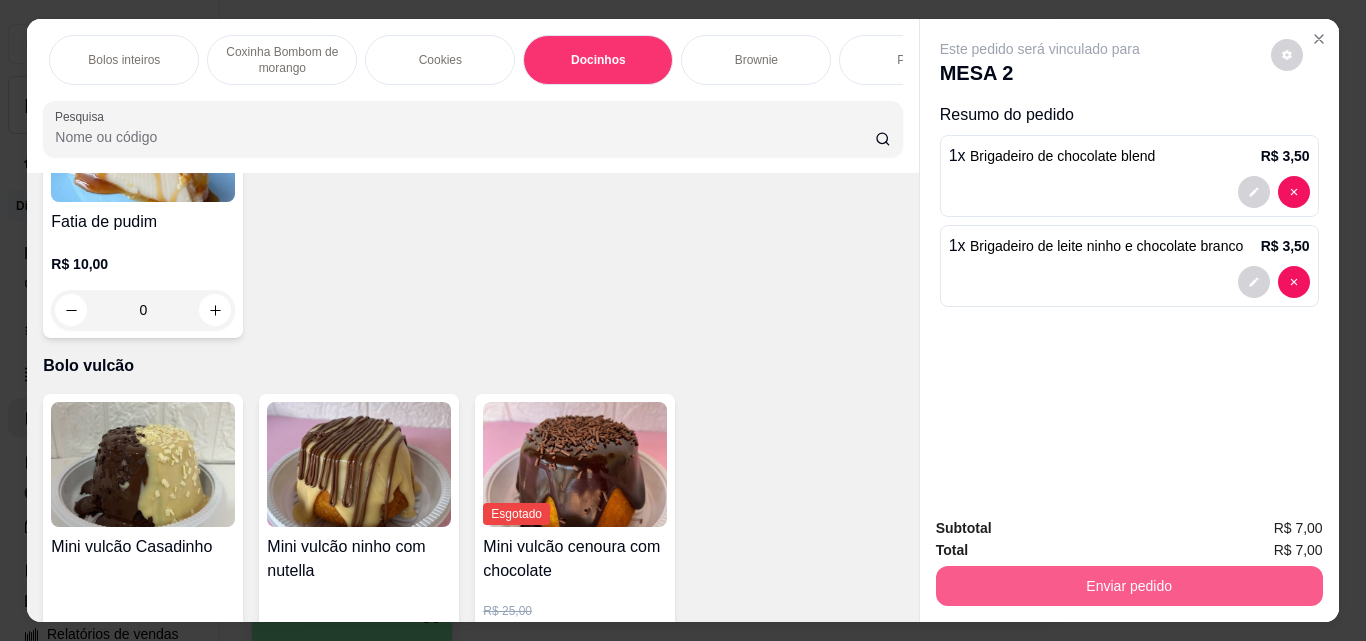 click on "Enviar pedido" at bounding box center (1129, 586) 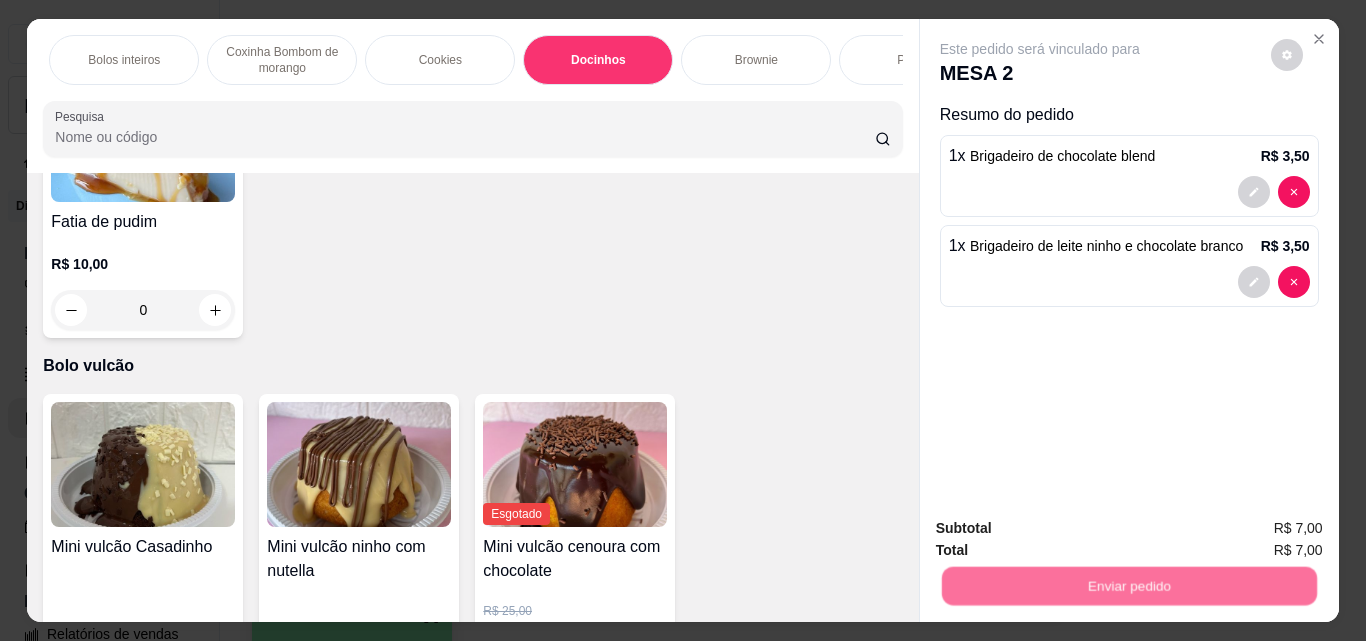 click on "Não registrar e enviar pedido" at bounding box center (1063, 529) 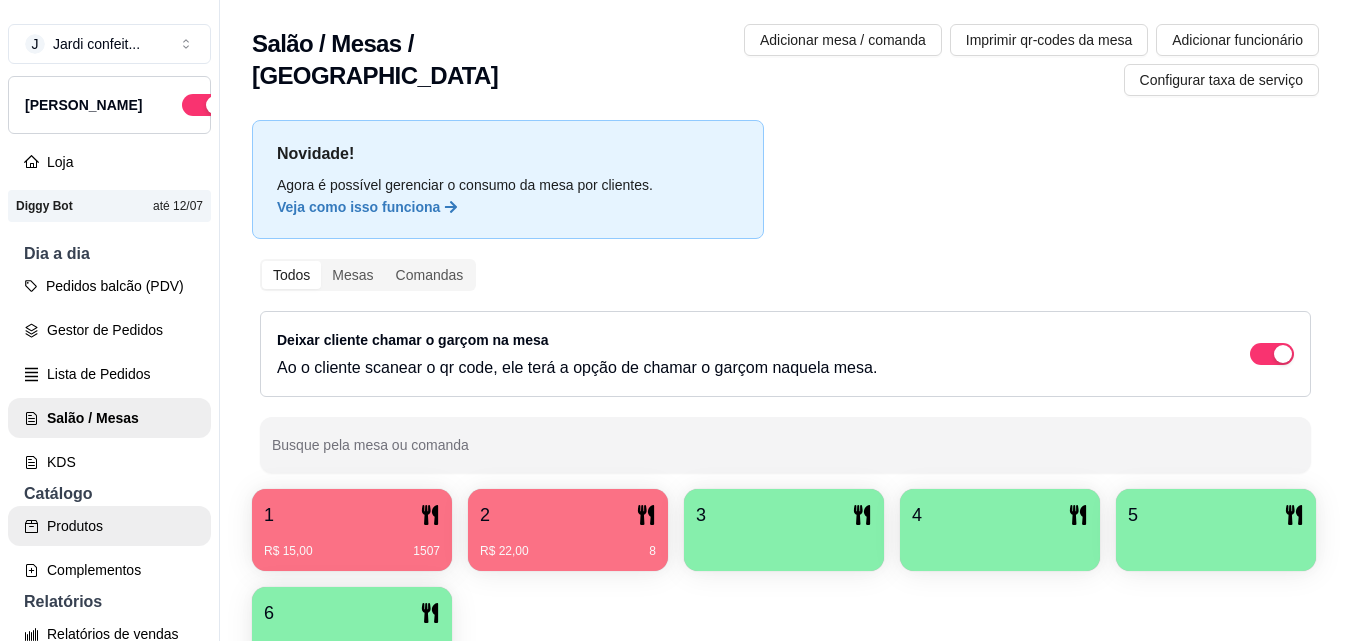 click on "Produtos" at bounding box center [109, 526] 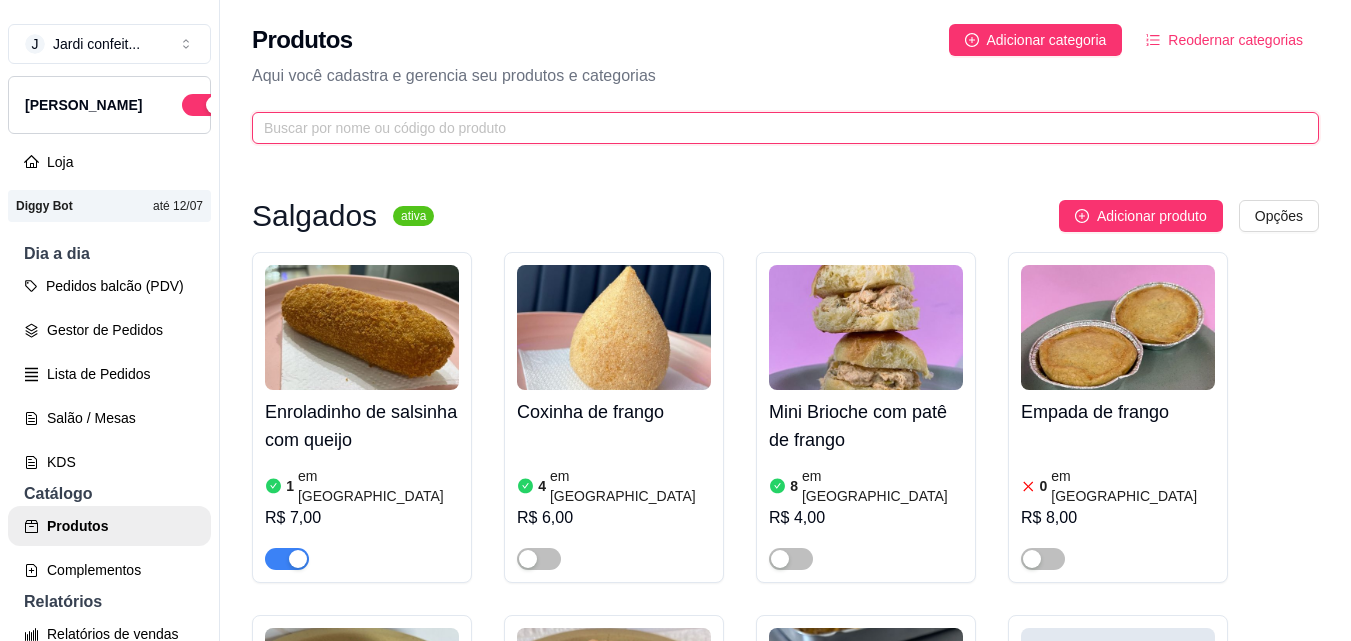 click at bounding box center (777, 128) 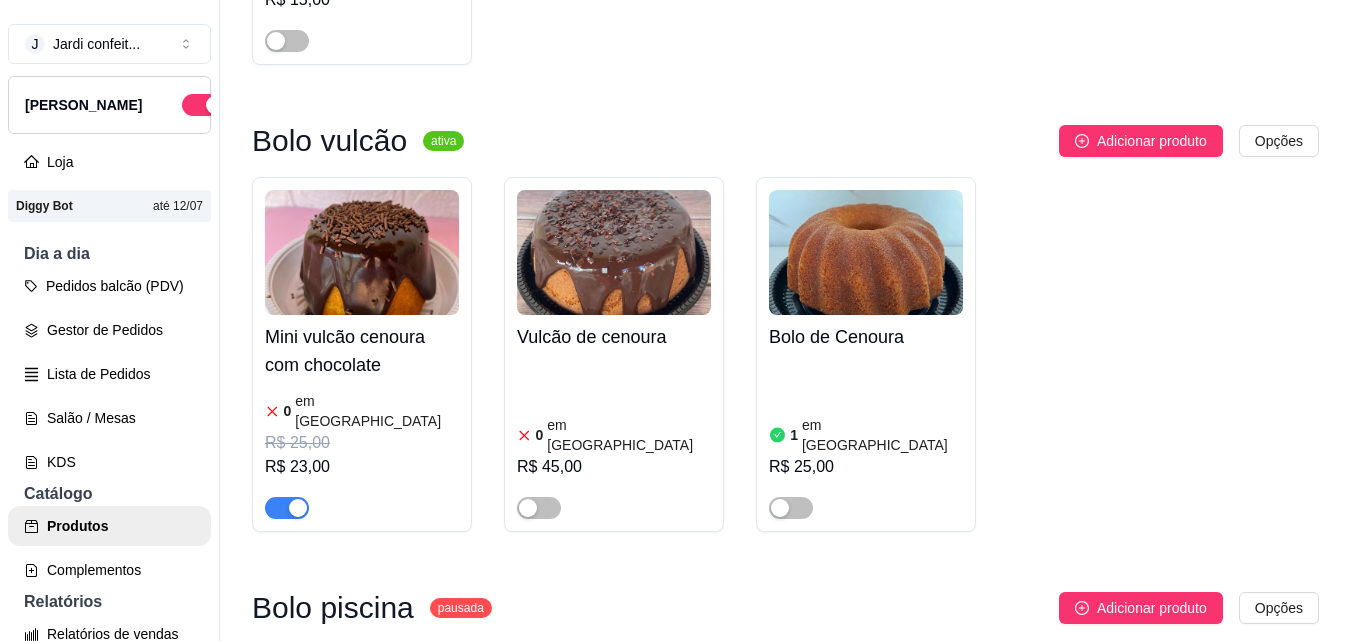 scroll, scrollTop: 1500, scrollLeft: 0, axis: vertical 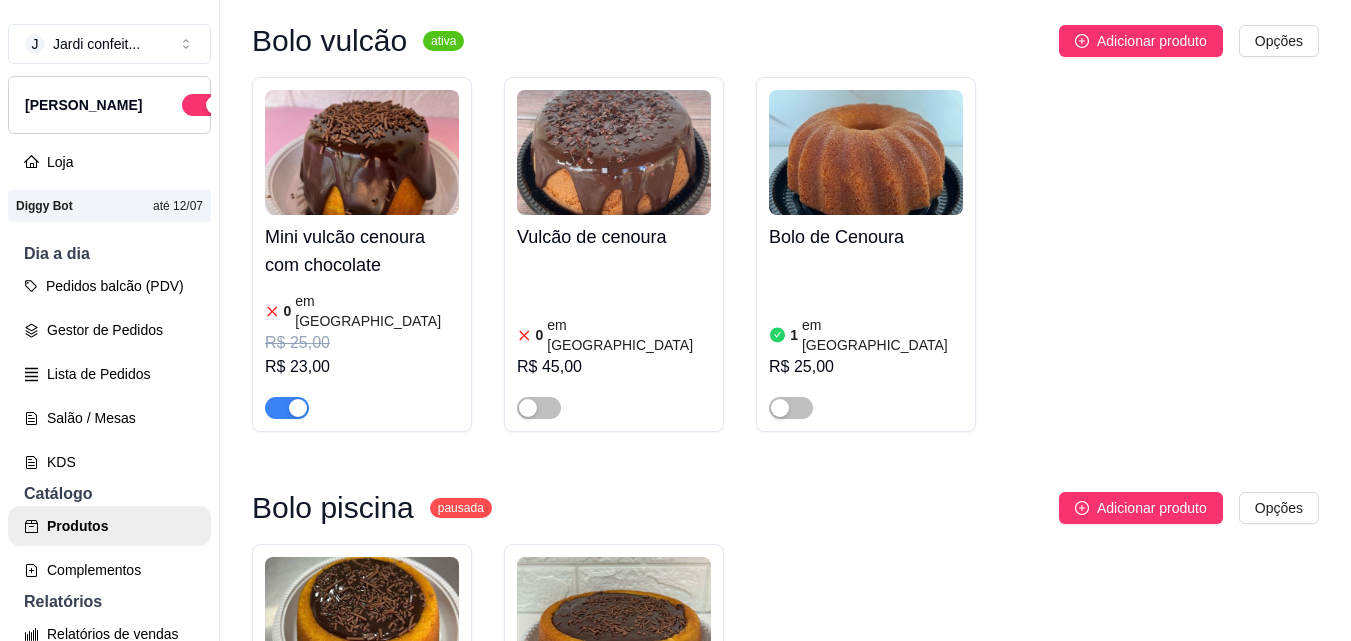 type on "cenou" 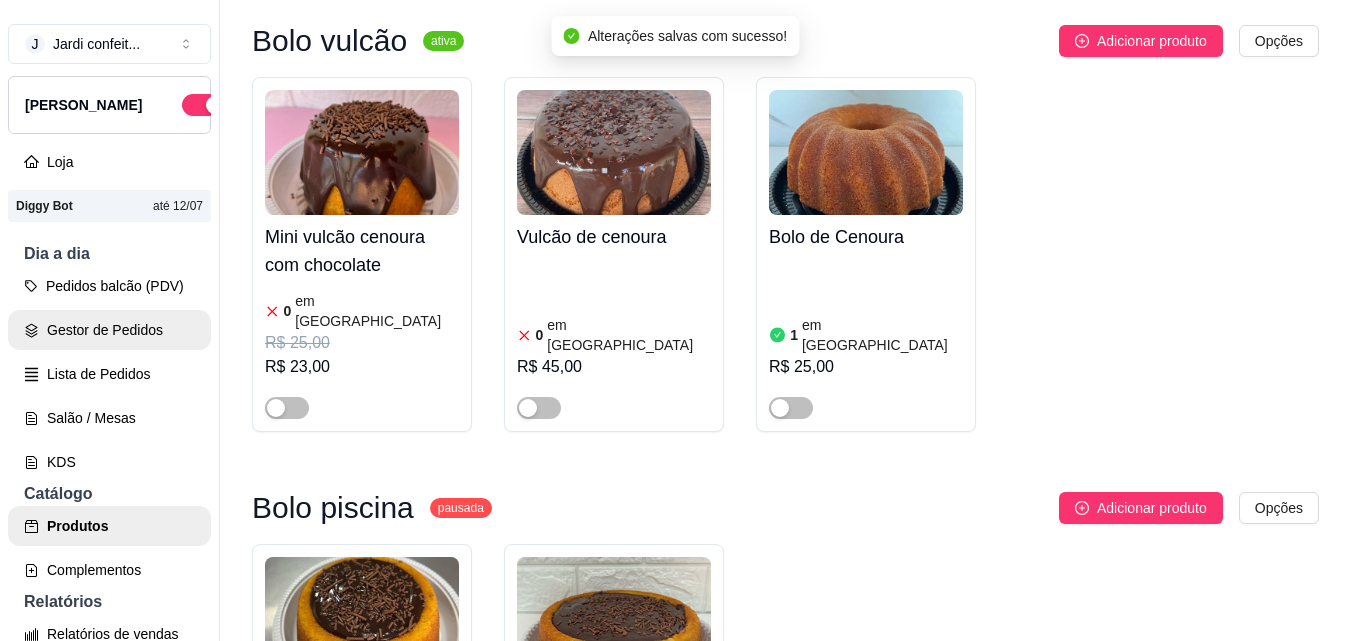 click on "Gestor de Pedidos" at bounding box center (109, 330) 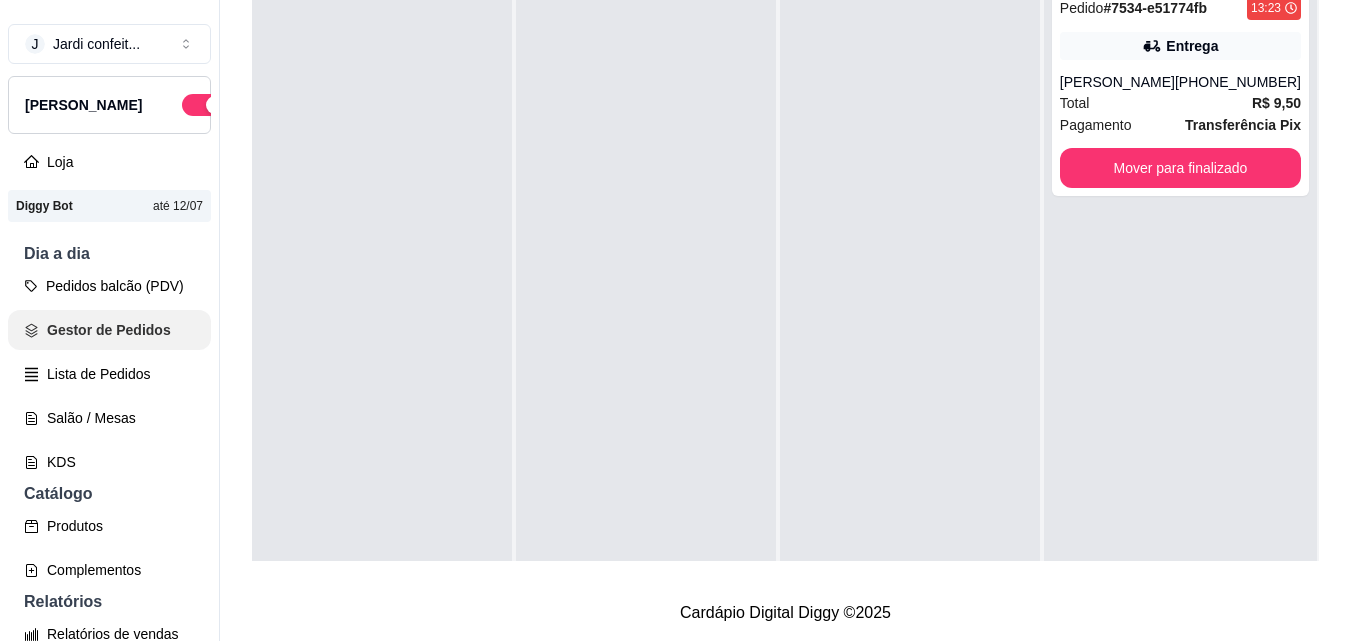 scroll, scrollTop: 0, scrollLeft: 0, axis: both 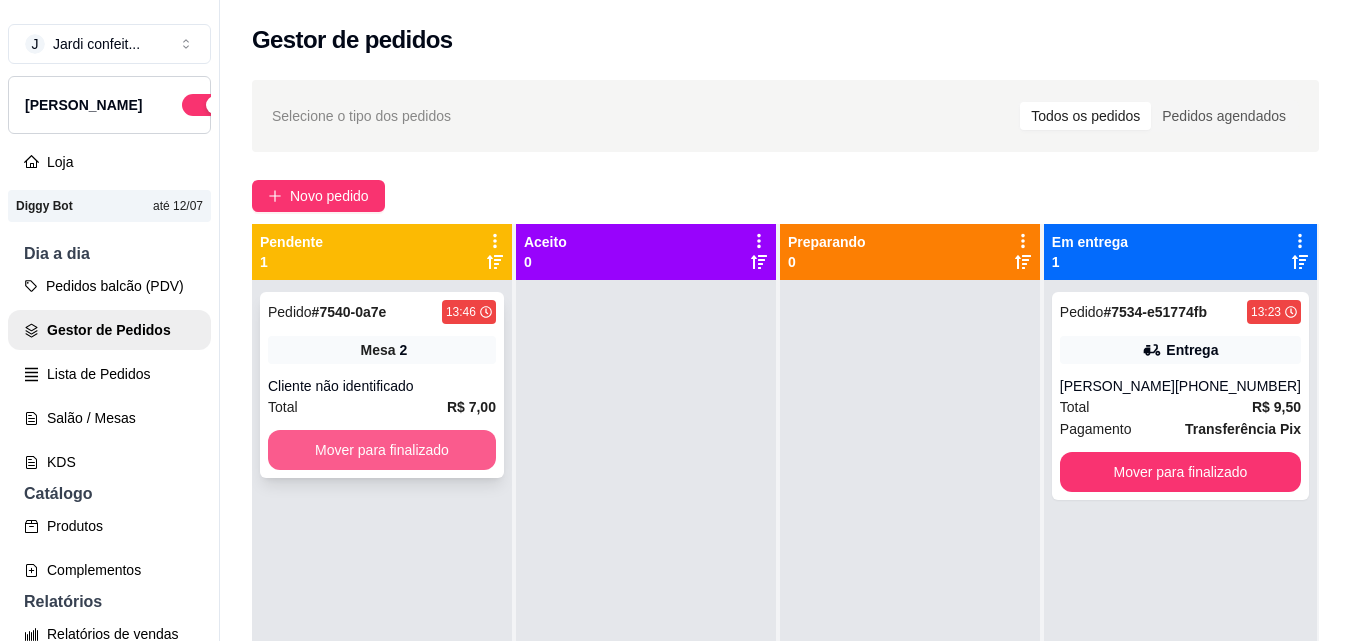 click on "Mover para finalizado" at bounding box center [382, 450] 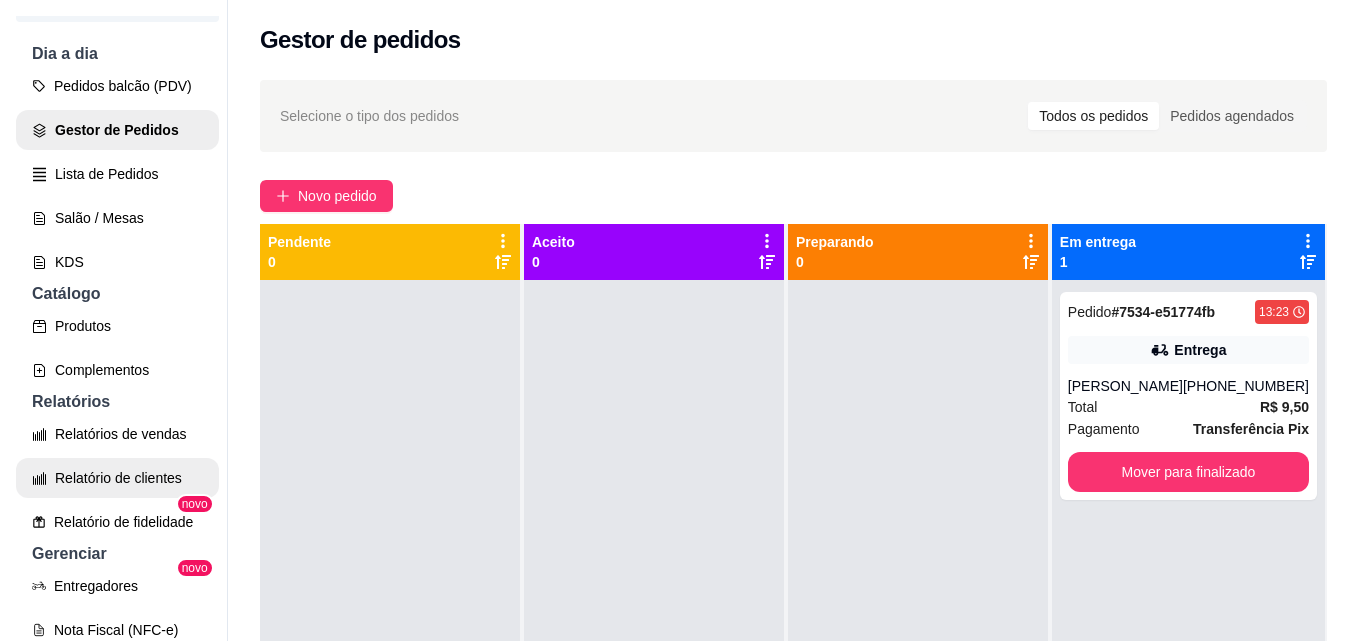 scroll, scrollTop: 300, scrollLeft: 0, axis: vertical 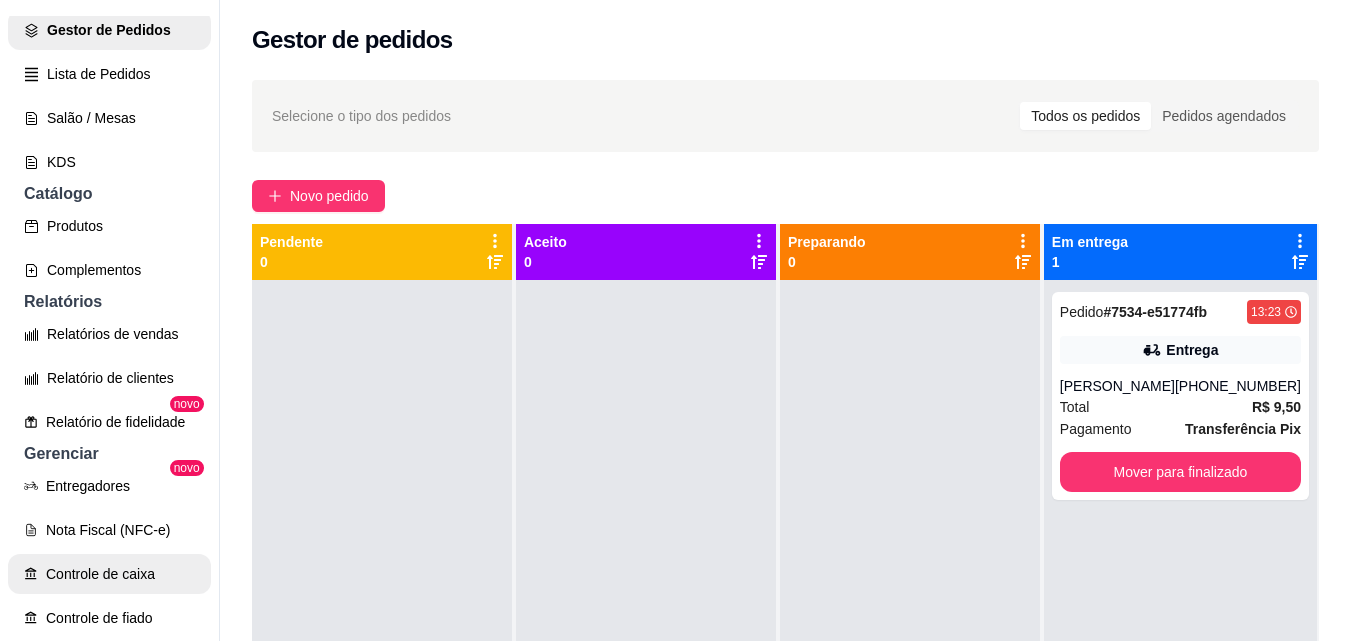 click on "Controle de caixa" at bounding box center [109, 574] 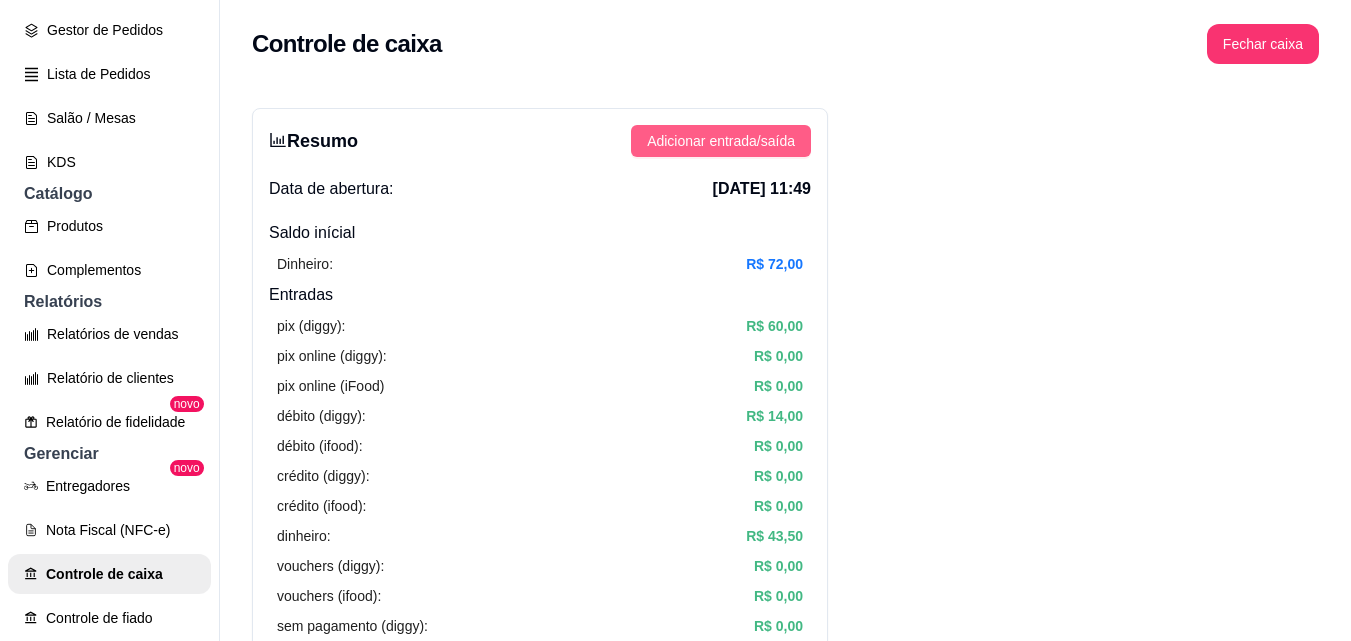 click on "Adicionar entrada/saída" at bounding box center (721, 141) 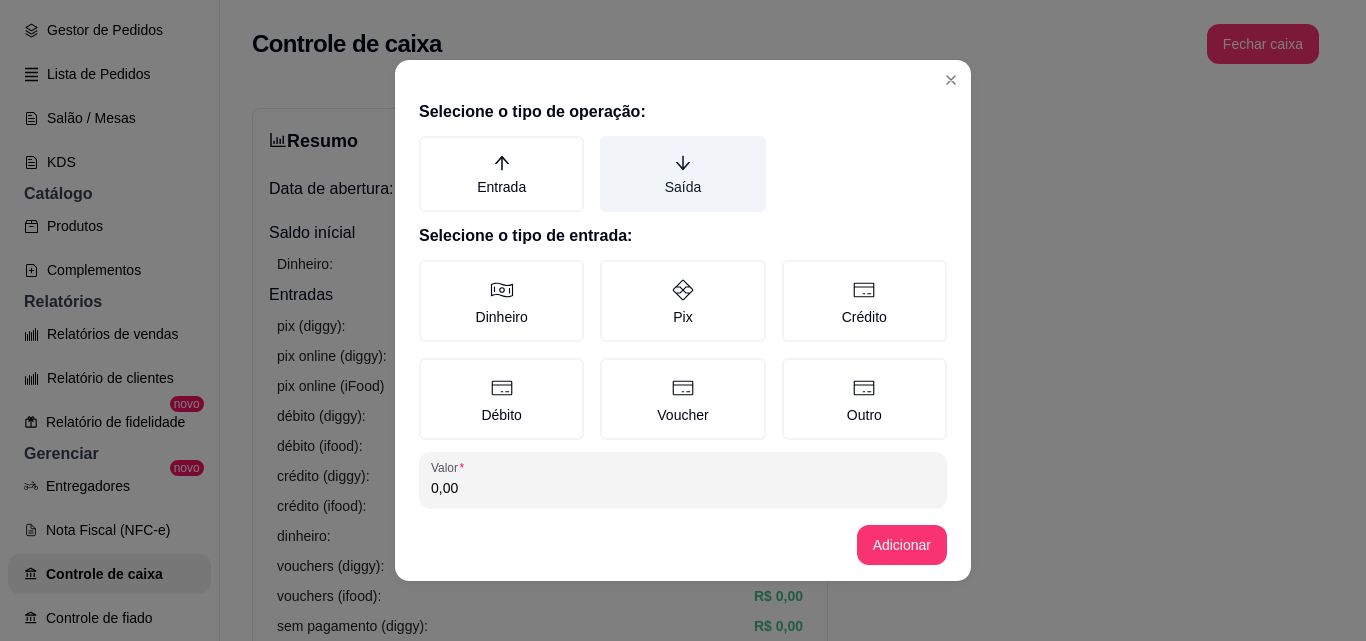 click on "Saída" at bounding box center (682, 174) 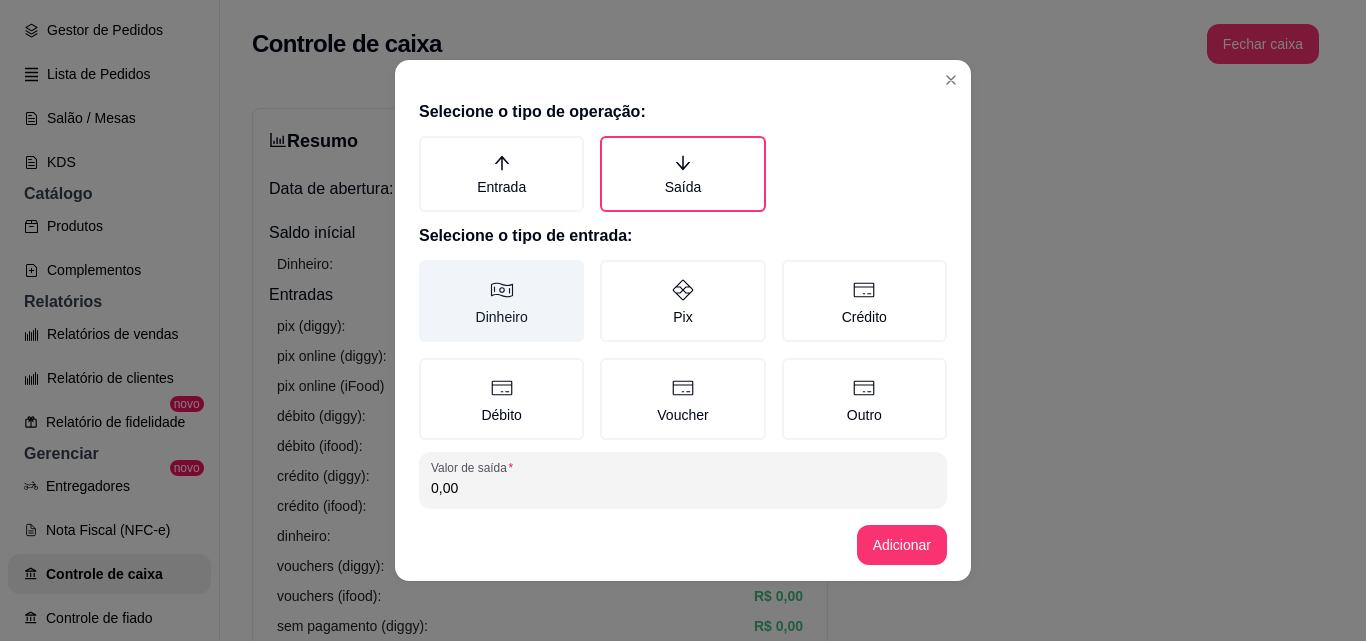 click on "Dinheiro" at bounding box center [501, 301] 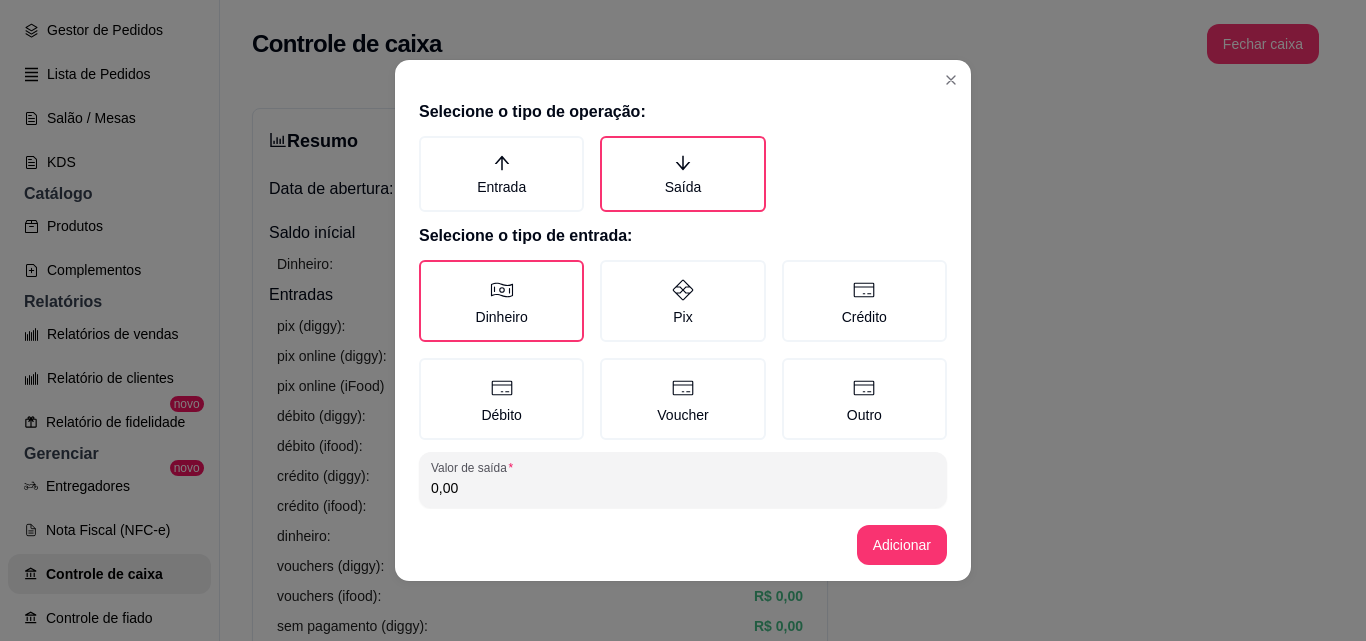 click on "0,00" at bounding box center (683, 488) 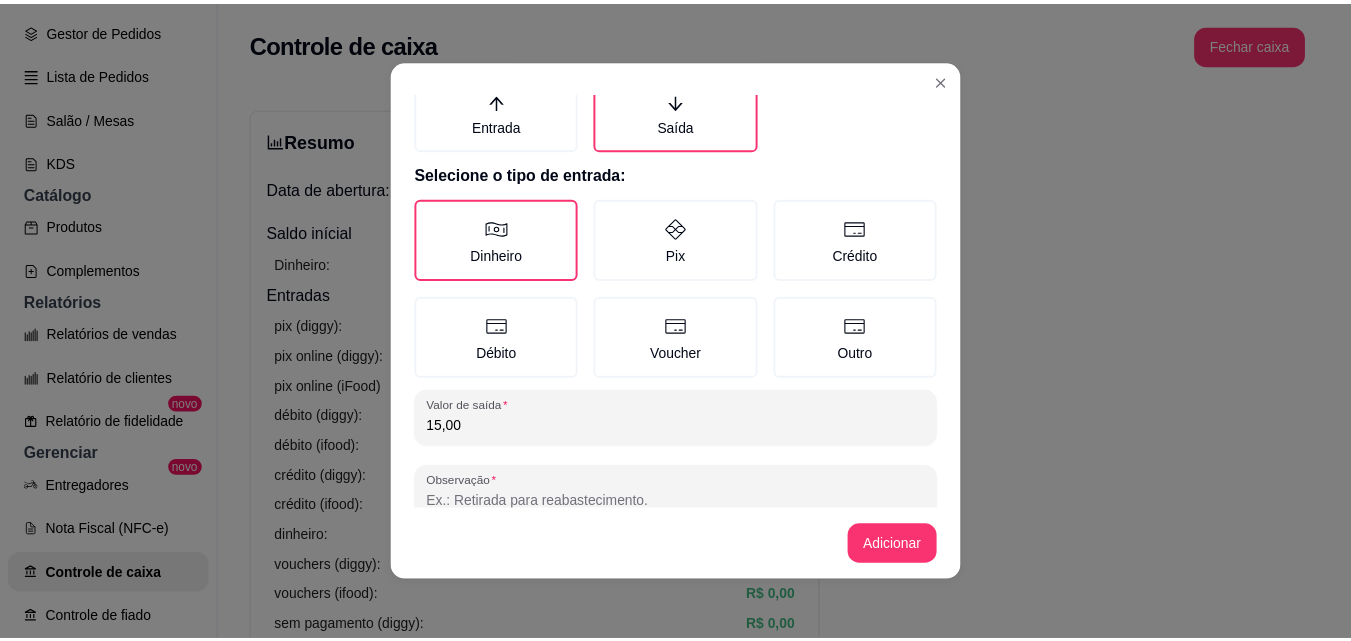 scroll, scrollTop: 107, scrollLeft: 0, axis: vertical 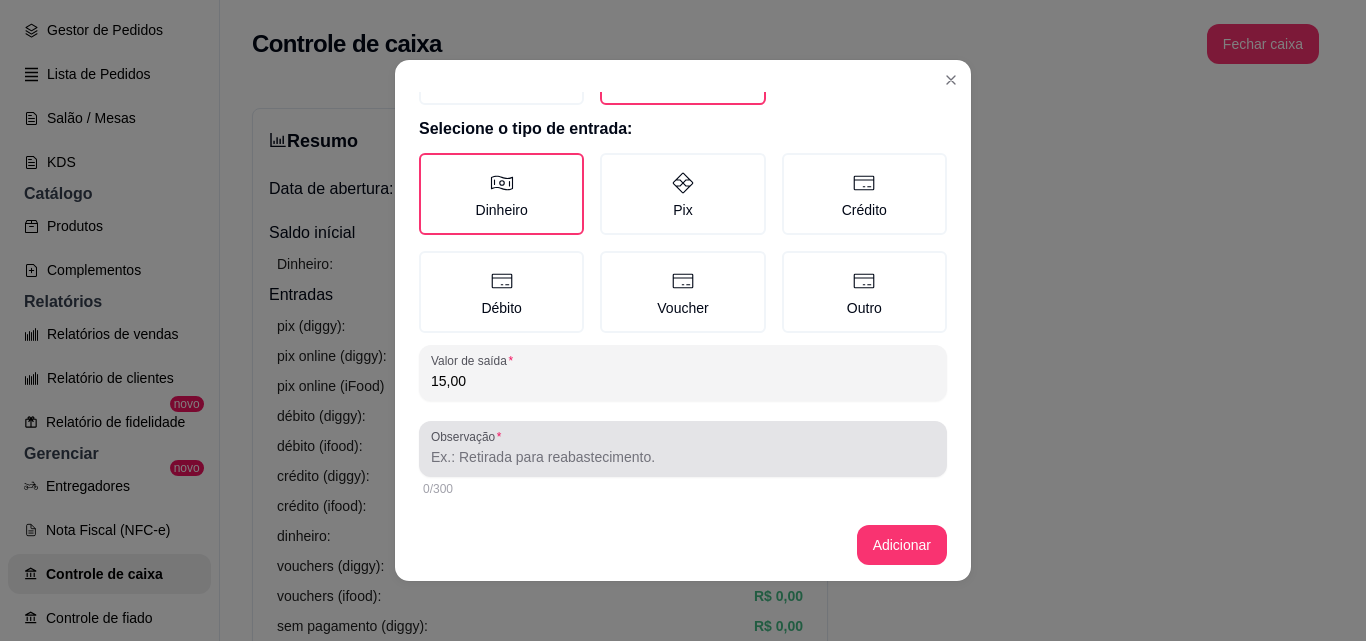 type on "15,00" 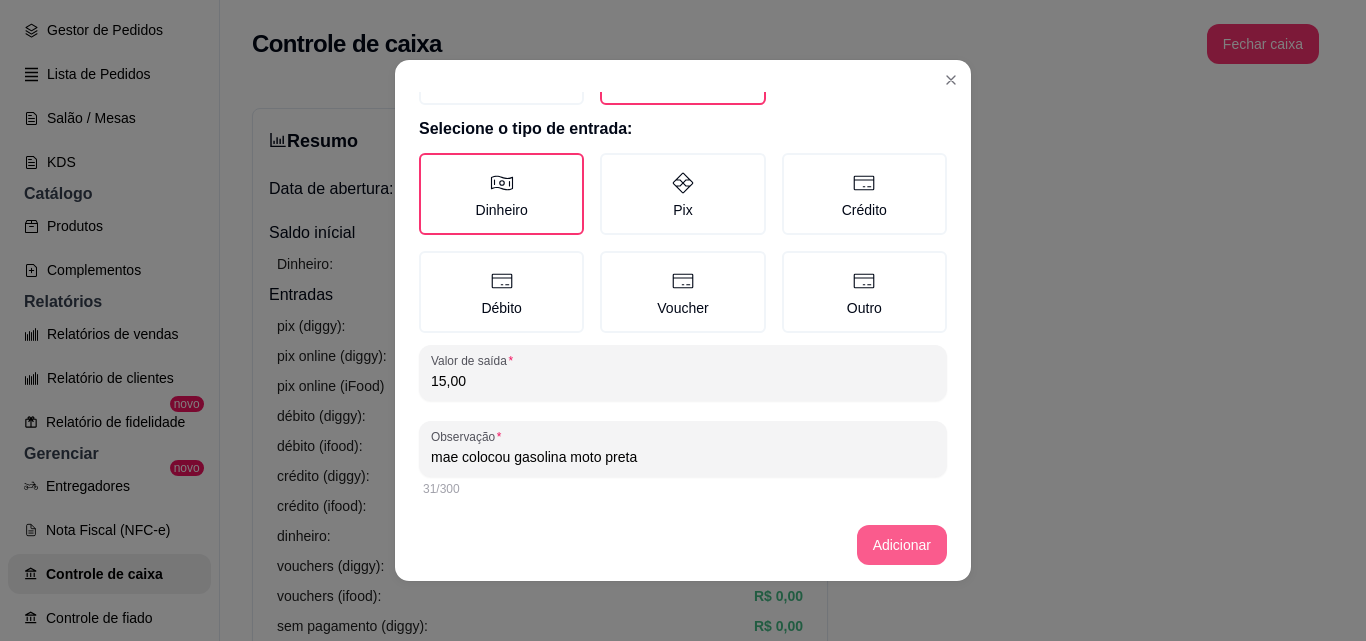 type on "mae colocou gasolina moto preta" 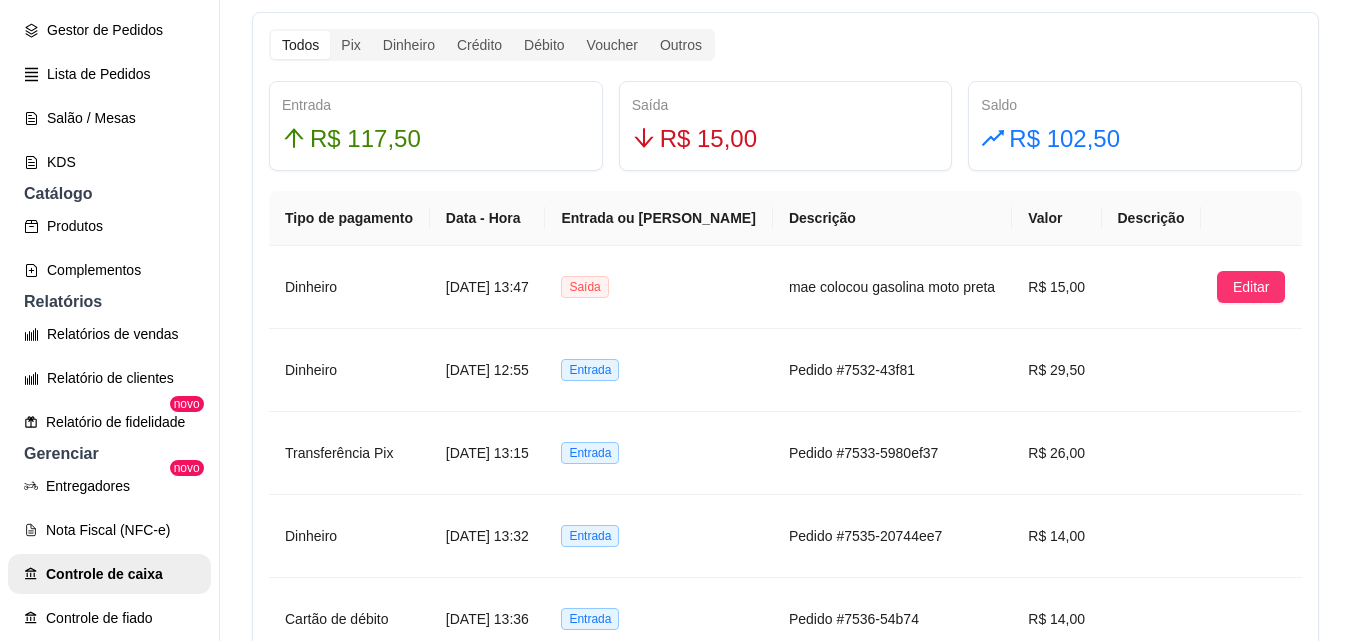 scroll, scrollTop: 1200, scrollLeft: 0, axis: vertical 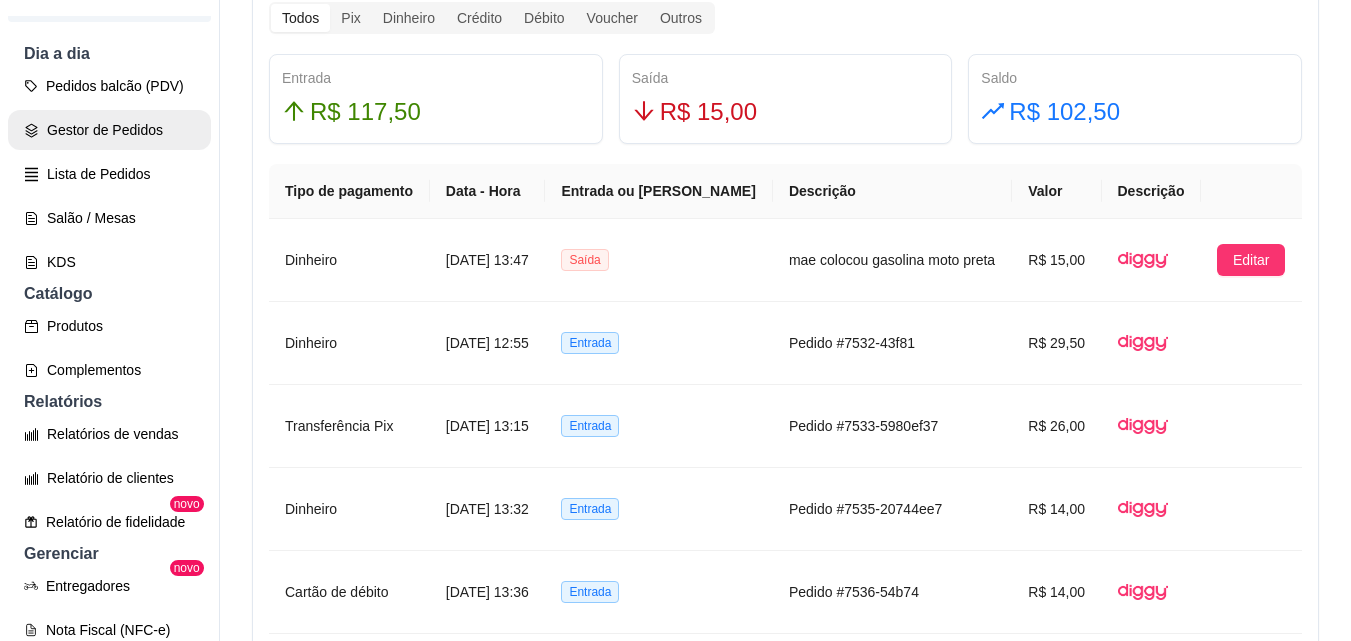 click on "Gestor de Pedidos" at bounding box center (109, 130) 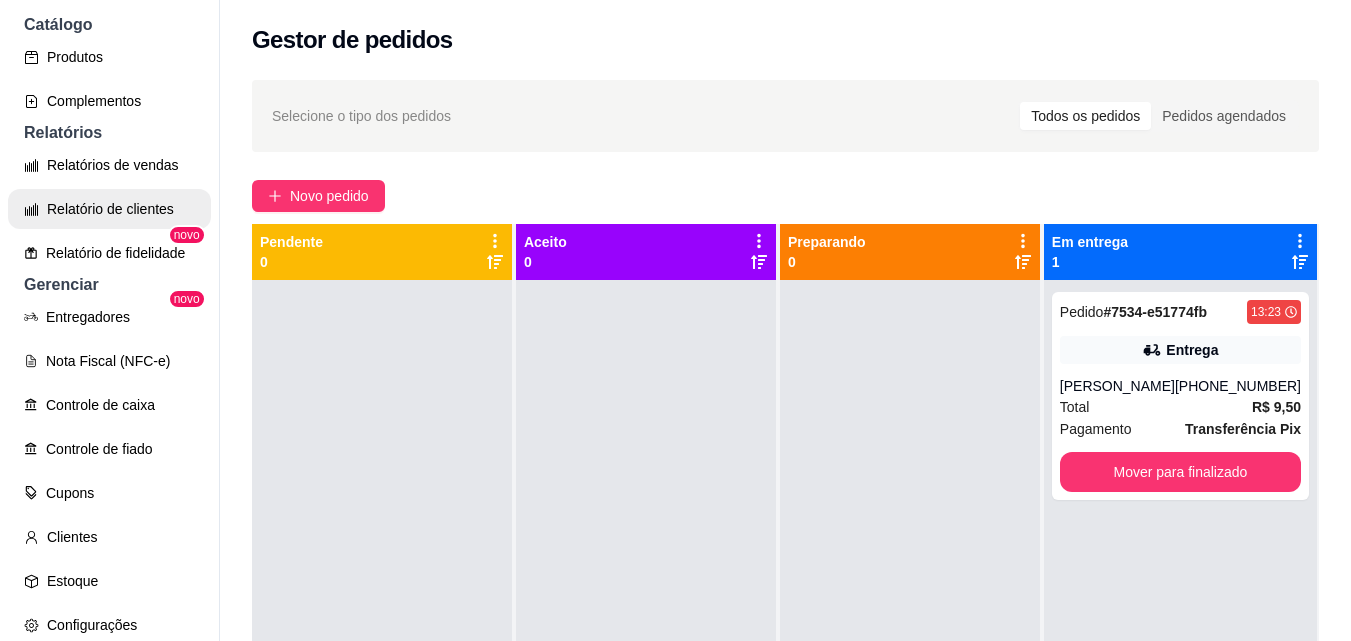 scroll, scrollTop: 600, scrollLeft: 0, axis: vertical 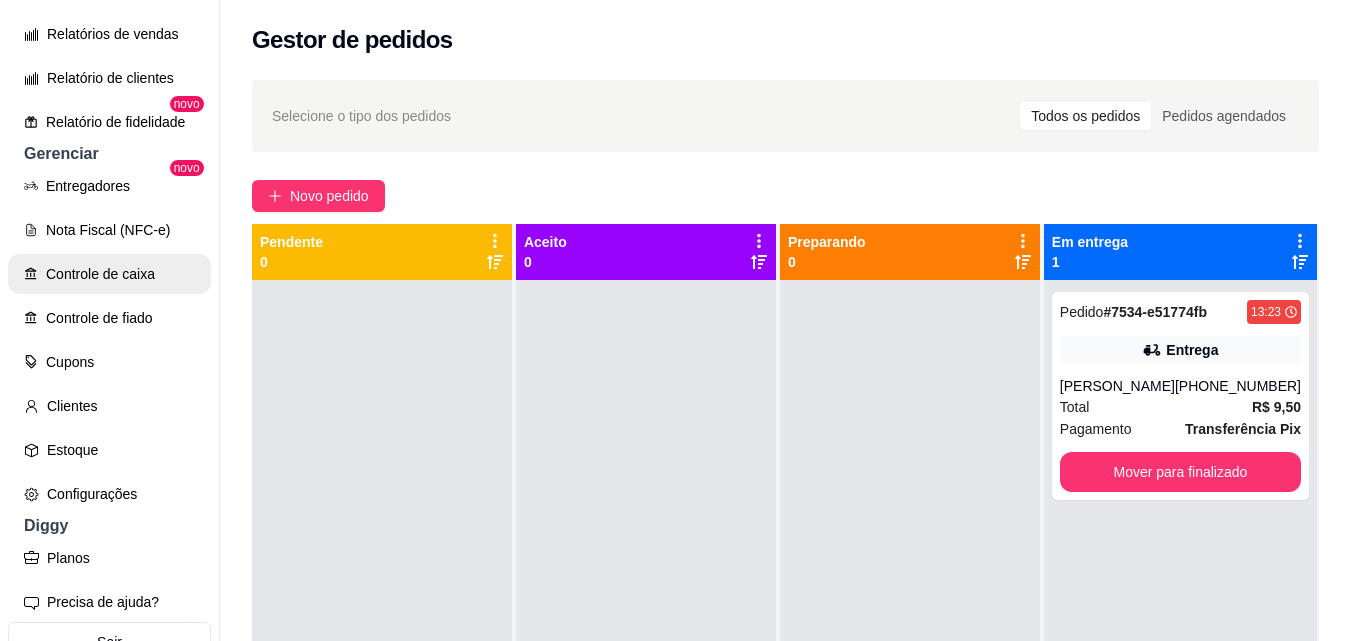 click on "Controle de caixa" at bounding box center [109, 274] 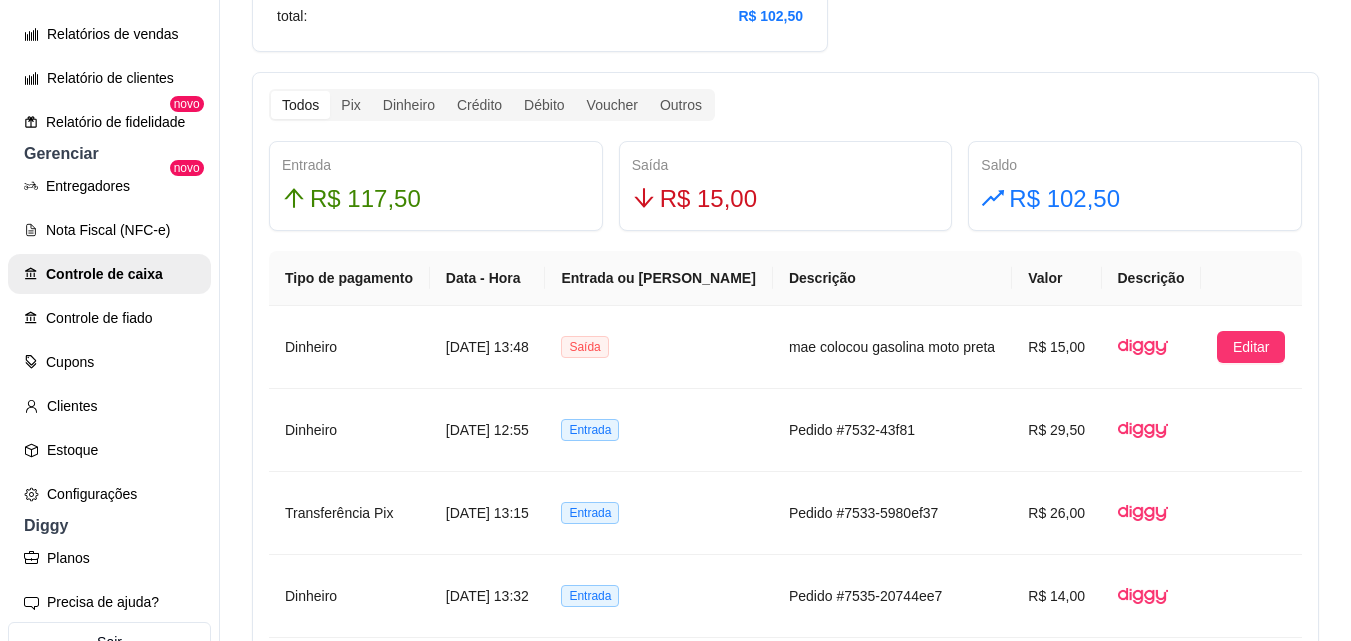 scroll, scrollTop: 1200, scrollLeft: 0, axis: vertical 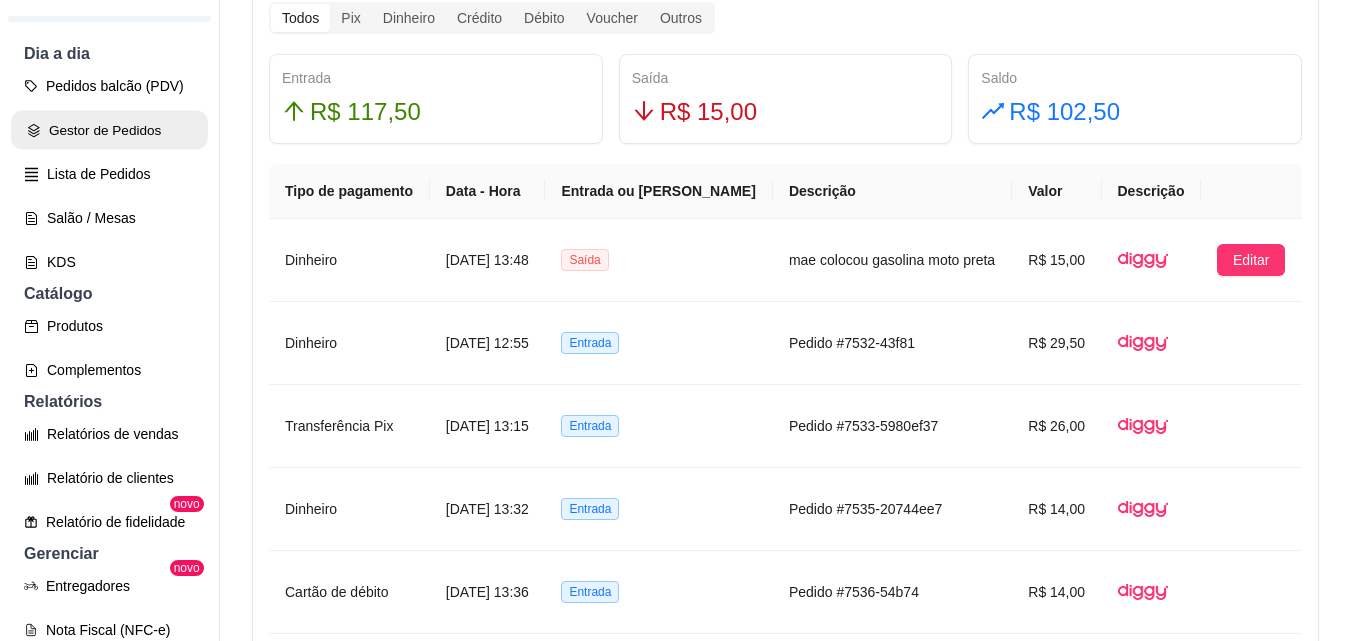 click on "Gestor de Pedidos" at bounding box center (109, 130) 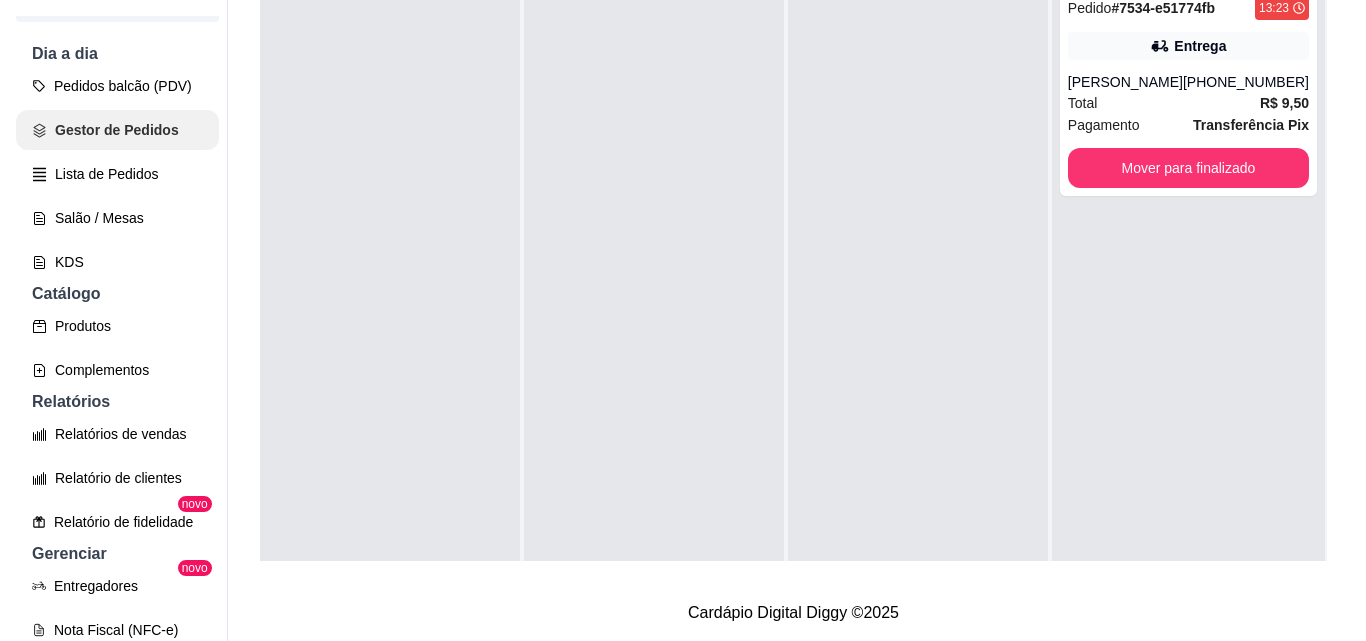 scroll, scrollTop: 0, scrollLeft: 0, axis: both 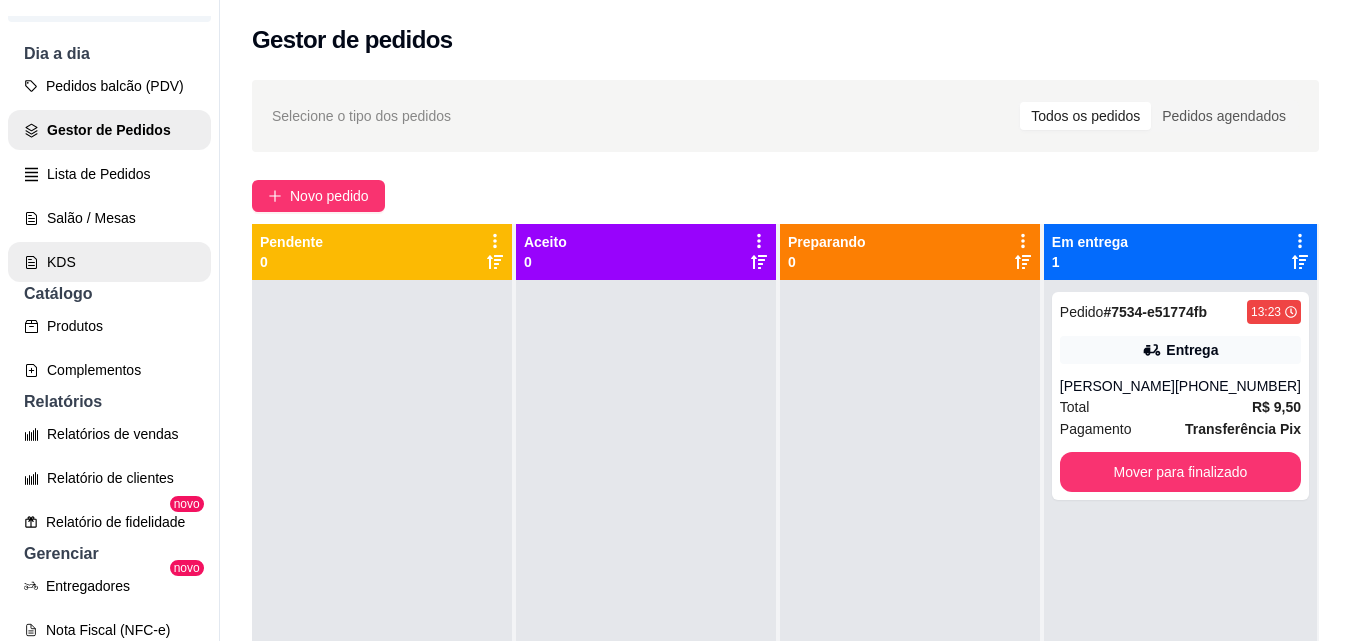 click on "Salão / Mesas" at bounding box center [109, 218] 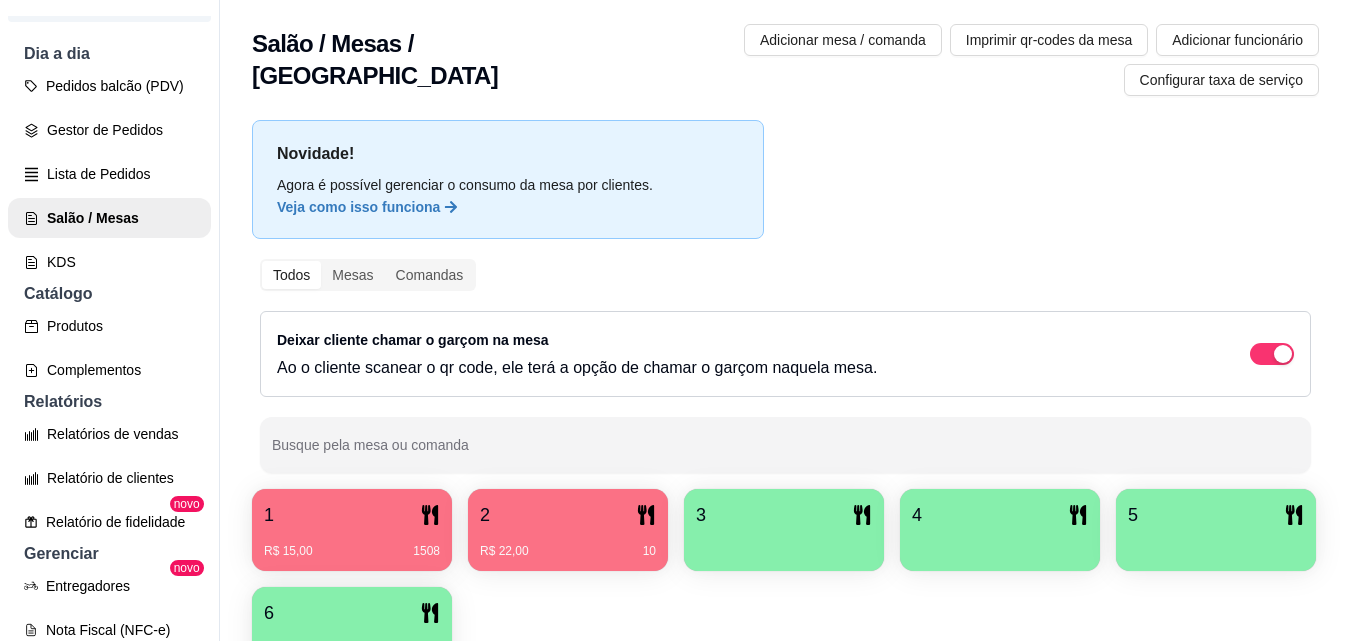 click on "R$ 22,00 10" at bounding box center [568, 544] 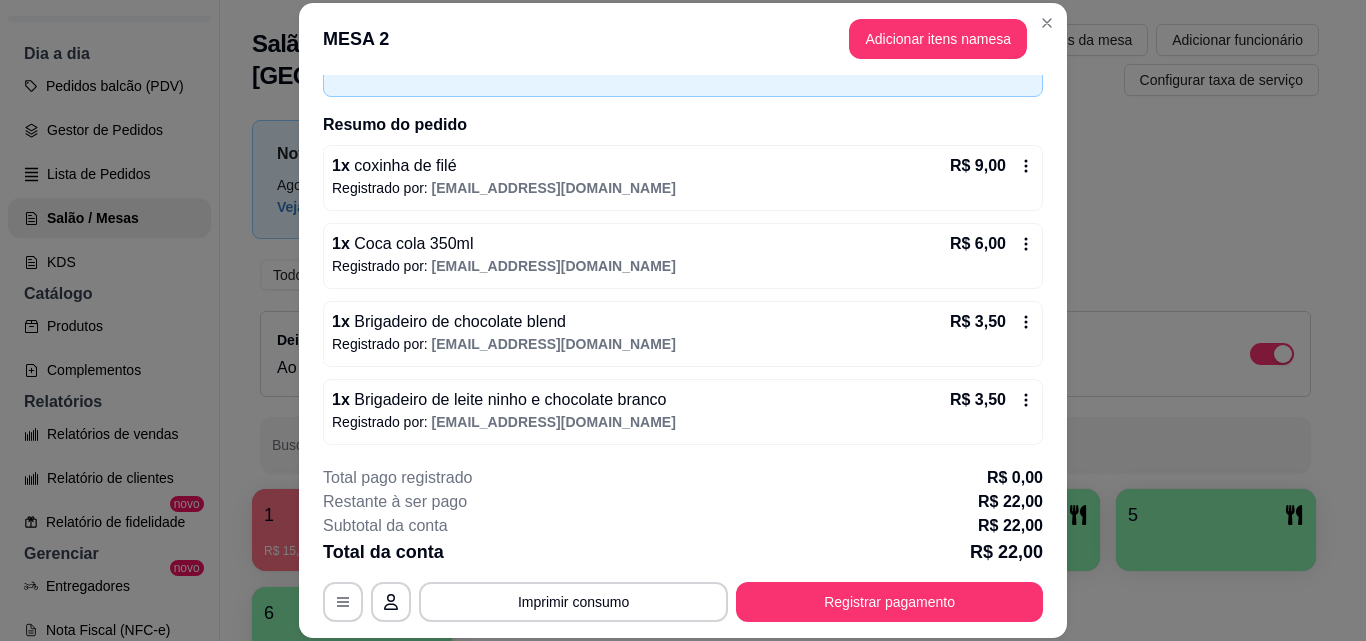 scroll, scrollTop: 122, scrollLeft: 0, axis: vertical 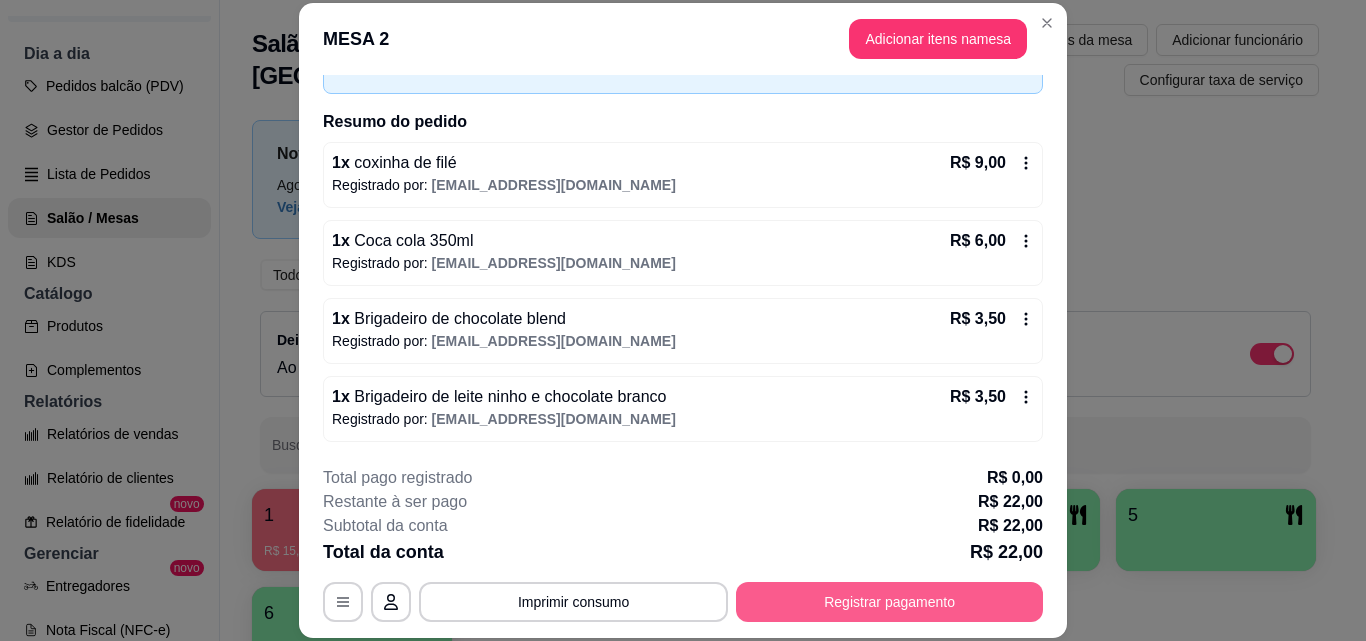 click on "Registrar pagamento" at bounding box center (889, 602) 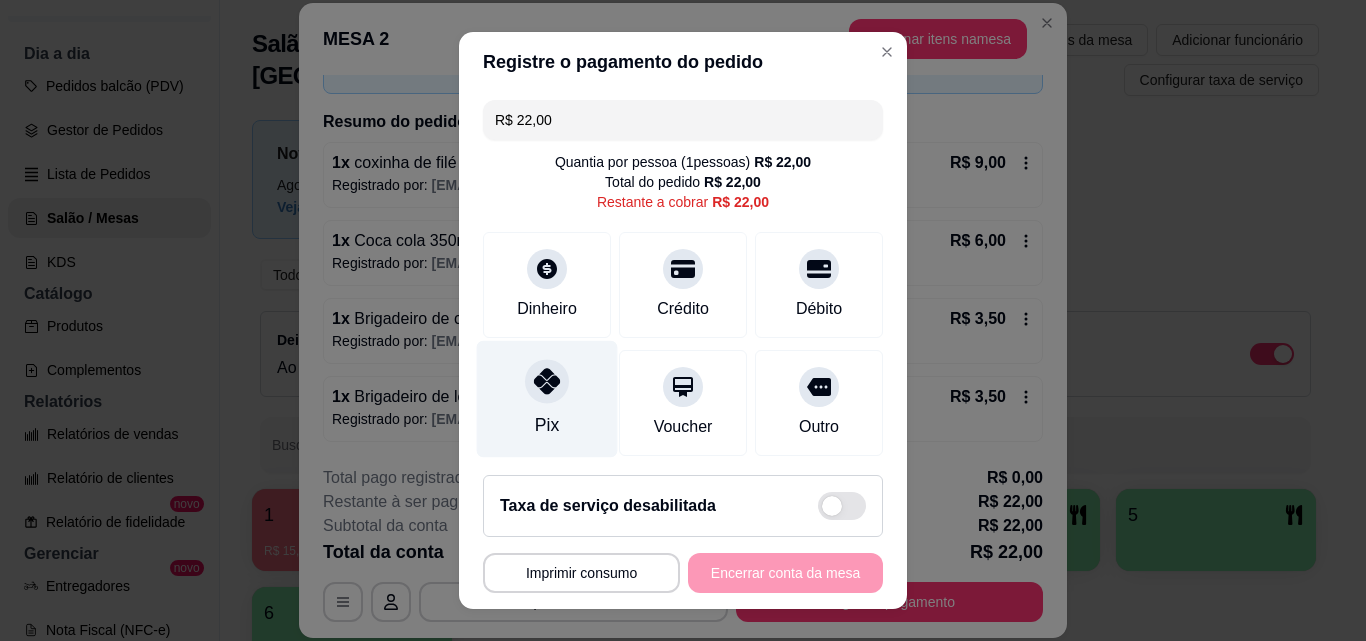 click on "Pix" at bounding box center [547, 399] 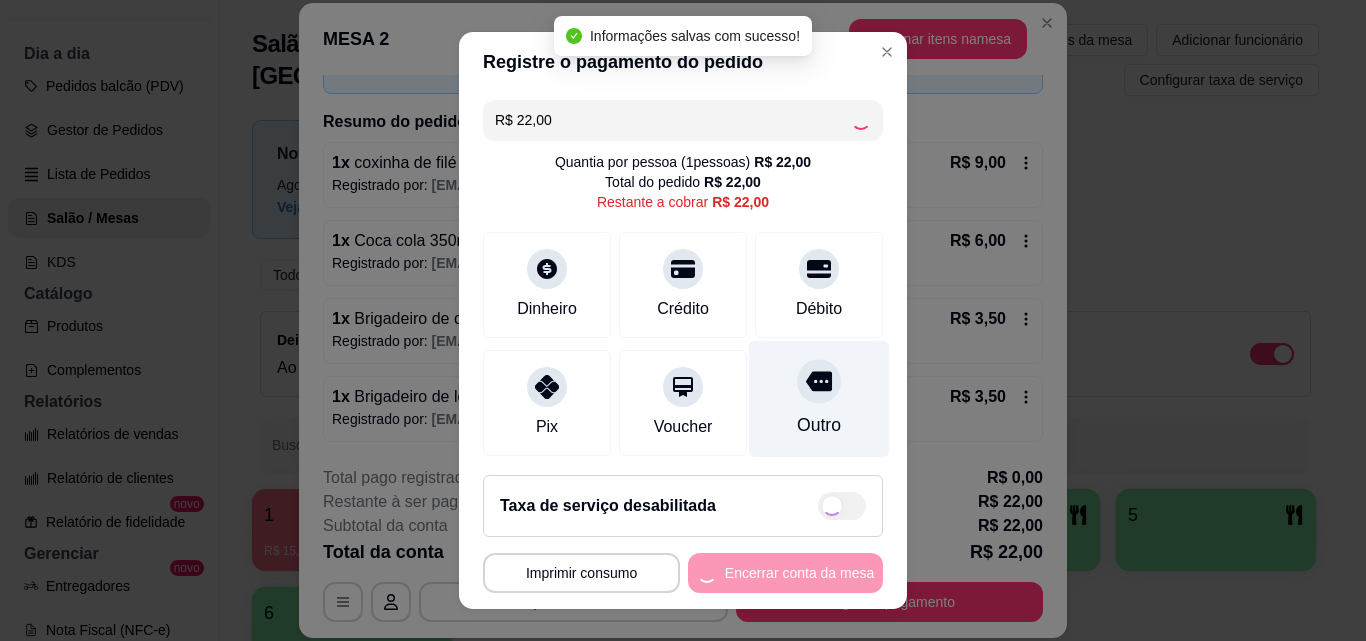 type on "R$ 0,00" 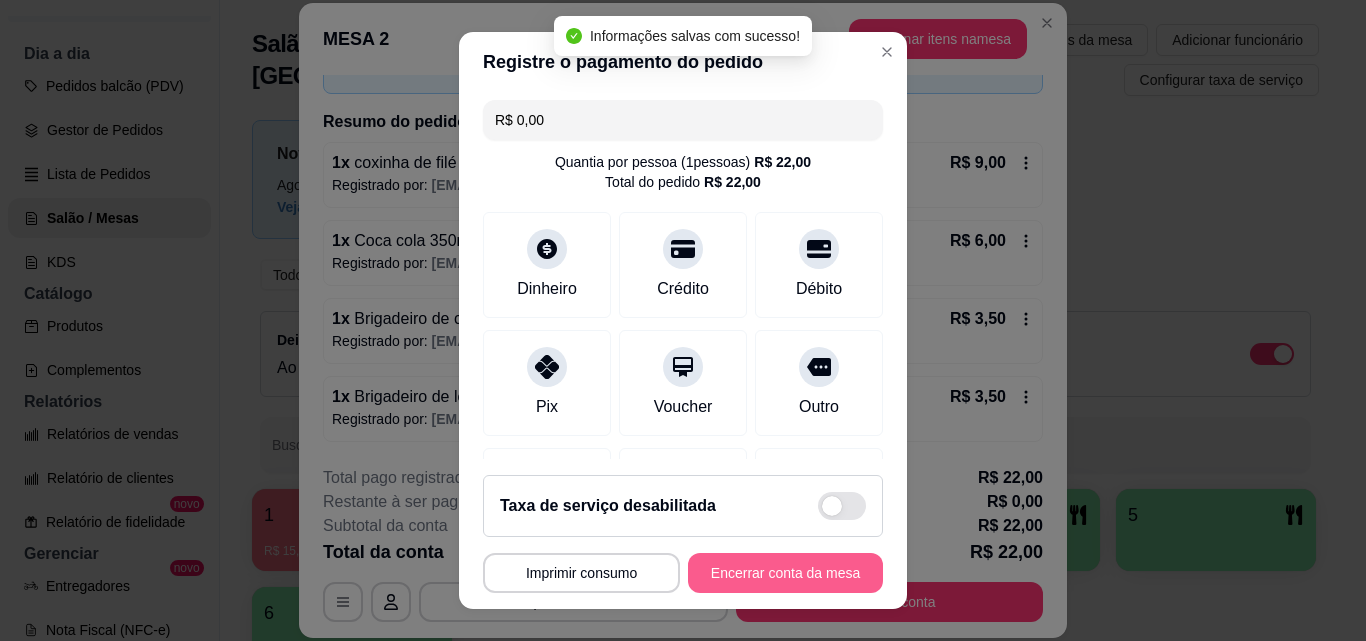 click on "Encerrar conta da mesa" at bounding box center (785, 573) 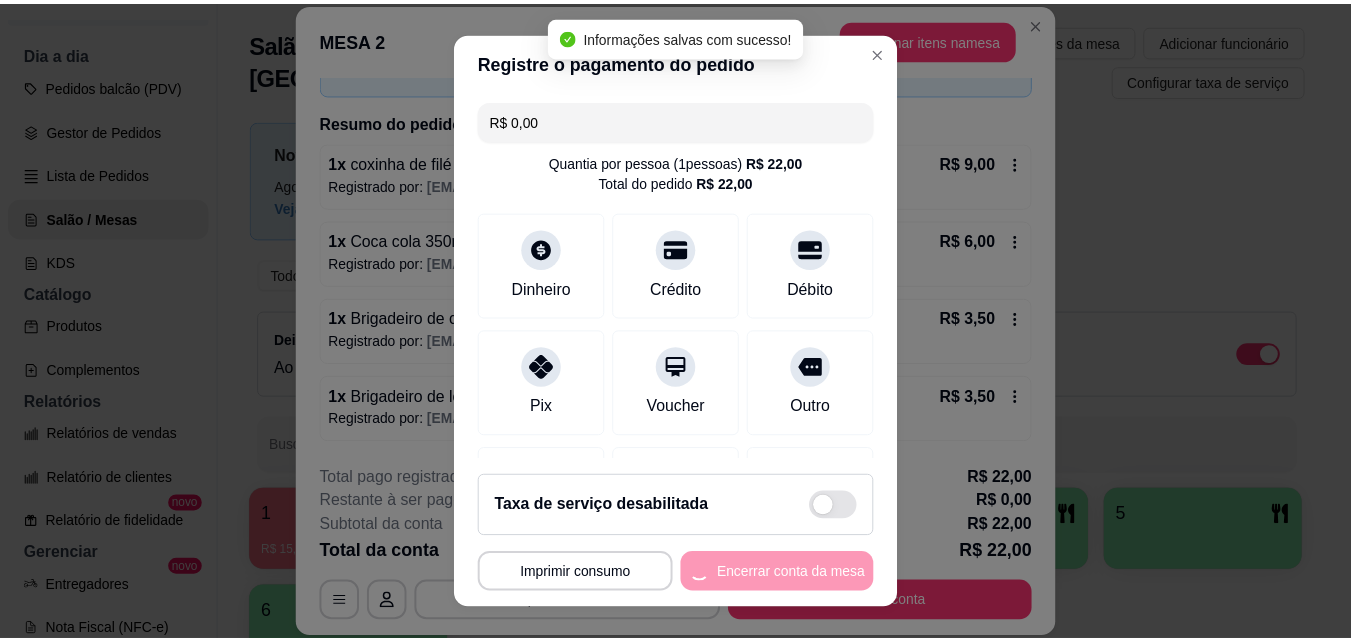 scroll, scrollTop: 0, scrollLeft: 0, axis: both 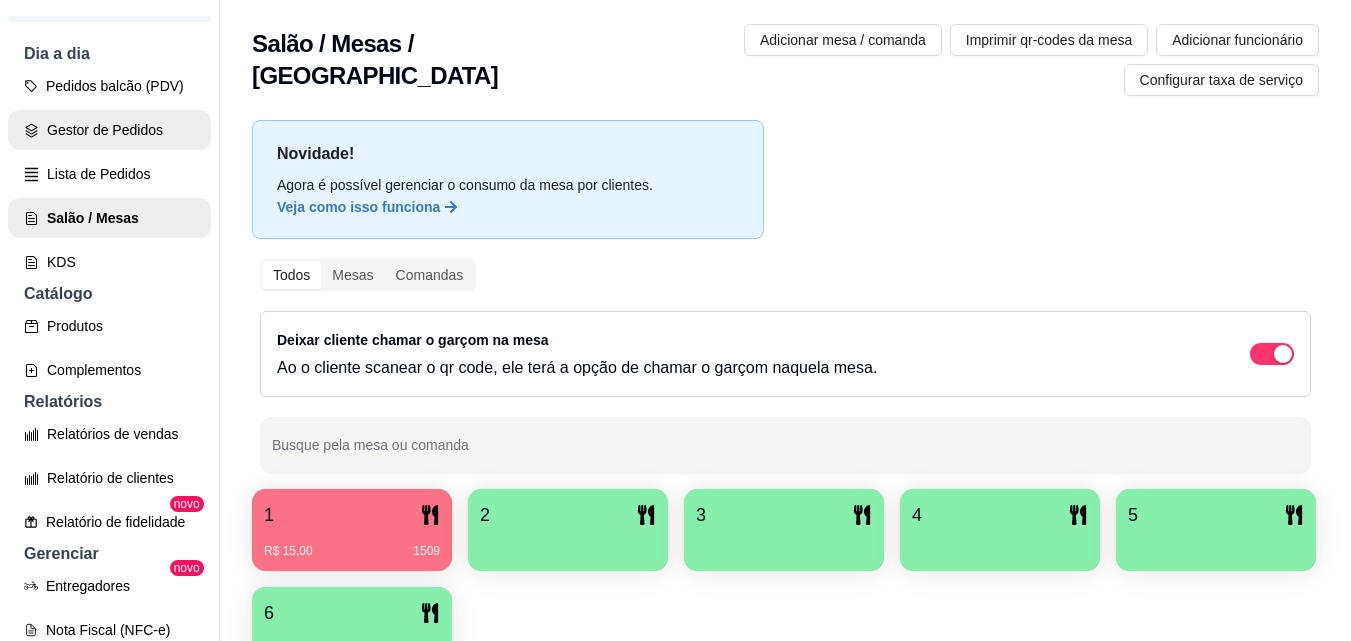 click on "Gestor de Pedidos" at bounding box center (109, 130) 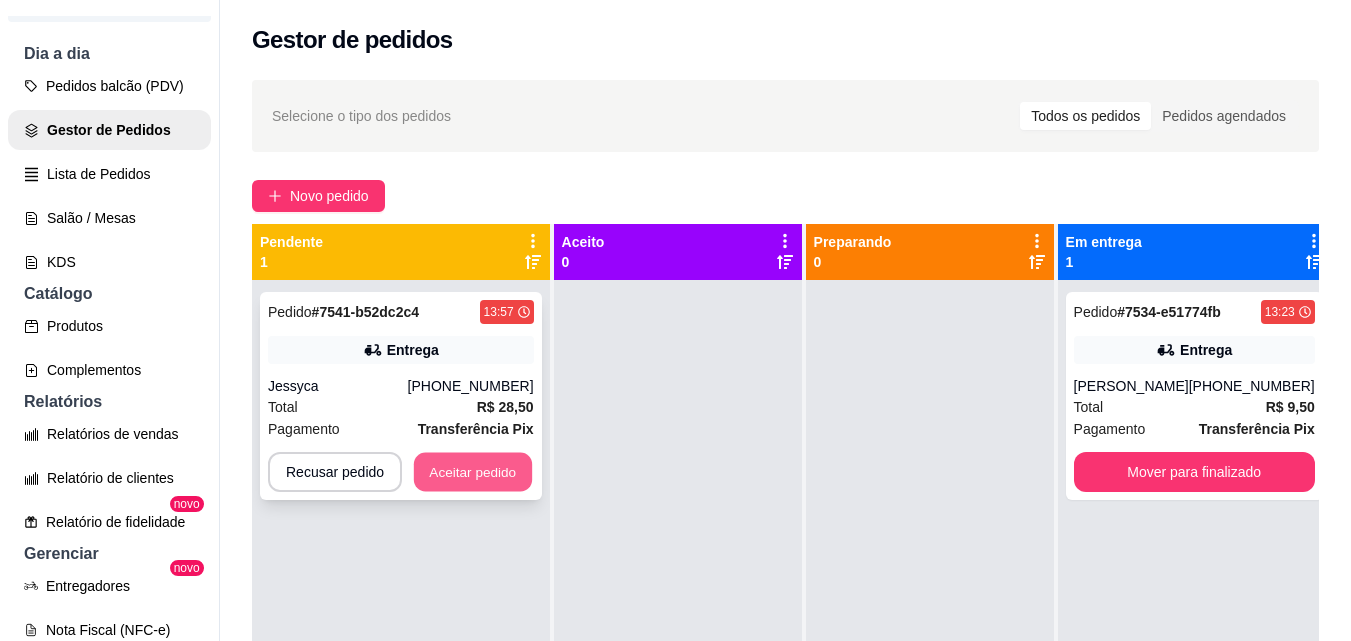 click on "Aceitar pedido" at bounding box center (473, 472) 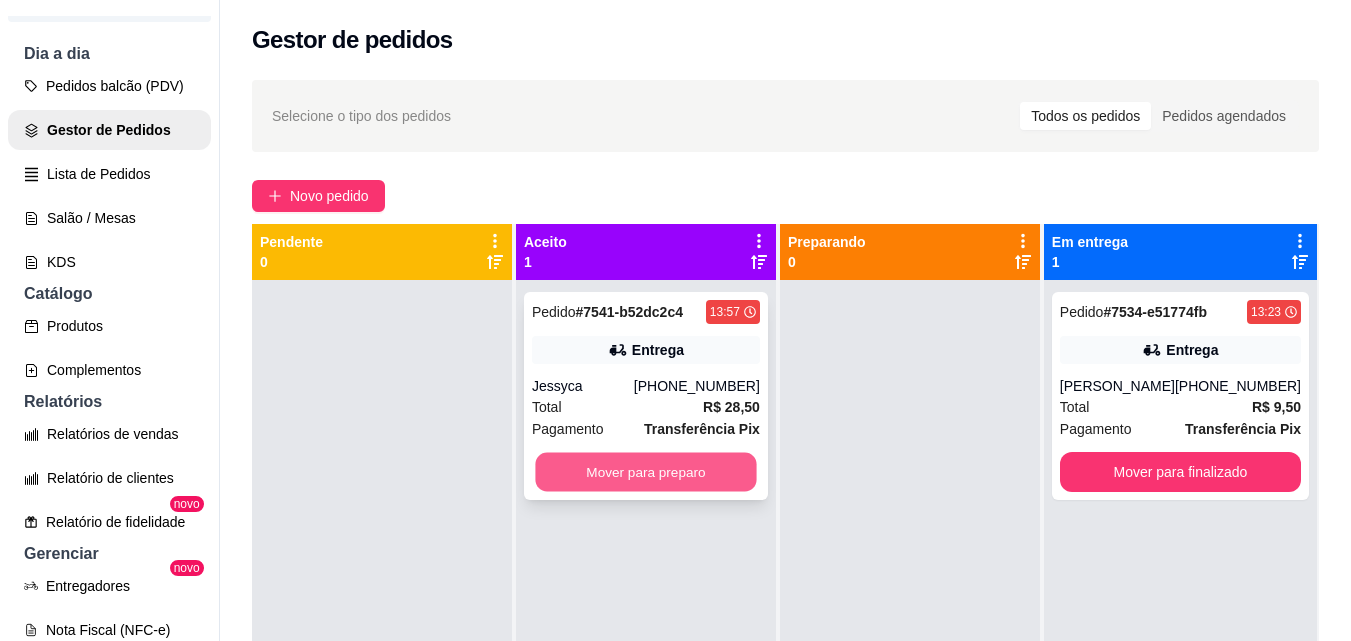 click on "Mover para preparo" at bounding box center [645, 472] 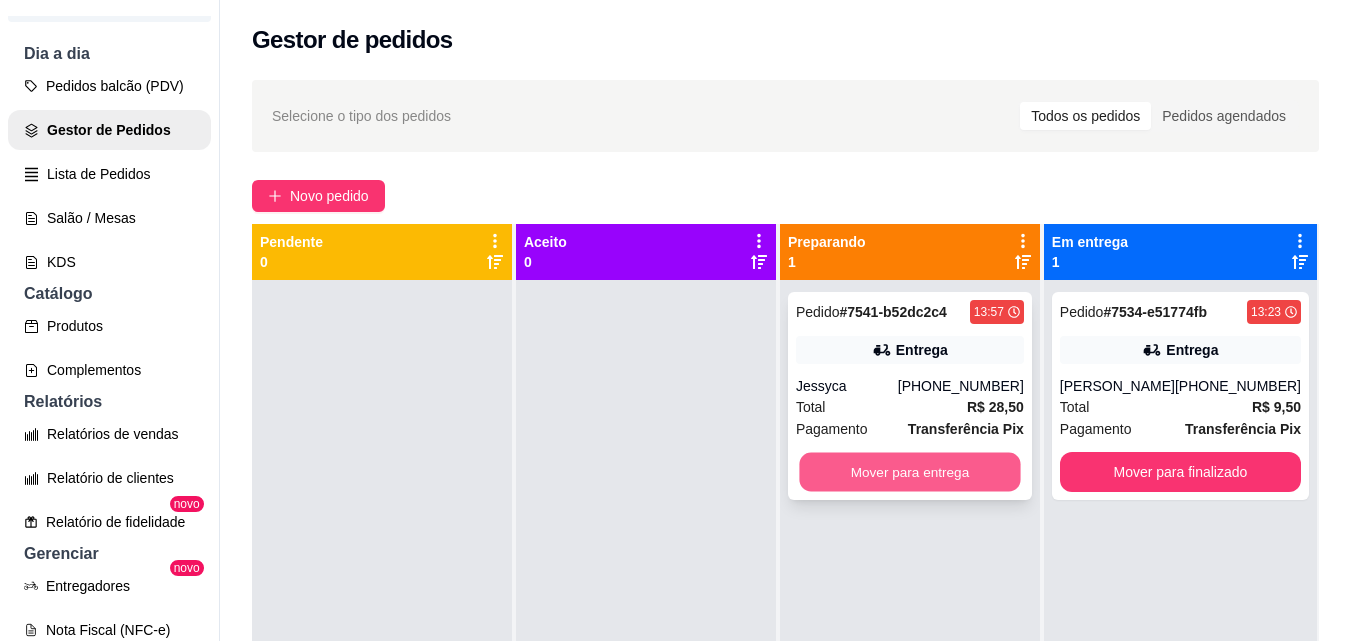 click on "Mover para entrega" at bounding box center (909, 472) 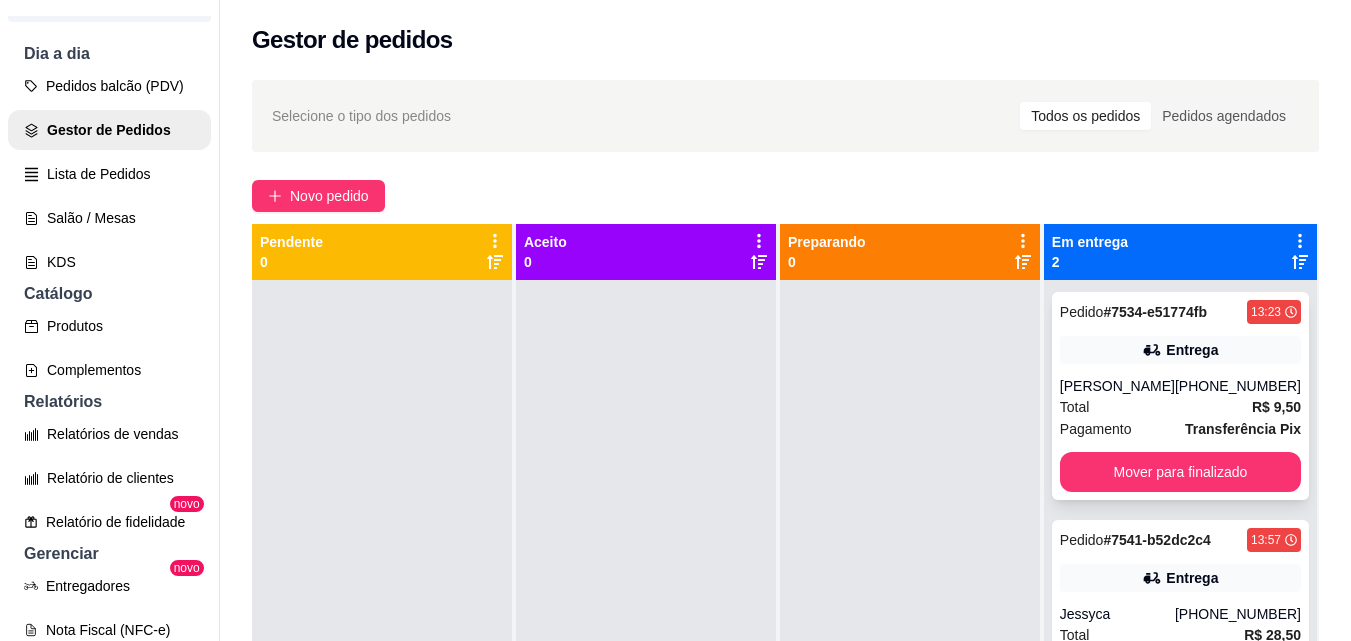 scroll, scrollTop: 56, scrollLeft: 0, axis: vertical 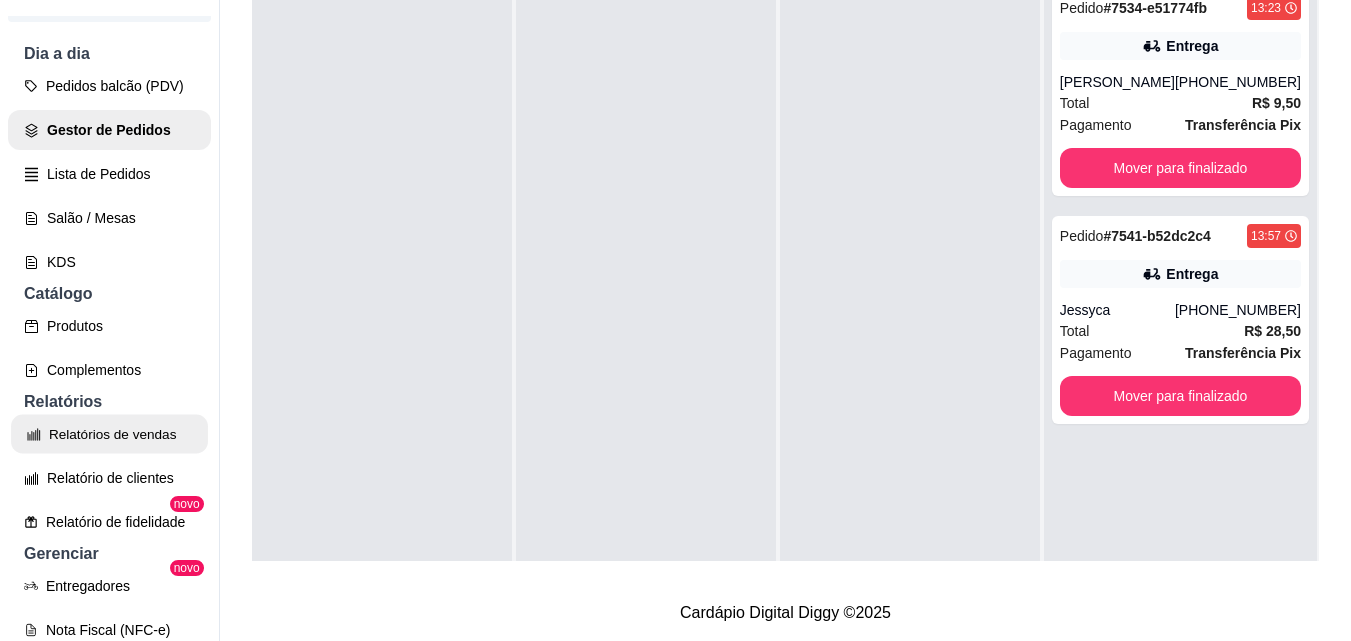 click on "Relatórios de vendas" at bounding box center (109, 434) 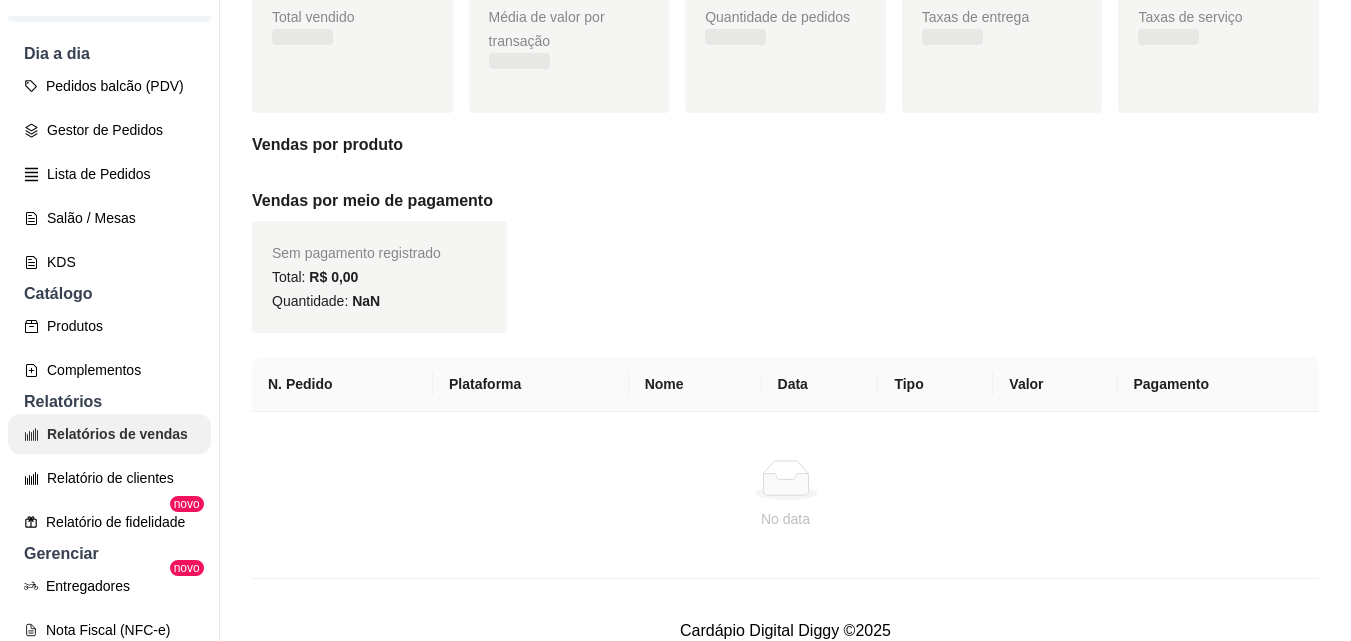 scroll, scrollTop: 0, scrollLeft: 0, axis: both 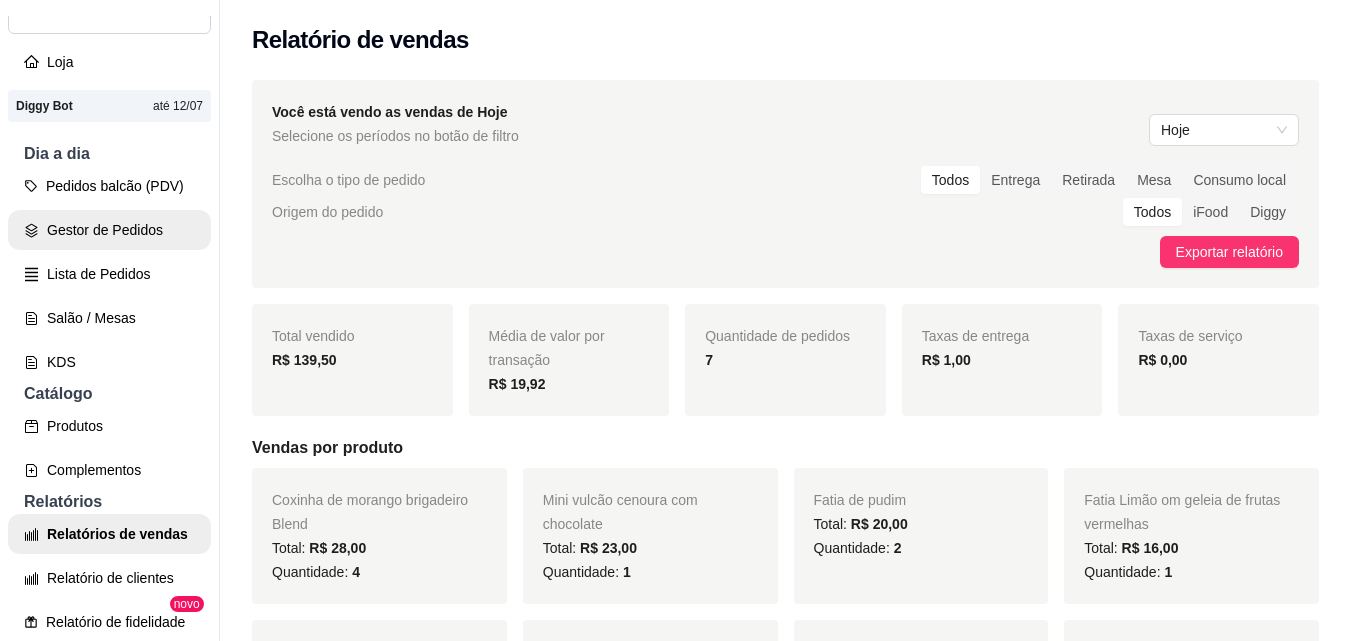 click on "Gestor de Pedidos" at bounding box center (109, 230) 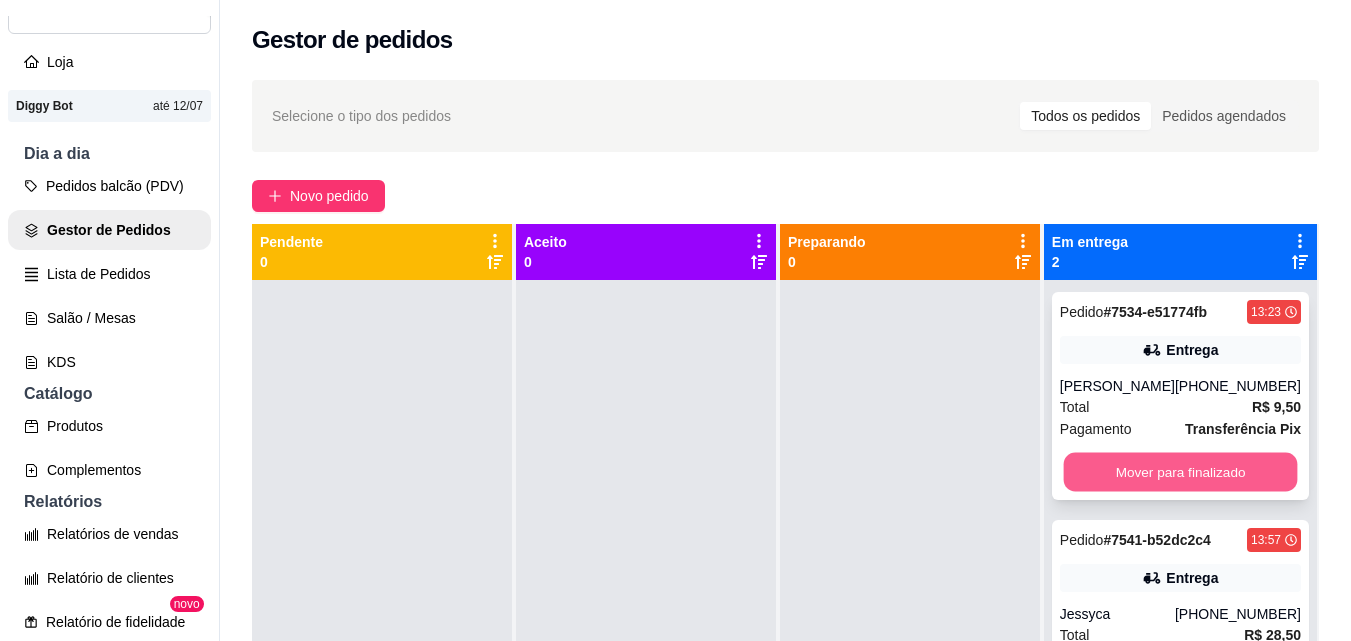 click on "Mover para finalizado" at bounding box center [1180, 472] 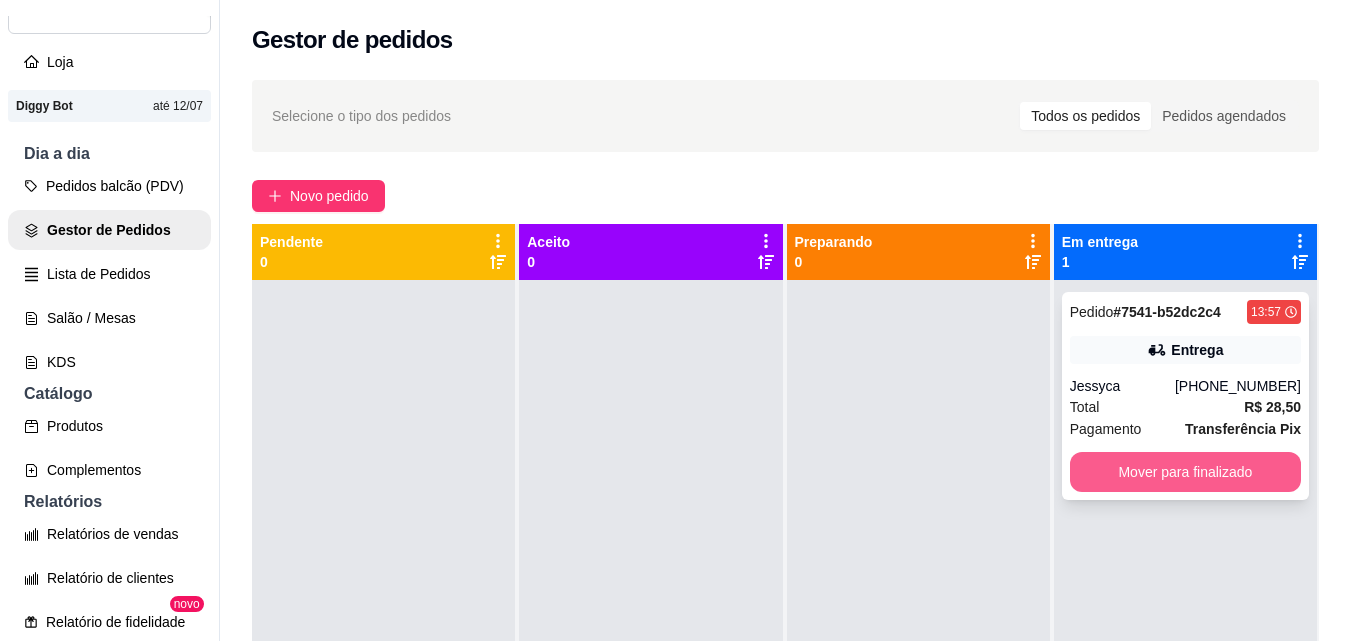 click on "Mover para finalizado" at bounding box center [1185, 472] 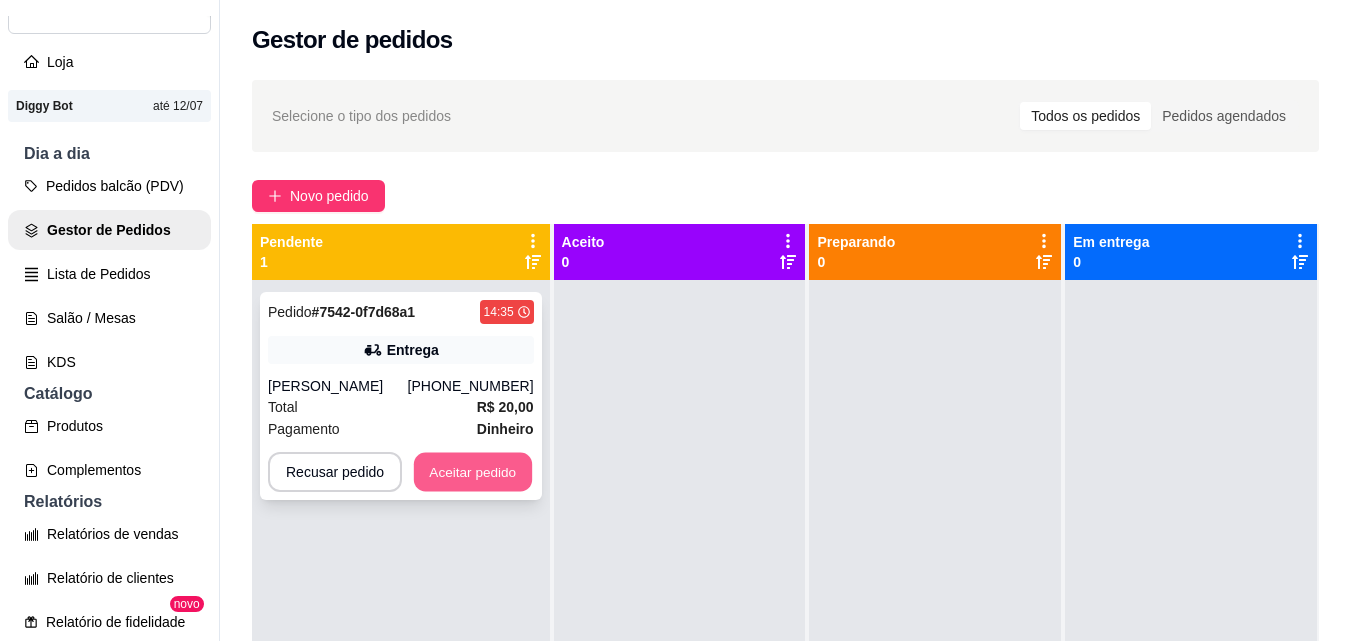 click on "Aceitar pedido" at bounding box center (473, 472) 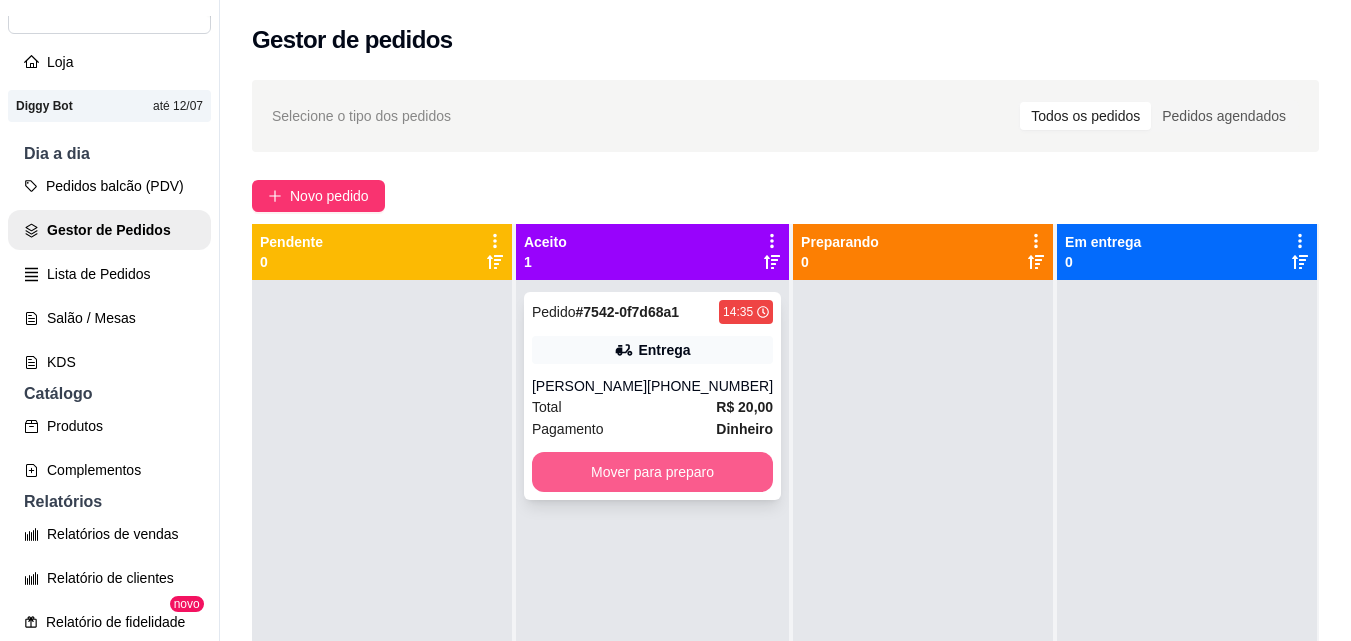 click on "Mover para preparo" at bounding box center [652, 472] 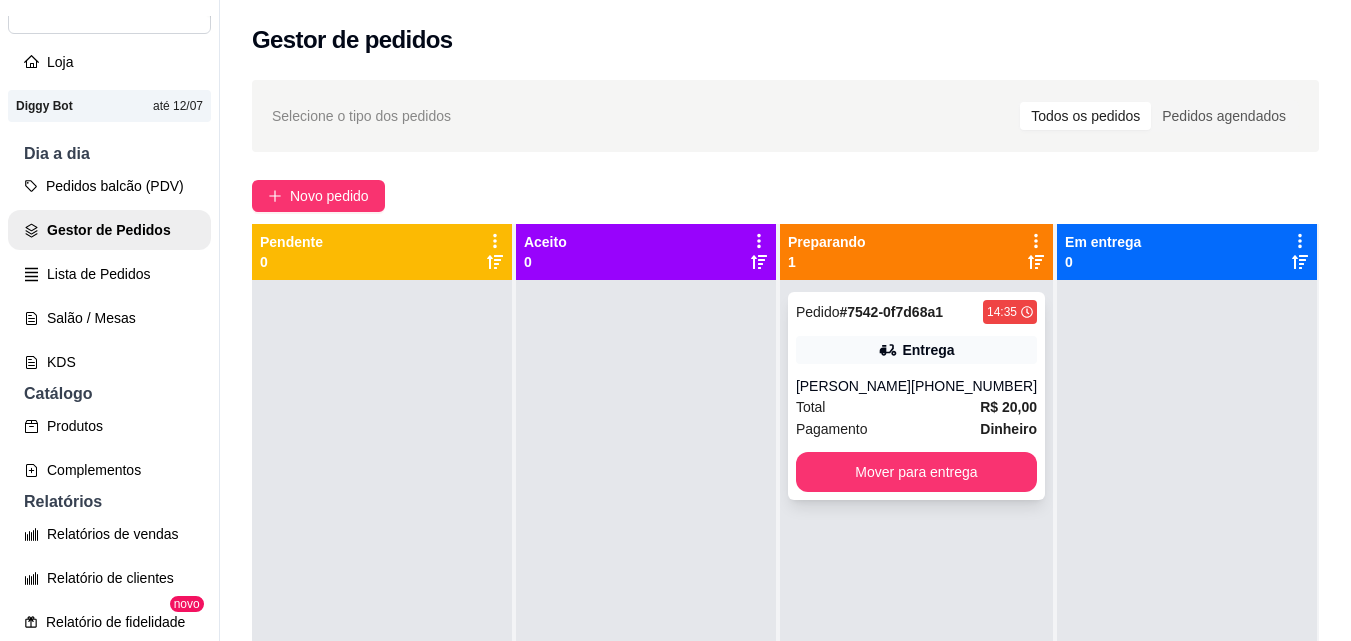 click on "Entrega" at bounding box center (916, 350) 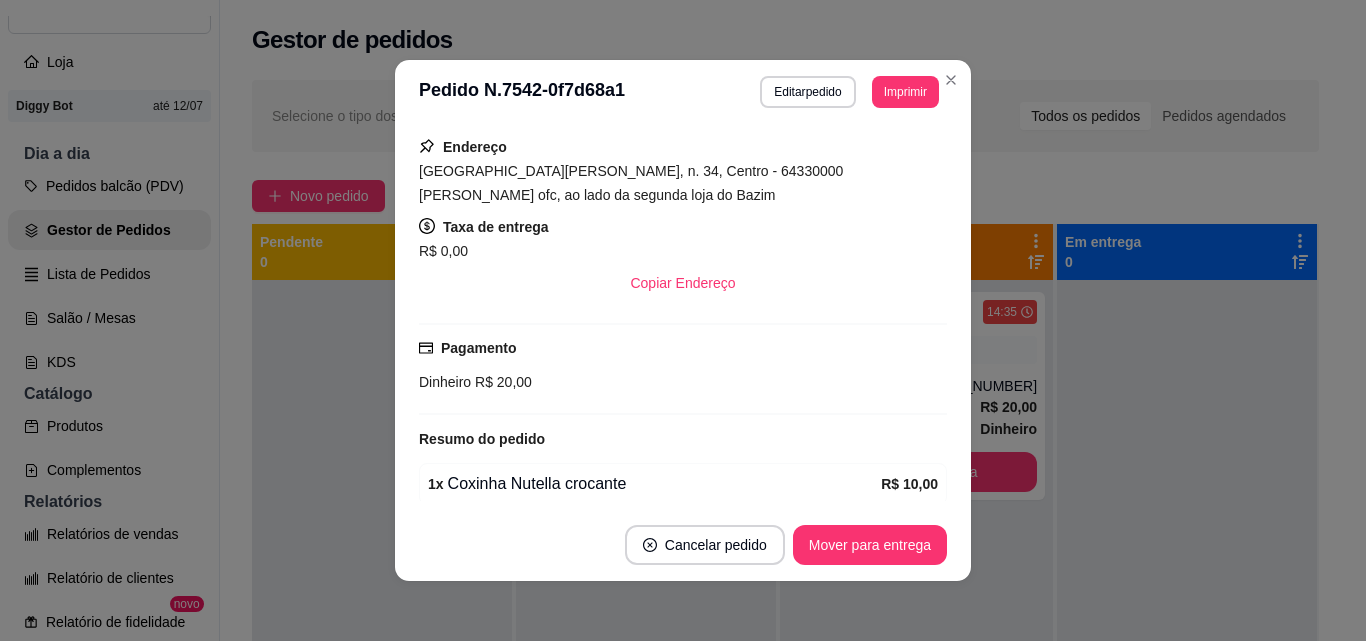 scroll, scrollTop: 494, scrollLeft: 0, axis: vertical 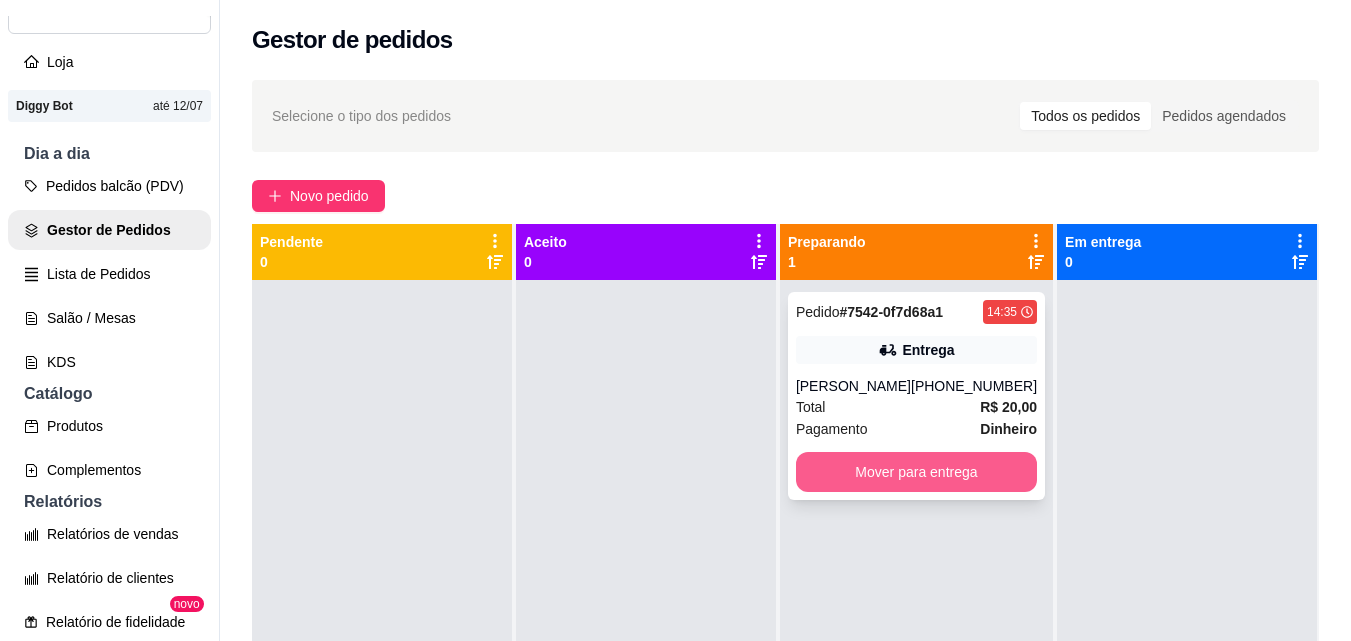 click on "Mover para entrega" at bounding box center (916, 472) 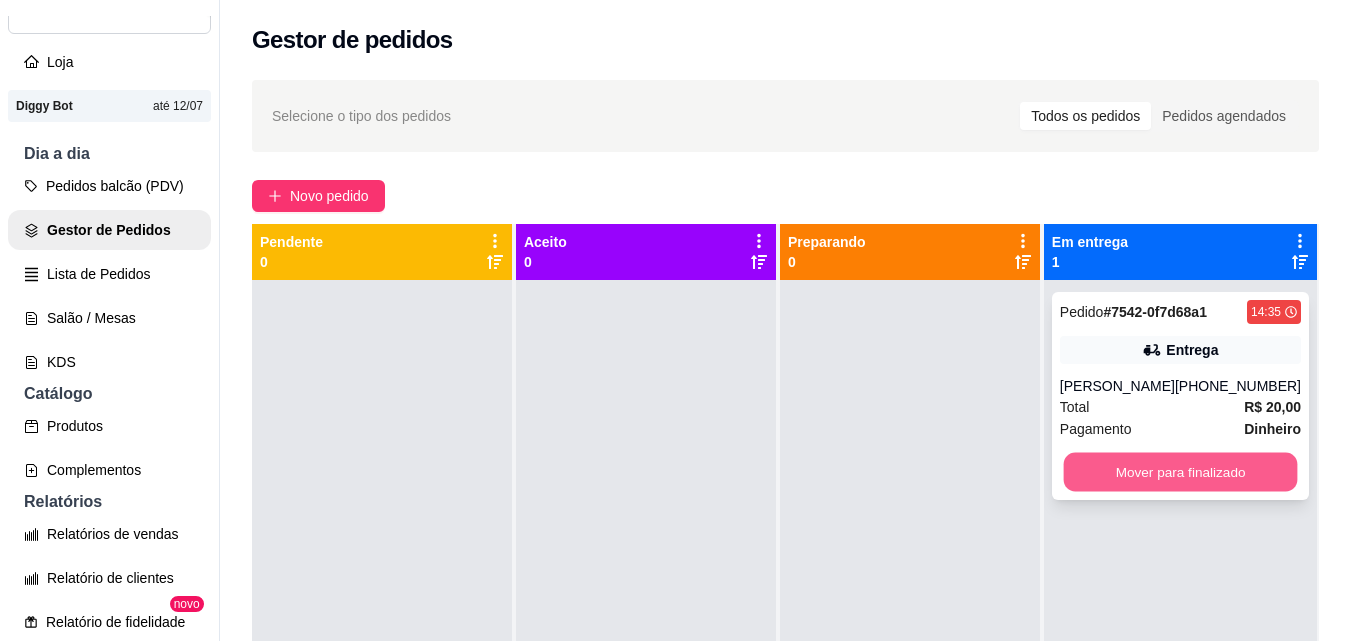 click on "Mover para finalizado" at bounding box center (1180, 472) 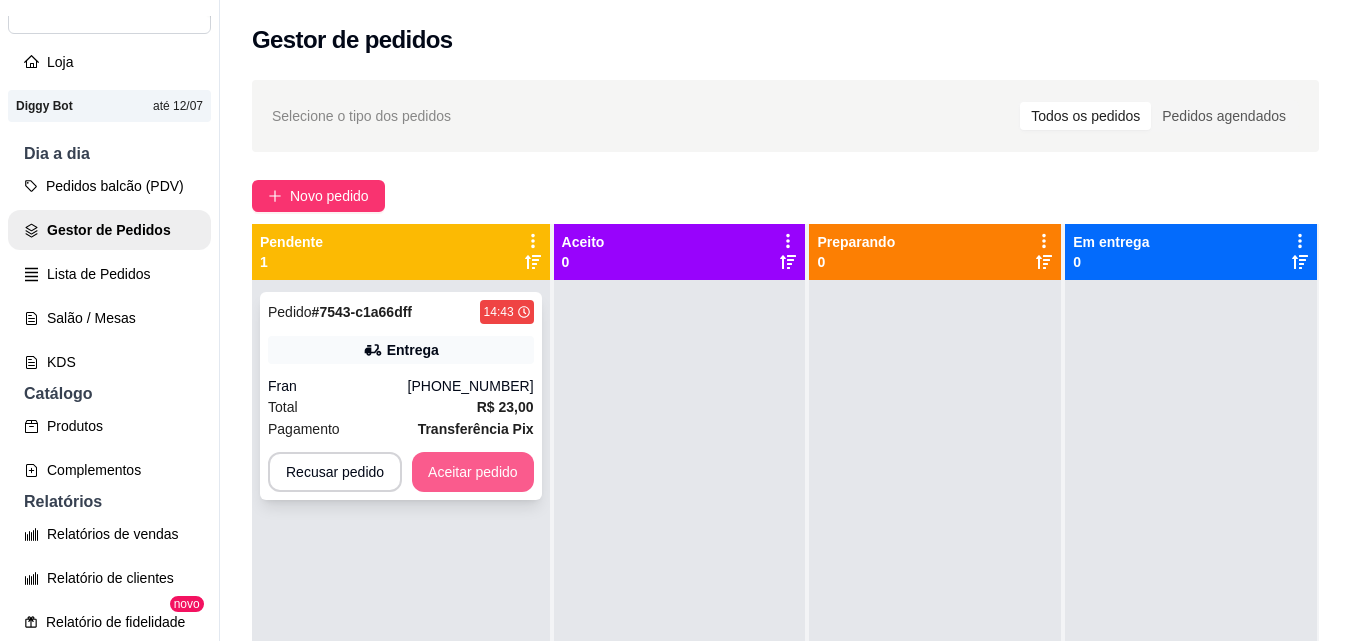 click on "Aceitar pedido" at bounding box center (473, 472) 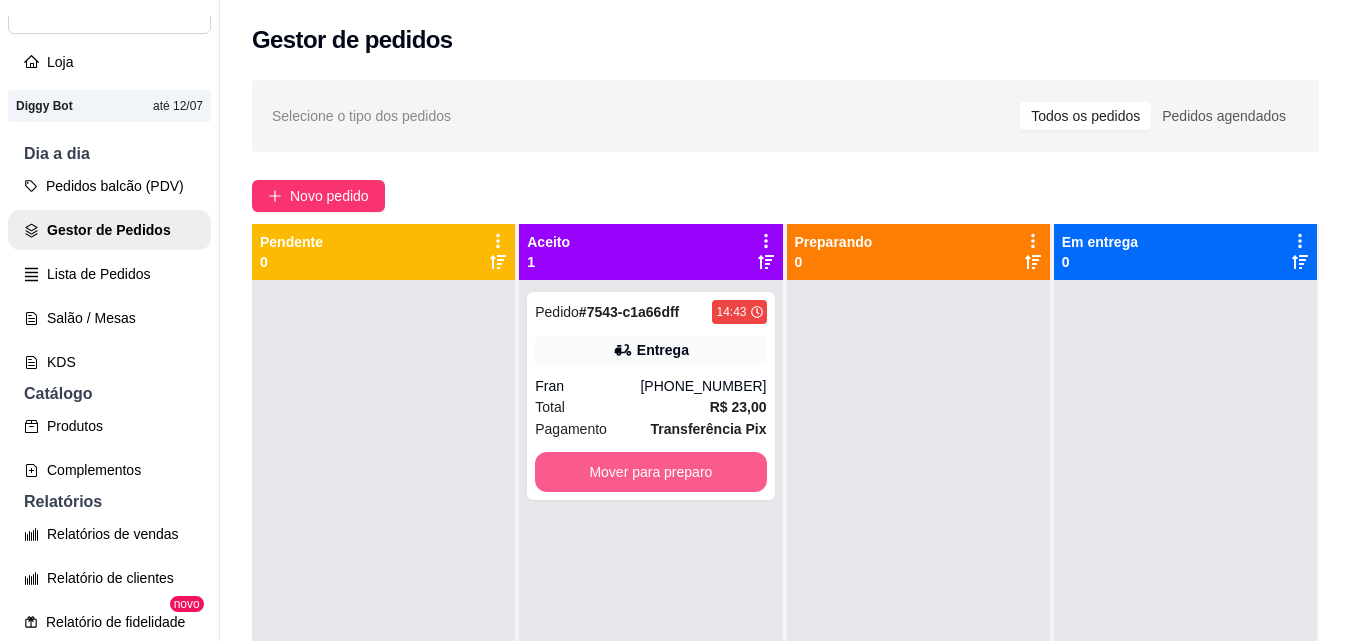 click on "Mover para preparo" at bounding box center [650, 472] 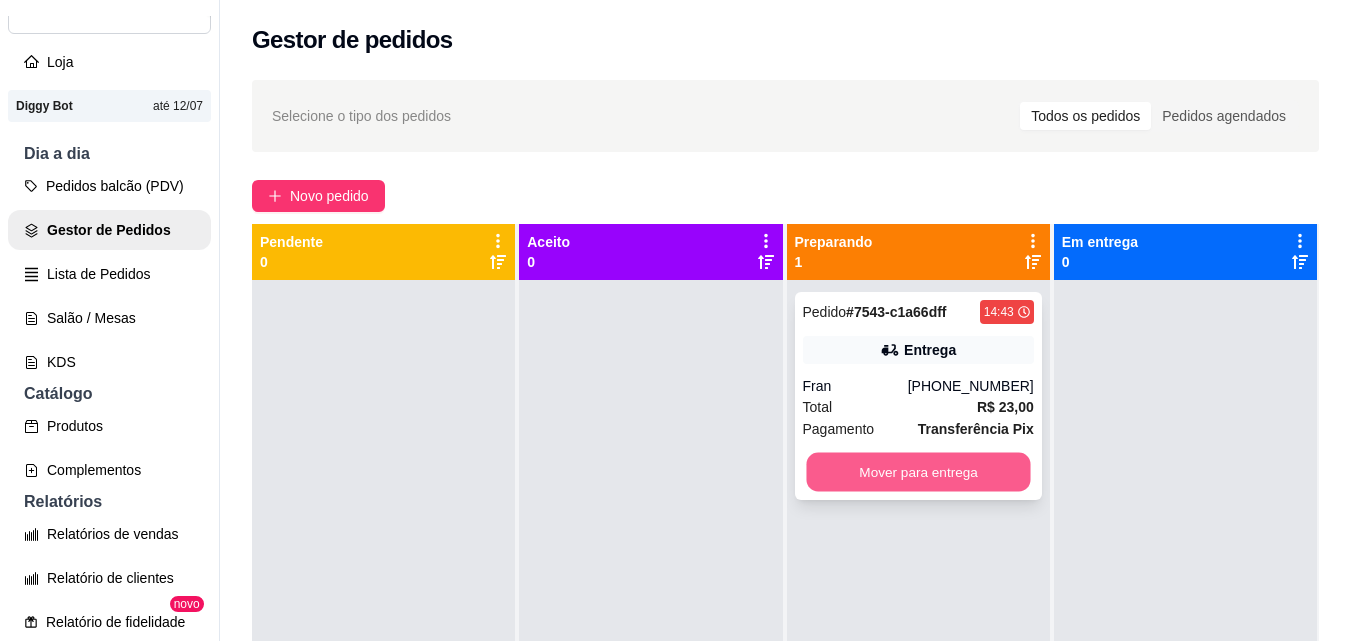 click on "Mover para entrega" at bounding box center (918, 472) 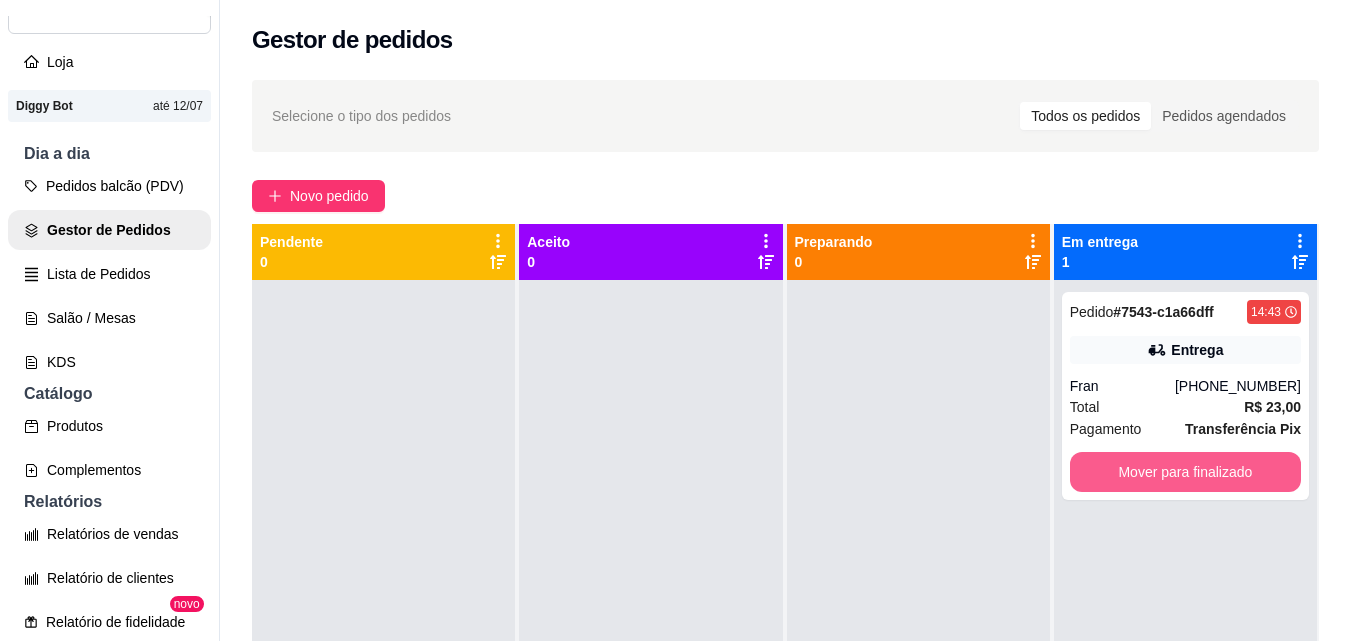 click on "Mover para finalizado" at bounding box center (1185, 472) 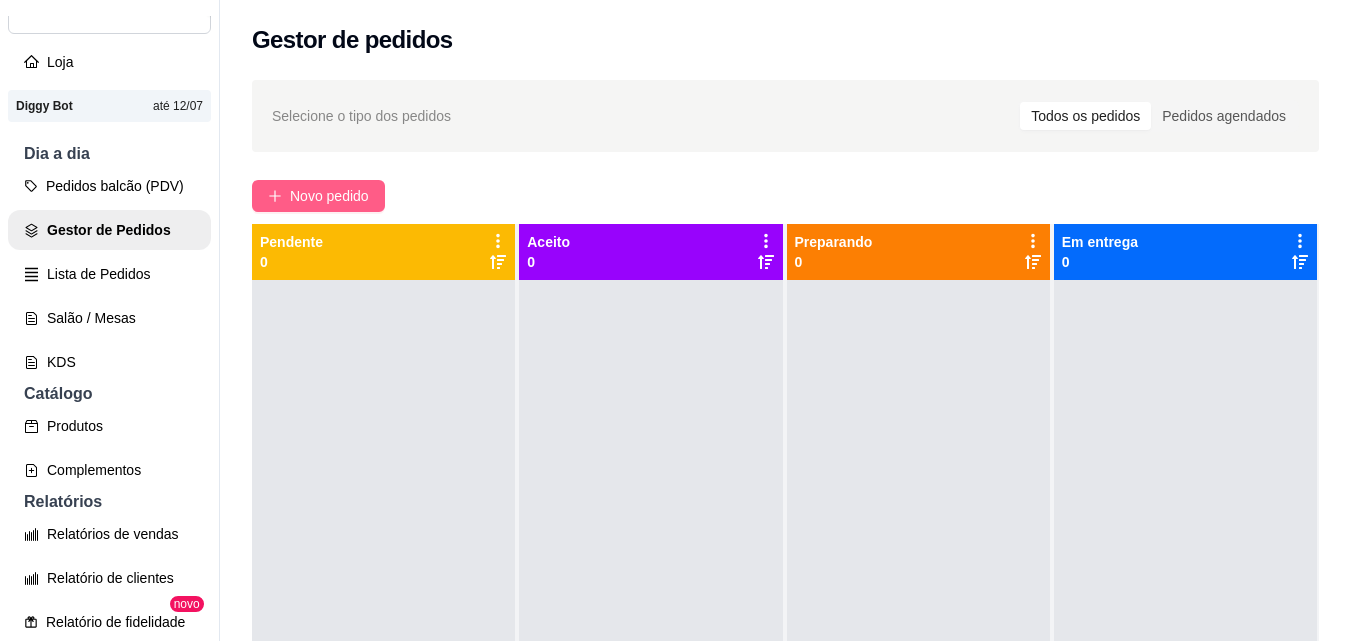 click on "Novo pedido" at bounding box center (318, 196) 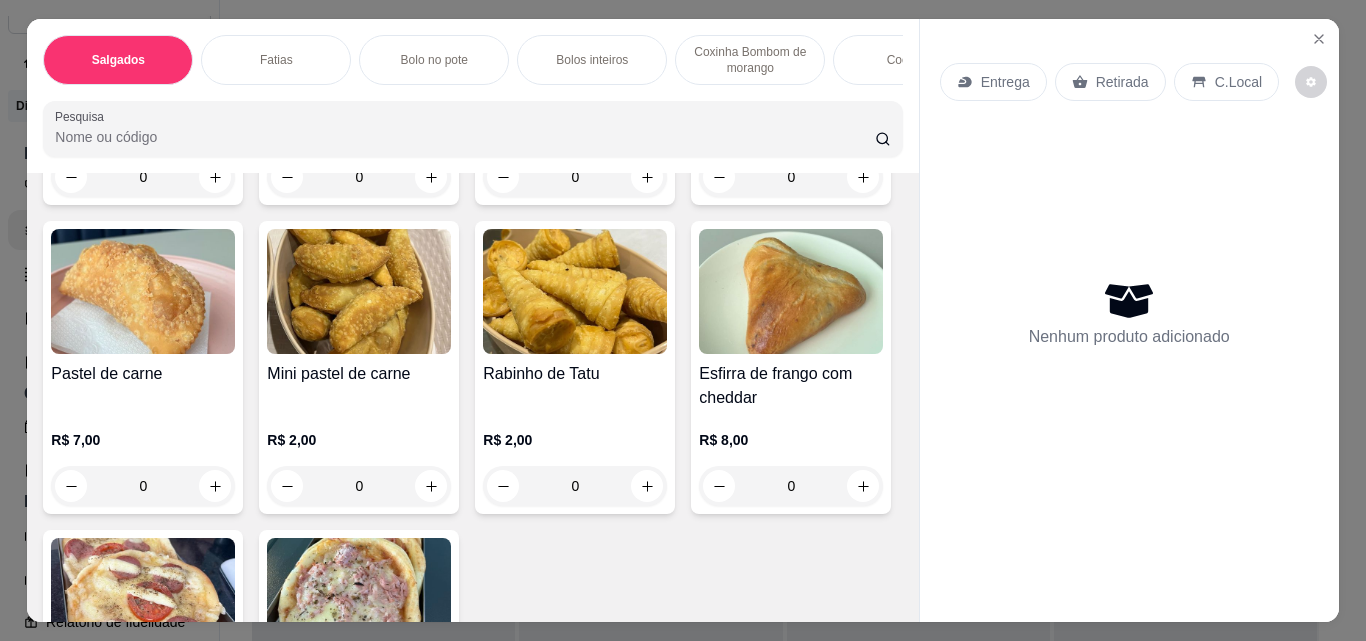 scroll, scrollTop: 400, scrollLeft: 0, axis: vertical 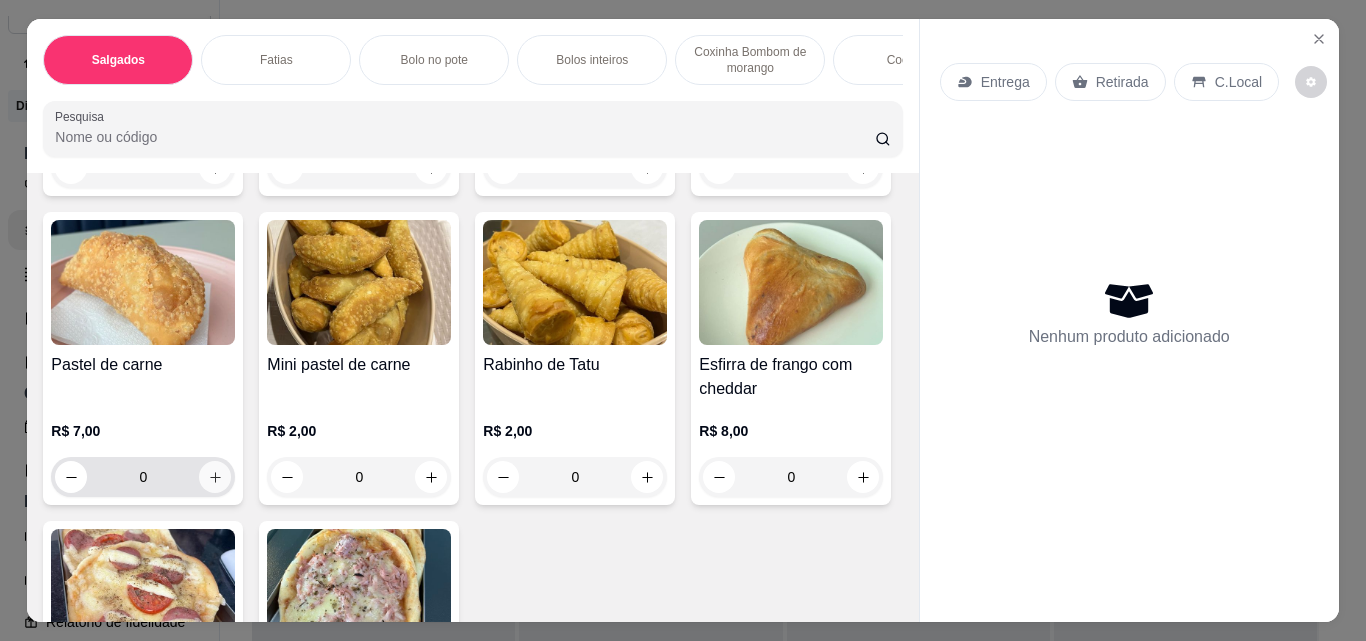click 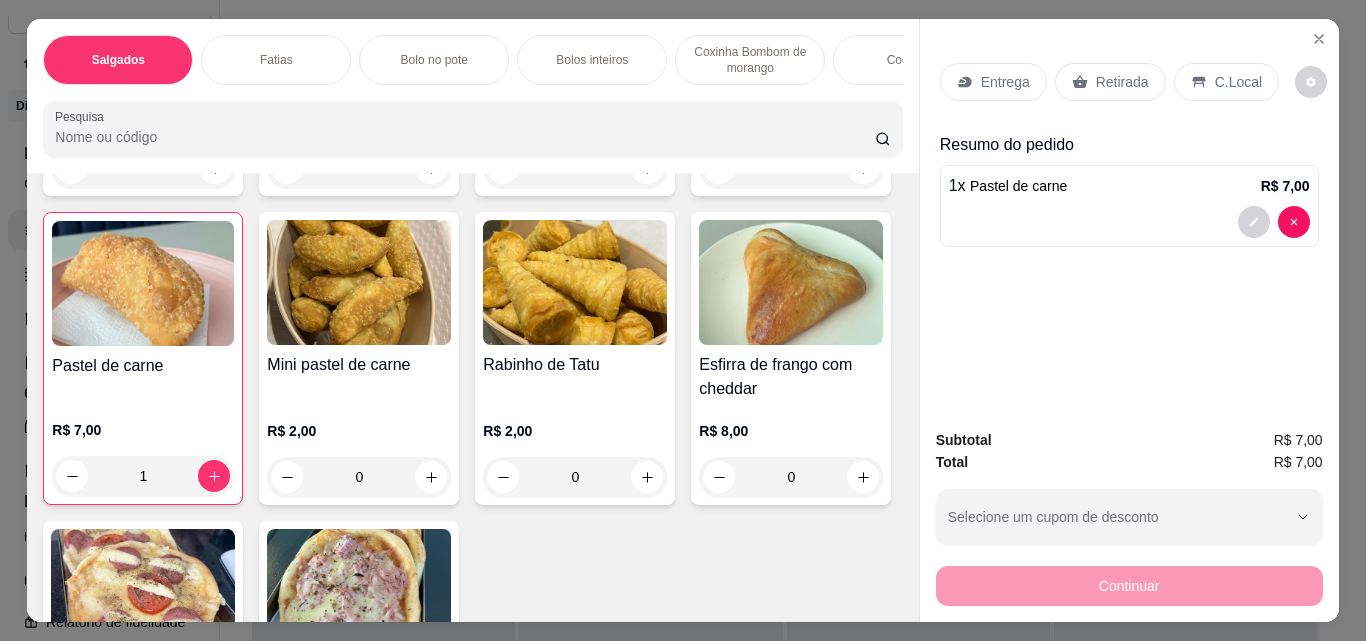 click on "Retirada" at bounding box center (1110, 82) 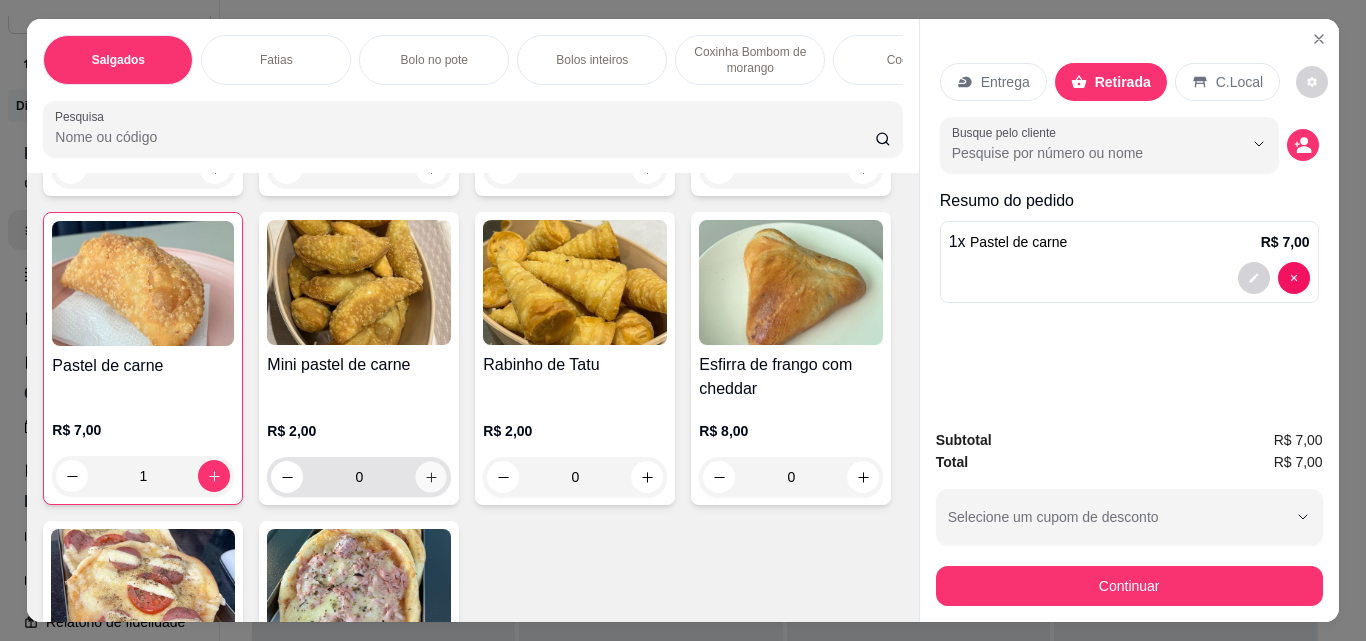 click at bounding box center (431, 477) 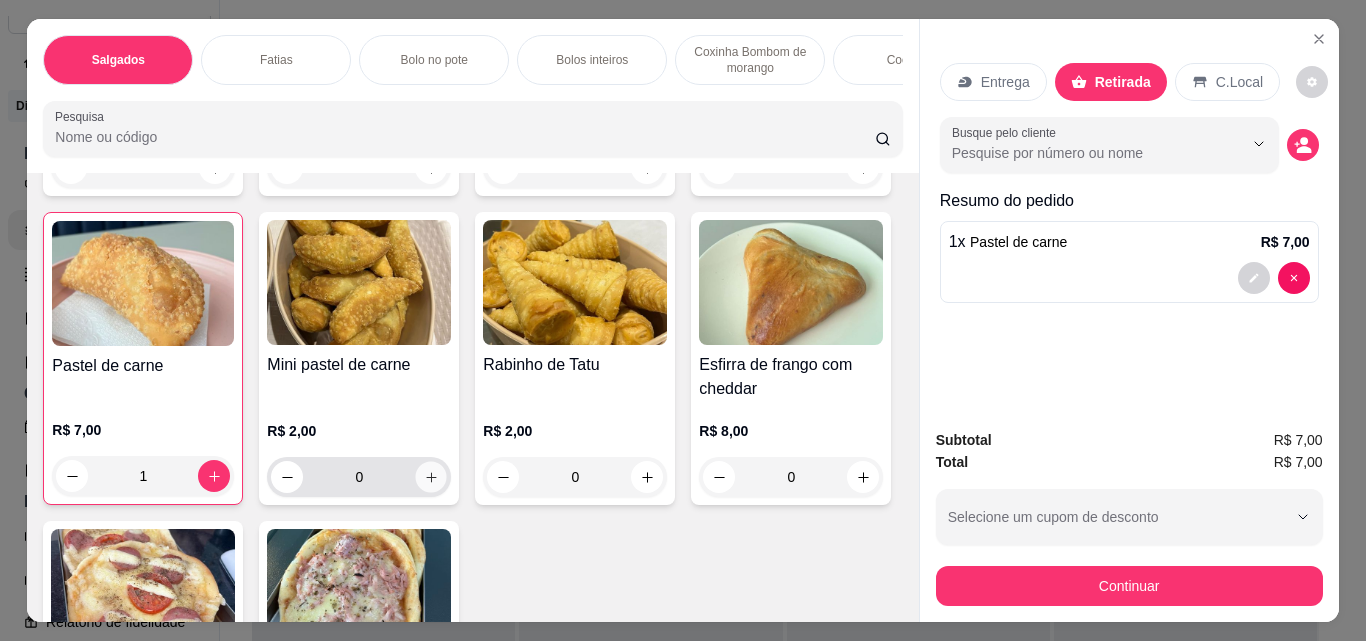 click at bounding box center (431, 477) 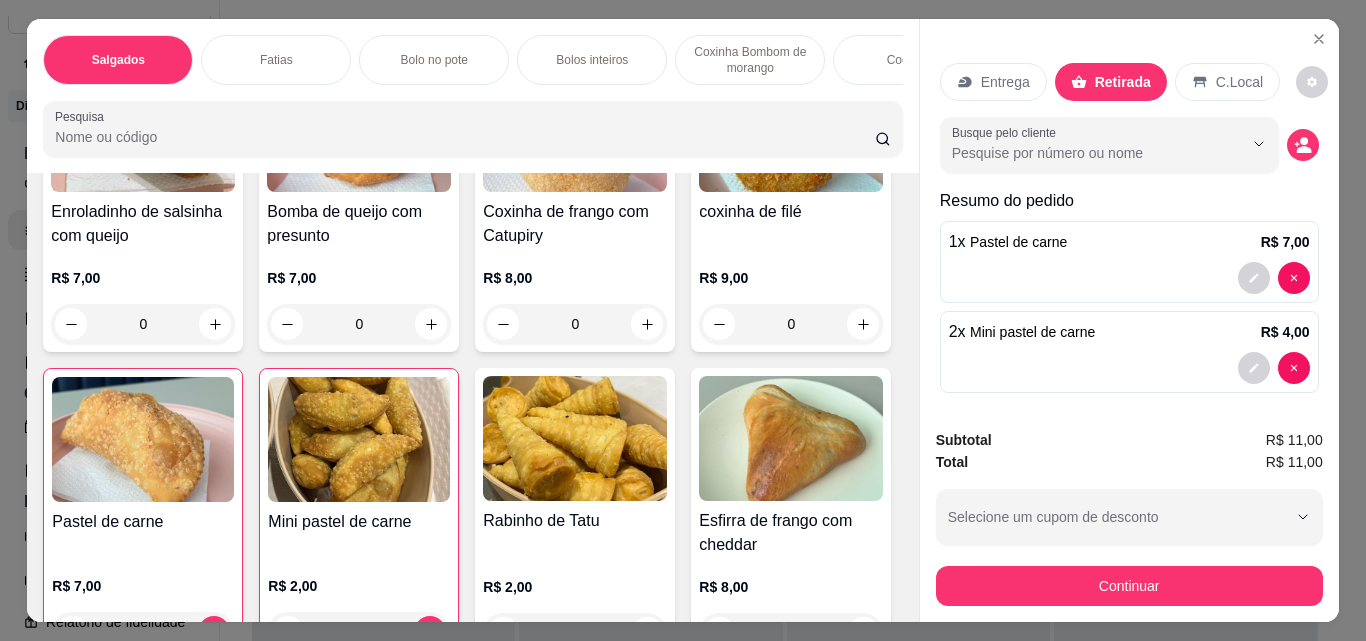 scroll, scrollTop: 400, scrollLeft: 0, axis: vertical 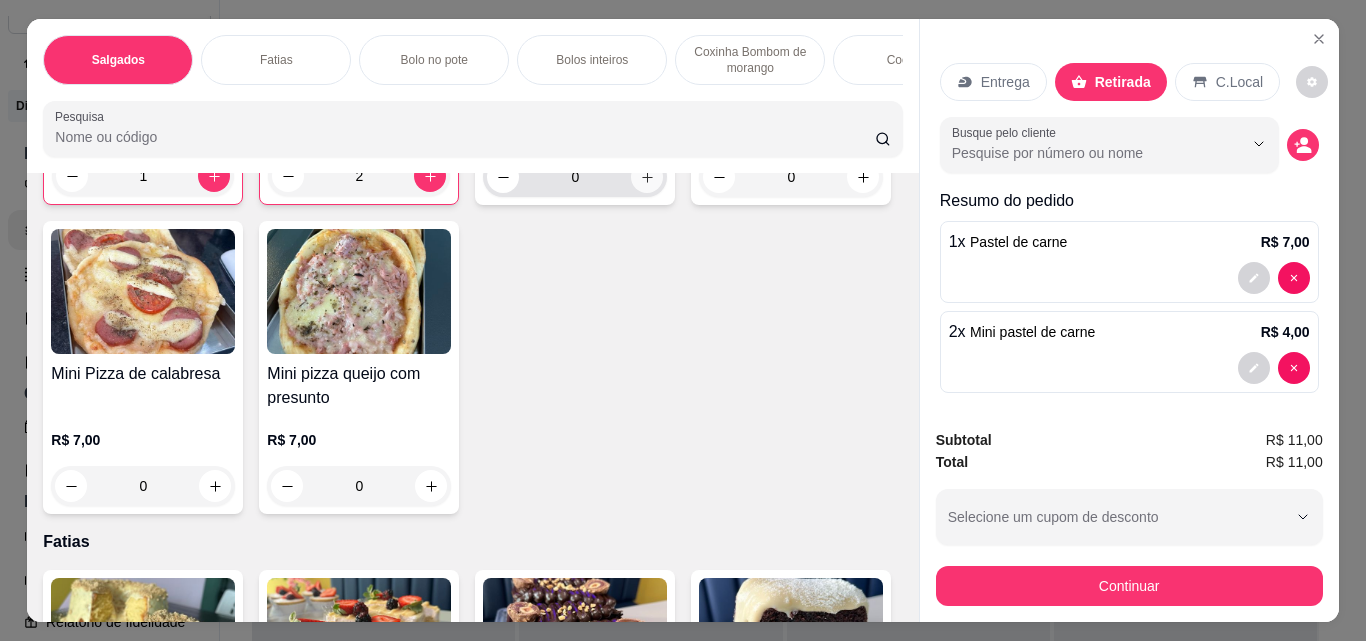 click at bounding box center (647, 177) 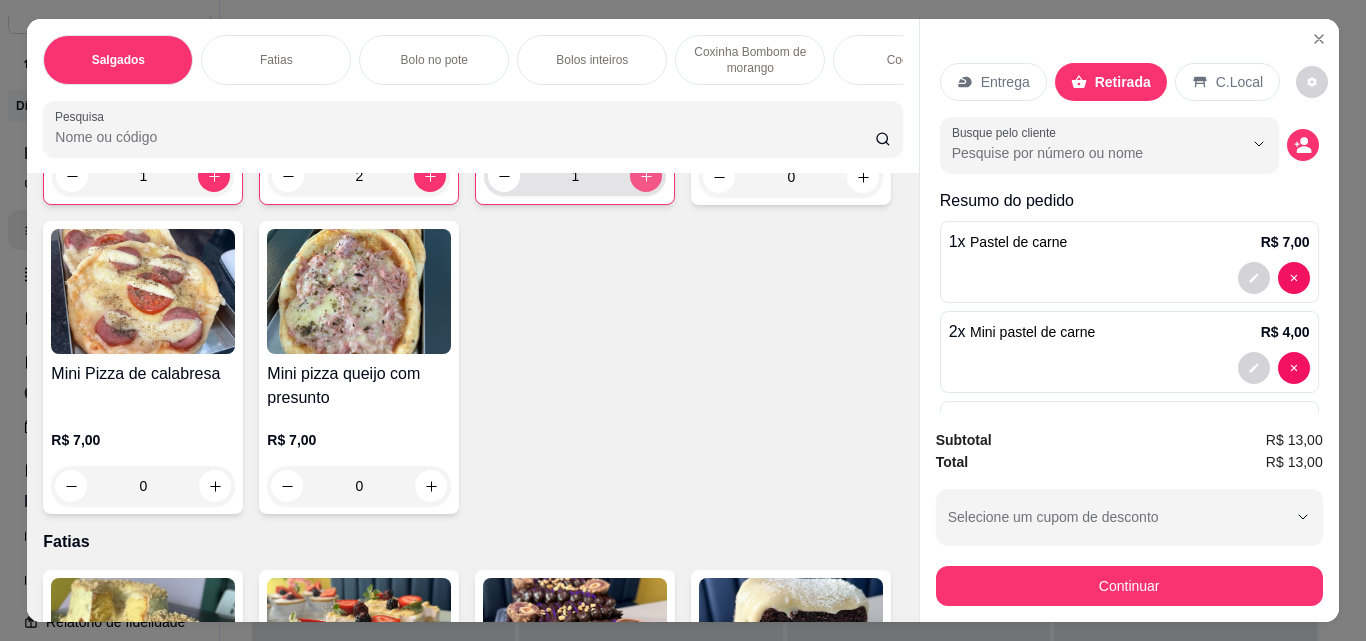 type on "1" 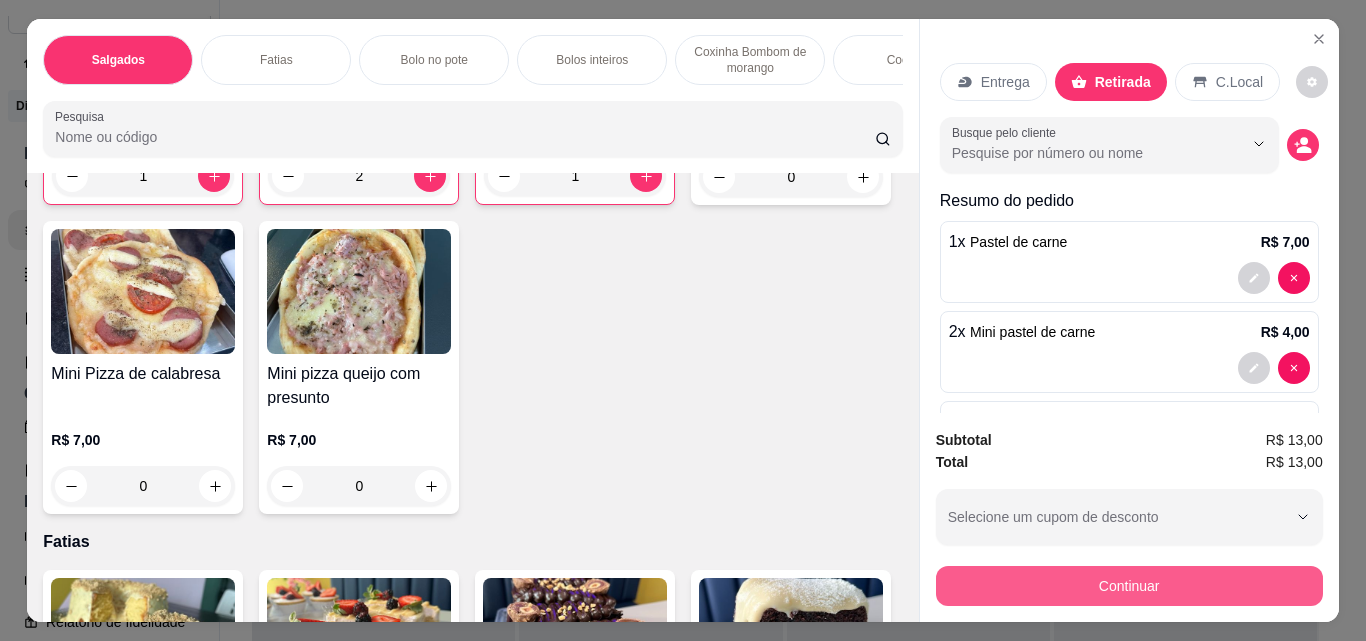 click on "Continuar" at bounding box center (1129, 586) 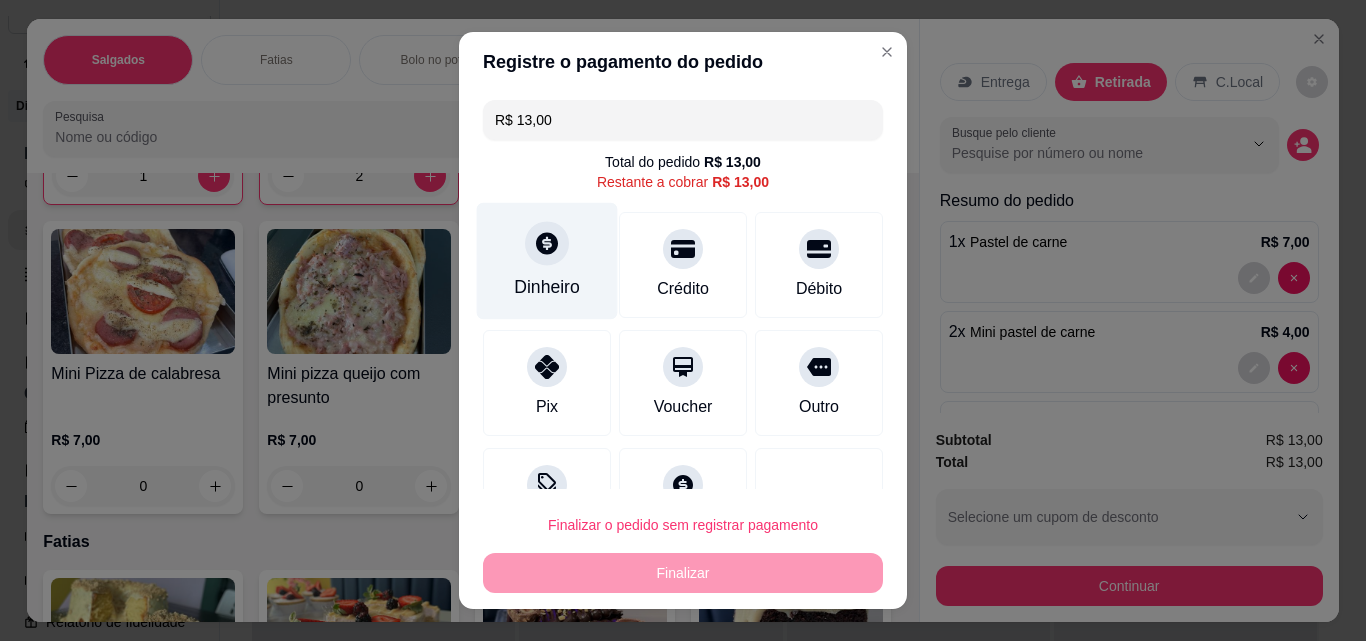 click at bounding box center (547, 243) 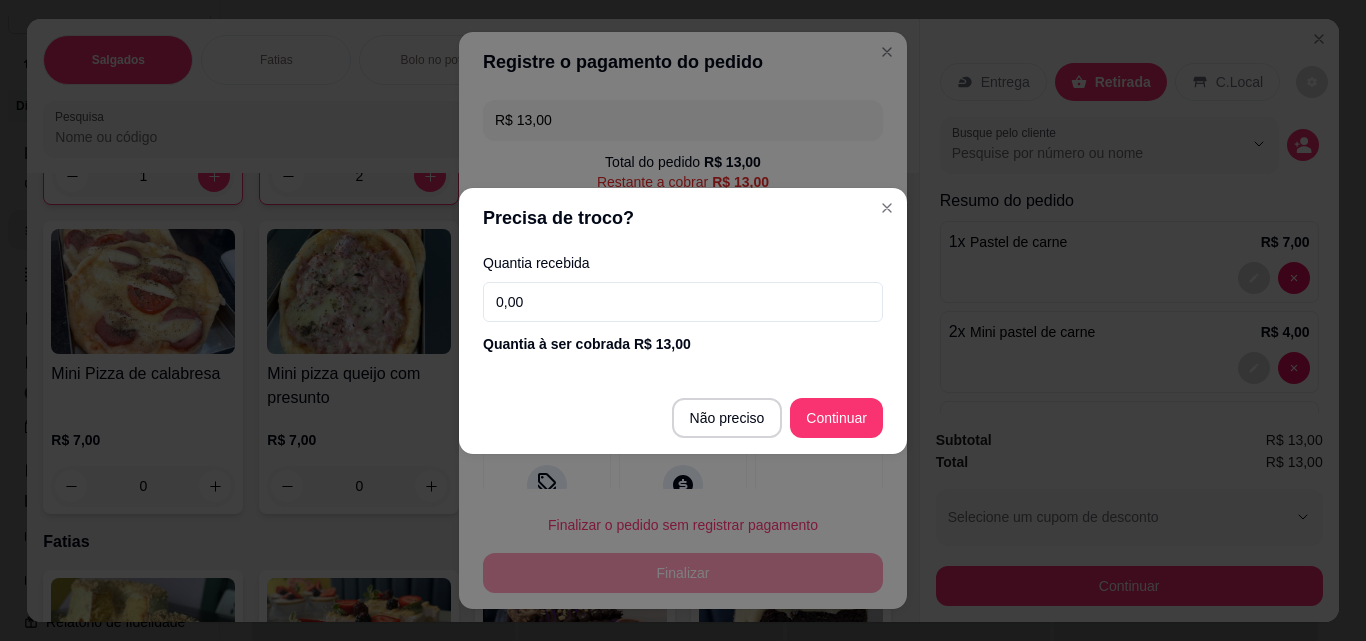 click on "0,00" at bounding box center (683, 302) 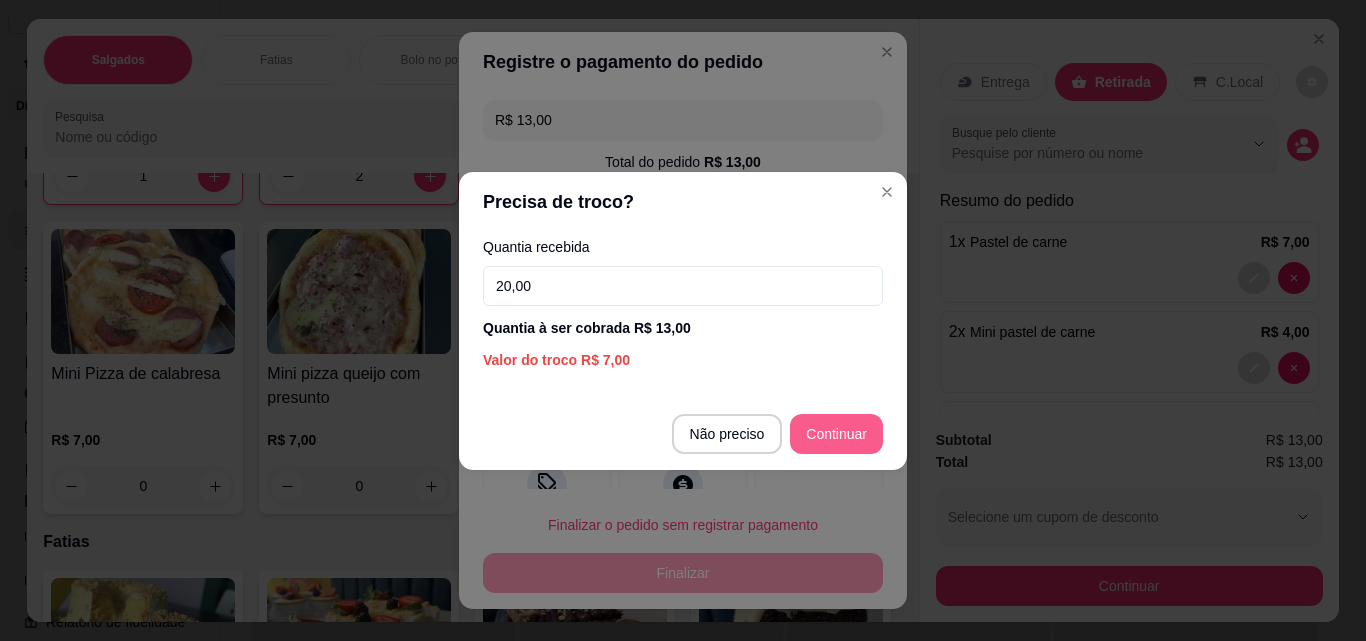 type on "20,00" 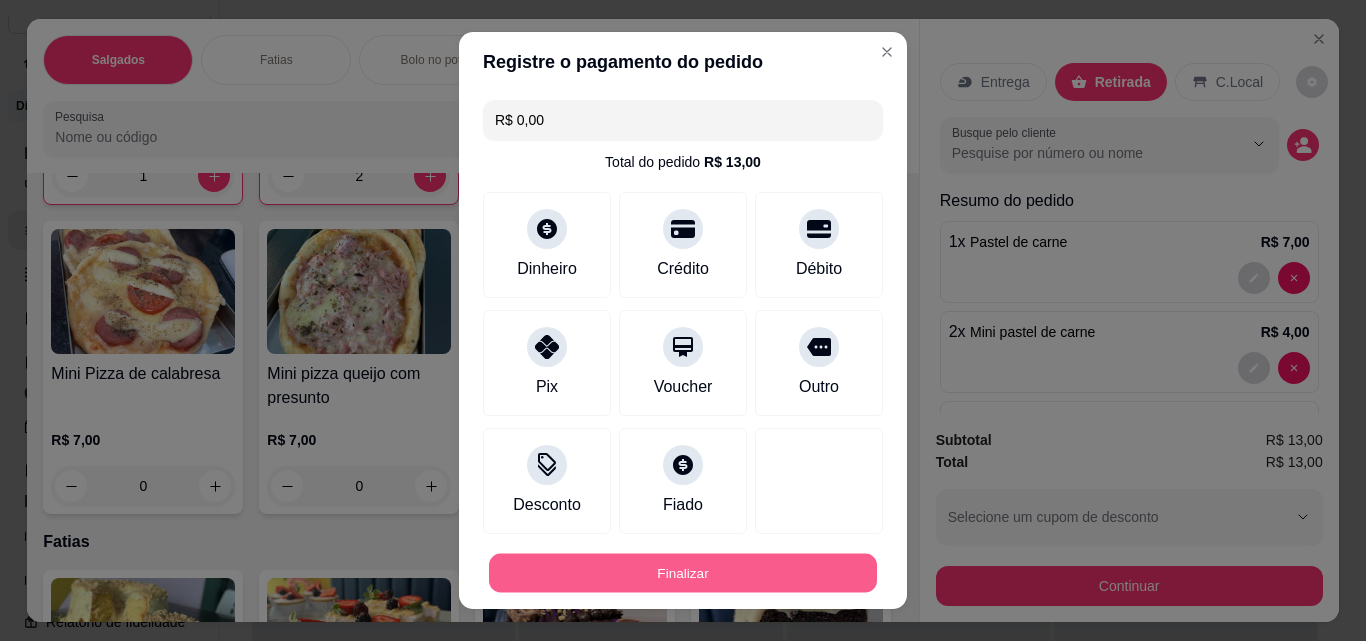 click on "Finalizar" at bounding box center [683, 573] 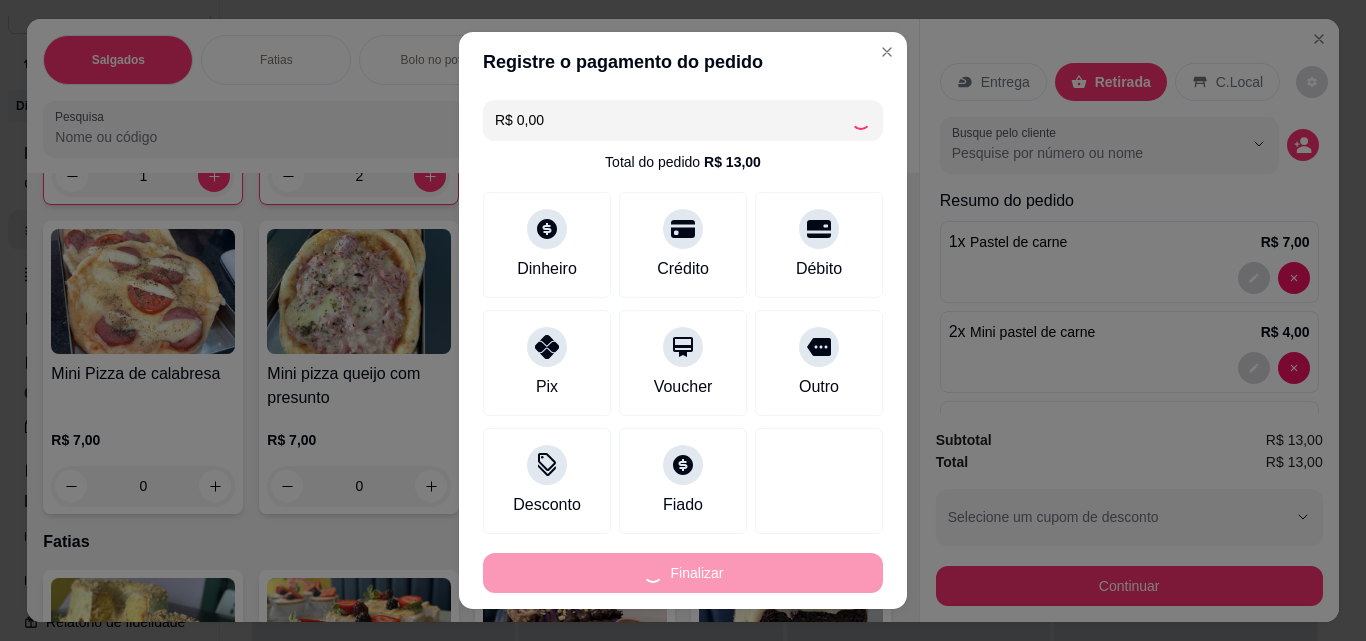 type on "0" 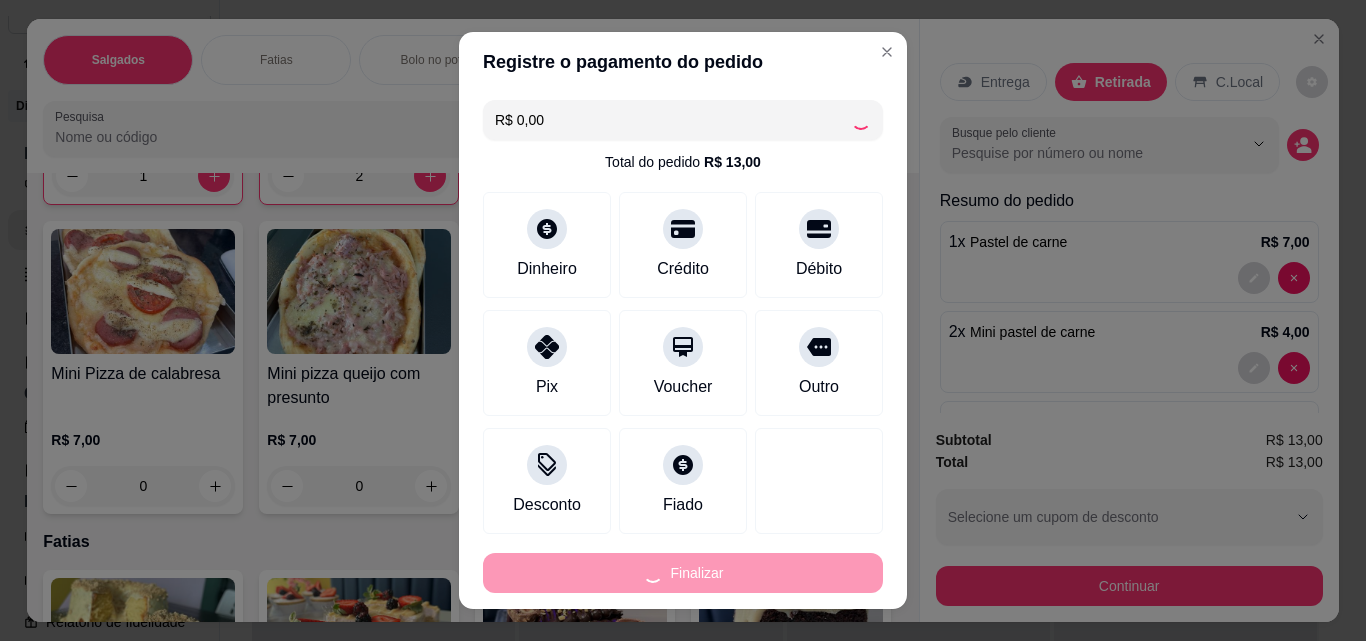 type on "0" 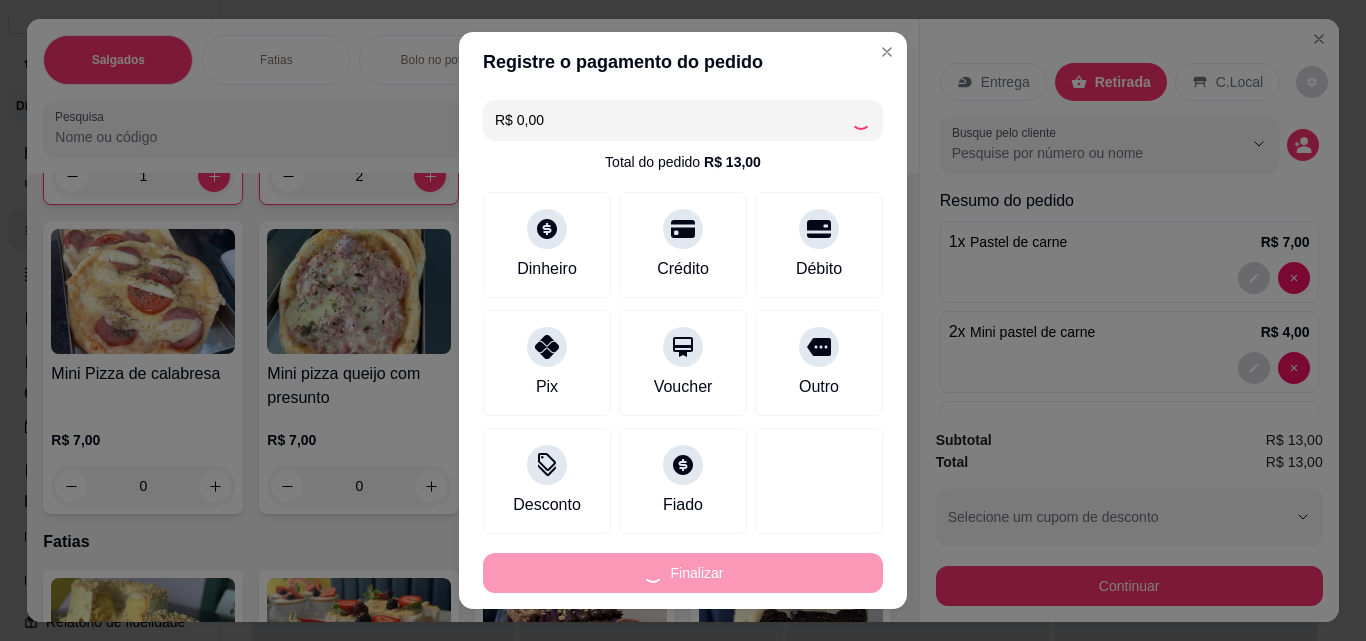 type on "0" 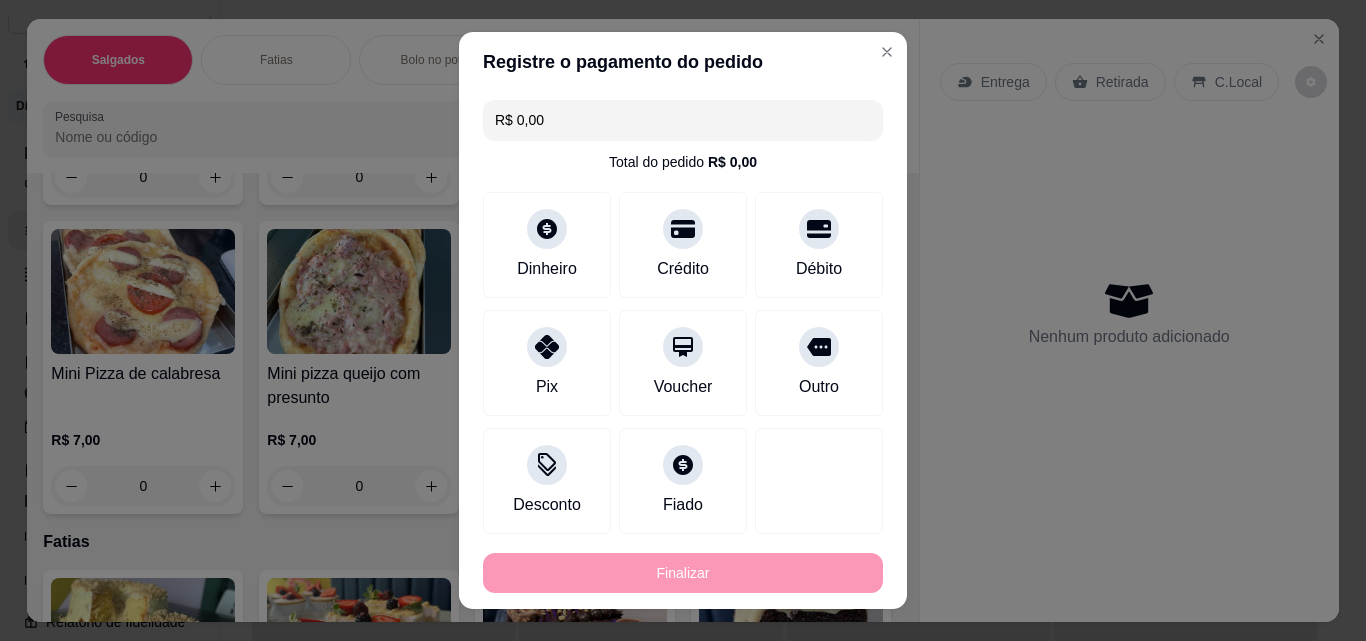 type on "-R$ 13,00" 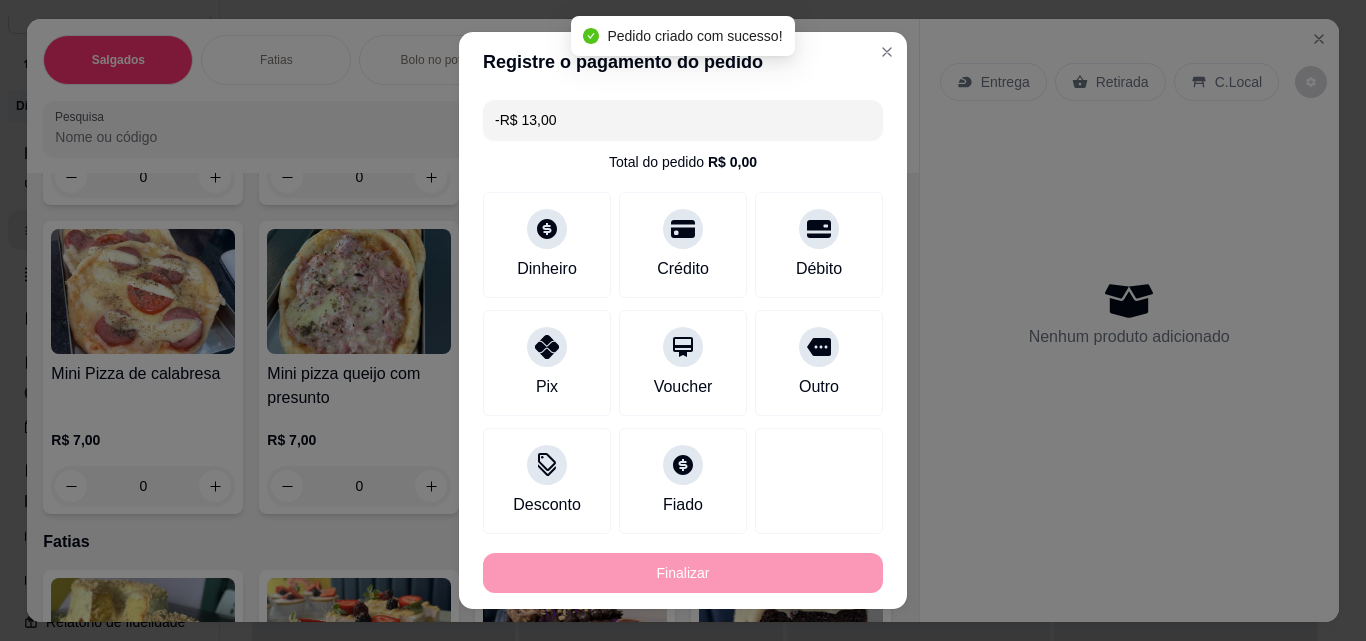 scroll, scrollTop: 698, scrollLeft: 0, axis: vertical 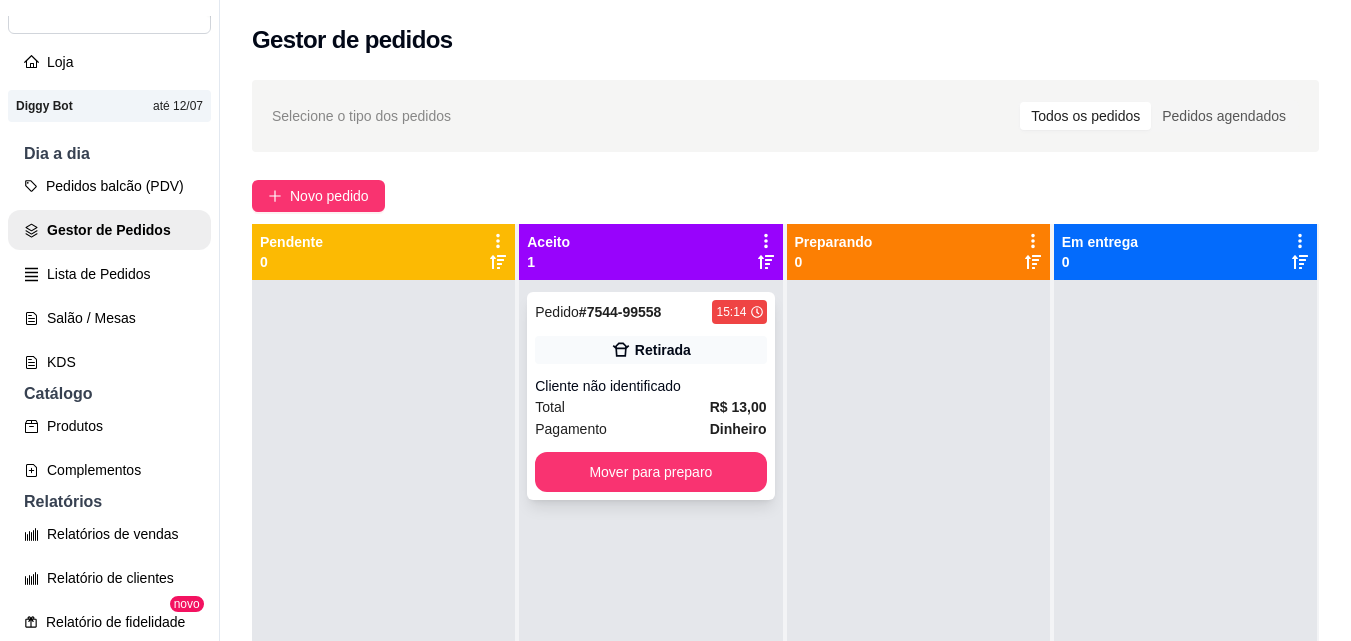 click on "Pedido  # 7544-99558 15:14 Retirada Cliente não identificado Total R$ 13,00 Pagamento Dinheiro Mover para preparo" at bounding box center (650, 396) 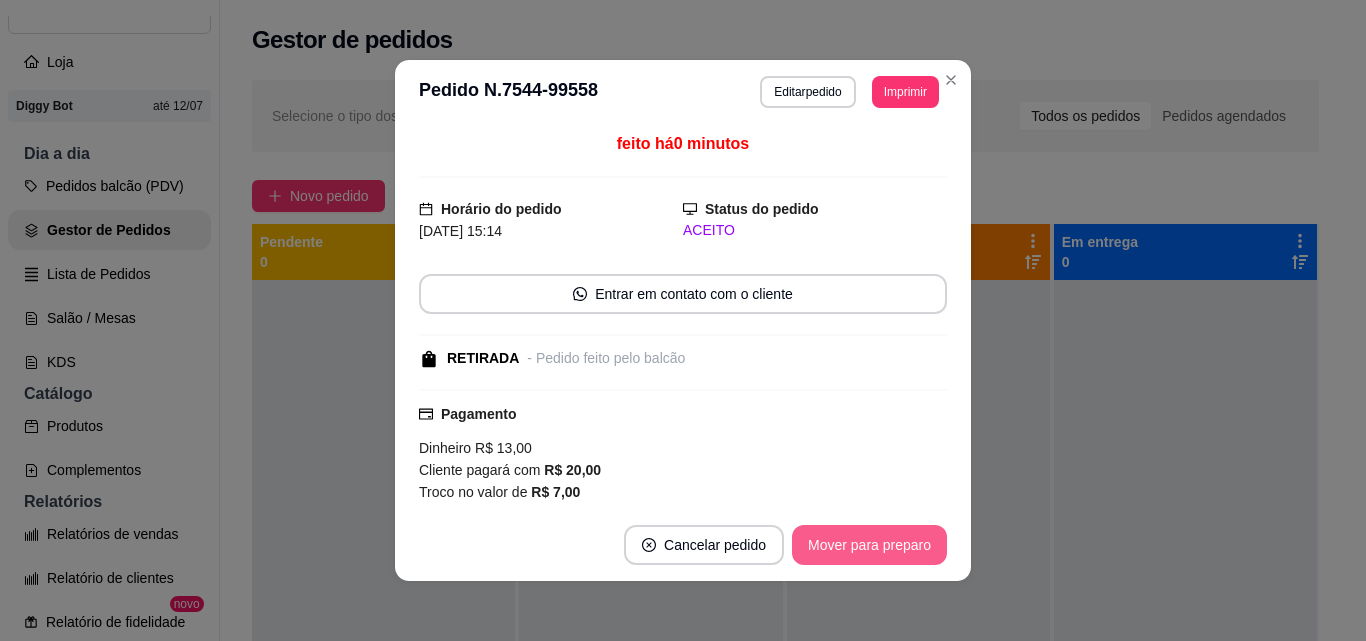 click on "Mover para preparo" at bounding box center [869, 545] 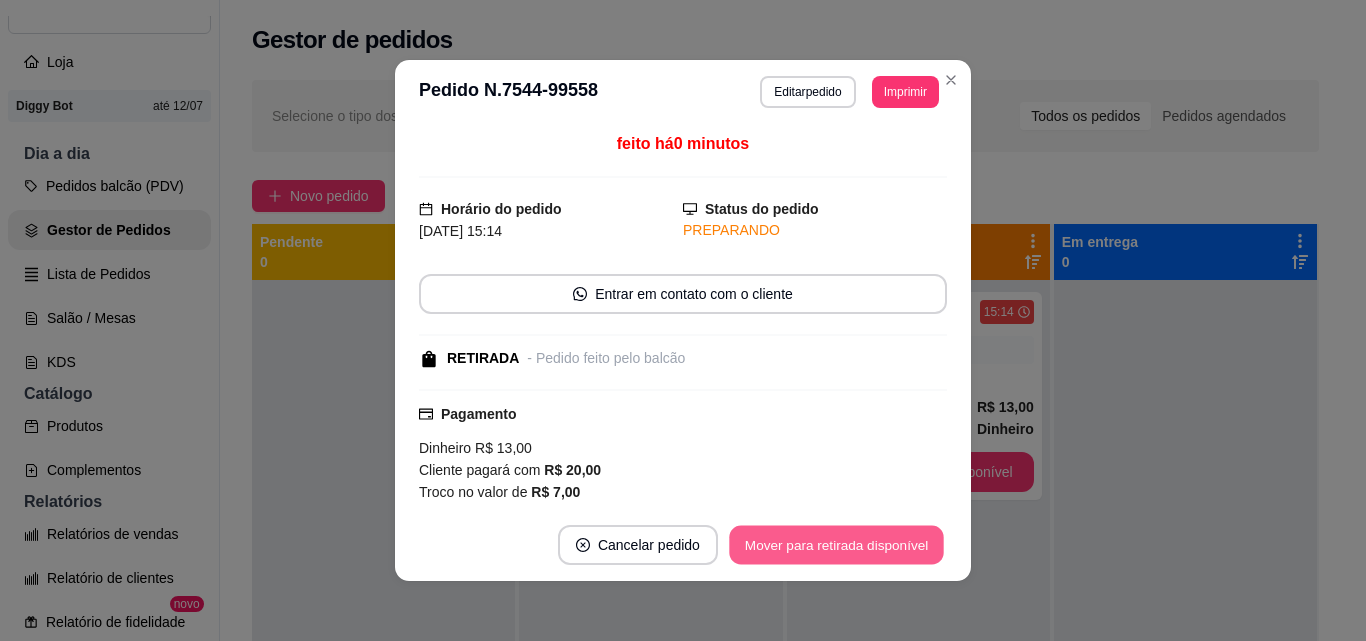 click on "Mover para retirada disponível" at bounding box center (836, 545) 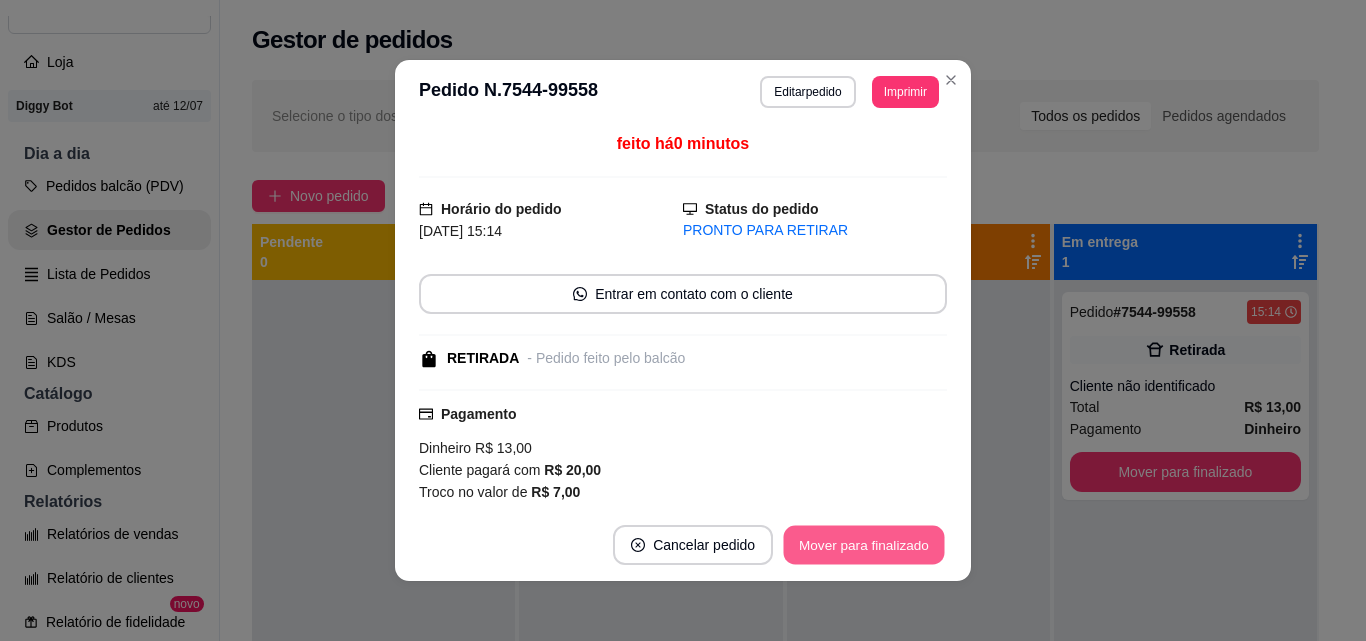 click on "Mover para finalizado" at bounding box center (864, 545) 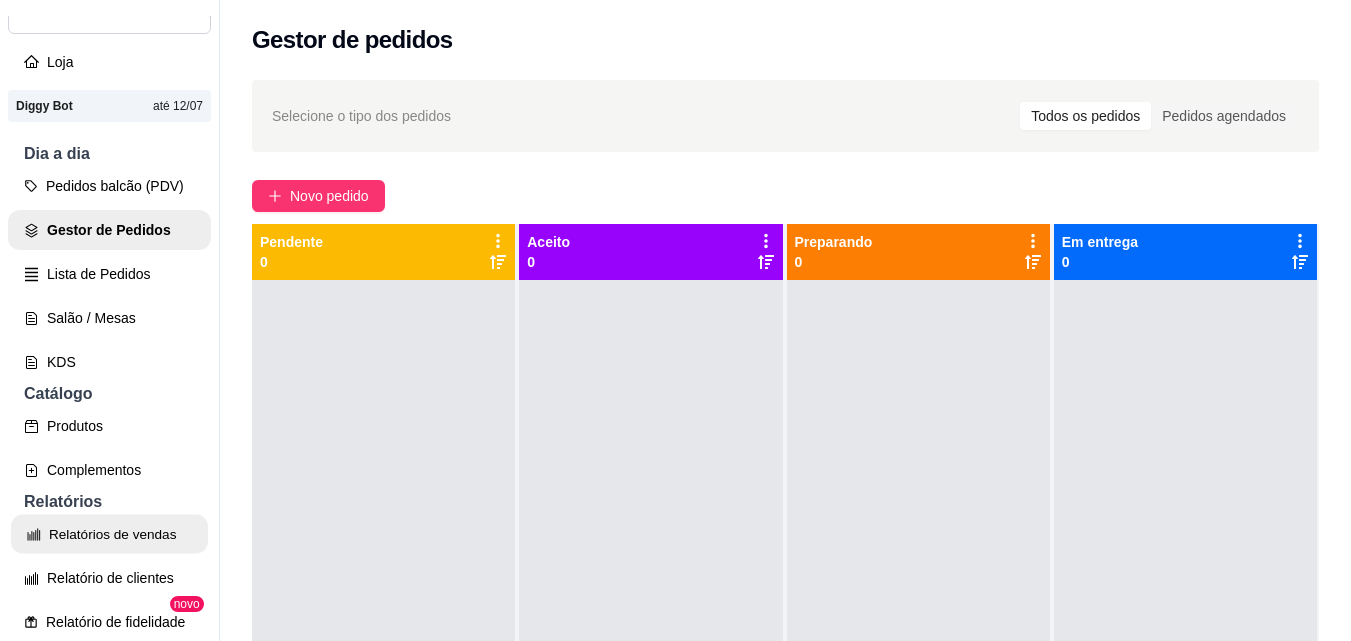 click on "Relatórios de vendas" at bounding box center [109, 534] 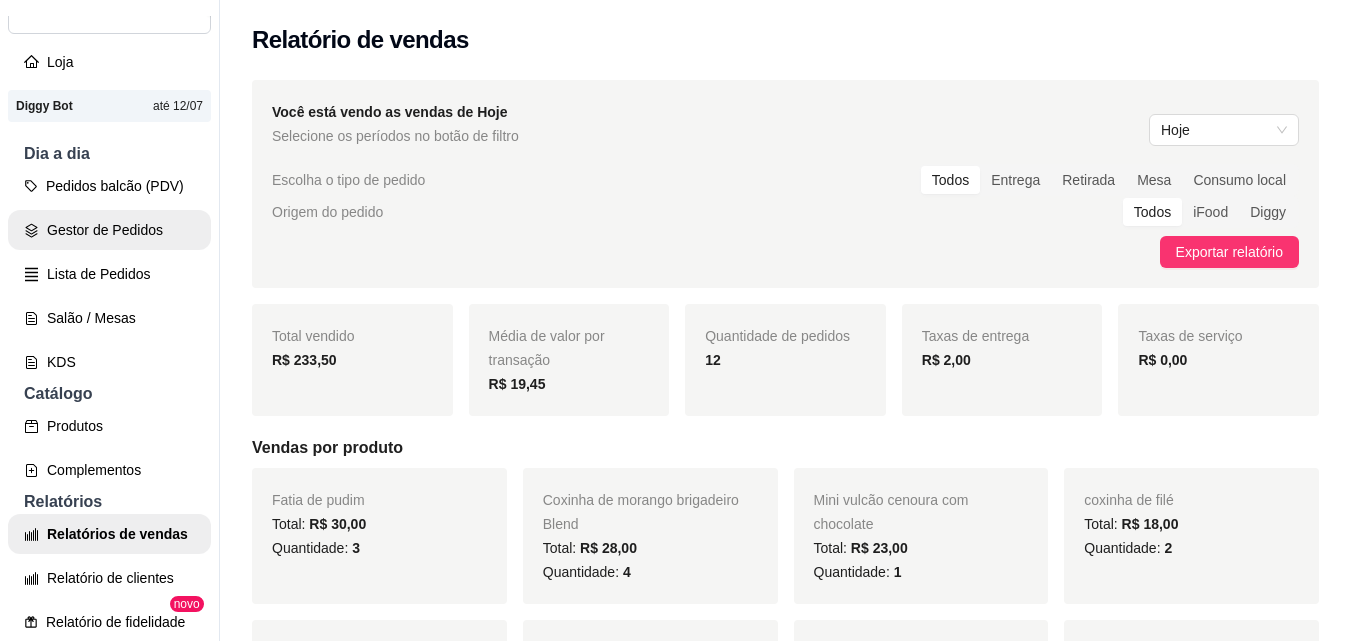 click on "Gestor de Pedidos" at bounding box center (109, 230) 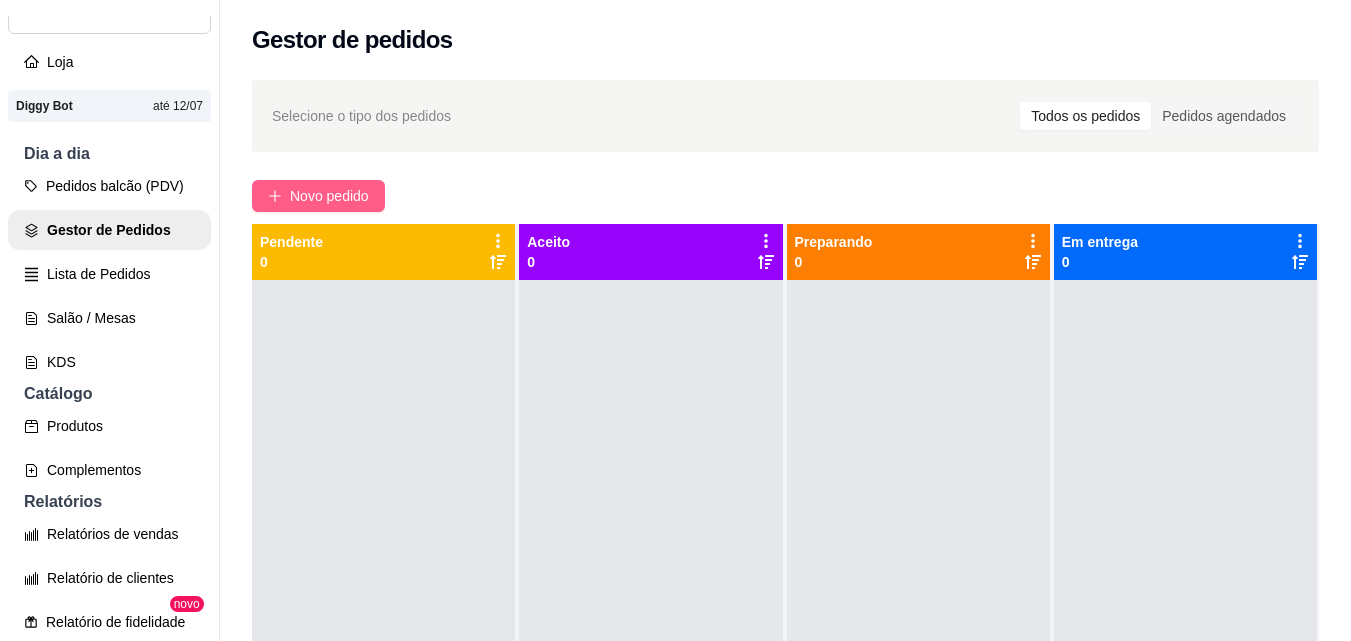click on "Novo pedido" at bounding box center [329, 196] 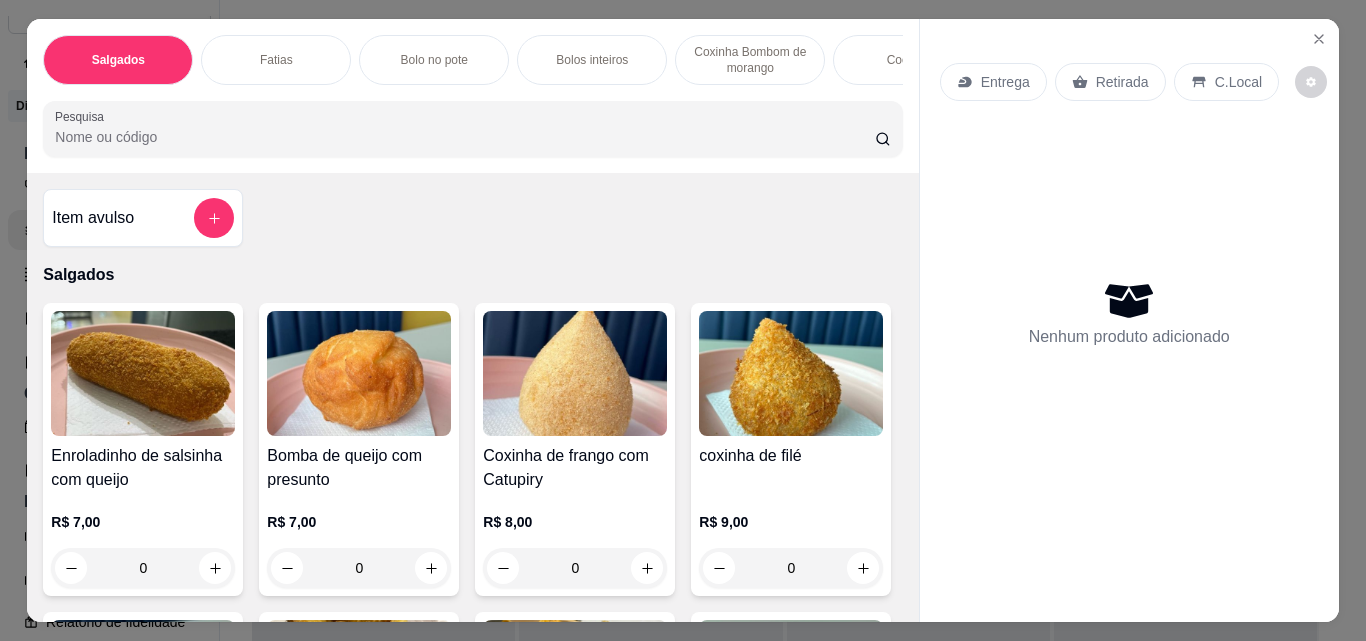 click 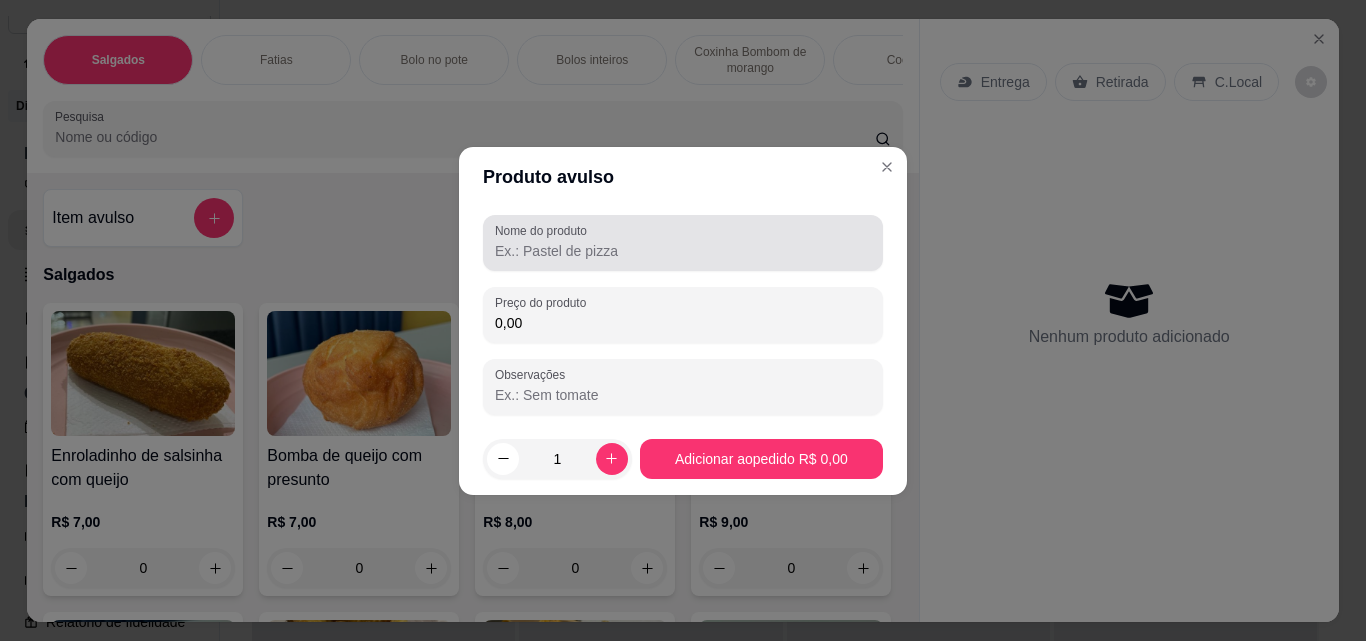 click on "Nome do produto" at bounding box center (683, 243) 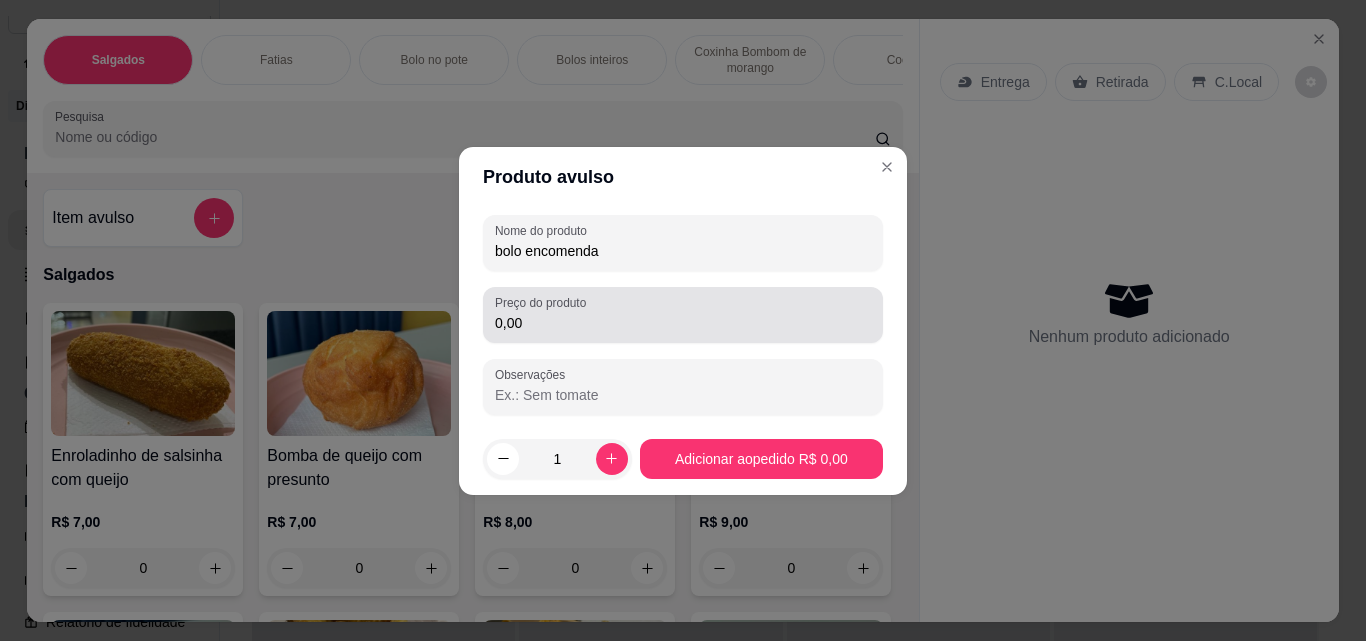 type on "bolo encomenda" 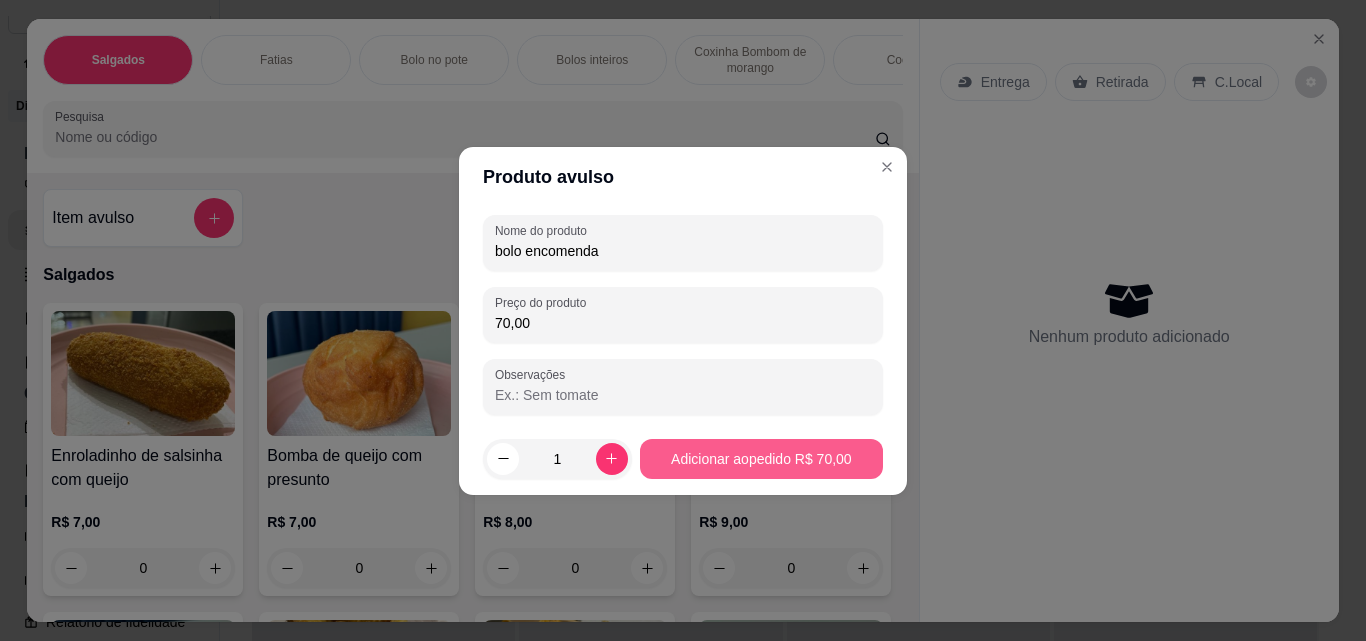 type on "70,00" 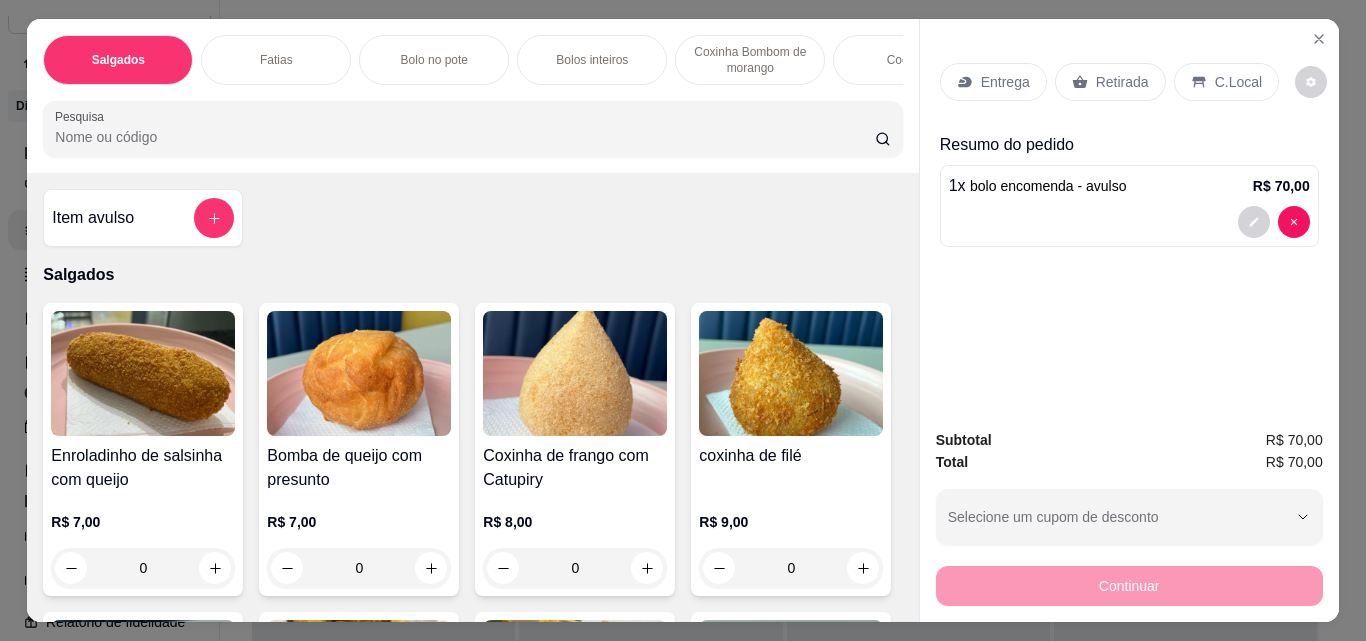 click on "Retirada" at bounding box center [1122, 82] 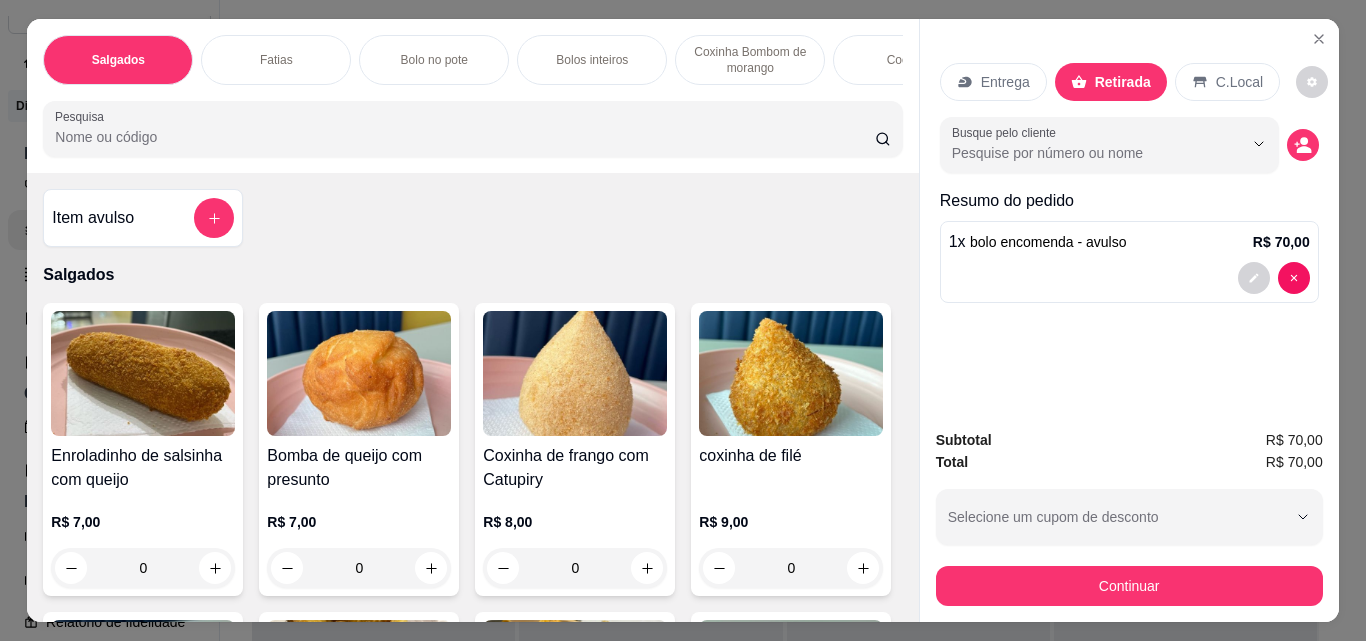 click on "Continuar" at bounding box center [1129, 586] 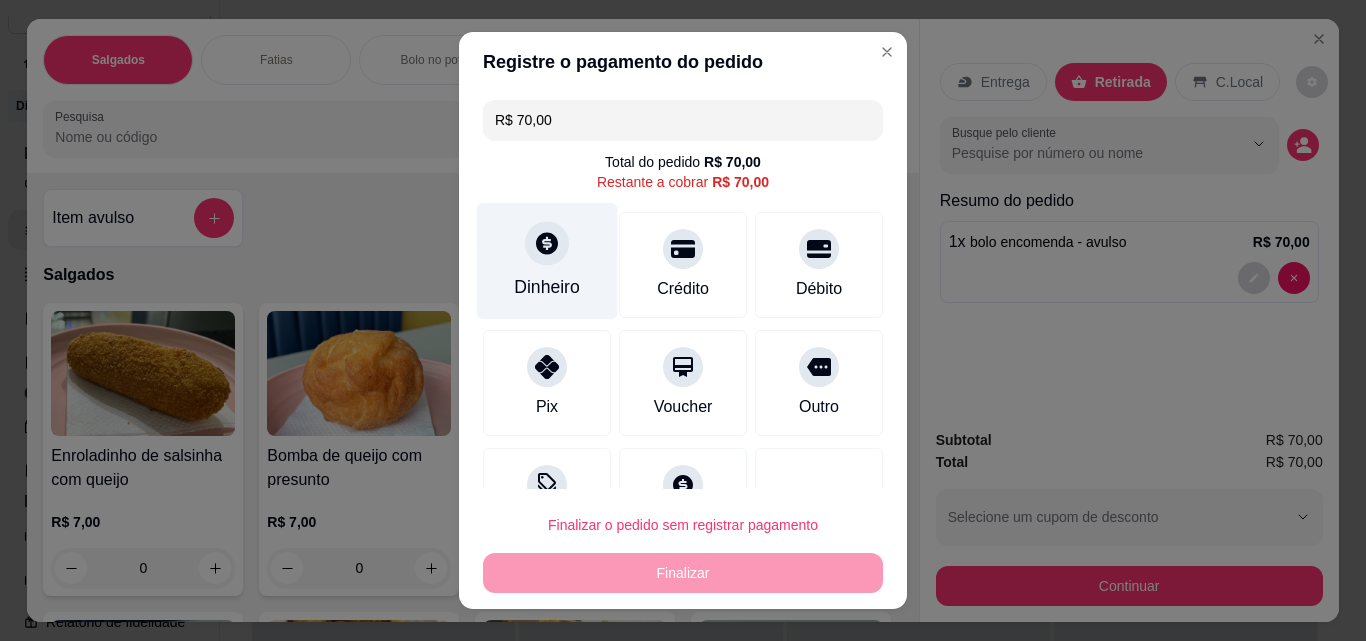 click on "Dinheiro" at bounding box center (547, 287) 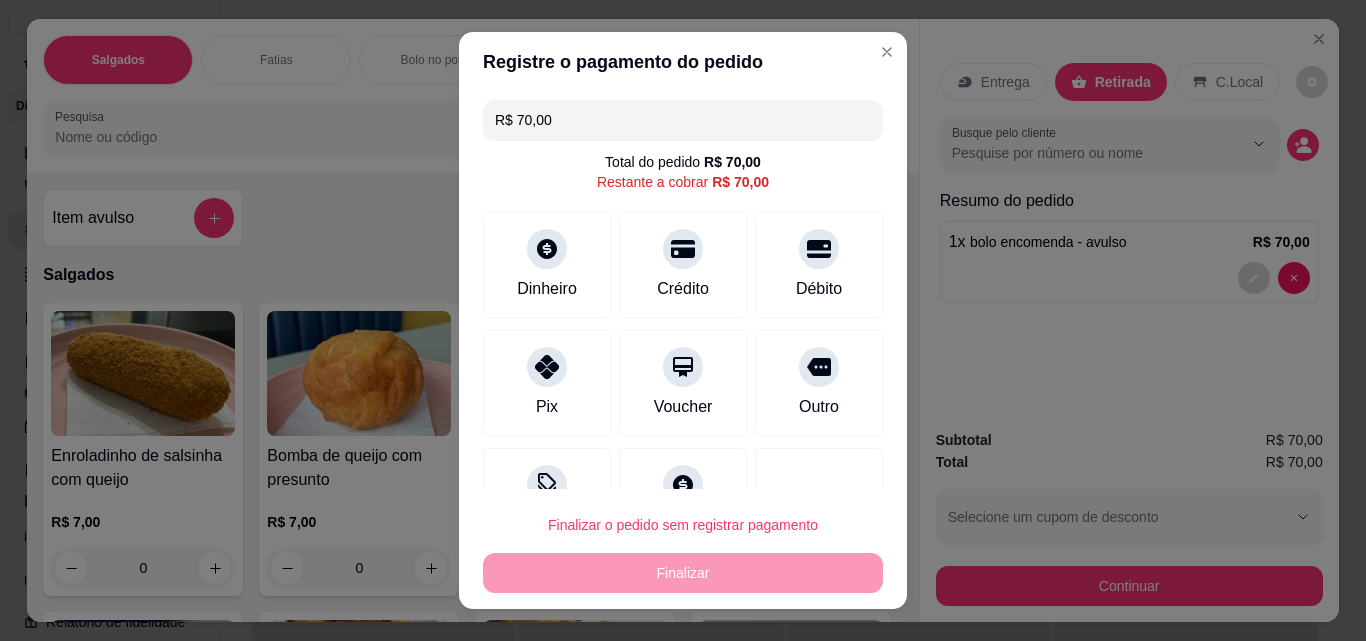 click on "0,00" at bounding box center [682, 301] 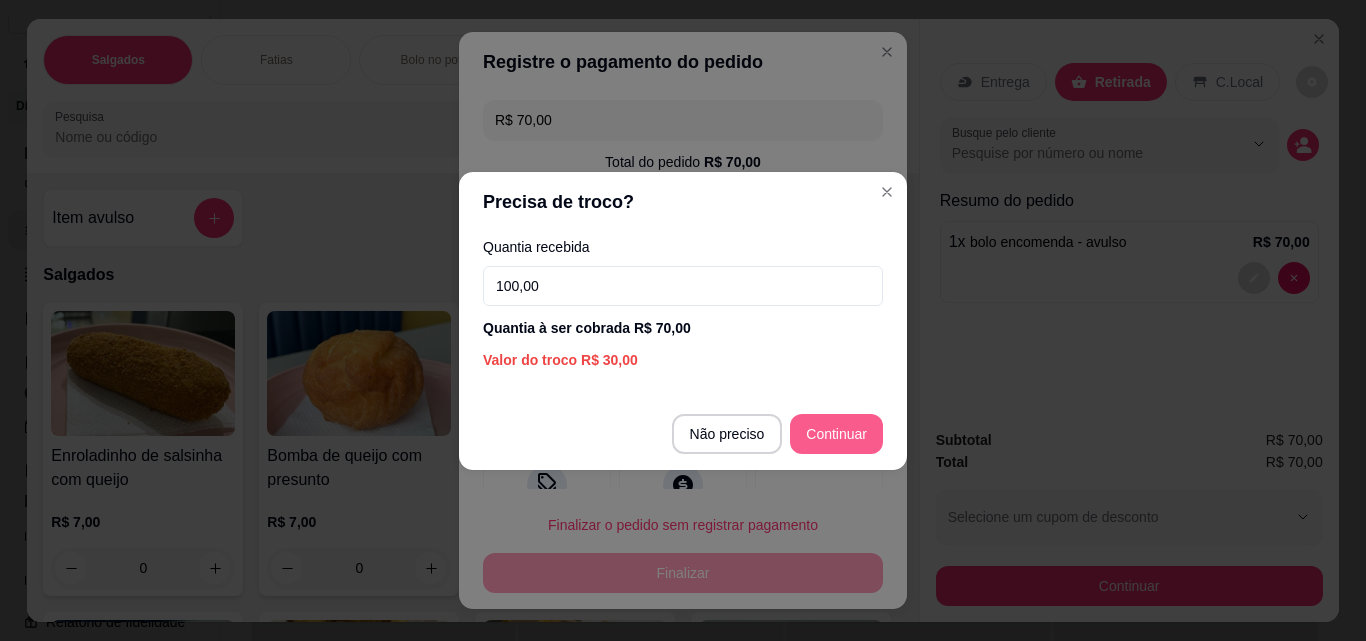 type on "100,00" 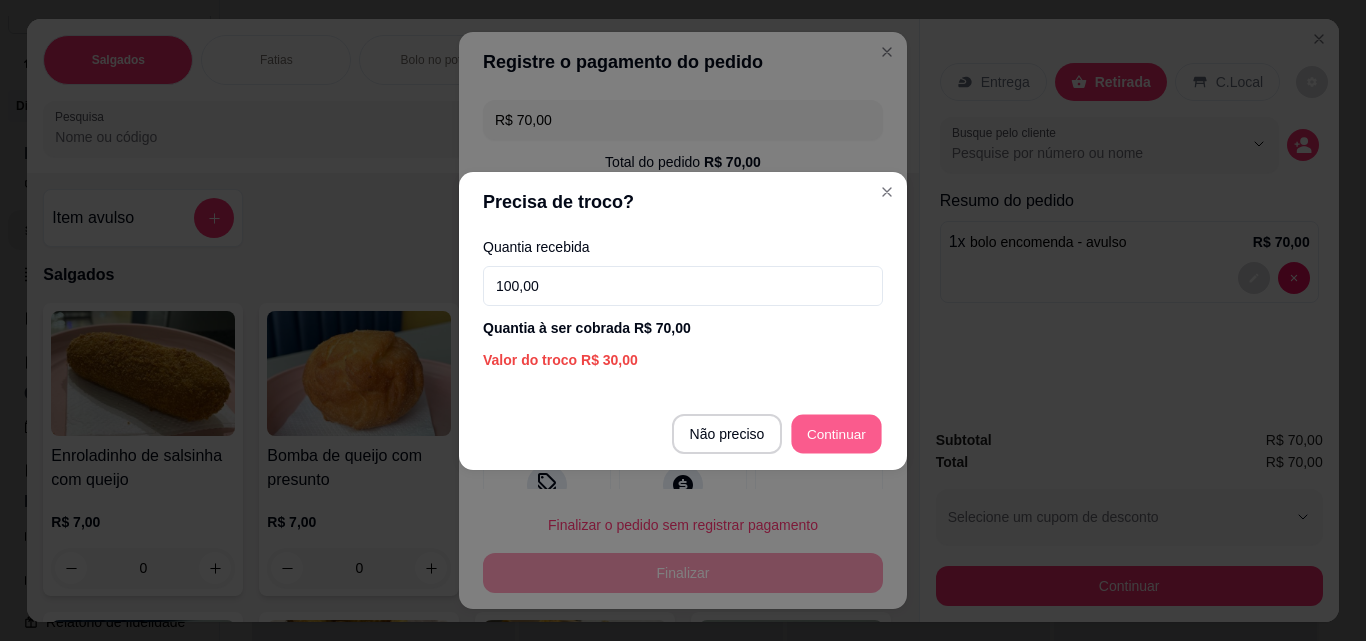 type on "R$ 0,00" 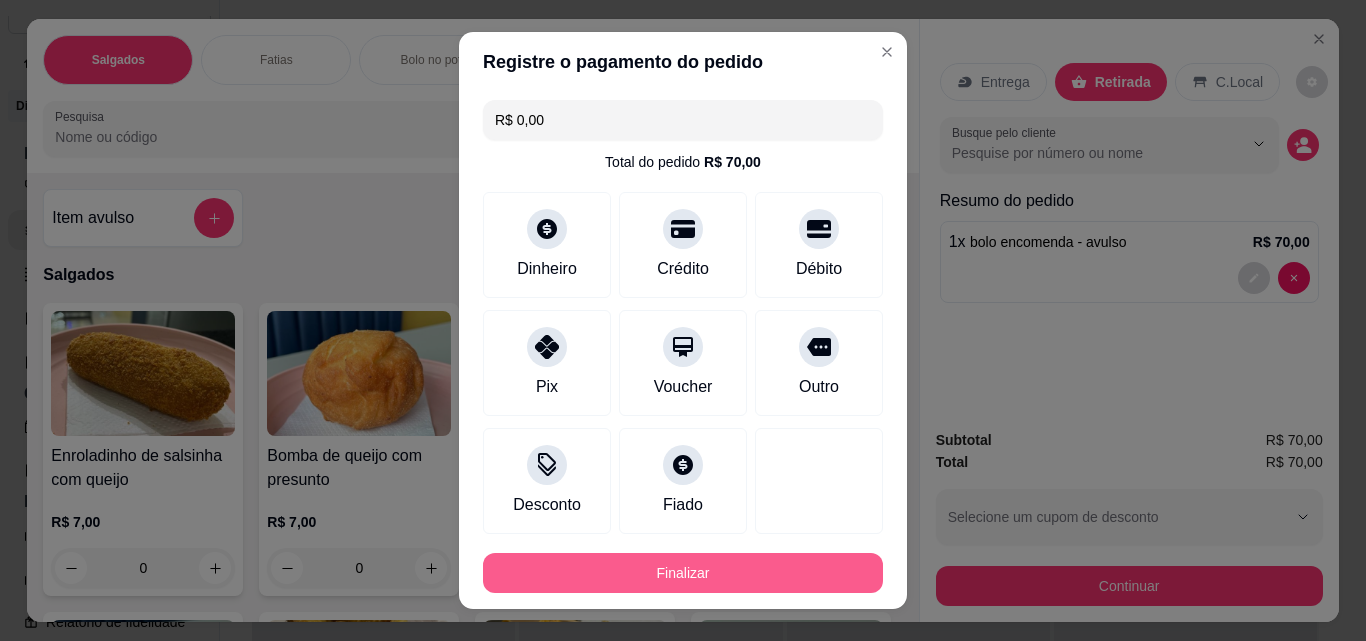 click on "Finalizar" at bounding box center (683, 573) 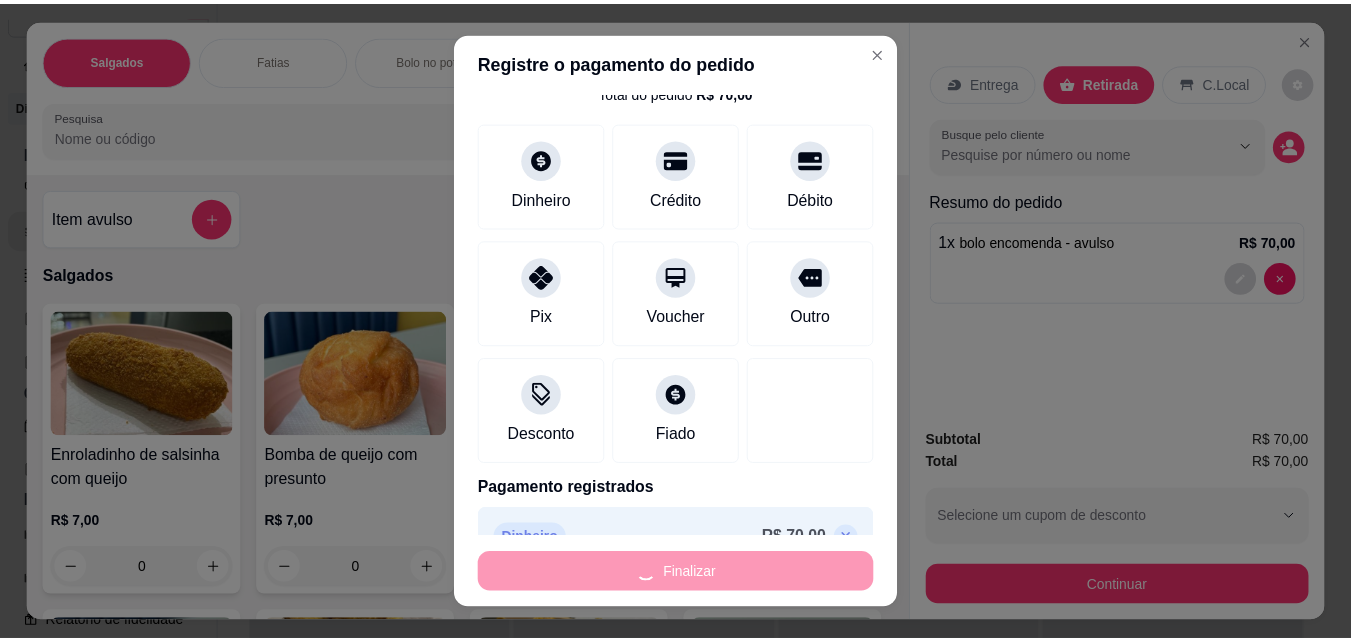 scroll, scrollTop: 109, scrollLeft: 0, axis: vertical 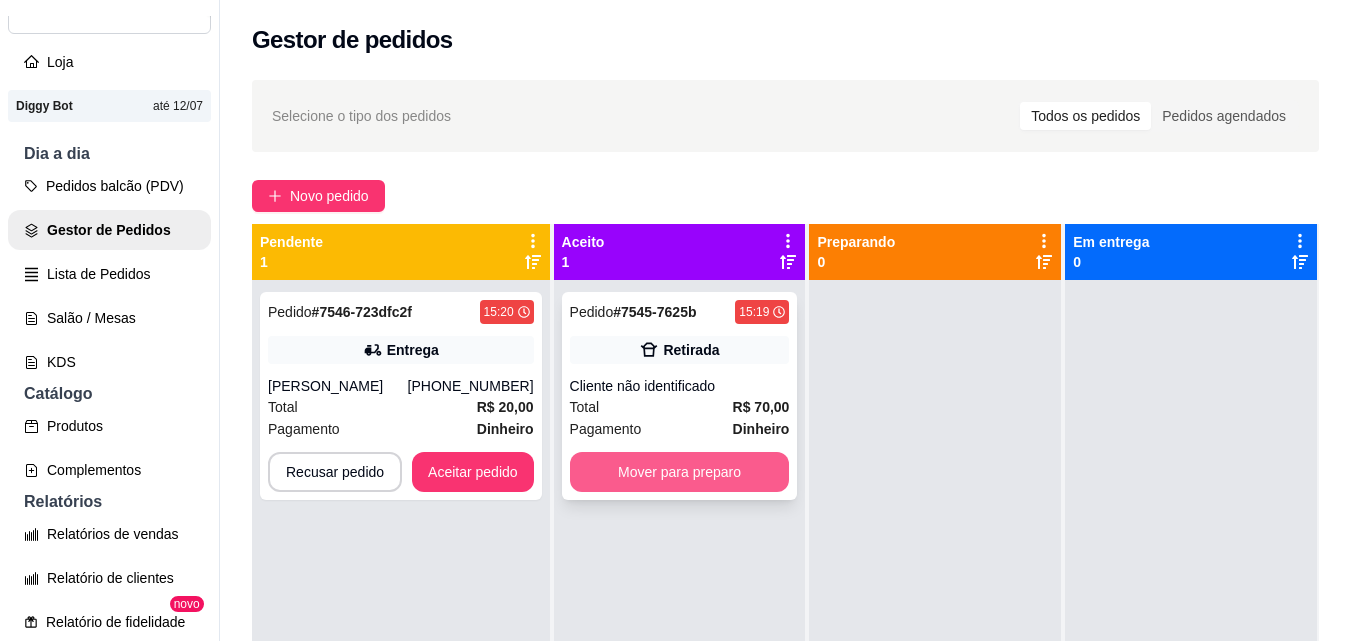 click on "Mover para preparo" at bounding box center (680, 472) 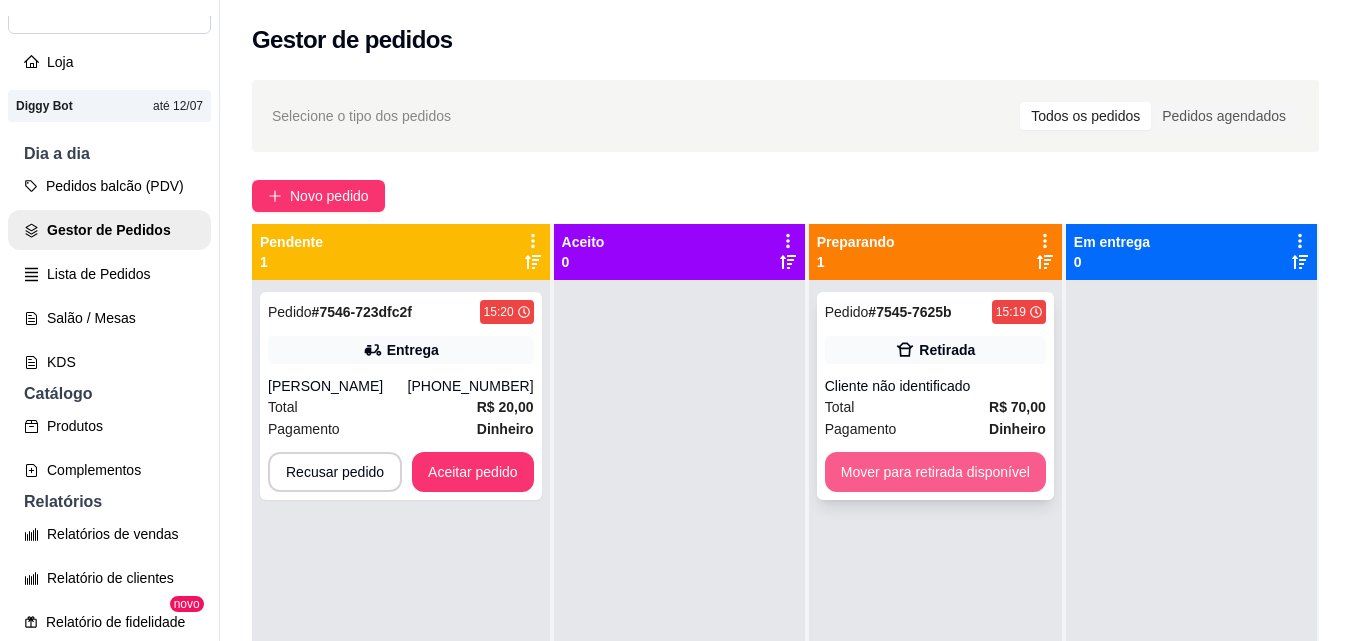 click on "Mover para retirada disponível" at bounding box center [935, 472] 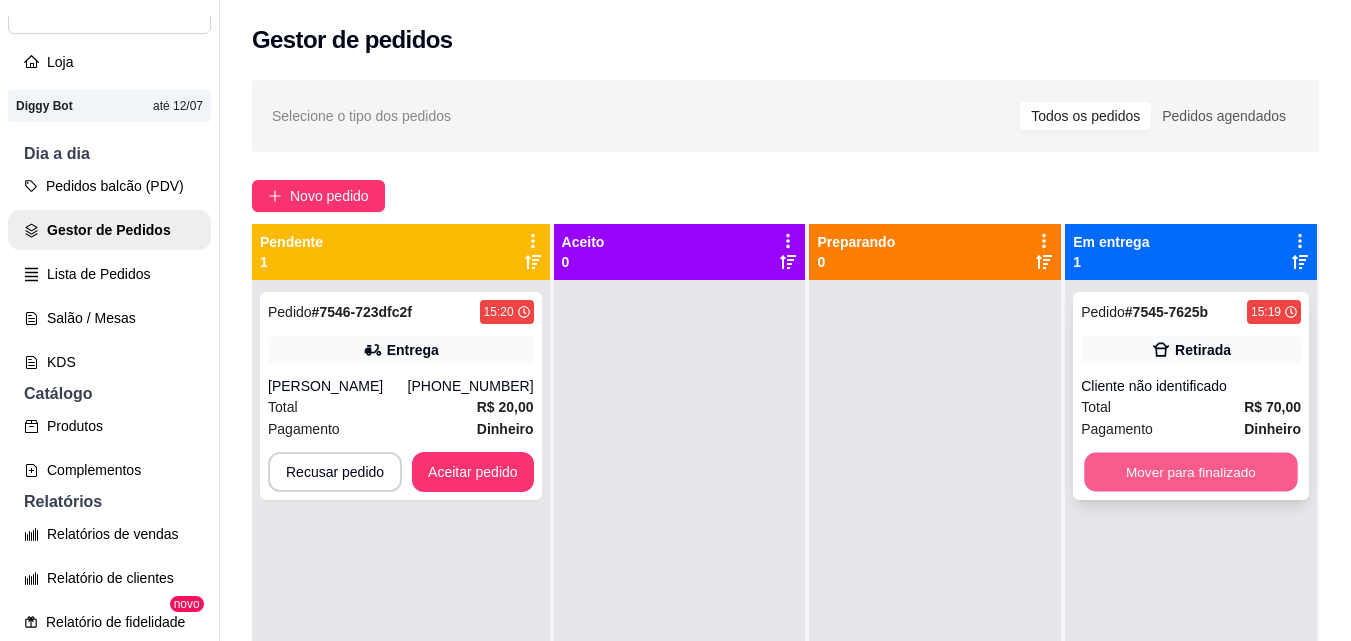 click on "Mover para finalizado" at bounding box center (1191, 472) 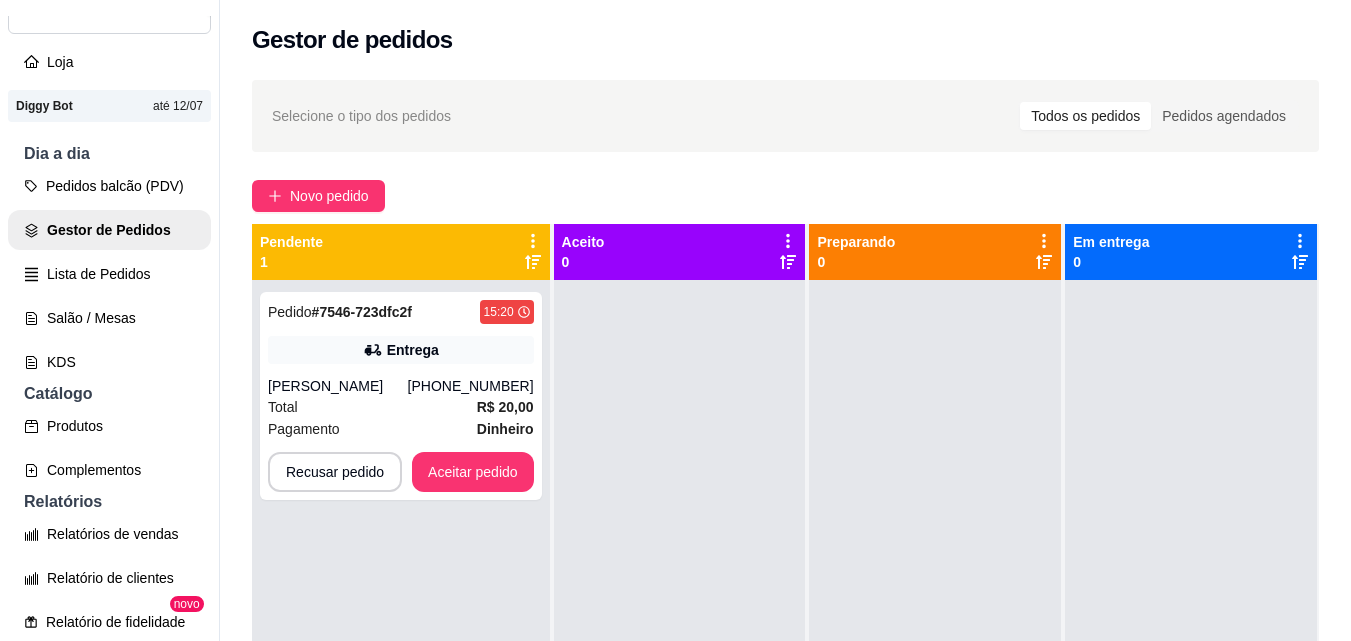 click on "Pedido  # 7546-723dfc2f 15:20 Entrega [PERSON_NAME] Mineiro  [PHONE_NUMBER] Total R$ 20,00 Pagamento Dinheiro Recusar pedido Aceitar pedido" at bounding box center (401, 600) 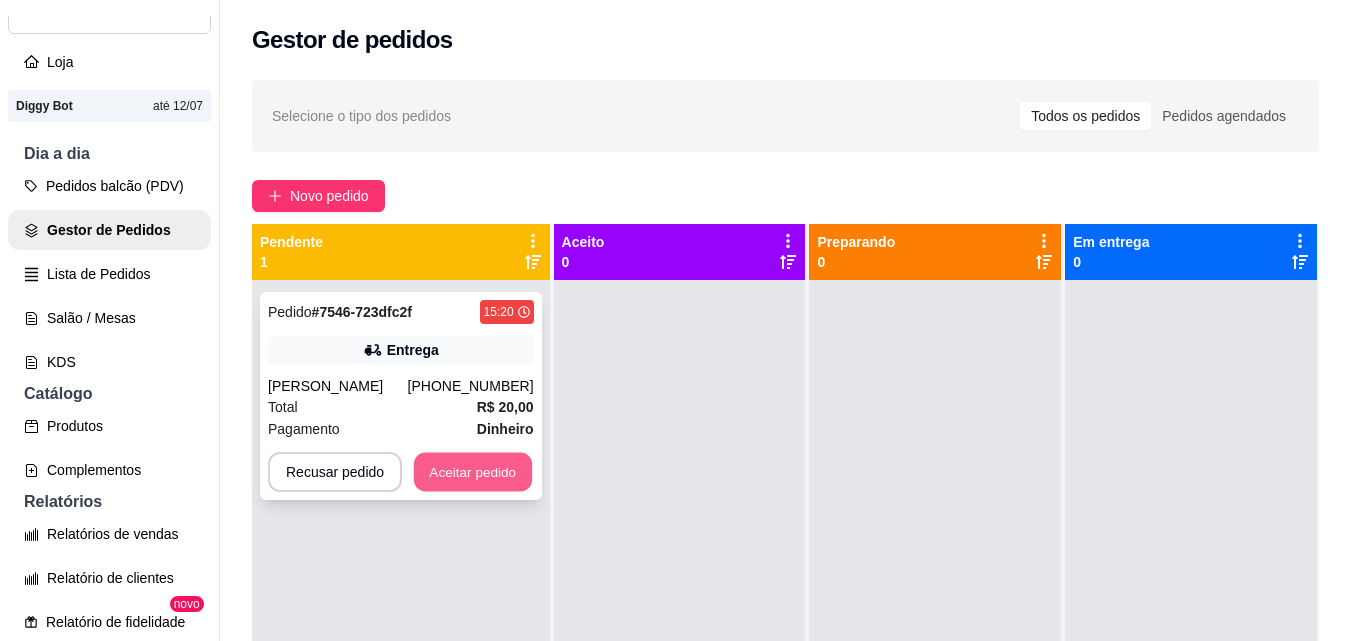 click on "Aceitar pedido" at bounding box center (473, 472) 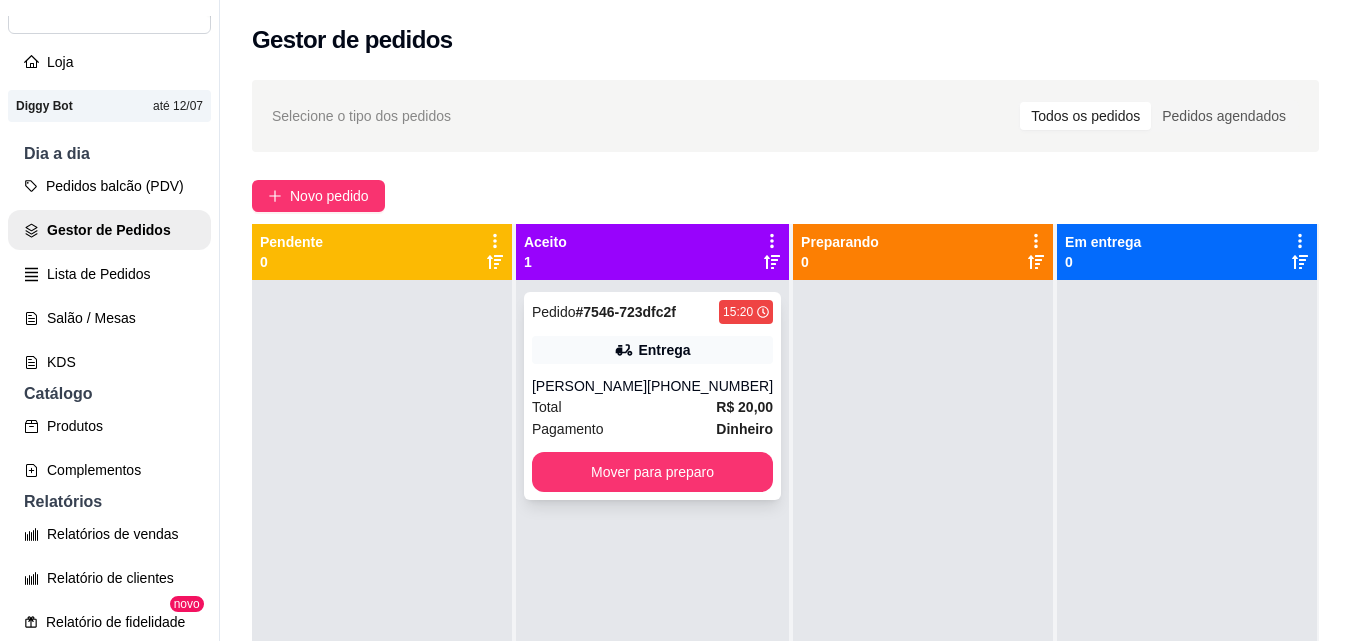 click on "Pedido  # 7546-723dfc2f 15:20 Entrega [PERSON_NAME] Mineiro  [PHONE_NUMBER] Total R$ 20,00 Pagamento Dinheiro Mover para preparo" at bounding box center [652, 396] 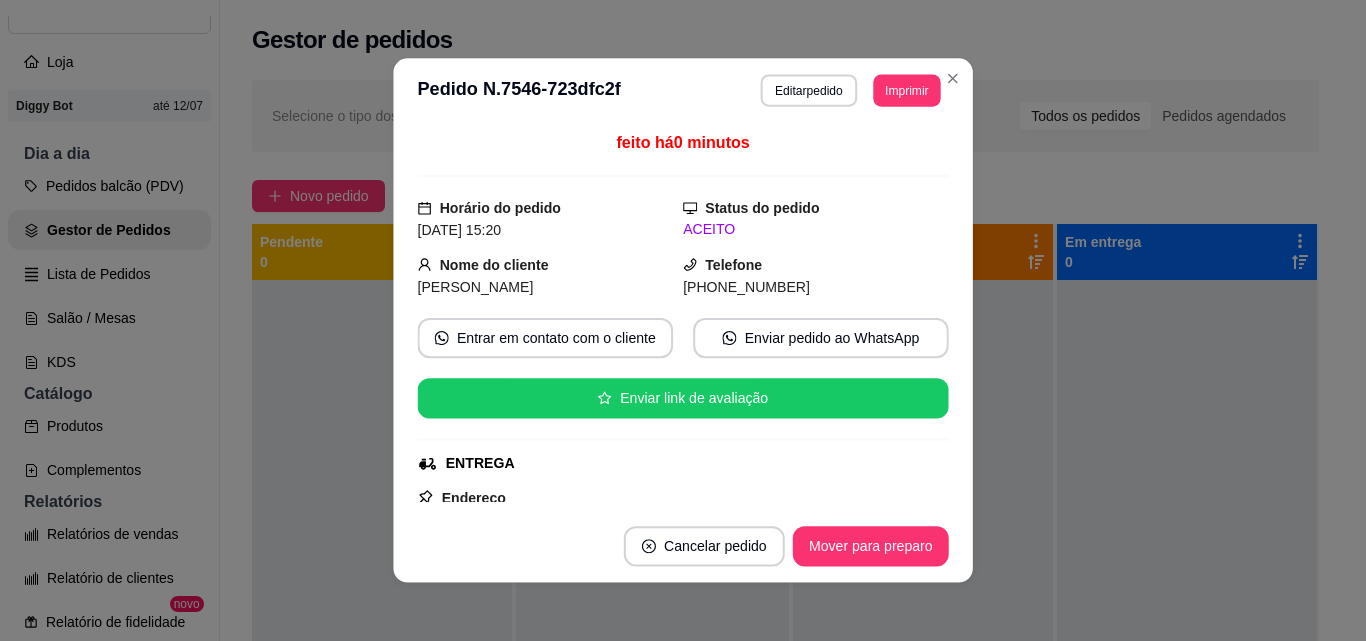click on "Endereço  [STREET_ADDRESS] 03, Centro - 64330000 Comercio Taxa de entrega  R$ 0,00 Copiar Endereço" at bounding box center [682, 558] 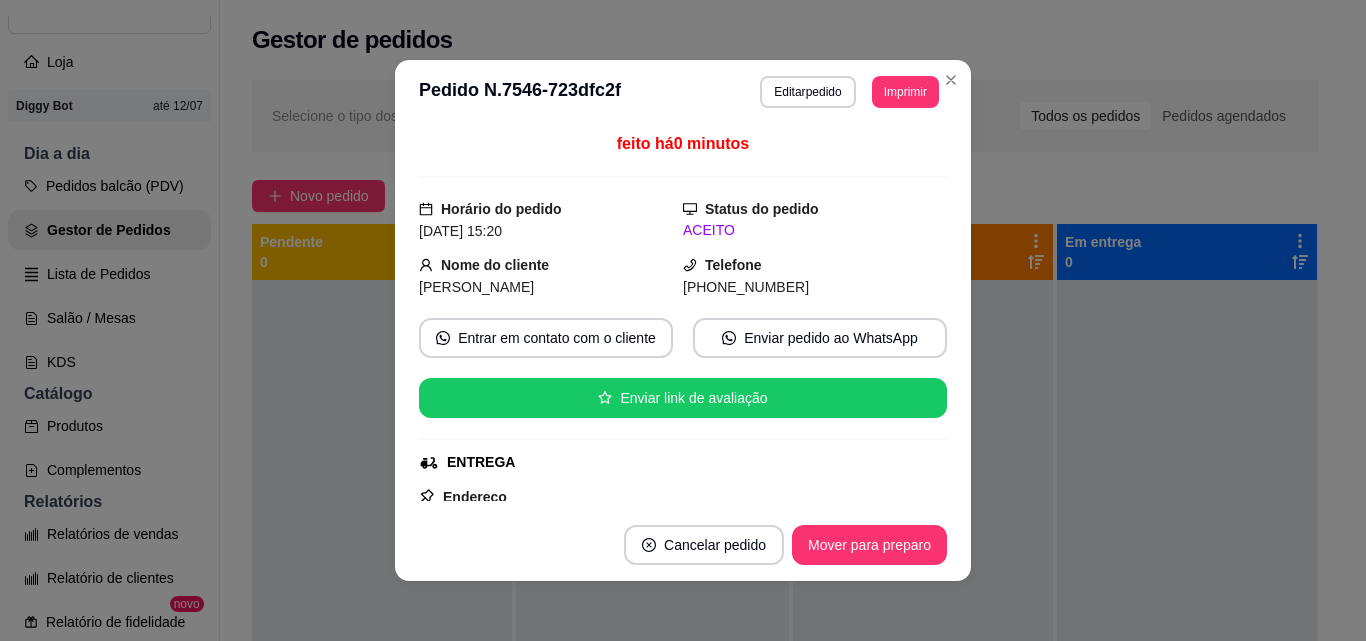 click on "Mover para preparo" at bounding box center [869, 545] 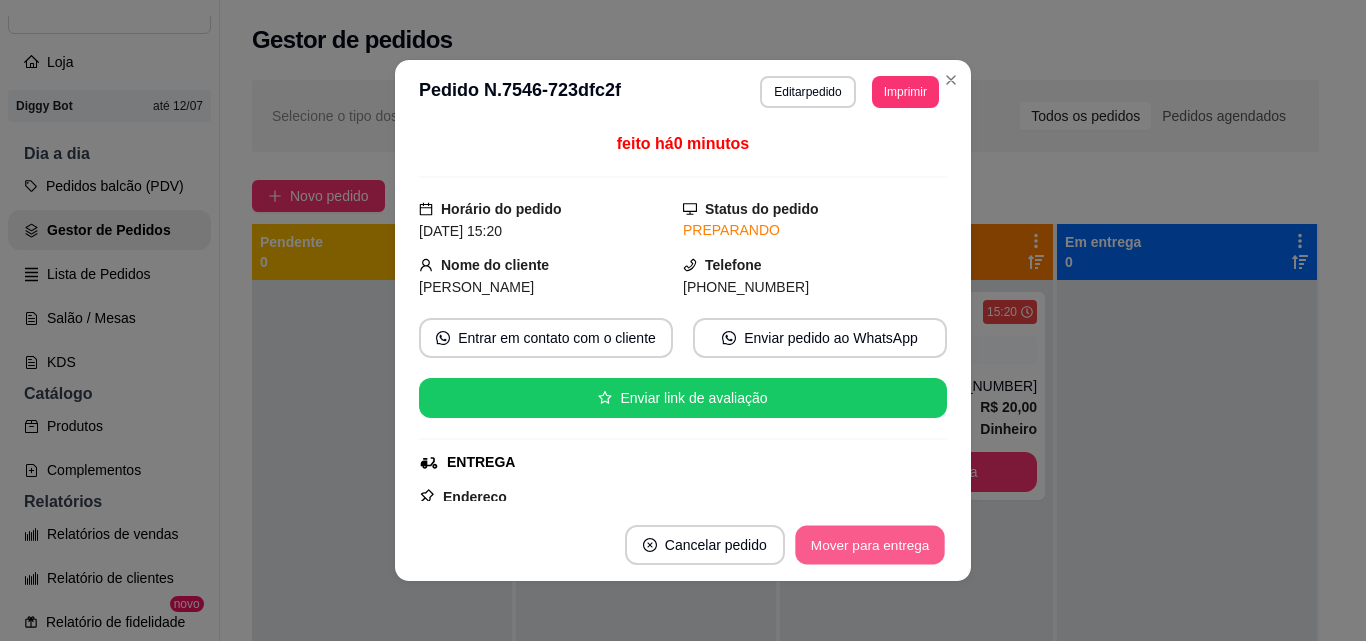 click on "Mover para entrega" at bounding box center [870, 545] 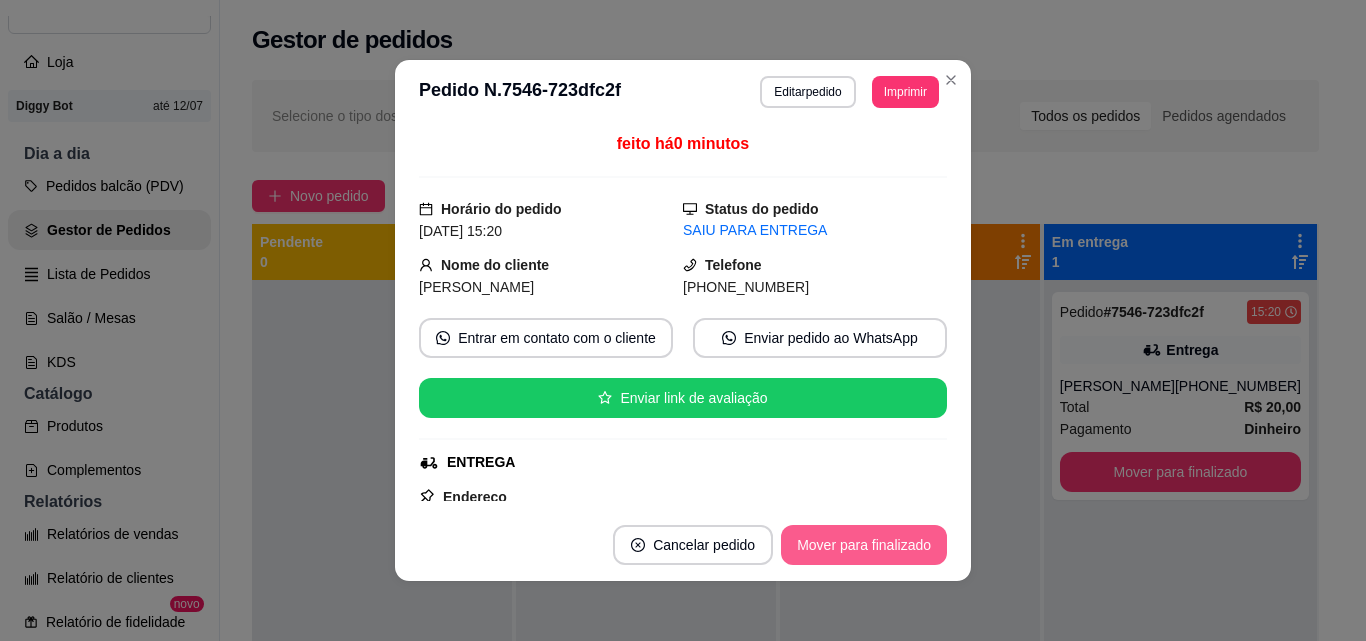 click on "Mover para finalizado" at bounding box center [864, 545] 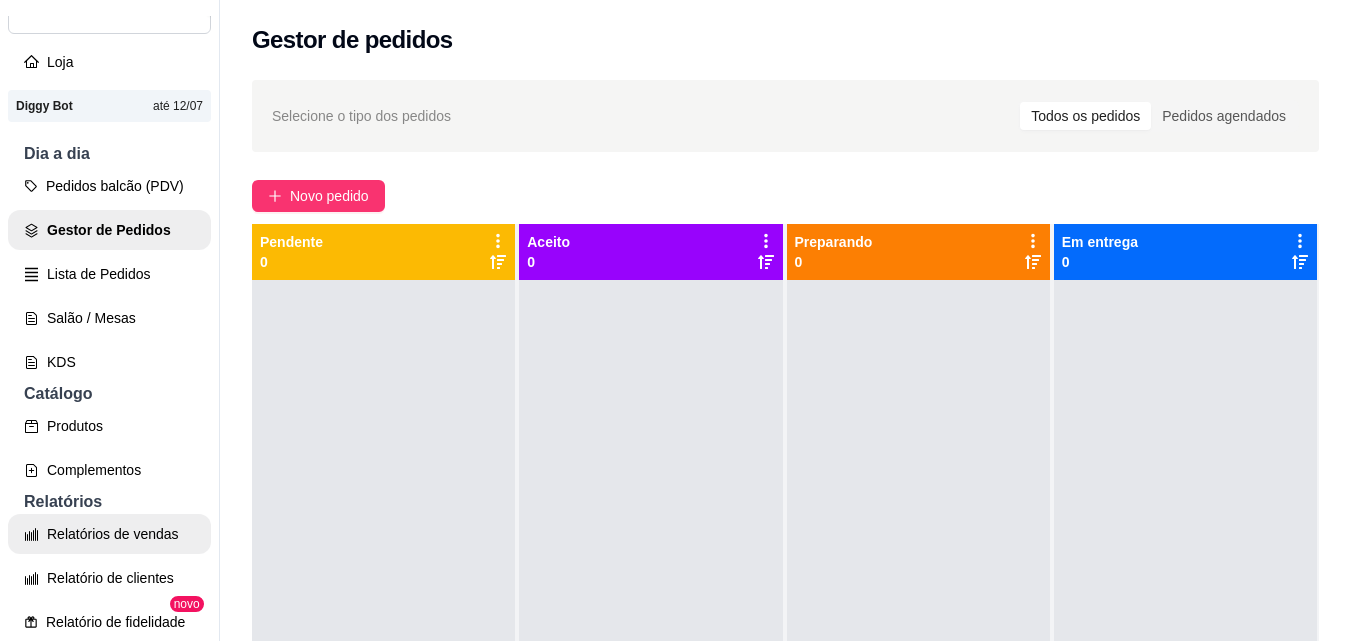 click on "Relatórios de vendas" at bounding box center [109, 534] 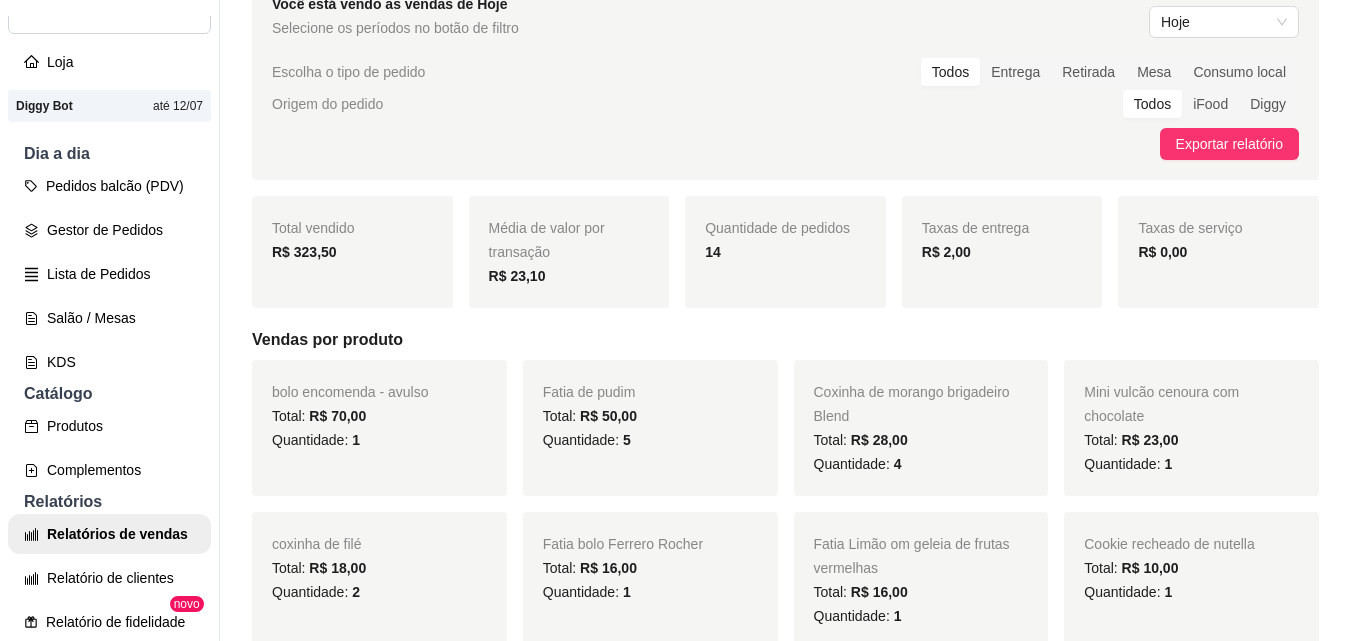 scroll, scrollTop: 100, scrollLeft: 0, axis: vertical 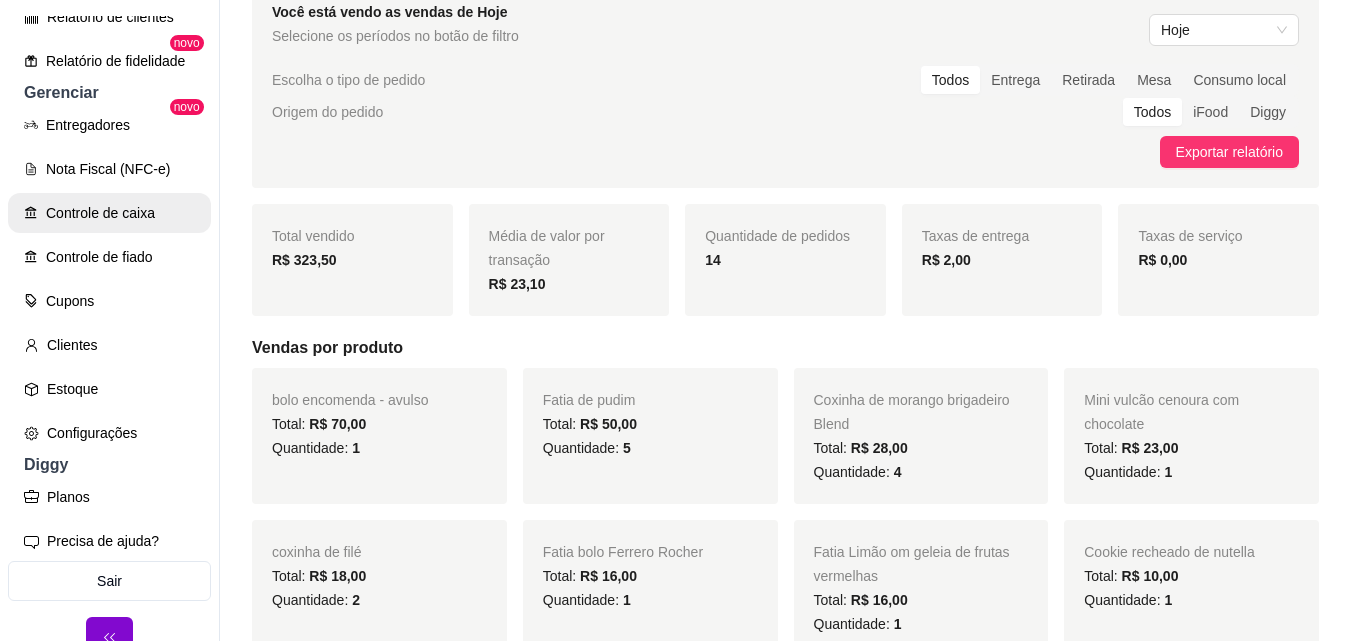 click on "Controle de caixa" at bounding box center (109, 213) 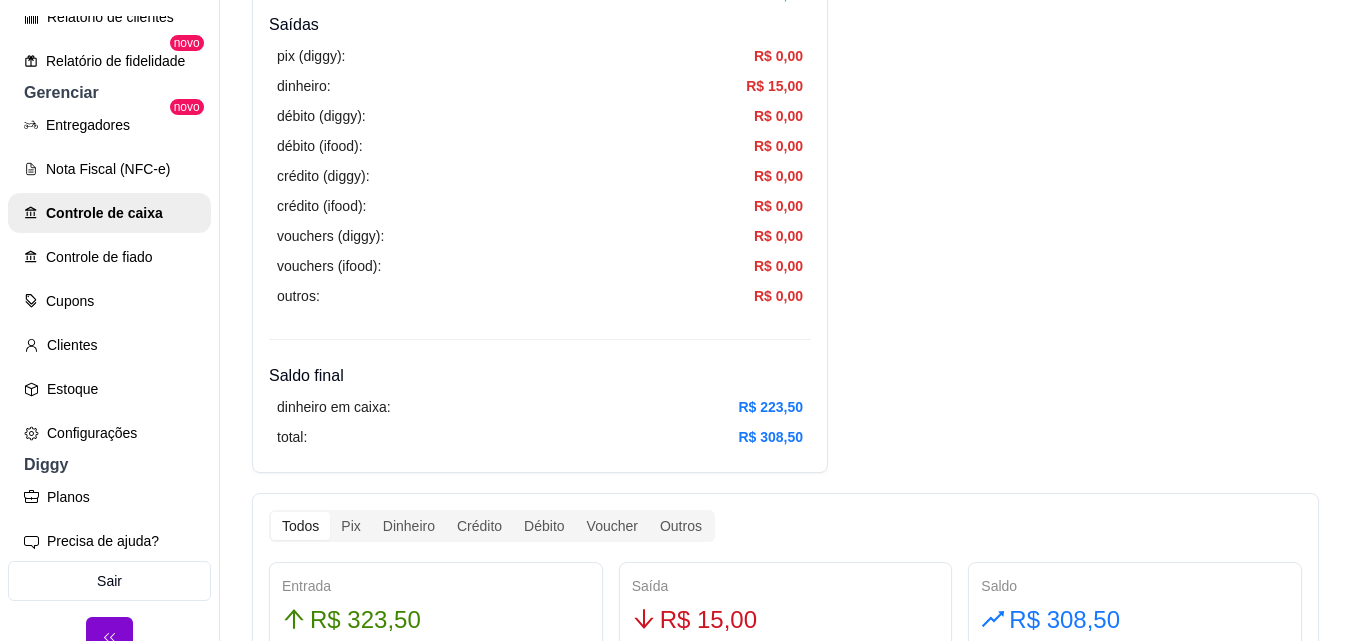scroll, scrollTop: 700, scrollLeft: 0, axis: vertical 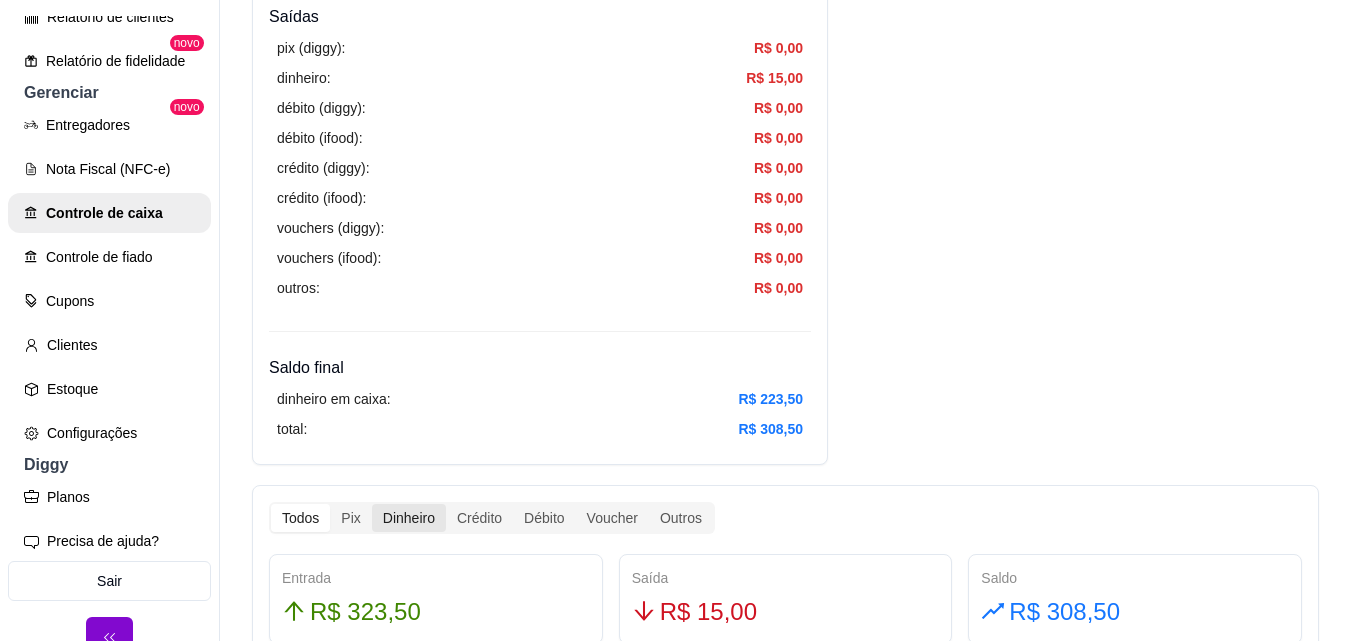 click on "Dinheiro" at bounding box center [409, 518] 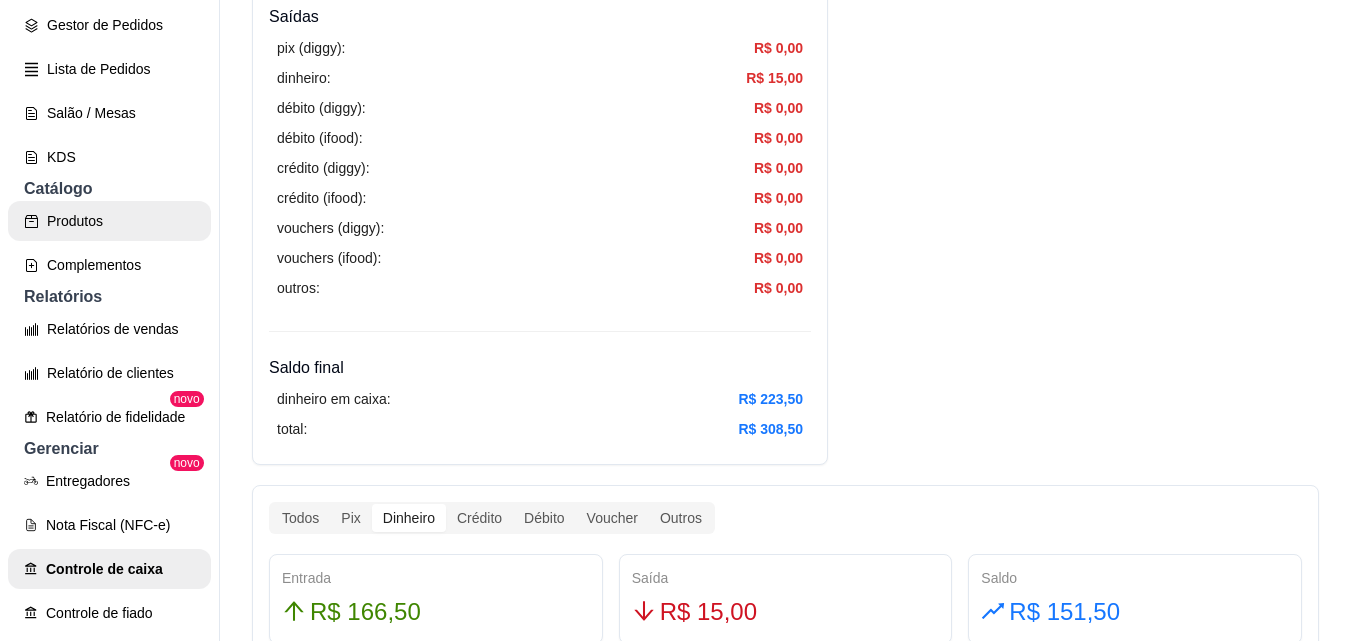 scroll, scrollTop: 185, scrollLeft: 0, axis: vertical 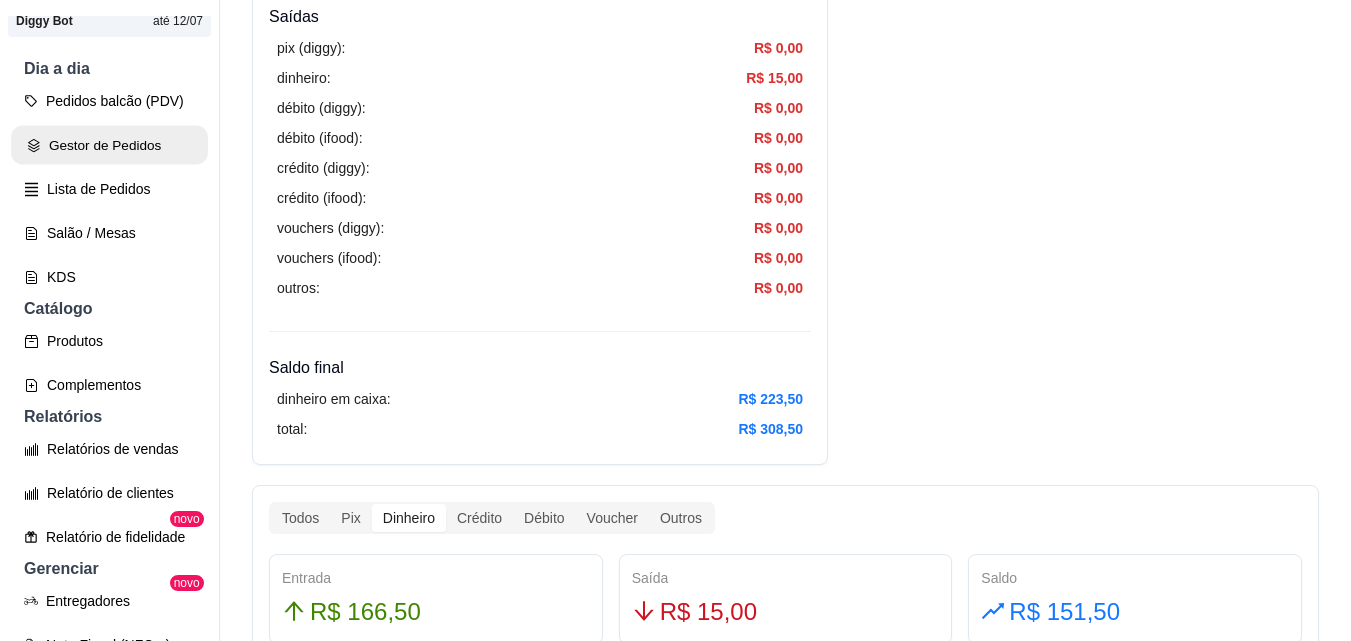 click on "Gestor de Pedidos" at bounding box center (109, 145) 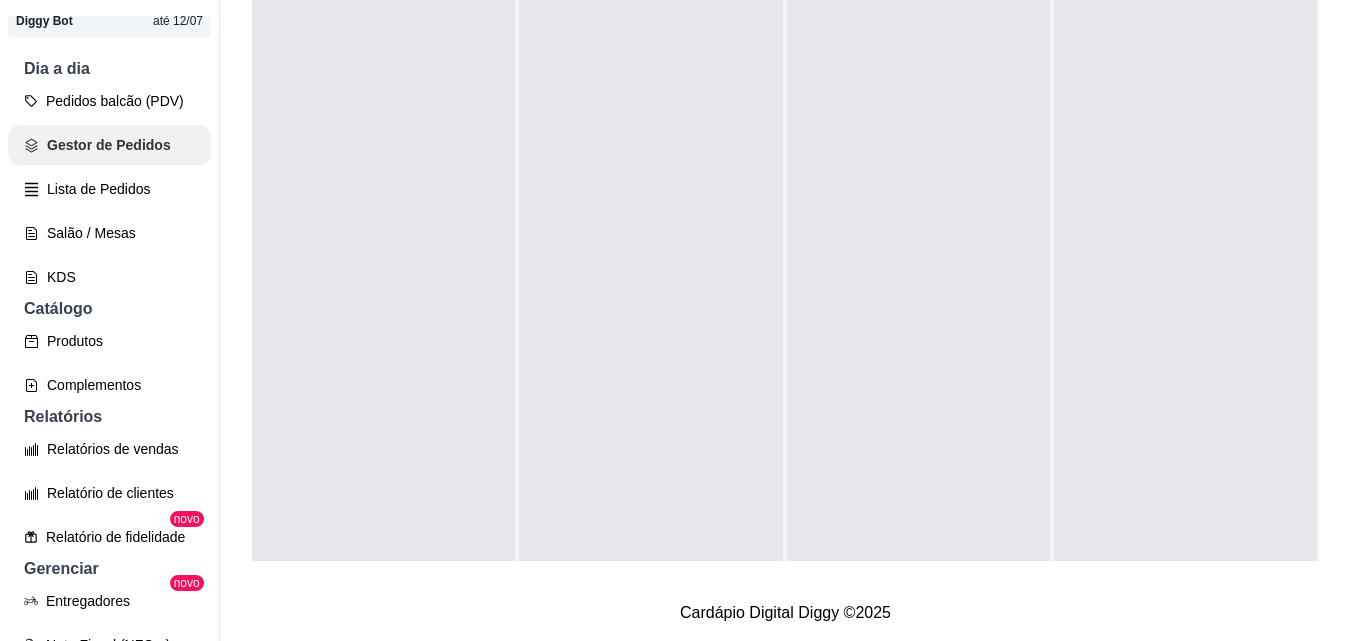 scroll, scrollTop: 0, scrollLeft: 0, axis: both 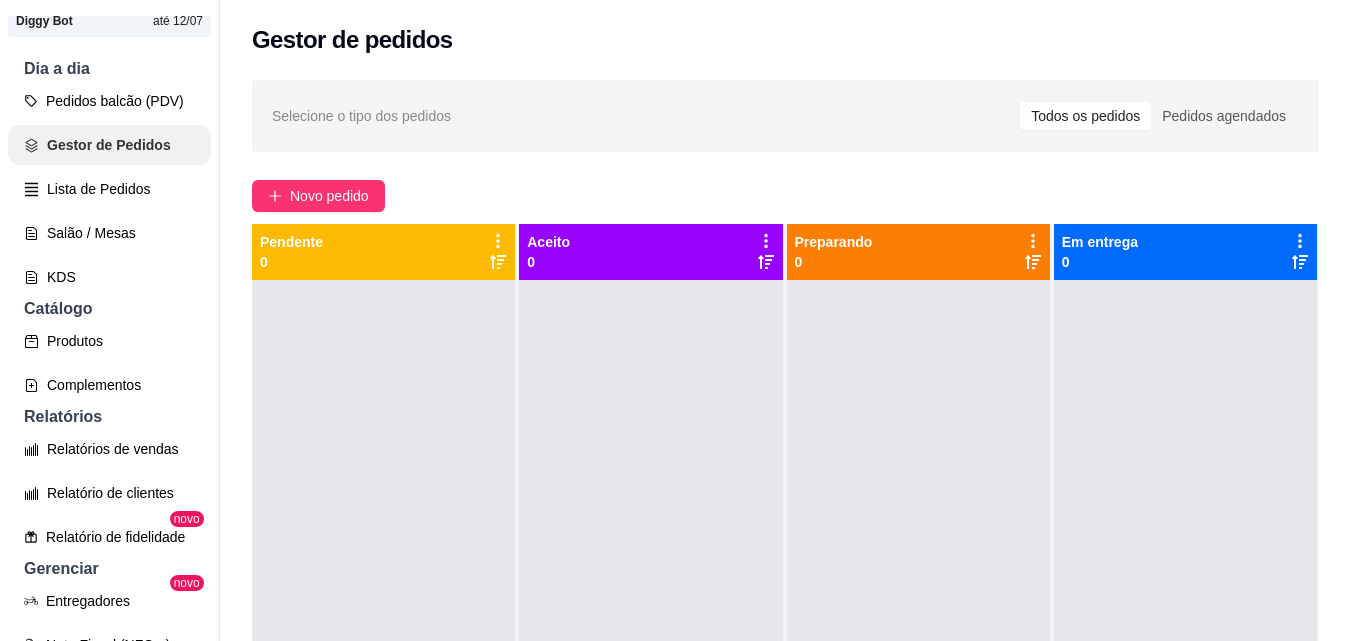 click on "Gestor de Pedidos" at bounding box center (109, 145) 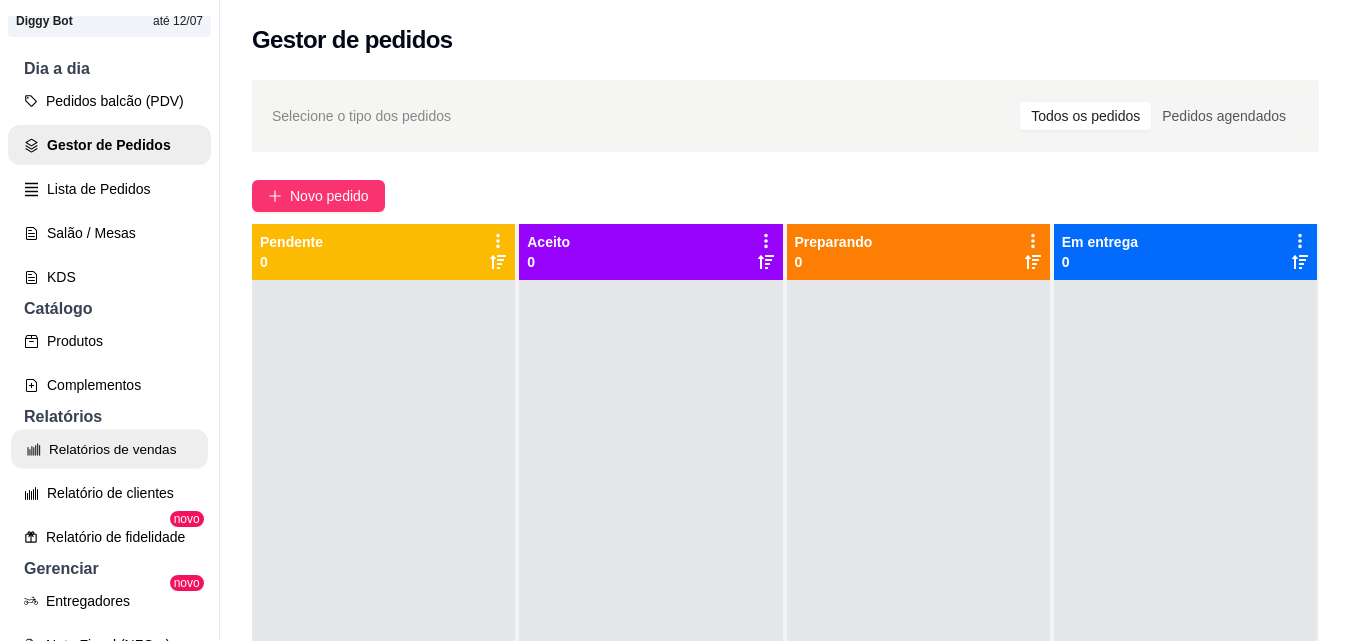 click on "Relatórios de vendas" at bounding box center [109, 449] 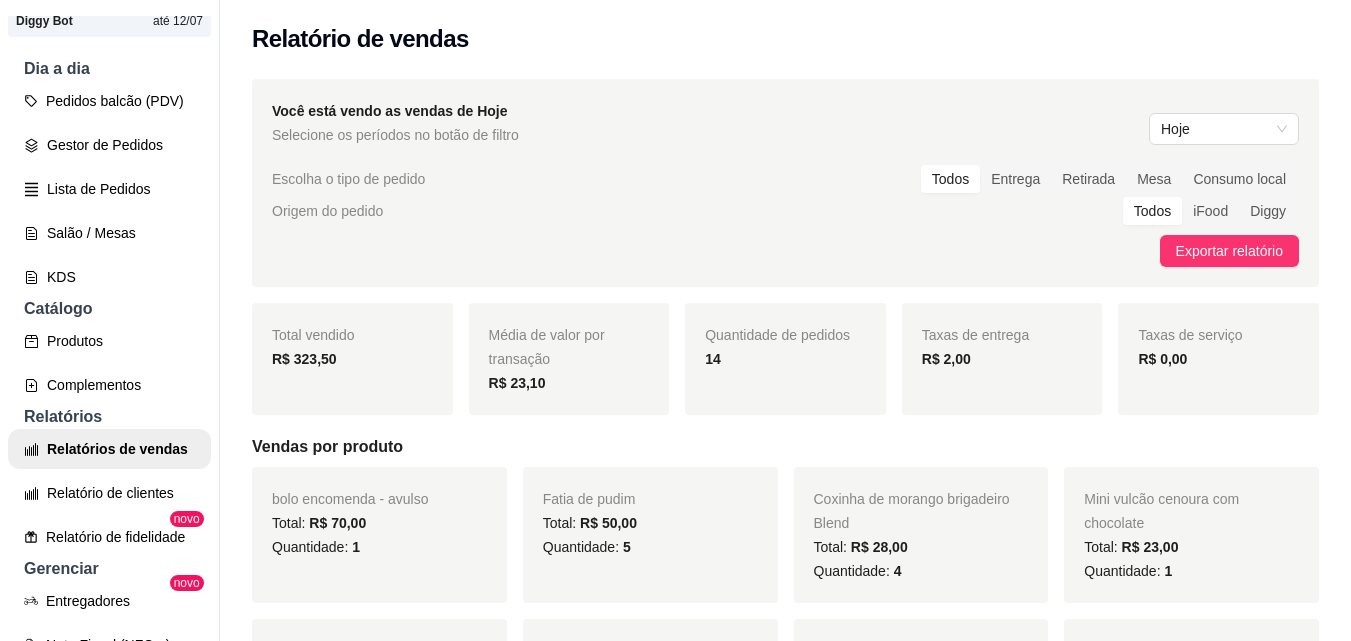 scroll, scrollTop: 0, scrollLeft: 0, axis: both 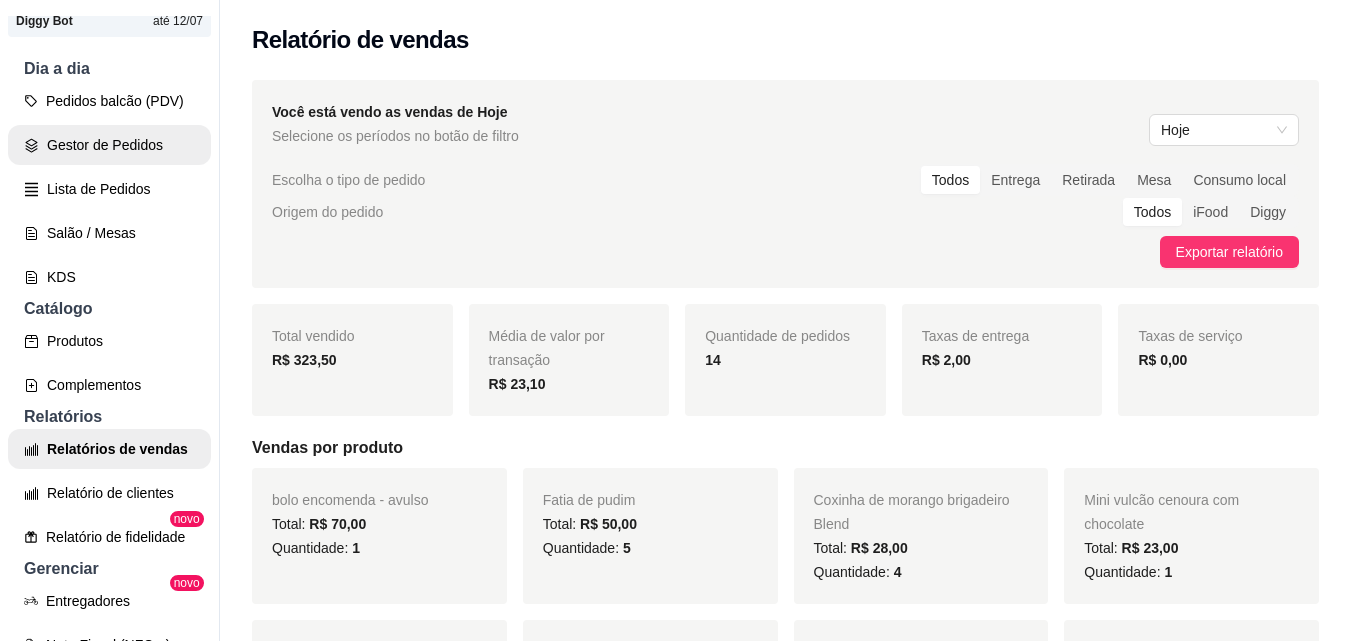 click on "Gestor de Pedidos" at bounding box center [109, 145] 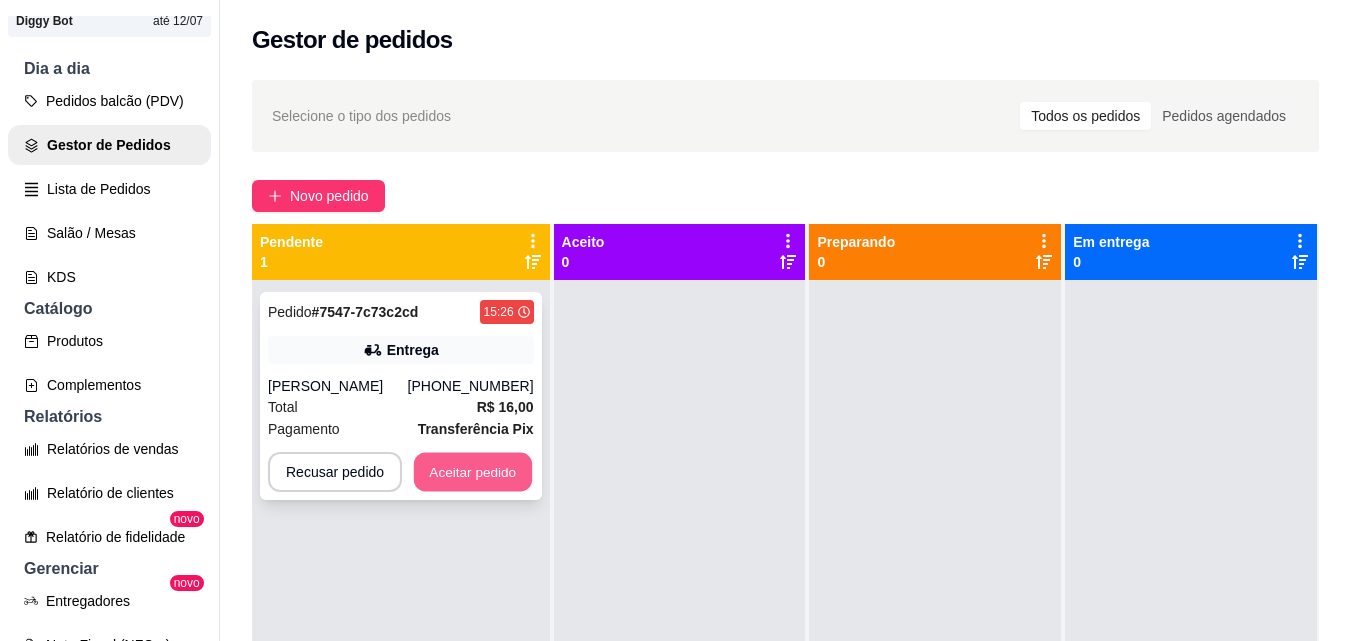 click on "Aceitar pedido" at bounding box center [473, 472] 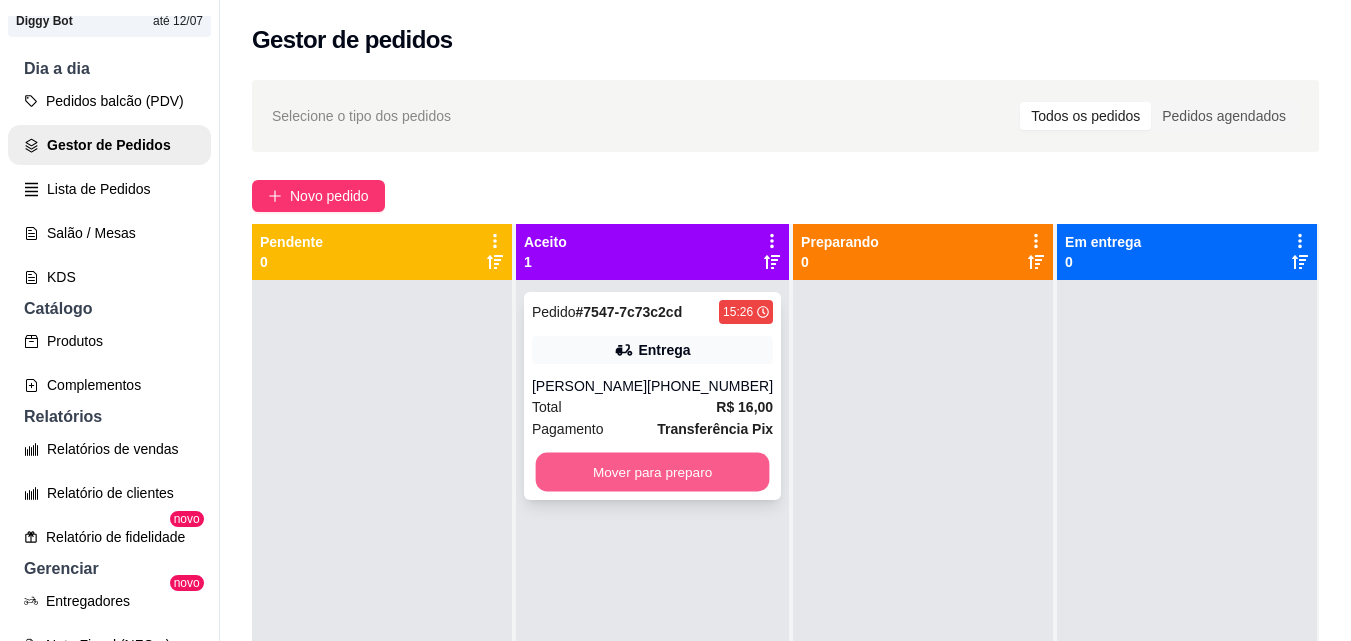 click on "Mover para preparo" at bounding box center (653, 472) 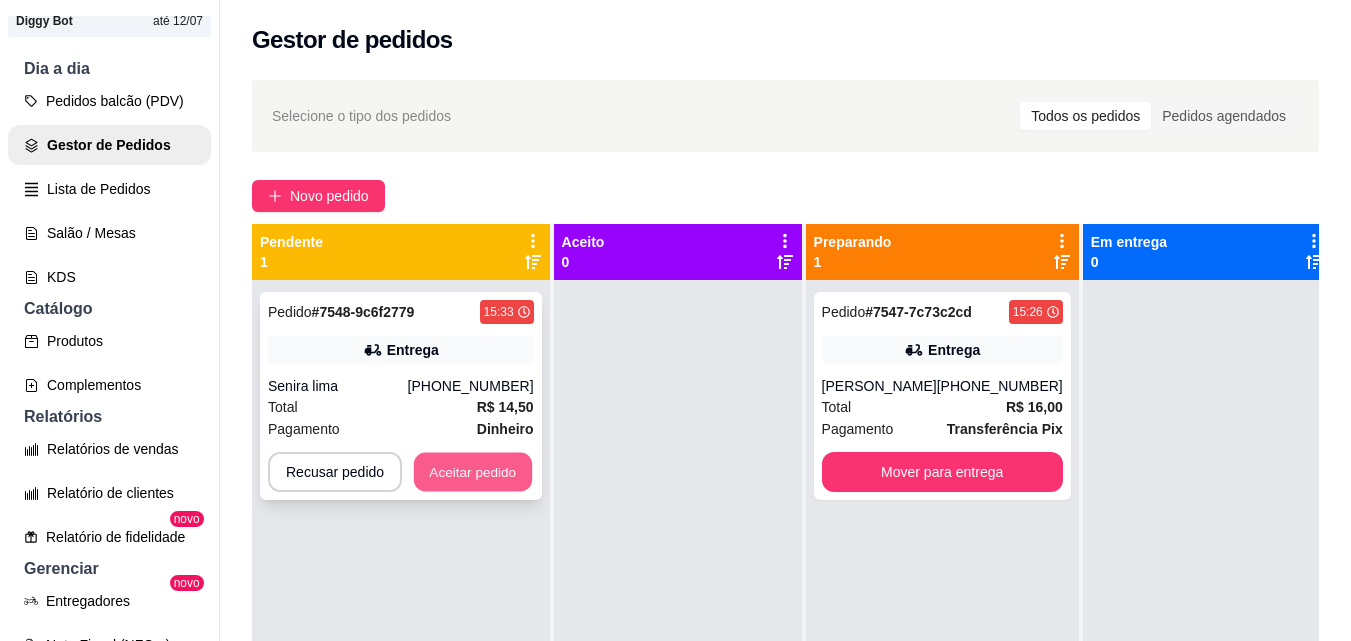 click on "Aceitar pedido" at bounding box center [473, 472] 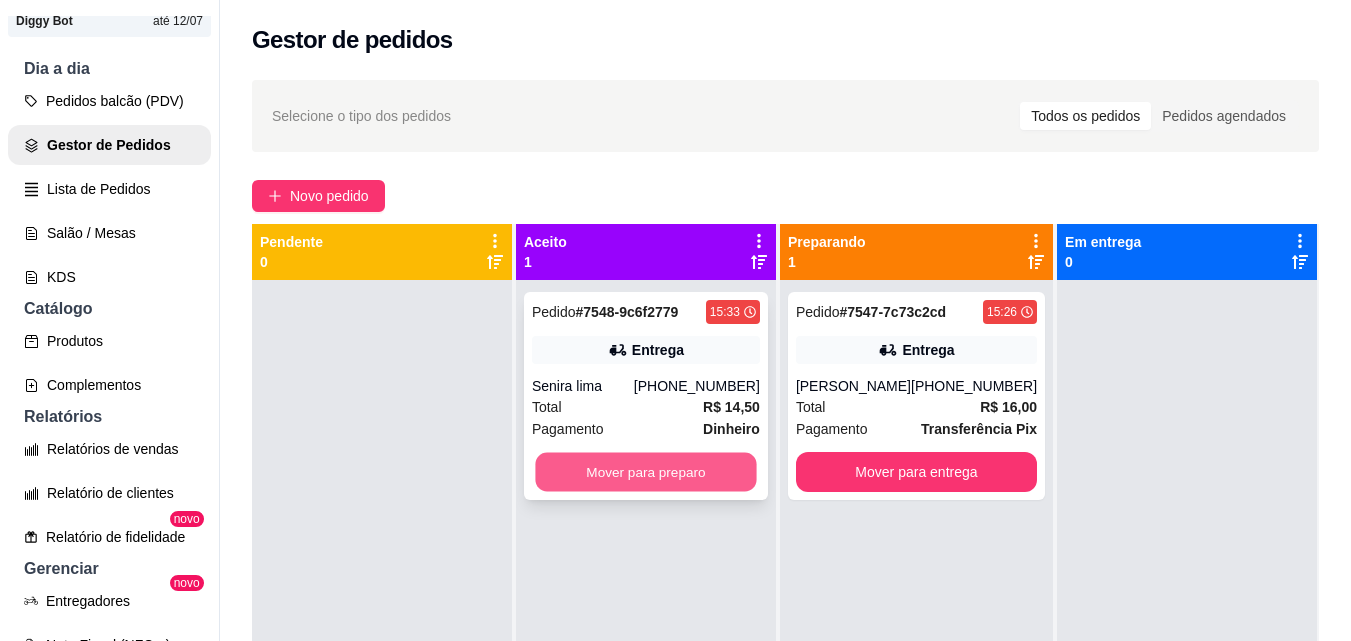 click on "Mover para preparo" at bounding box center (645, 472) 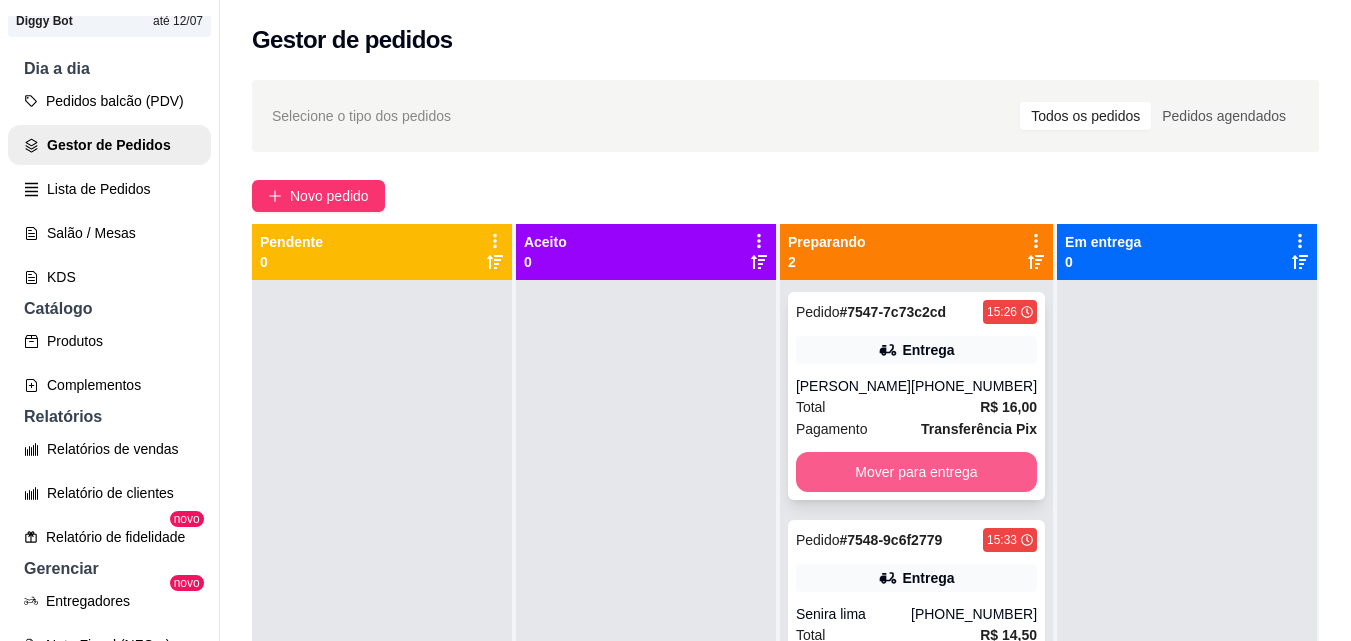 click on "Mover para entrega" at bounding box center [916, 472] 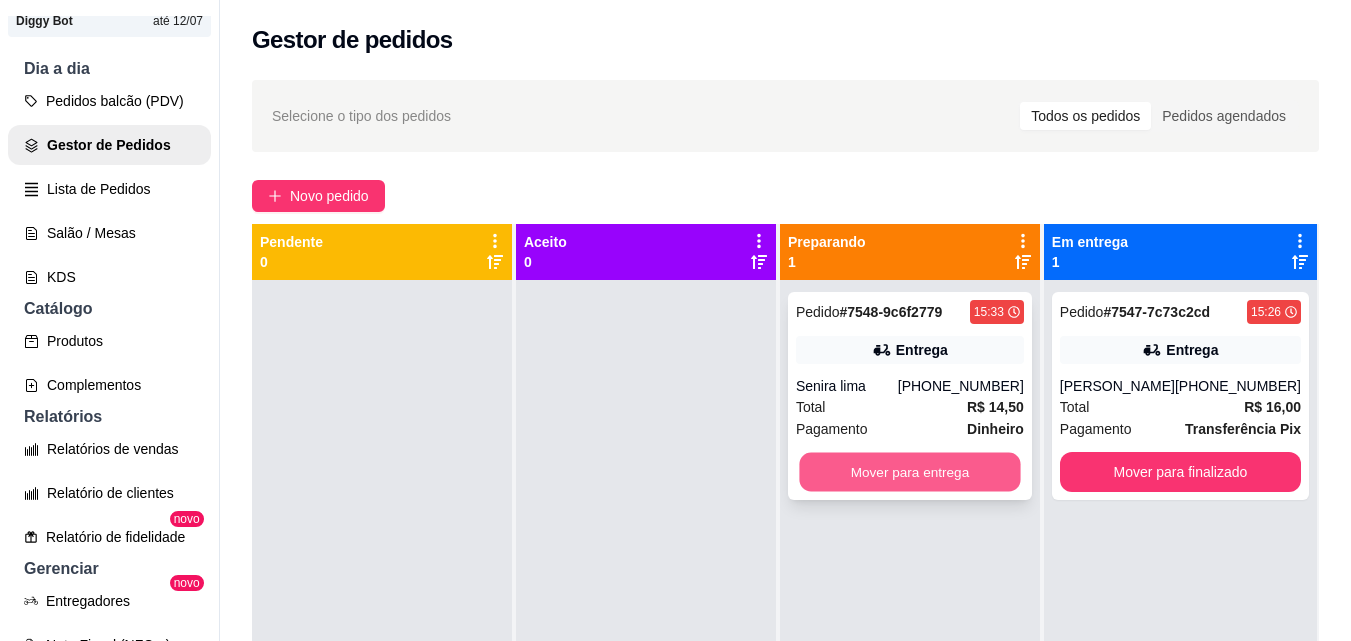click on "Mover para entrega" at bounding box center [909, 472] 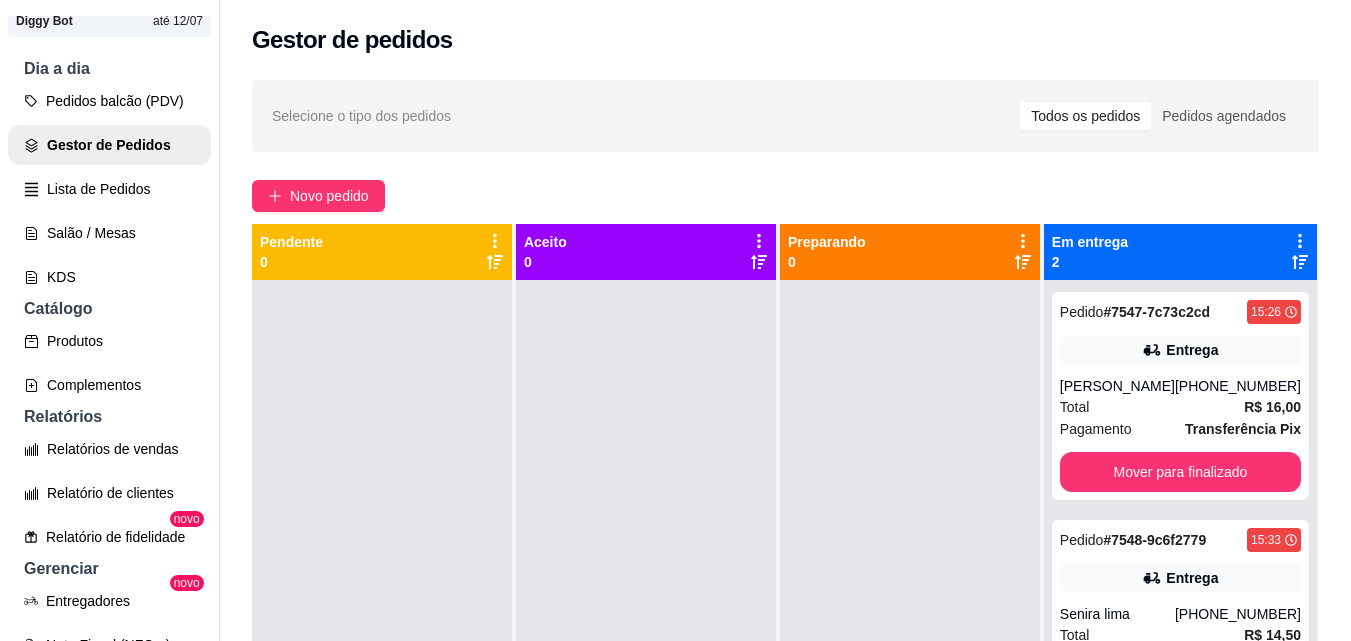 scroll, scrollTop: 56, scrollLeft: 0, axis: vertical 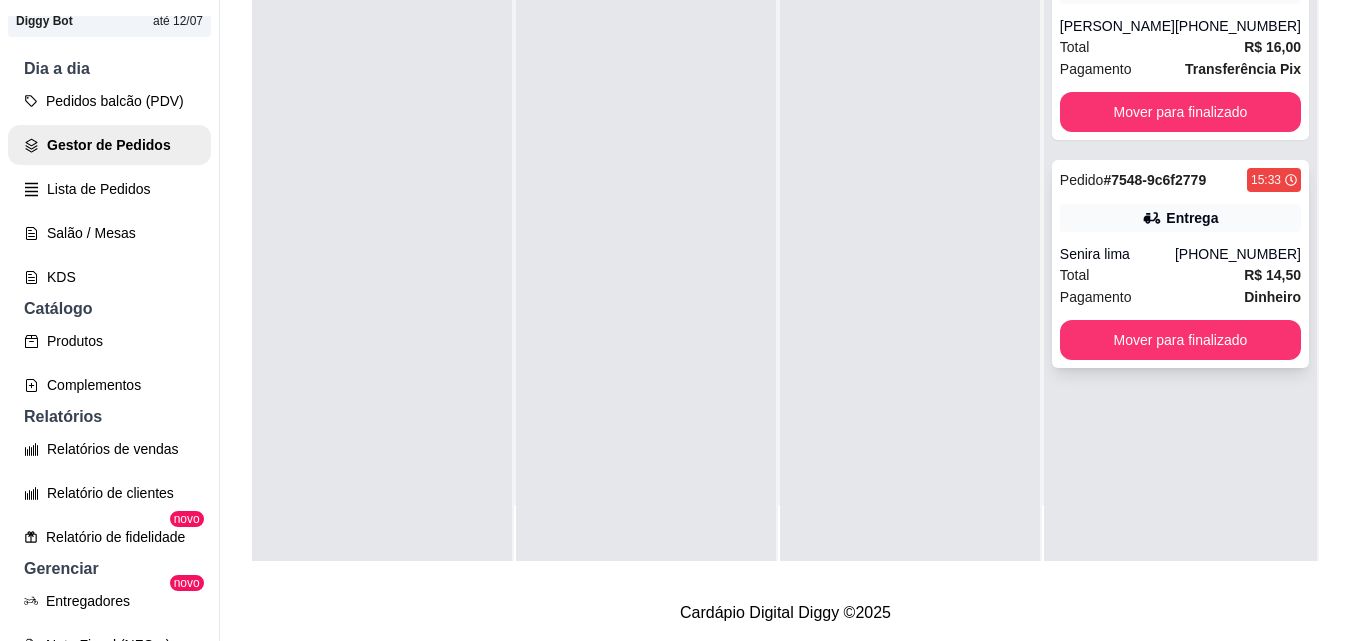 click on "Pagamento Dinheiro" at bounding box center [1180, 297] 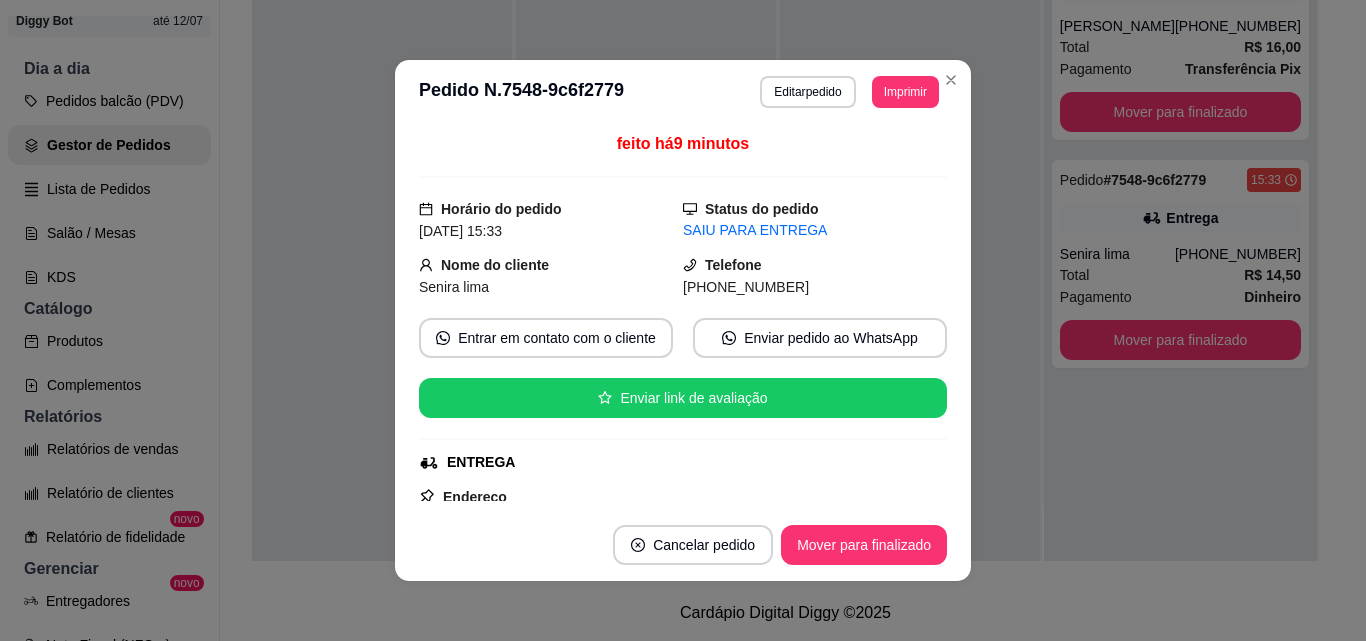 scroll, scrollTop: 470, scrollLeft: 0, axis: vertical 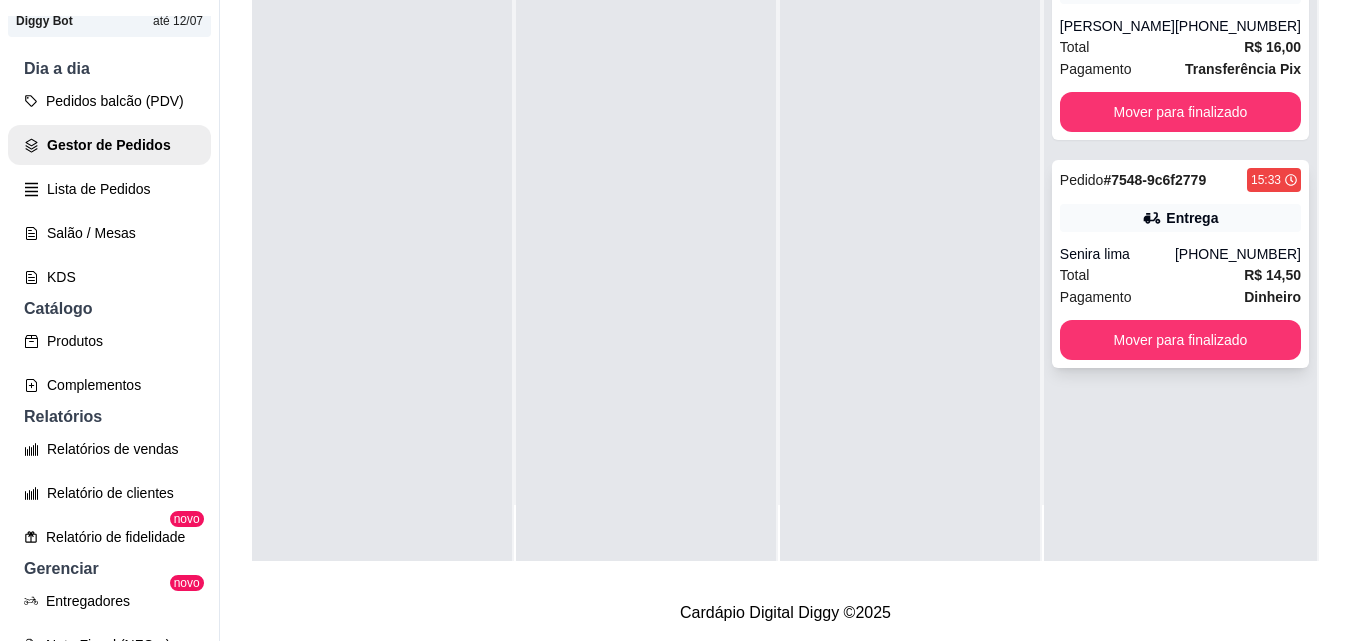 click on "Pedido  # 7548-9c6f2779 15:33 Entrega Senira lima  [PHONE_NUMBER] Total R$ 14,50 Pagamento Dinheiro Mover para finalizado" at bounding box center [1180, 264] 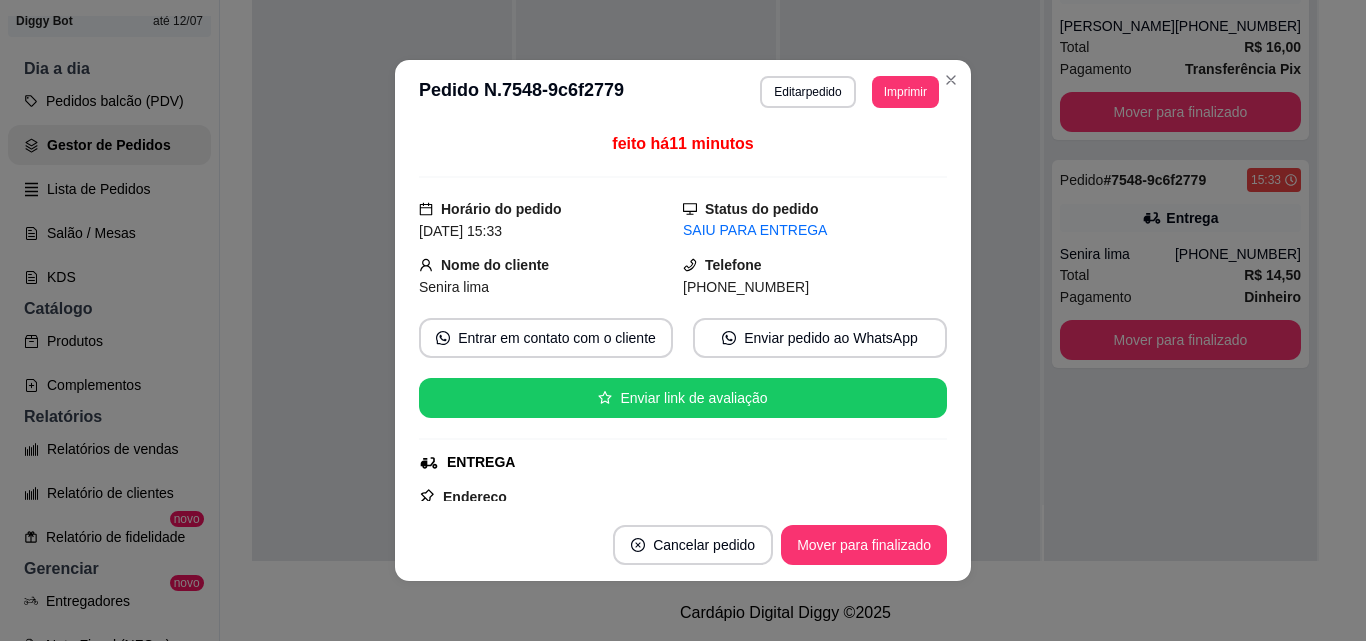 click on "Mover para finalizado" at bounding box center [864, 545] 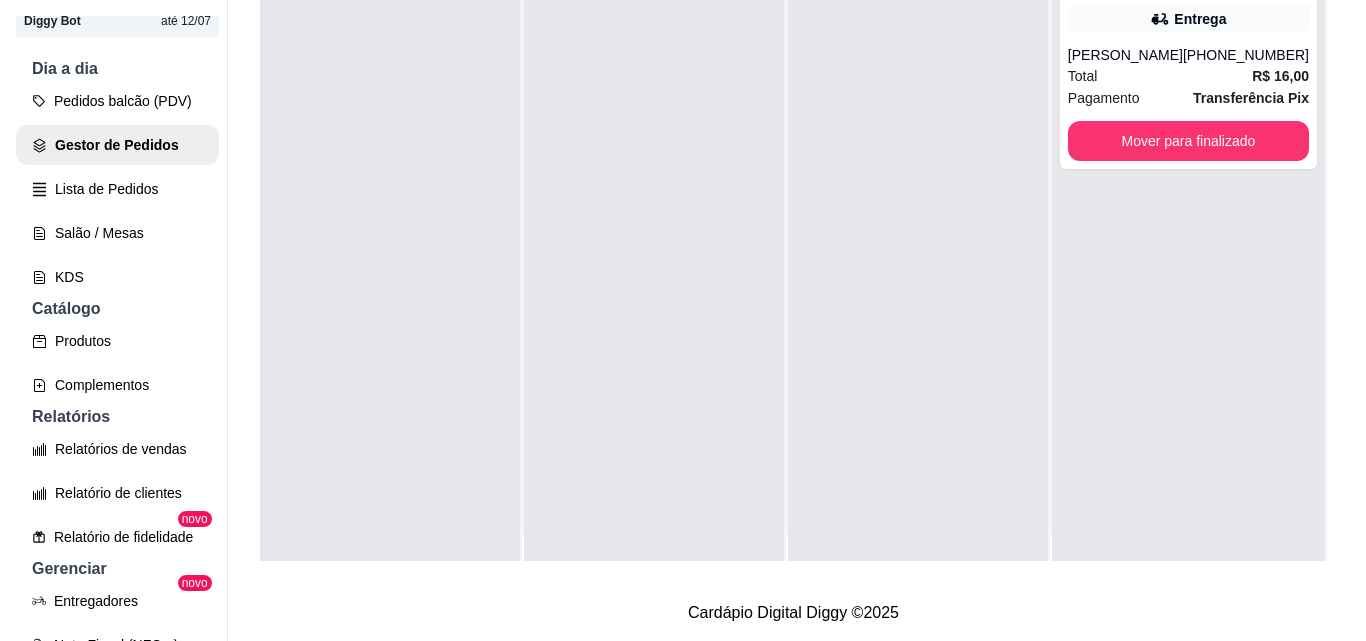 scroll, scrollTop: 0, scrollLeft: 0, axis: both 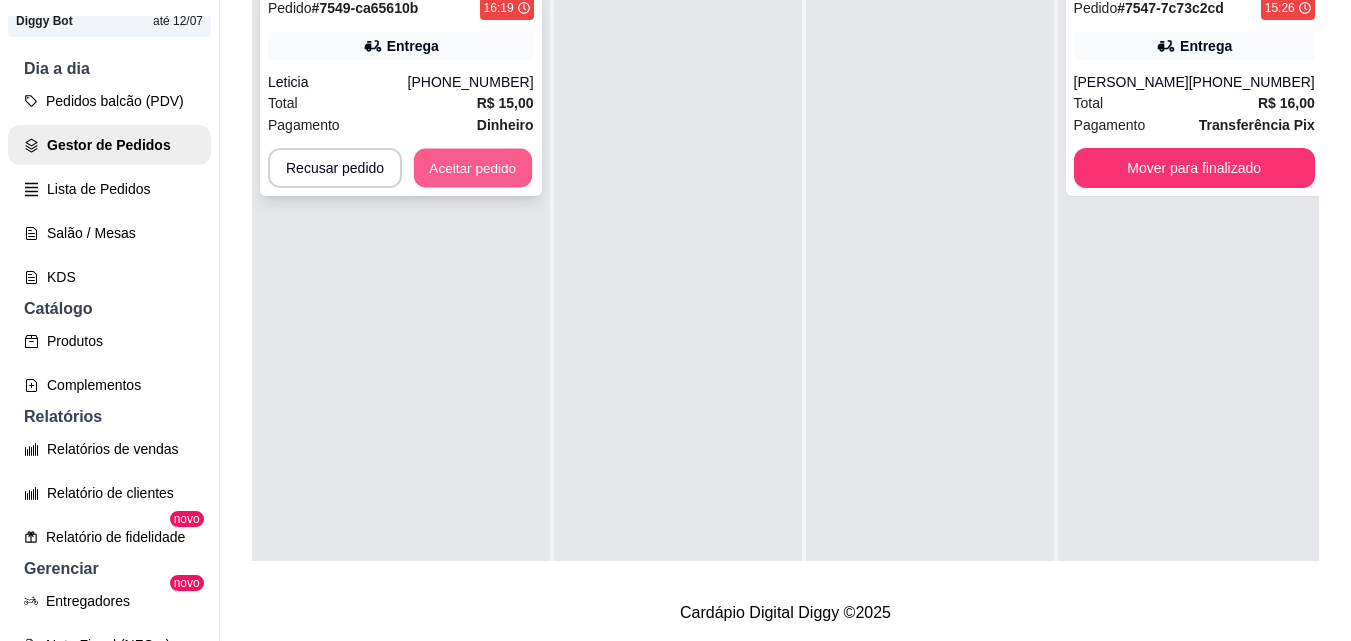 click on "Aceitar pedido" at bounding box center [473, 168] 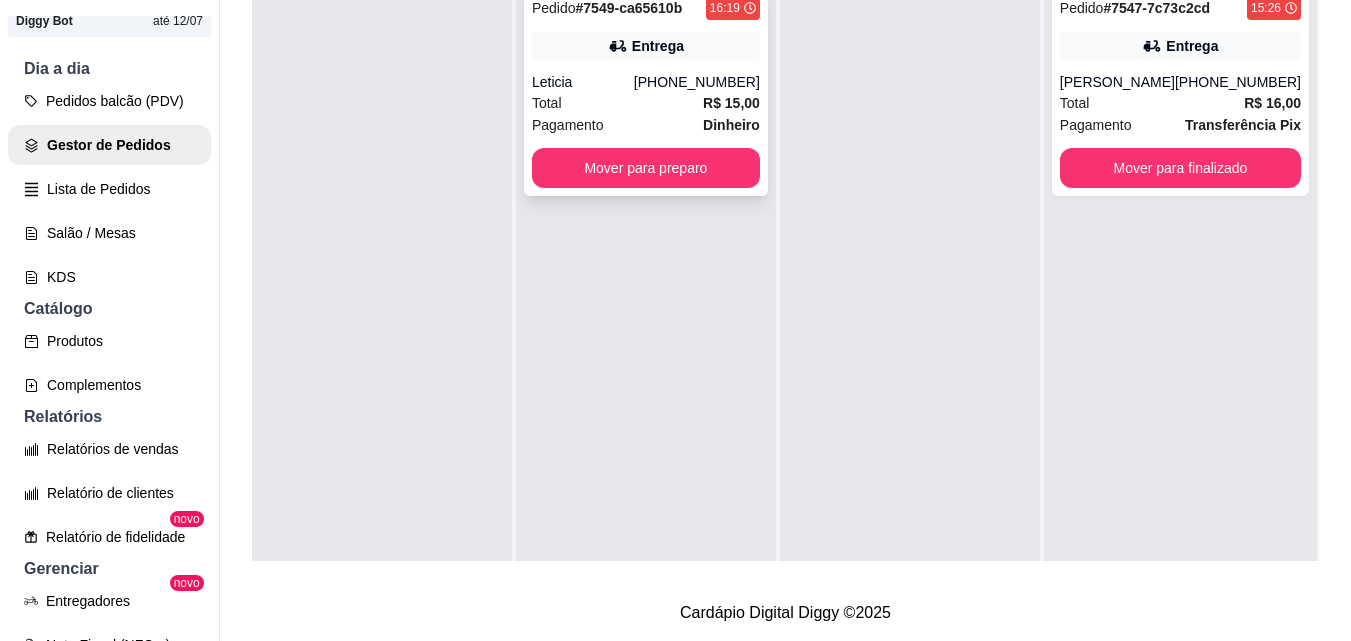 click on "R$ 15,00" at bounding box center [731, 103] 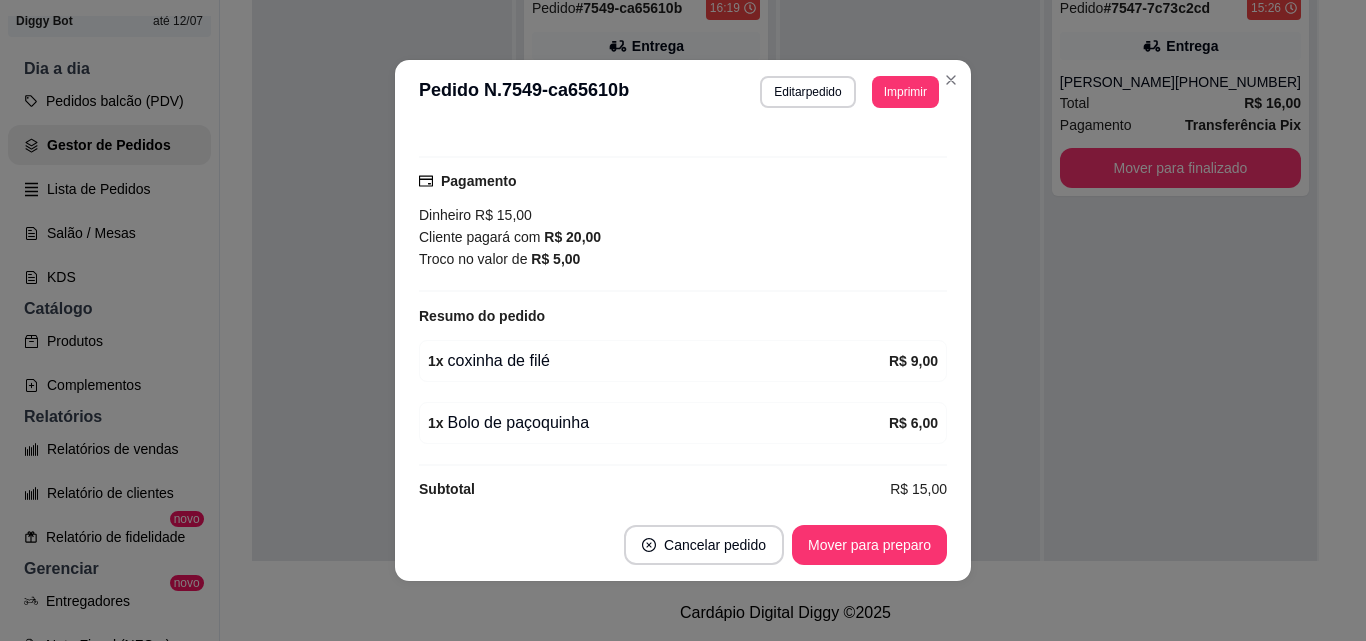 scroll, scrollTop: 500, scrollLeft: 0, axis: vertical 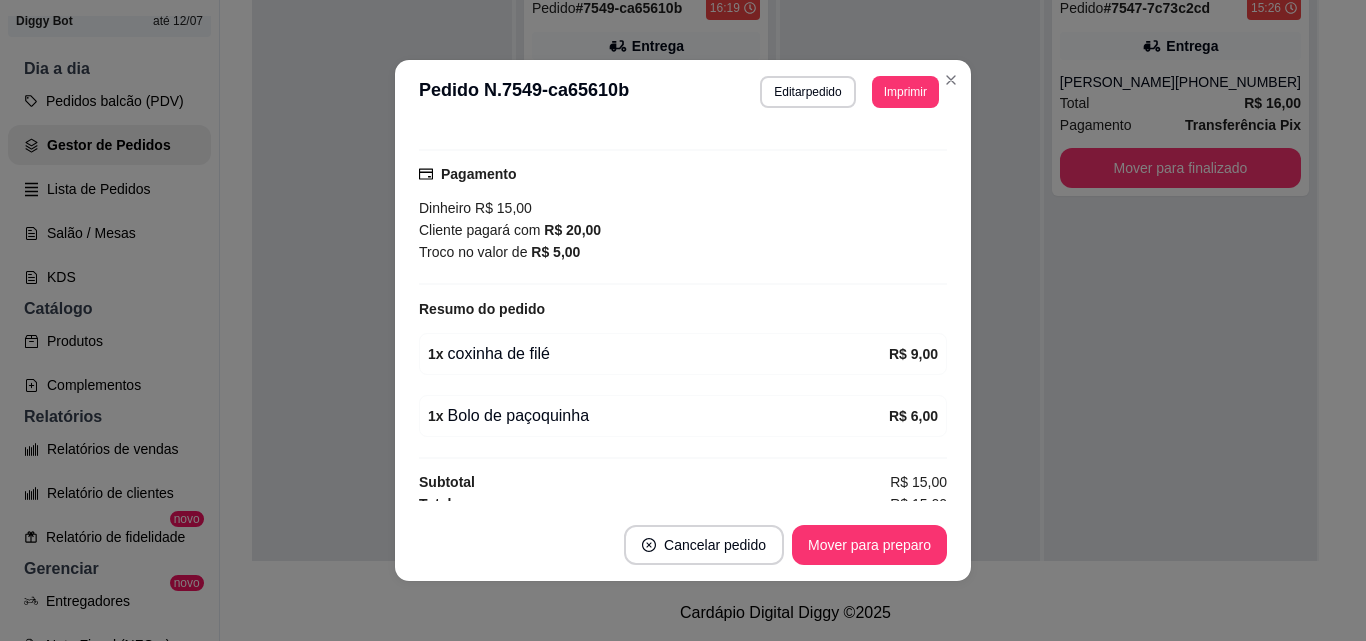 click on "Mover para preparo" at bounding box center [869, 545] 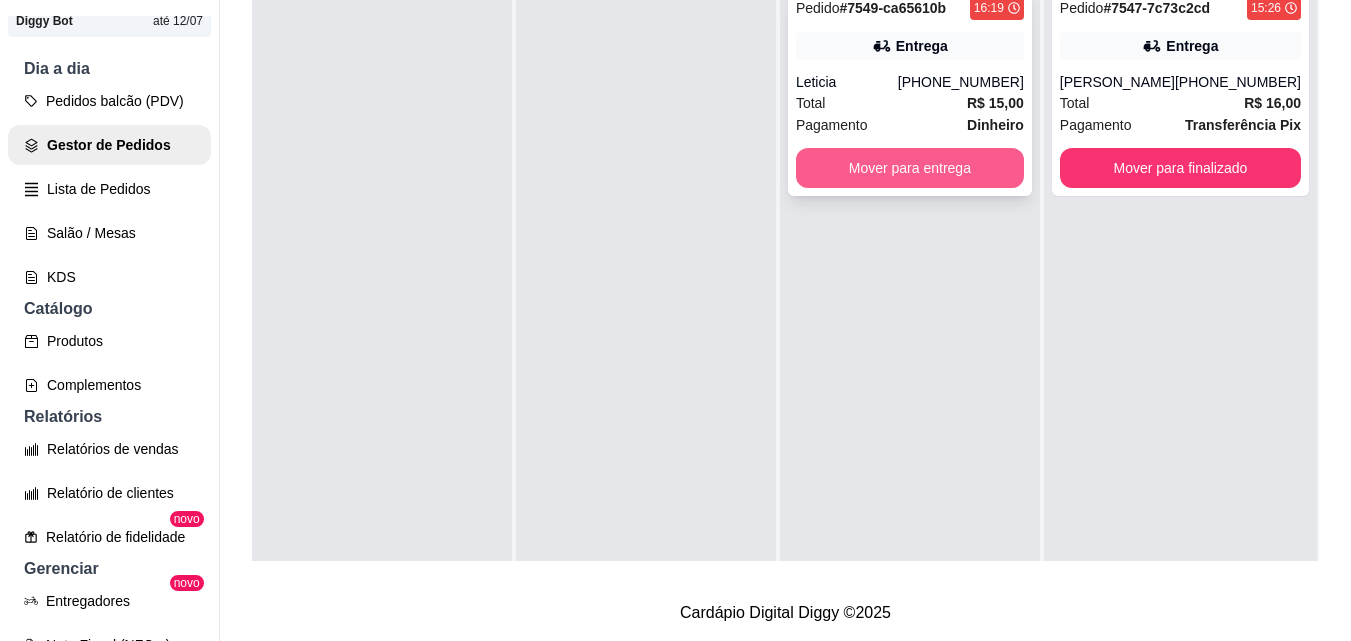 click on "Mover para entrega" at bounding box center (910, 168) 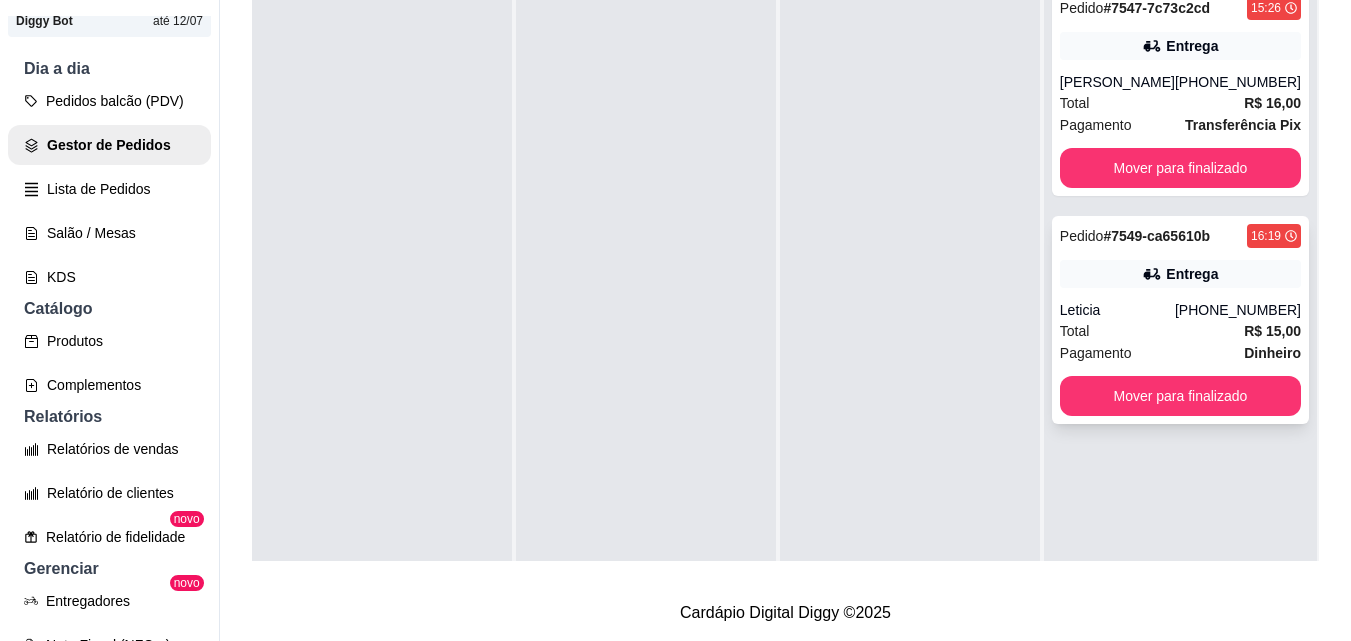 click on "Mover para finalizado" at bounding box center [1180, 396] 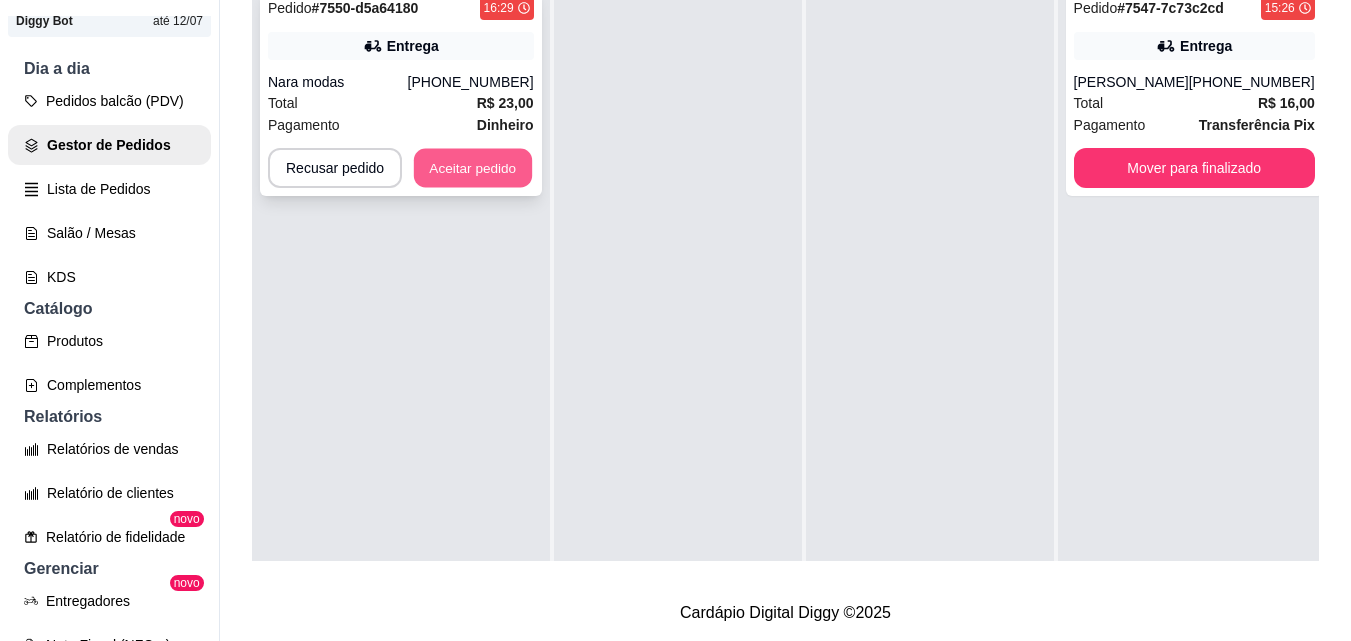 click on "Aceitar pedido" at bounding box center [473, 168] 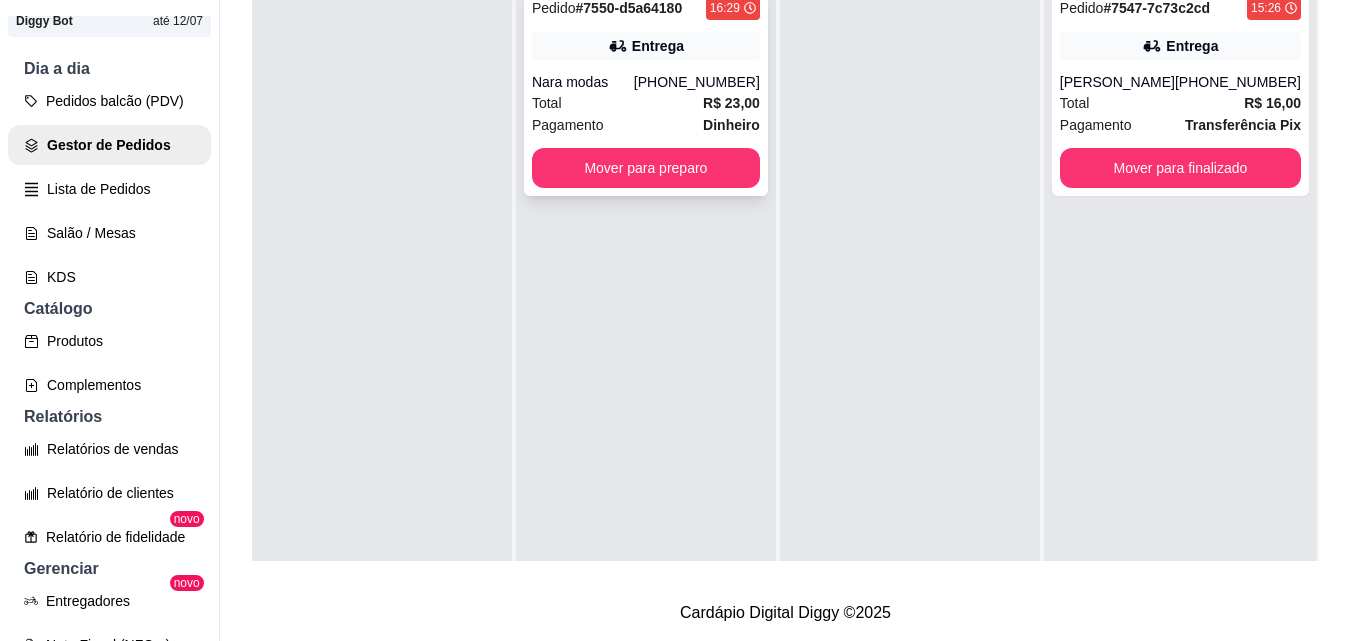 click on "Pedido  # 7550-d5a64180 16:29 Entrega Nara modas [PHONE_NUMBER] Total R$ 23,00 Pagamento Dinheiro Mover para preparo" at bounding box center [646, 92] 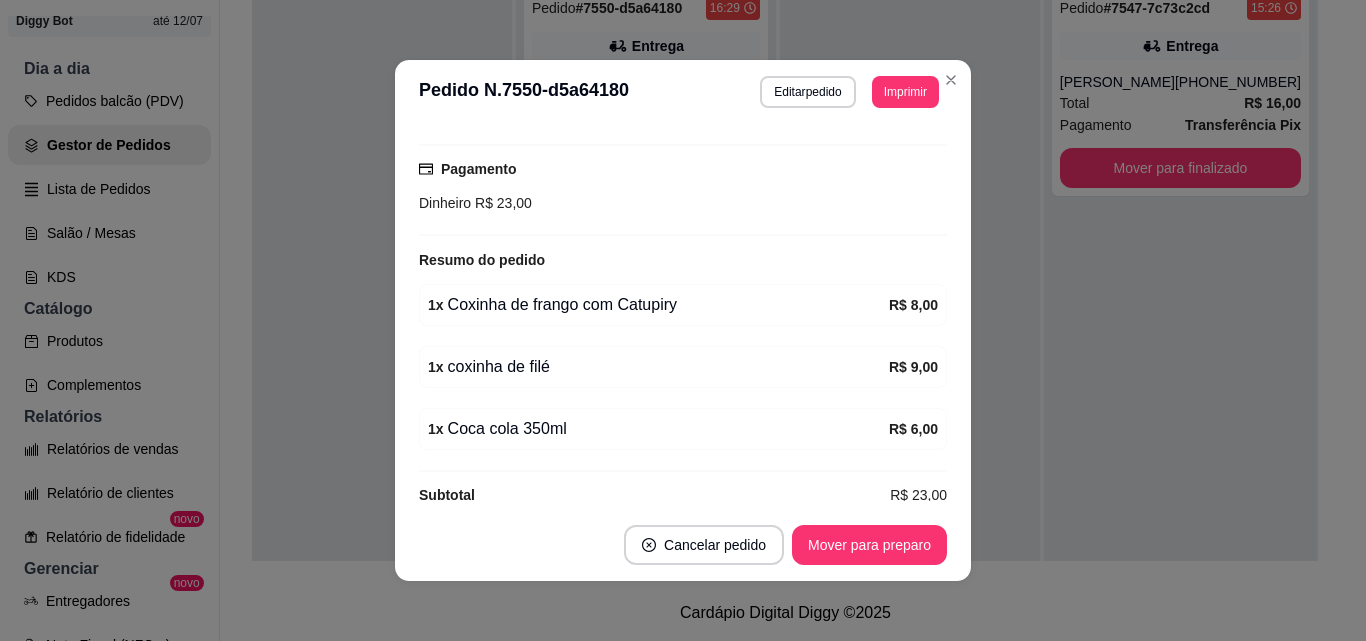 scroll, scrollTop: 532, scrollLeft: 0, axis: vertical 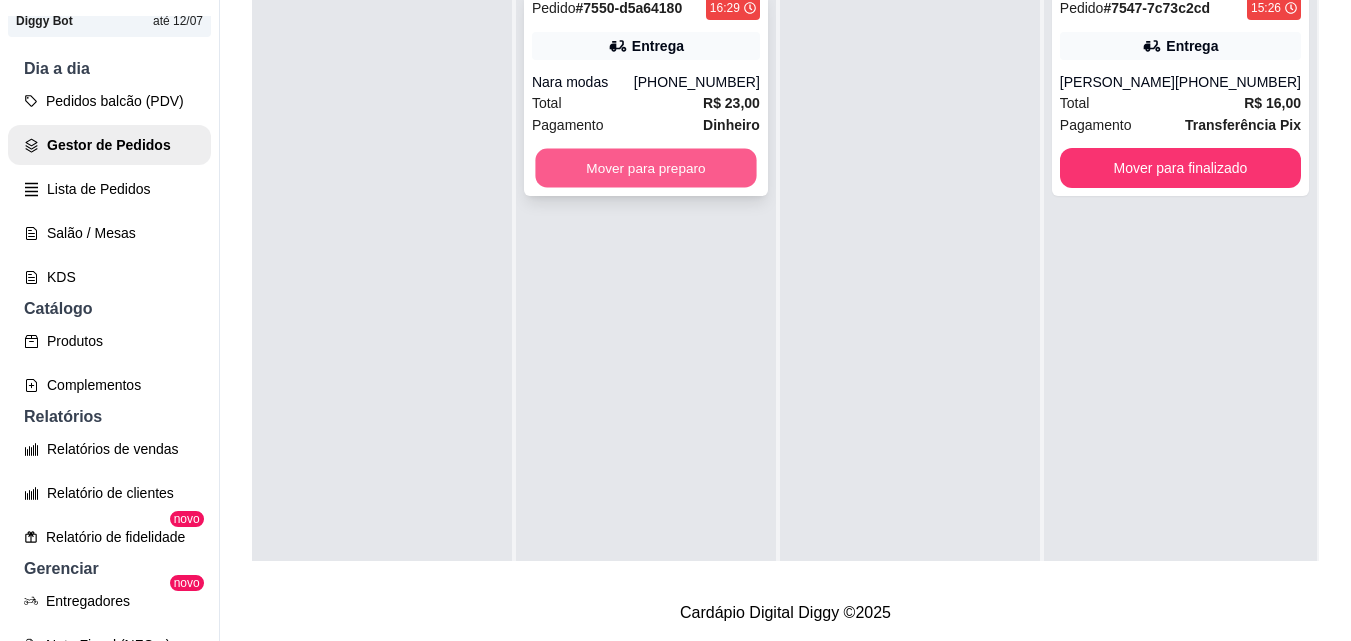 click on "Mover para preparo" at bounding box center [645, 168] 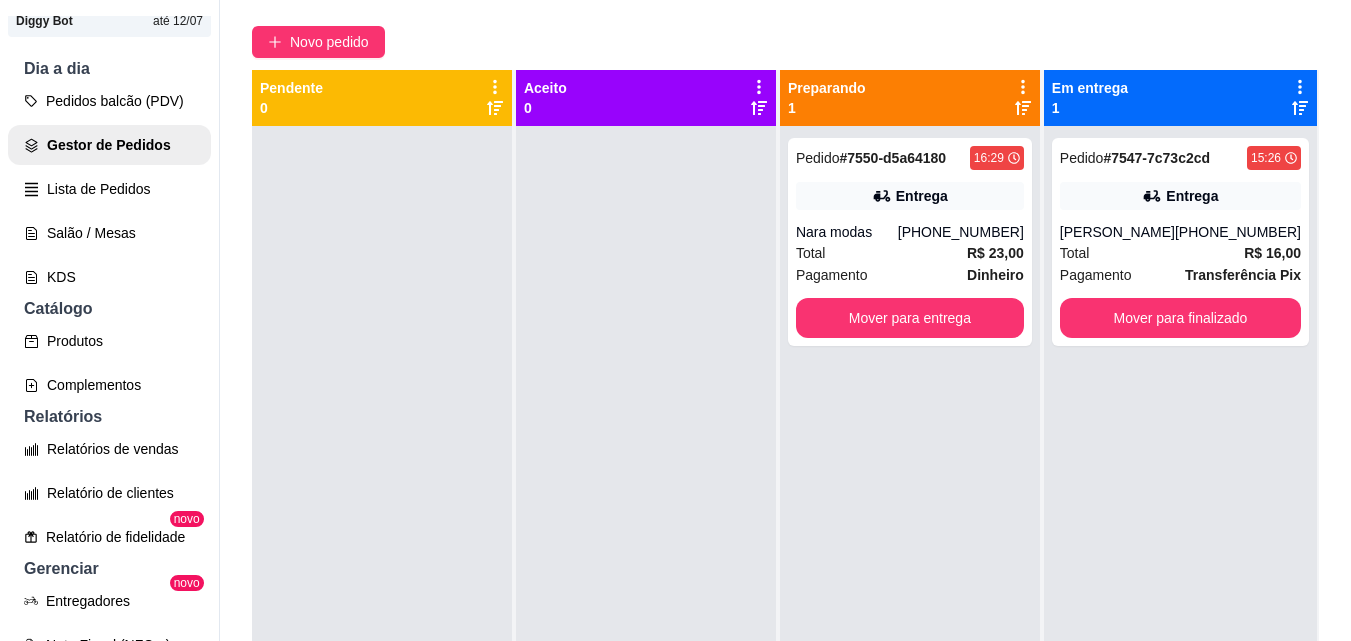 scroll, scrollTop: 0, scrollLeft: 0, axis: both 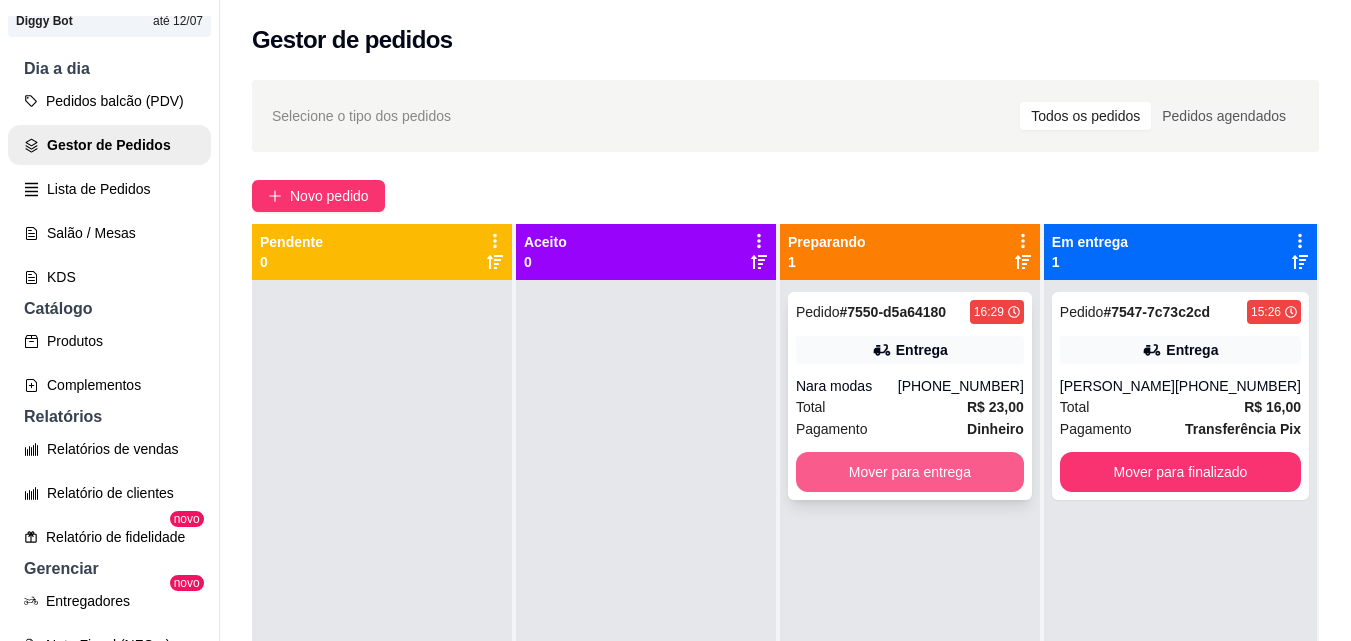 click on "Mover para entrega" at bounding box center (910, 472) 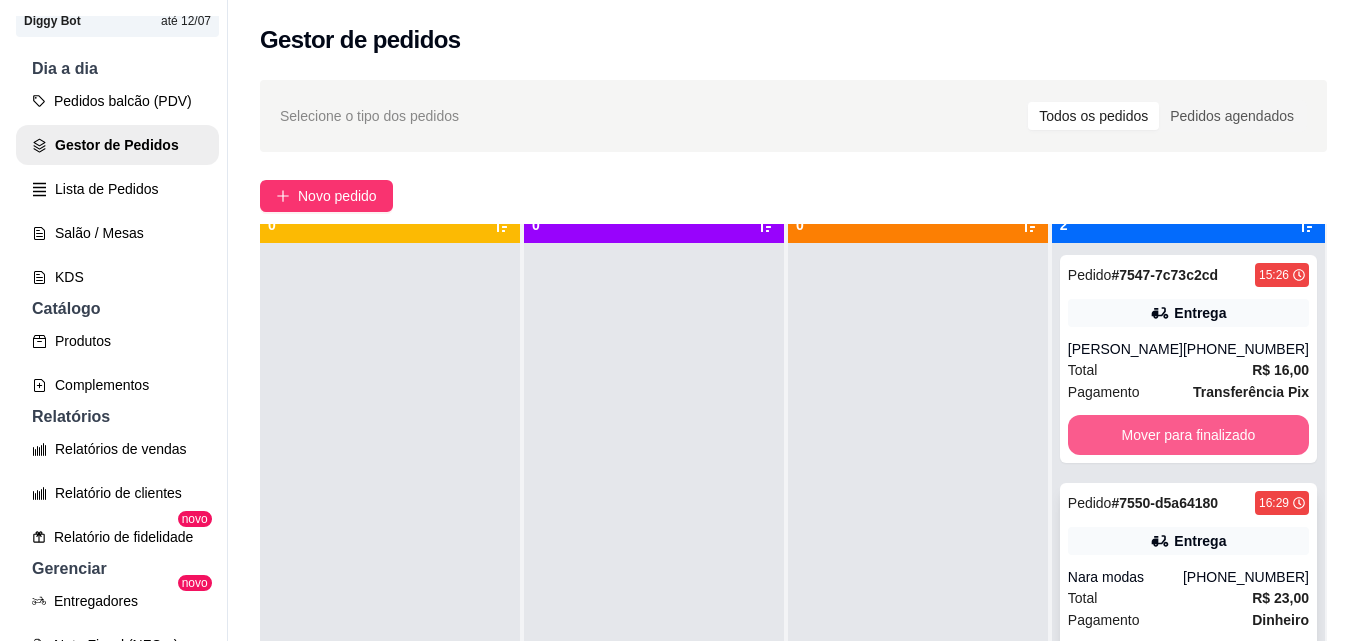 scroll, scrollTop: 56, scrollLeft: 0, axis: vertical 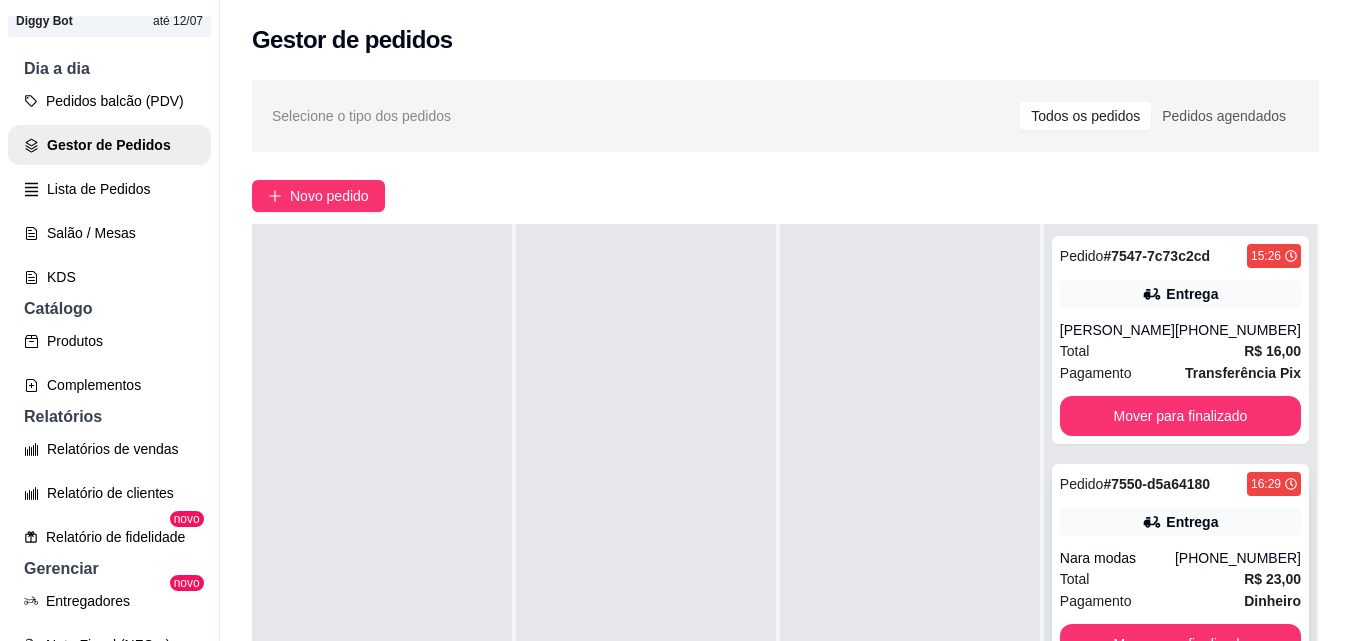 click on "Entrega" at bounding box center [1192, 522] 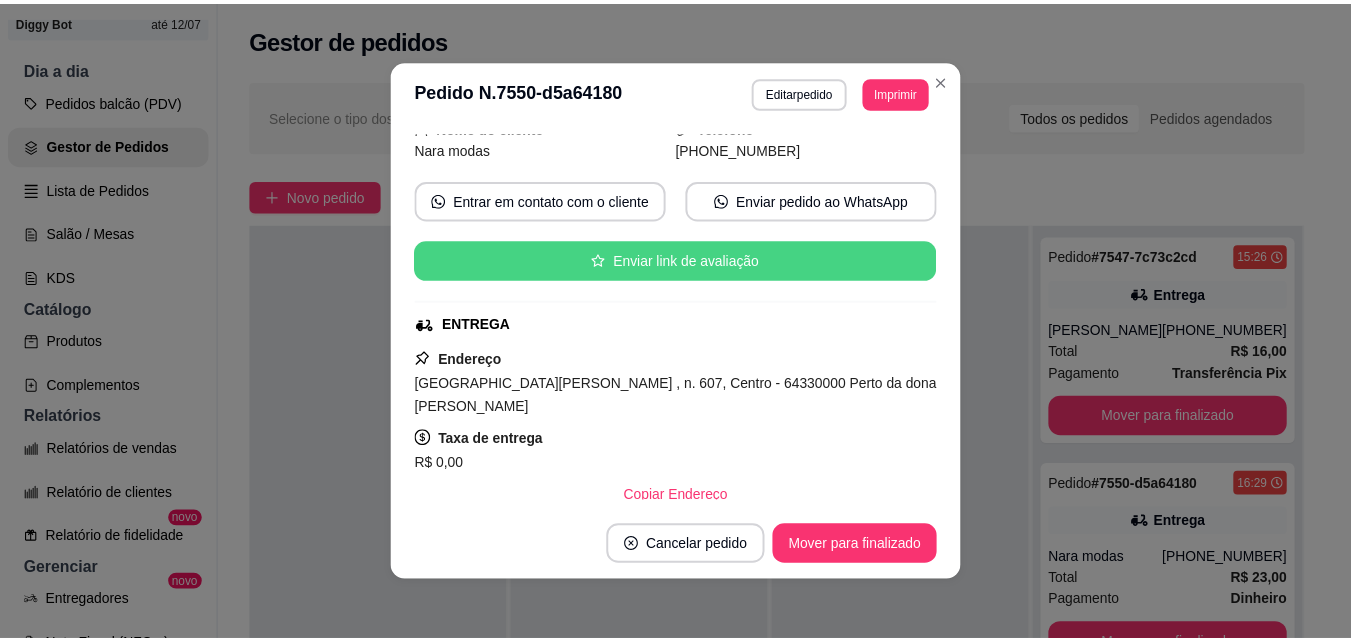 scroll, scrollTop: 132, scrollLeft: 0, axis: vertical 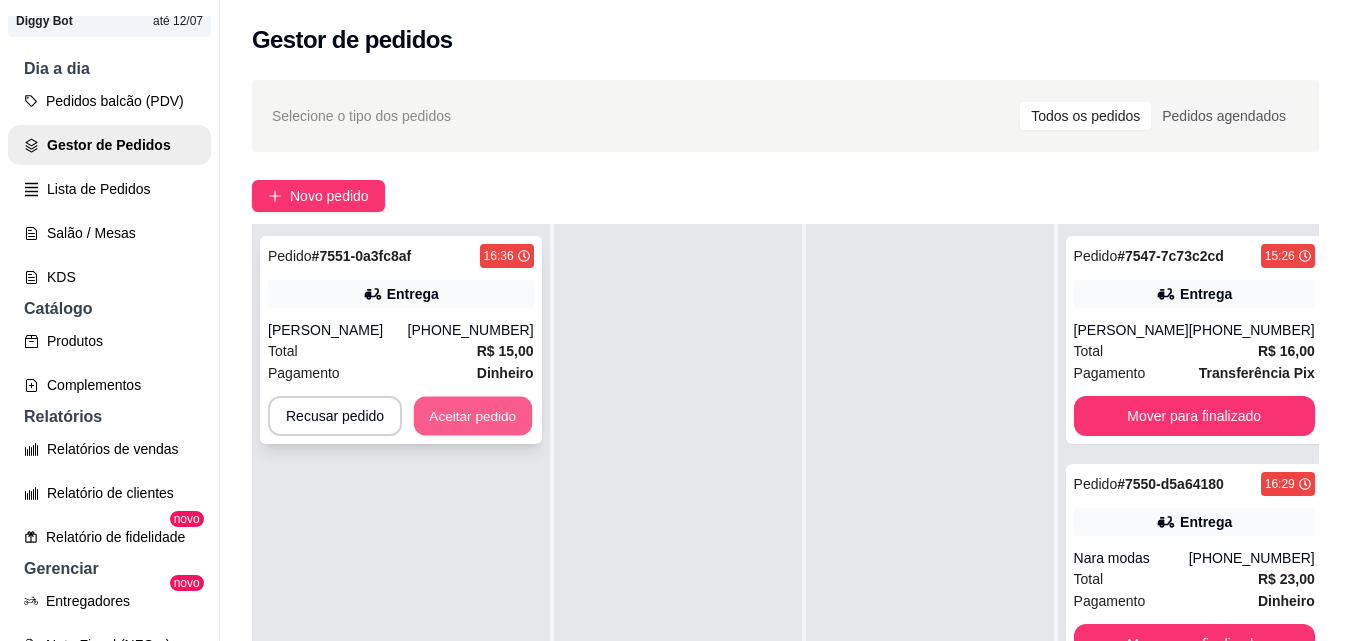 click on "Aceitar pedido" at bounding box center [473, 416] 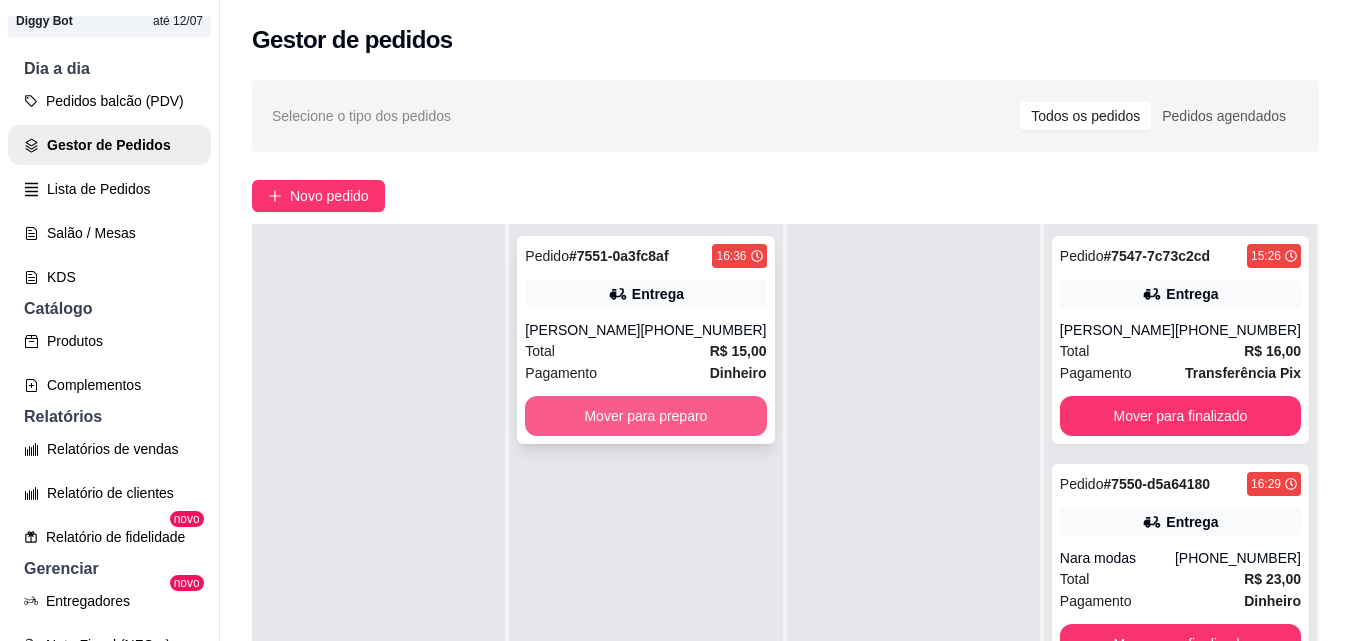 click on "Mover para preparo" at bounding box center (645, 416) 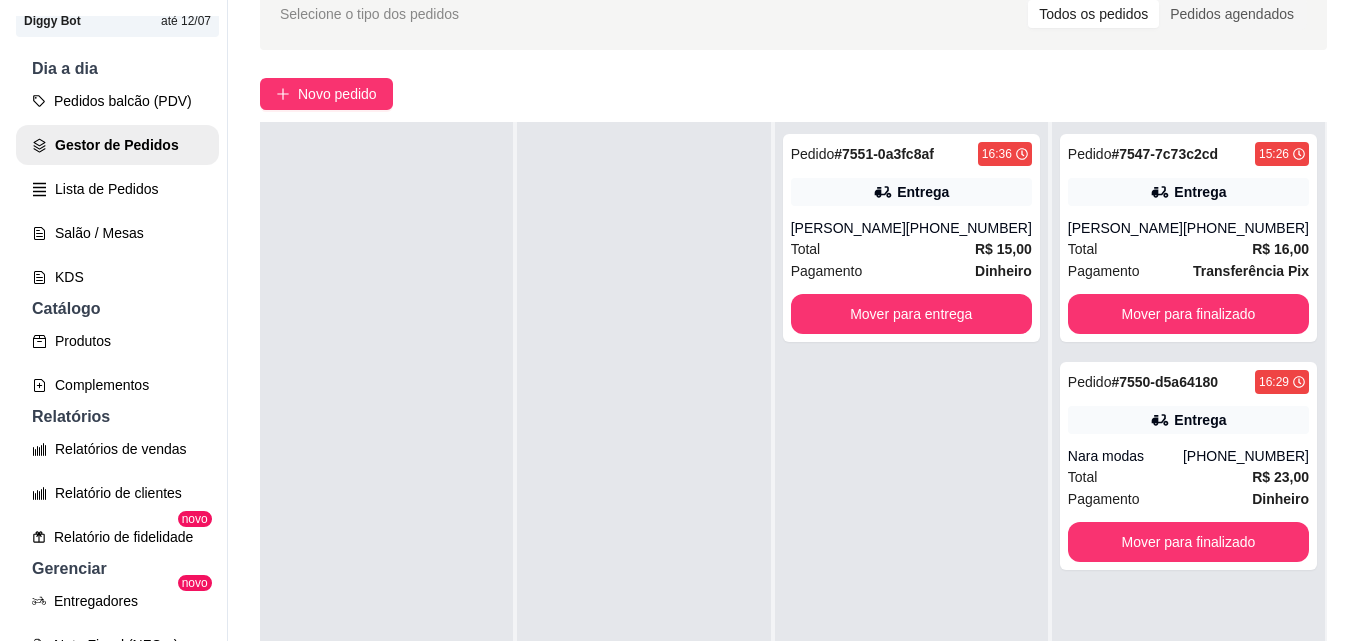 scroll, scrollTop: 200, scrollLeft: 0, axis: vertical 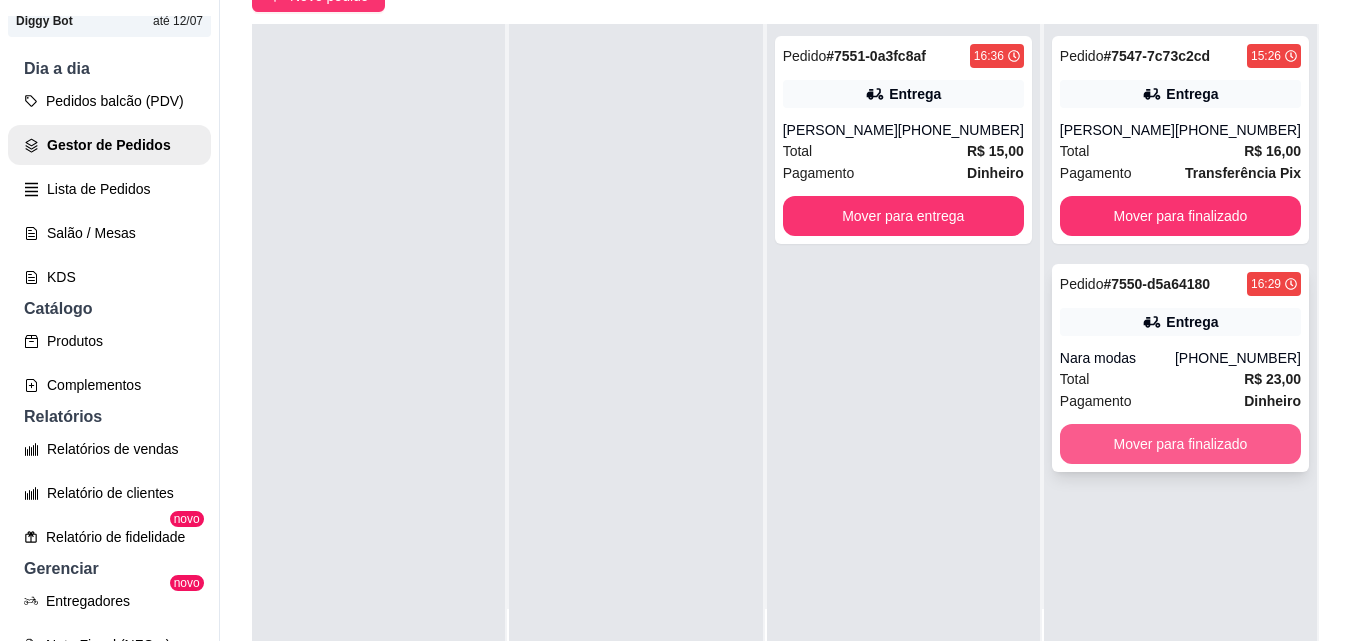 click on "Mover para finalizado" at bounding box center [1180, 444] 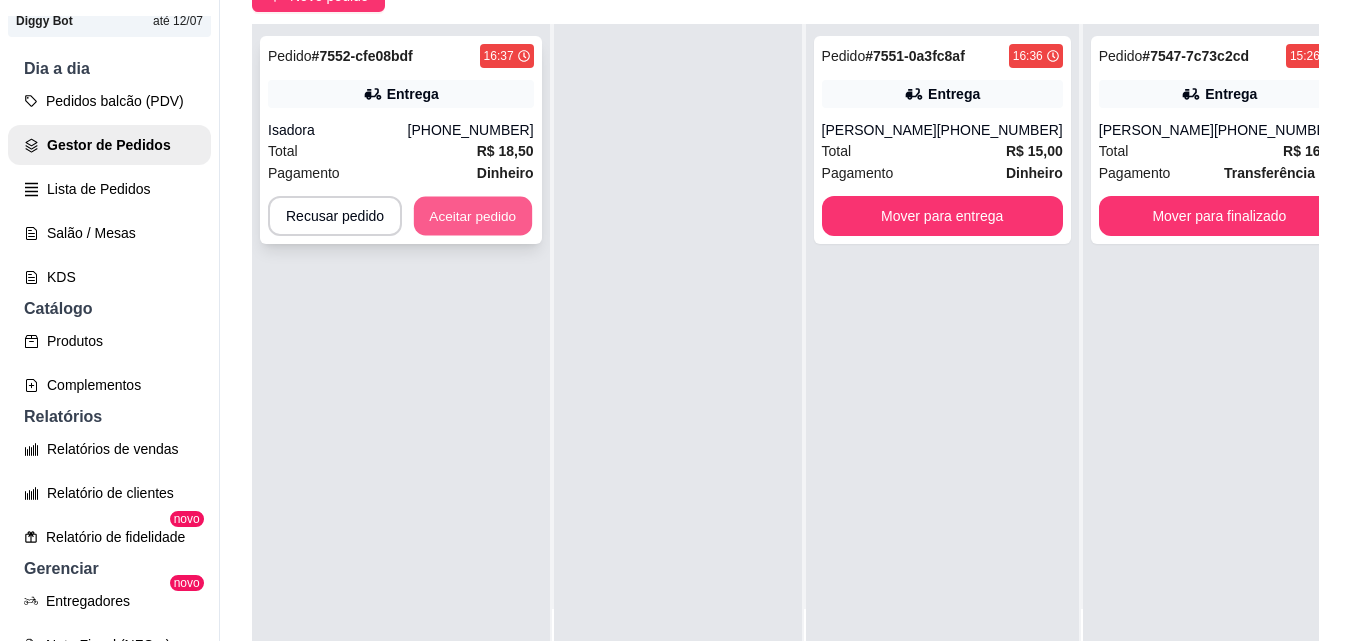 click on "Aceitar pedido" at bounding box center (473, 216) 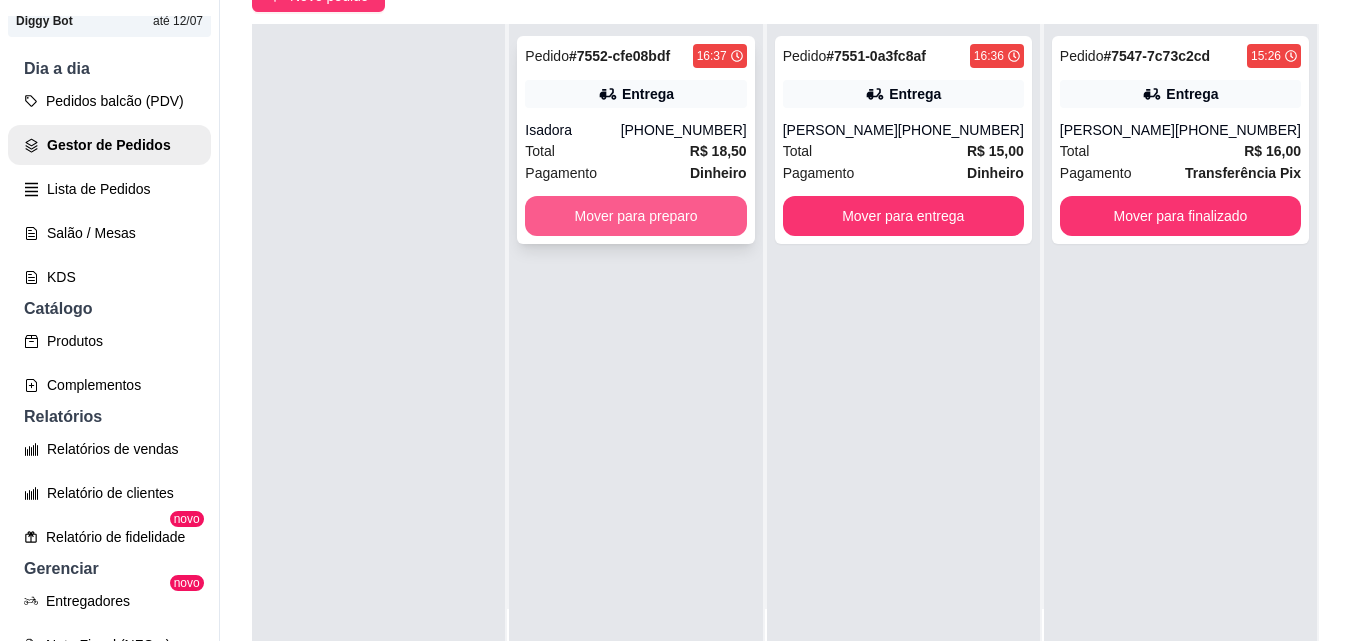 click on "Mover para preparo" at bounding box center (635, 216) 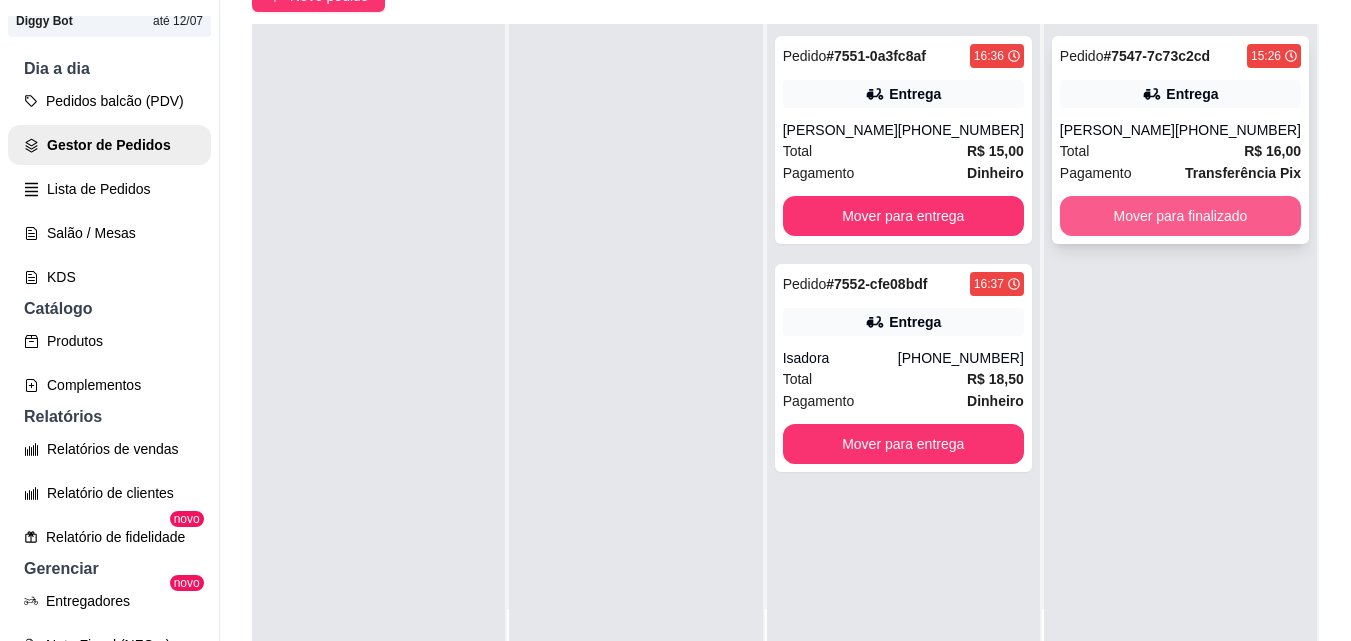 click on "Mover para finalizado" at bounding box center [1180, 216] 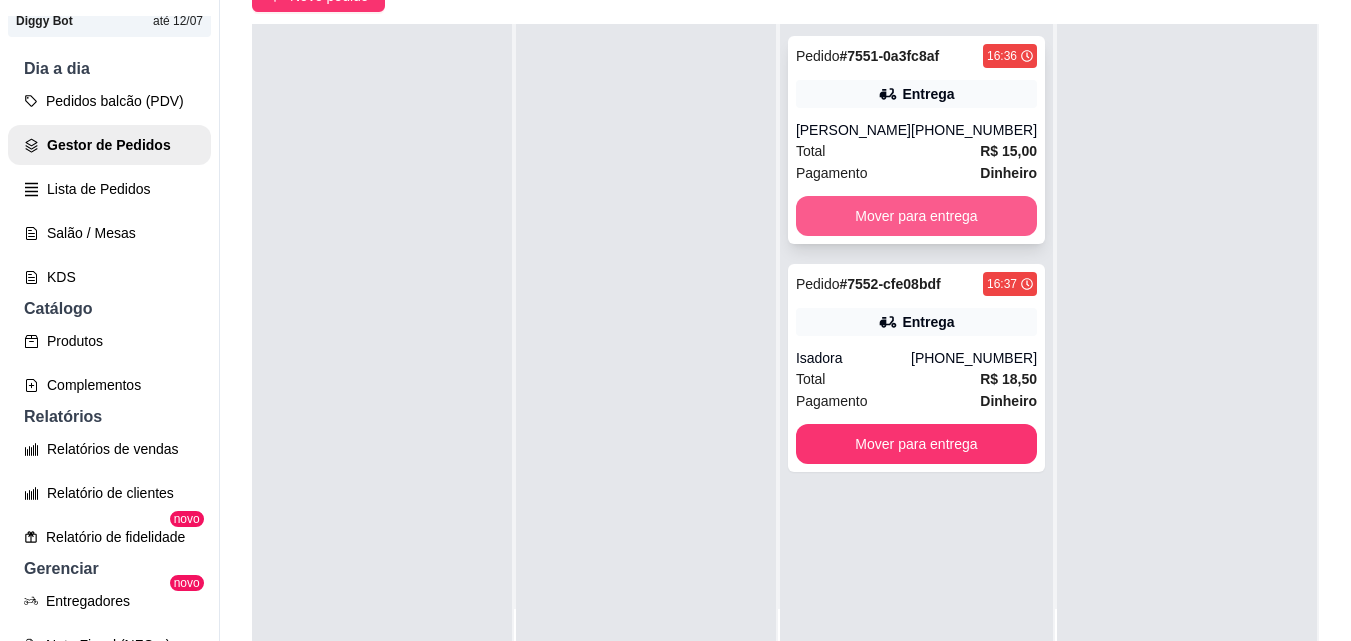 click on "Mover para entrega" at bounding box center (916, 216) 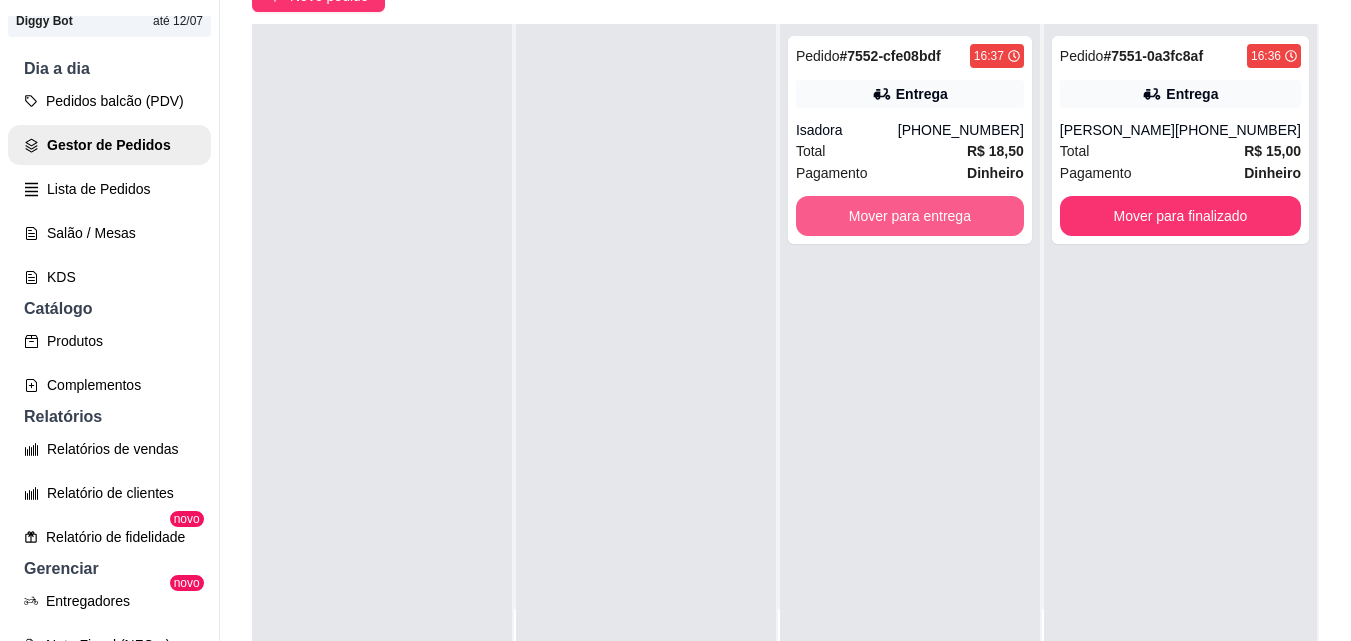click on "Mover para entrega" at bounding box center [910, 216] 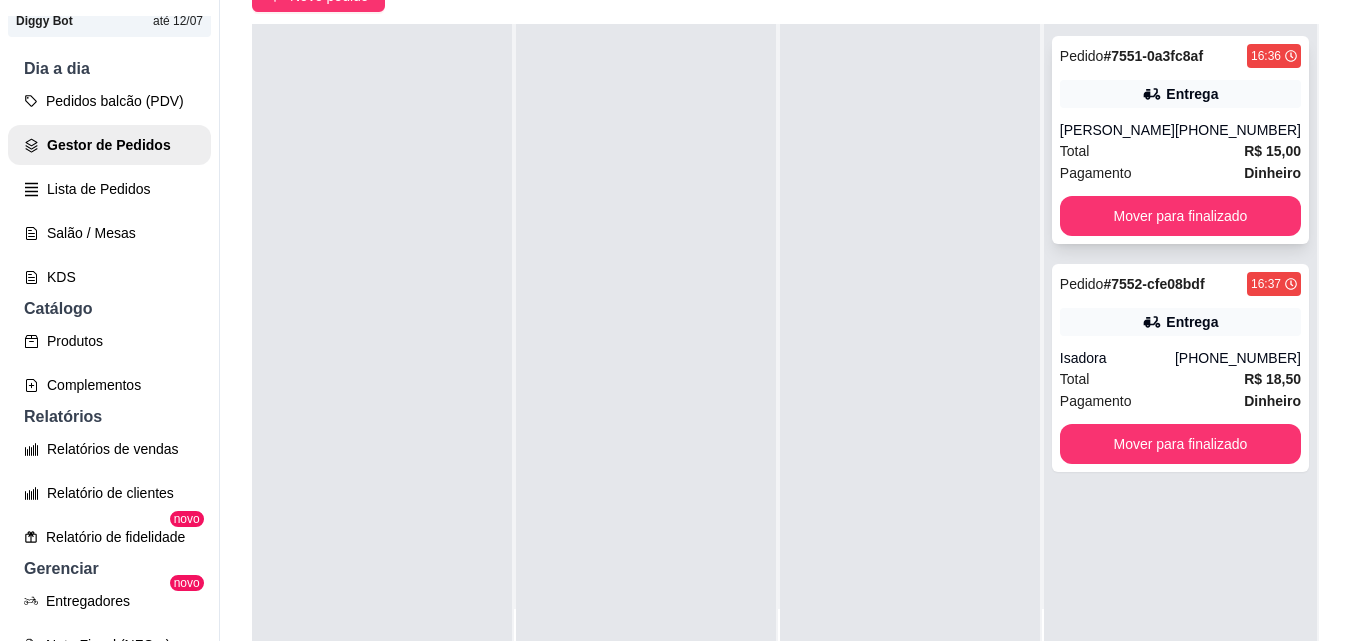 click on "Pagamento Dinheiro" at bounding box center (1180, 173) 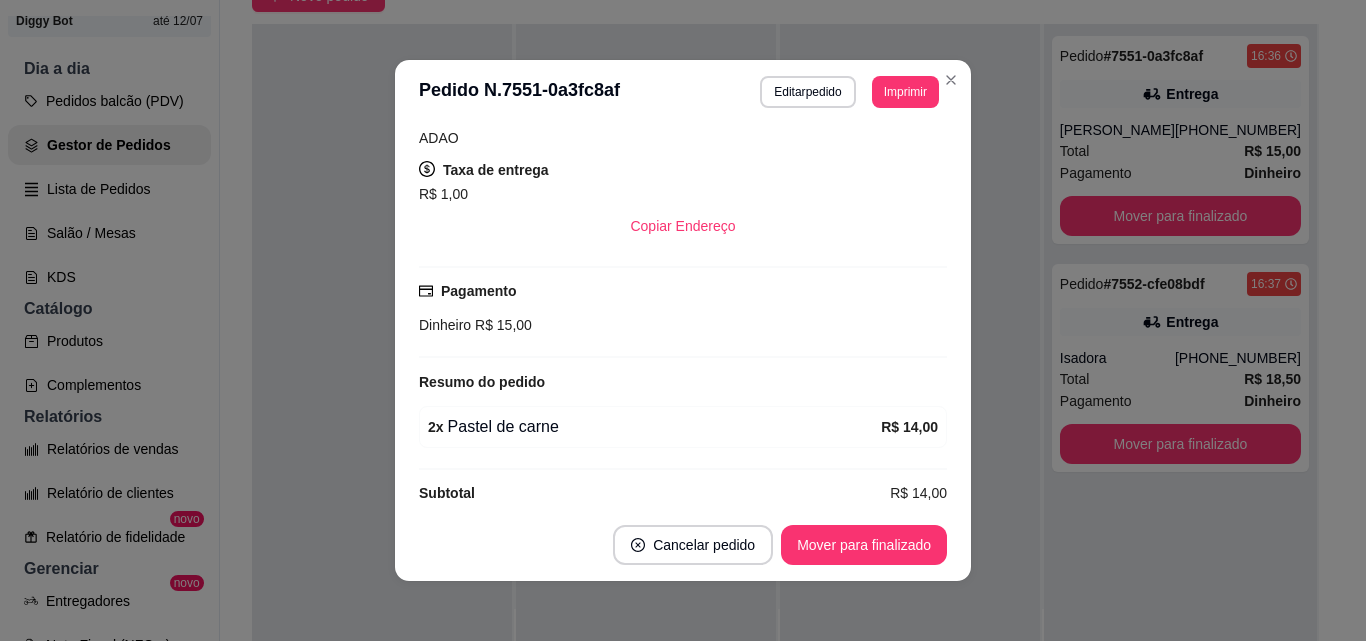 scroll, scrollTop: 408, scrollLeft: 0, axis: vertical 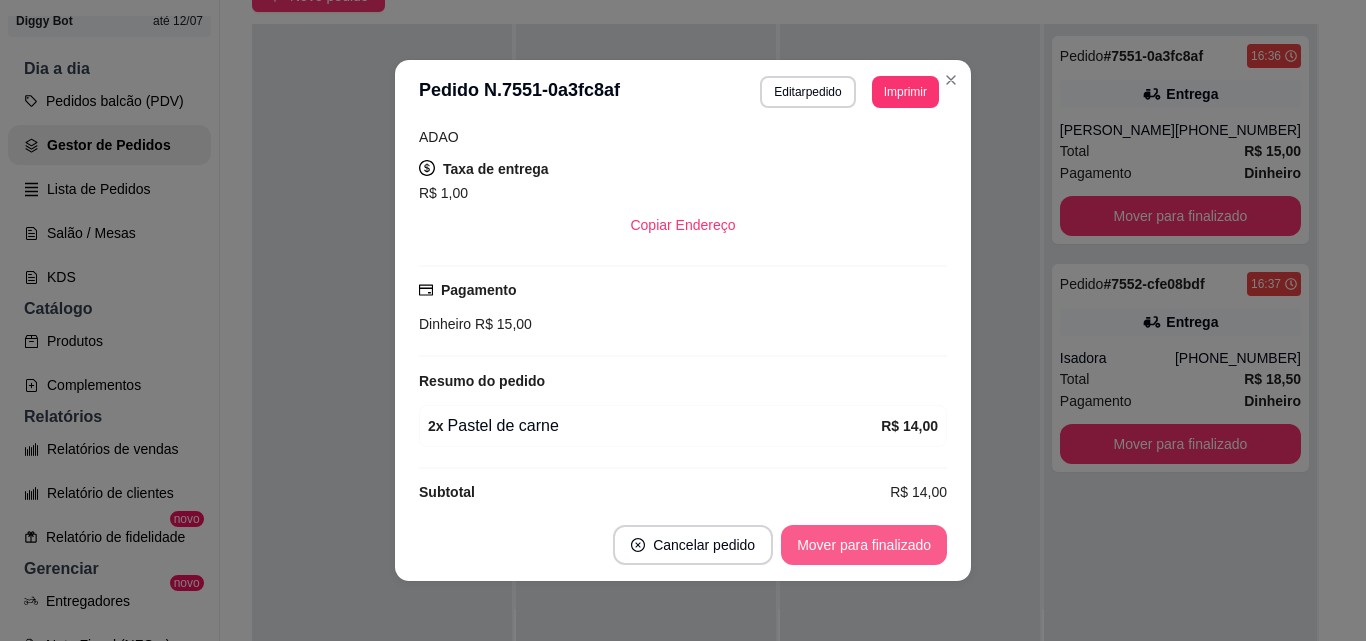 click on "Mover para finalizado" at bounding box center [864, 545] 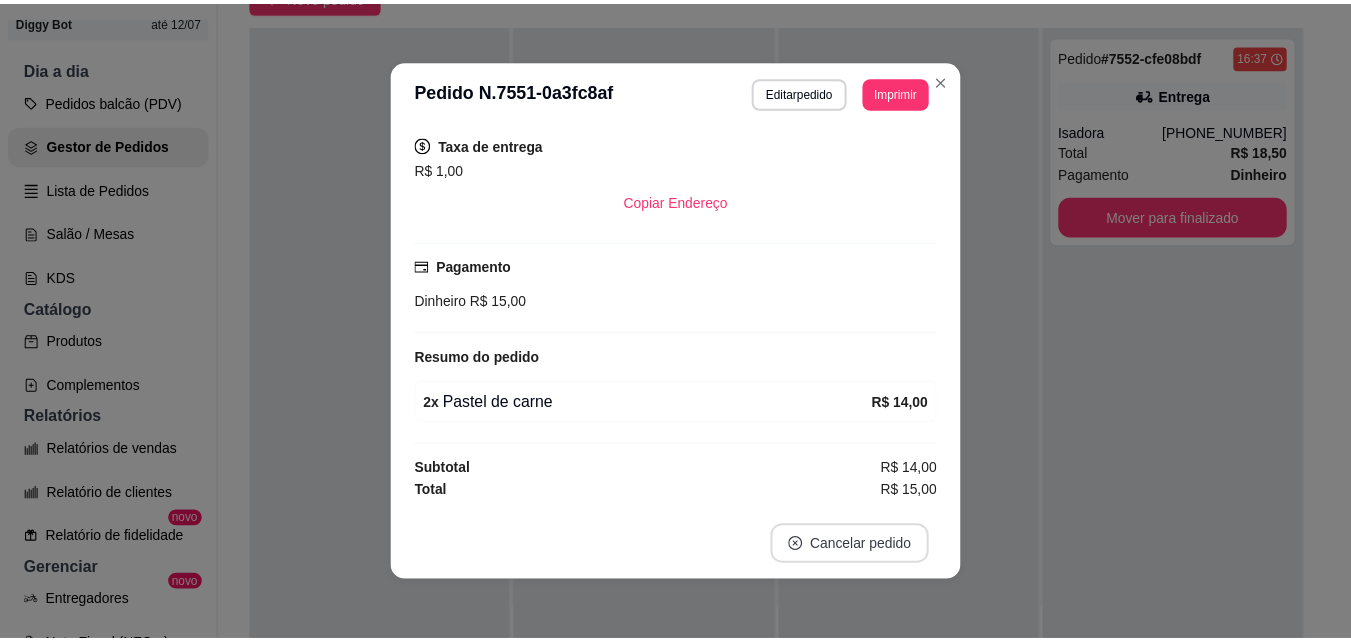 scroll, scrollTop: 362, scrollLeft: 0, axis: vertical 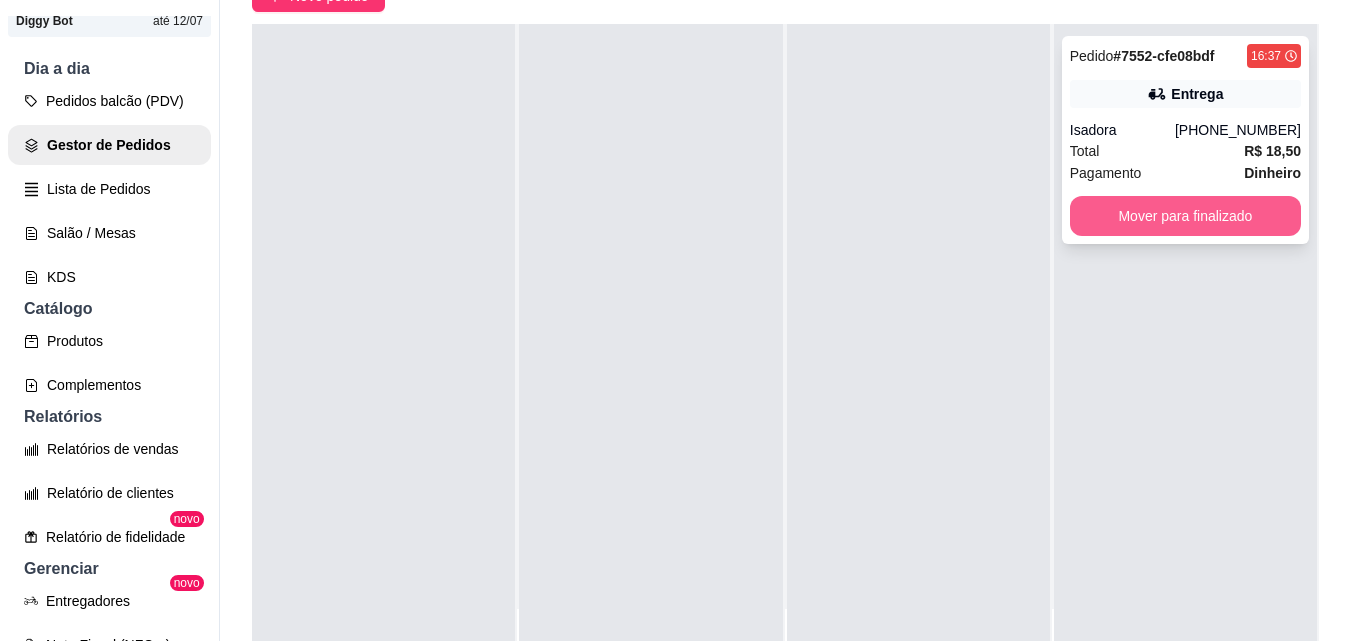 click on "Mover para finalizado" at bounding box center (1185, 216) 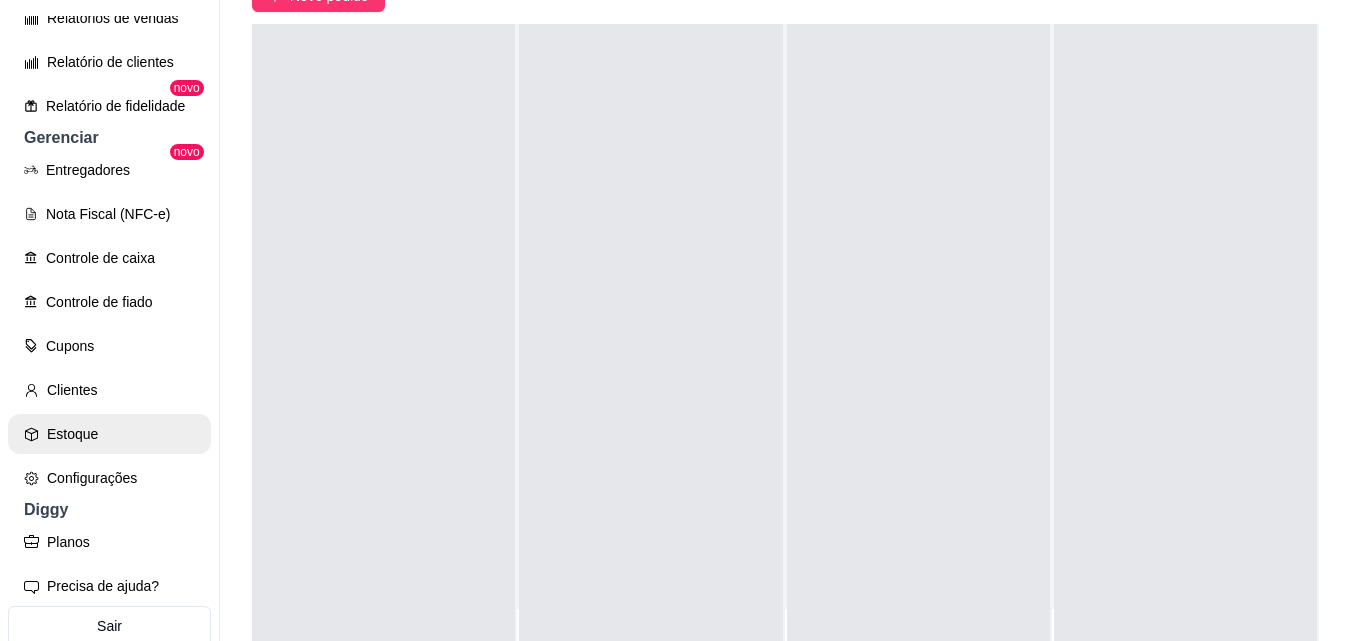 scroll, scrollTop: 585, scrollLeft: 0, axis: vertical 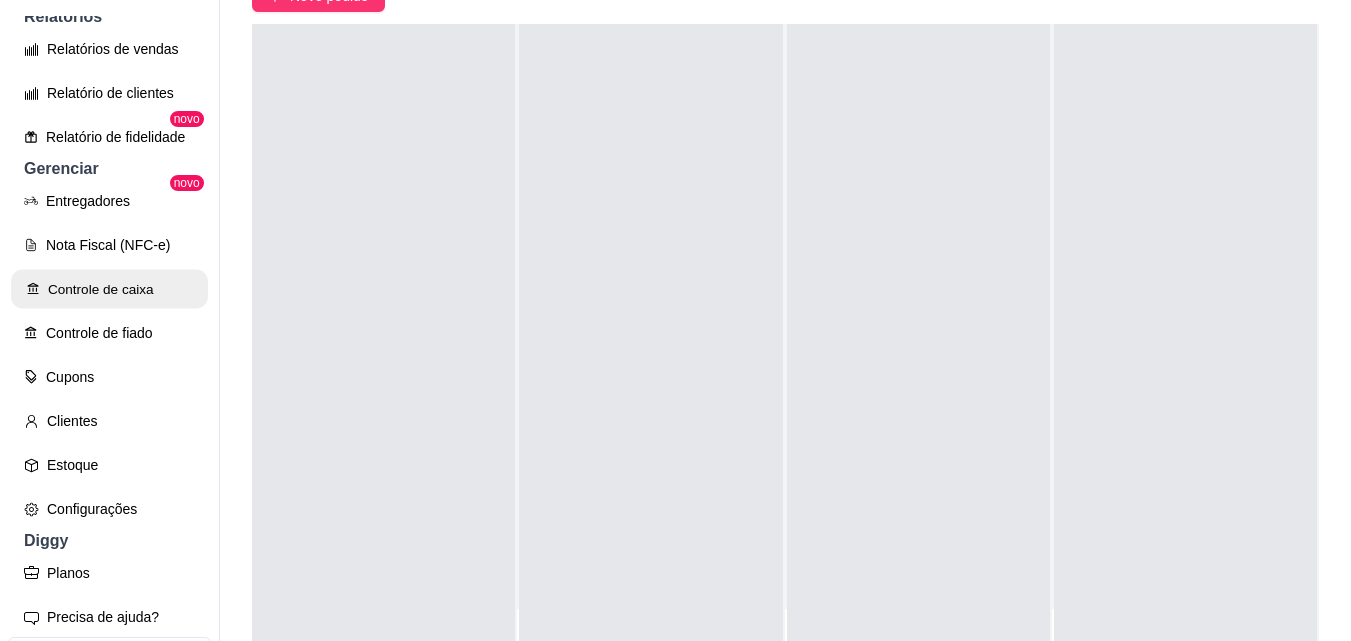 click on "Controle de caixa" at bounding box center [109, 289] 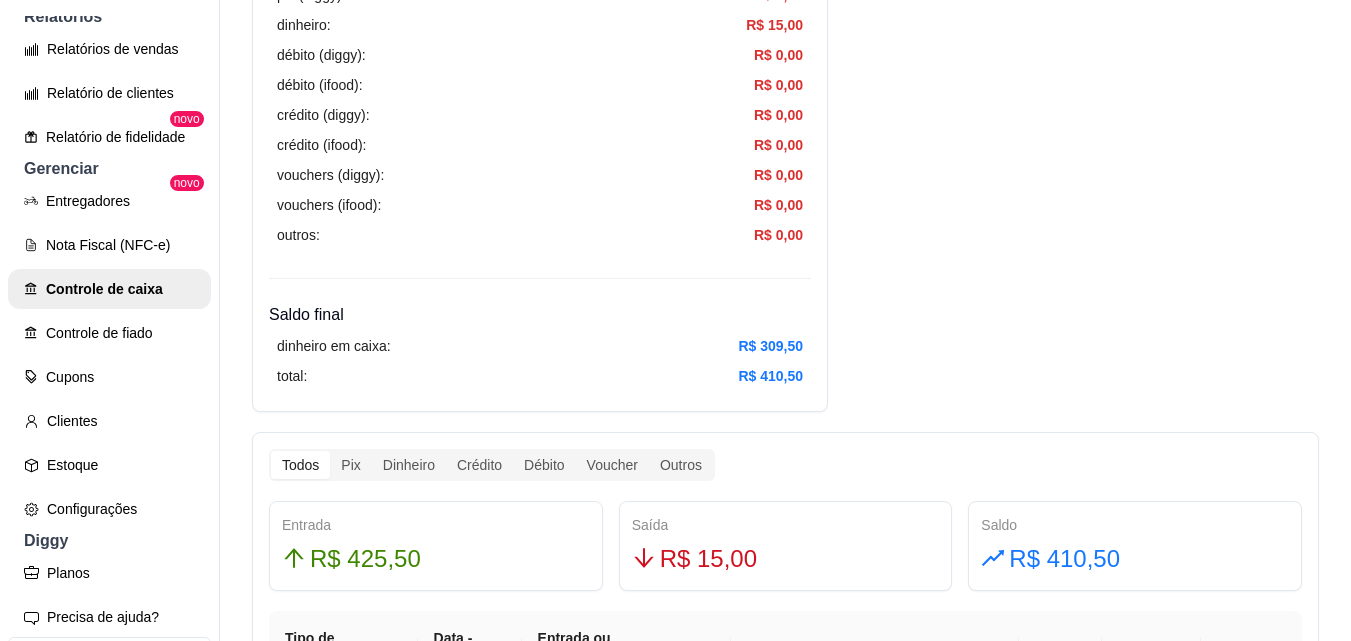 scroll, scrollTop: 900, scrollLeft: 0, axis: vertical 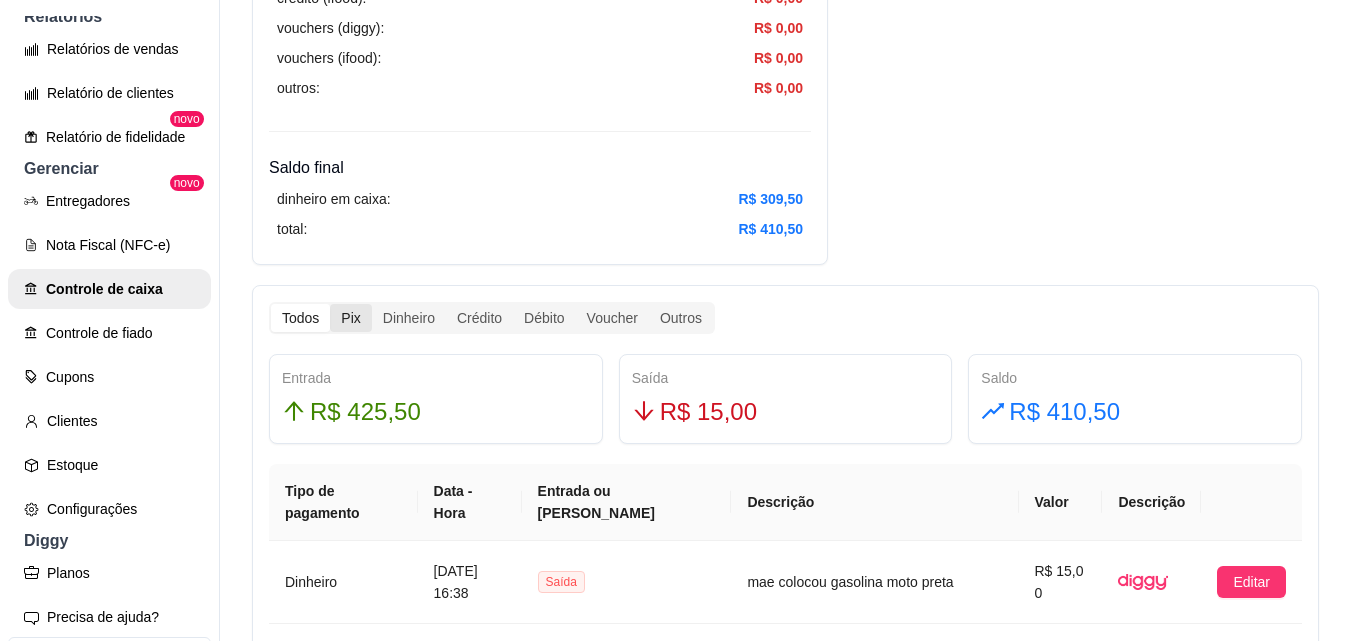 click on "Pix" at bounding box center [350, 318] 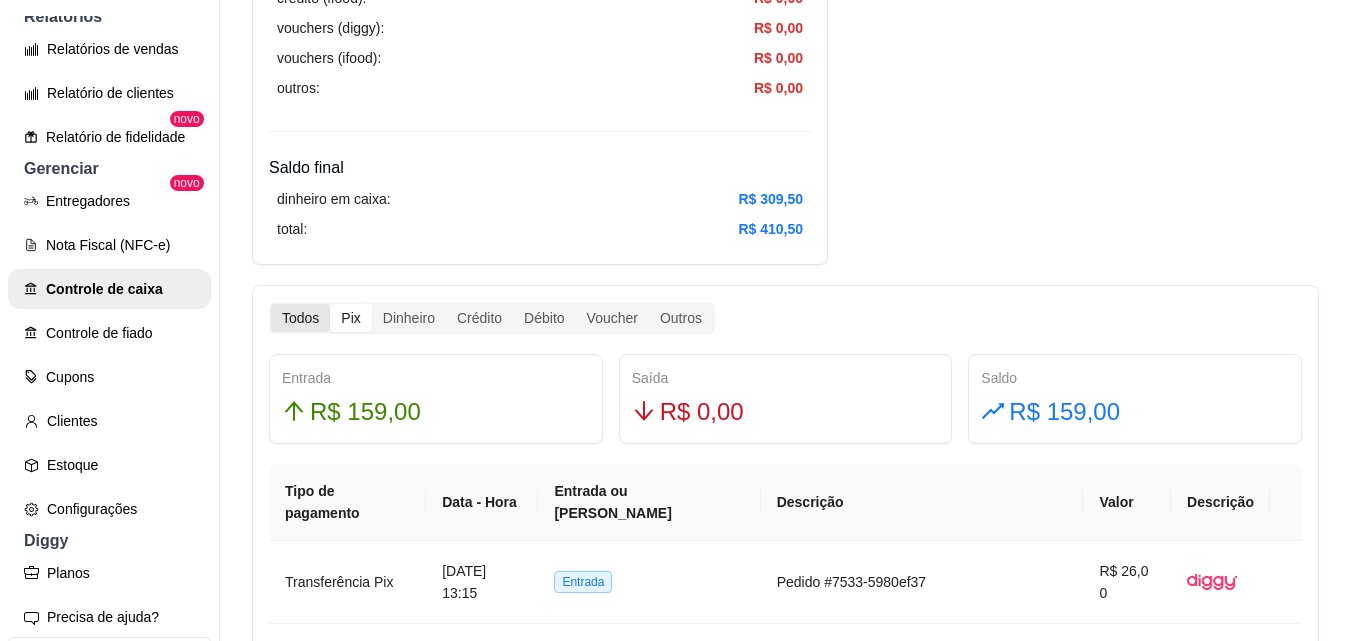 click on "Todos" at bounding box center [300, 318] 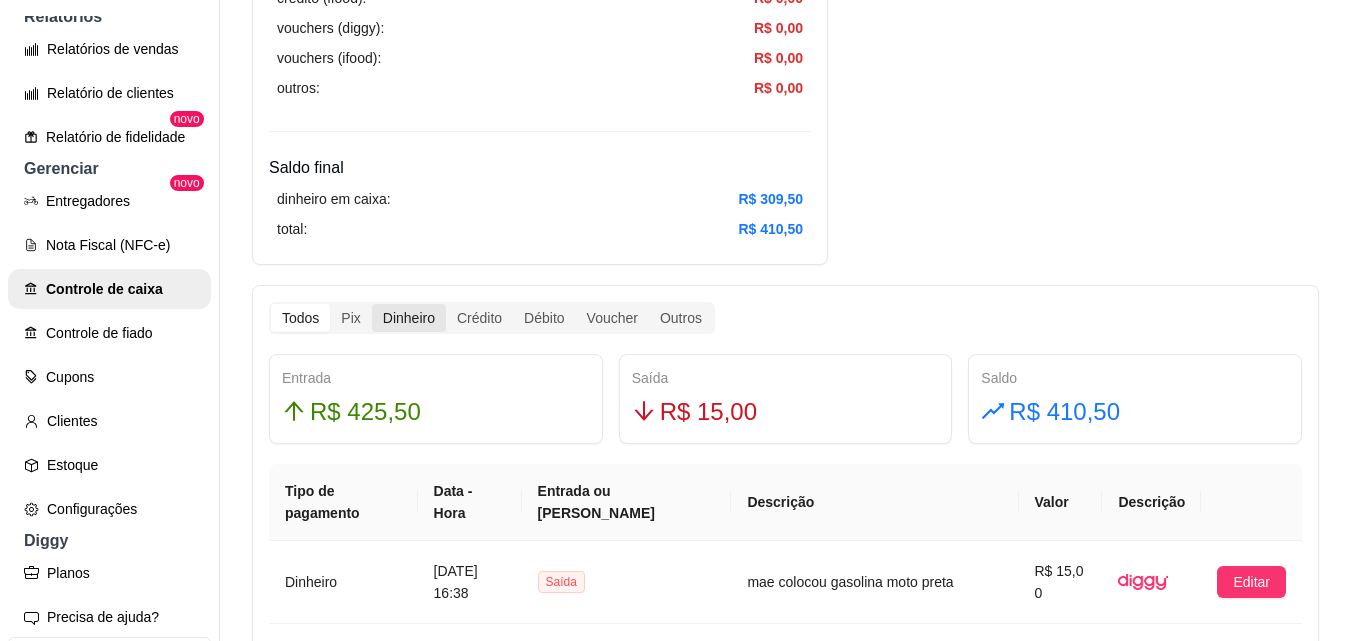 click on "Dinheiro" at bounding box center [409, 318] 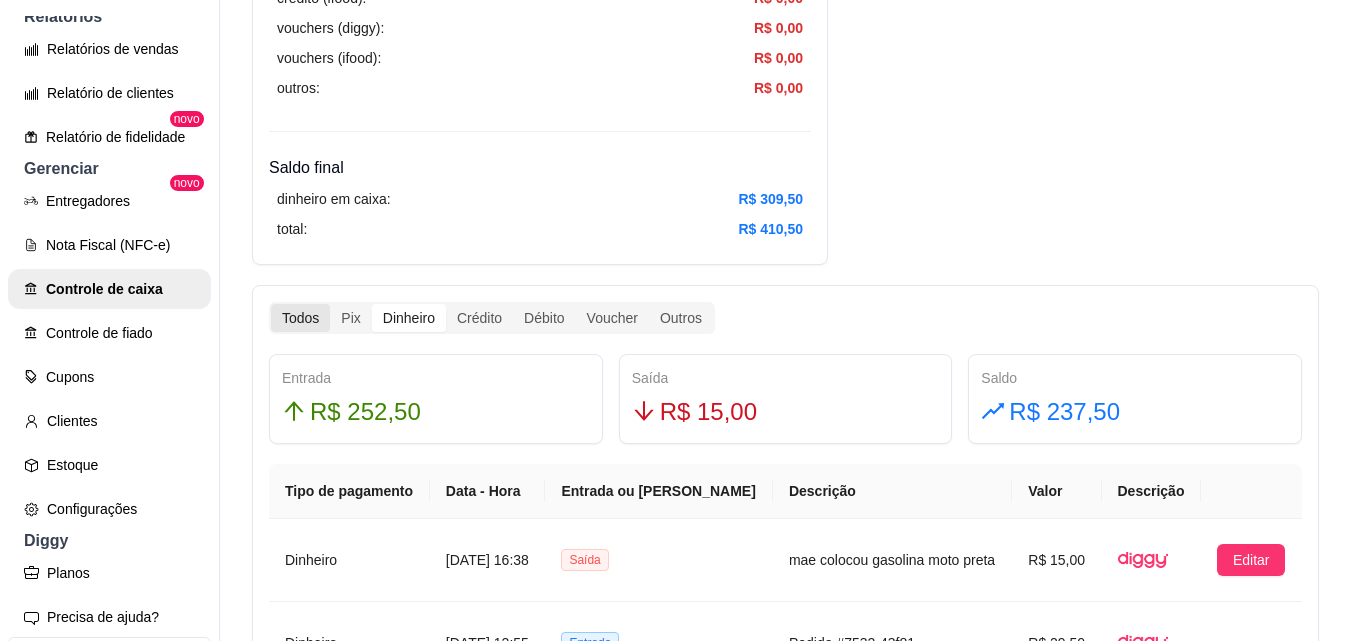 click on "Todos" at bounding box center (300, 318) 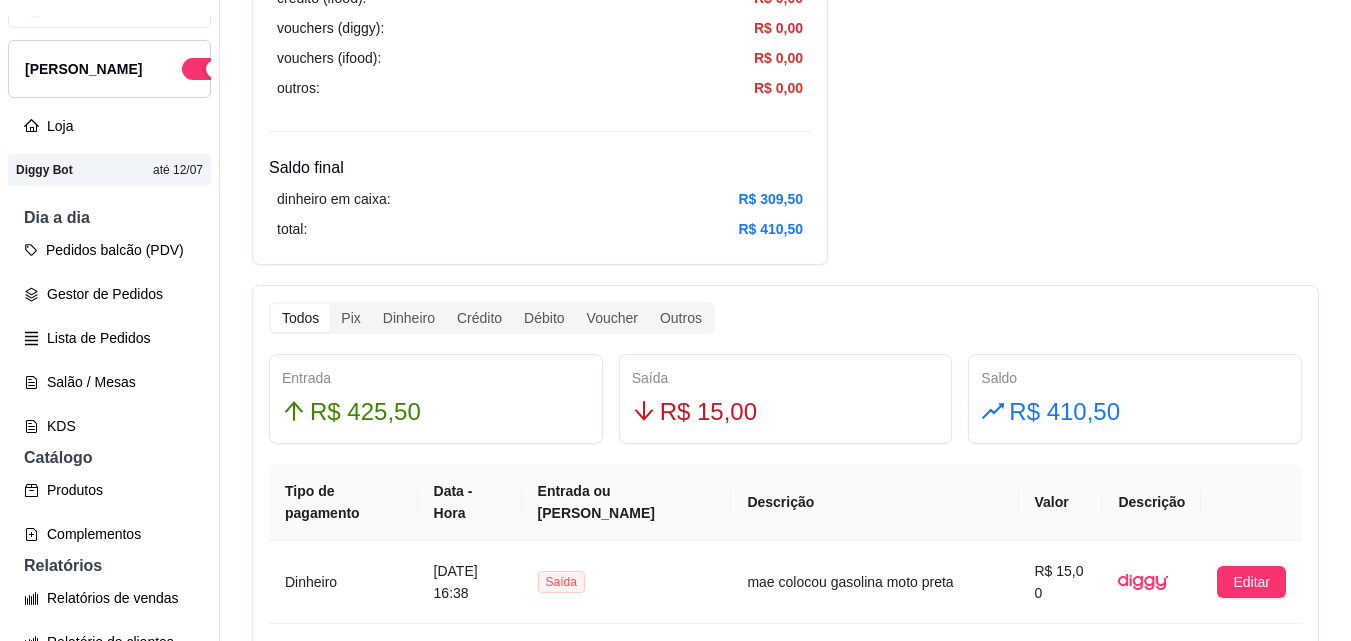 scroll, scrollTop: 0, scrollLeft: 0, axis: both 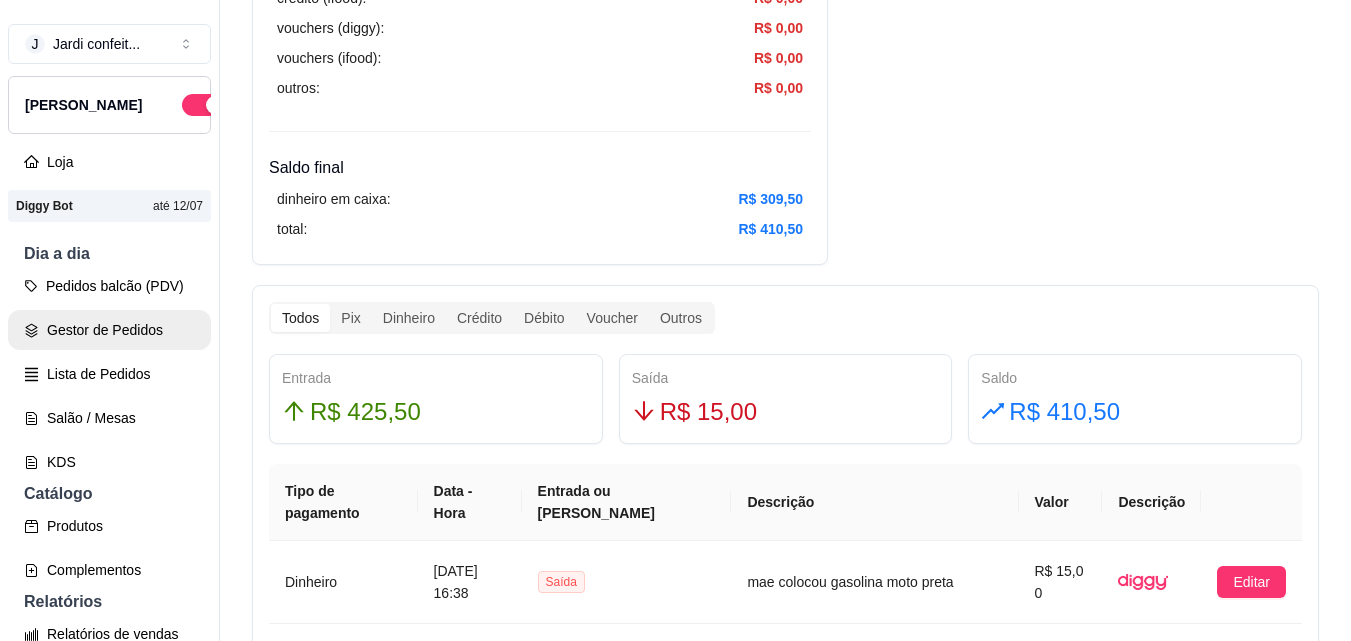 click on "Gestor de Pedidos" at bounding box center [109, 330] 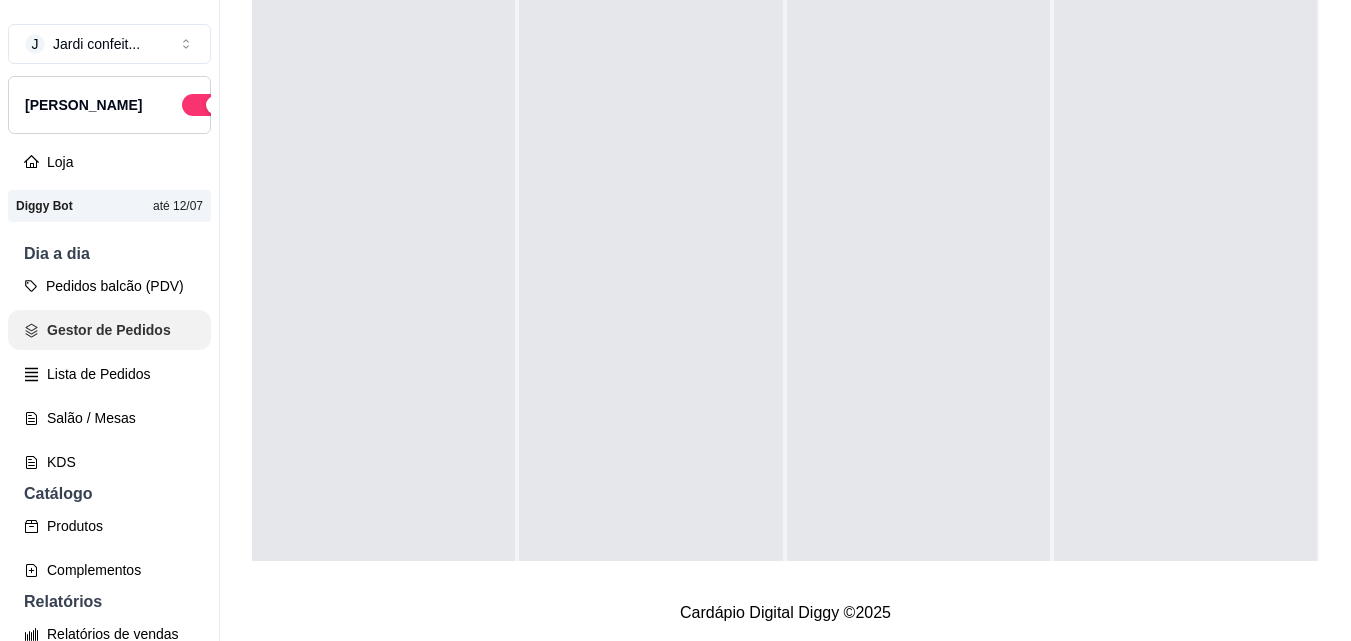 scroll, scrollTop: 0, scrollLeft: 0, axis: both 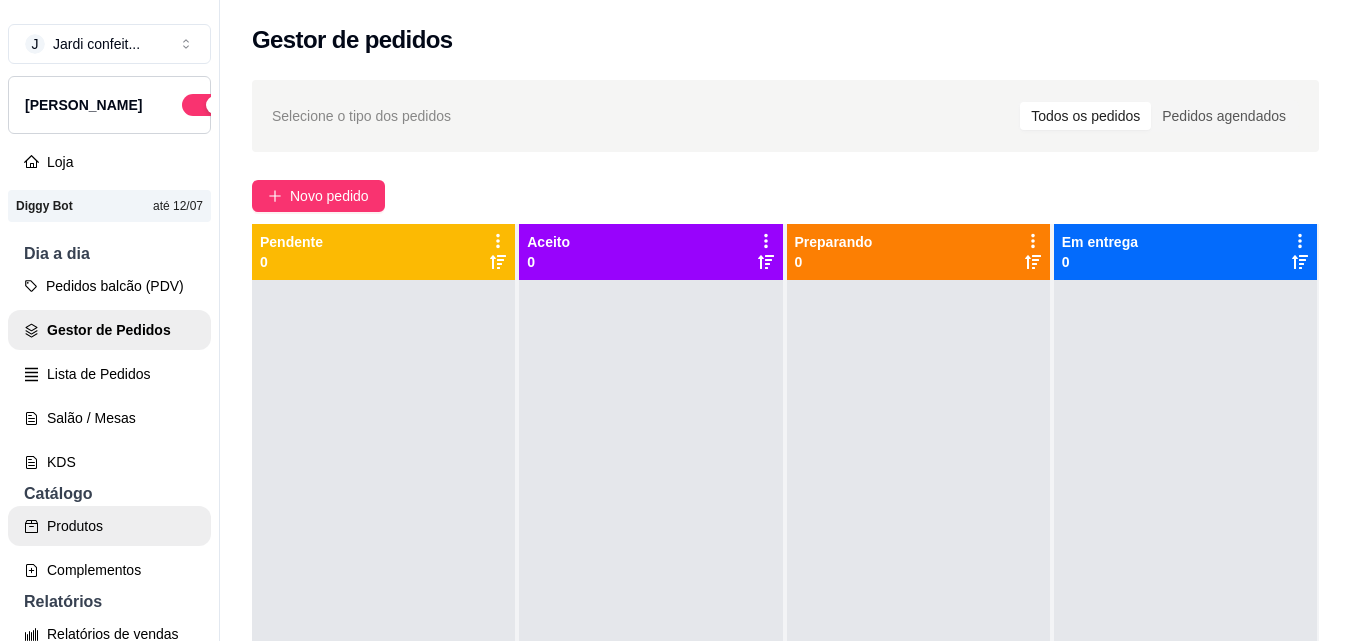 click on "Produtos" at bounding box center (109, 526) 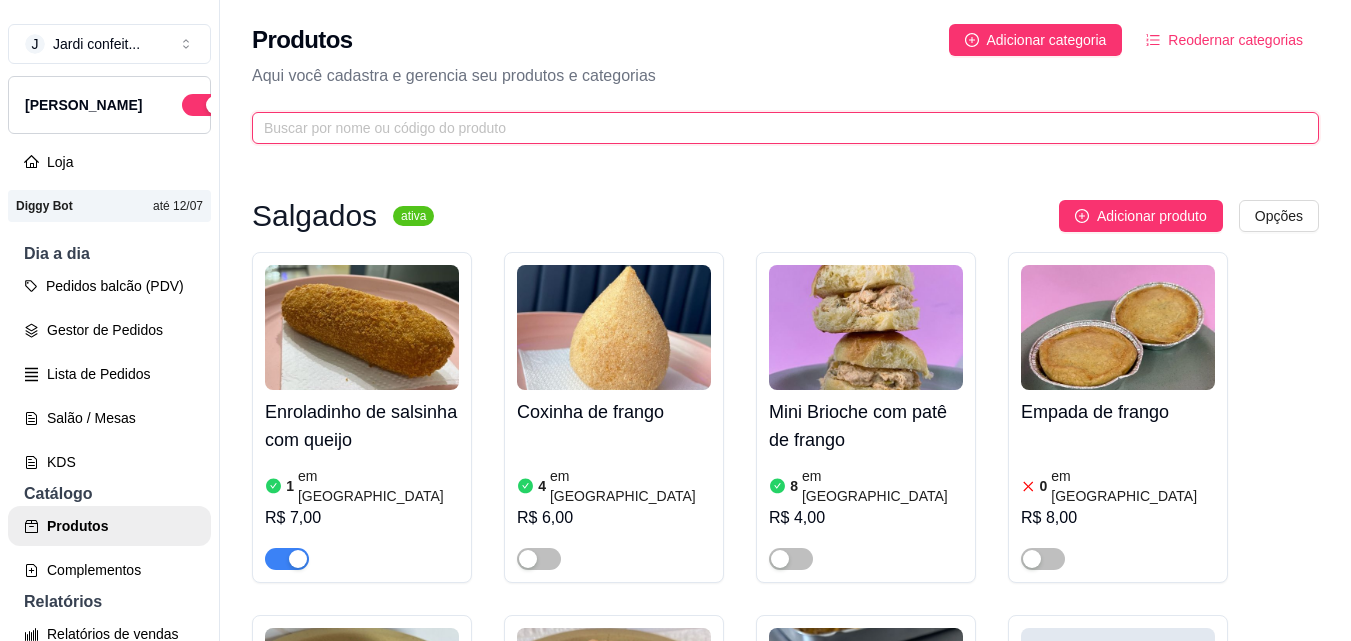 click at bounding box center [777, 128] 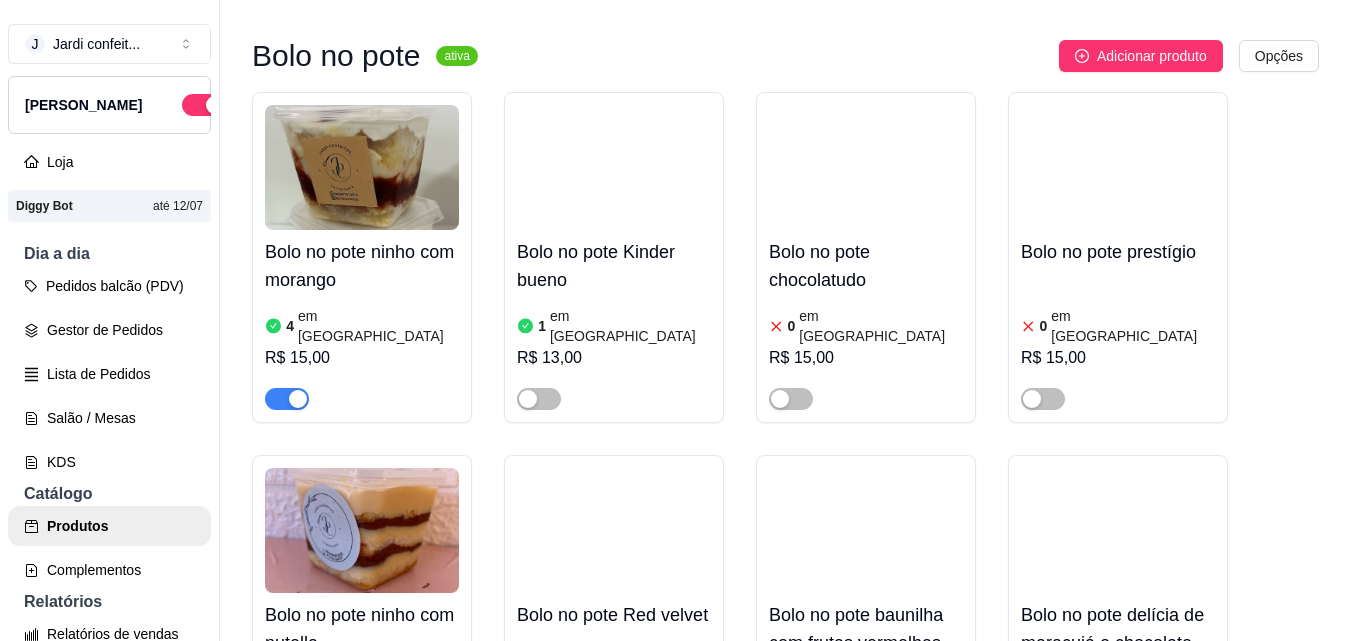 scroll, scrollTop: 200, scrollLeft: 0, axis: vertical 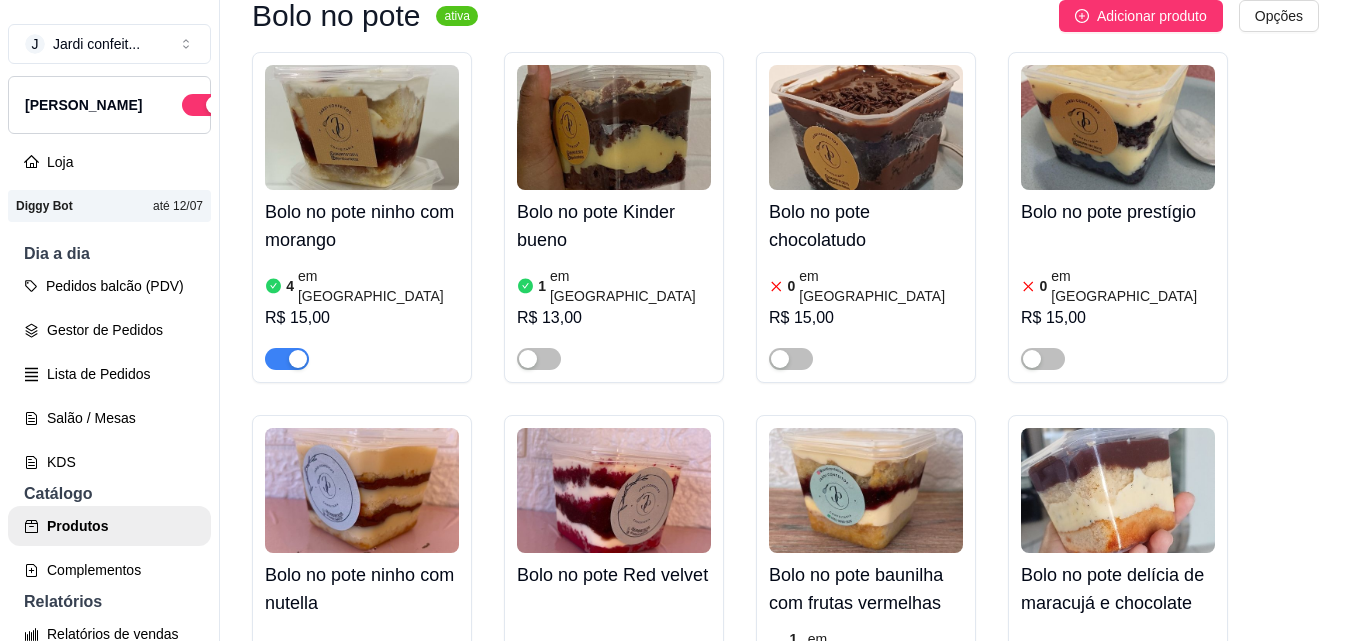 type on "pote" 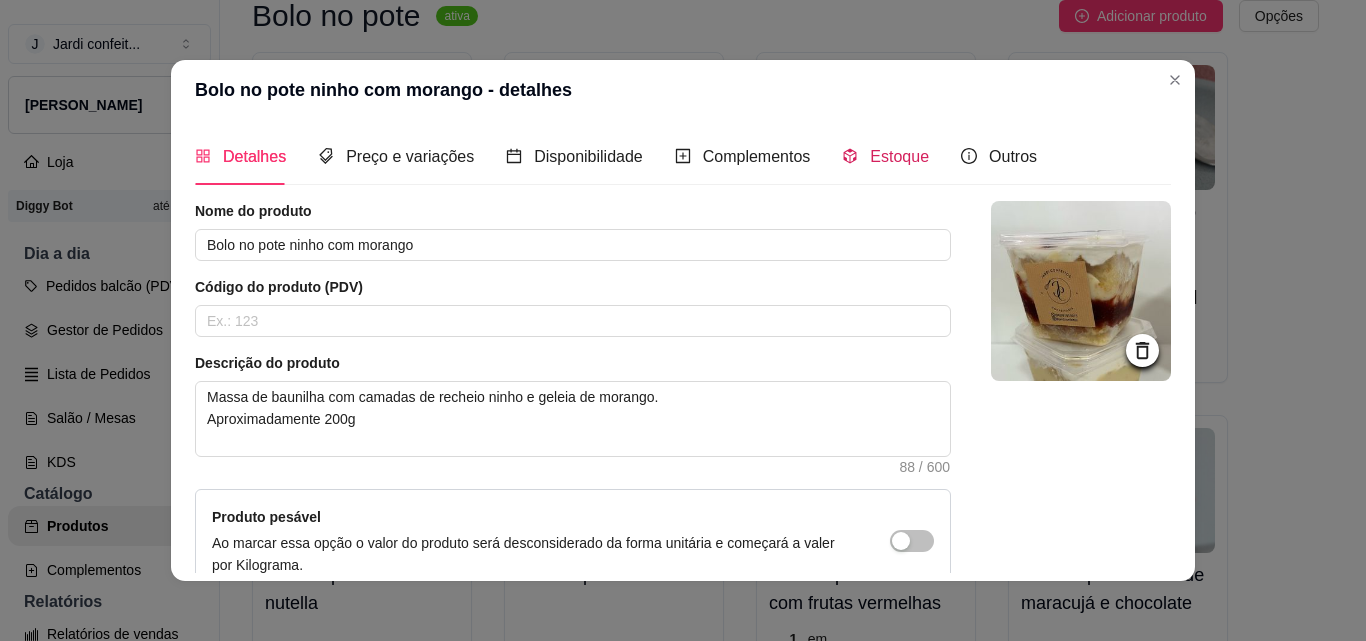 click on "Estoque" at bounding box center [885, 156] 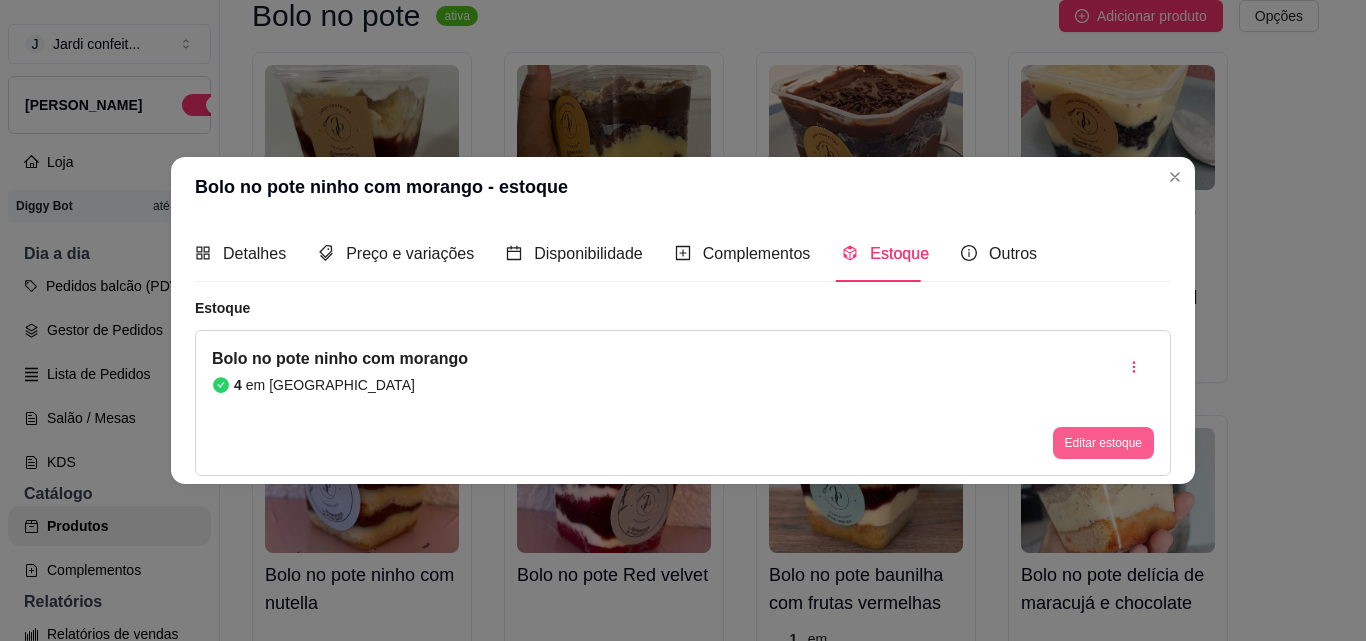 click on "Editar estoque" at bounding box center (1103, 443) 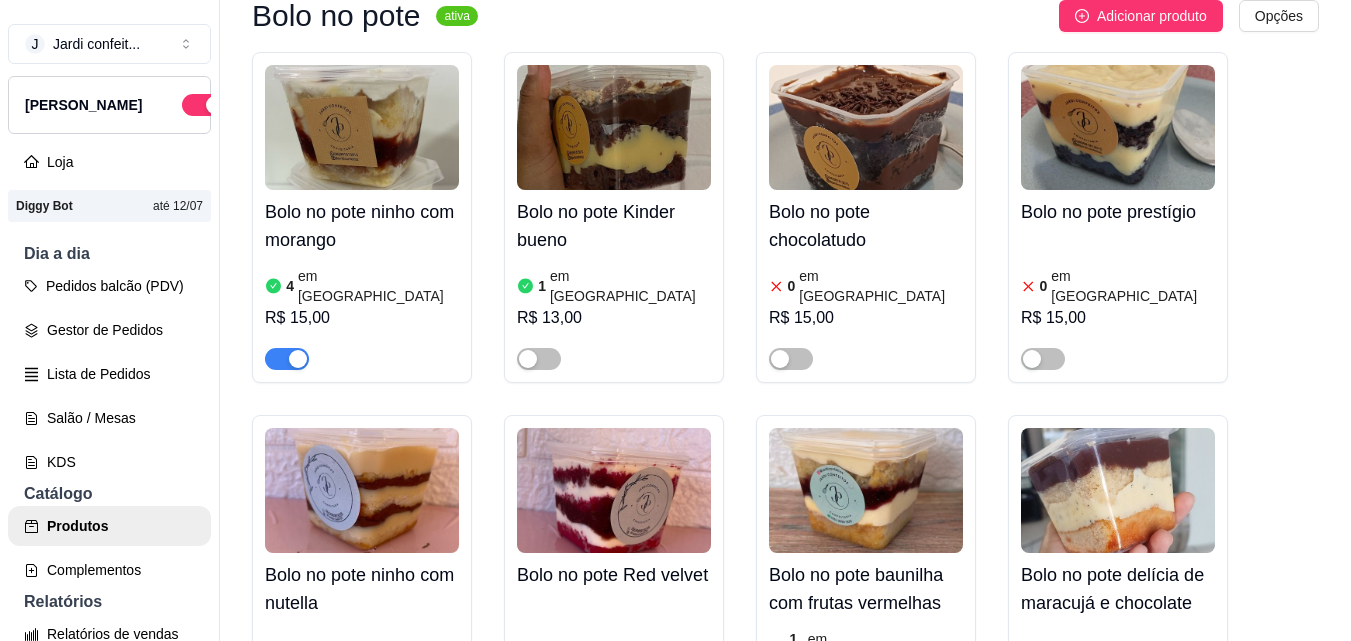 click at bounding box center (614, 490) 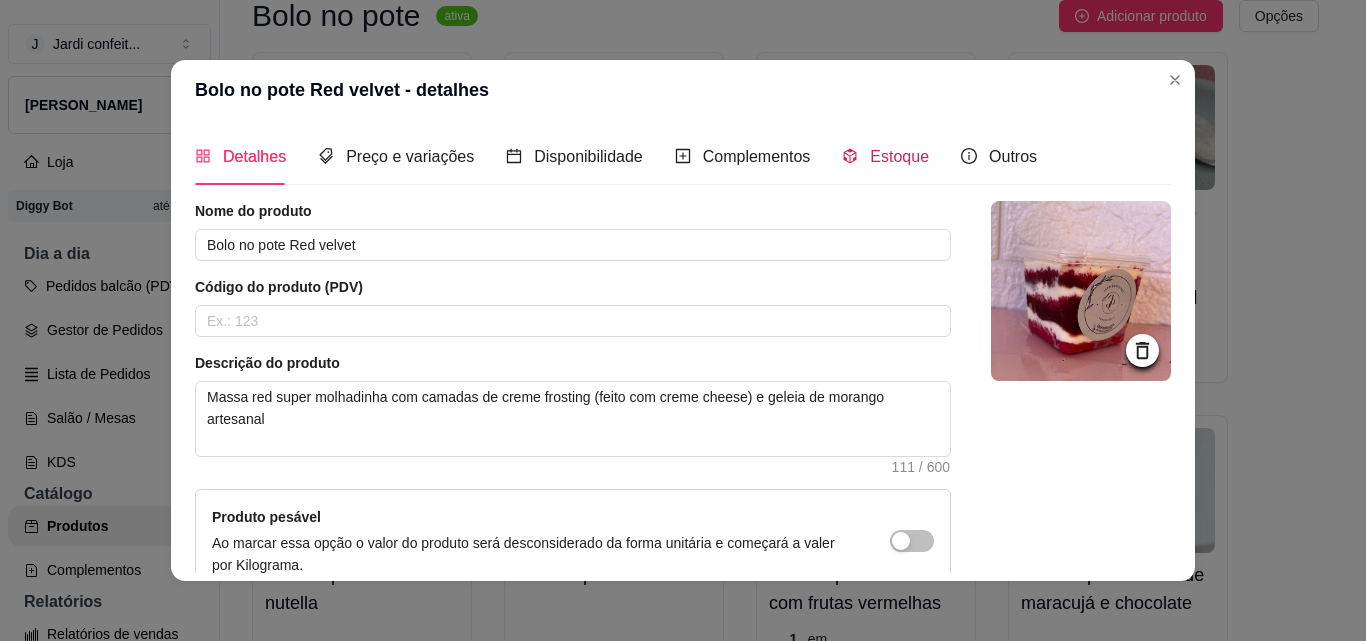 click on "Estoque" at bounding box center (885, 156) 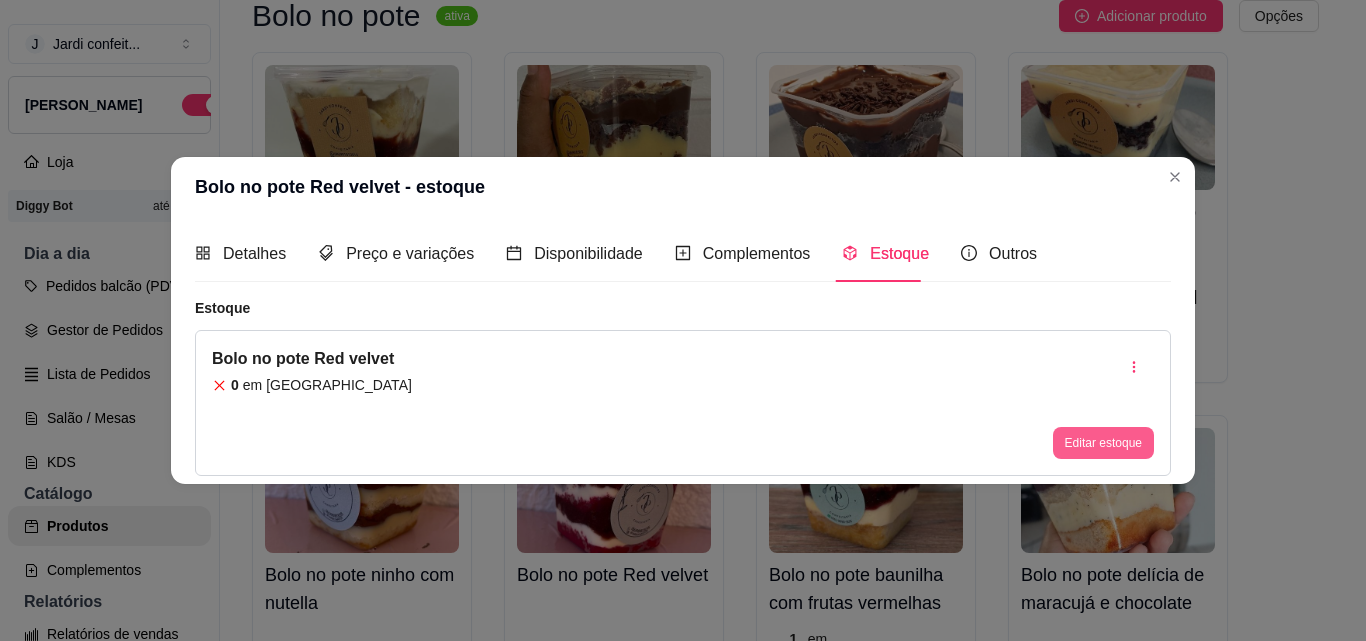 click on "Editar estoque" at bounding box center [1103, 443] 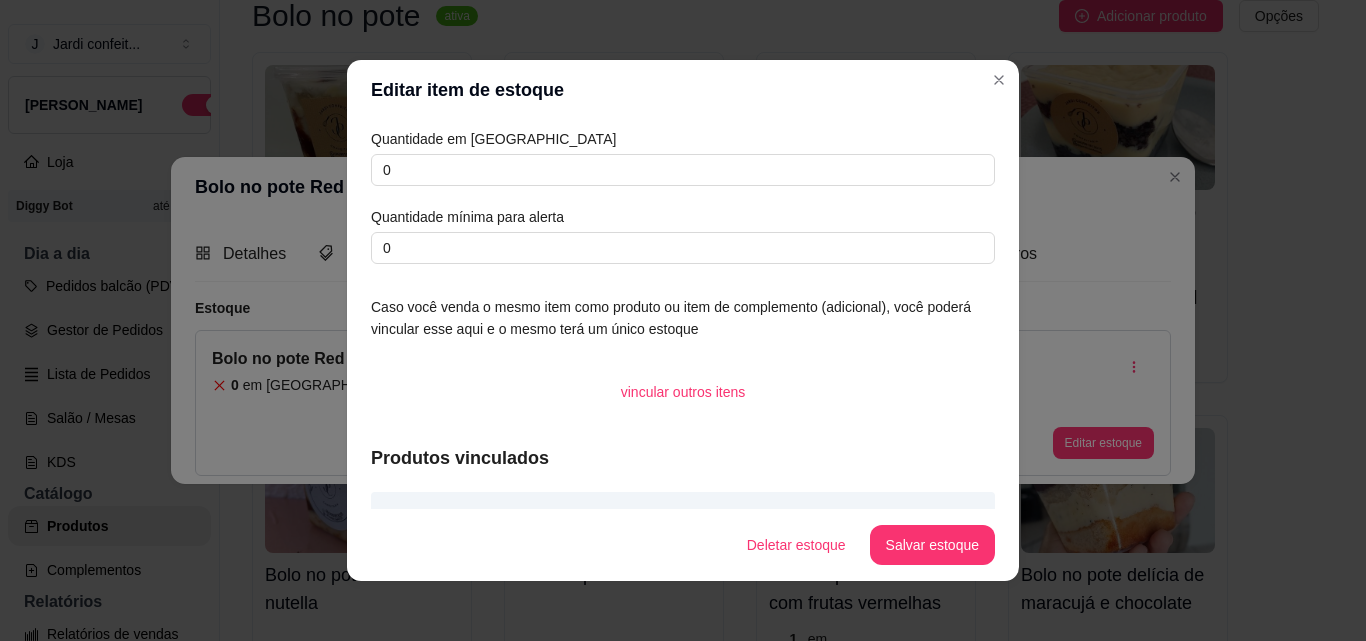 click on "Quantidade   em estoque 0 Quantidade   mínima para alerta 0" at bounding box center (683, 196) 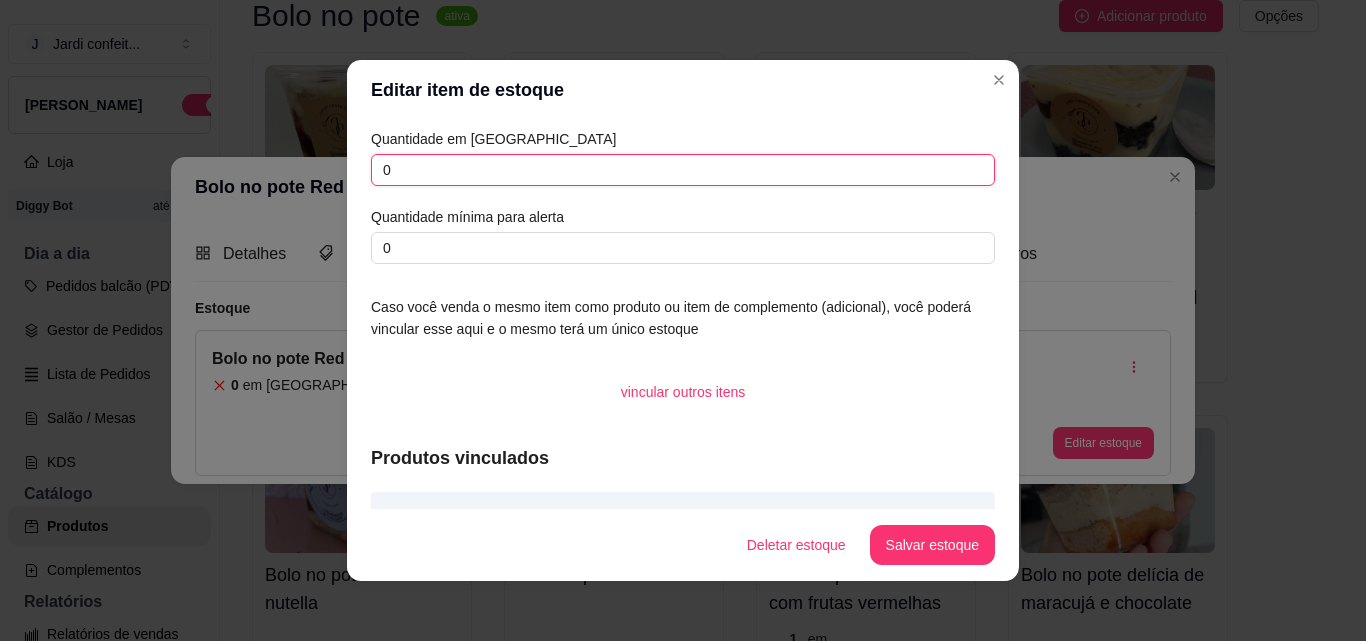 click on "0" at bounding box center (683, 170) 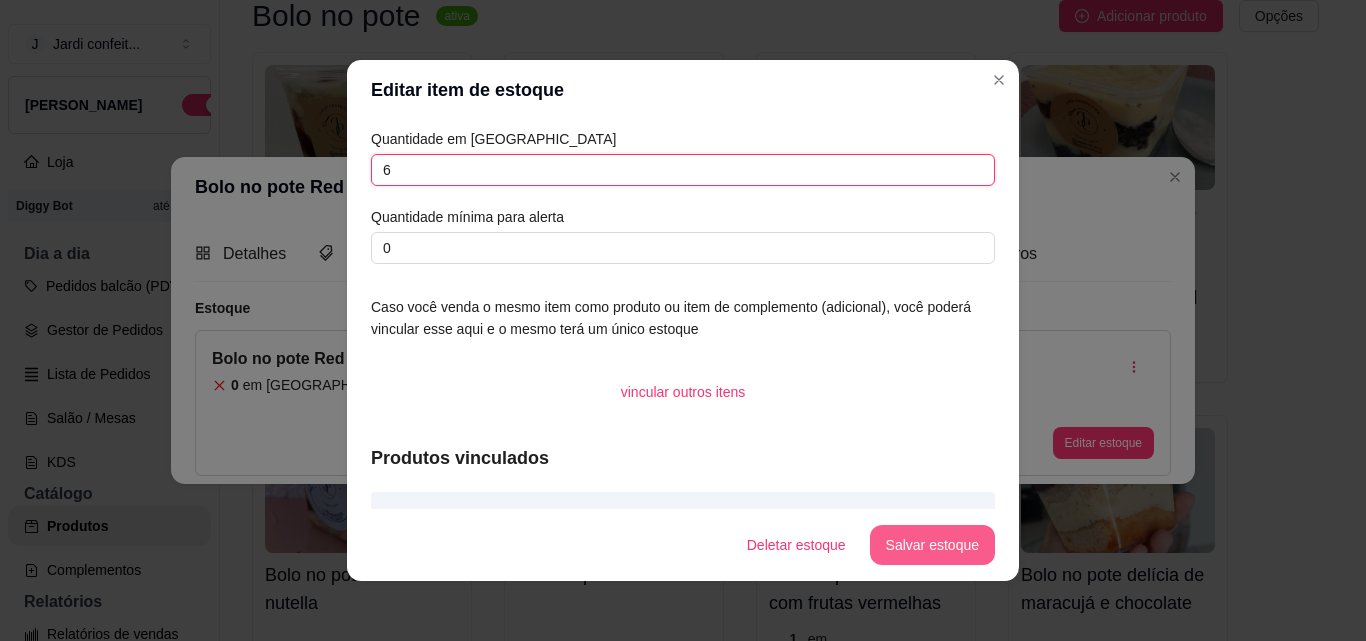 type on "6" 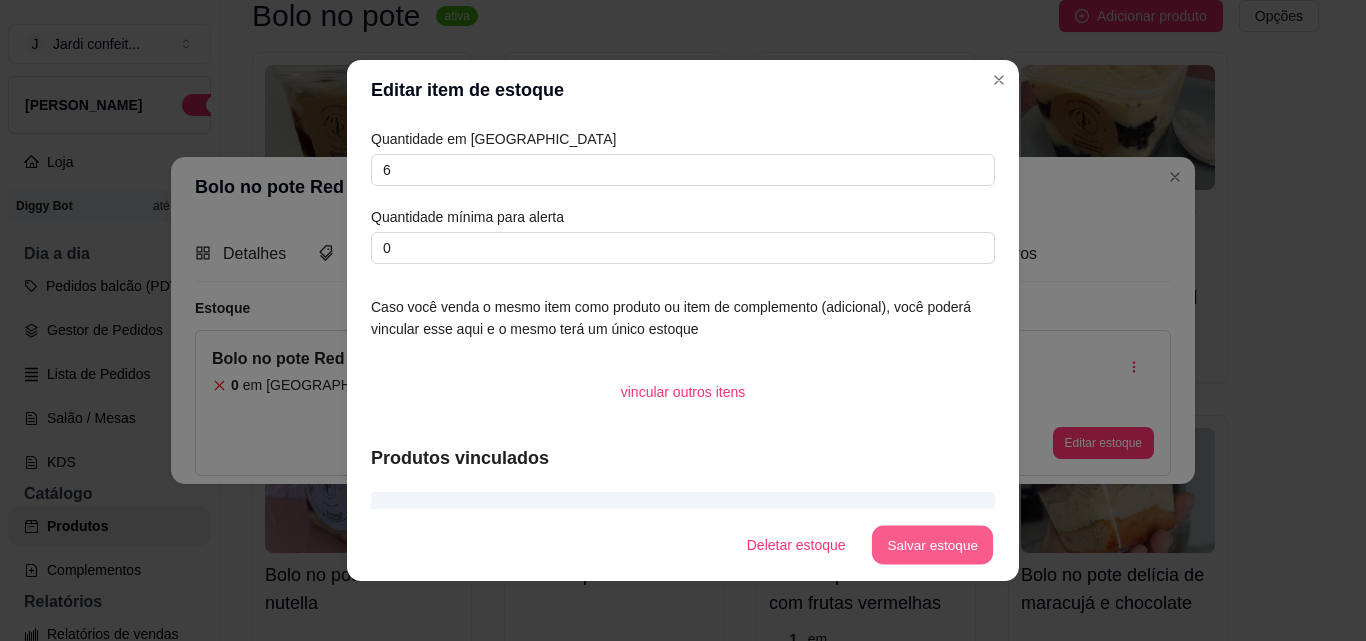 click on "Salvar estoque" at bounding box center [932, 545] 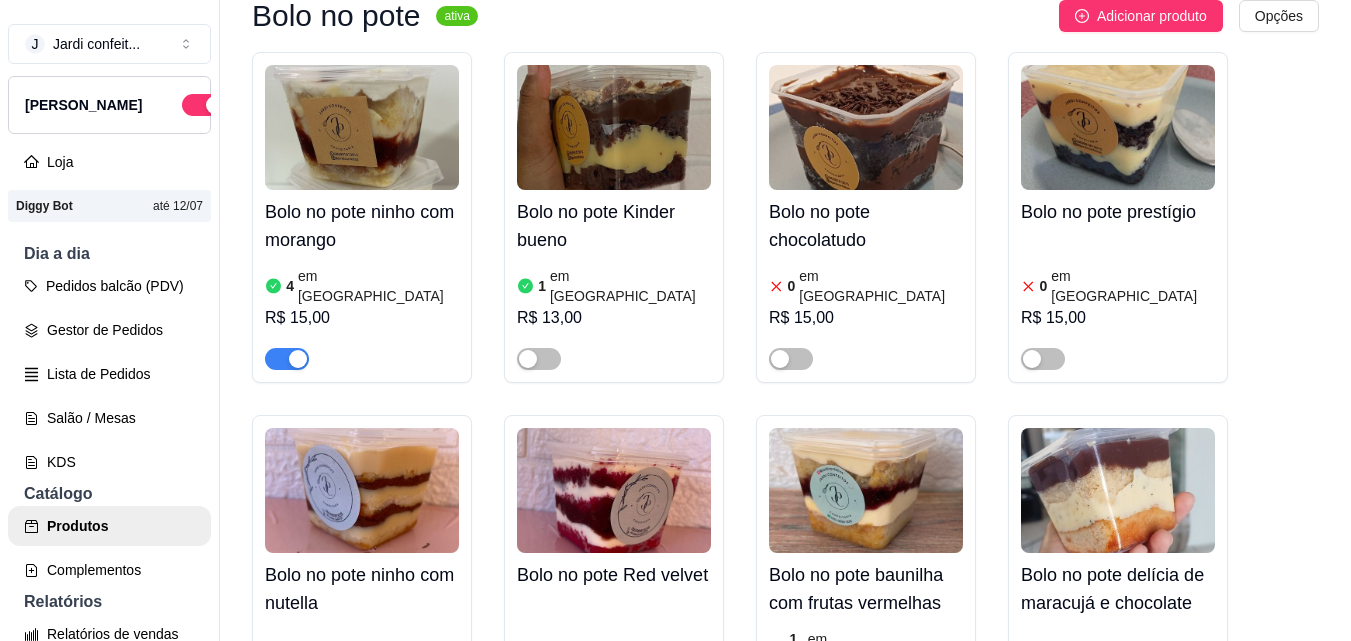 click at bounding box center (866, 127) 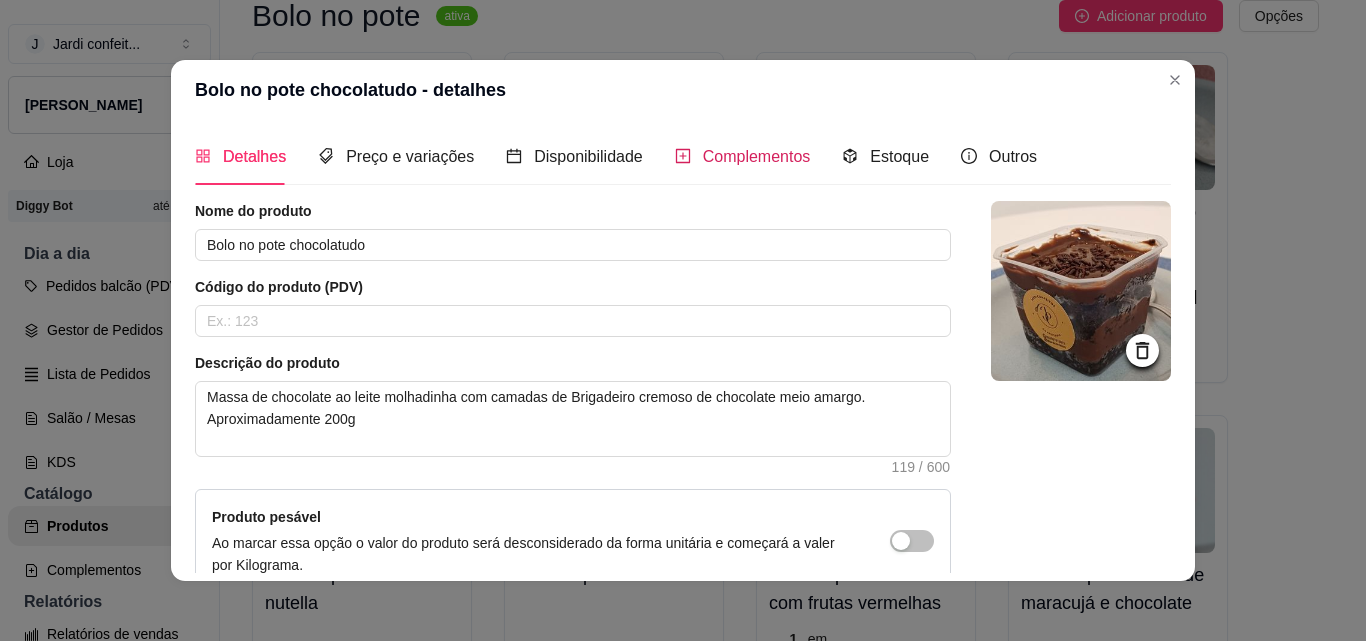 click on "Complementos" at bounding box center (757, 156) 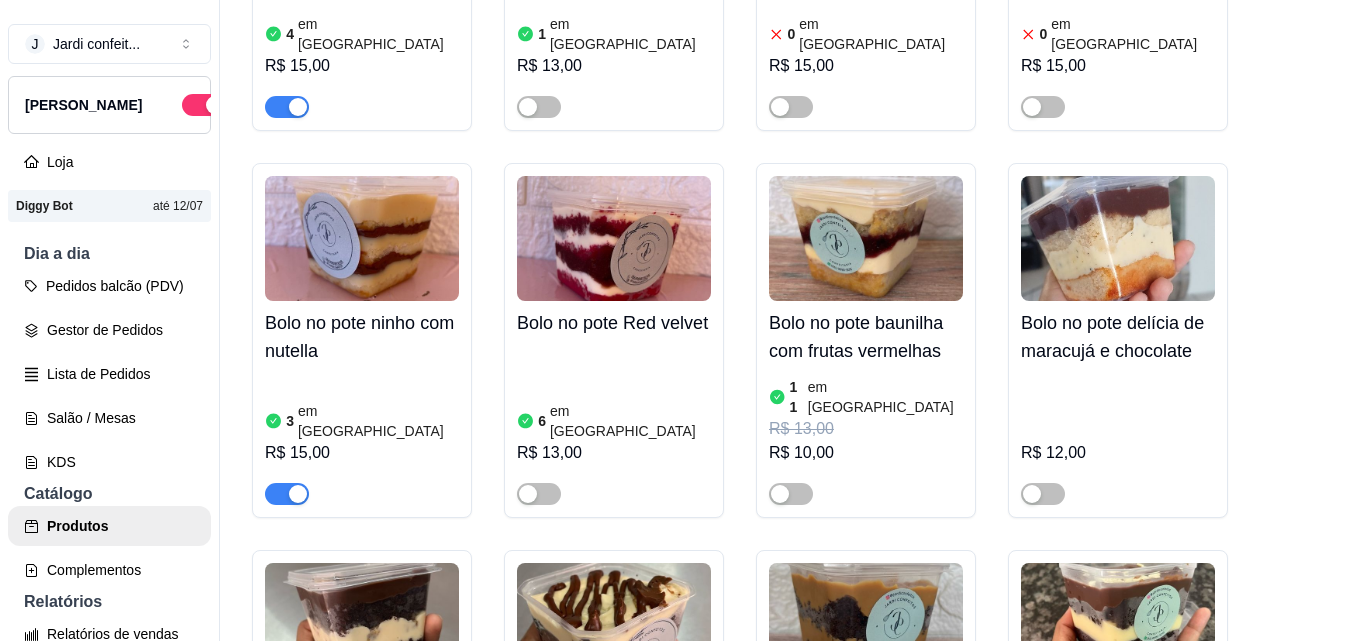 scroll, scrollTop: 500, scrollLeft: 0, axis: vertical 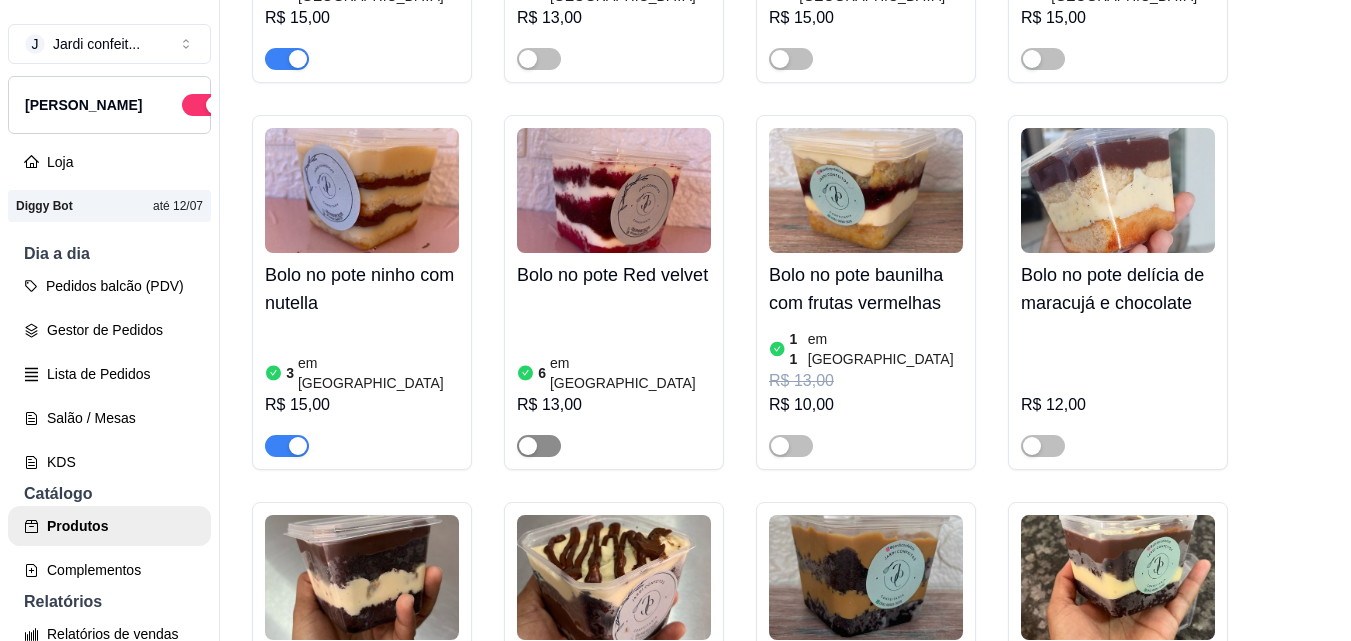 click at bounding box center (539, 446) 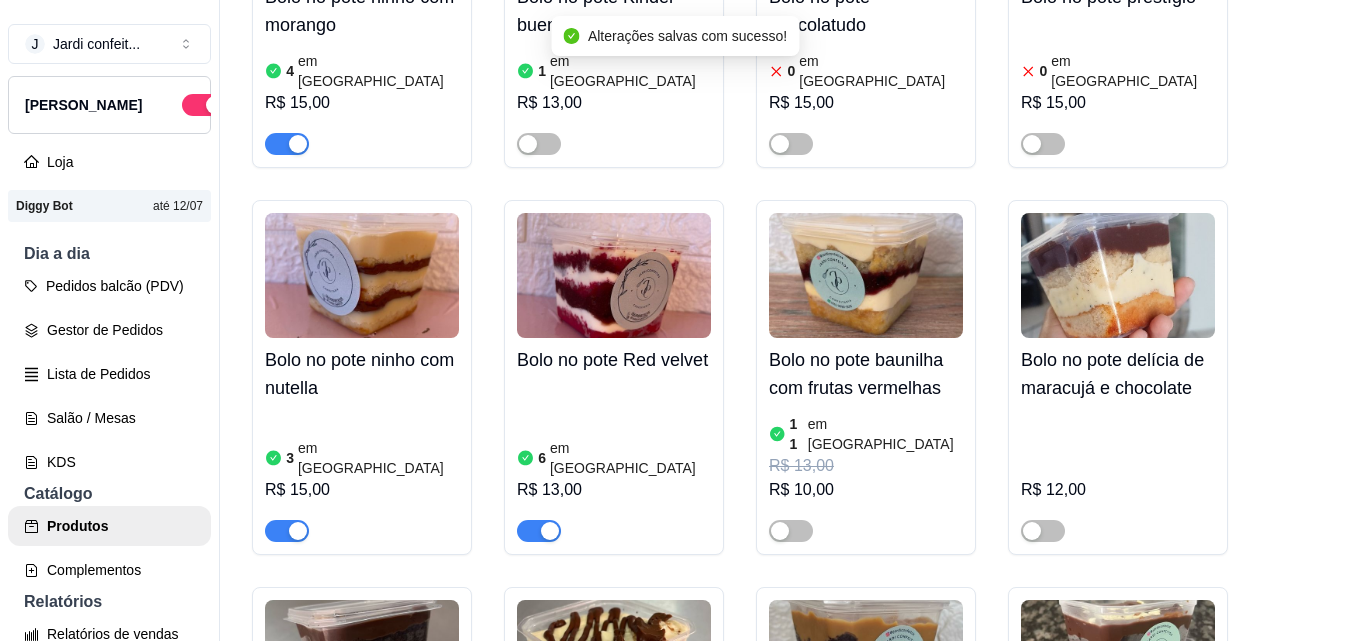 scroll, scrollTop: 300, scrollLeft: 0, axis: vertical 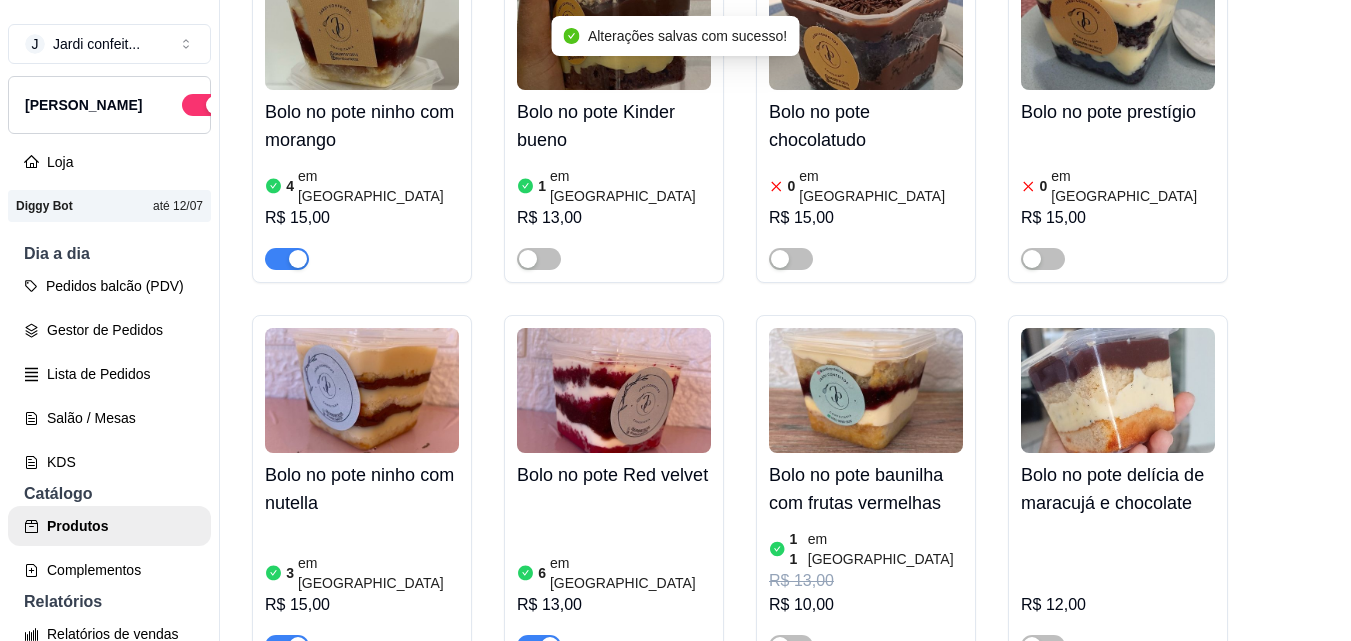 click at bounding box center (866, 27) 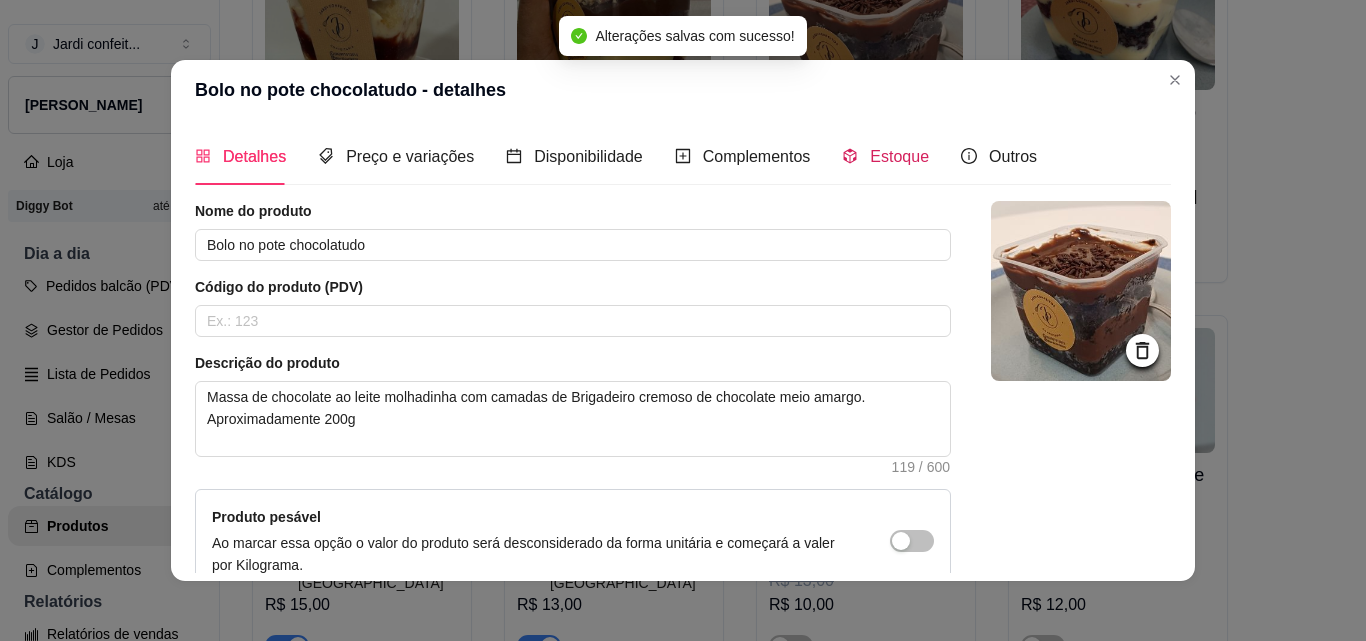 click on "Estoque" at bounding box center (899, 156) 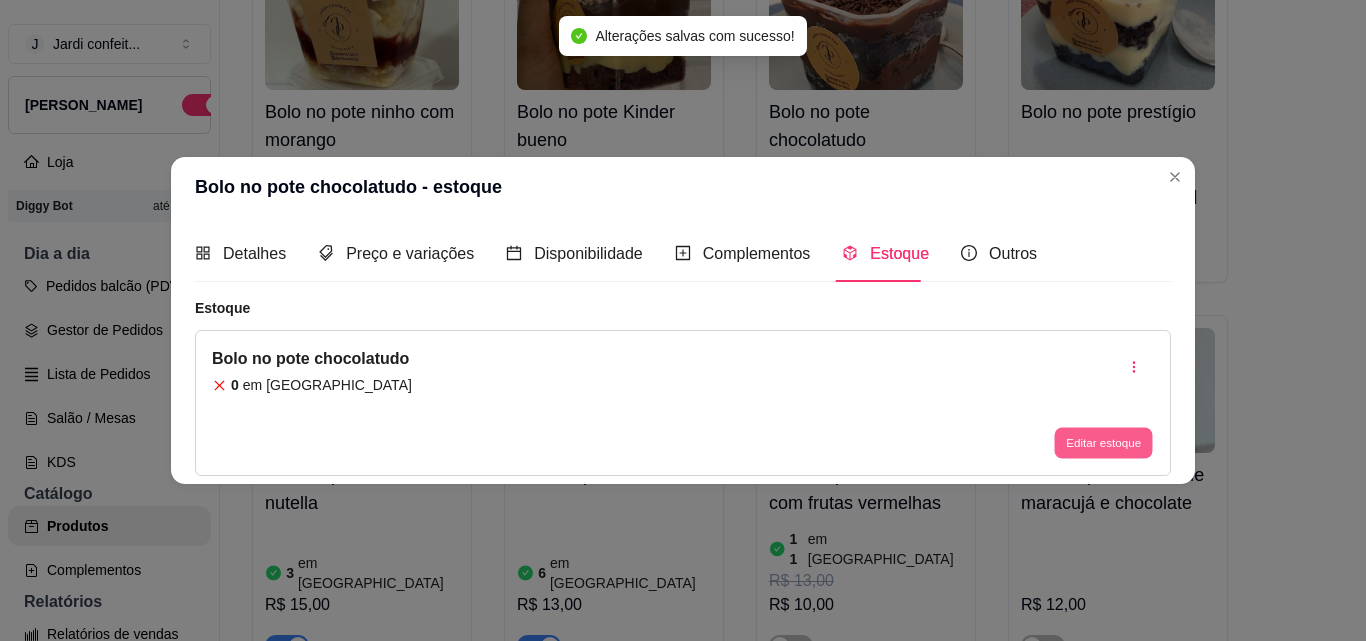 click on "Editar estoque" at bounding box center (1103, 443) 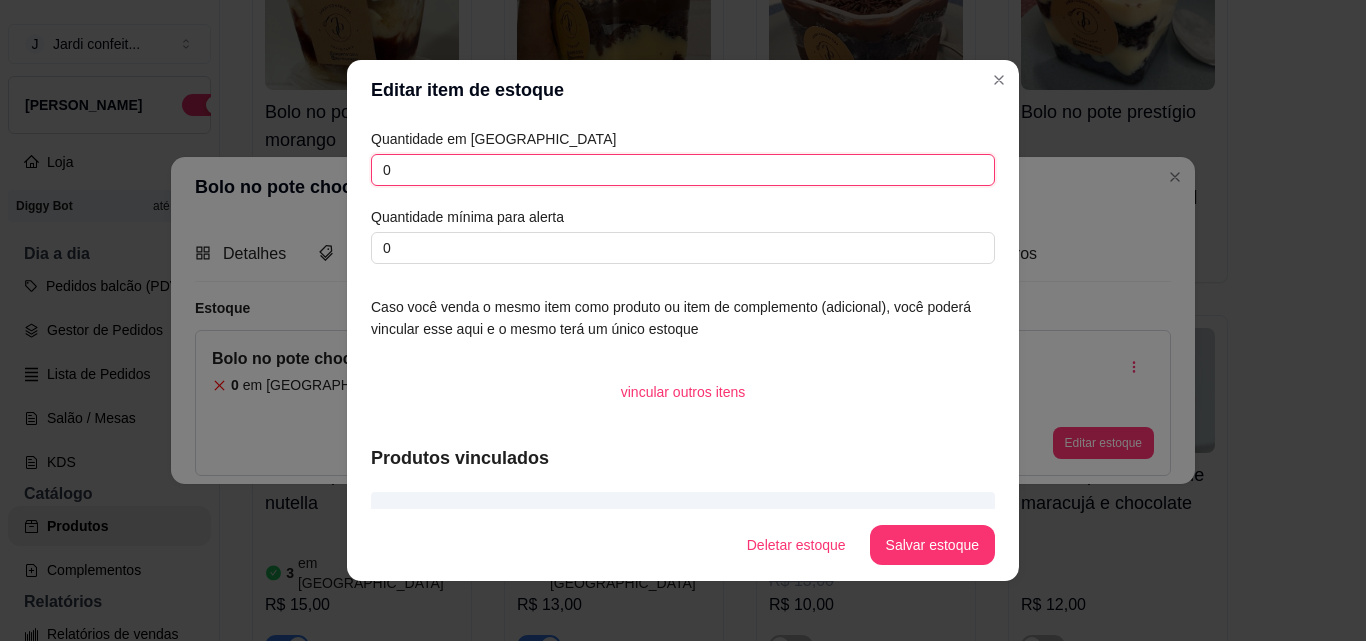 click on "0" at bounding box center [683, 170] 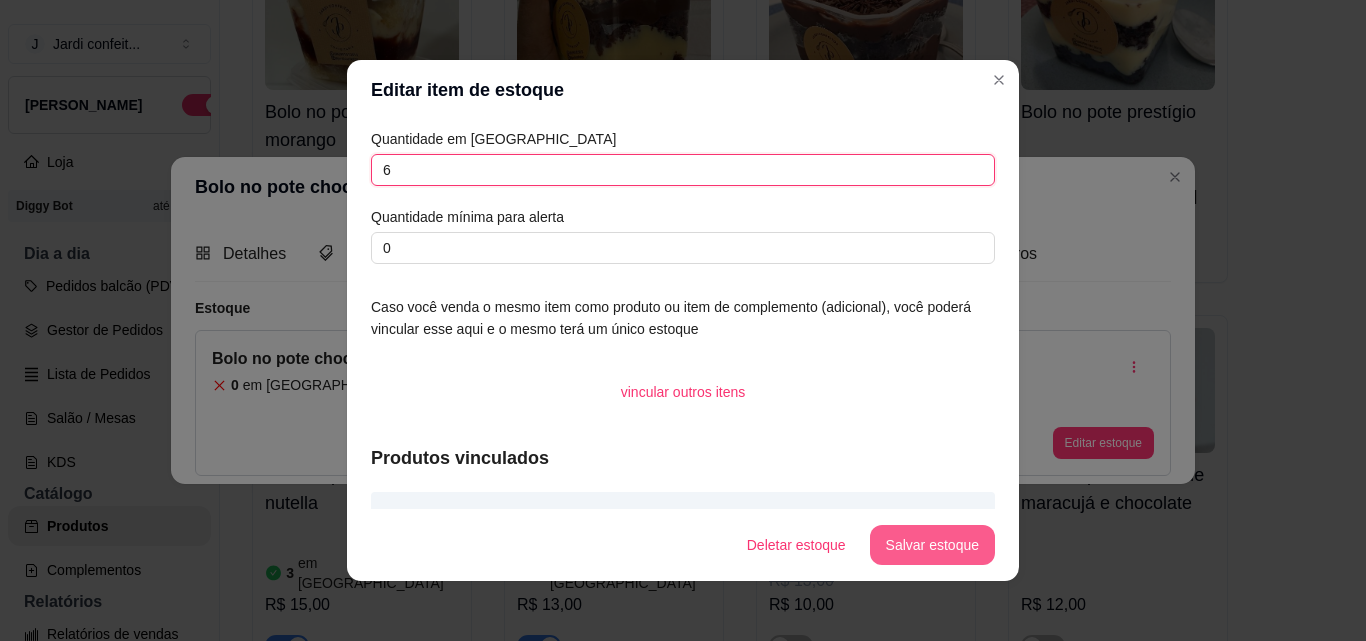 type on "6" 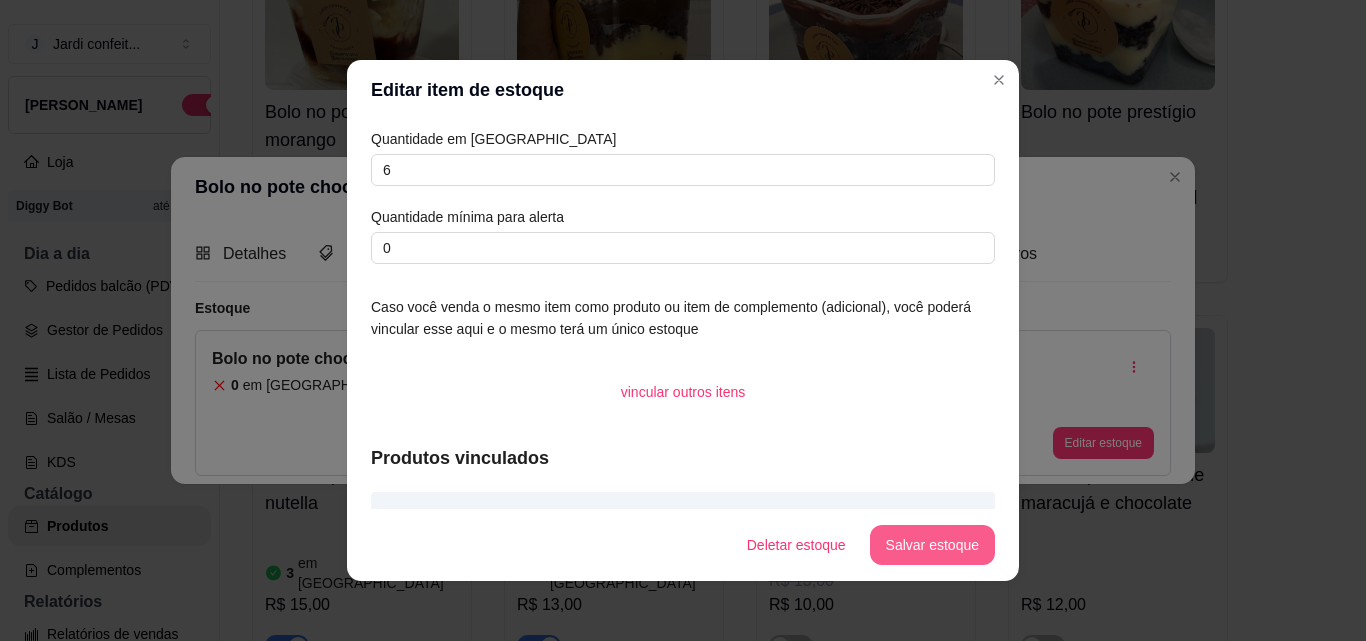 click on "Salvar estoque" at bounding box center (932, 545) 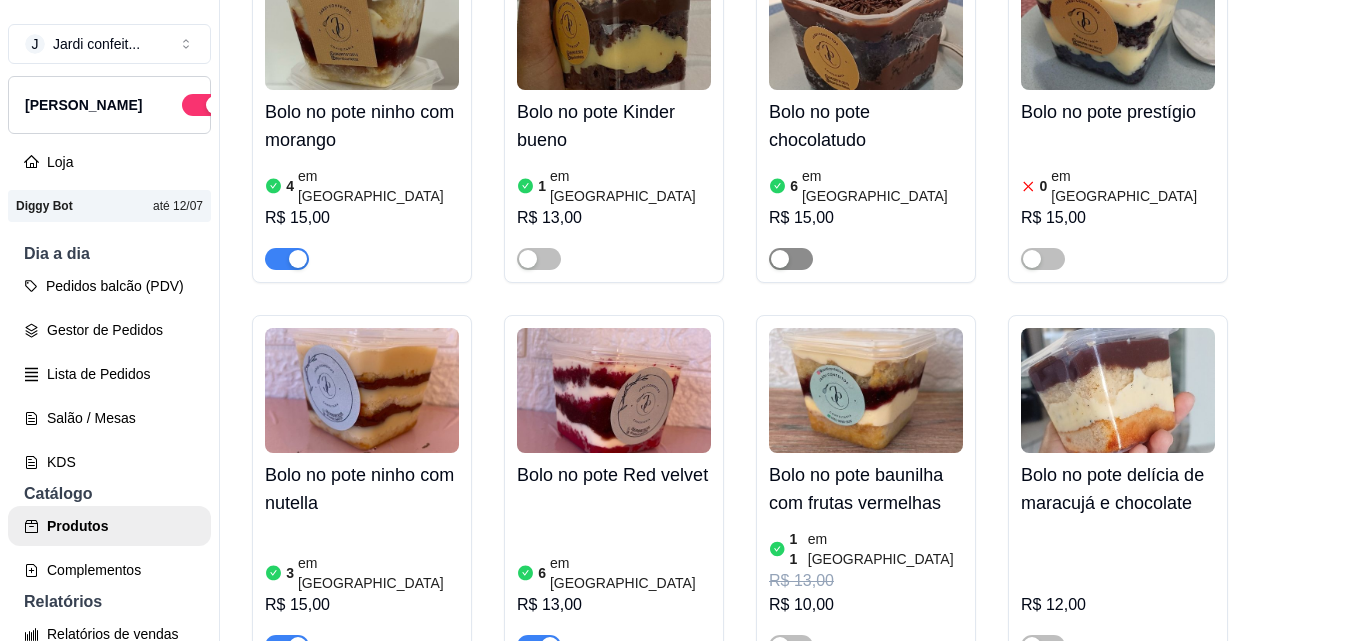 click at bounding box center (791, 259) 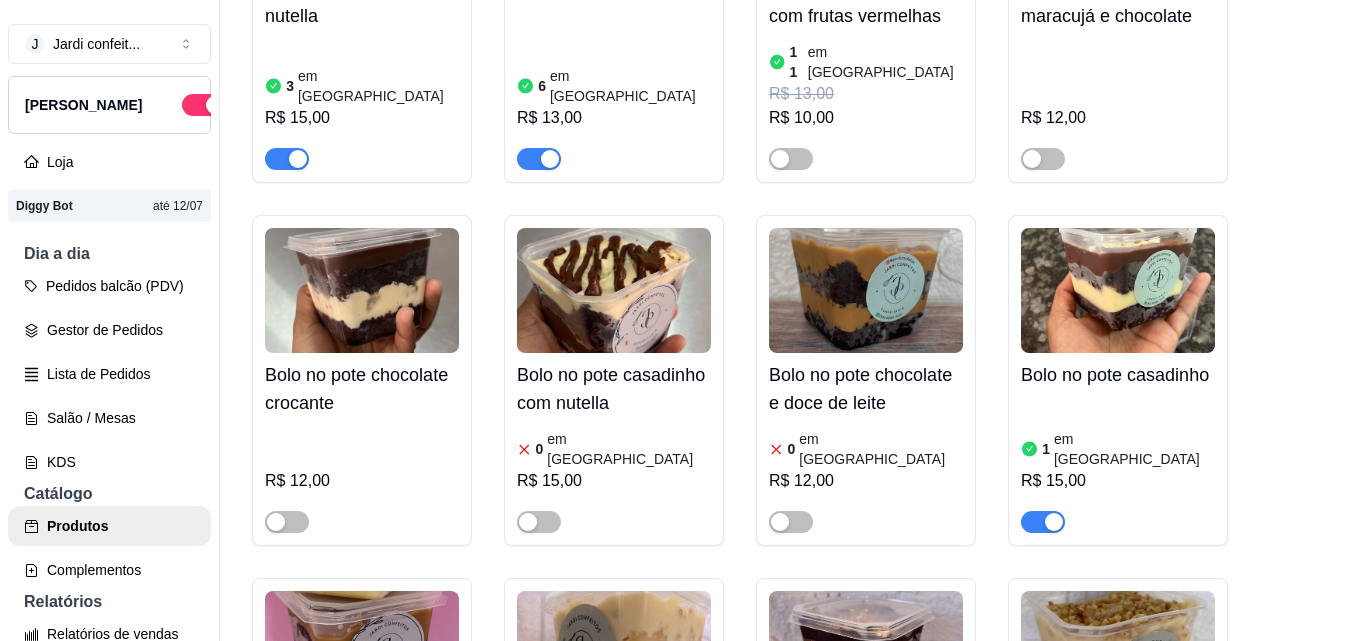 scroll, scrollTop: 800, scrollLeft: 0, axis: vertical 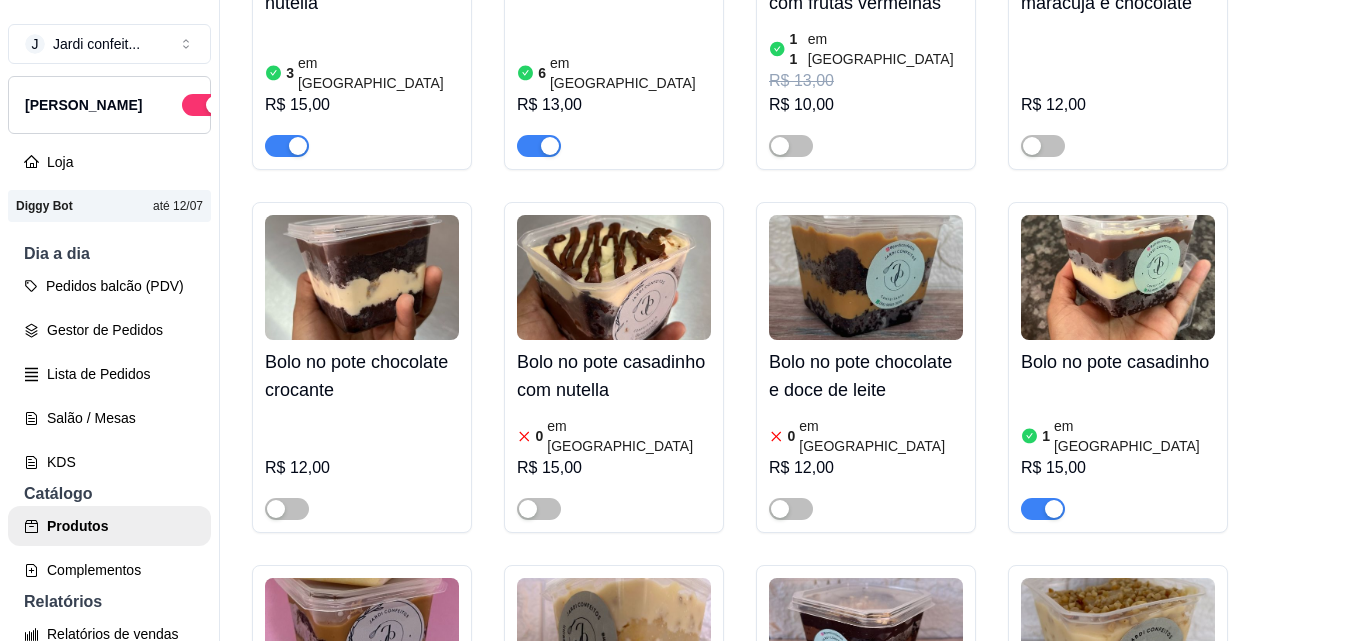 click at bounding box center [1118, 277] 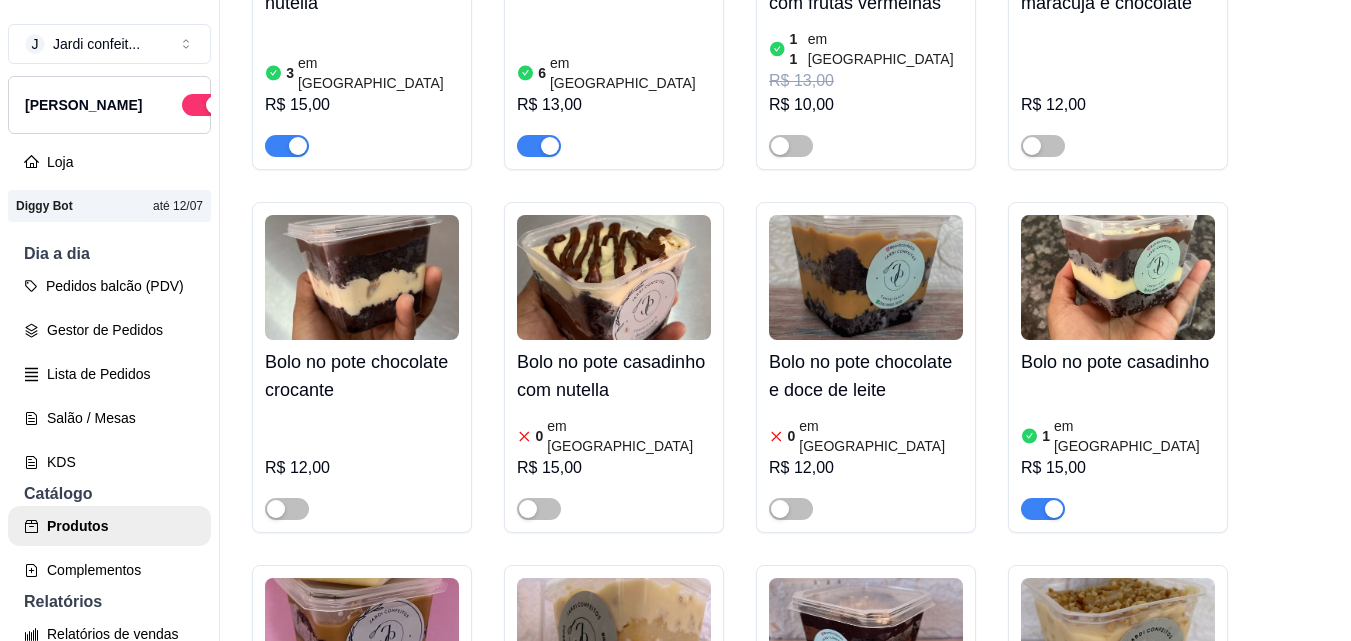 type 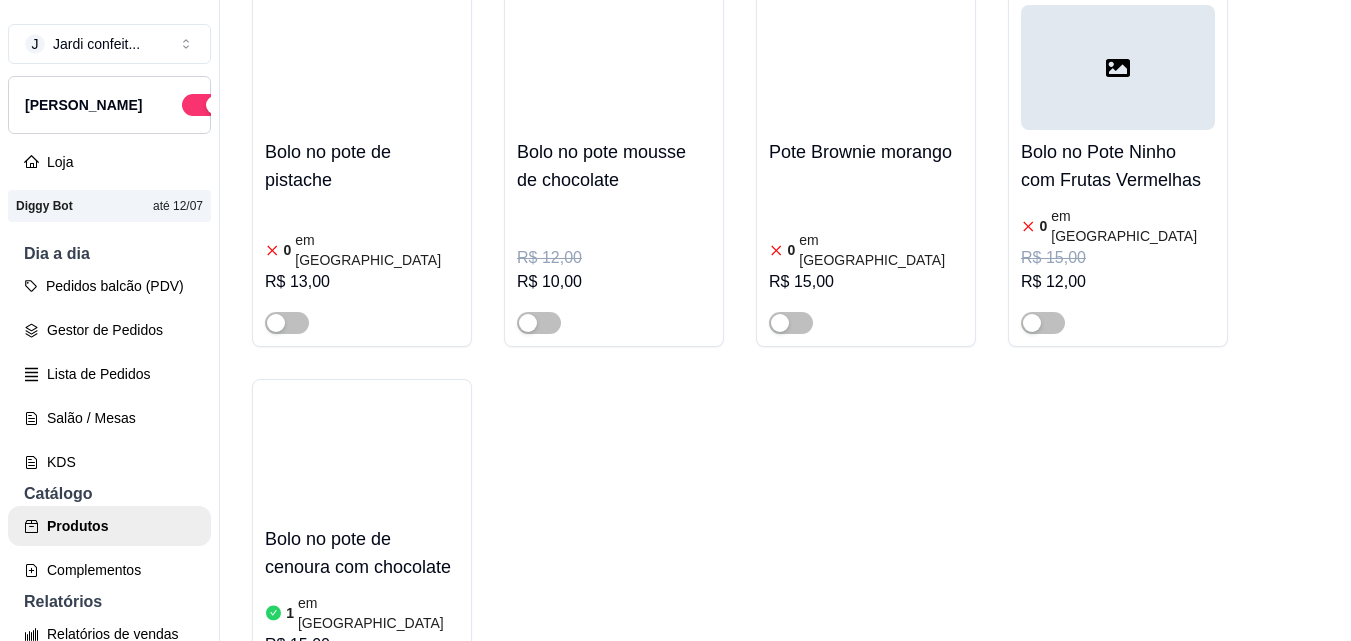 scroll, scrollTop: 2886, scrollLeft: 0, axis: vertical 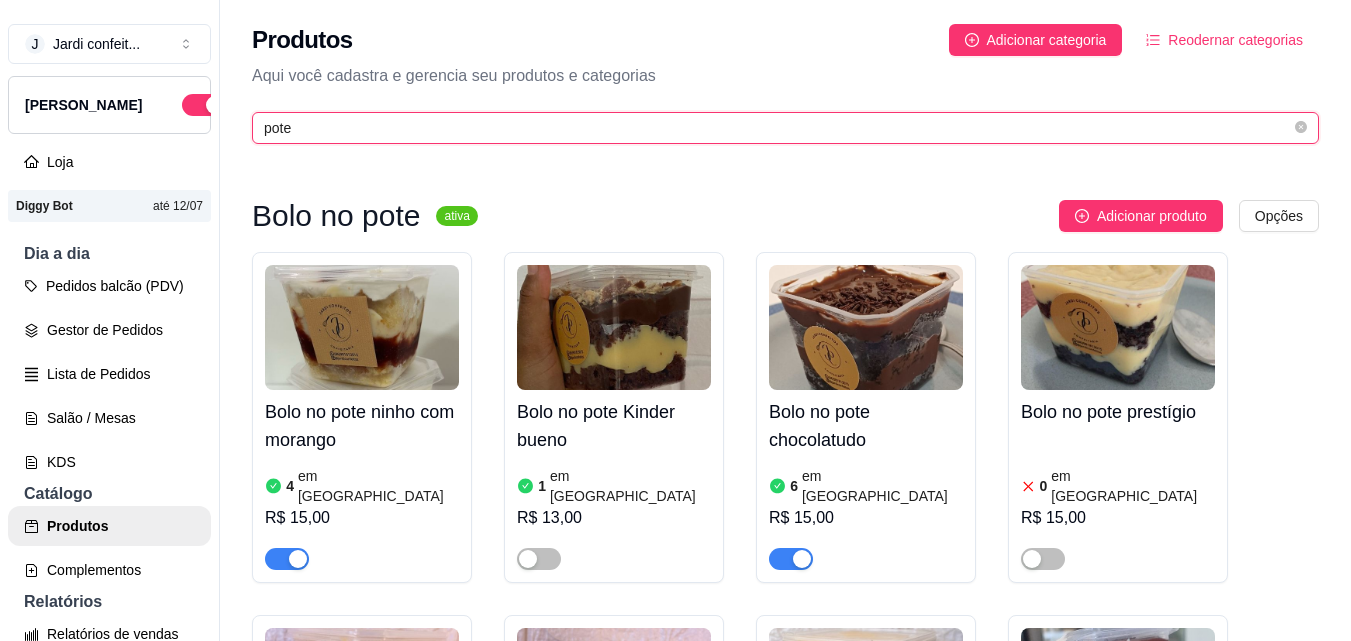 click on "pote" at bounding box center (777, 128) 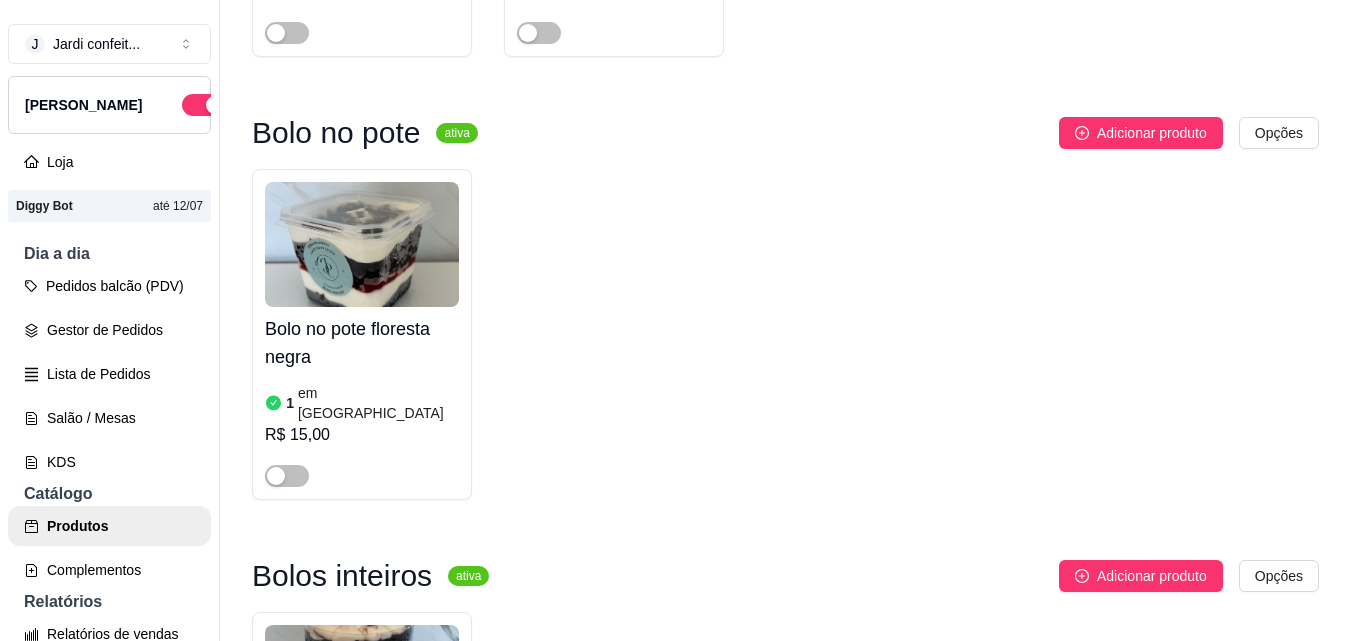 scroll, scrollTop: 500, scrollLeft: 0, axis: vertical 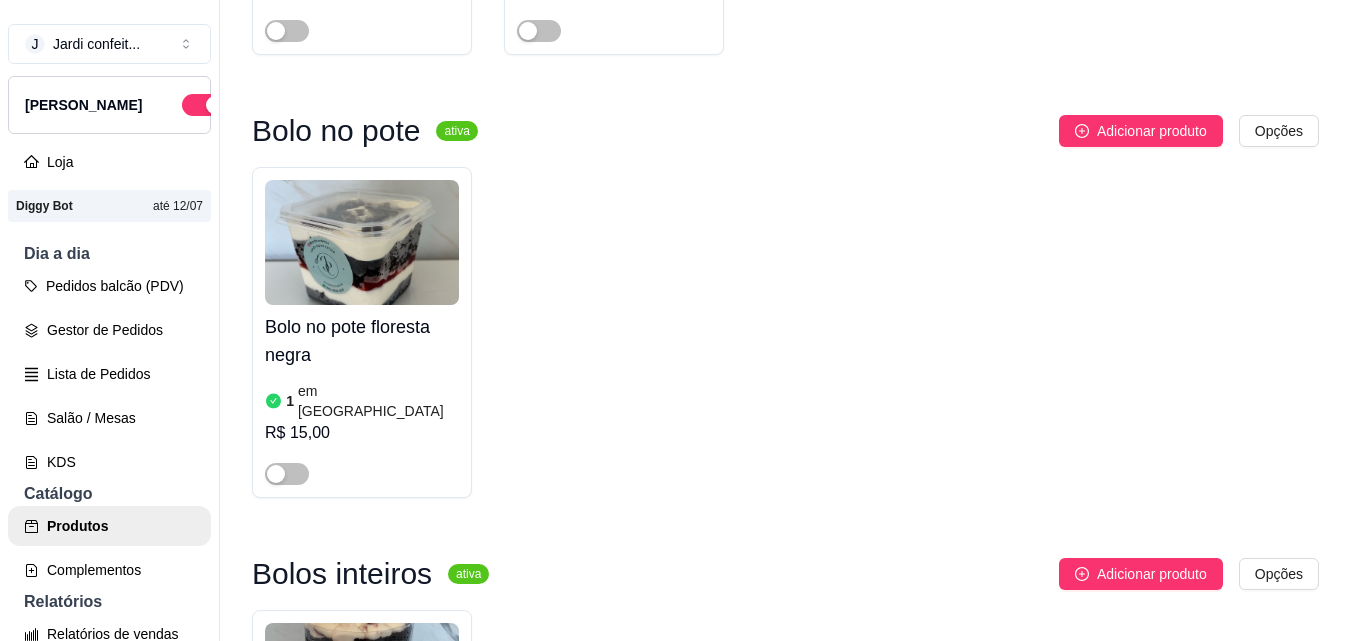 type on "florest" 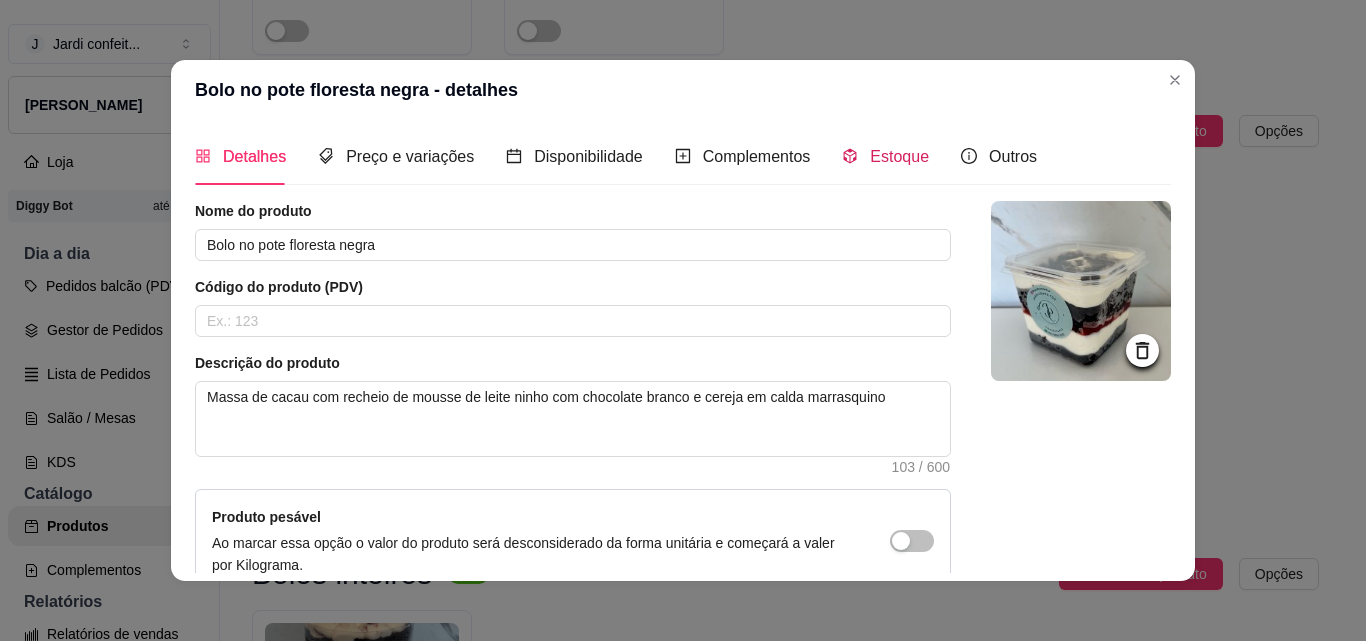 click on "Estoque" at bounding box center [885, 156] 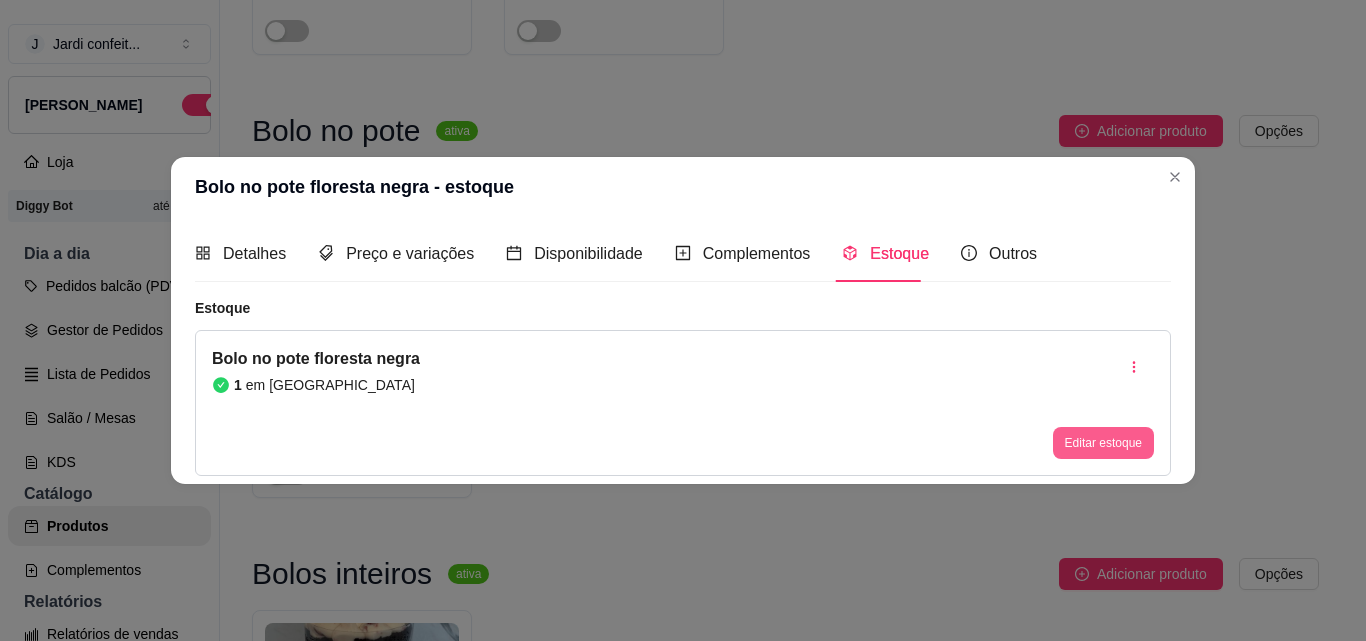 click on "Editar estoque" at bounding box center [1103, 443] 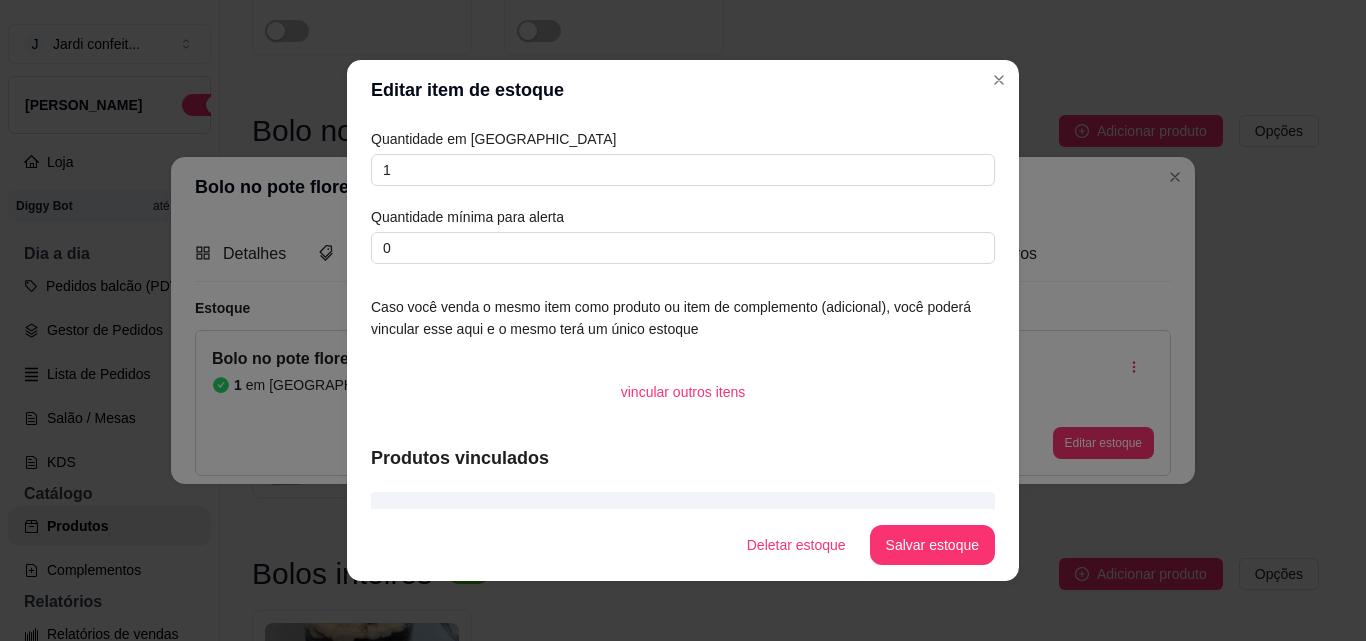click on "Quantidade   em estoque 1 Quantidade   mínima para alerta 0" at bounding box center (683, 196) 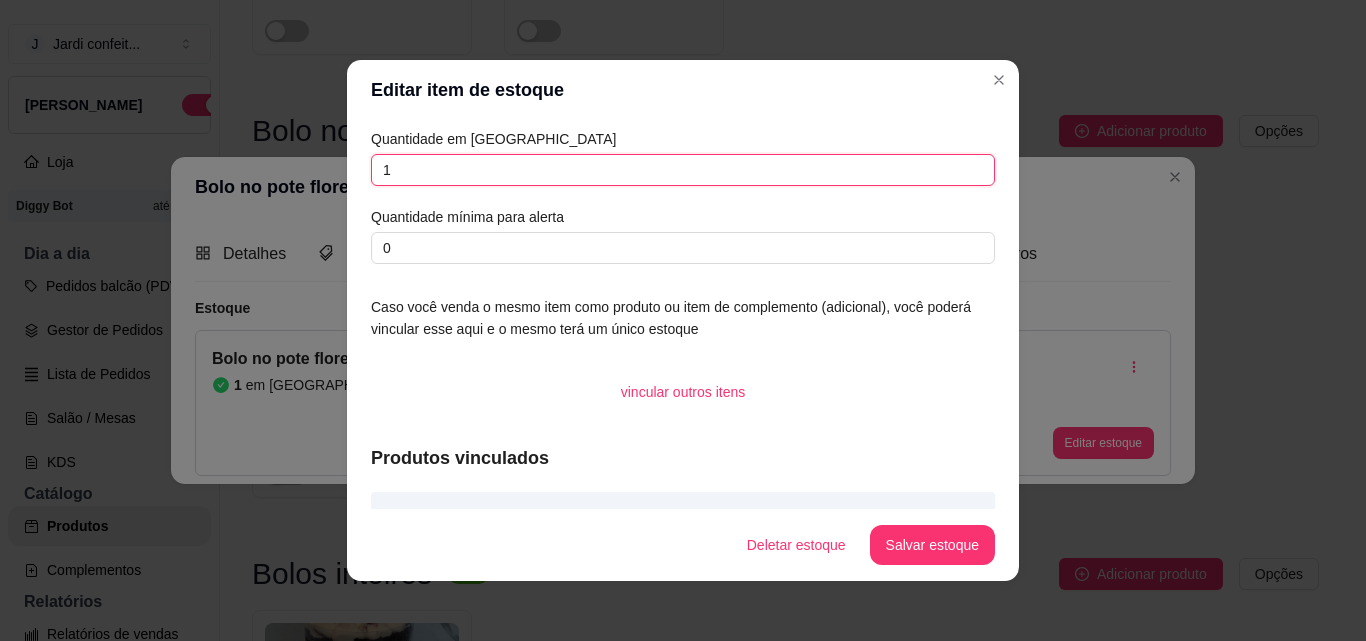 click on "1" at bounding box center [683, 170] 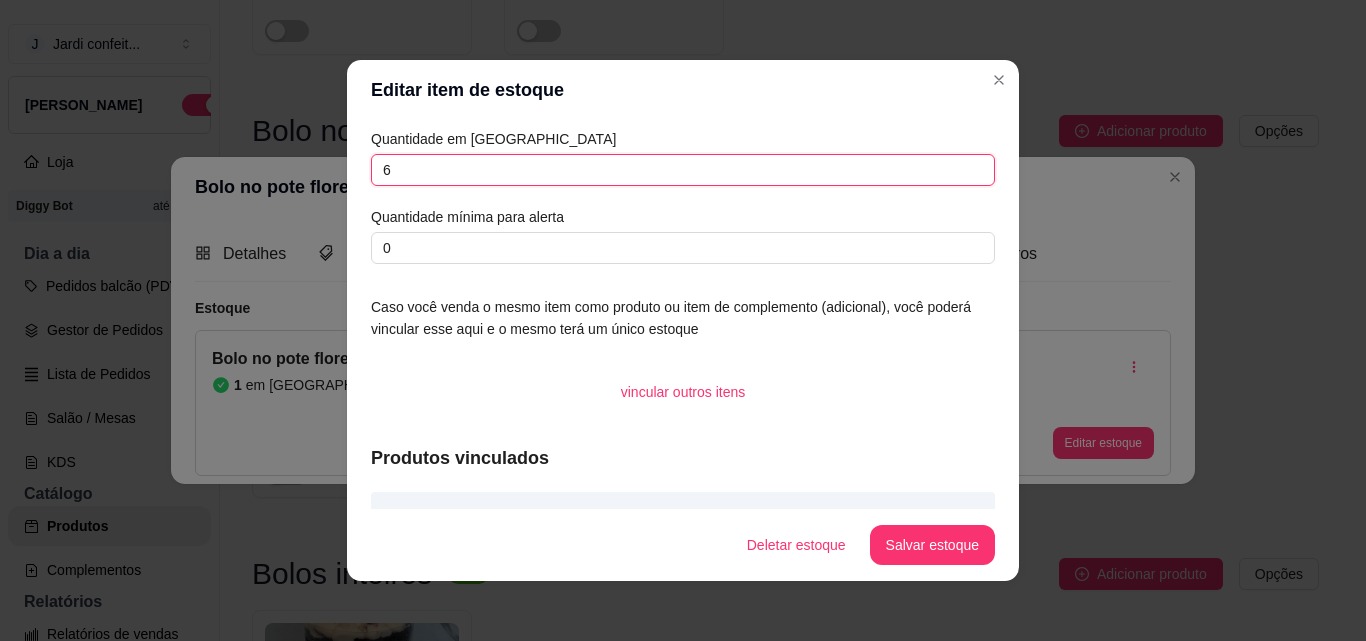 type on "6" 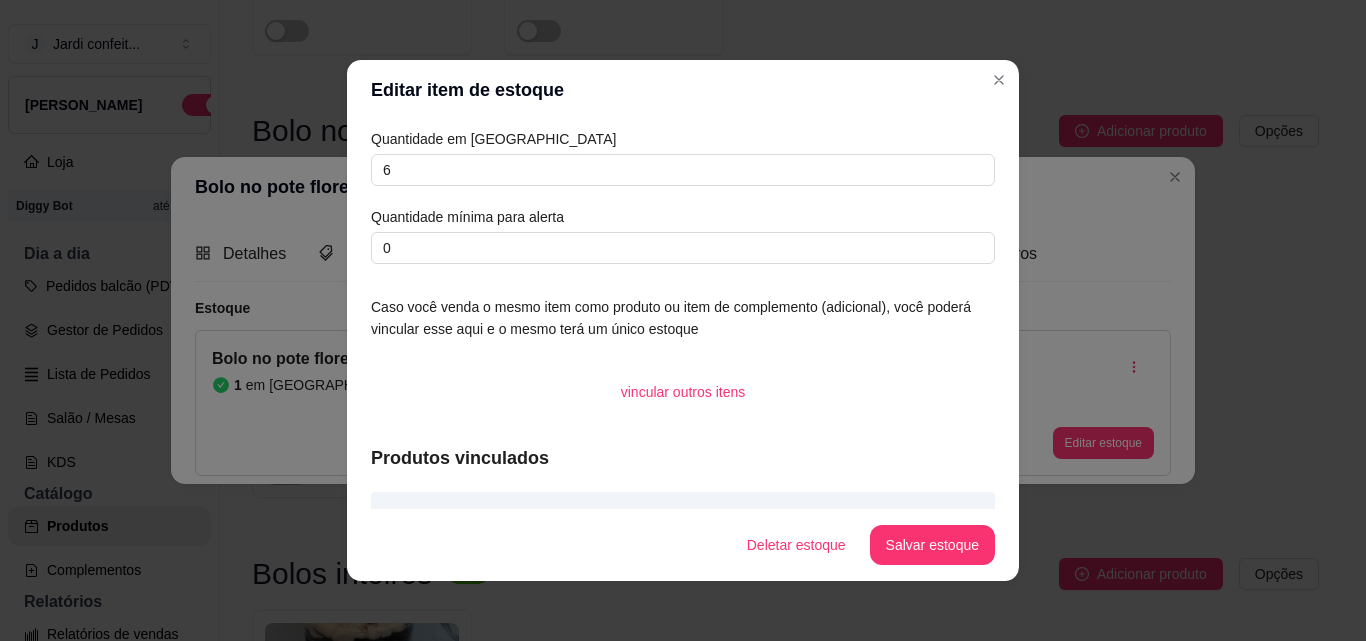 click on "Salvar estoque" at bounding box center (932, 545) 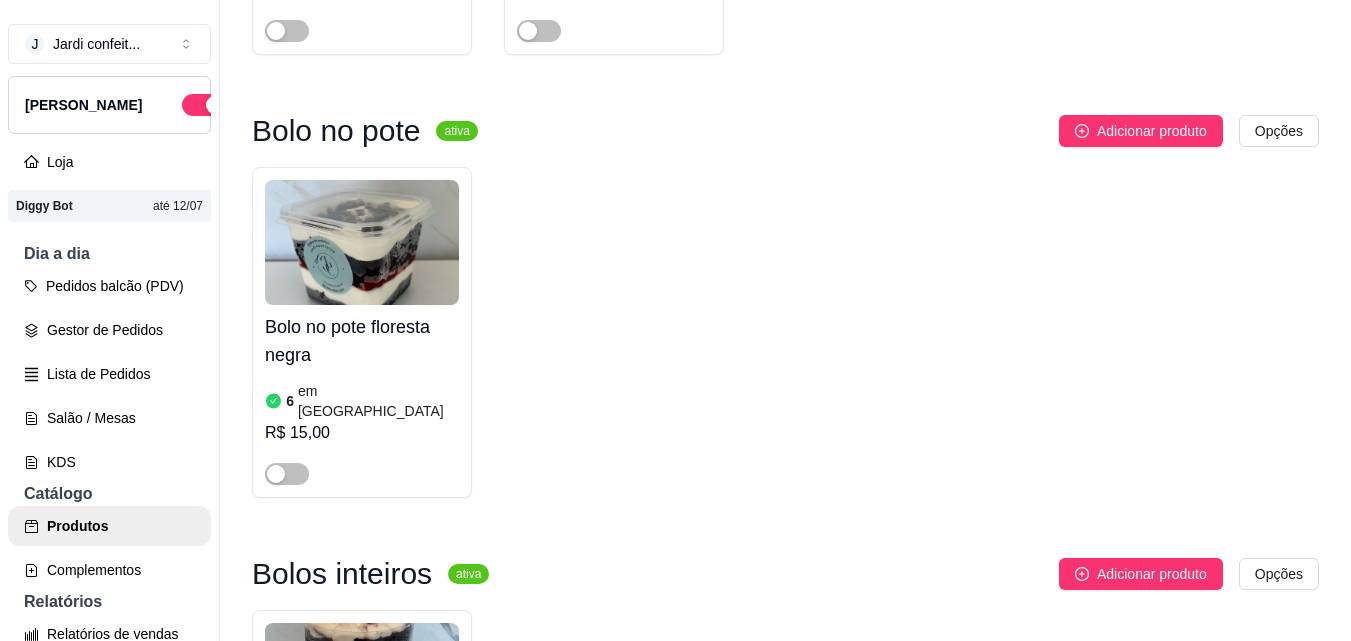 click at bounding box center (362, 465) 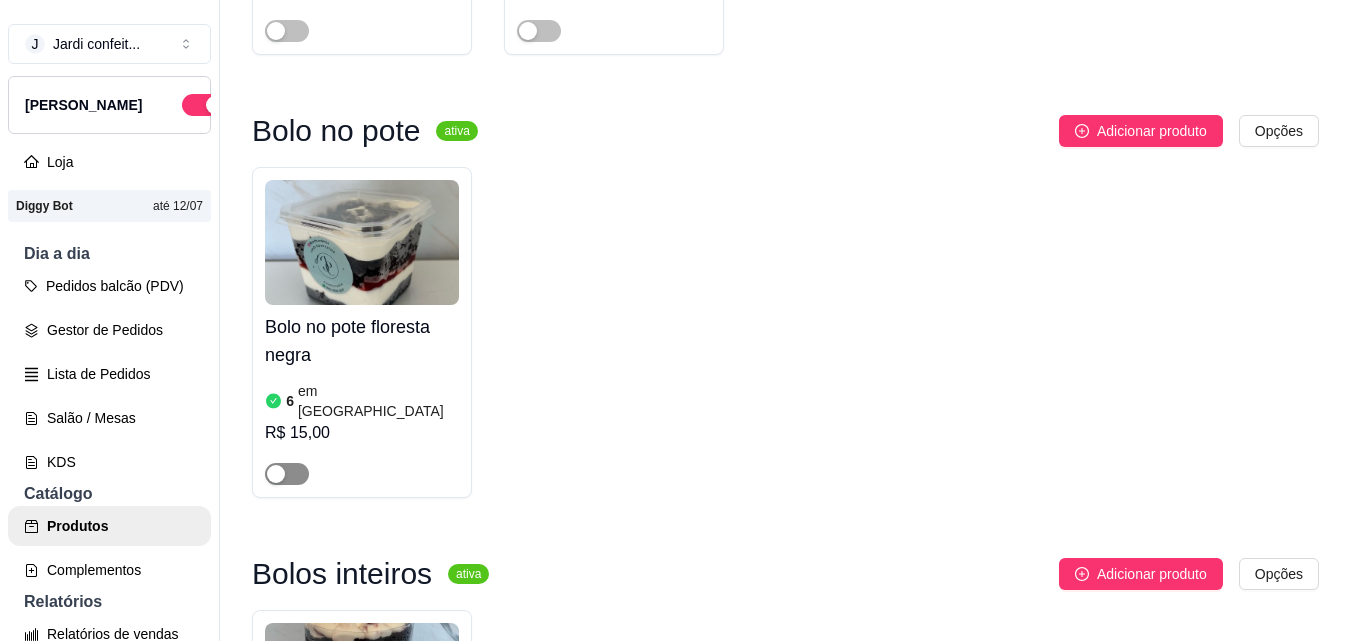 click at bounding box center (276, 474) 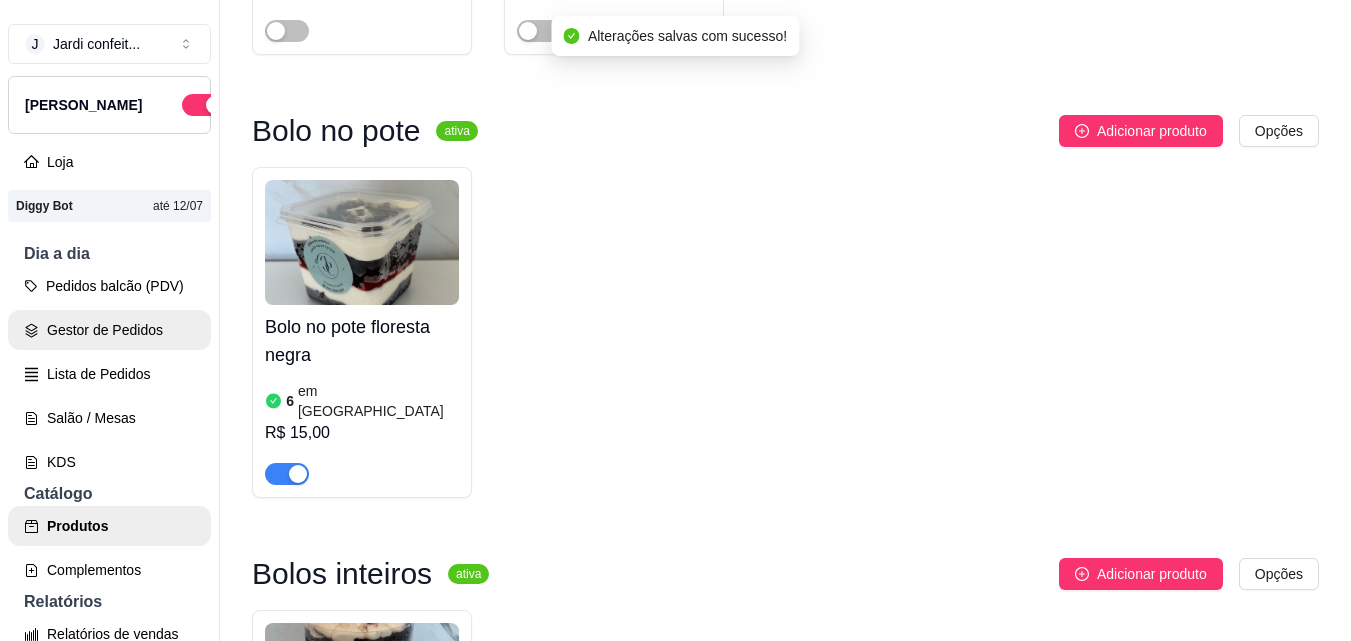 click on "Gestor de Pedidos" at bounding box center [109, 330] 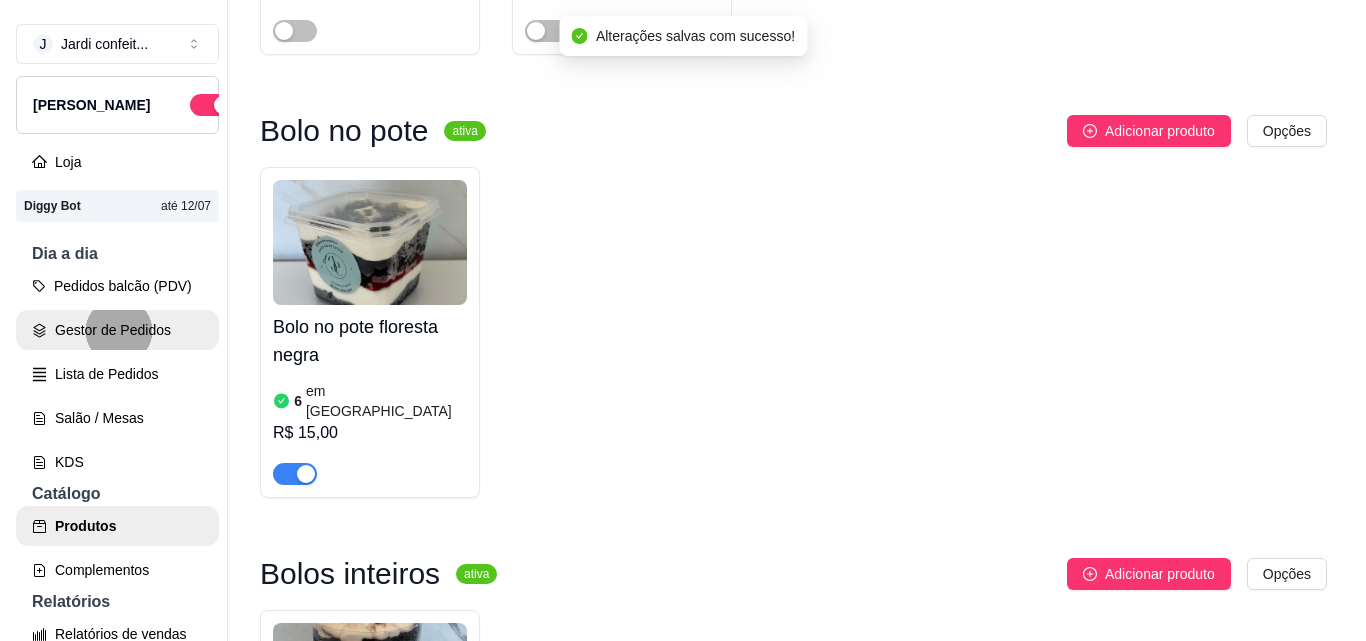 scroll, scrollTop: 0, scrollLeft: 0, axis: both 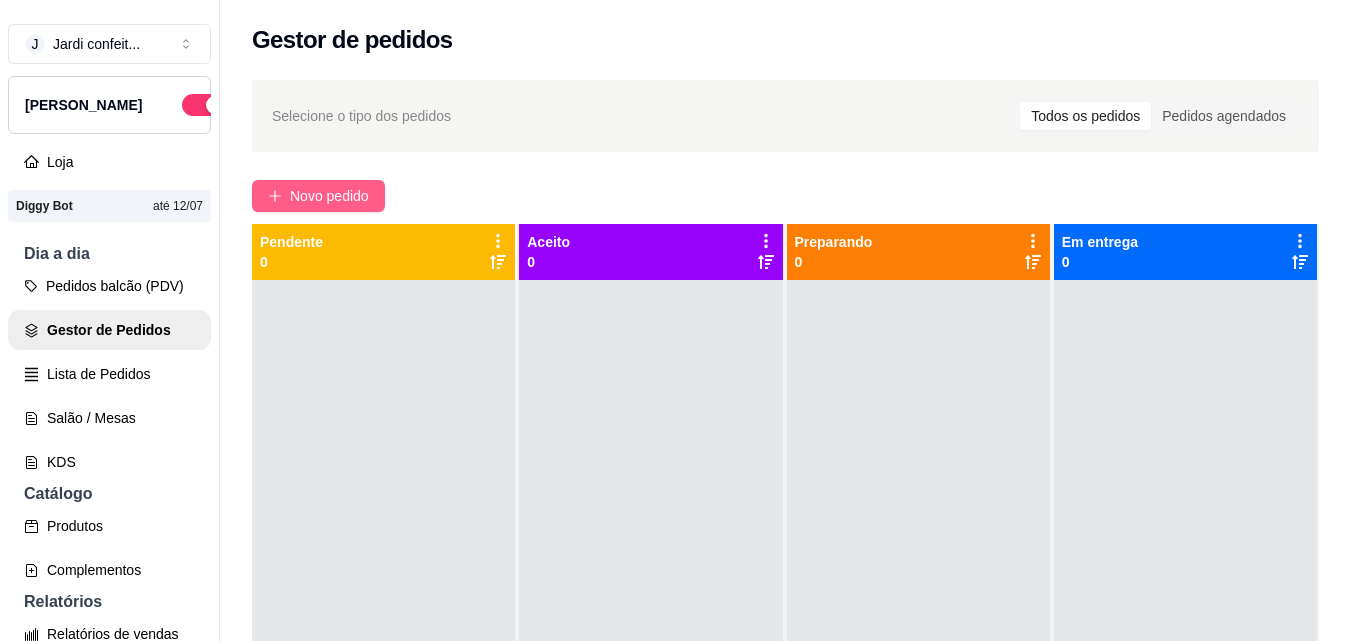 click on "Novo pedido" at bounding box center [329, 196] 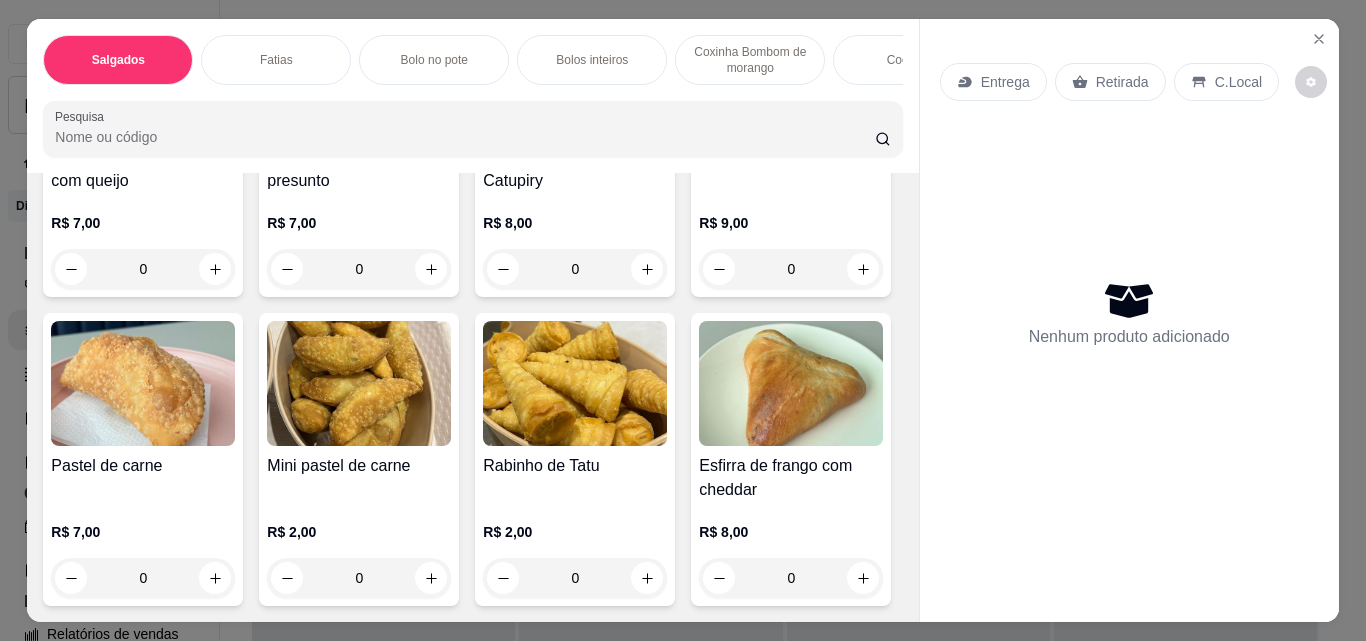 scroll, scrollTop: 300, scrollLeft: 0, axis: vertical 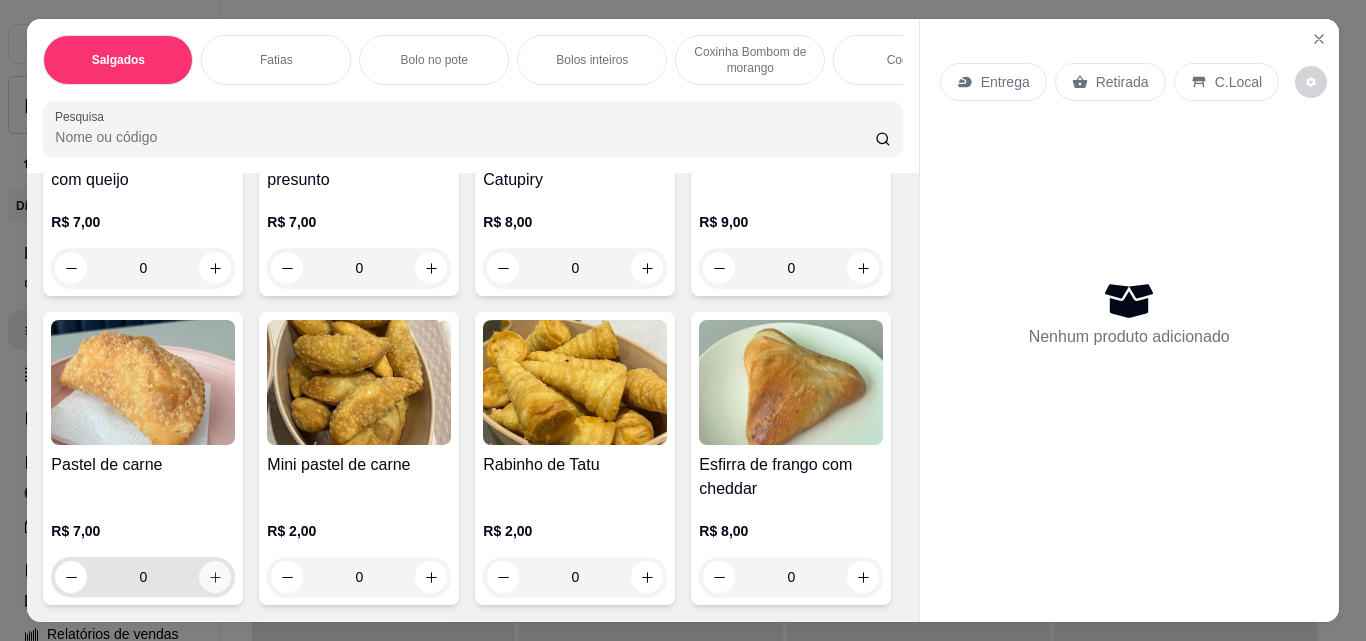 click 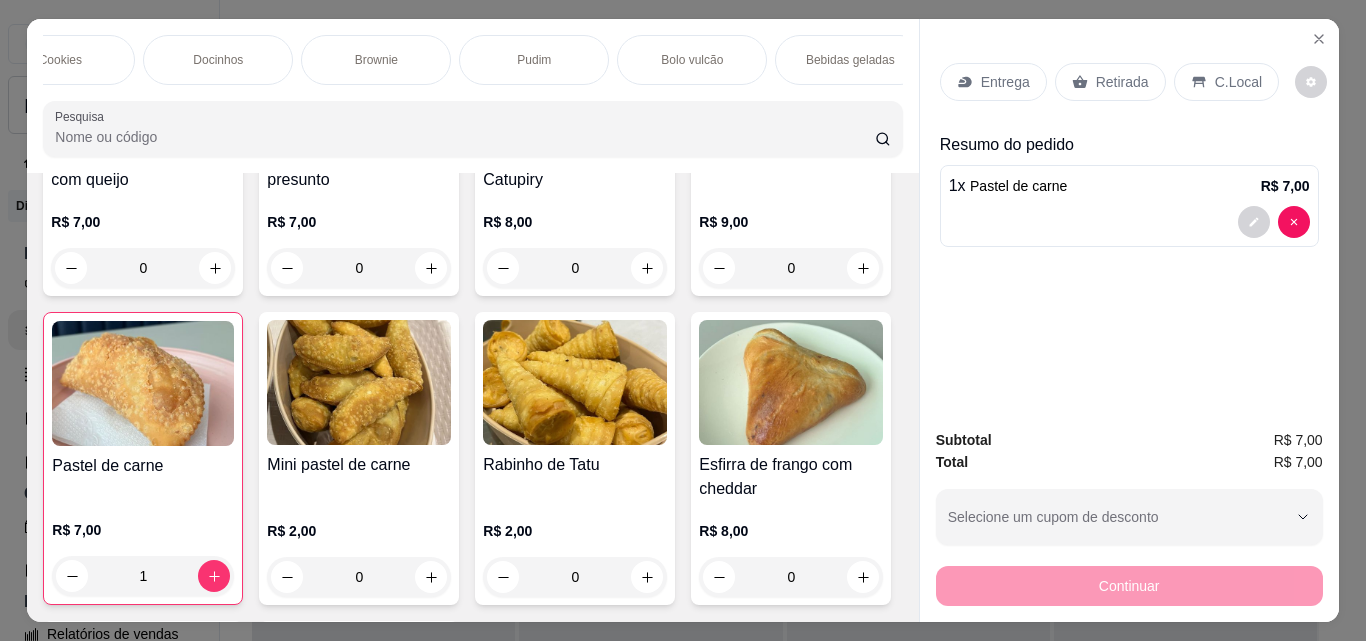scroll, scrollTop: 0, scrollLeft: 851, axis: horizontal 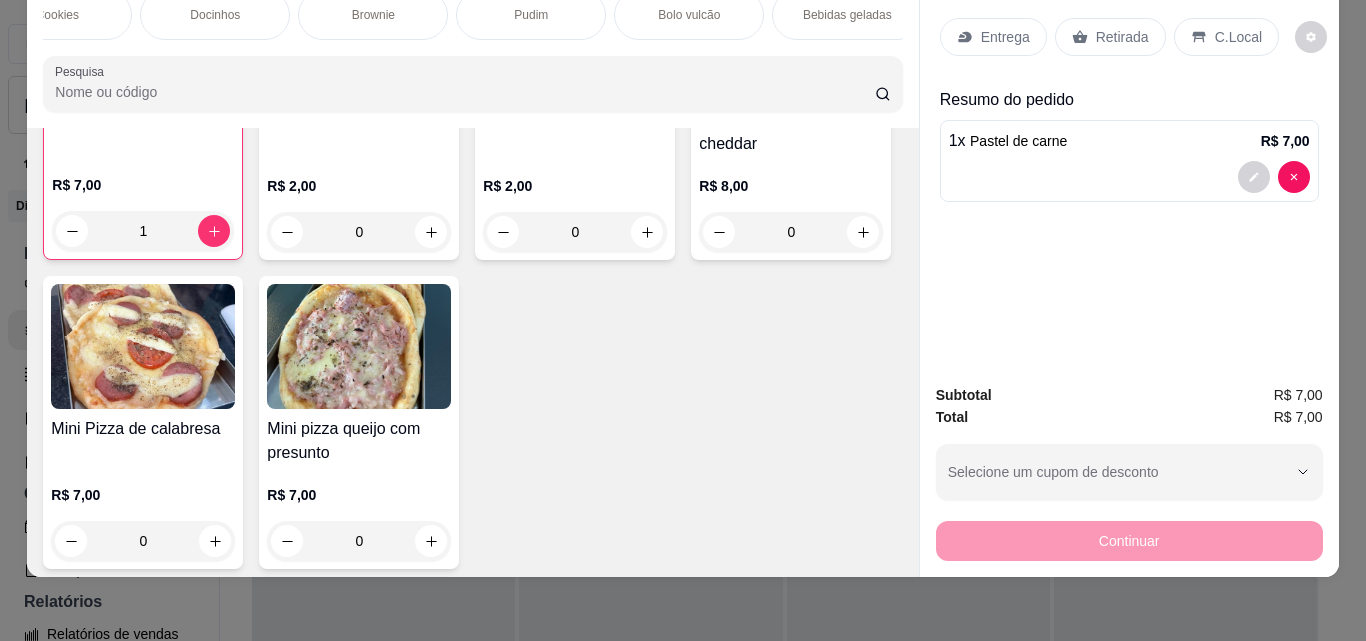 click on "J Jardi confeit ... Loja Aberta Loja Diggy Bot até 12/07   Dia a dia Pedidos balcão (PDV) Gestor de Pedidos Lista de Pedidos Salão / Mesas KDS Catálogo Produtos Complementos Relatórios Relatórios de vendas Relatório de clientes Relatório de fidelidade novo Gerenciar Entregadores novo Nota Fiscal (NFC-e) Controle de caixa Controle de fiado Cupons Clientes Estoque Configurações Diggy Planos Precisa de ajuda? Sair Gestor de pedidos Selecione o tipo dos pedidos Todos os pedidos Pedidos agendados Novo pedido Pendente 0 Aceito 0 Preparando 0 Em entrega 0 Cardápio Digital Diggy © 2025 Salgados Fatias Bolo no pote Bolos inteiros Coxinha Bombom de morango Cookies Docinhos Brownie Pudim Bolo vulcão Bebidas geladas Bomboniere  Bebidas Quentes Pesquisa Item avulso Salgados Enroladinho de salsinha com queijo   R$ 7,00 0 Bomba de queijo com presunto   R$ 7,00 0 Coxinha de frango com Catupiry   R$ 8,00 0 coxinha de filé   R$ 9,00 0 Pastel de carne   R$ 7,00 1 Mini pastel de carne   R$ 2,00 0   R$ 2,00 0" at bounding box center [683, 320] 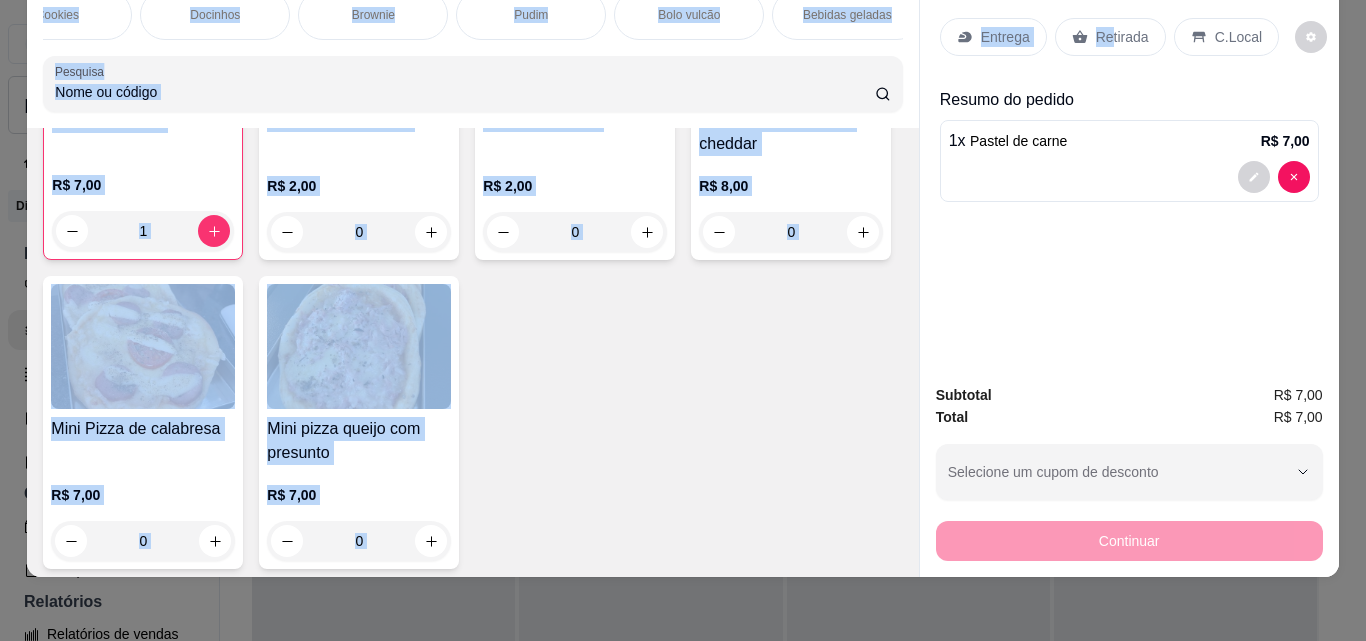 scroll, scrollTop: 17, scrollLeft: 0, axis: vertical 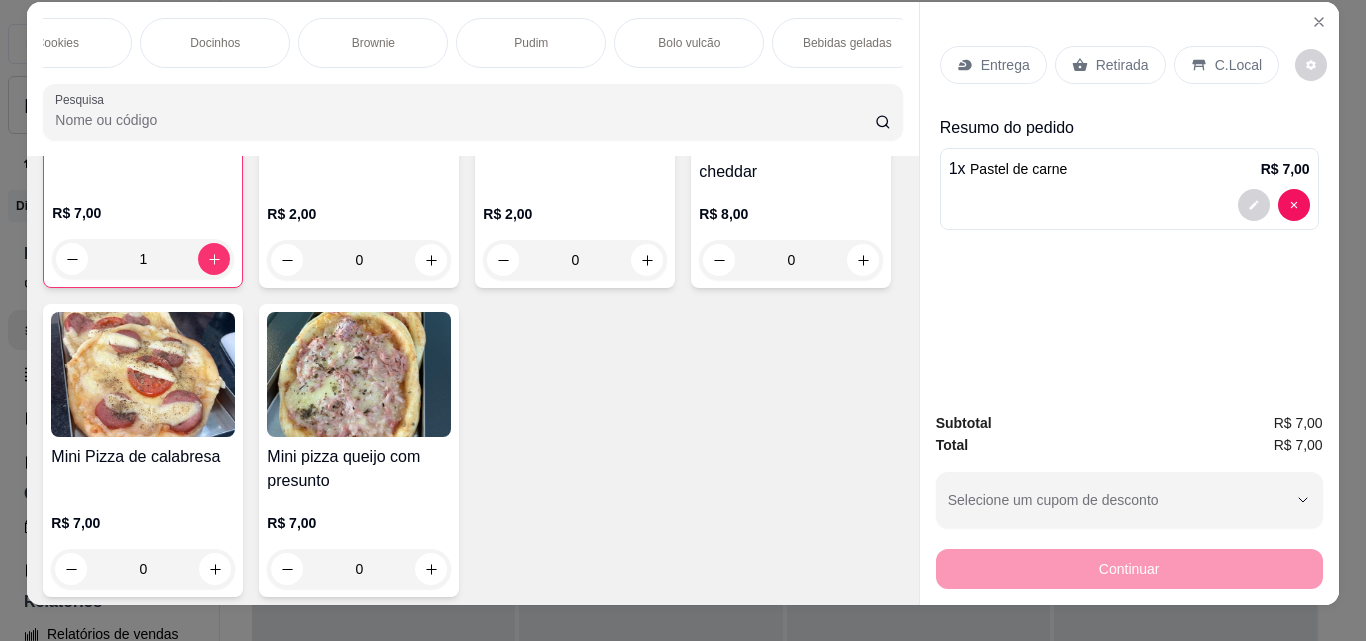 click on "Retirada" at bounding box center (1122, 65) 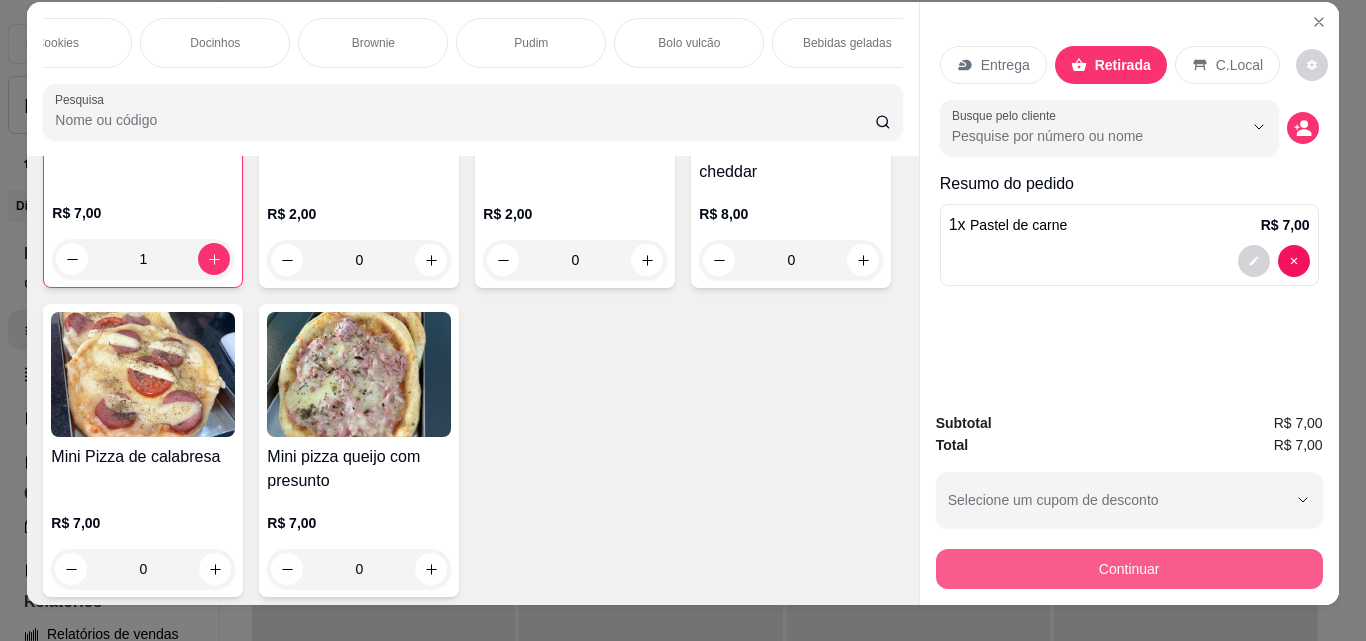 click on "Continuar" at bounding box center (1129, 569) 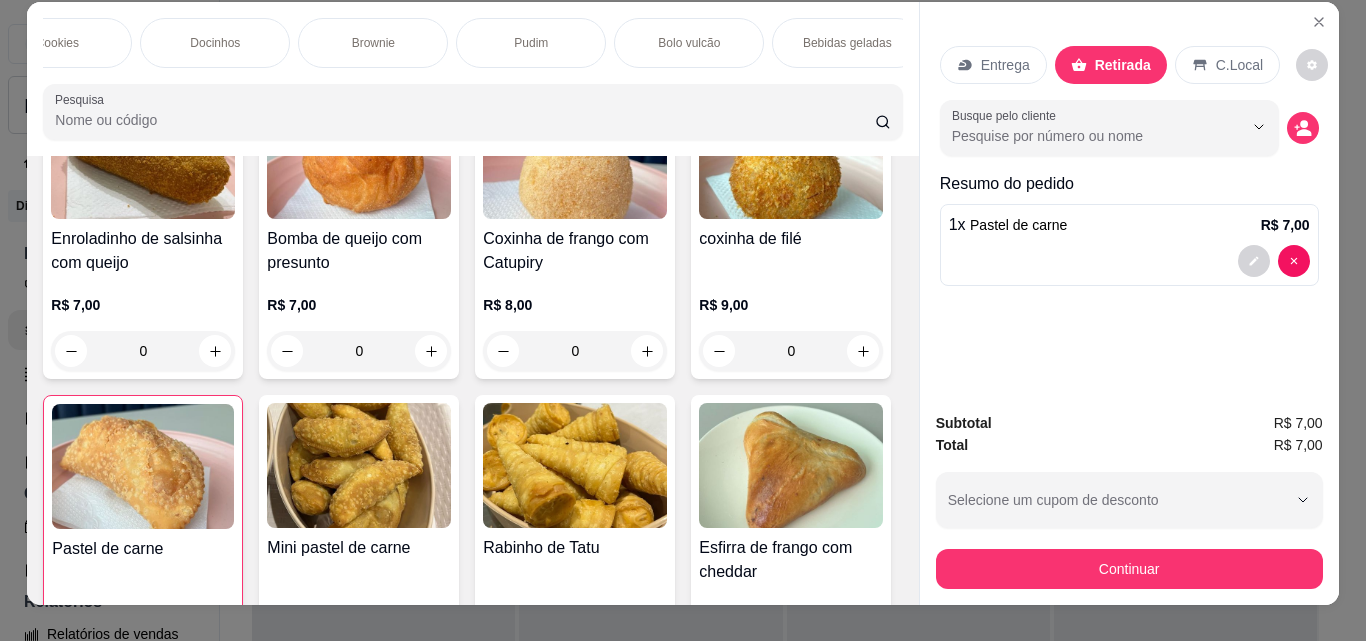 scroll, scrollTop: 400, scrollLeft: 0, axis: vertical 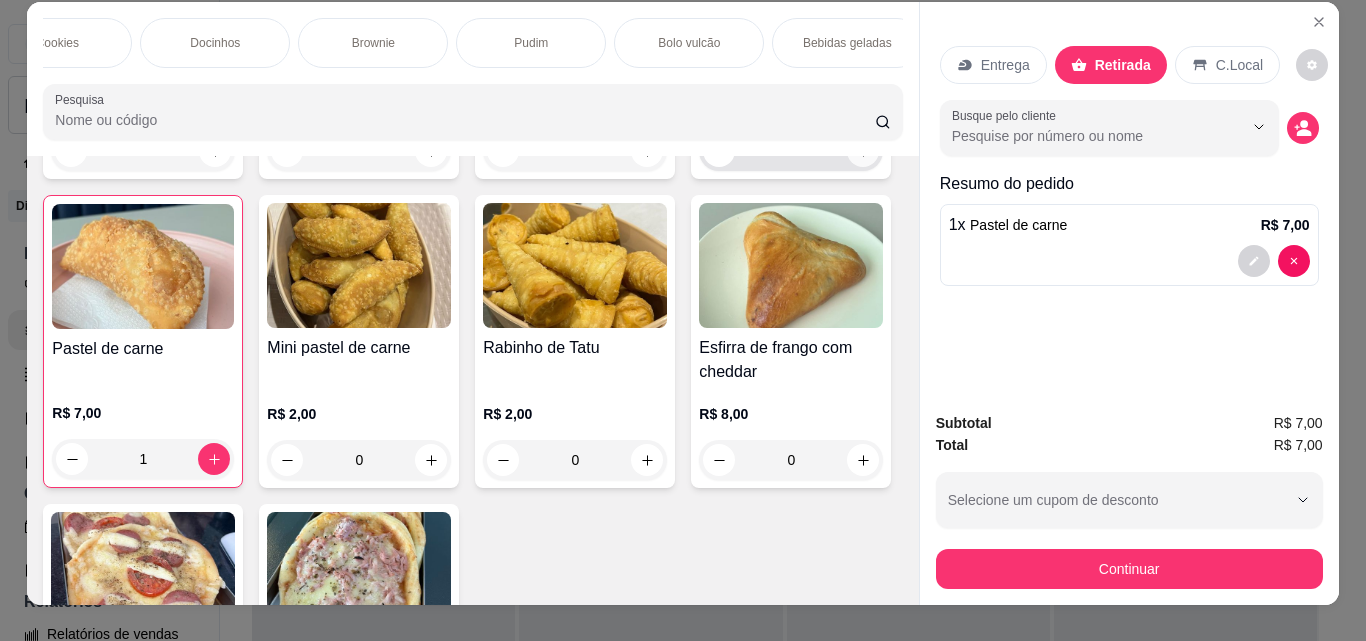 click 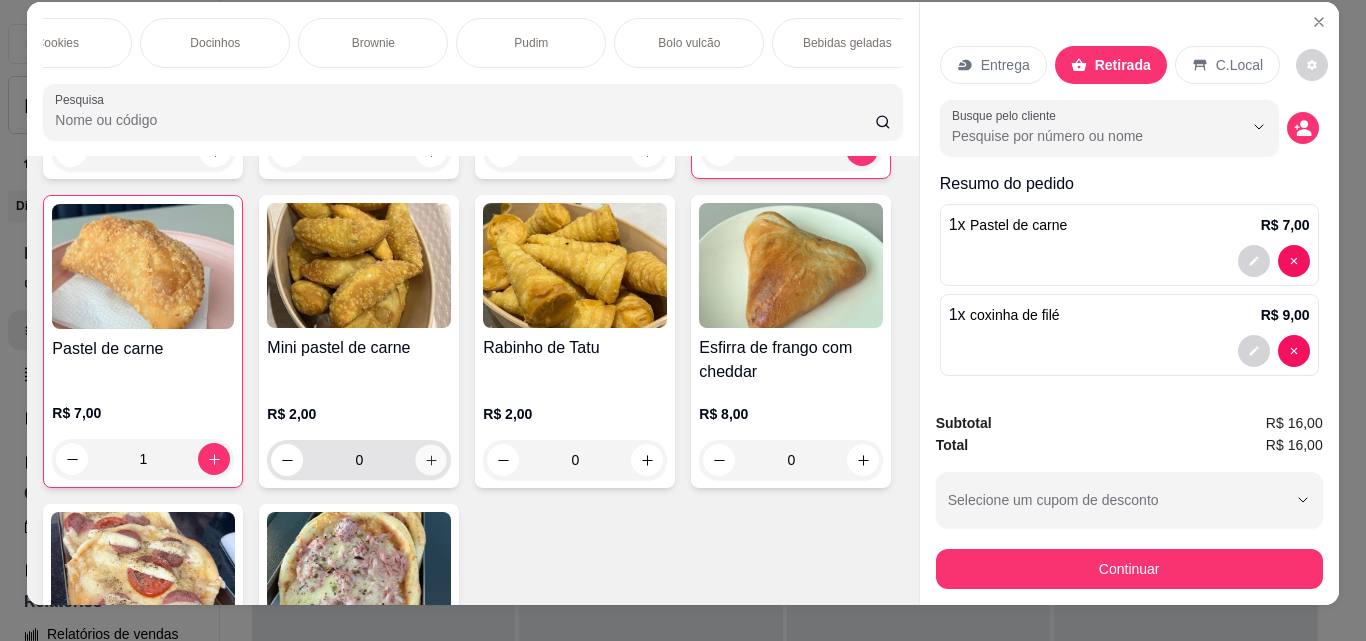 click 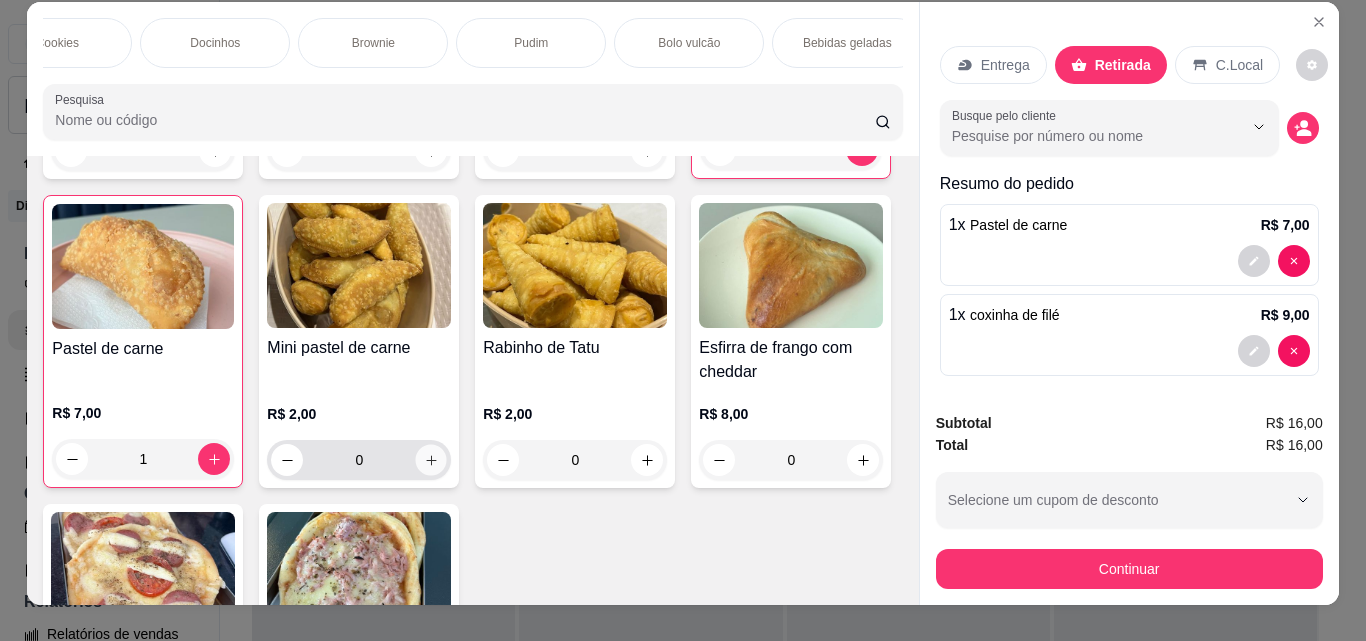 click 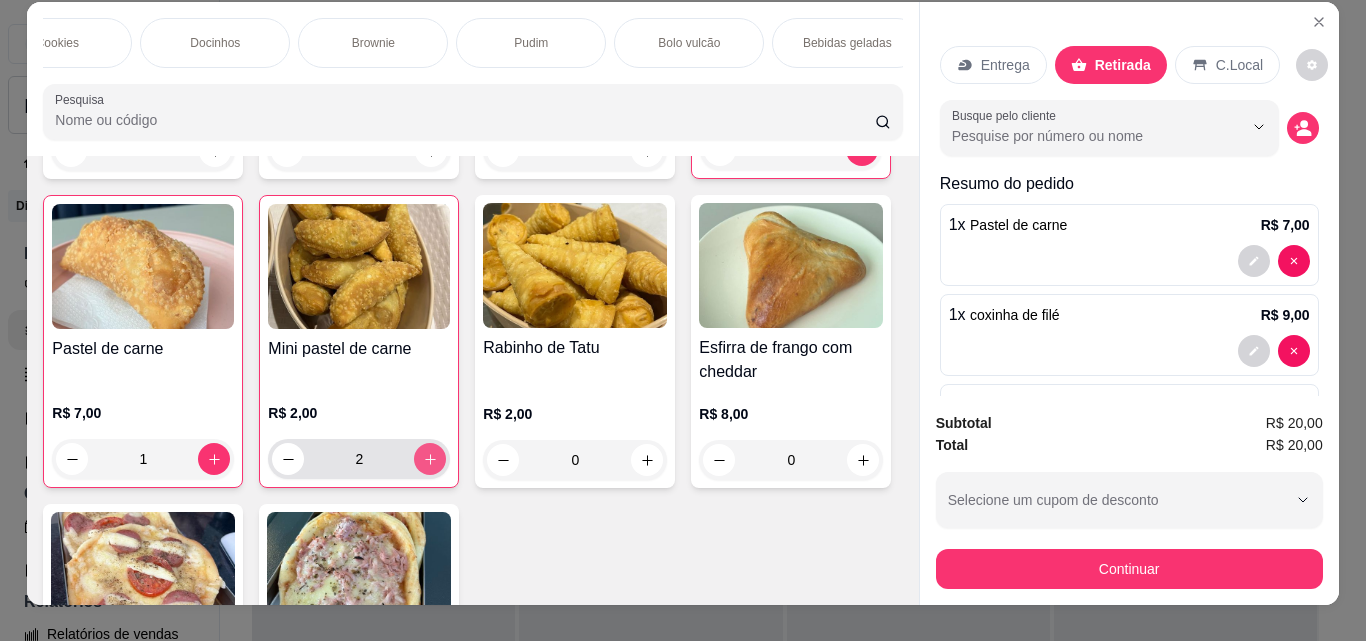 click 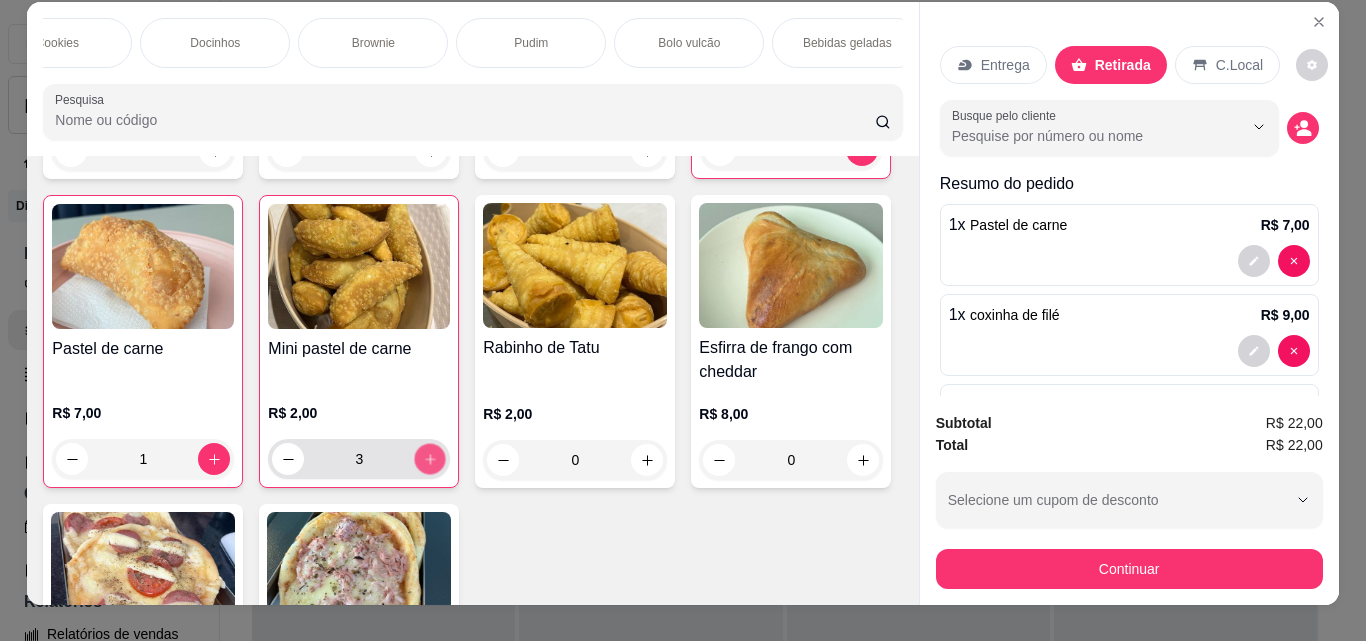 click 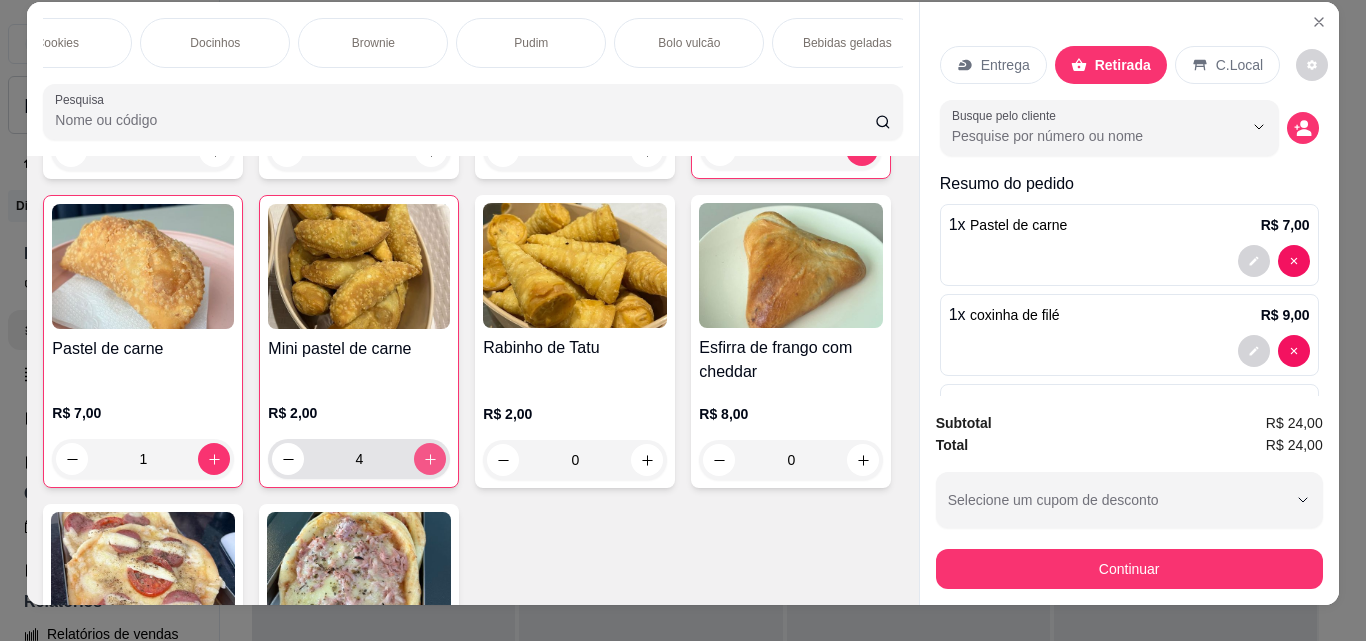 click at bounding box center [430, 459] 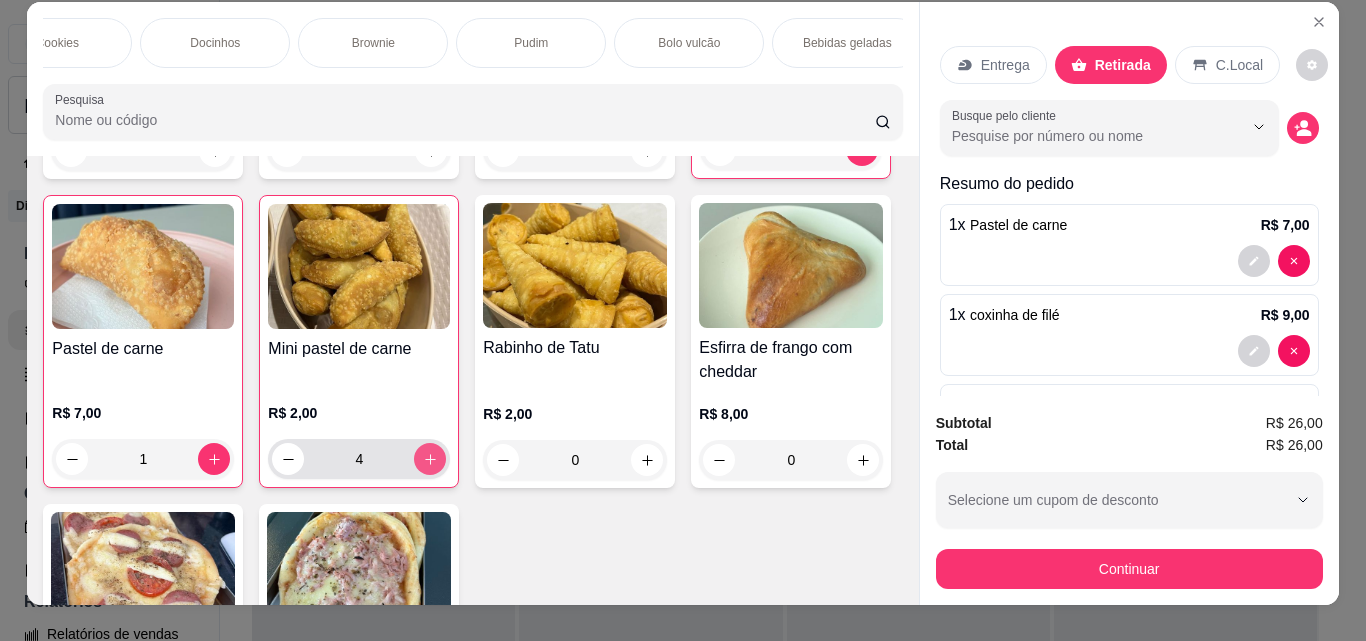 type on "5" 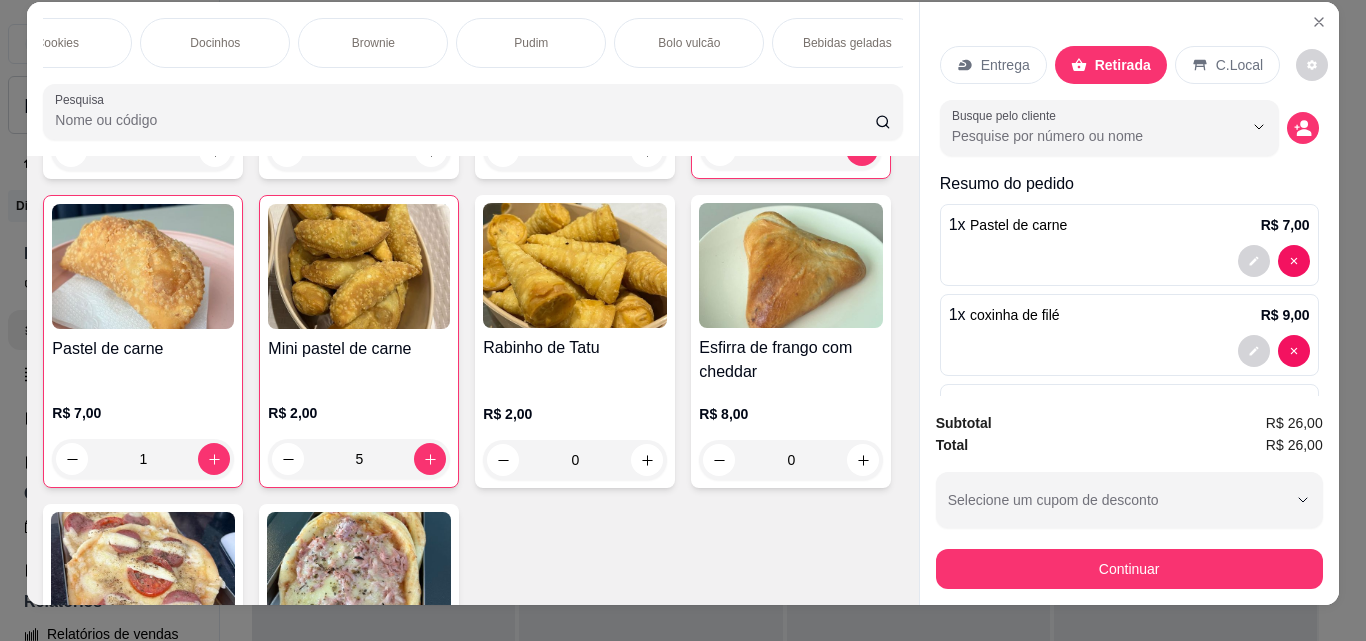 scroll, scrollTop: 98, scrollLeft: 0, axis: vertical 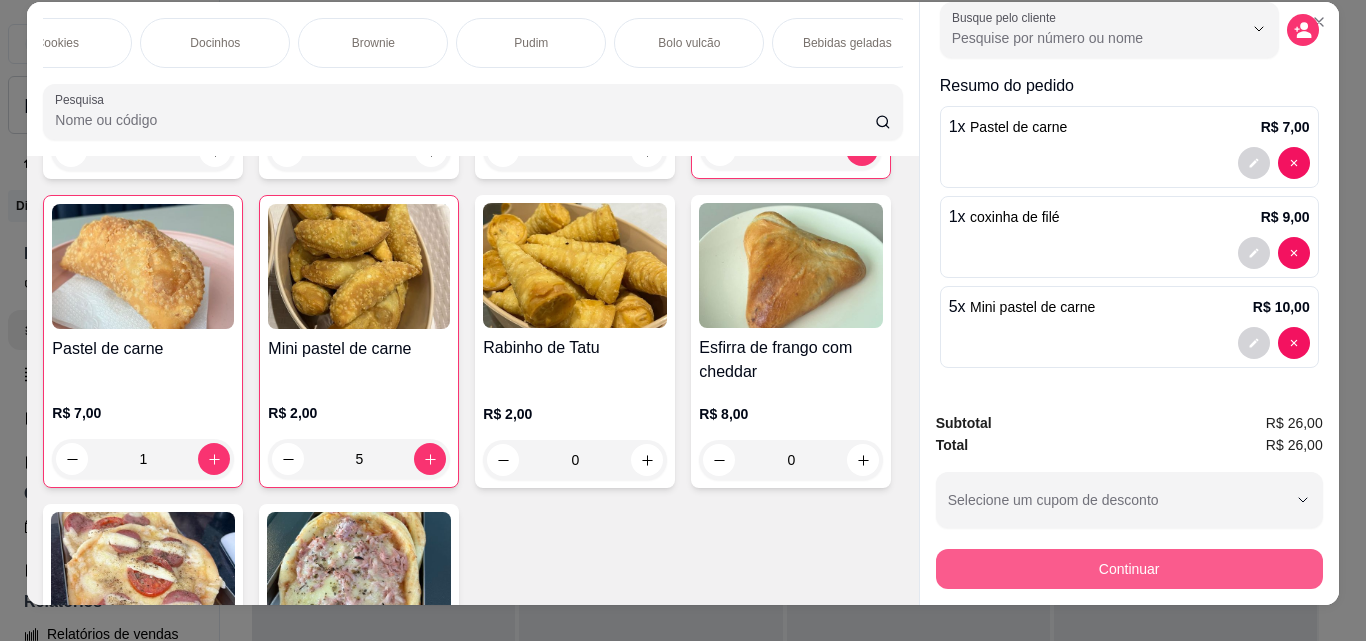 click on "Continuar" at bounding box center [1129, 569] 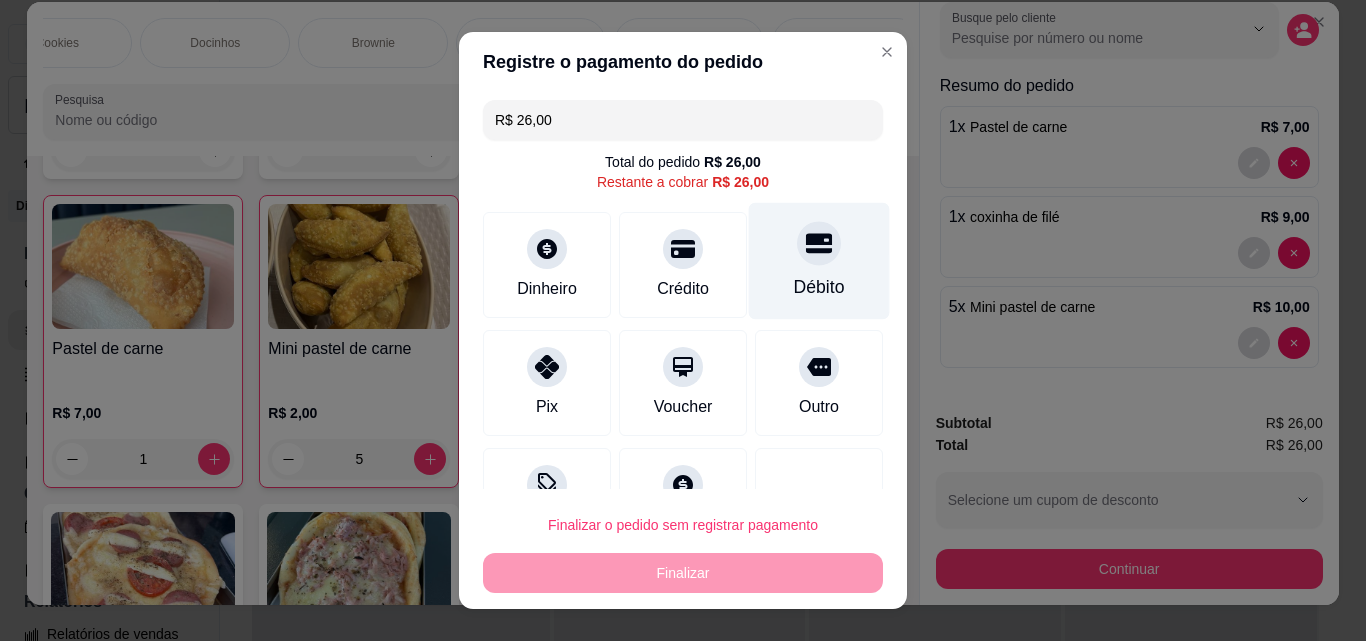 click on "Débito" at bounding box center [819, 261] 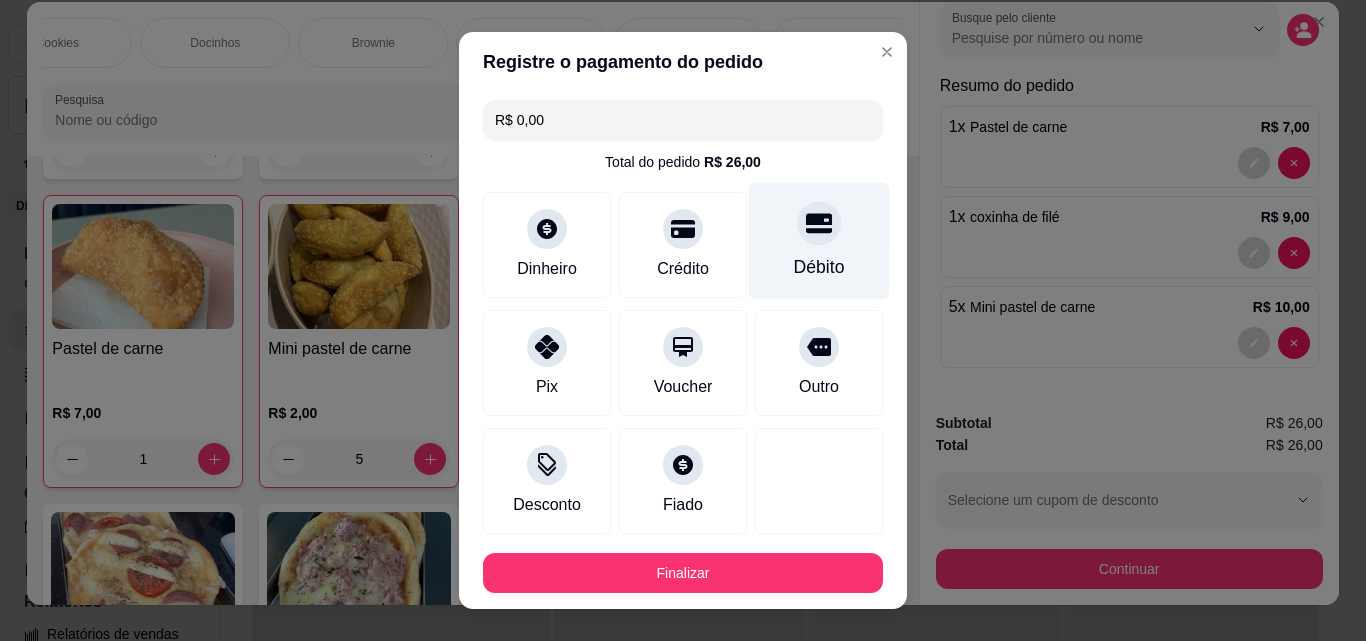 type on "R$ 0,00" 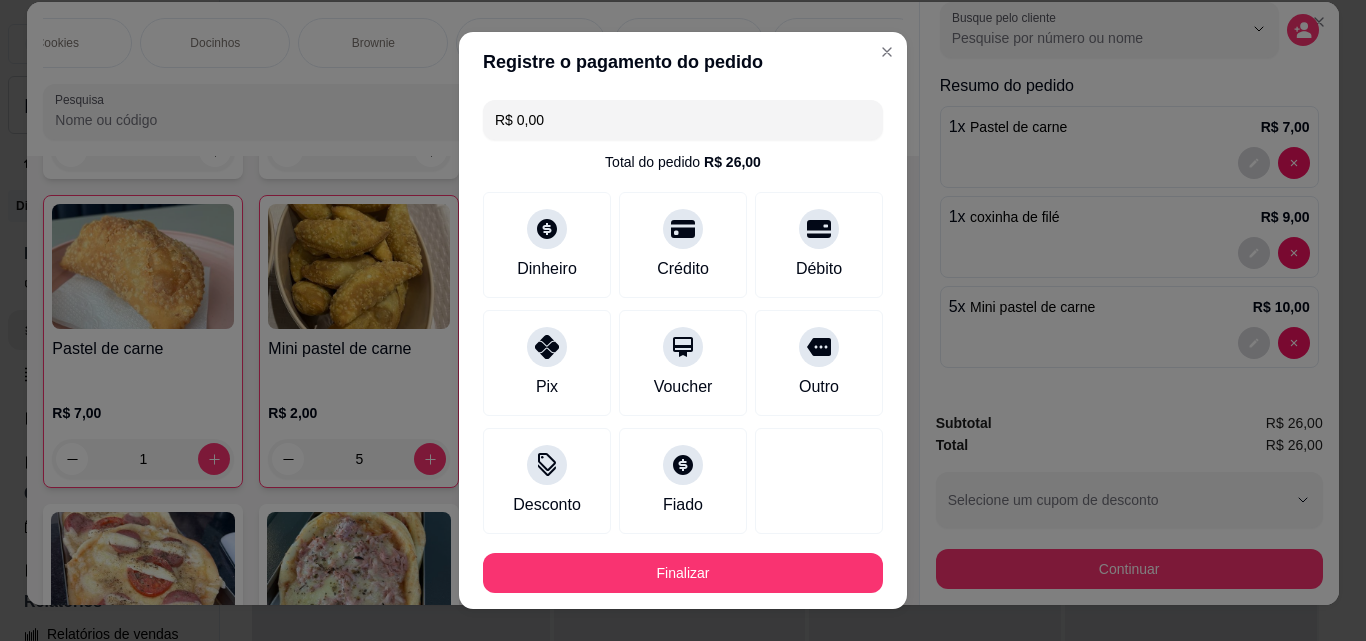 click on "Finalizar" at bounding box center (683, 573) 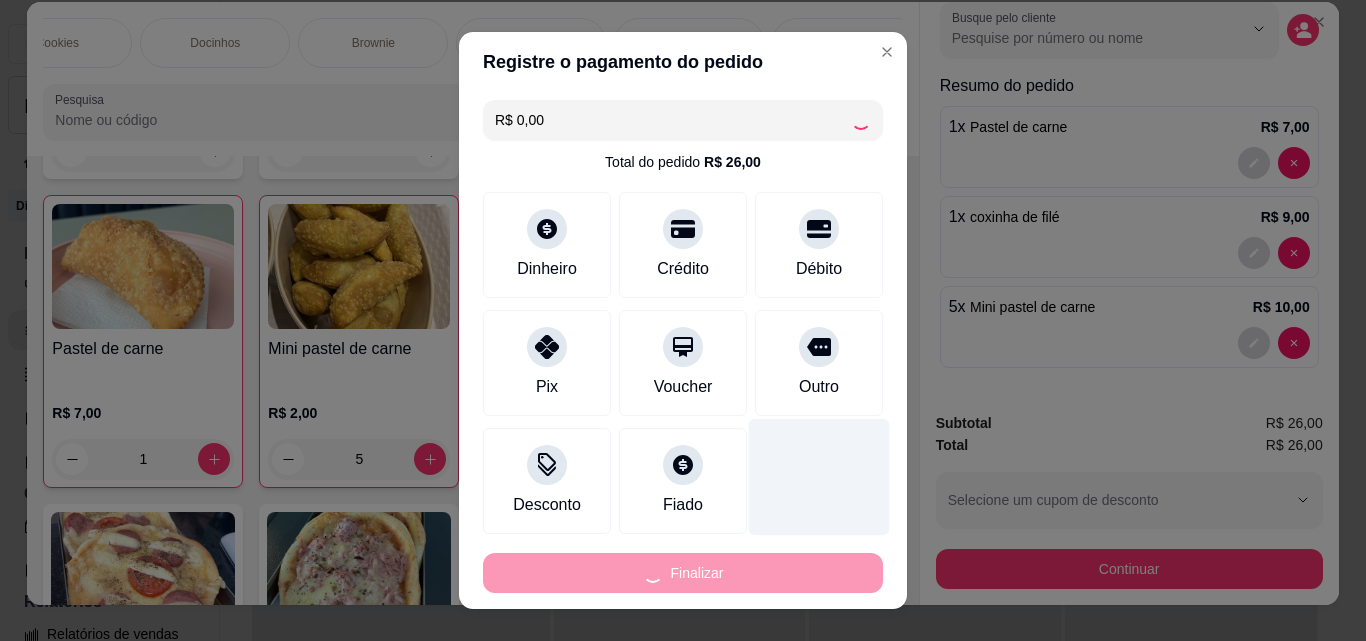type on "0" 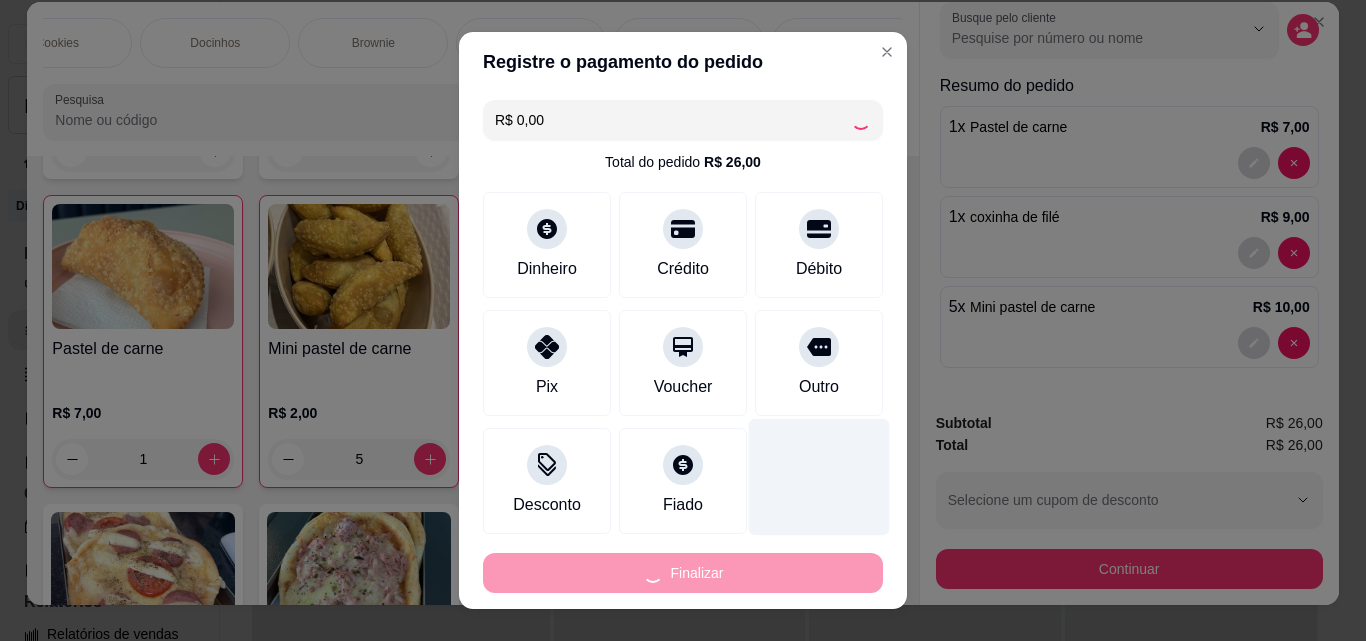 type on "0" 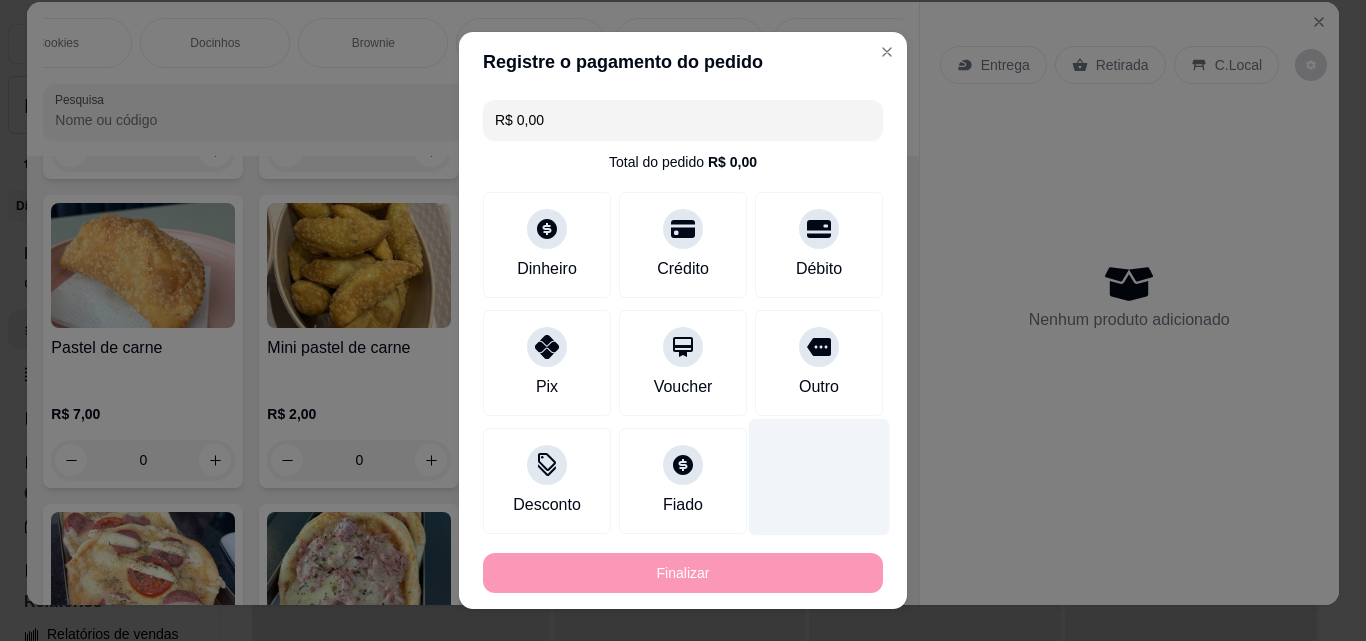type on "-R$ 26,00" 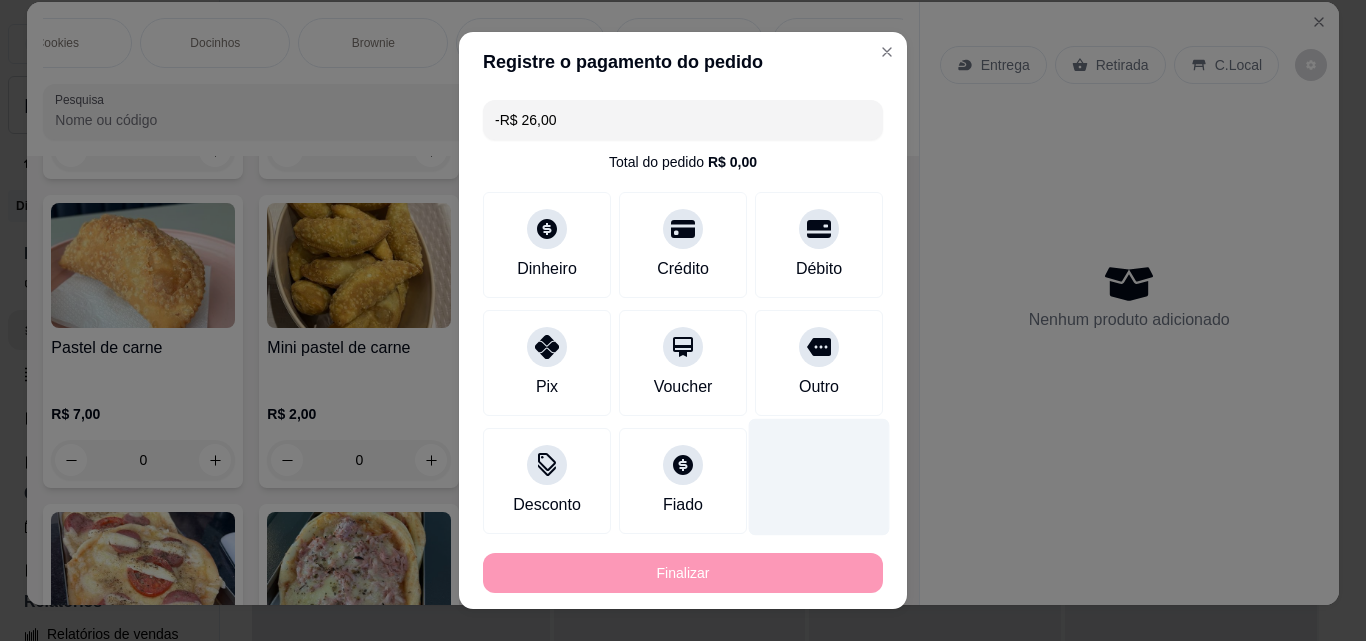 scroll, scrollTop: 0, scrollLeft: 0, axis: both 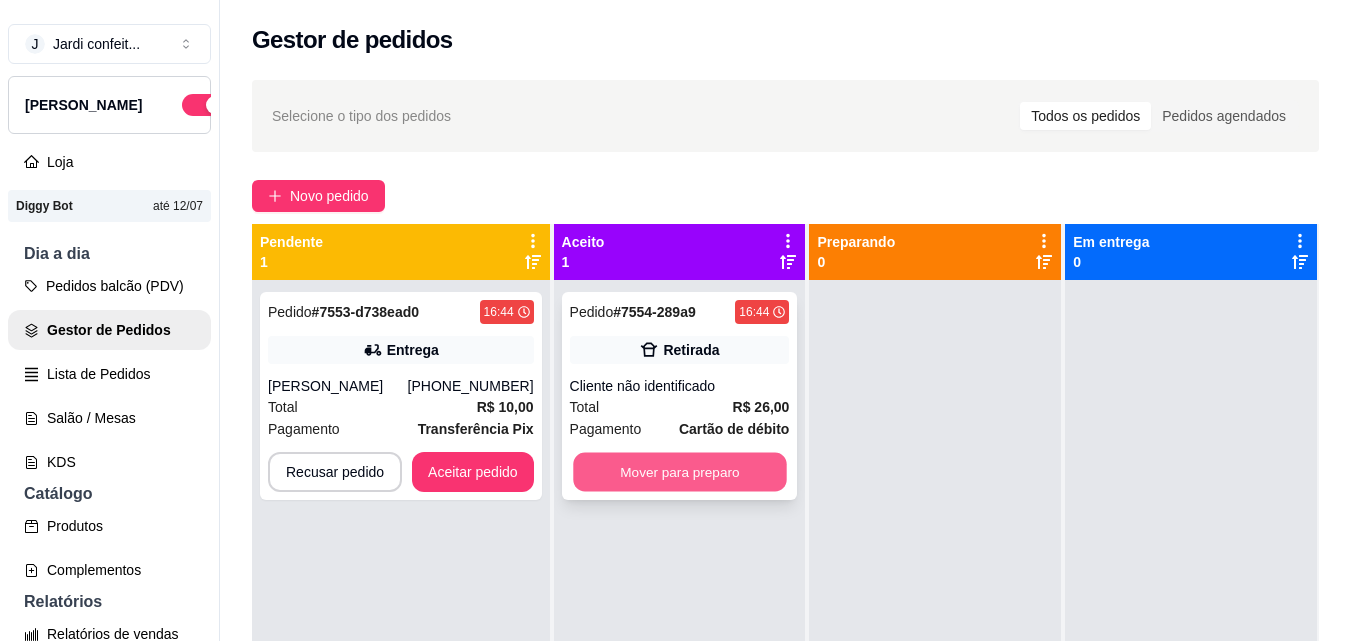 click on "Mover para preparo" at bounding box center [679, 472] 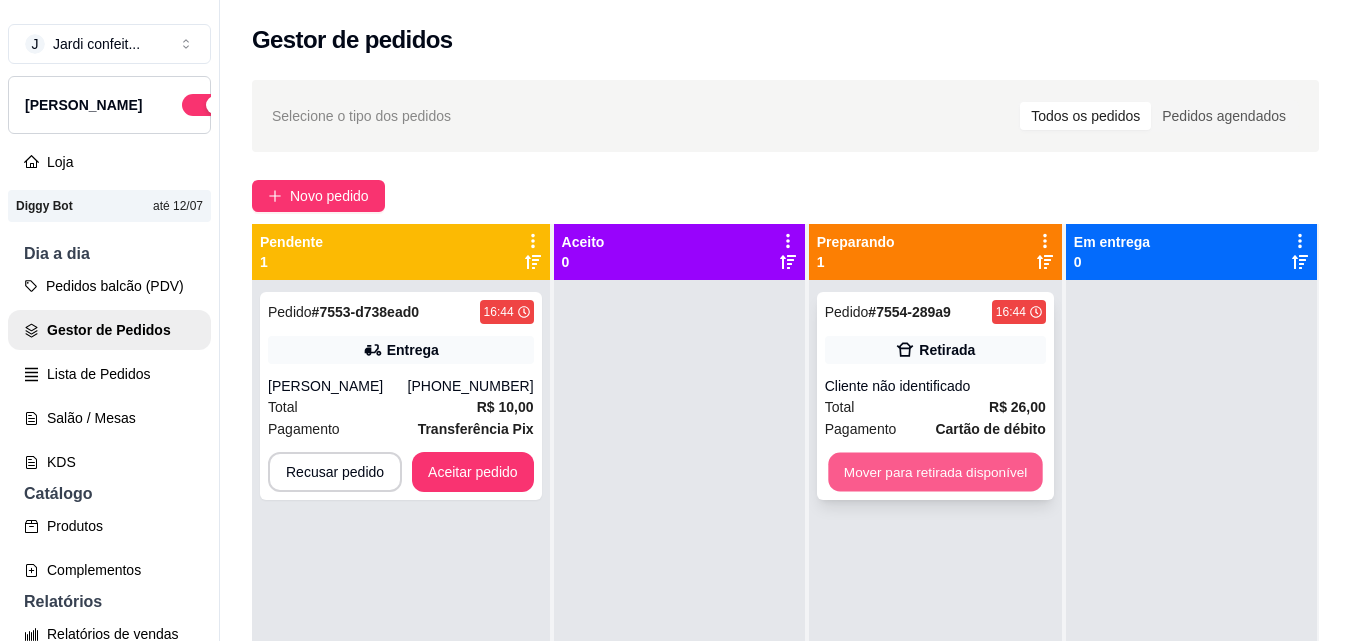click on "Mover para retirada disponível" at bounding box center (935, 472) 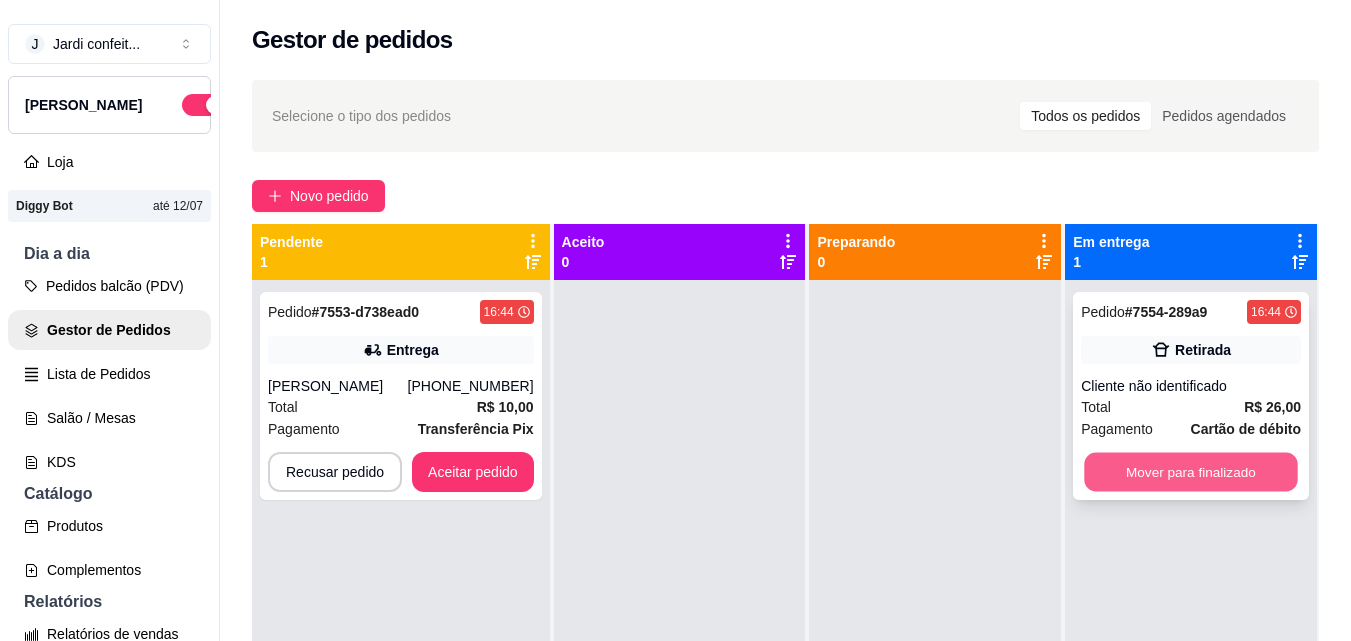 click on "Mover para finalizado" at bounding box center [1191, 472] 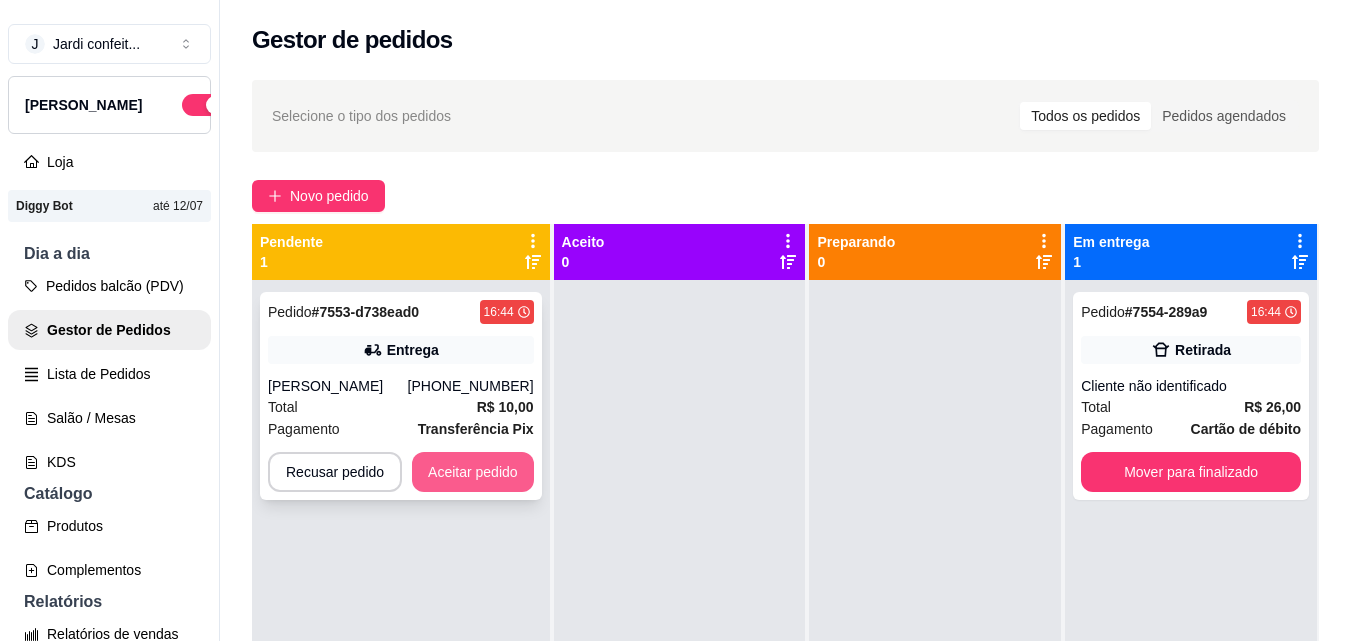 click on "Aceitar pedido" at bounding box center (473, 472) 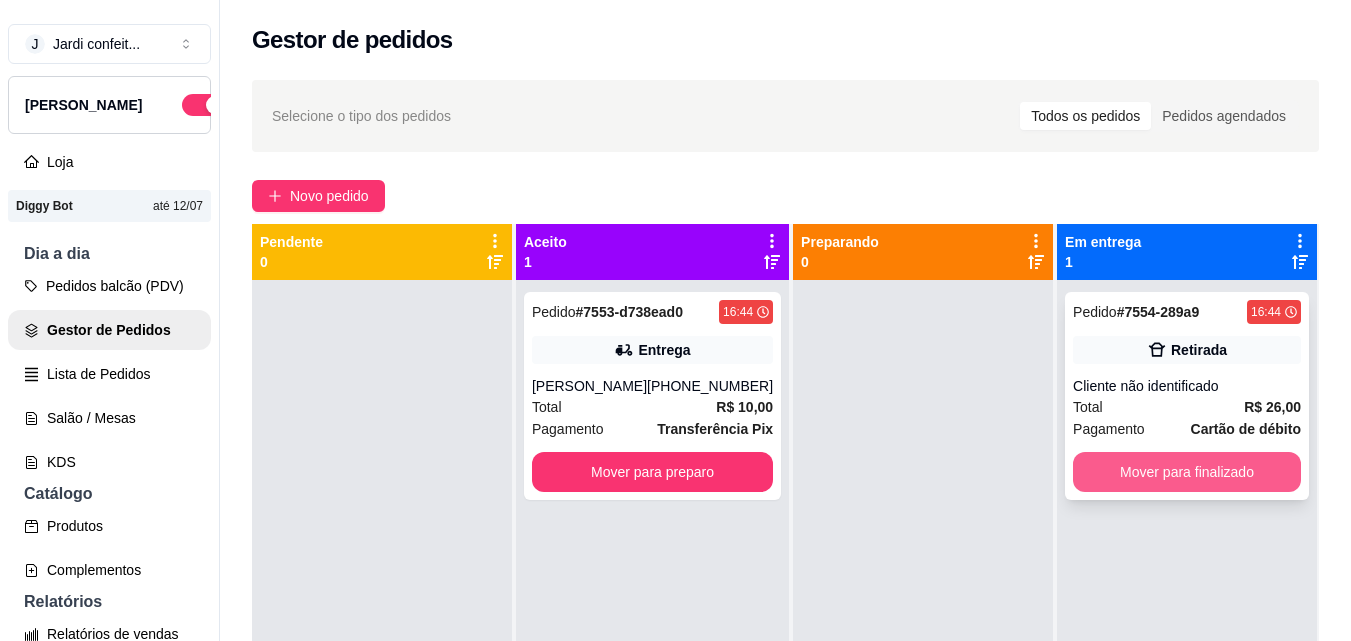 click on "Mover para finalizado" at bounding box center [1187, 472] 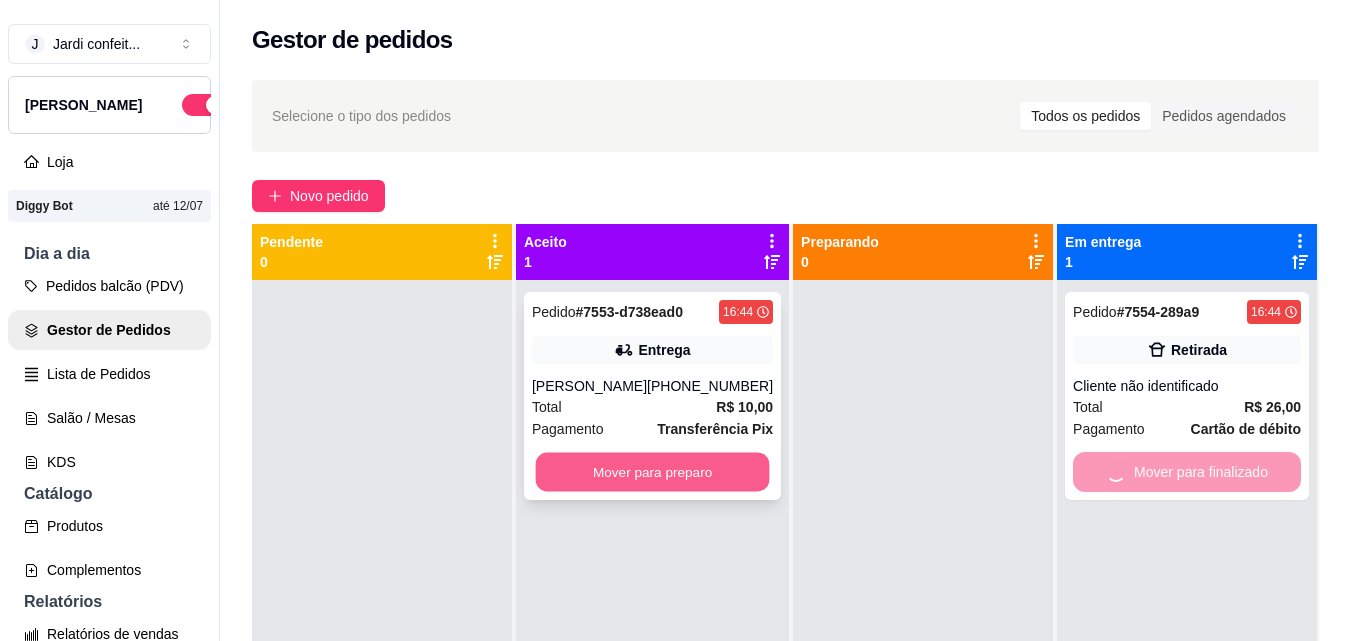 click on "Mover para preparo" at bounding box center (653, 472) 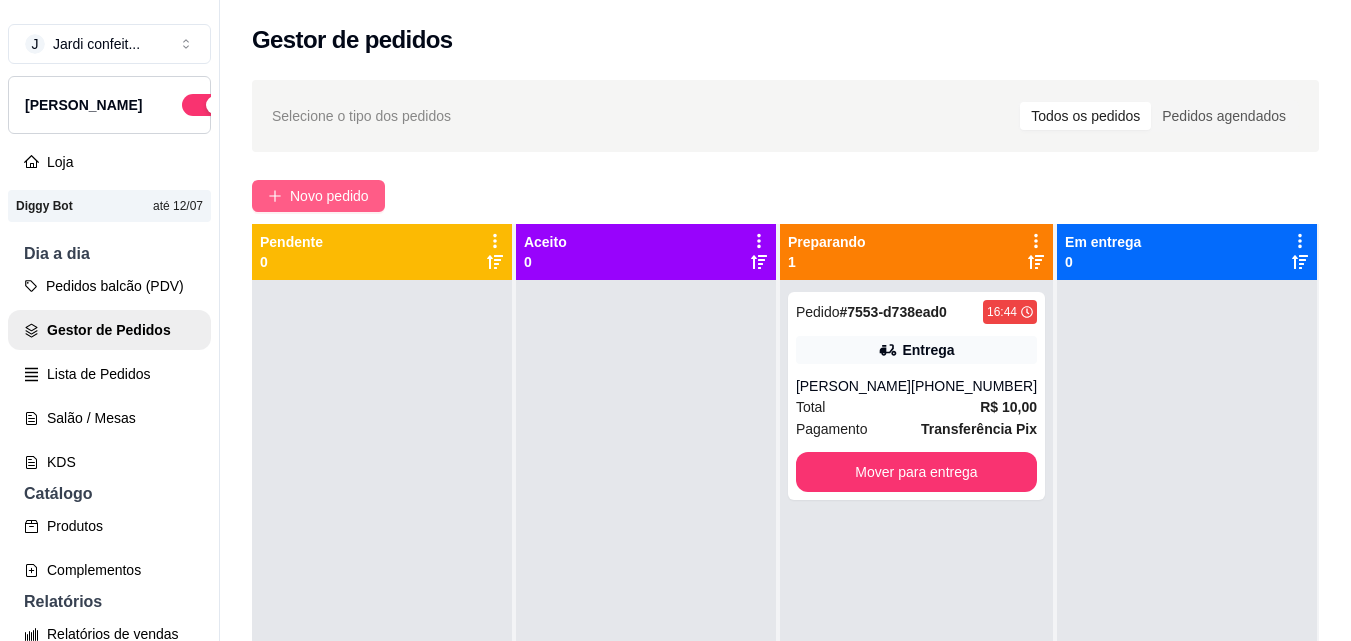 click on "Novo pedido" at bounding box center (329, 196) 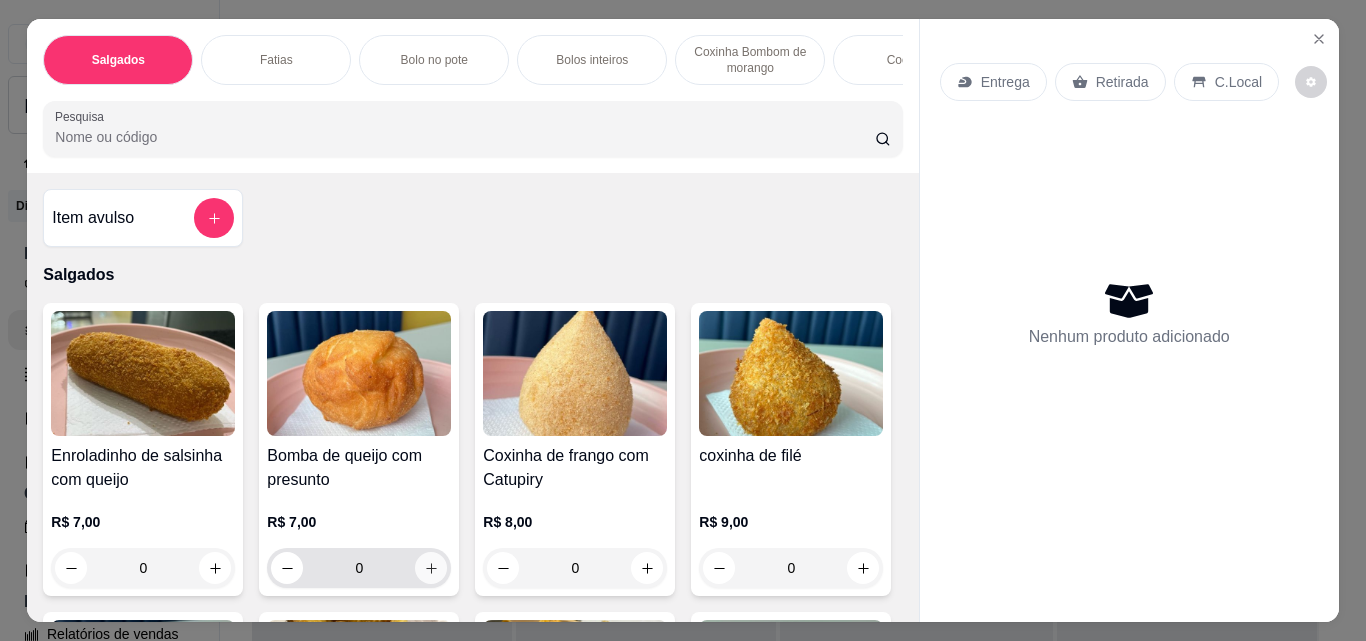 click 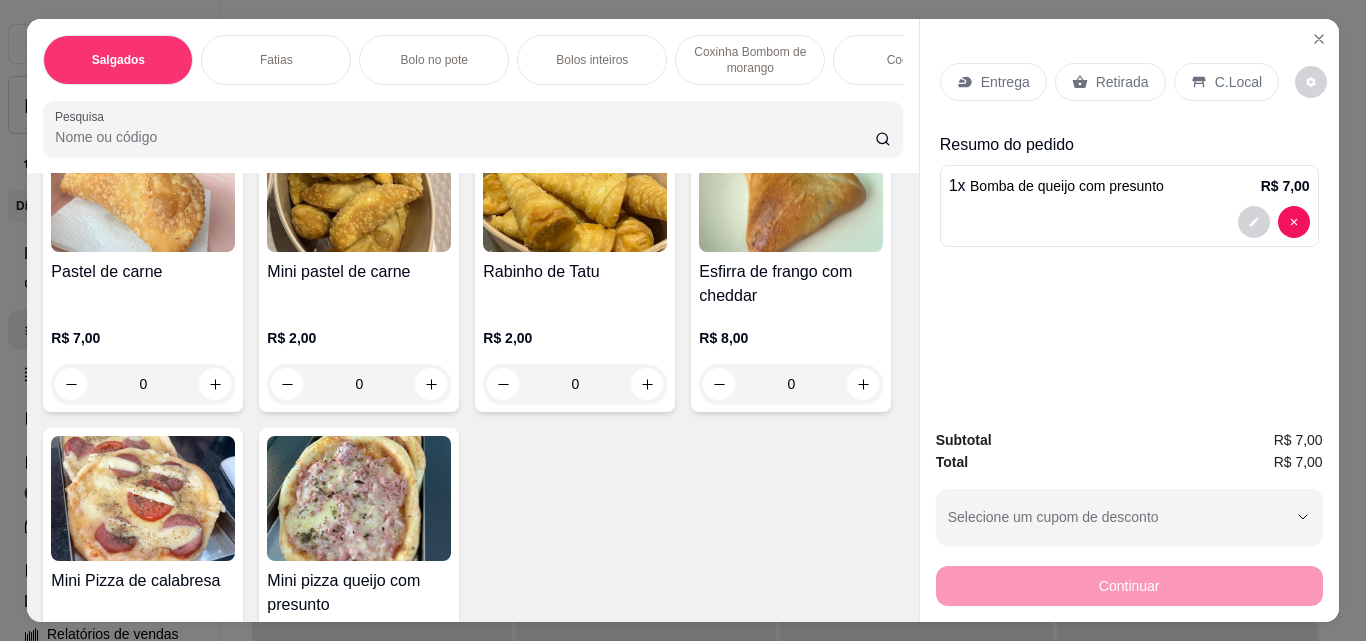 scroll, scrollTop: 500, scrollLeft: 0, axis: vertical 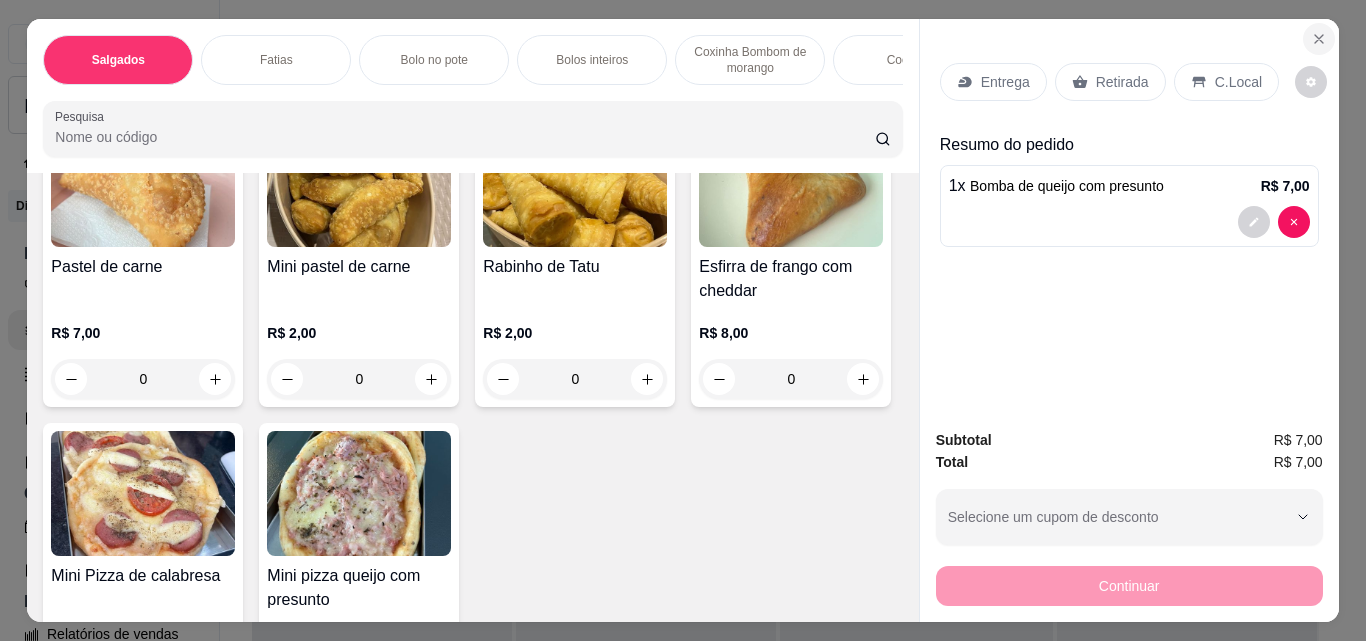 click 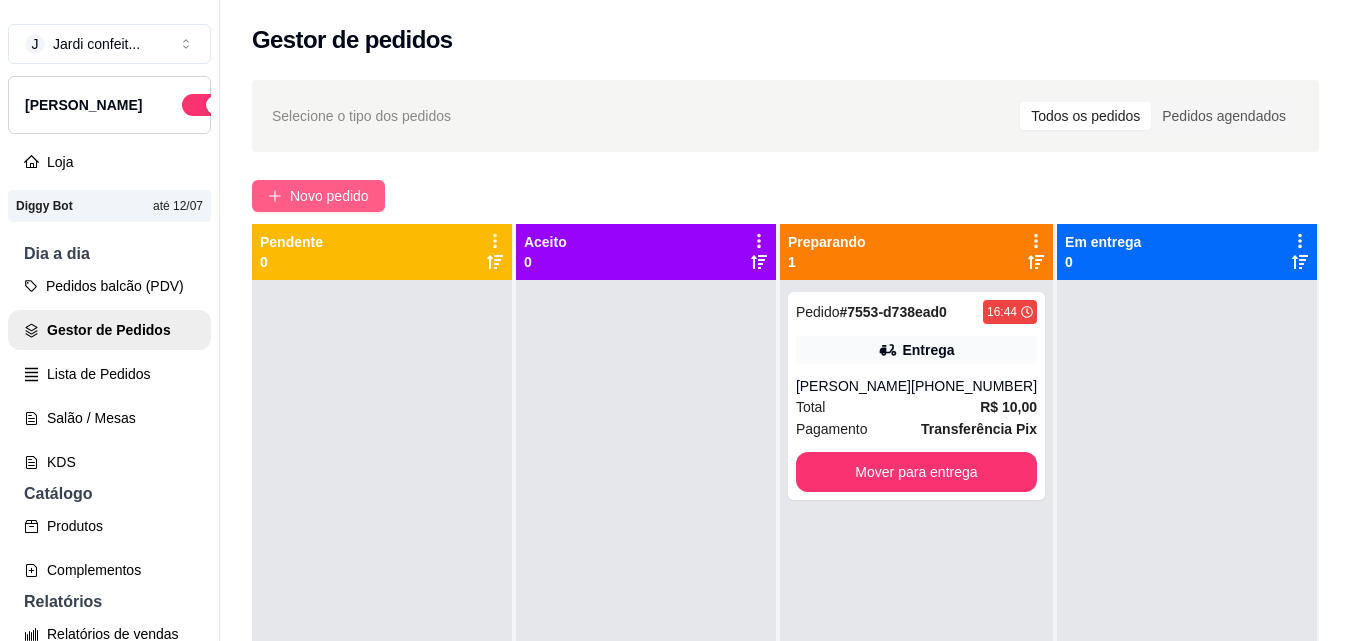click on "Novo pedido" at bounding box center [318, 196] 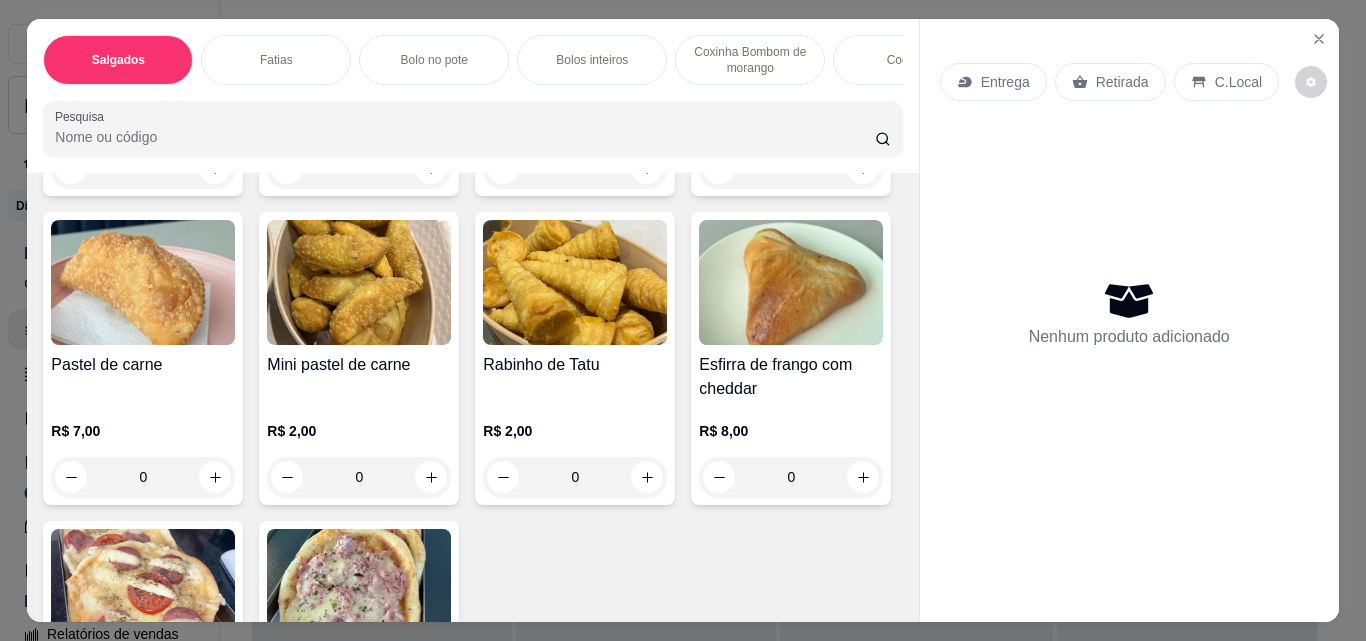 scroll, scrollTop: 700, scrollLeft: 0, axis: vertical 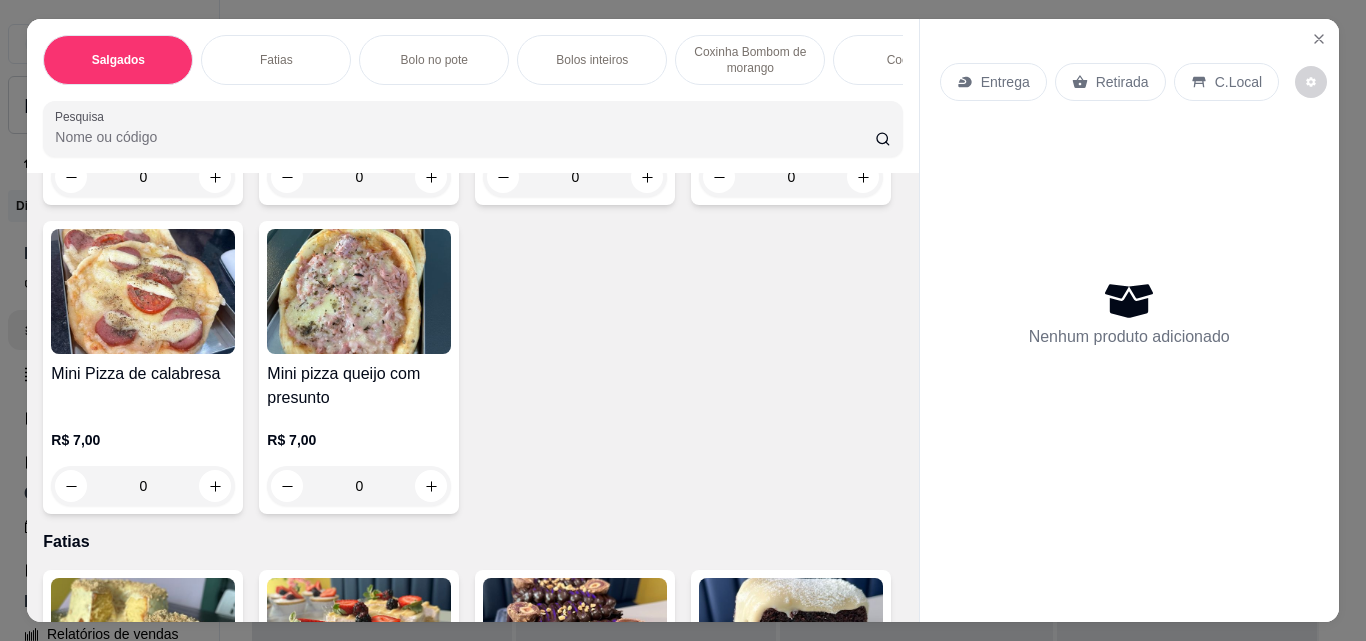 click at bounding box center [647, 177] 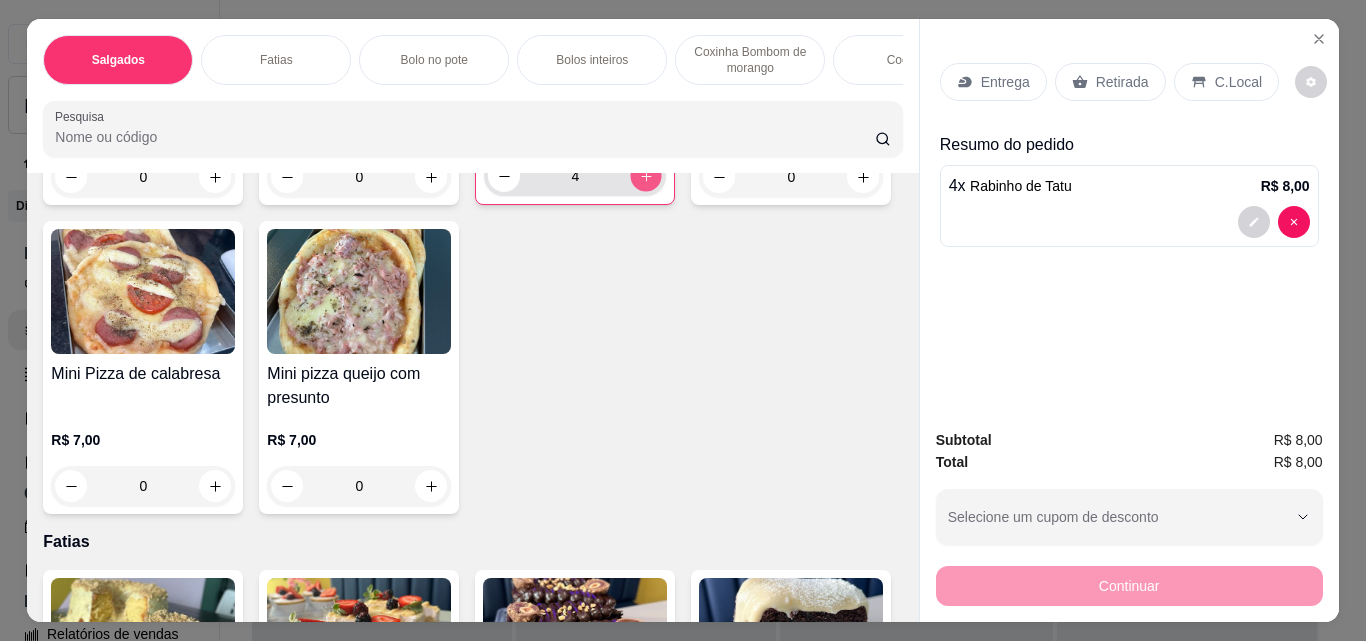click at bounding box center [646, 176] 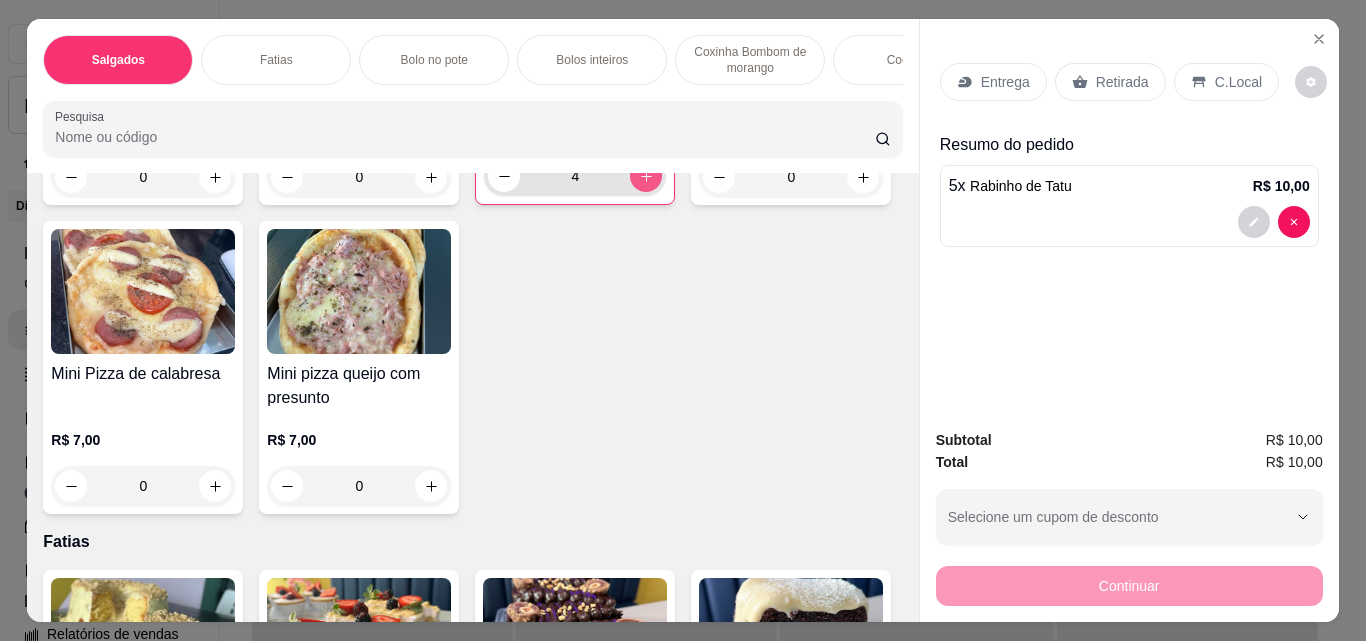 type on "5" 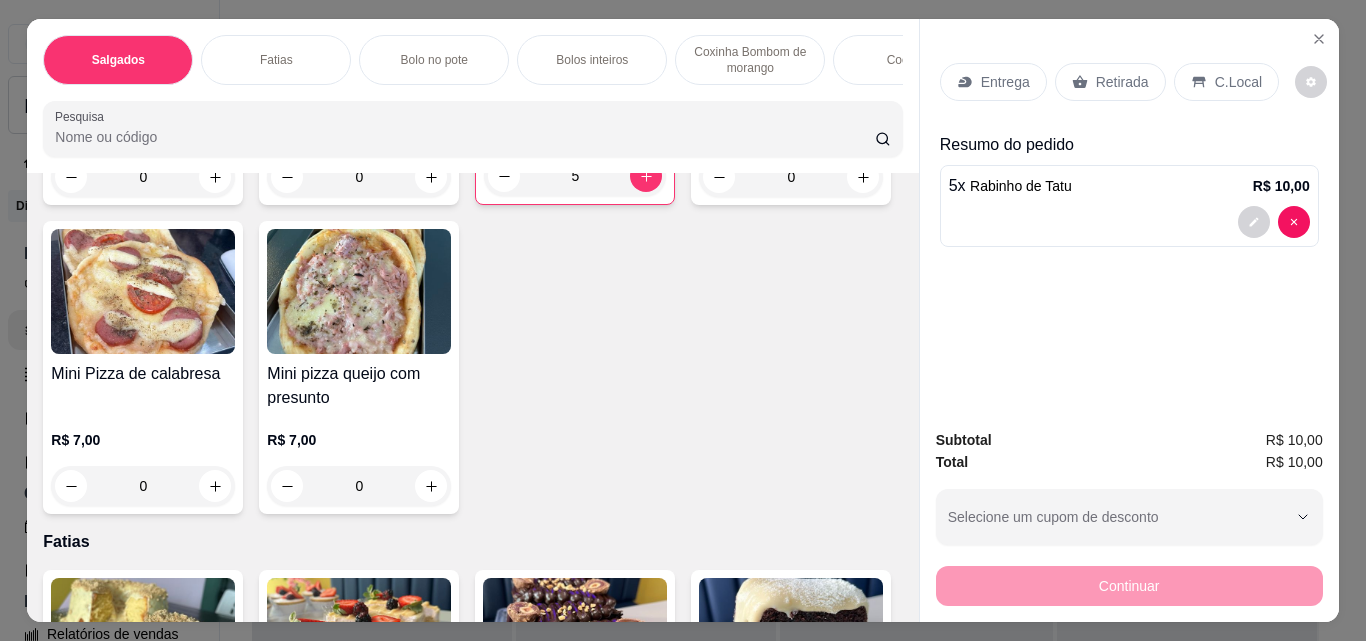 click on "Retirada" at bounding box center (1122, 82) 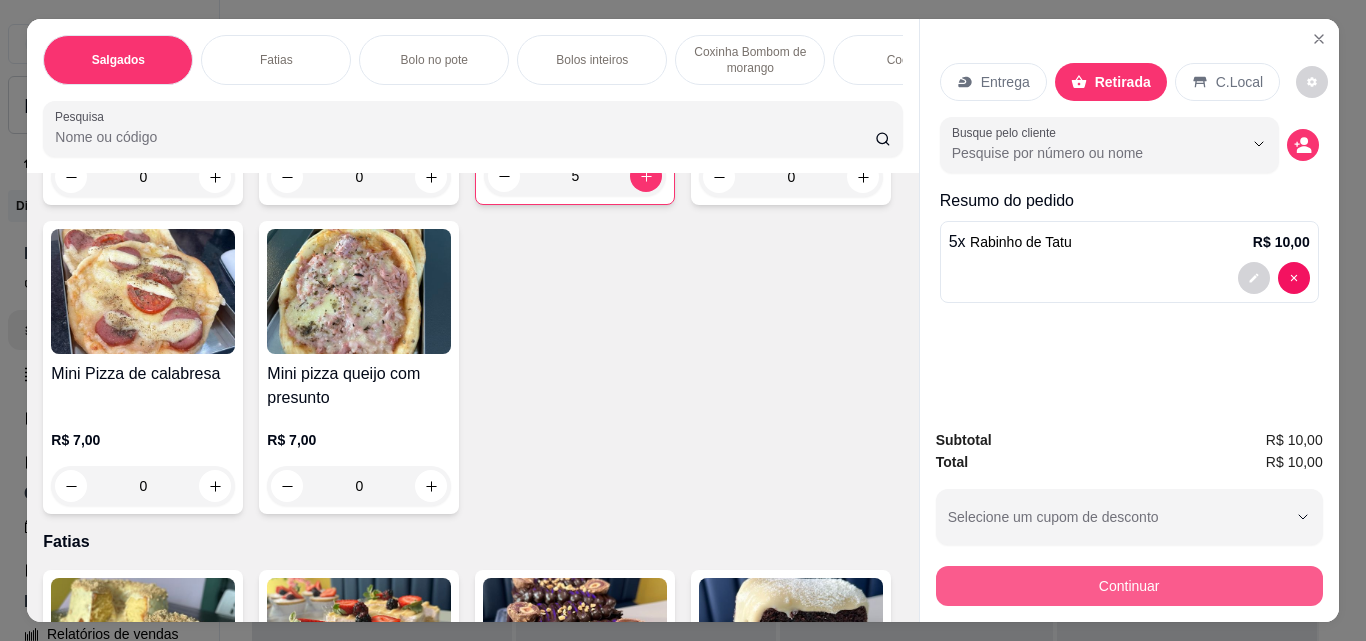 click on "Continuar" at bounding box center (1129, 586) 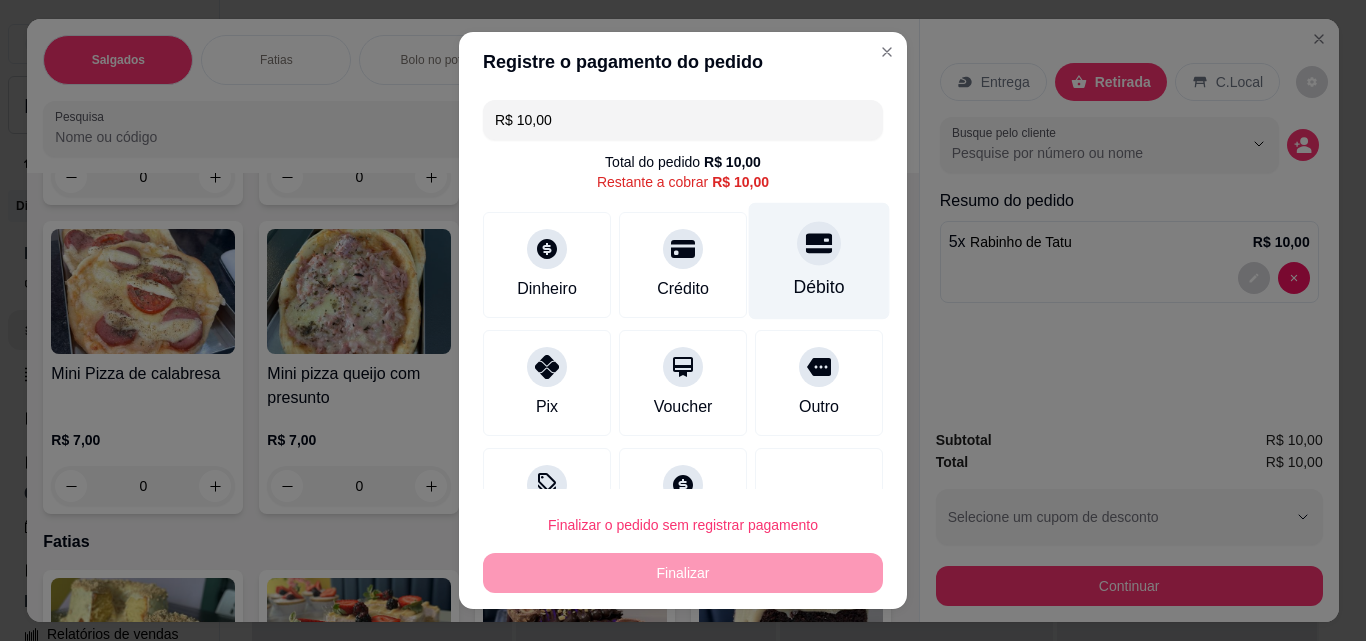 click 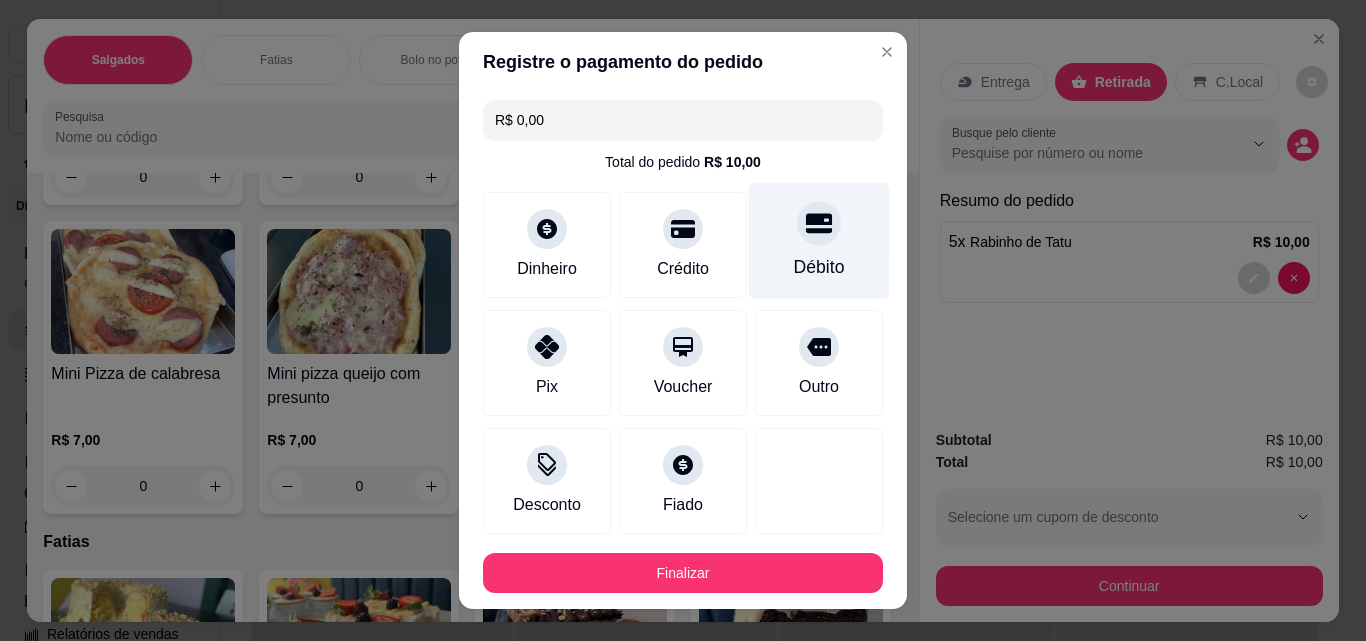type on "R$ 0,00" 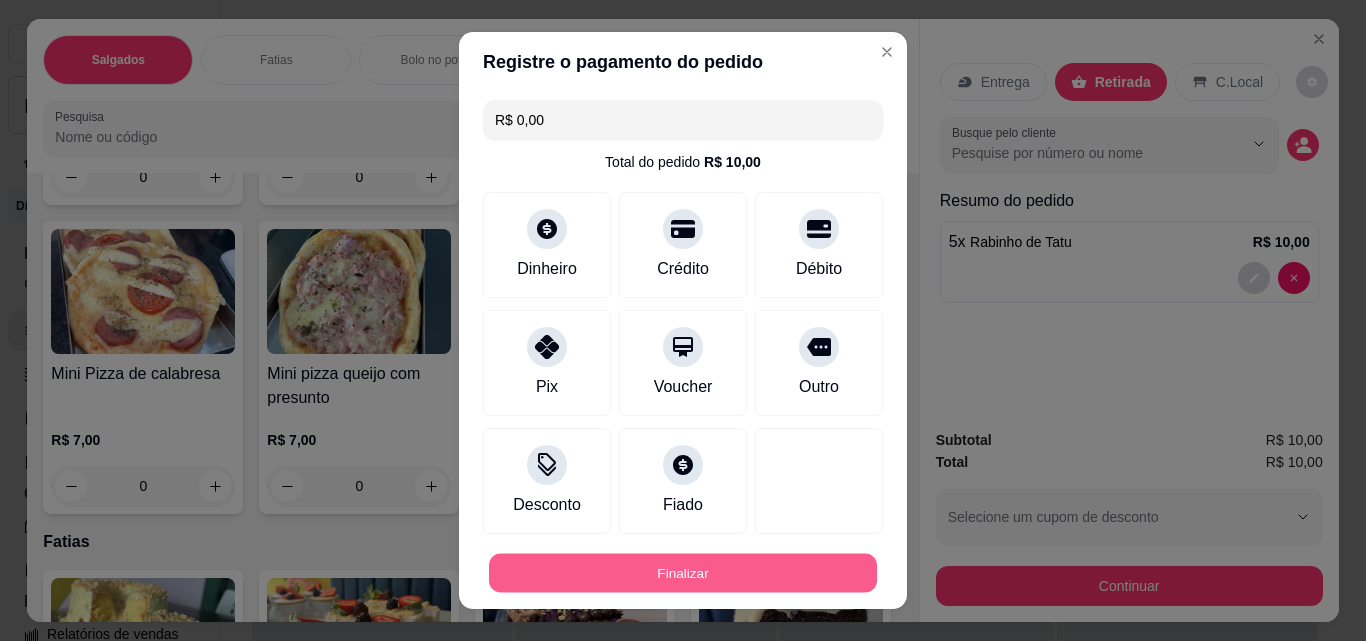 click on "Finalizar" at bounding box center (683, 573) 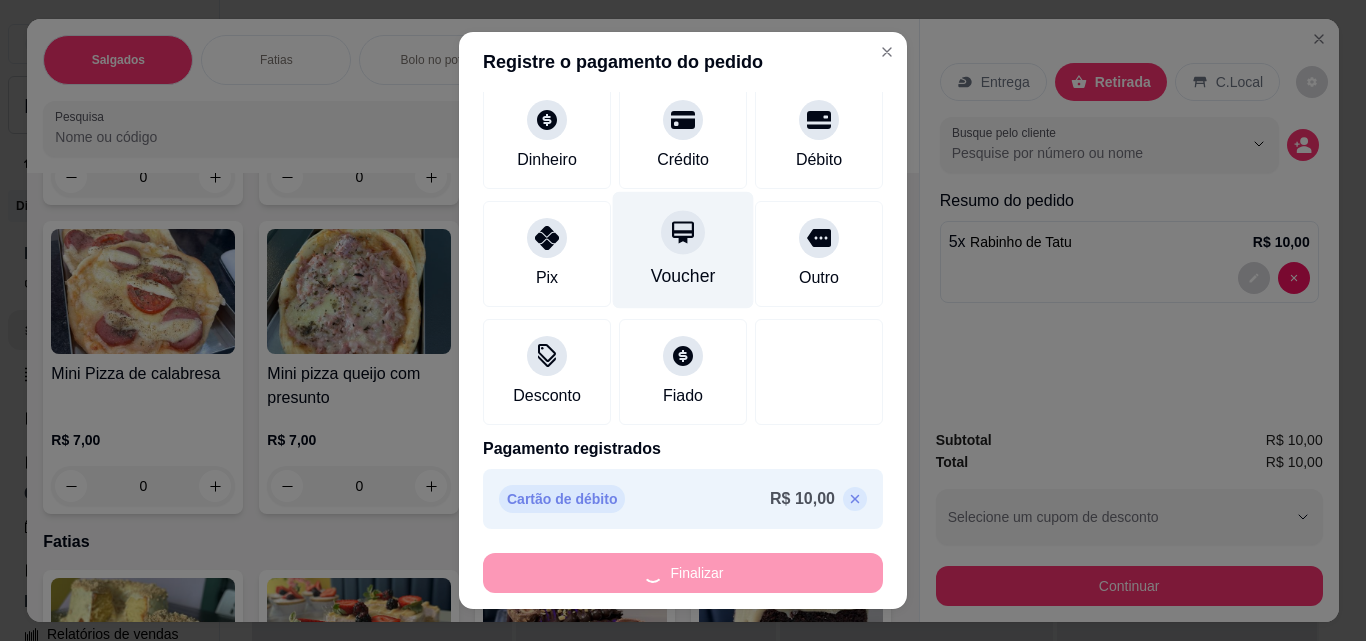 scroll, scrollTop: 109, scrollLeft: 0, axis: vertical 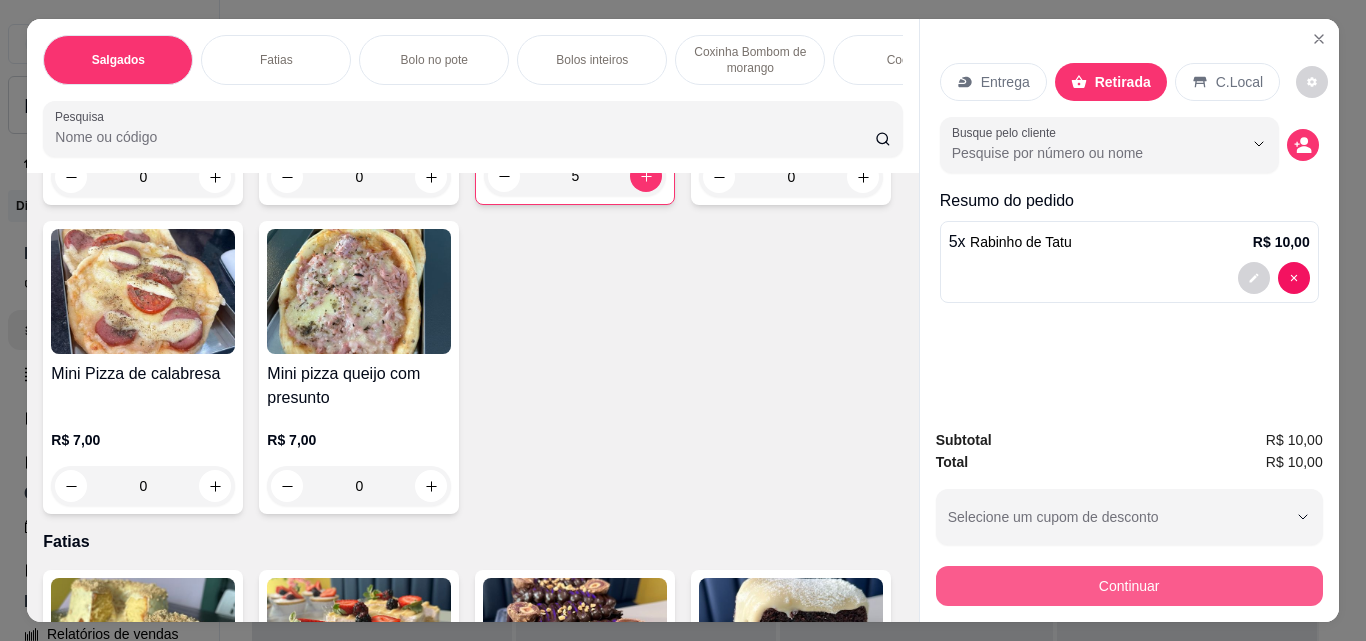click on "Continuar" at bounding box center (1129, 586) 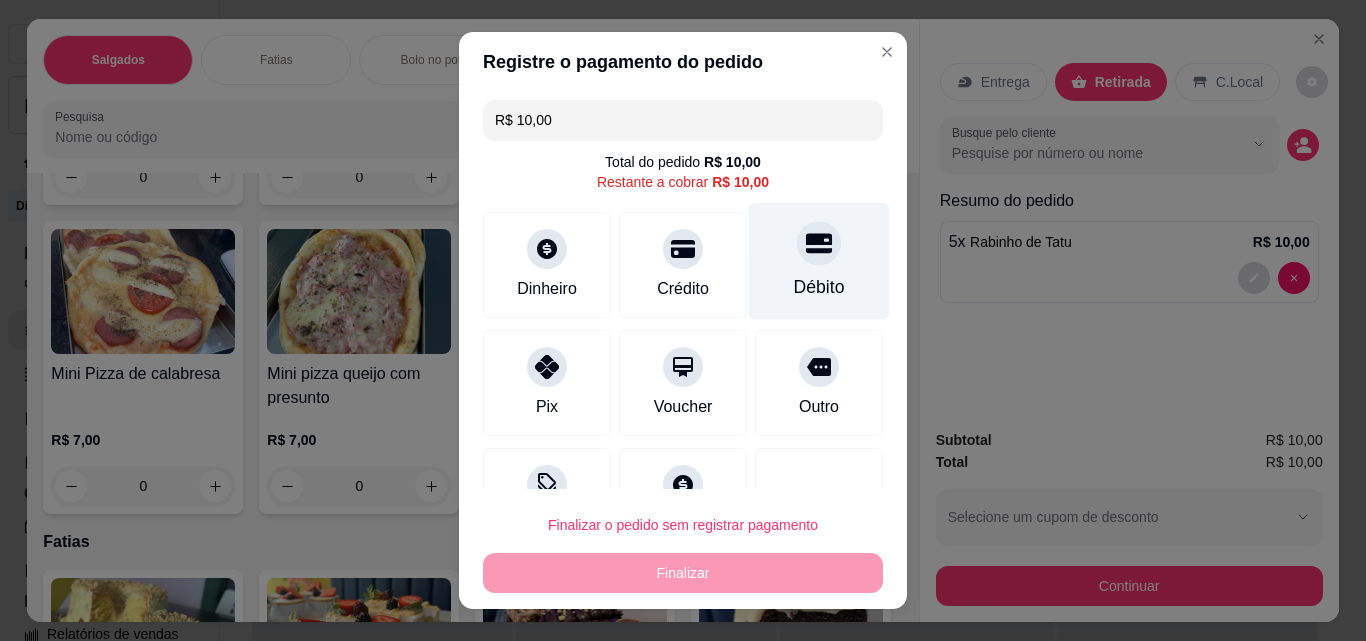 click on "Débito" at bounding box center (819, 287) 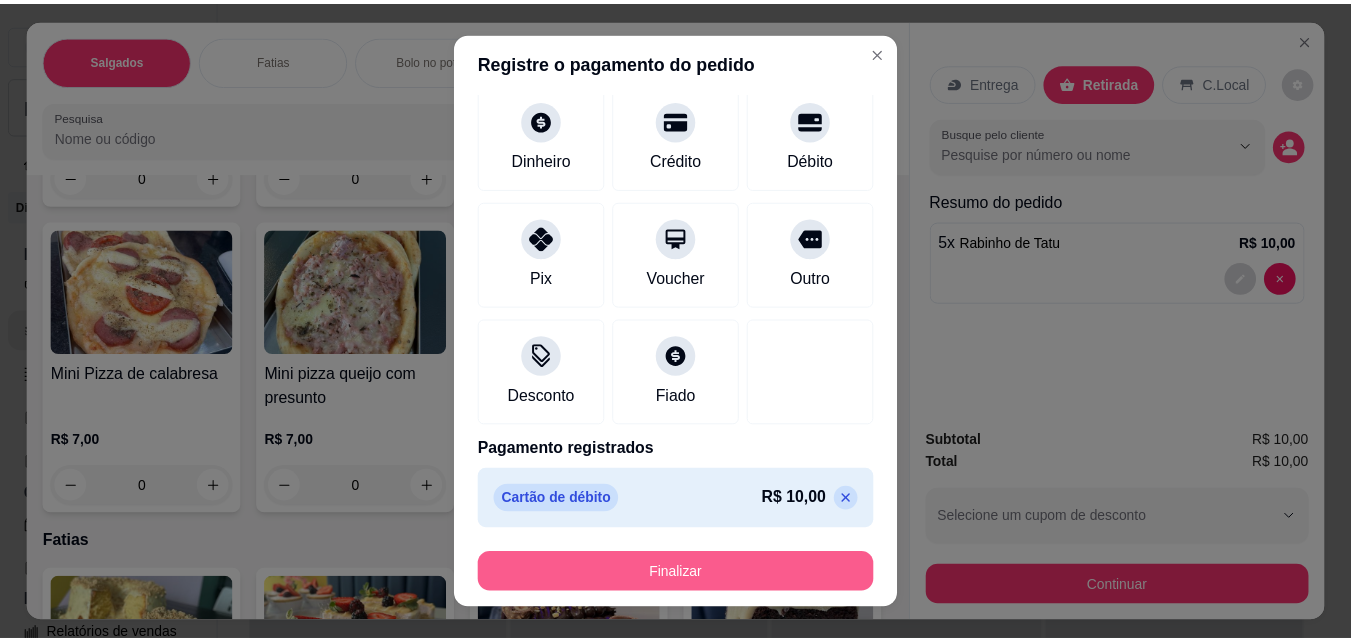 scroll, scrollTop: 109, scrollLeft: 0, axis: vertical 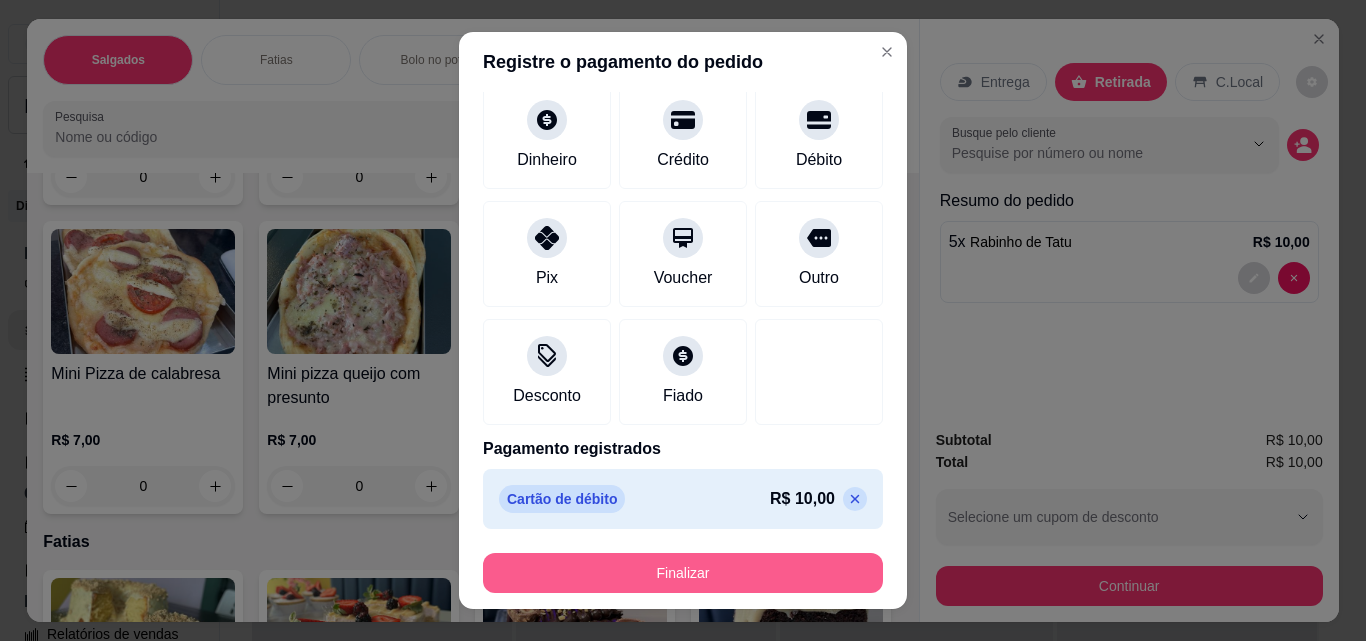 click on "Finalizar" at bounding box center (683, 573) 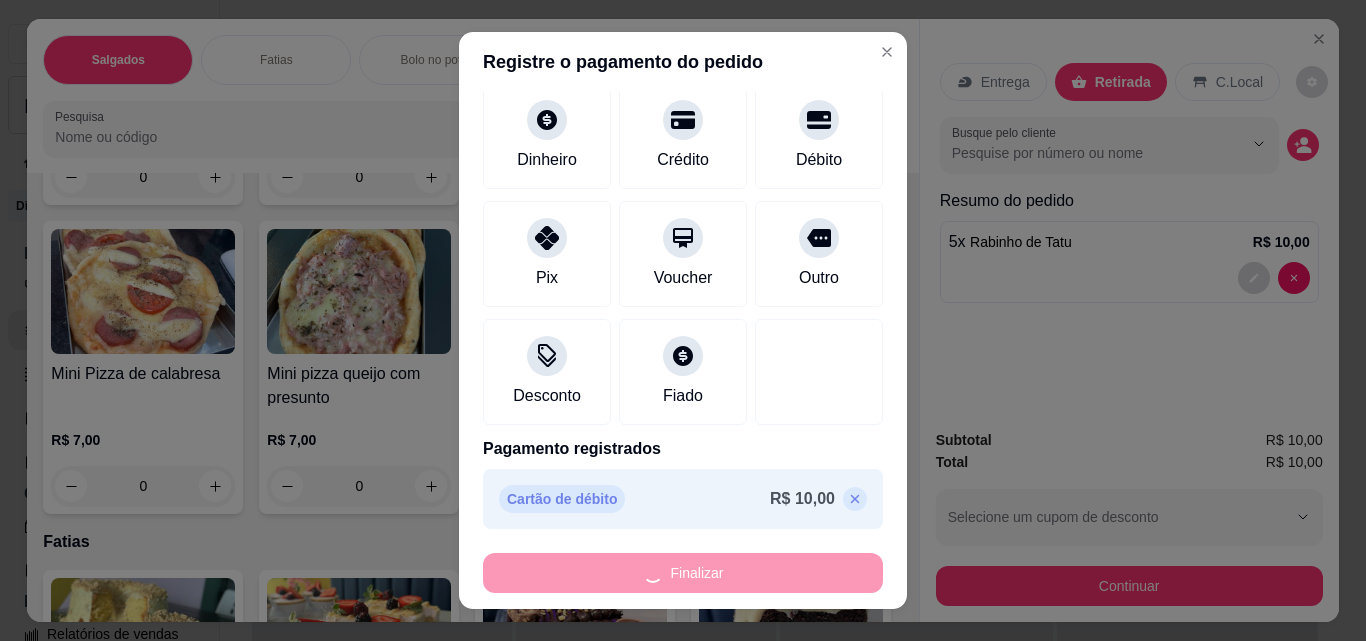 type on "0" 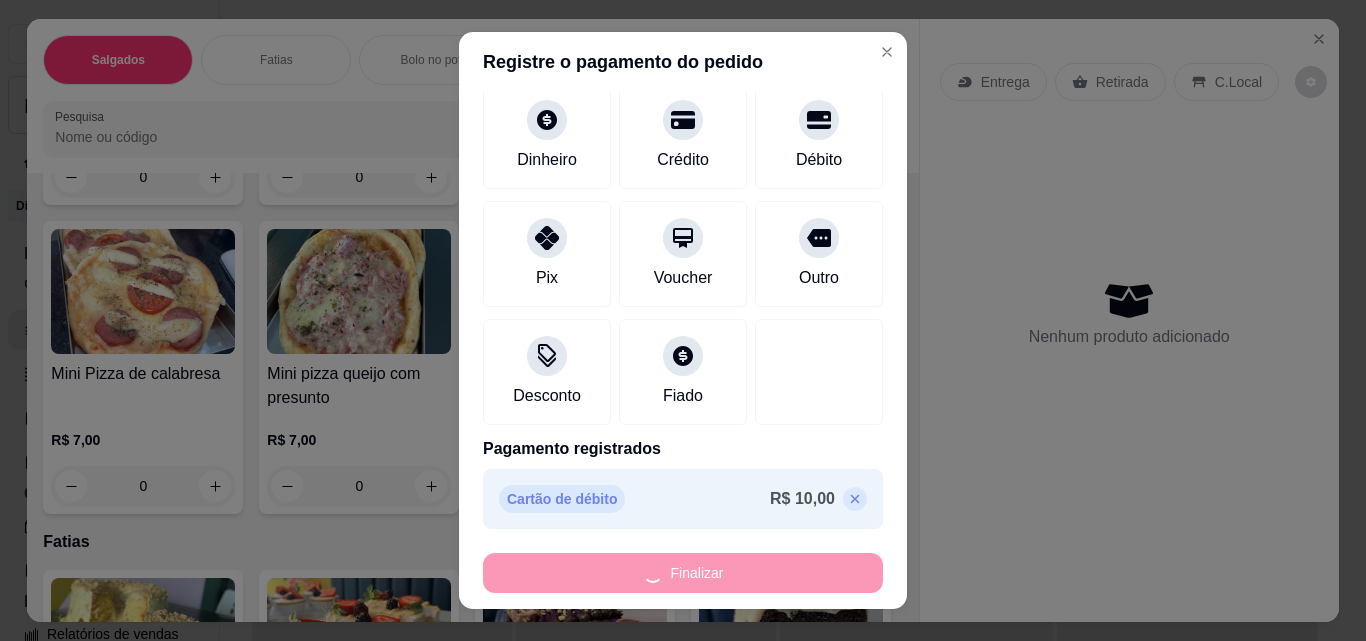 type on "-R$ 10,00" 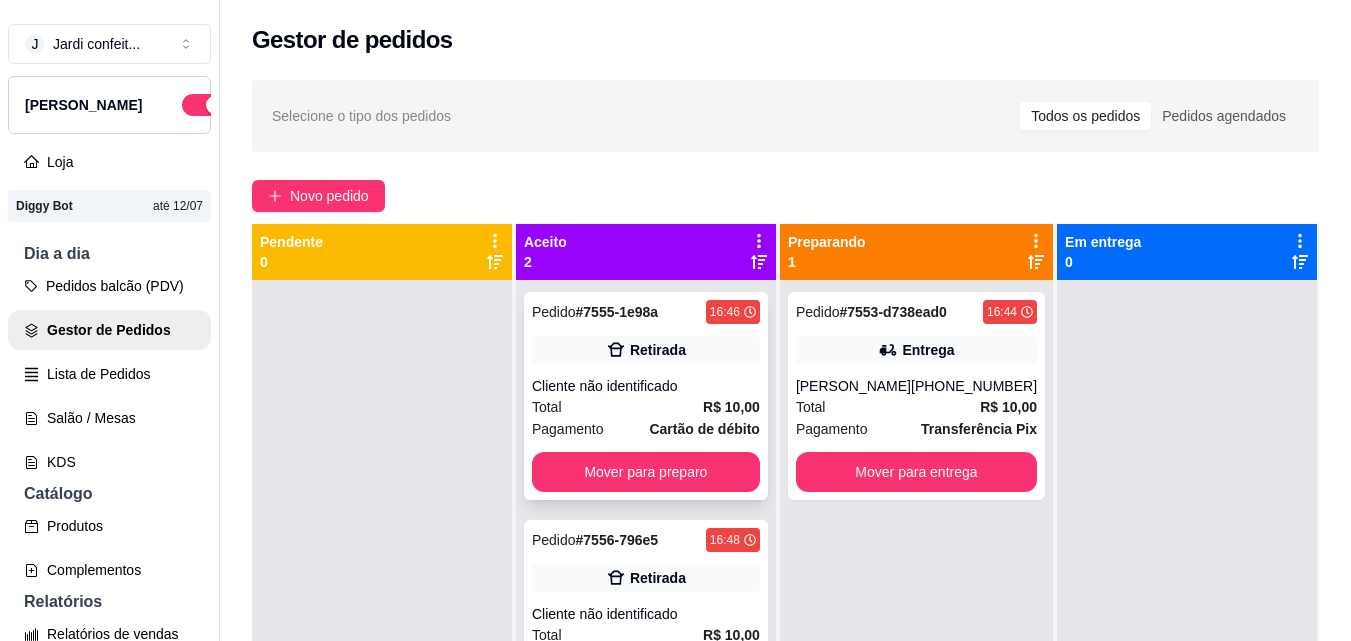 click on "Pedido  # 7555-1e98a 16:46 Retirada Cliente não identificado Total R$ 10,00 Pagamento Cartão de débito Mover para preparo" at bounding box center [646, 396] 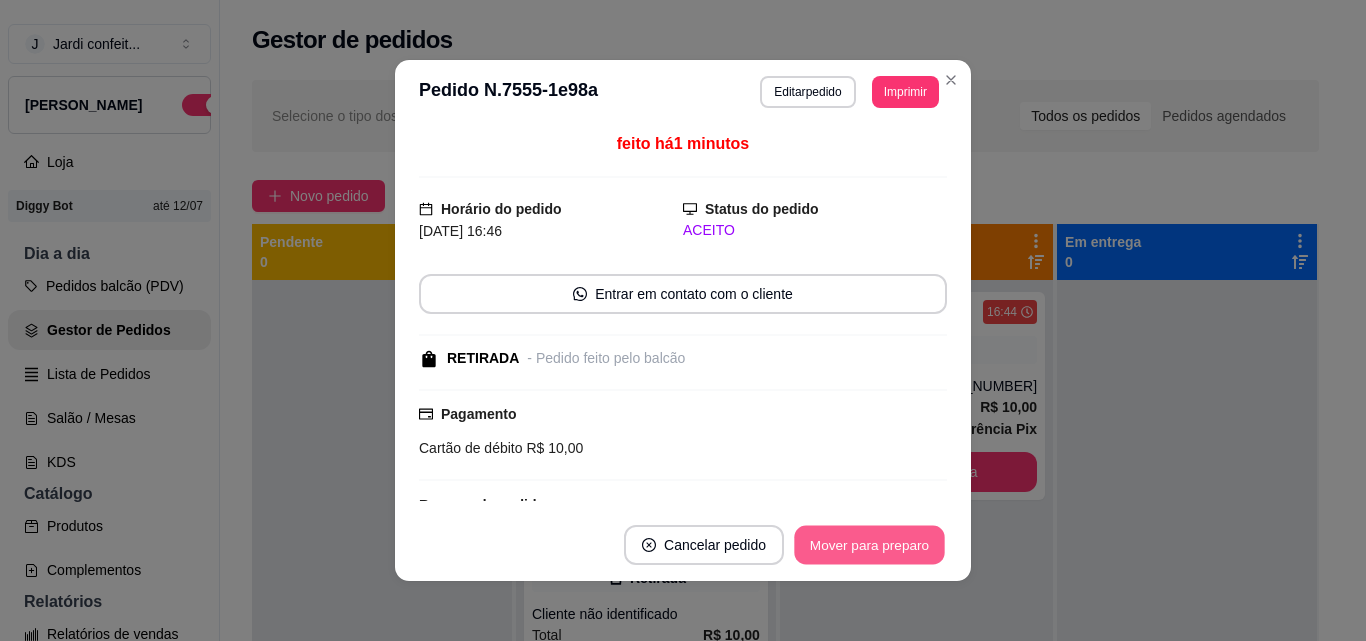 click on "Mover para preparo" at bounding box center [869, 545] 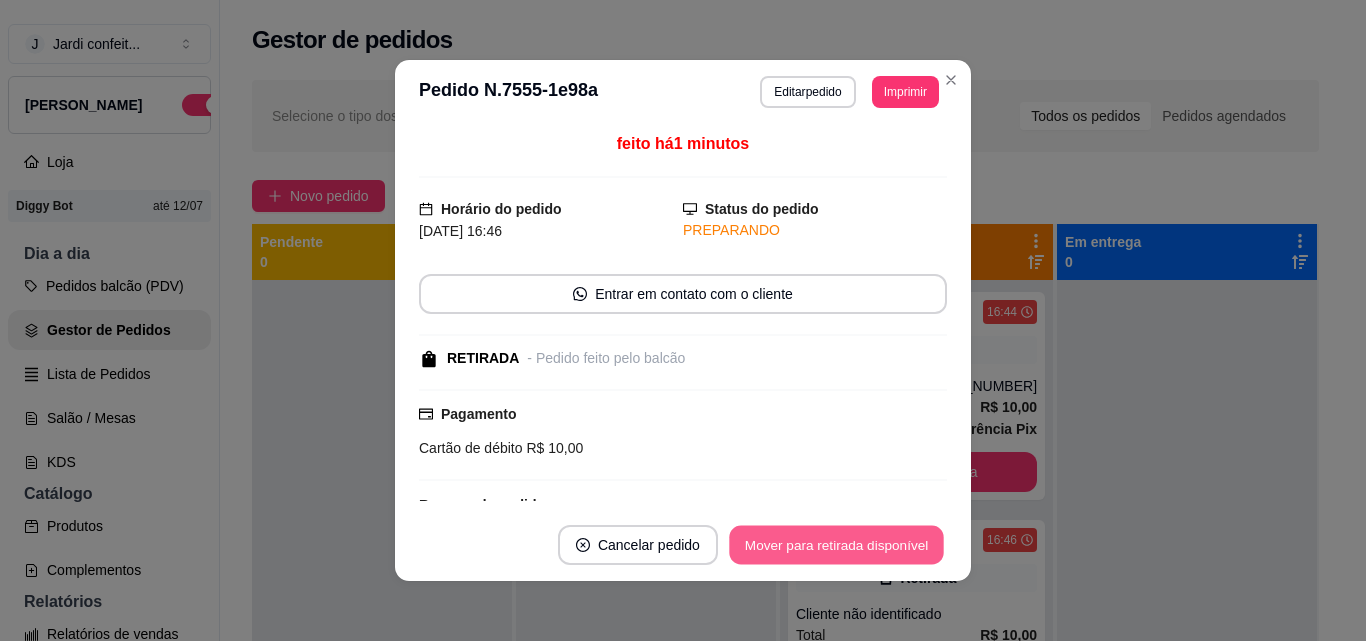 click on "Mover para retirada disponível" at bounding box center (836, 545) 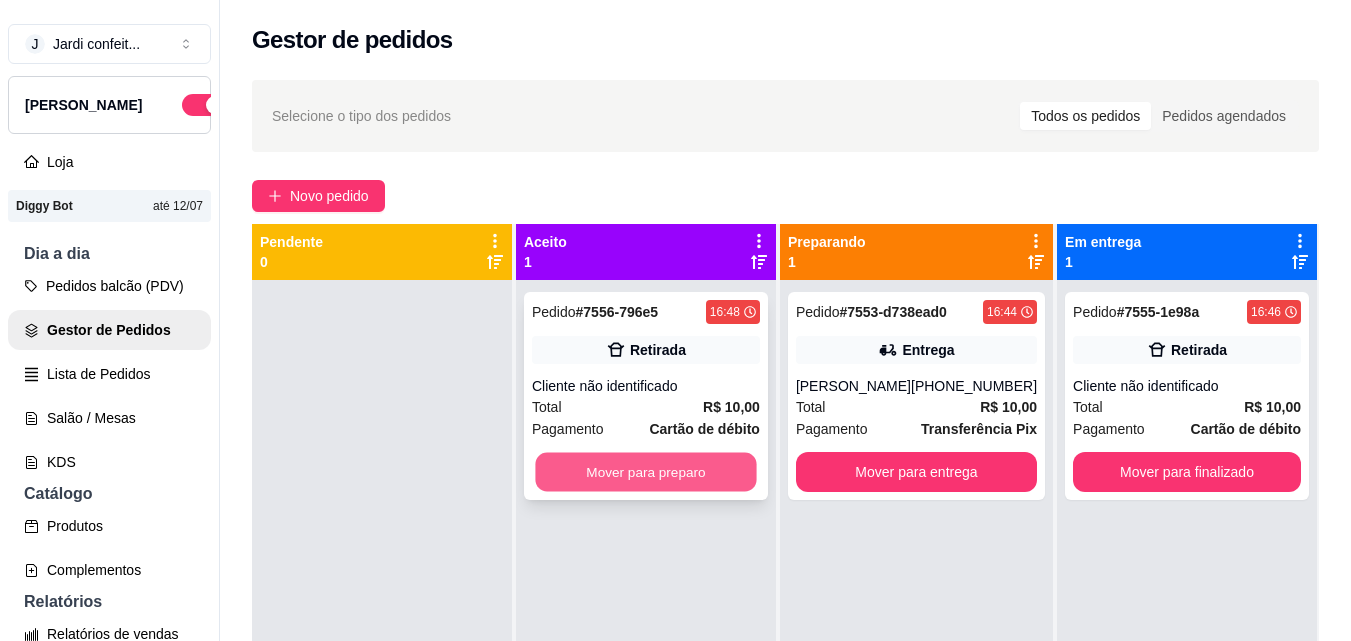 click on "Mover para preparo" at bounding box center (645, 472) 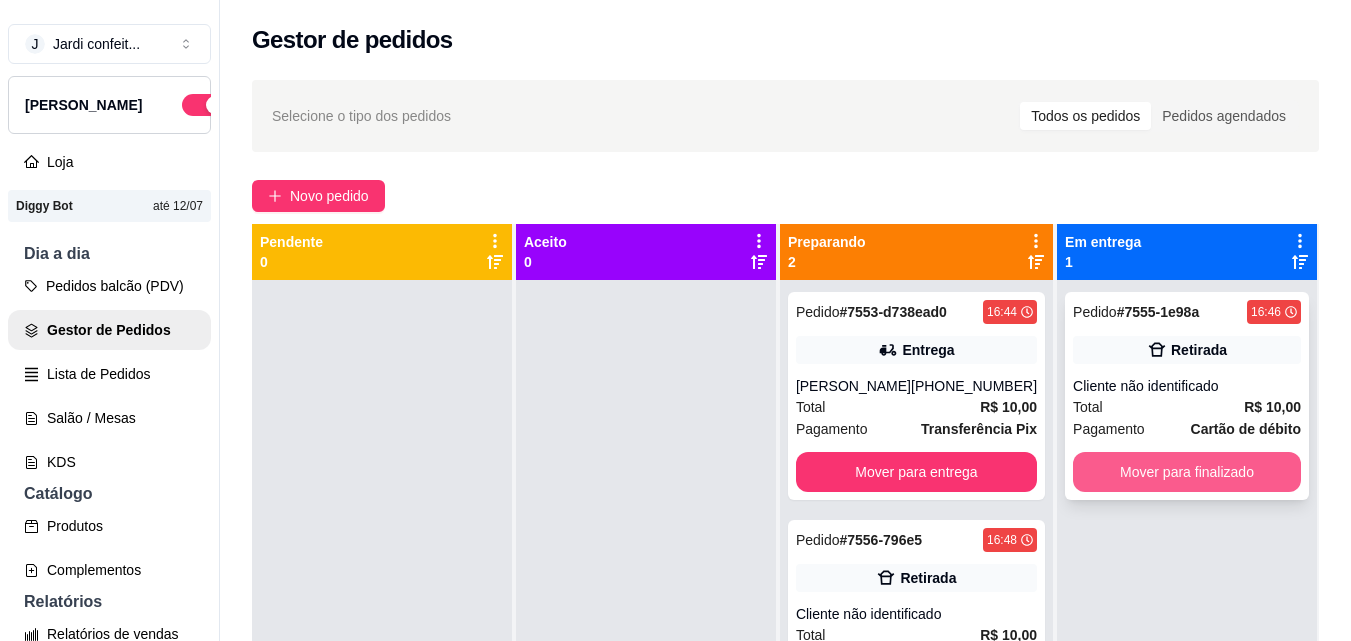 click on "Mover para finalizado" at bounding box center [1187, 472] 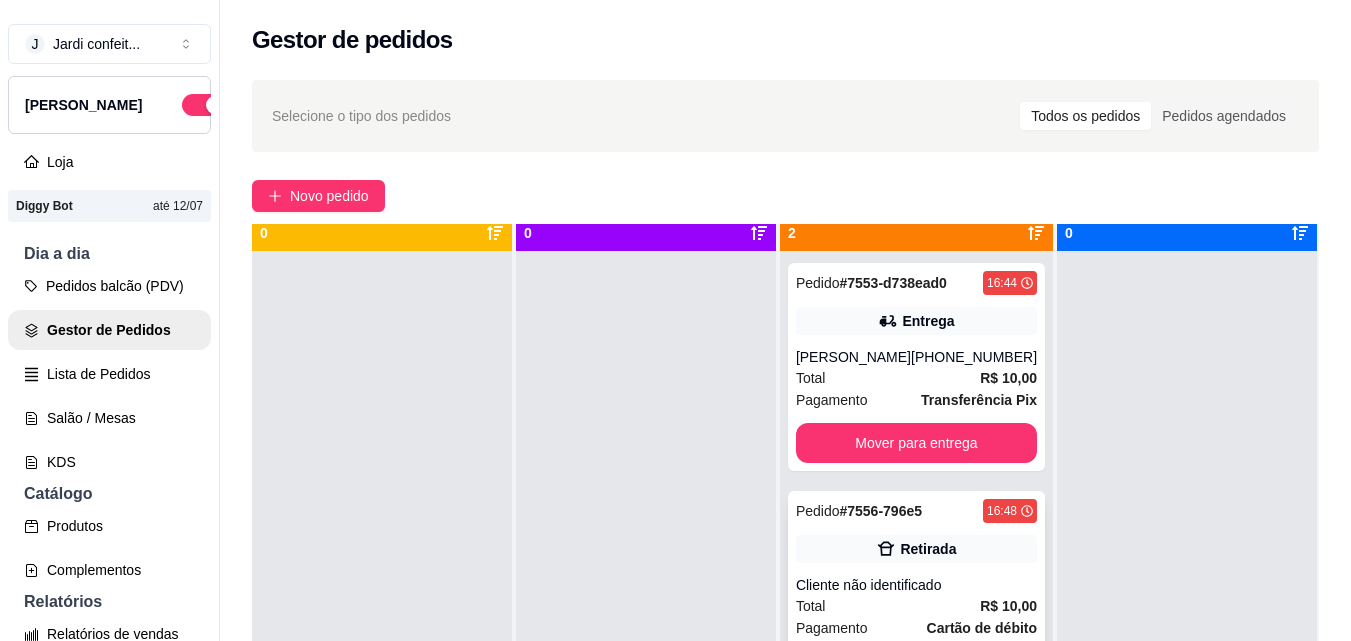 scroll, scrollTop: 56, scrollLeft: 0, axis: vertical 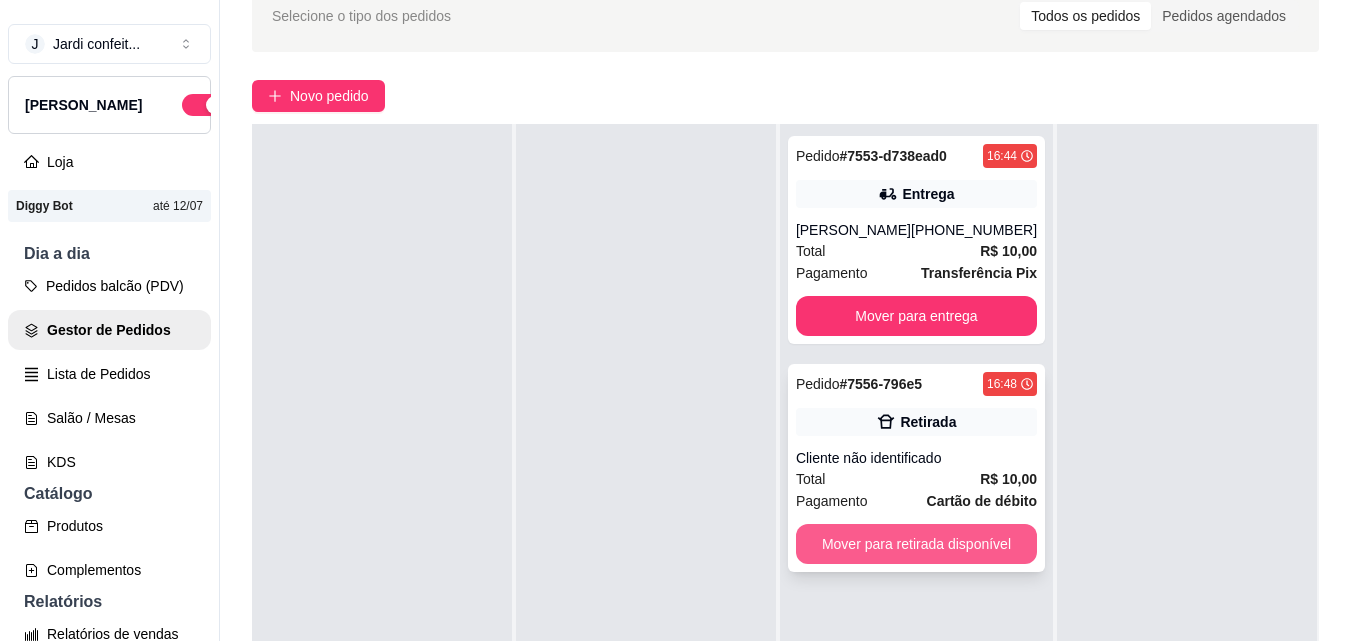 click on "Mover para retirada disponível" at bounding box center (916, 544) 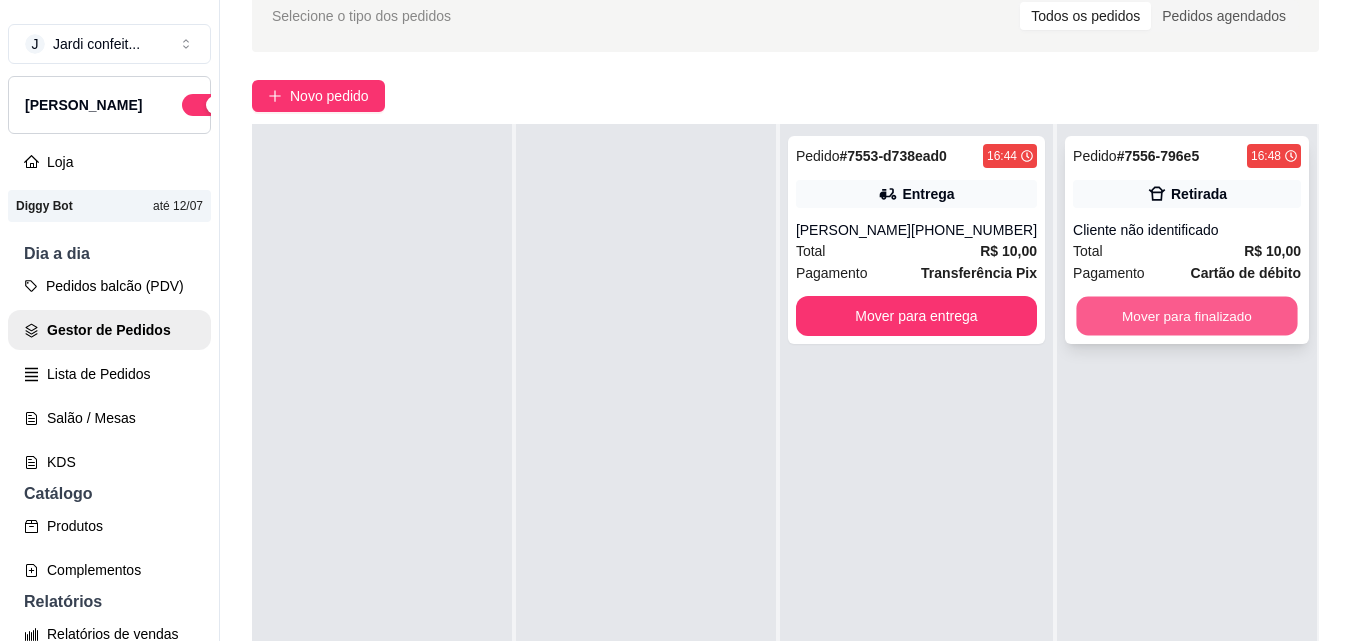 click on "Mover para finalizado" at bounding box center (1186, 316) 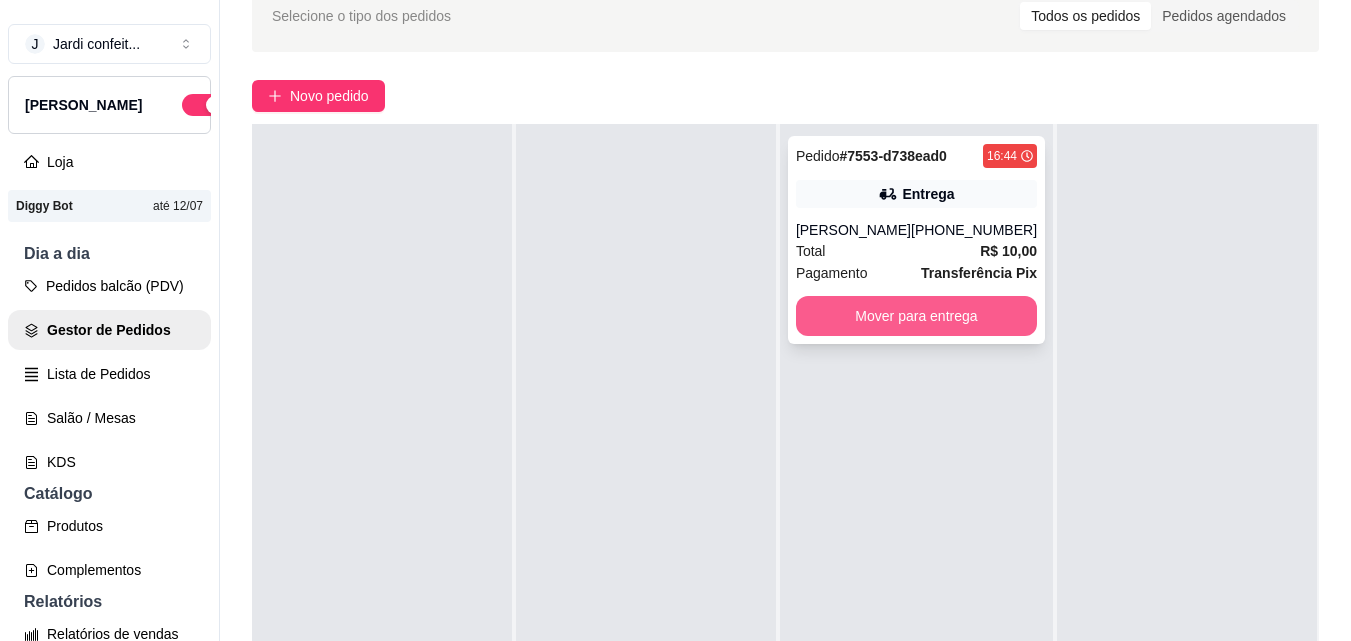 click on "Mover para entrega" at bounding box center (916, 316) 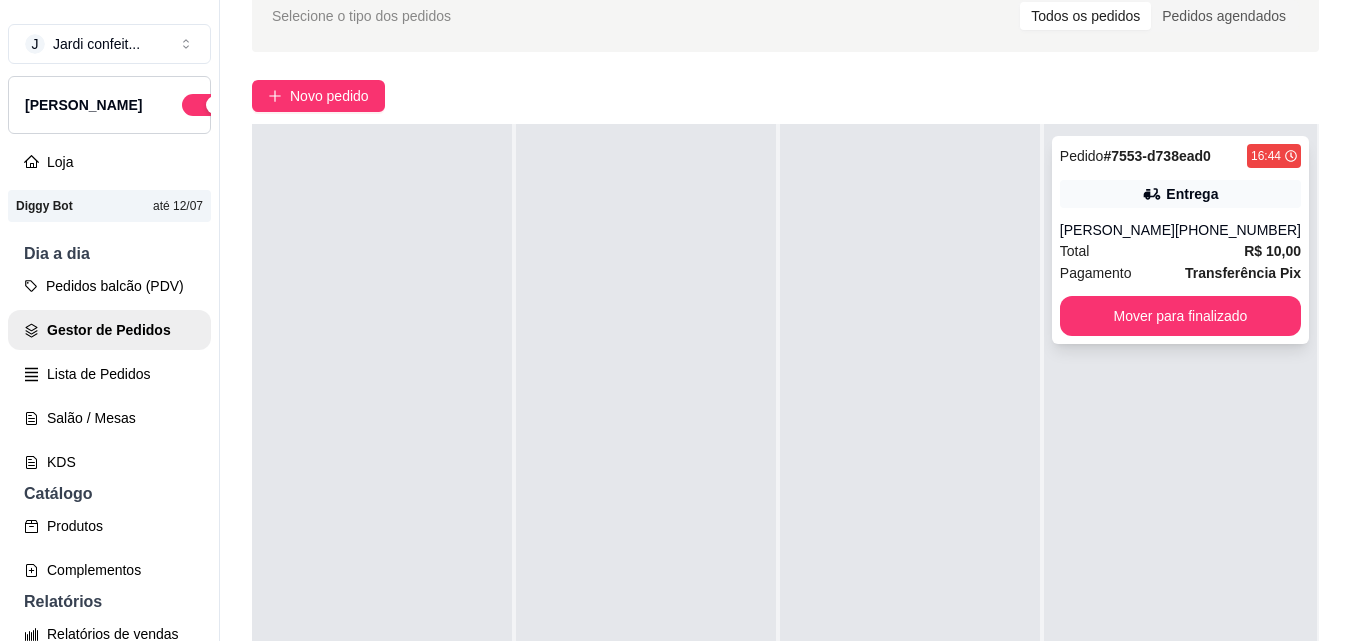 click on "Total R$ 10,00" at bounding box center (1180, 251) 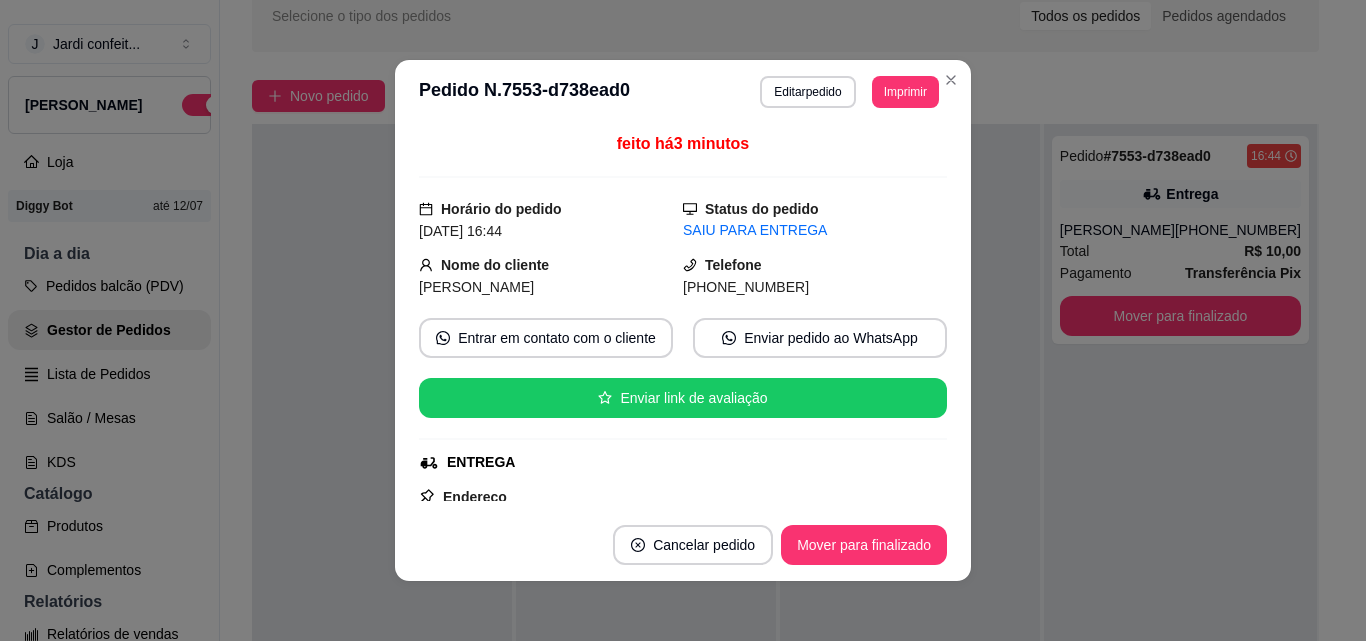 click on "Mover para finalizado" at bounding box center (864, 545) 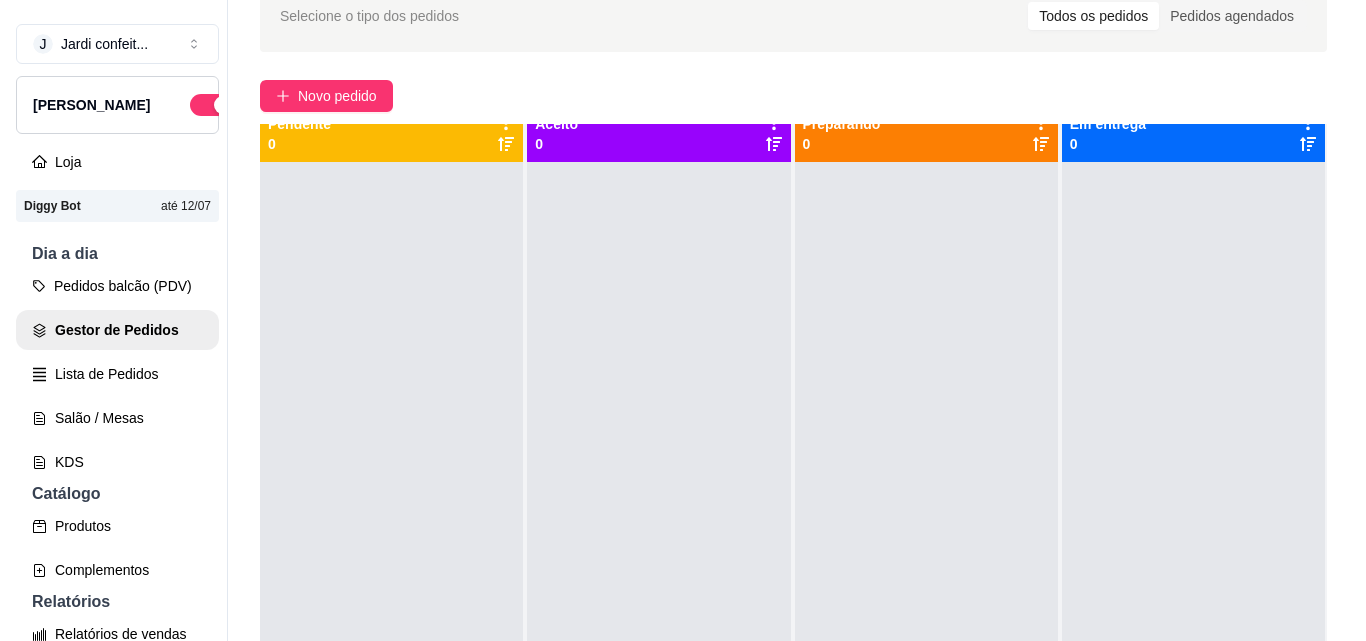 scroll, scrollTop: 0, scrollLeft: 0, axis: both 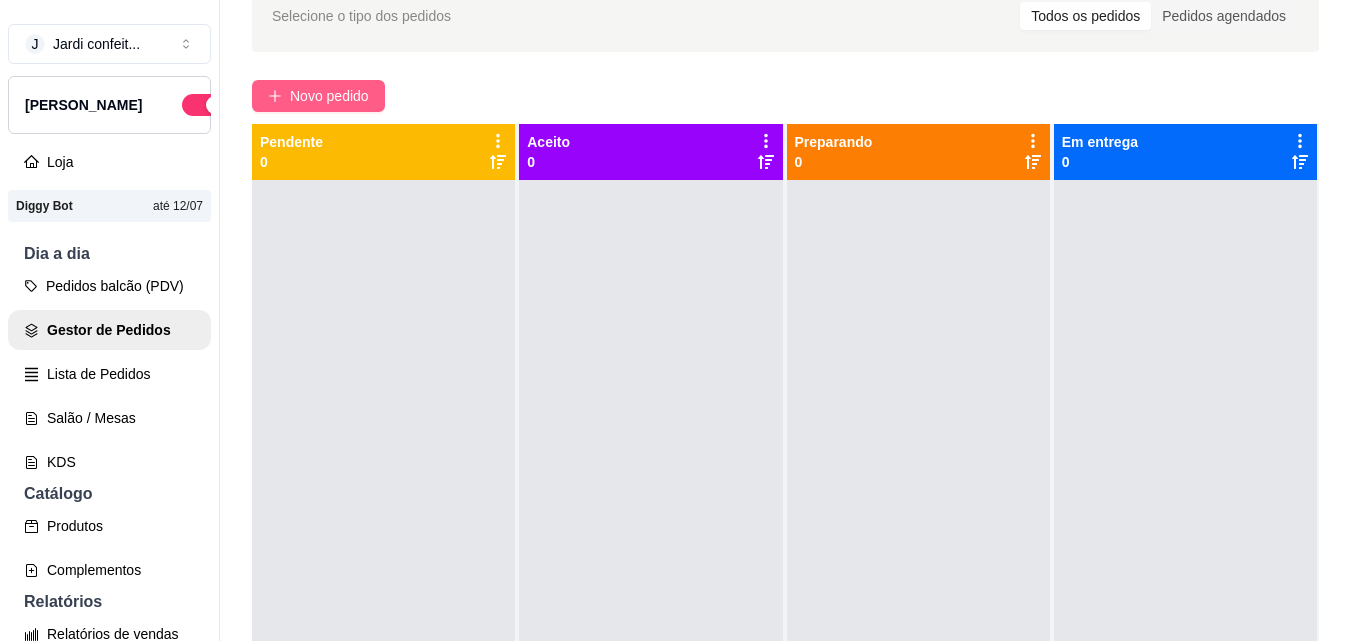 click on "Novo pedido" at bounding box center (329, 96) 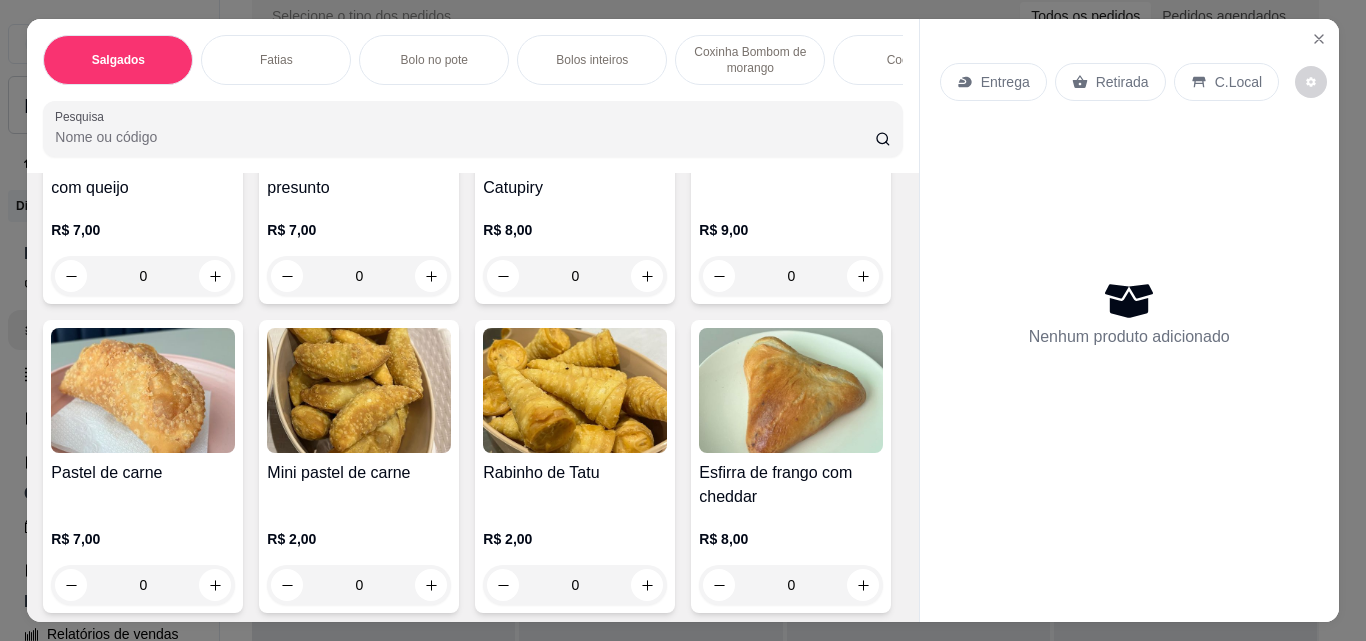 scroll, scrollTop: 300, scrollLeft: 0, axis: vertical 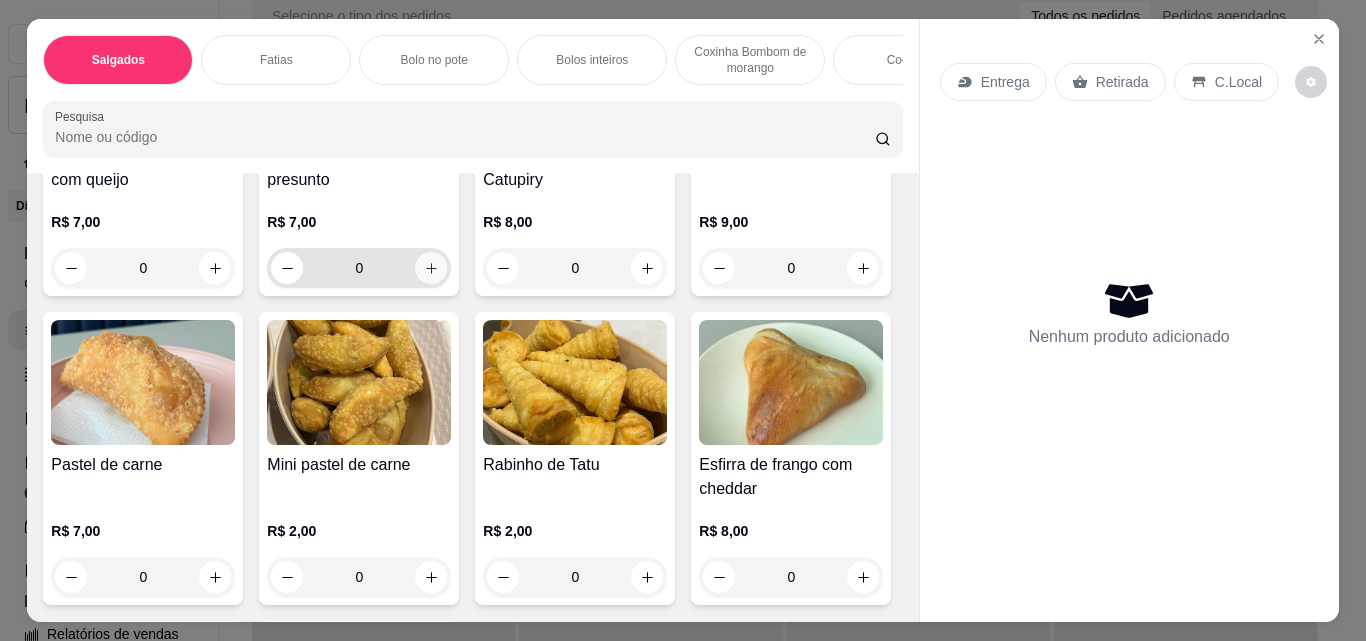click 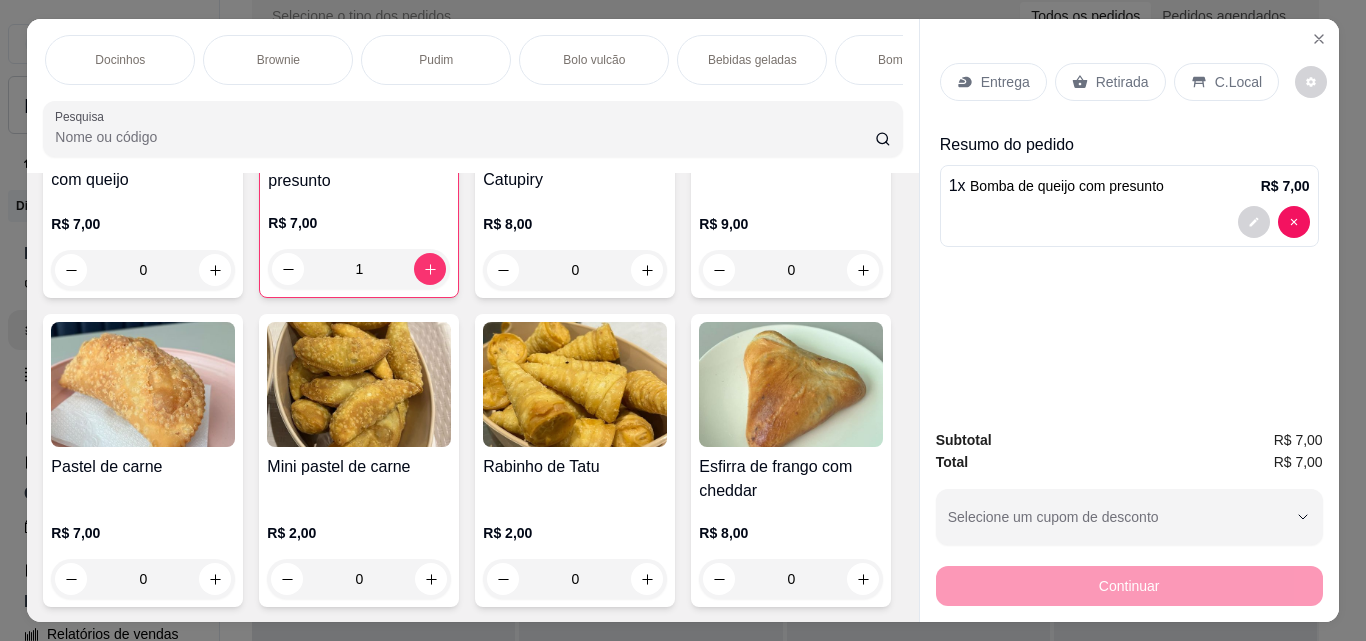 scroll, scrollTop: 0, scrollLeft: 1080, axis: horizontal 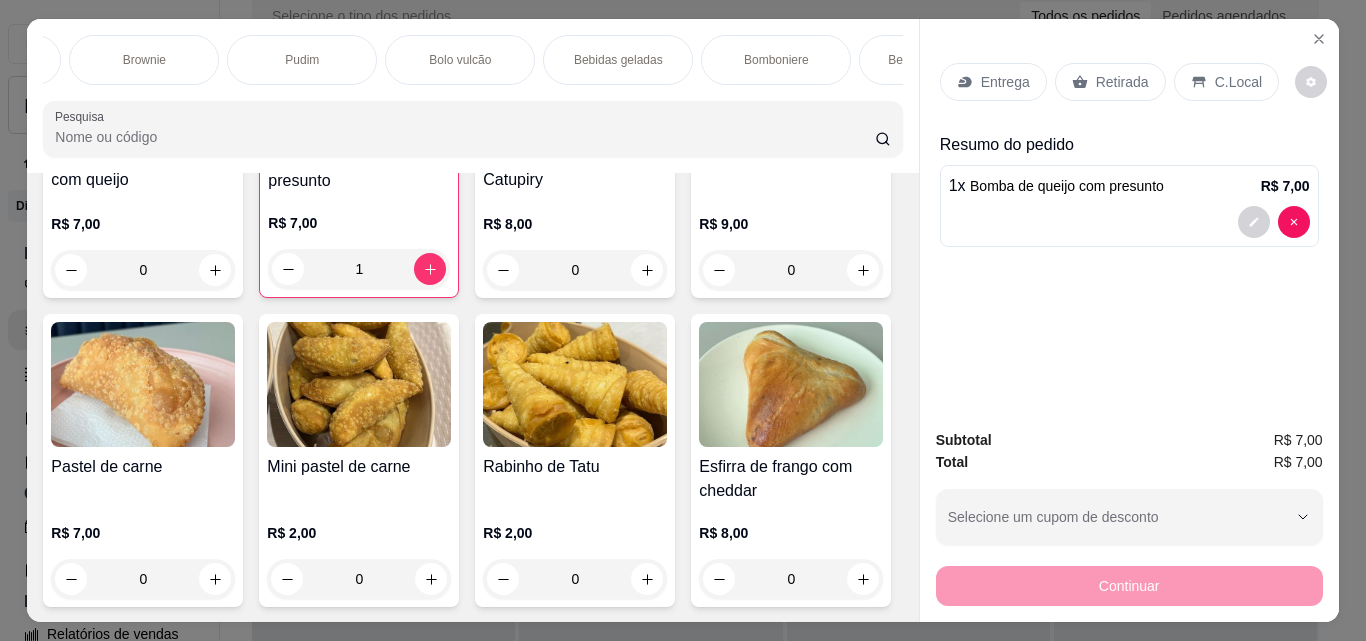 click on "Bebidas geladas" at bounding box center [618, 60] 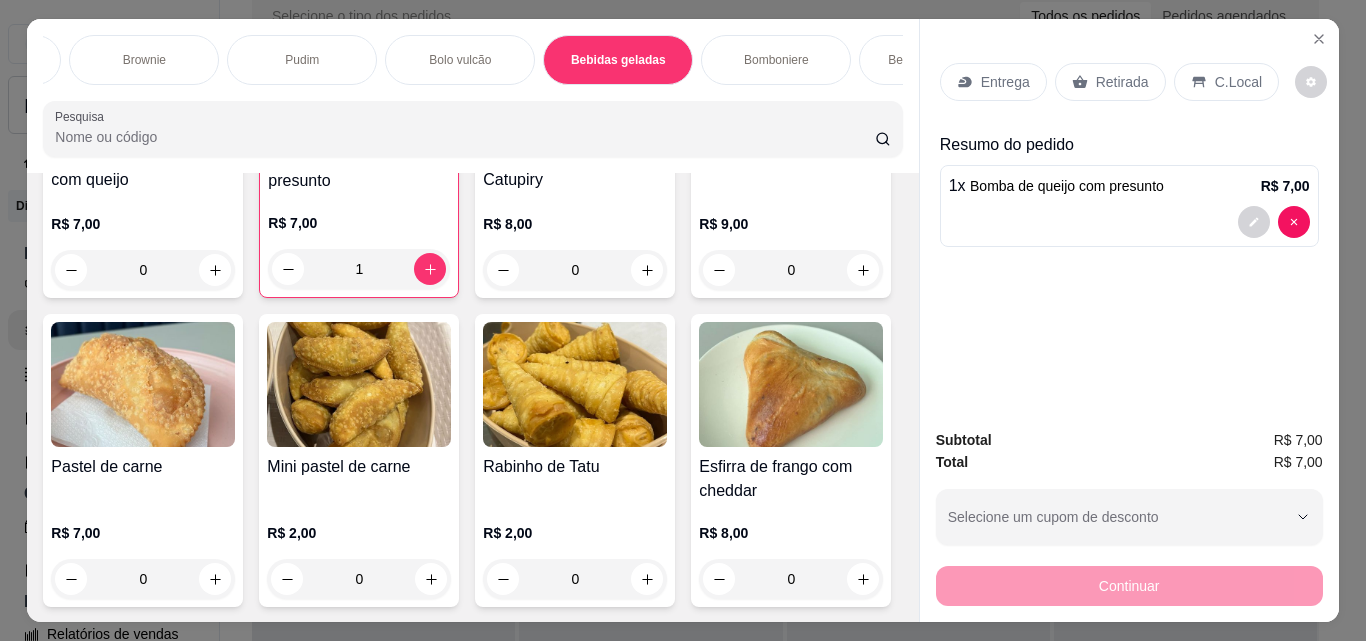scroll, scrollTop: 5910, scrollLeft: 0, axis: vertical 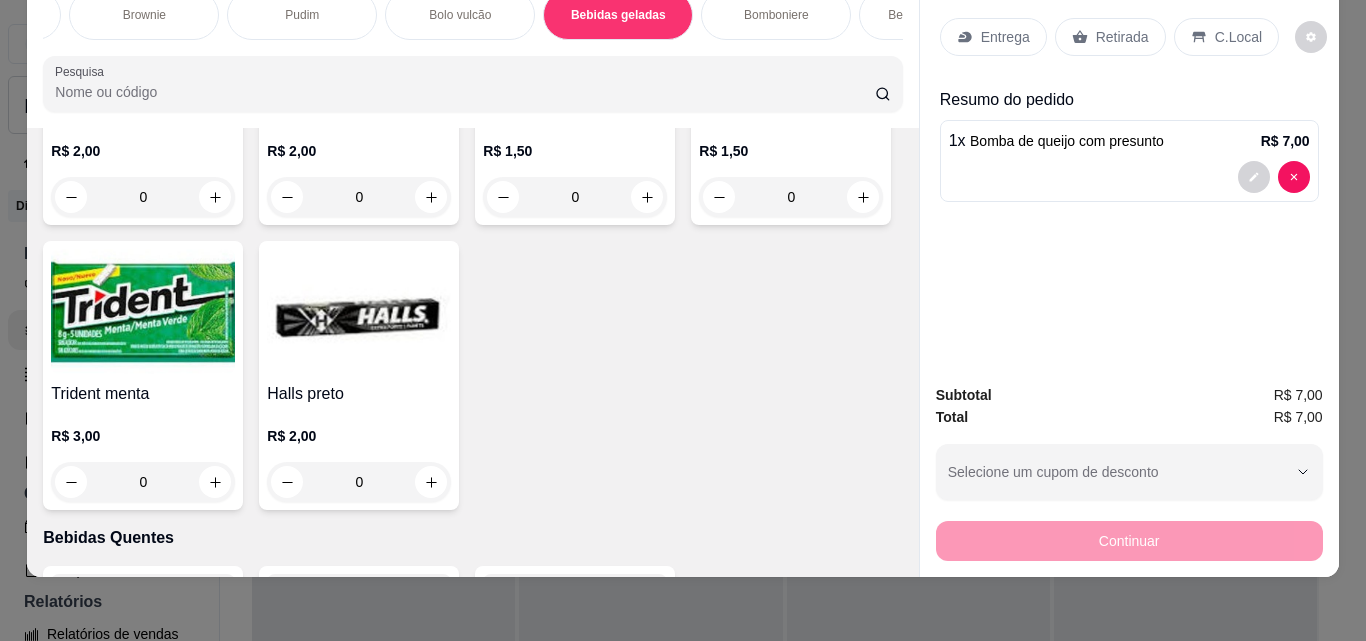 click 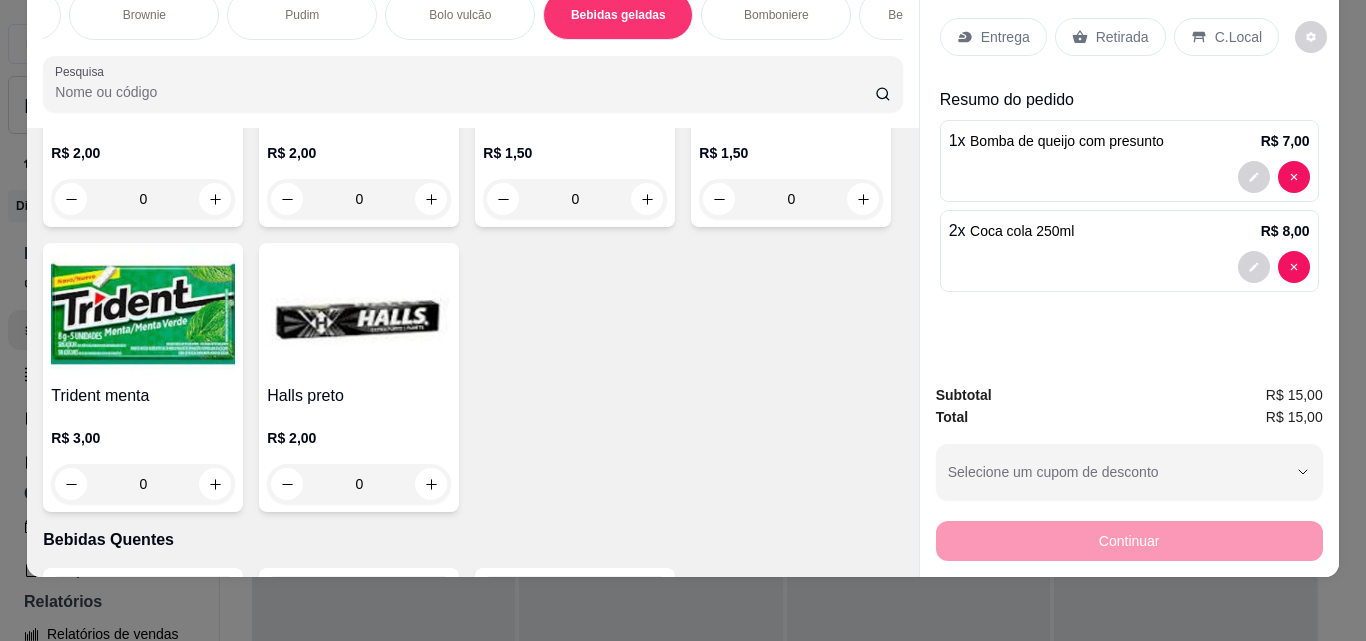 click on "Retirada" at bounding box center [1122, 37] 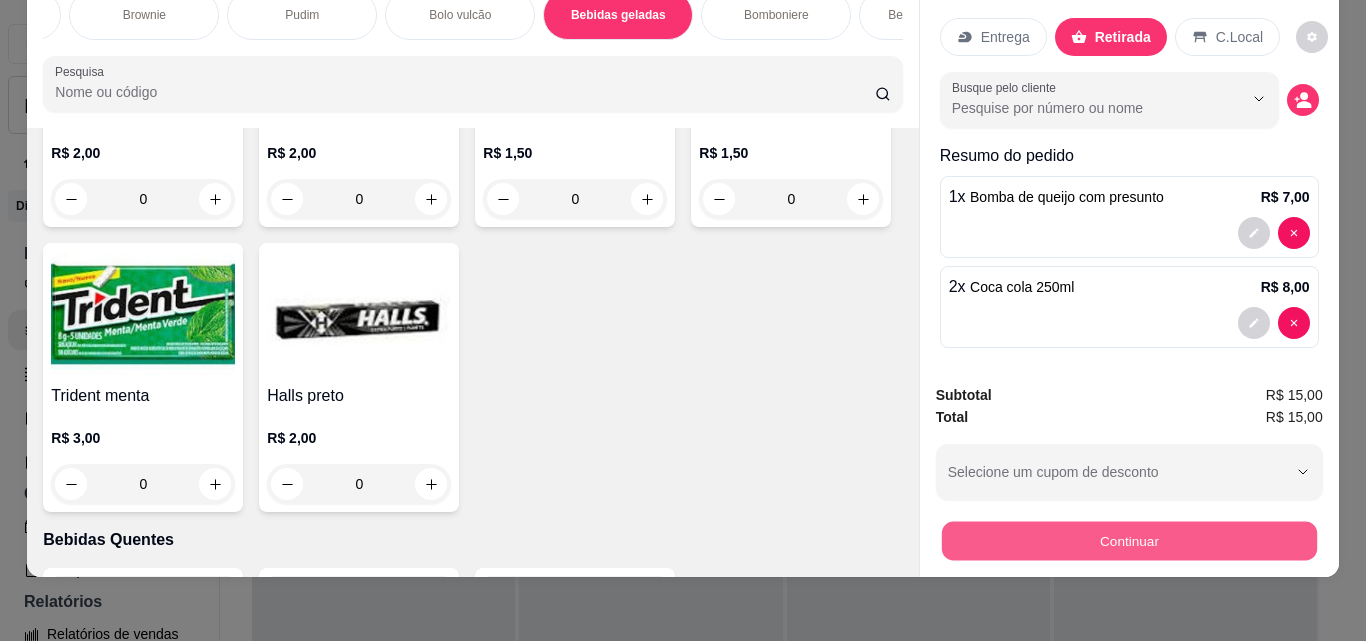 click on "Continuar" at bounding box center (1128, 540) 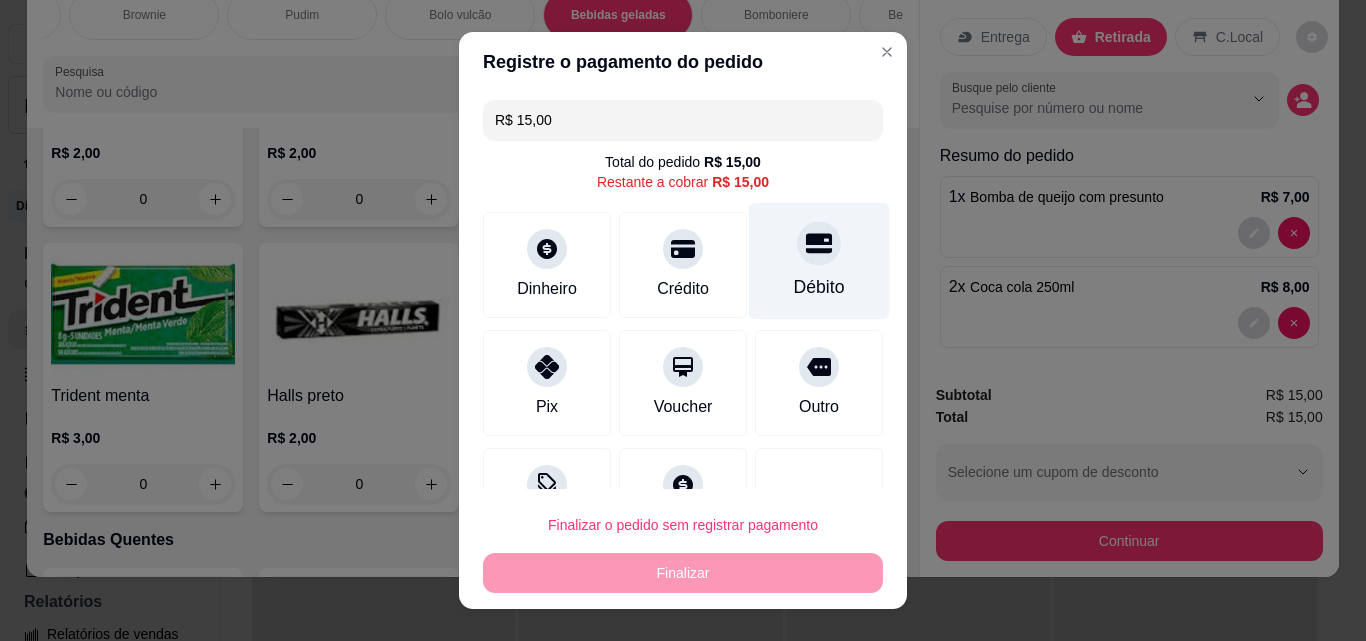 click on "Débito" at bounding box center (819, 261) 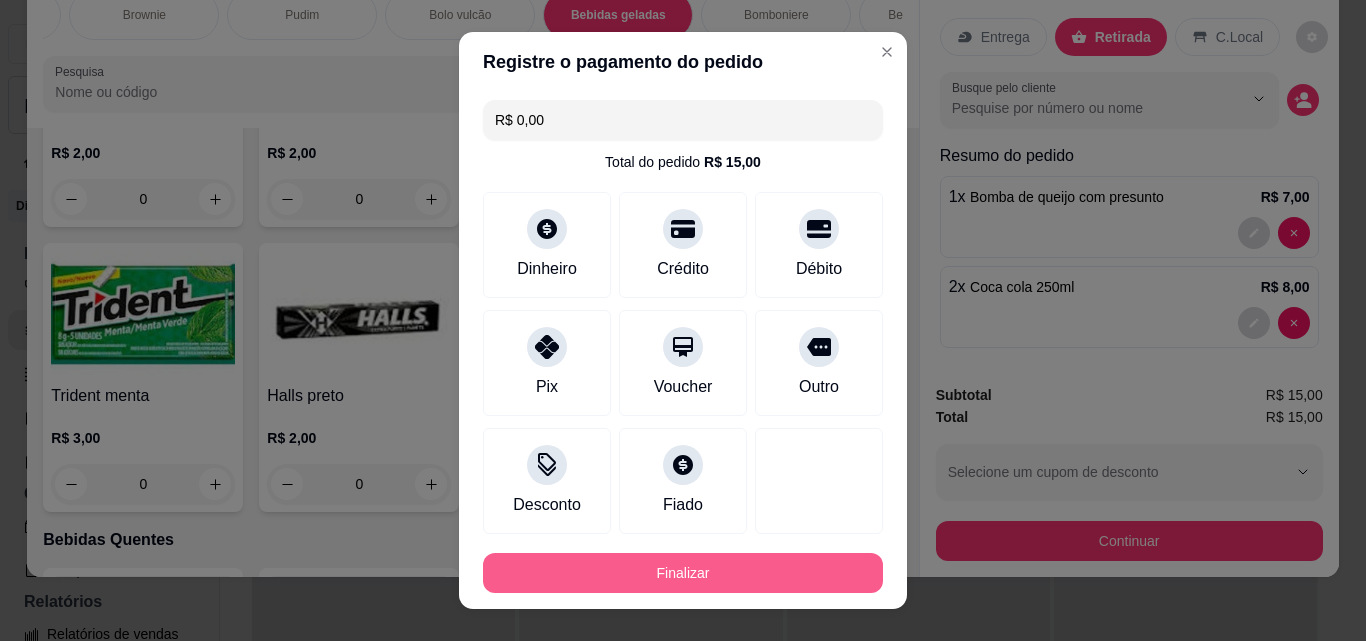 click on "Finalizar" at bounding box center [683, 573] 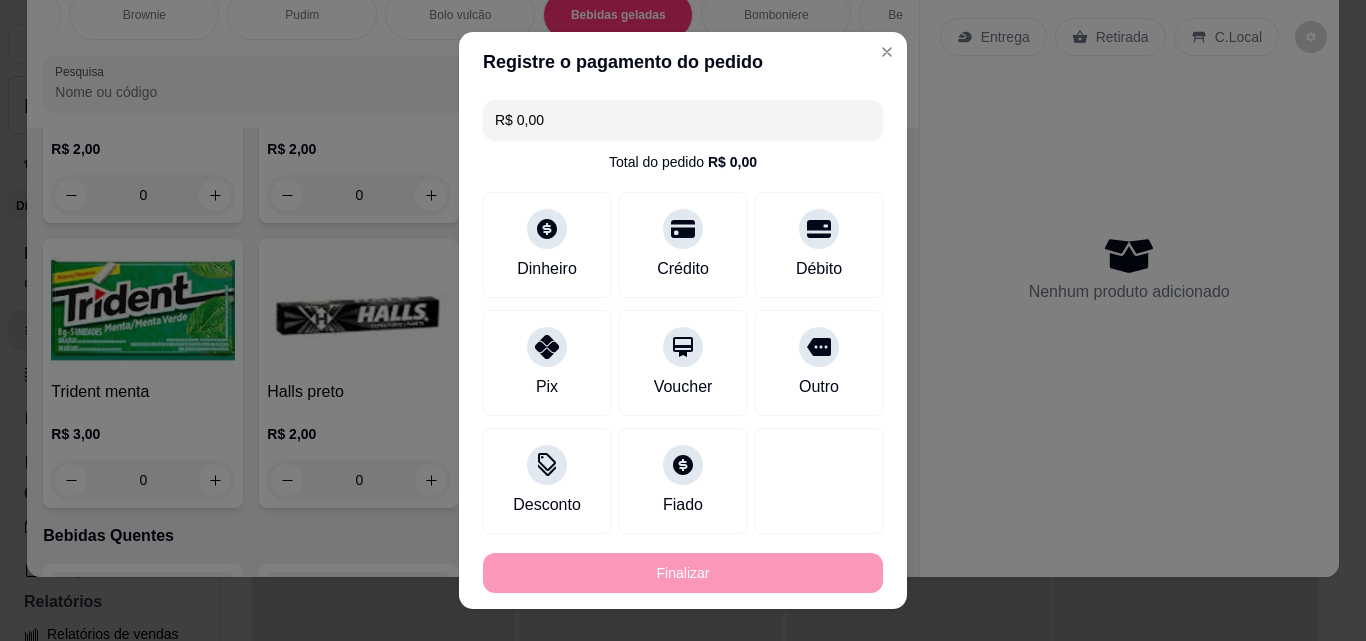 type on "0" 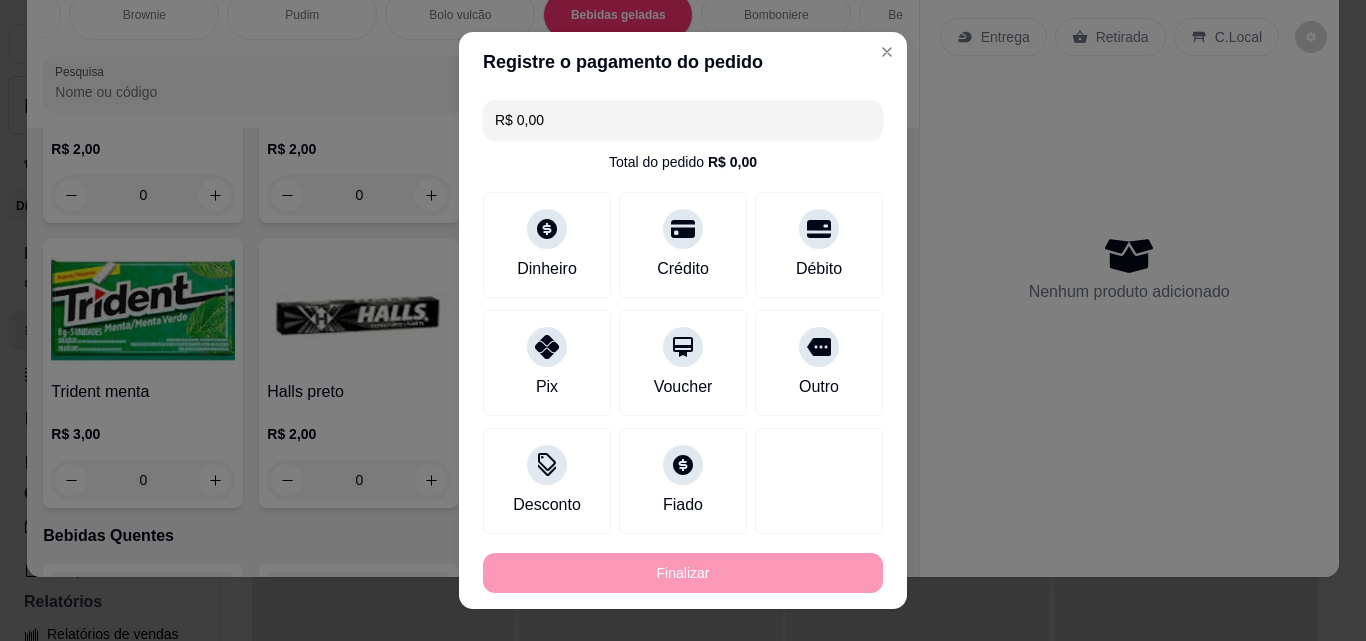 type on "0" 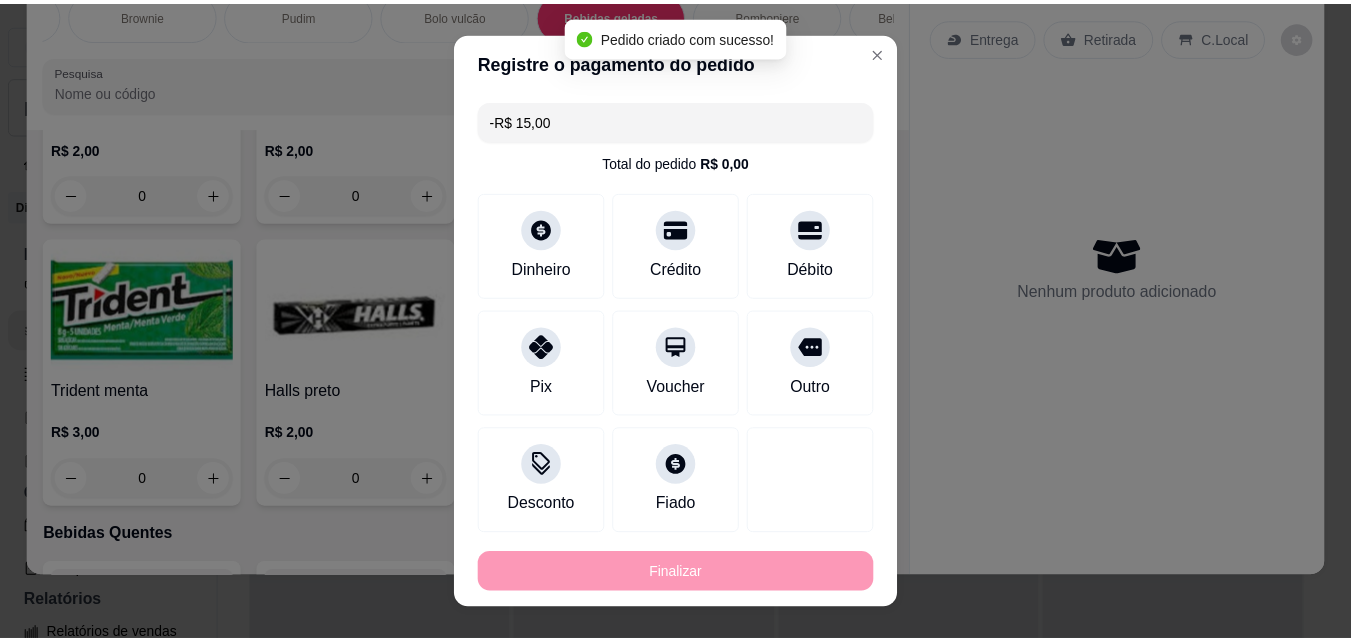 scroll, scrollTop: 6208, scrollLeft: 0, axis: vertical 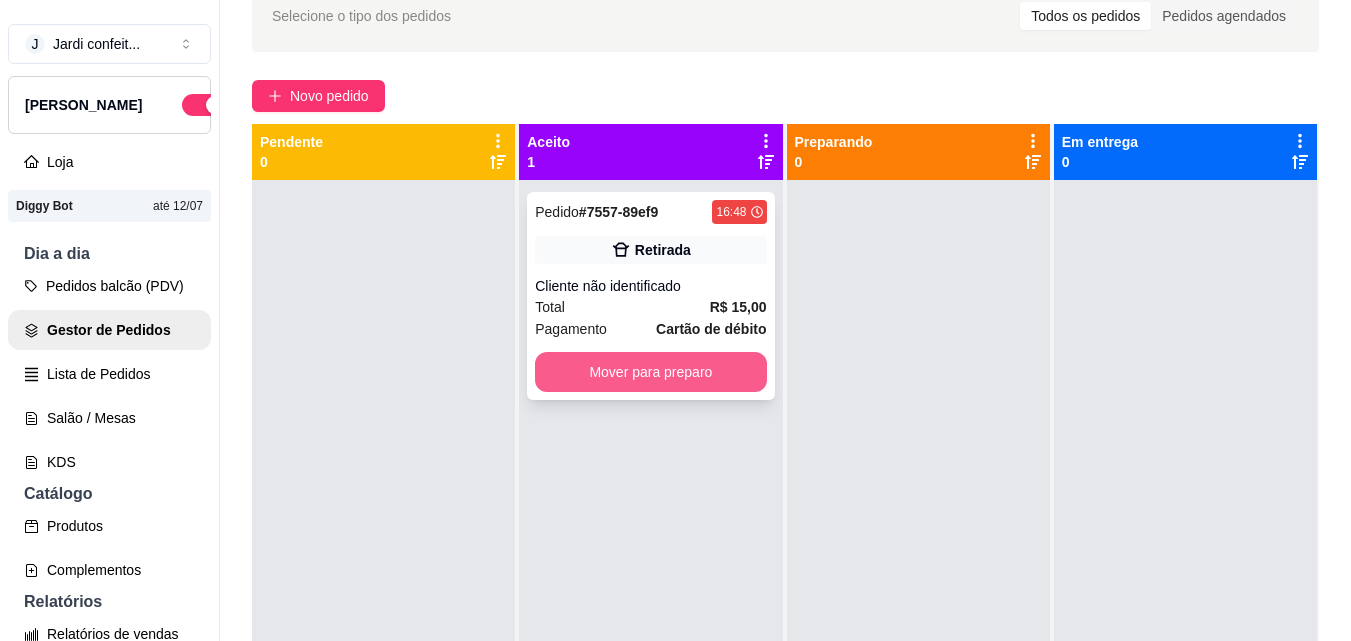 click on "Mover para preparo" at bounding box center (650, 372) 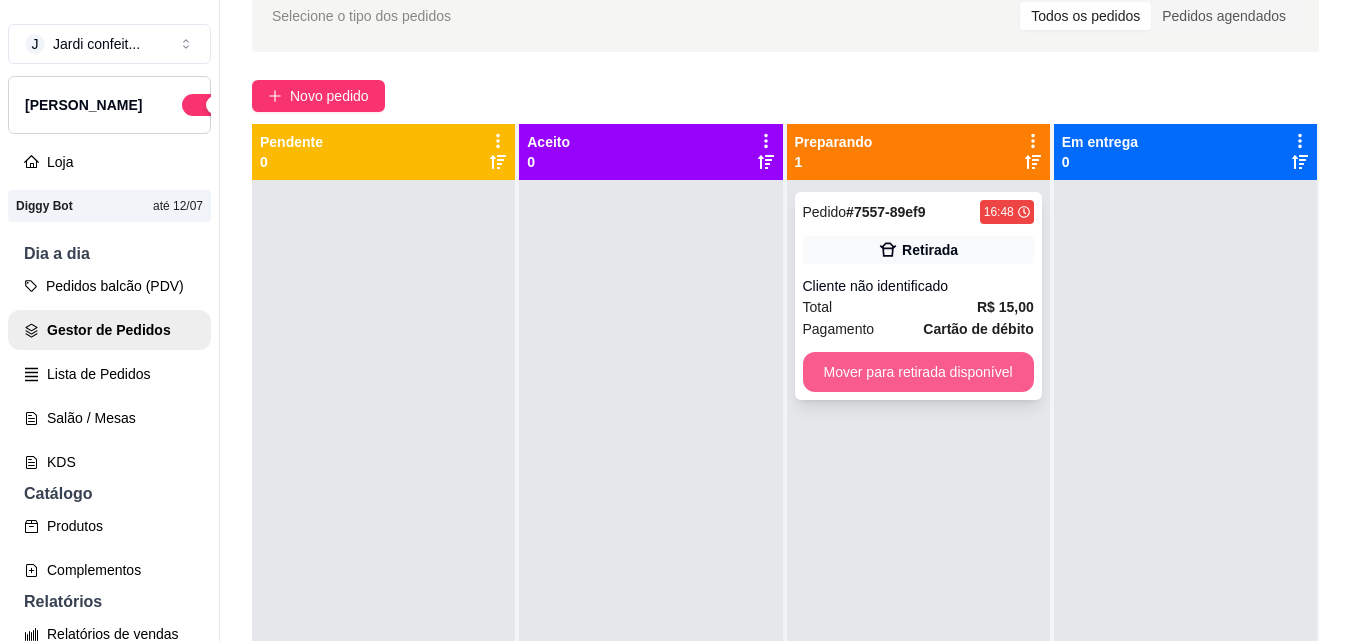 click on "Mover para retirada disponível" at bounding box center (918, 372) 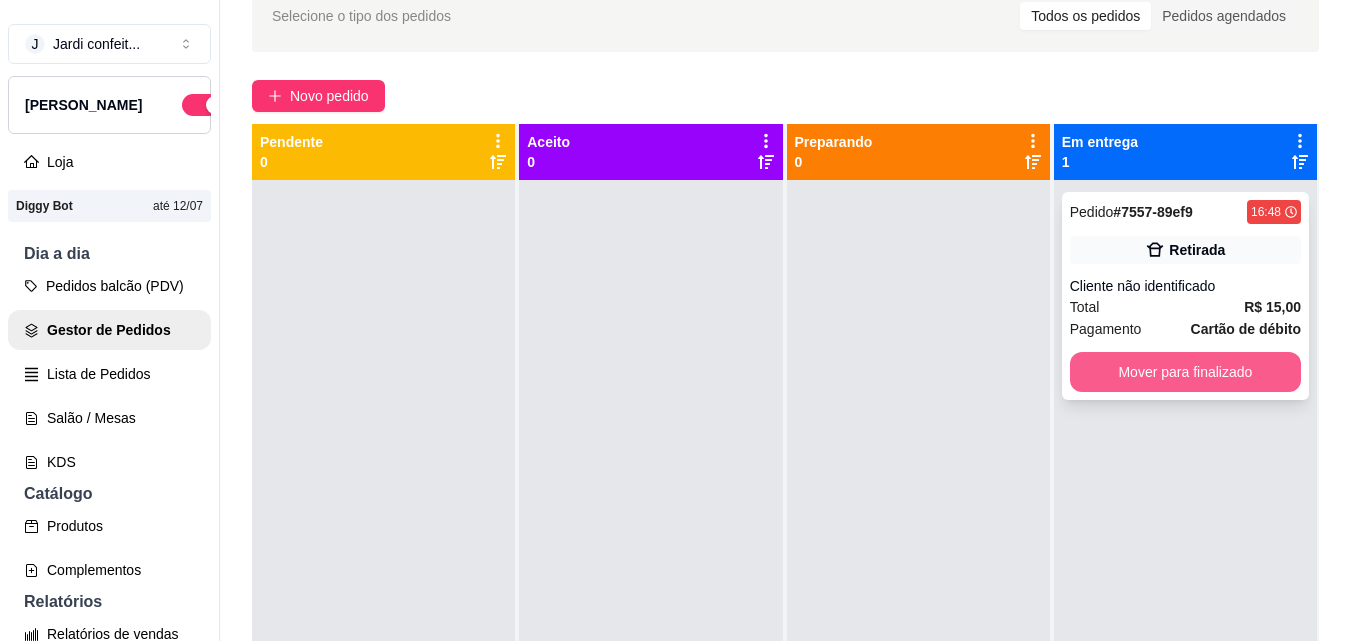 click on "Mover para finalizado" at bounding box center [1185, 372] 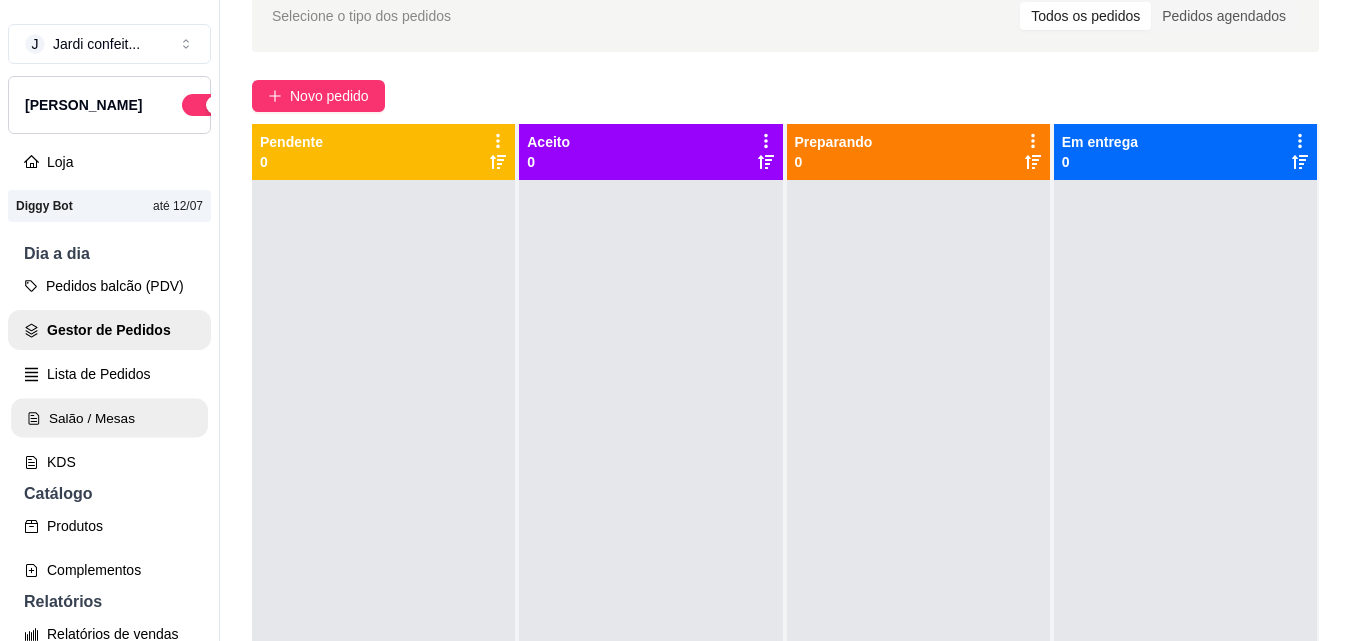 click on "Salão / Mesas" at bounding box center (109, 418) 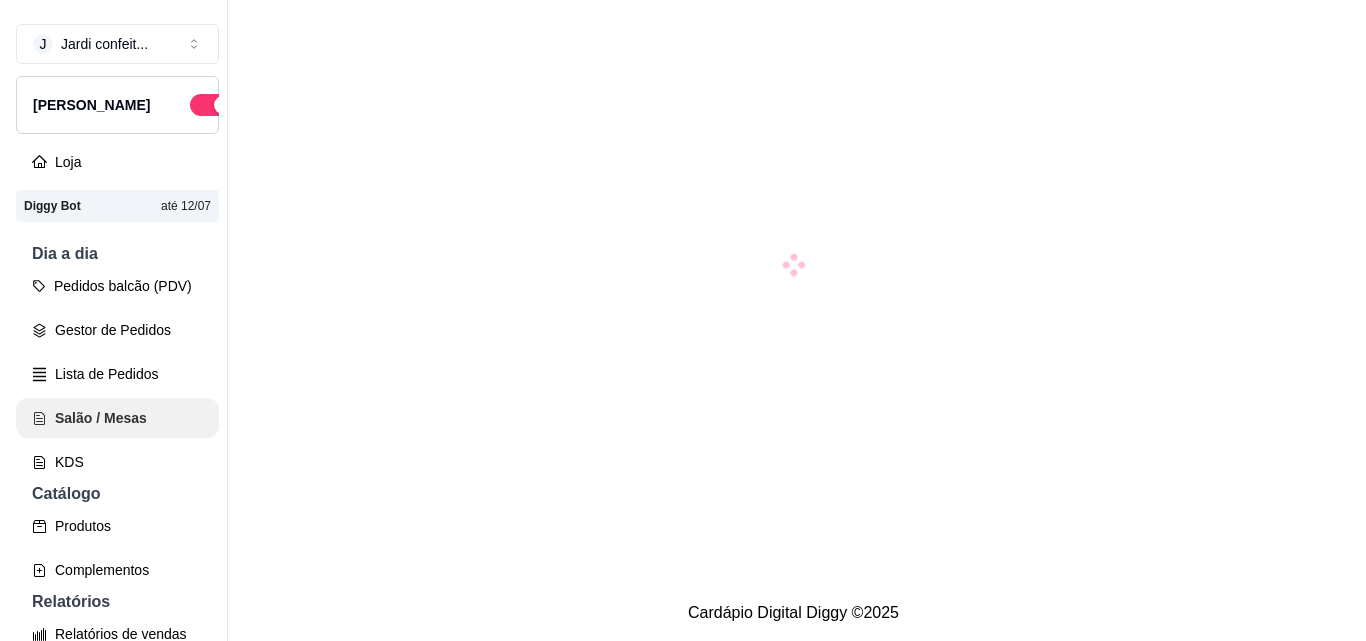 scroll, scrollTop: 0, scrollLeft: 0, axis: both 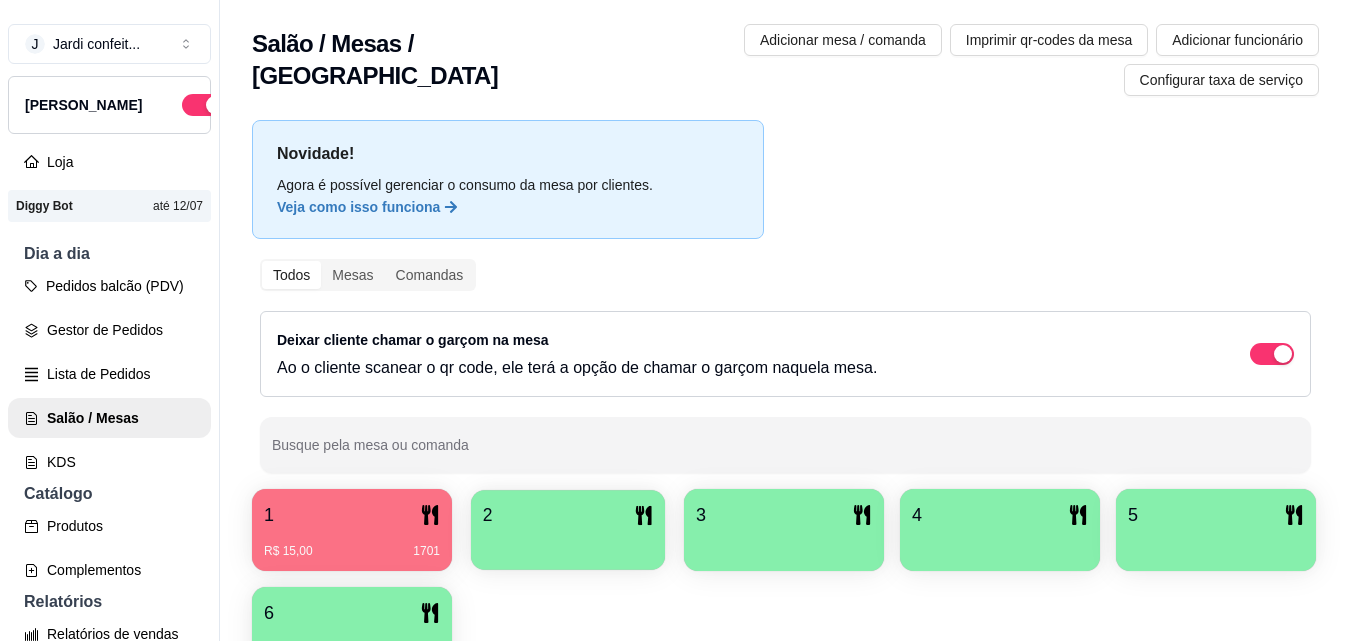 click on "2" at bounding box center [568, 515] 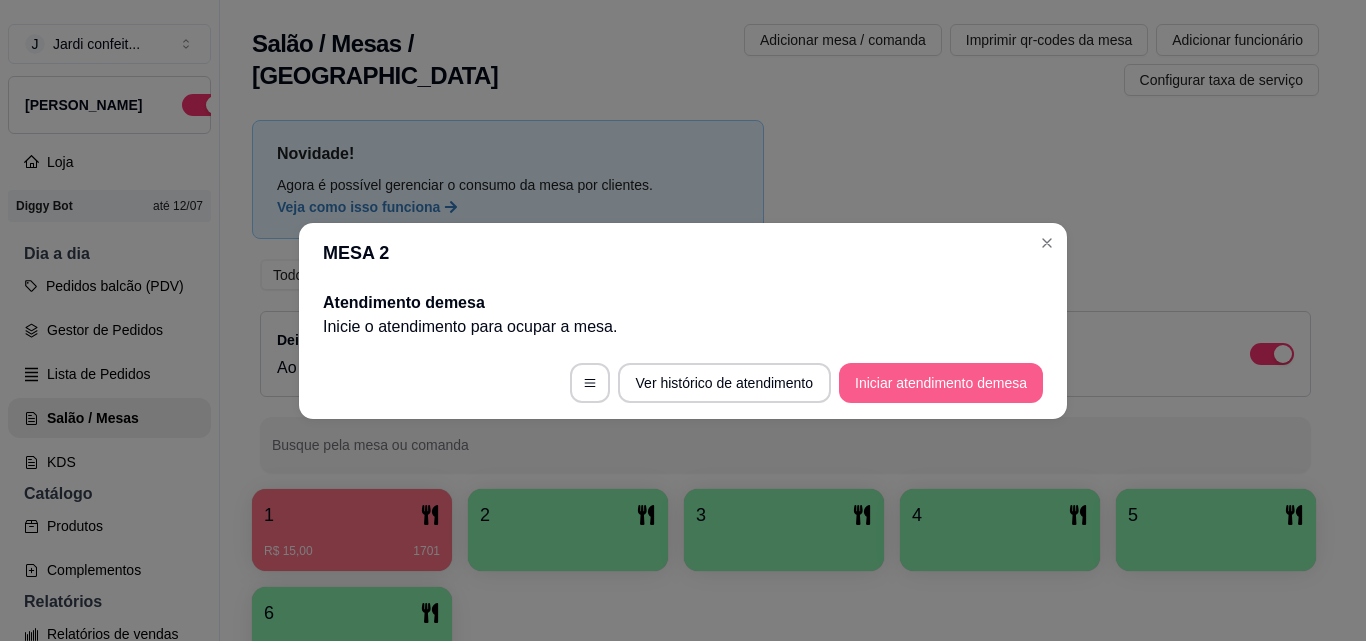 click on "Iniciar atendimento de  mesa" at bounding box center (941, 383) 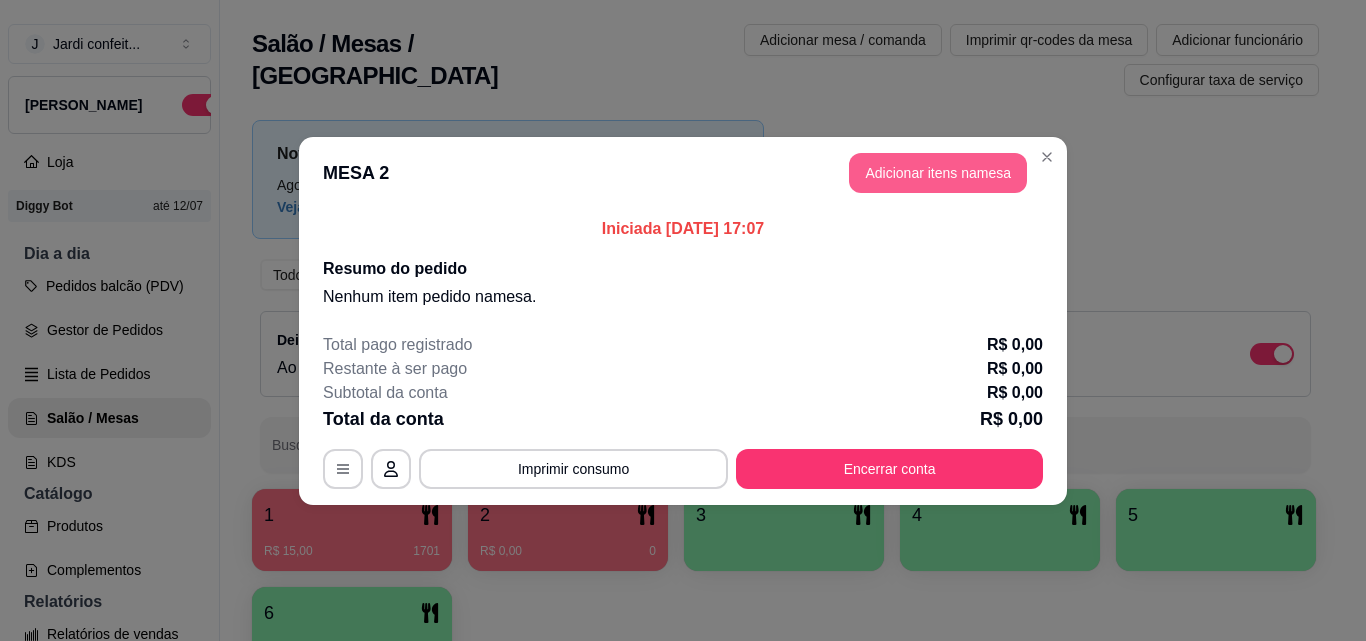 click on "Adicionar itens na  mesa" at bounding box center (938, 173) 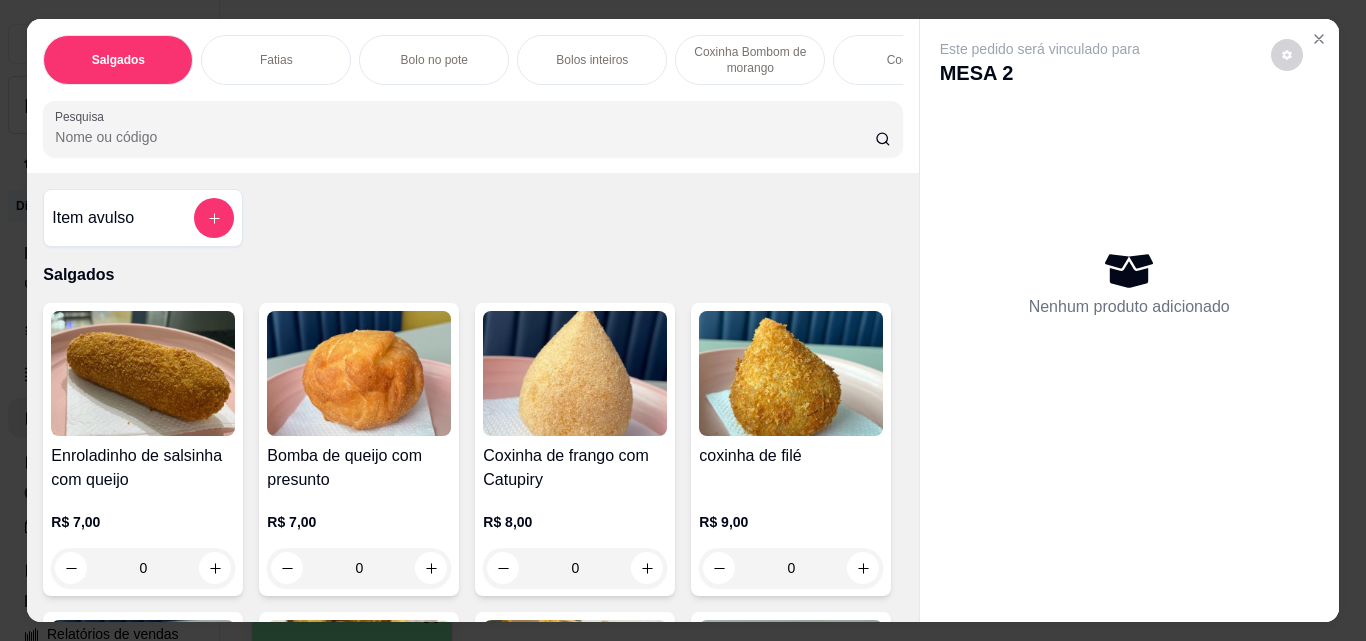 scroll, scrollTop: 0, scrollLeft: 625, axis: horizontal 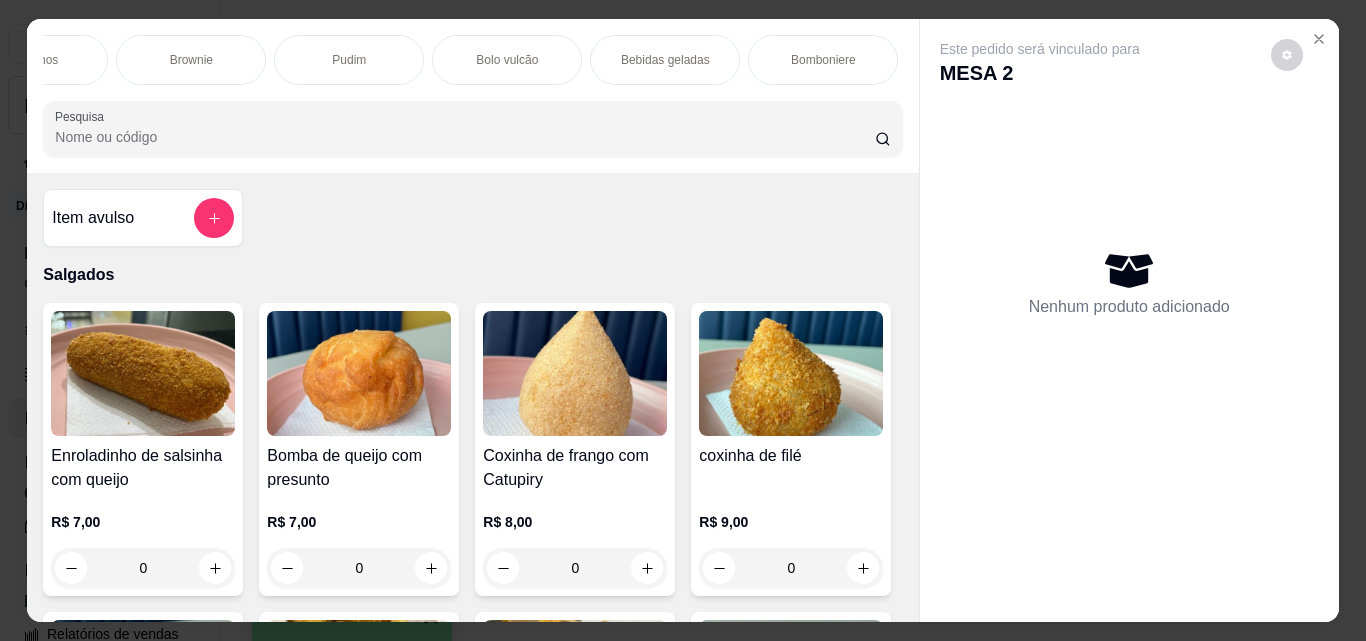 click on "Bolo vulcão" at bounding box center (507, 60) 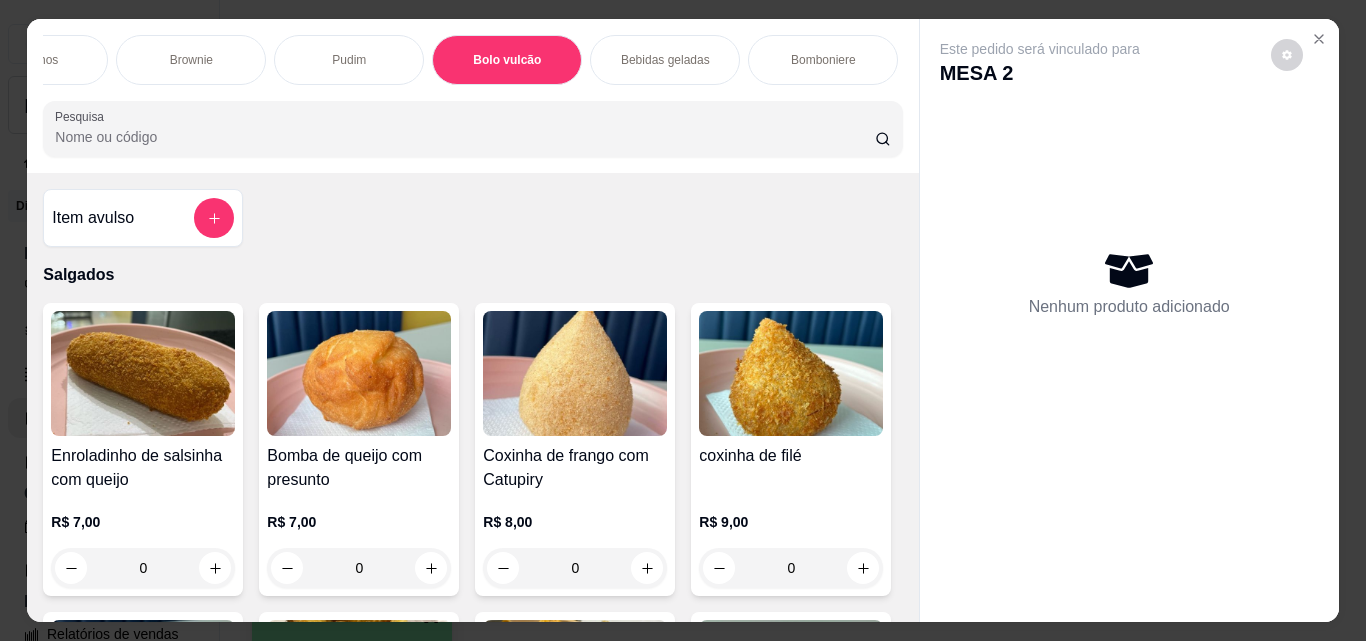 scroll, scrollTop: 5559, scrollLeft: 0, axis: vertical 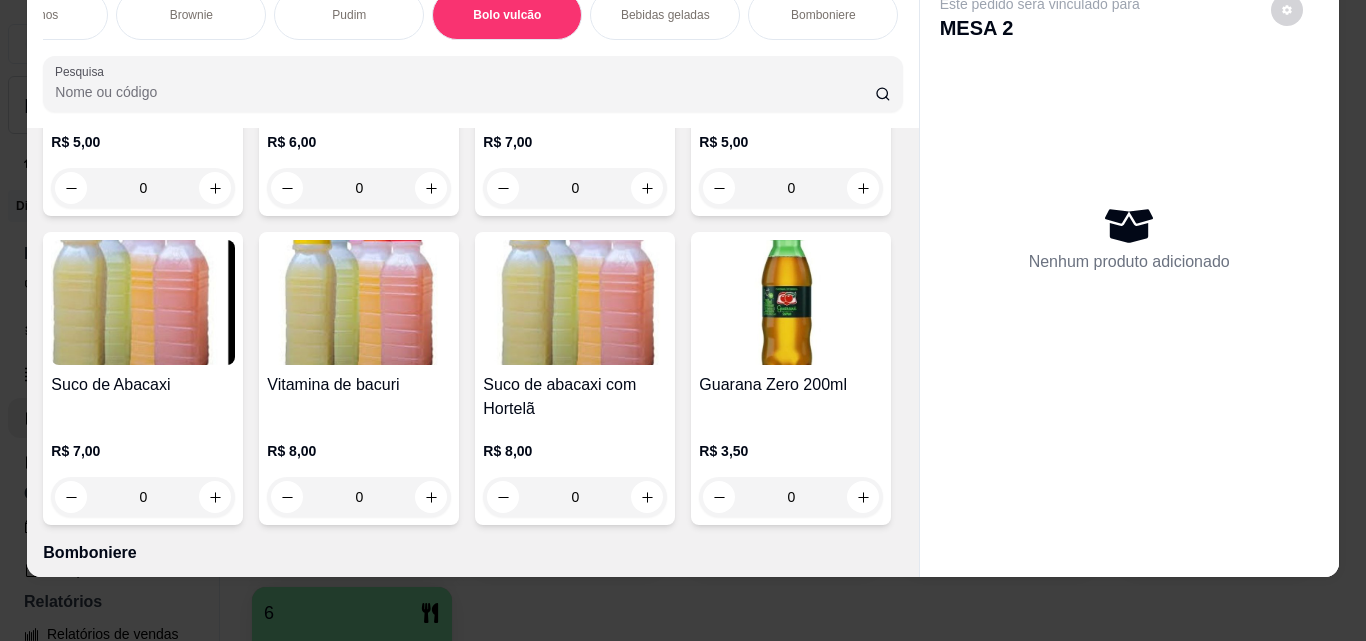click 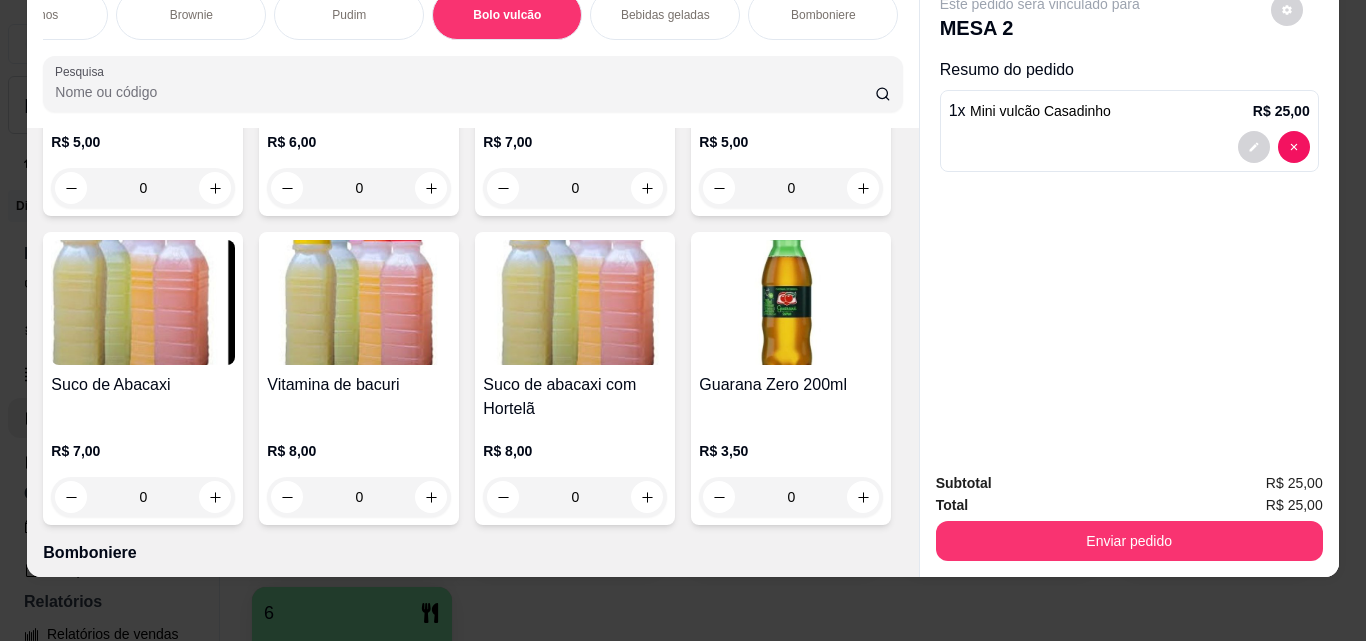 type on "1" 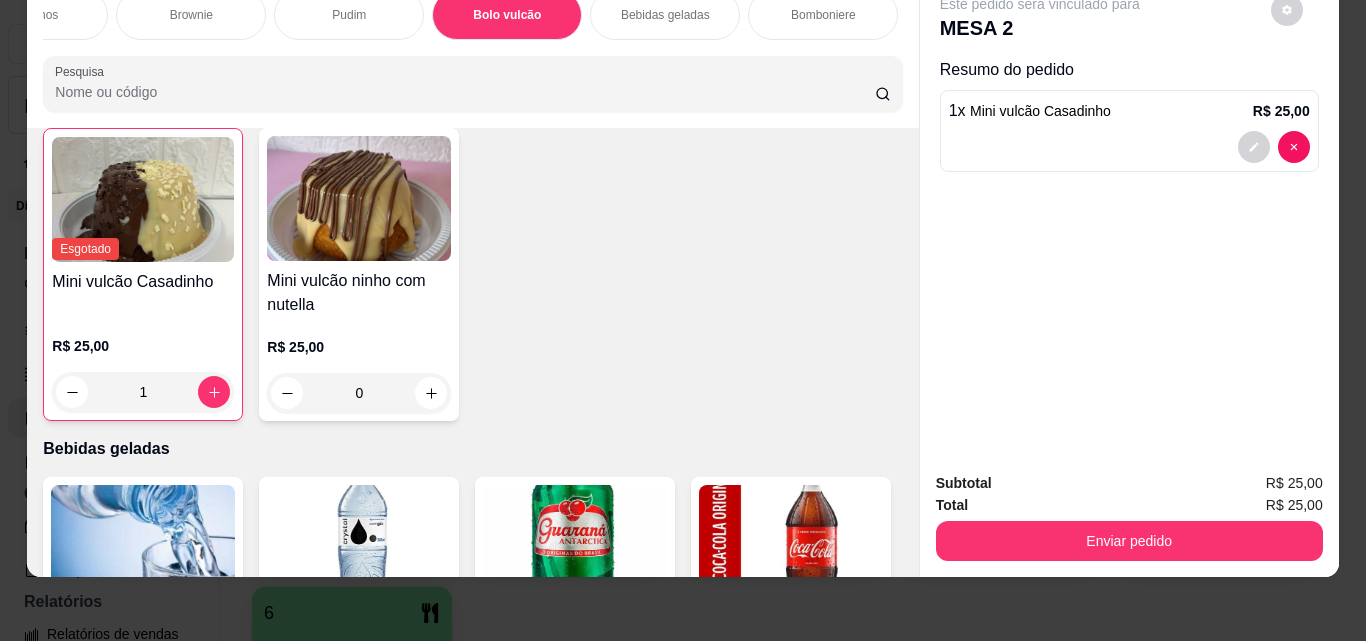 scroll, scrollTop: 3659, scrollLeft: 0, axis: vertical 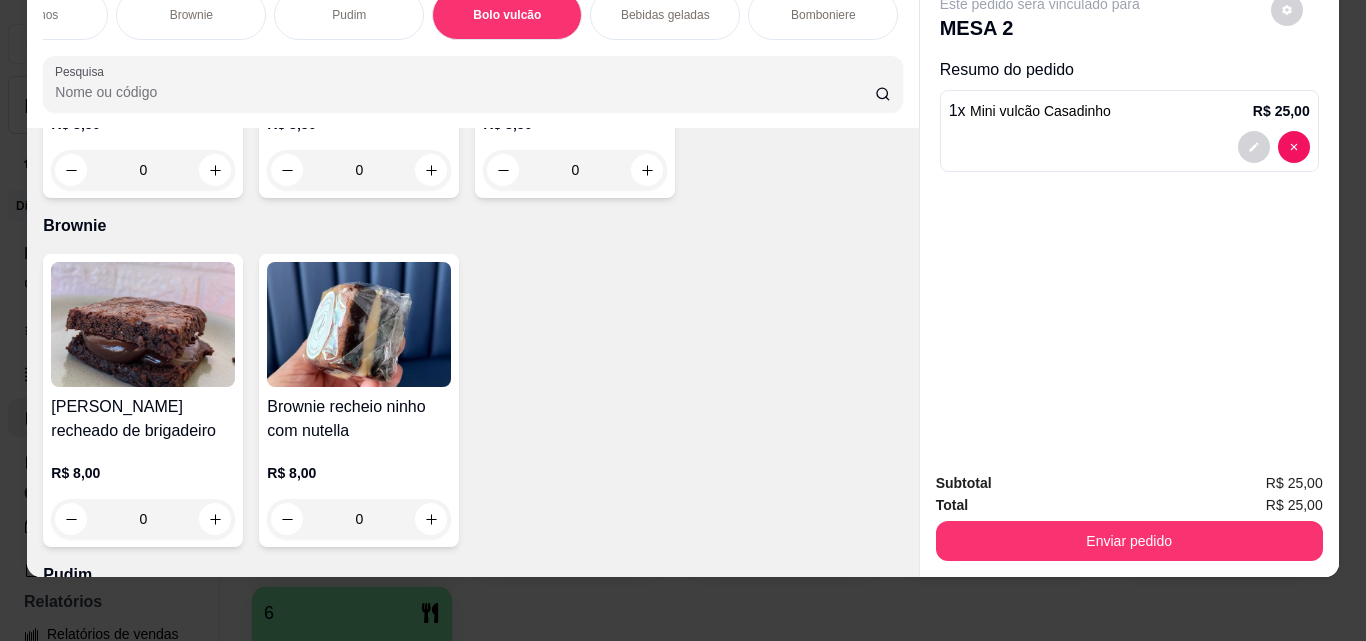 drag, startPoint x: 640, startPoint y: 3, endPoint x: 629, endPoint y: 76, distance: 73.82411 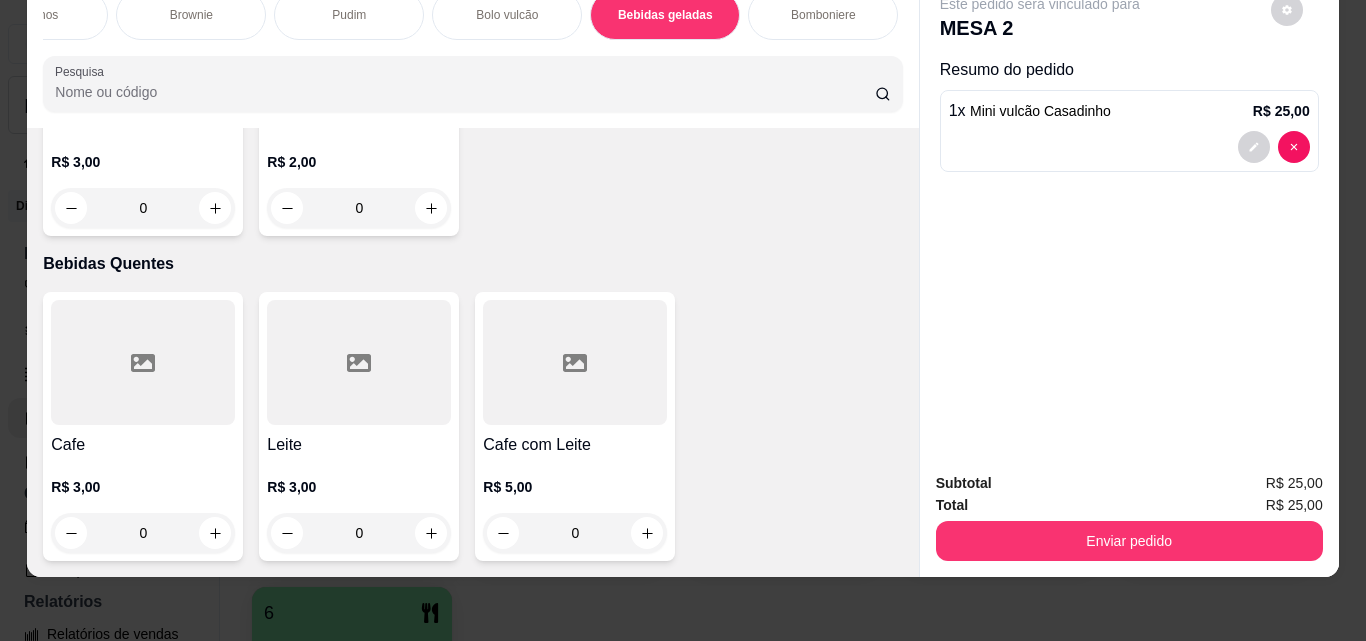 scroll, scrollTop: 7408, scrollLeft: 0, axis: vertical 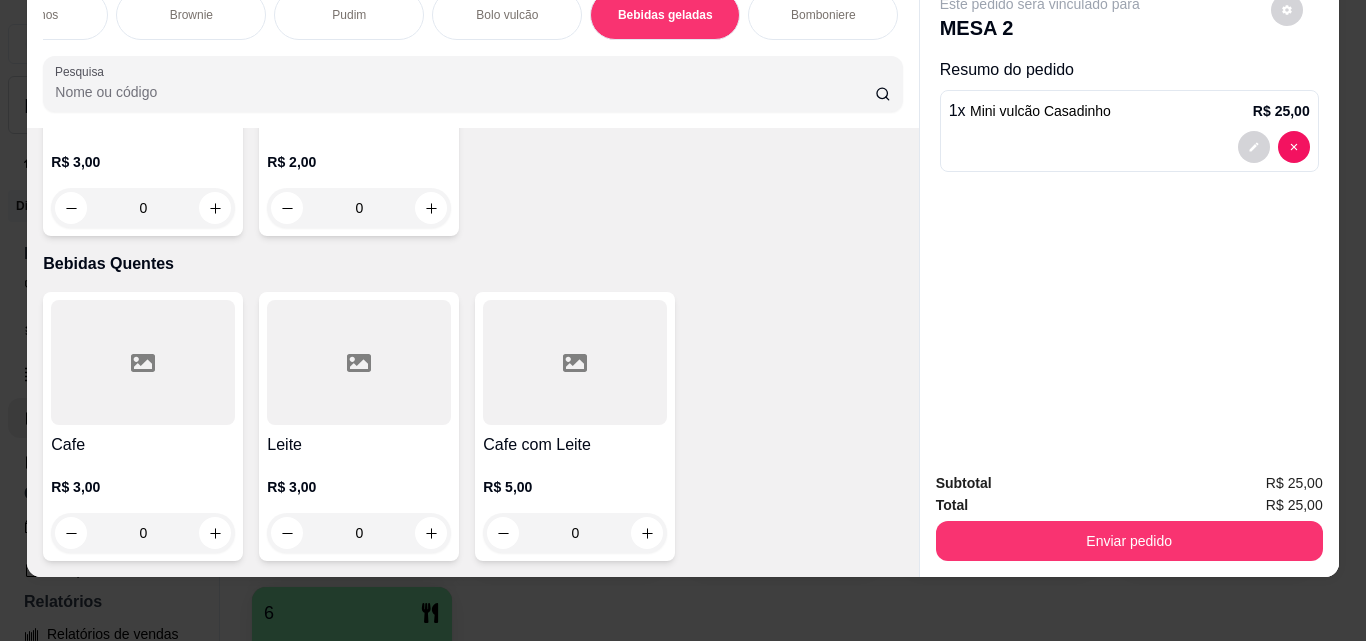 click 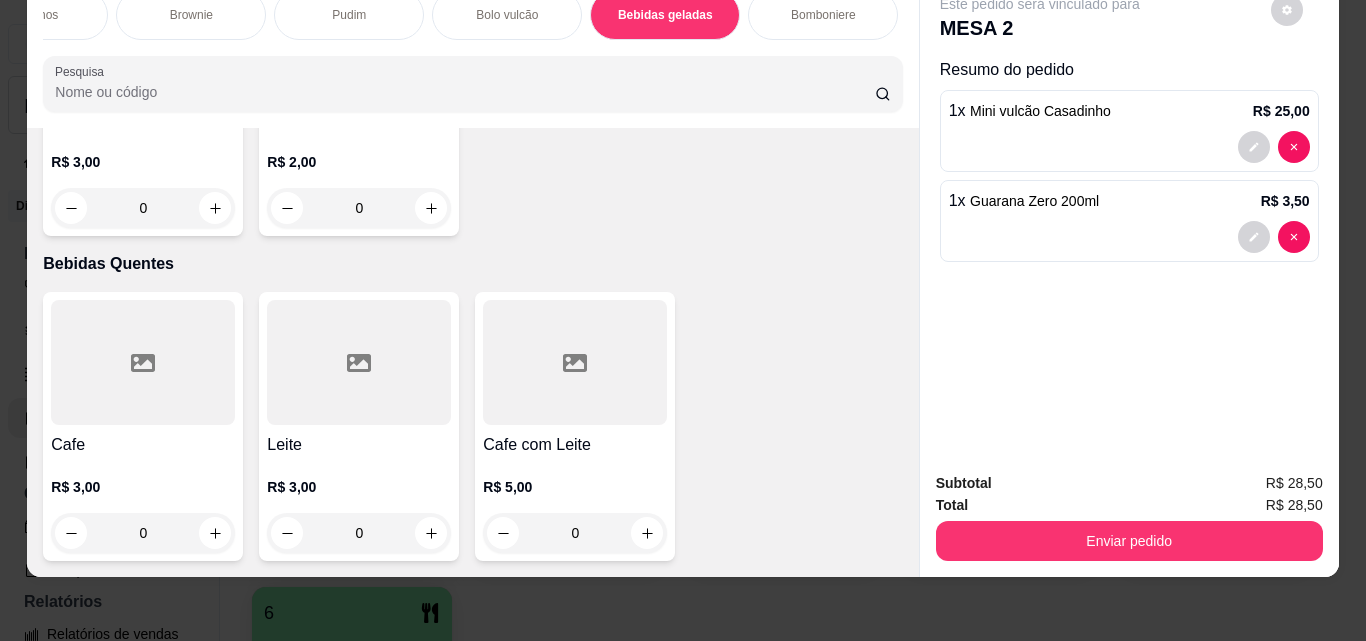 scroll, scrollTop: 7109, scrollLeft: 0, axis: vertical 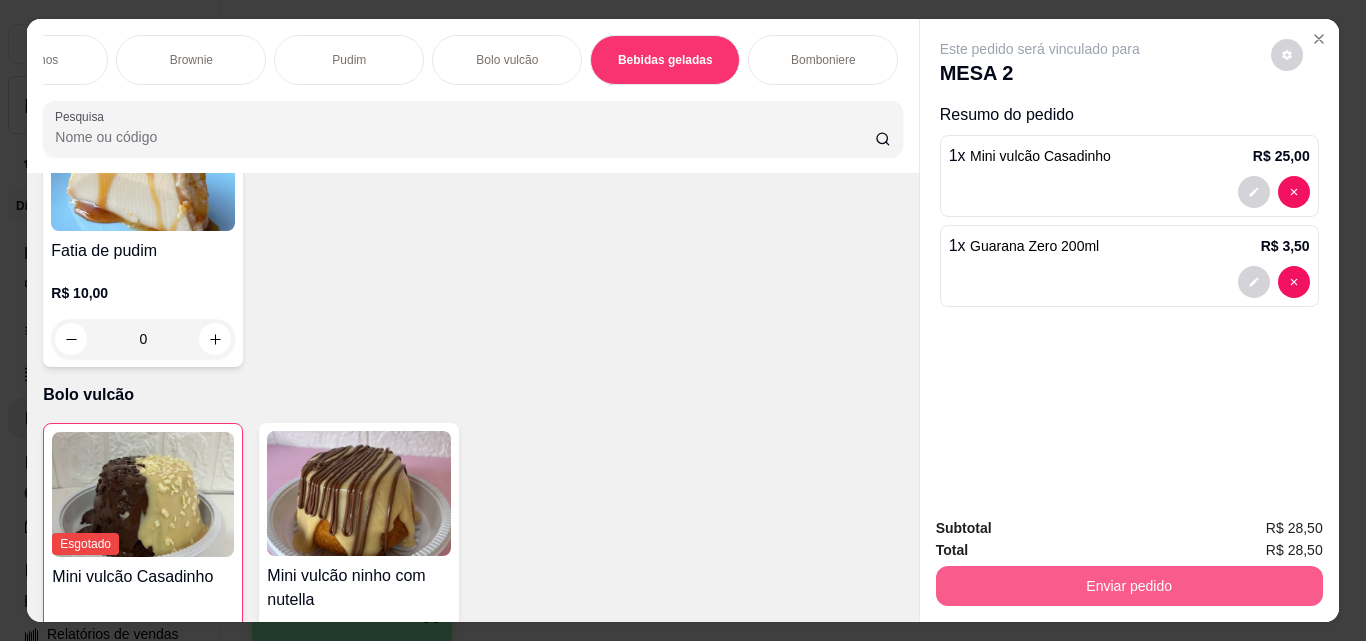click on "Enviar pedido" at bounding box center [1129, 586] 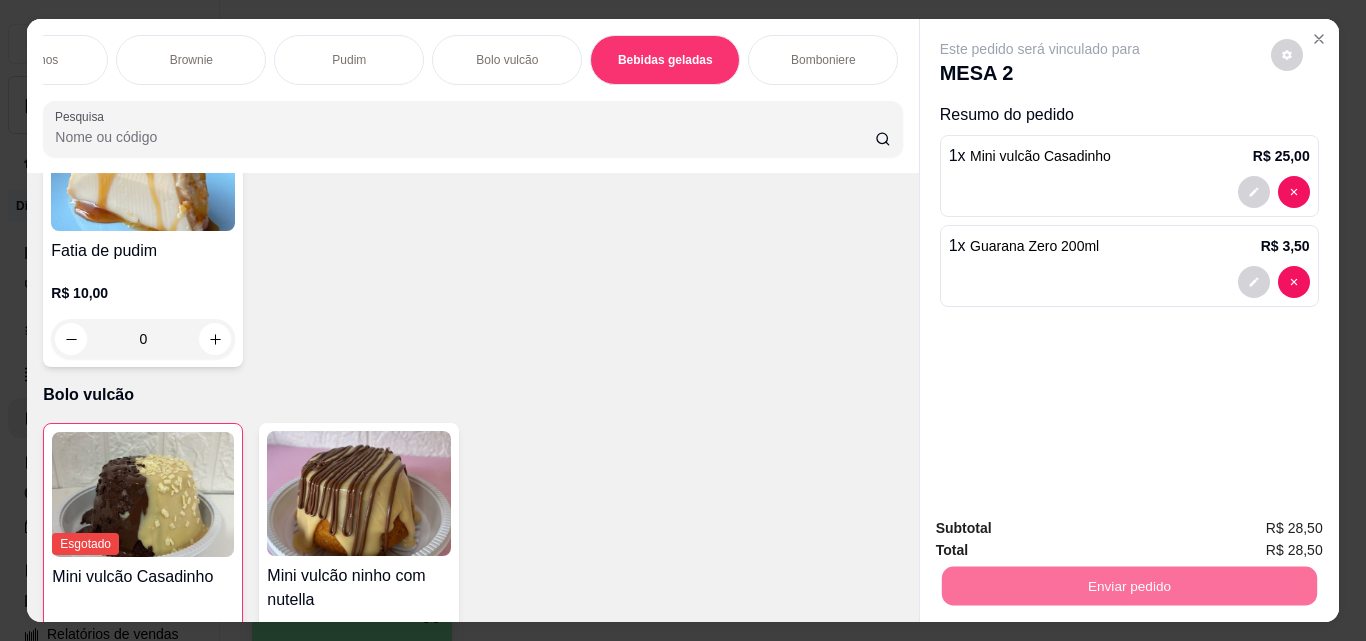 click on "Não registrar e enviar pedido" at bounding box center (1063, 529) 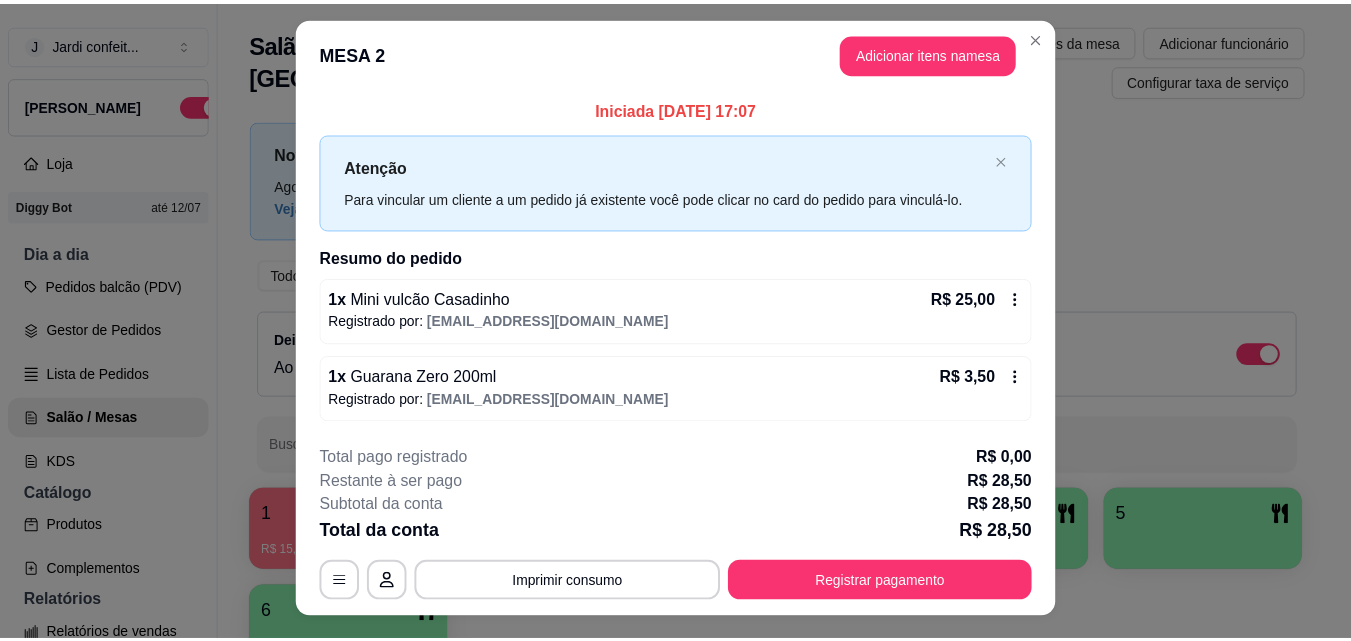 scroll, scrollTop: 0, scrollLeft: 0, axis: both 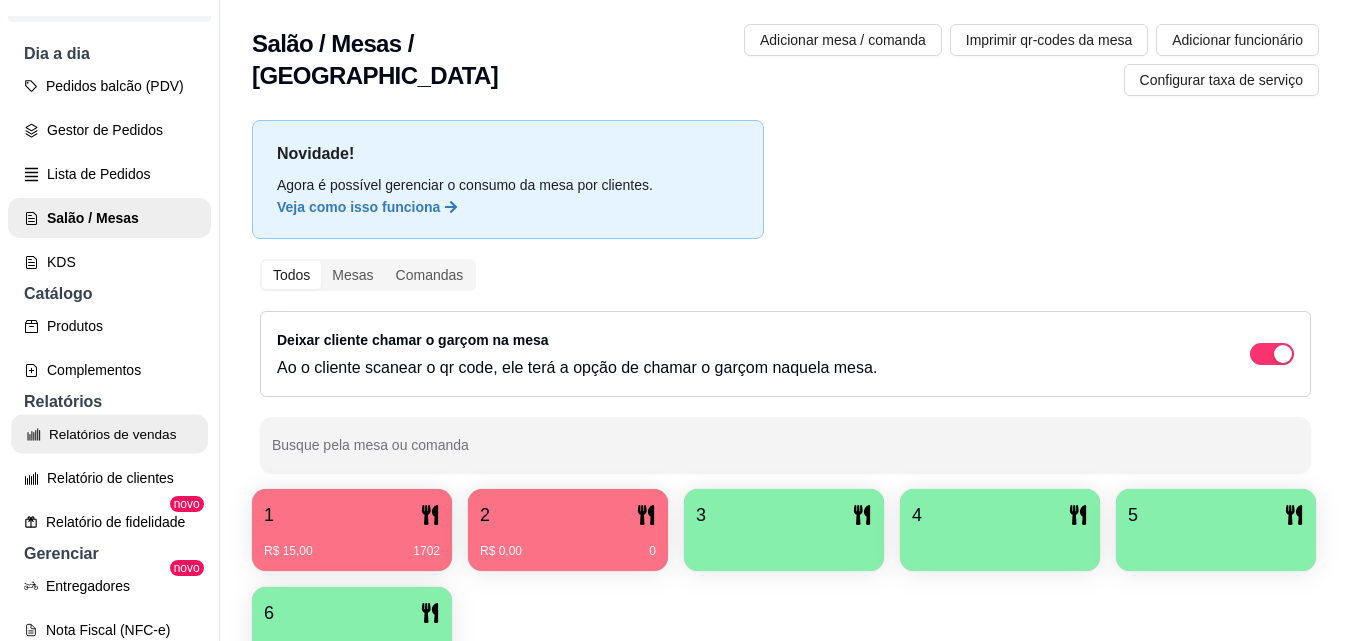 click on "Relatórios de vendas" at bounding box center (109, 434) 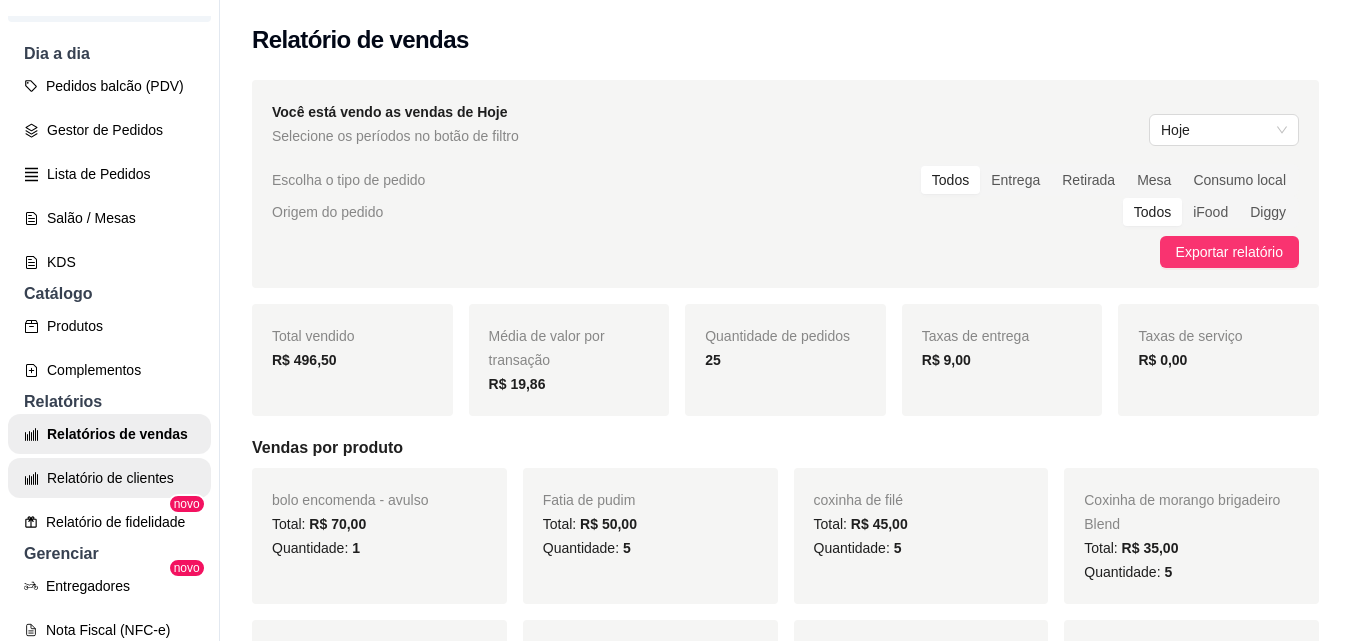 scroll, scrollTop: 0, scrollLeft: 0, axis: both 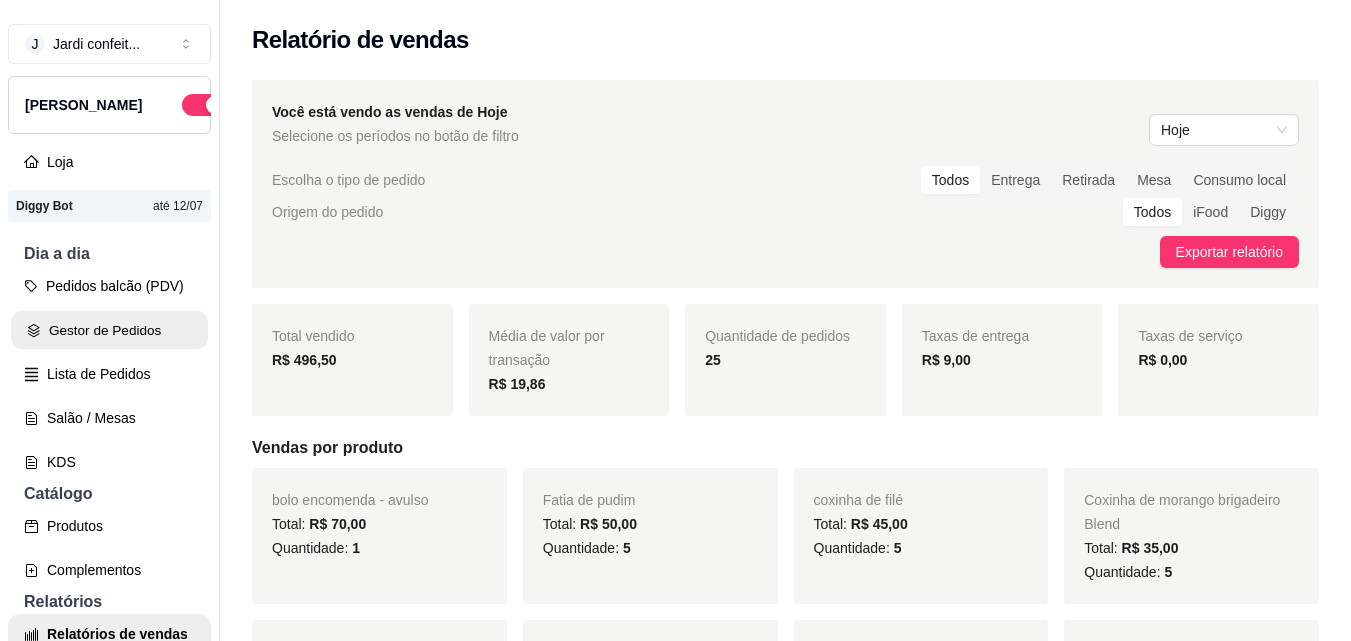 click on "Gestor de Pedidos" at bounding box center (109, 330) 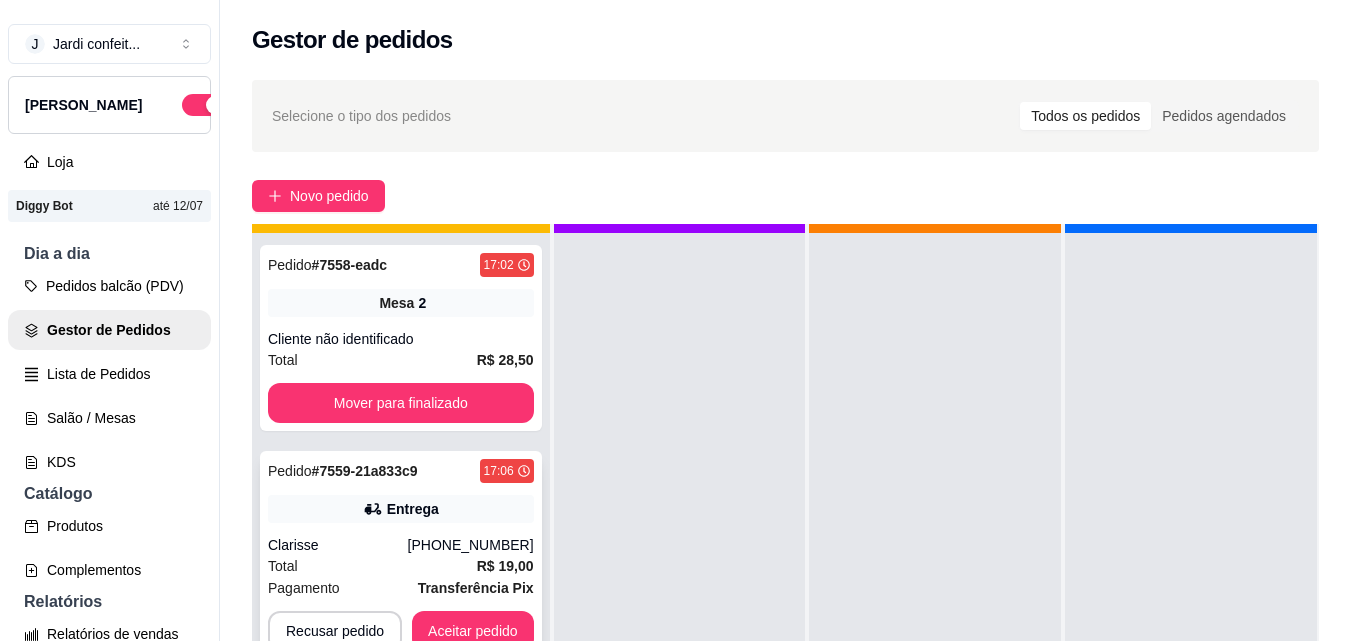 scroll, scrollTop: 71, scrollLeft: 0, axis: vertical 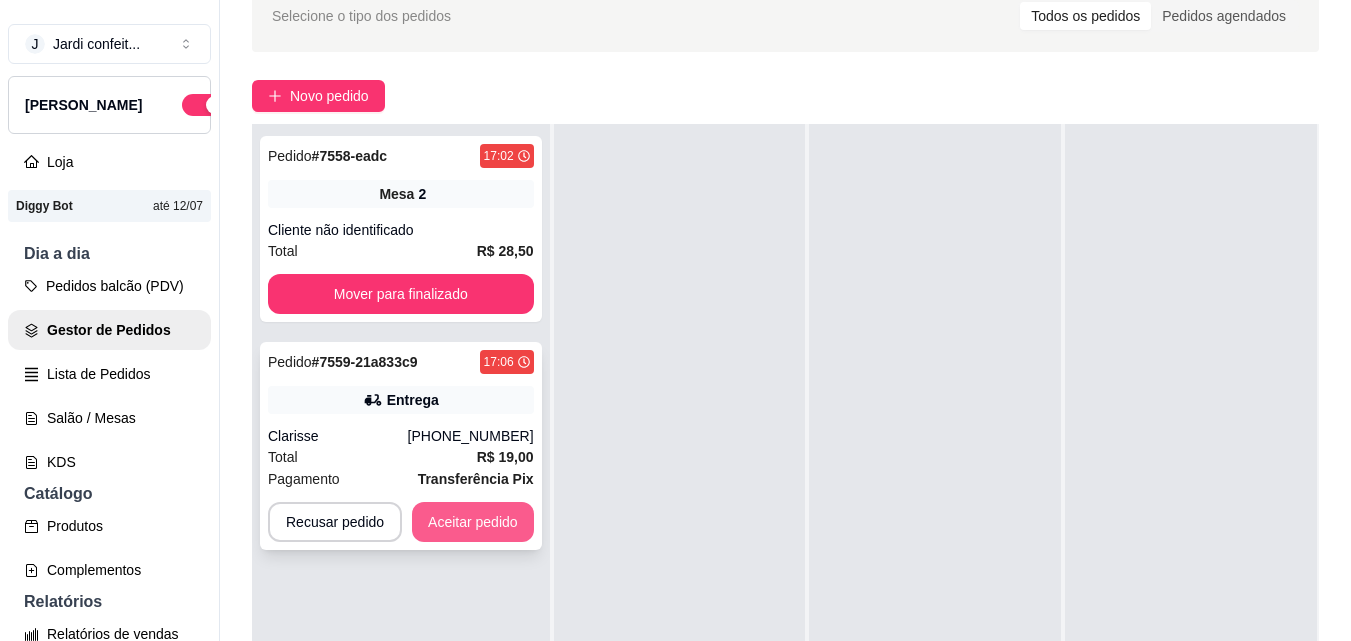 click on "Aceitar pedido" at bounding box center [473, 522] 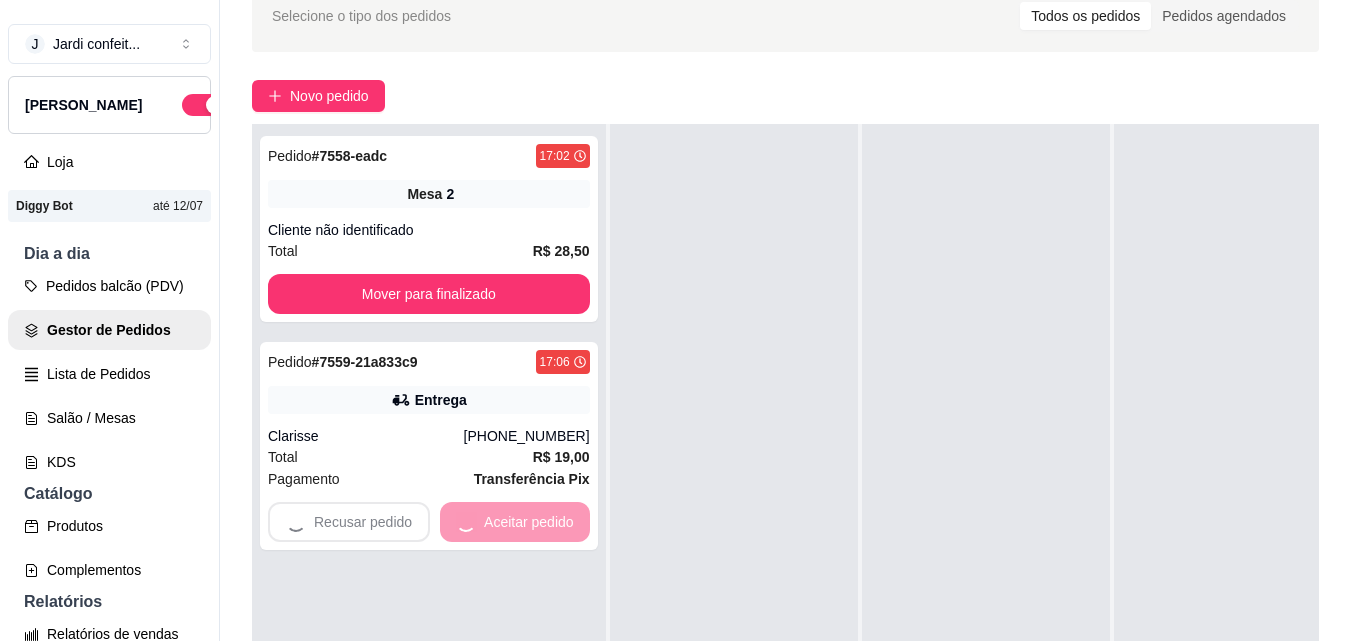 scroll, scrollTop: 56, scrollLeft: 0, axis: vertical 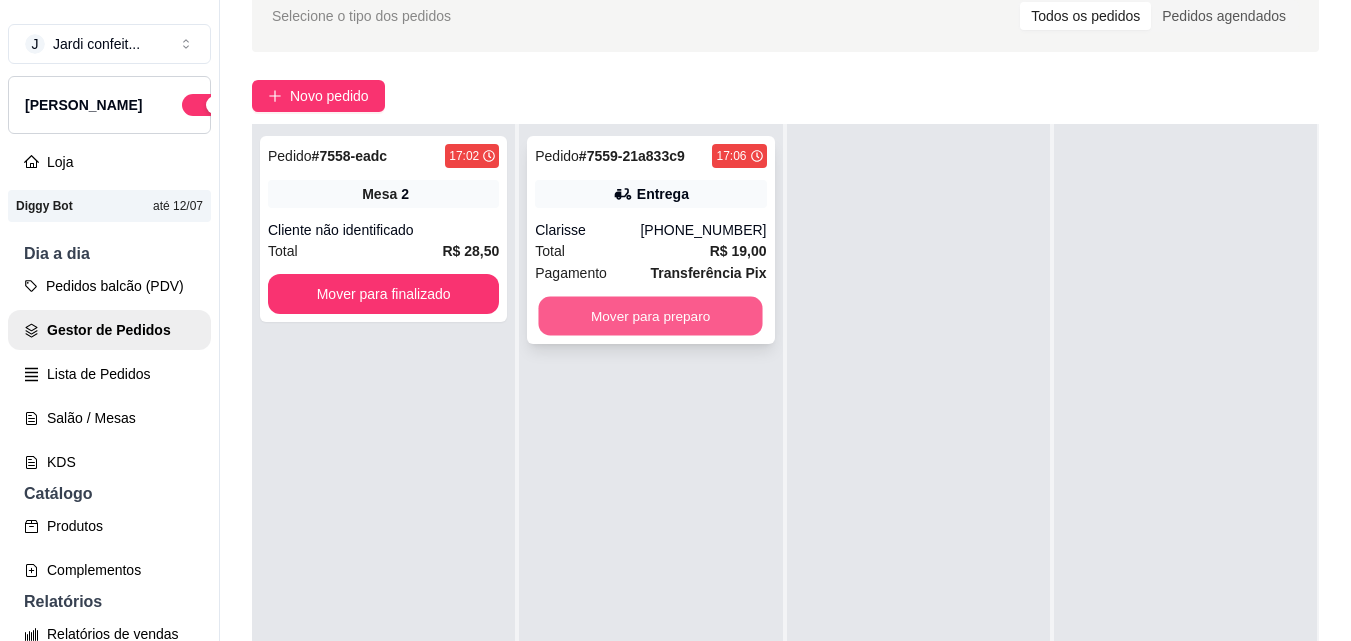 click on "Mover para preparo" at bounding box center (651, 316) 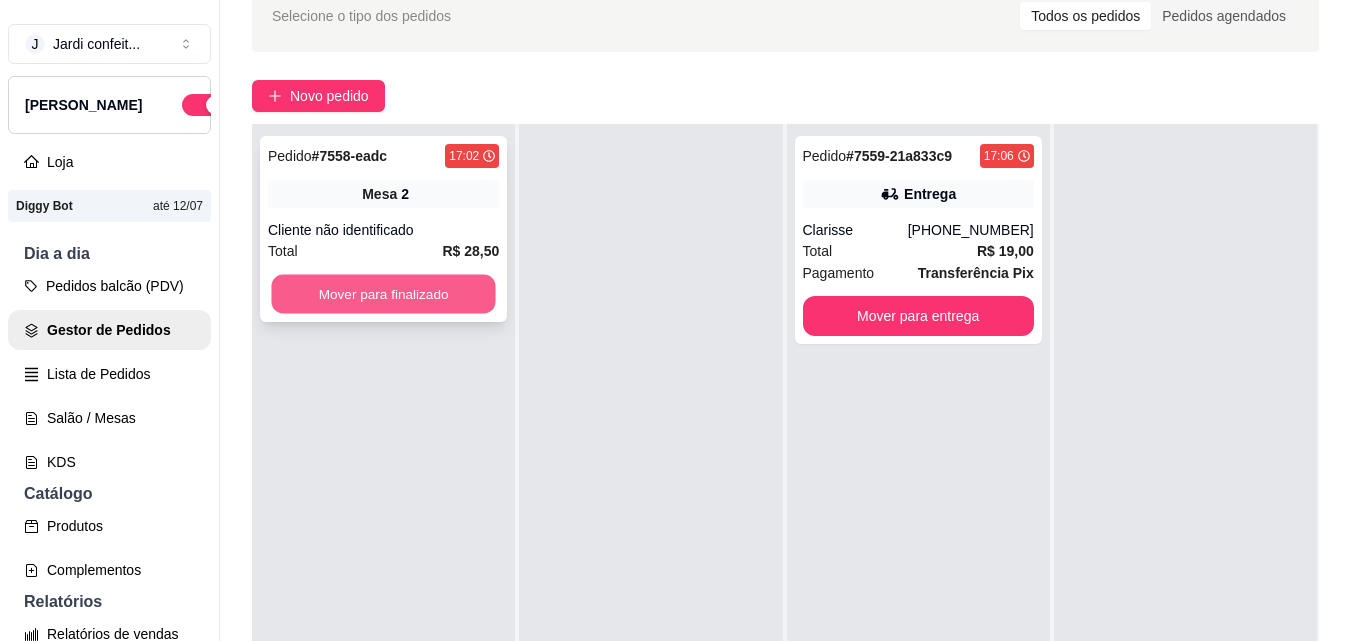 click on "Mover para finalizado" at bounding box center (383, 294) 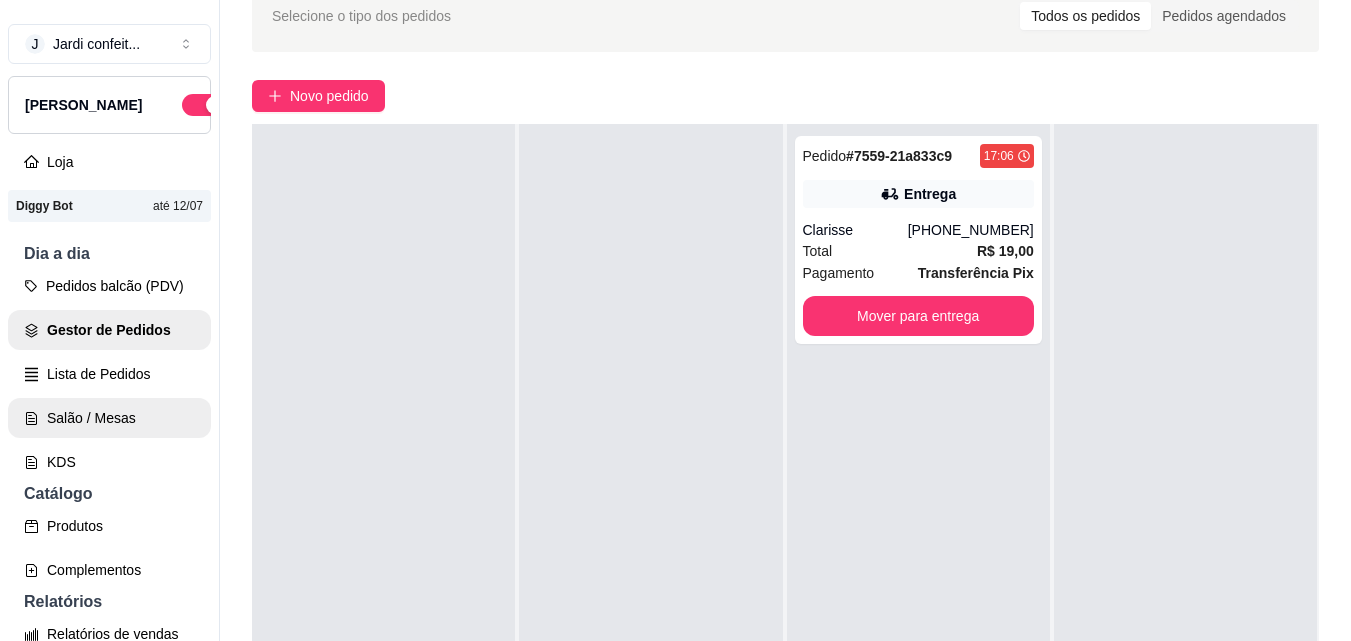 click on "Salão / Mesas" at bounding box center [109, 418] 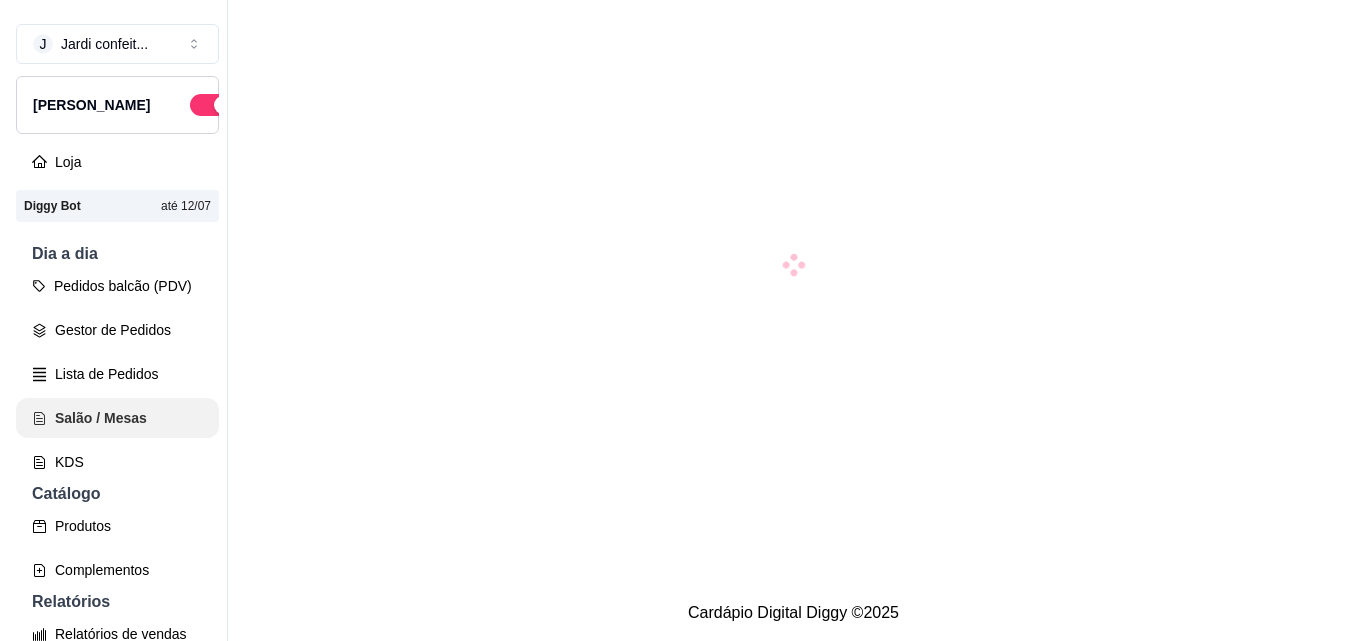 scroll, scrollTop: 0, scrollLeft: 0, axis: both 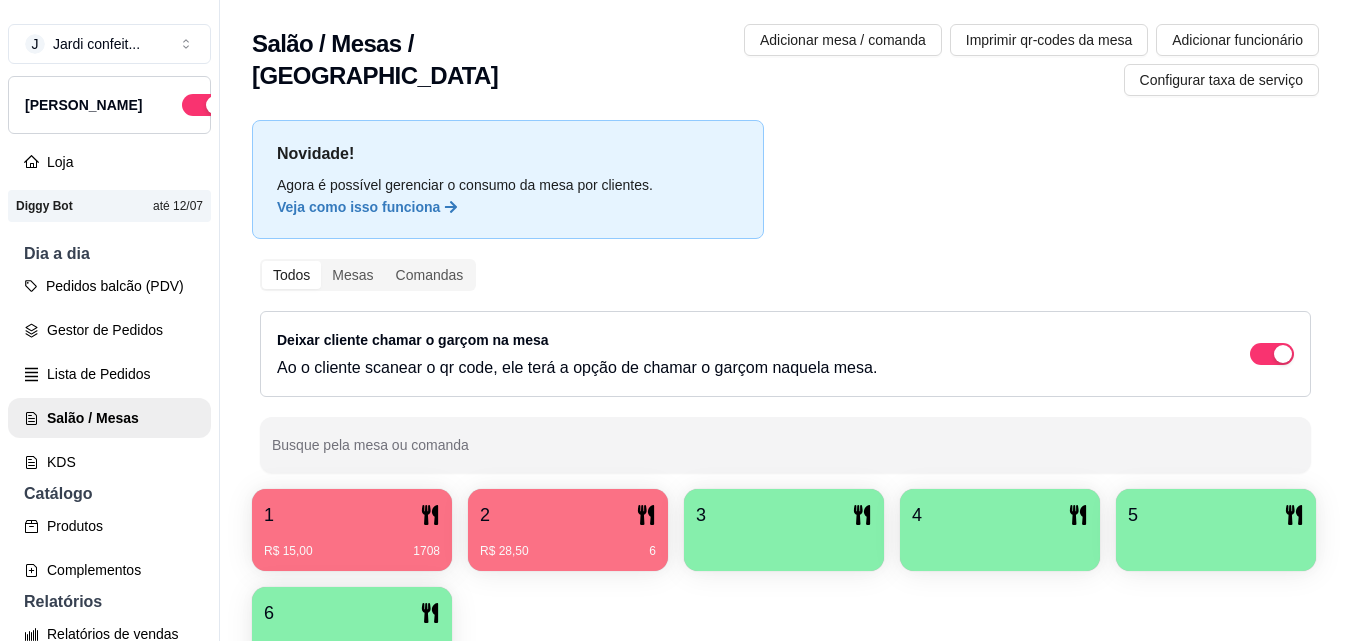 click on "R$ 28,50 6" at bounding box center (568, 544) 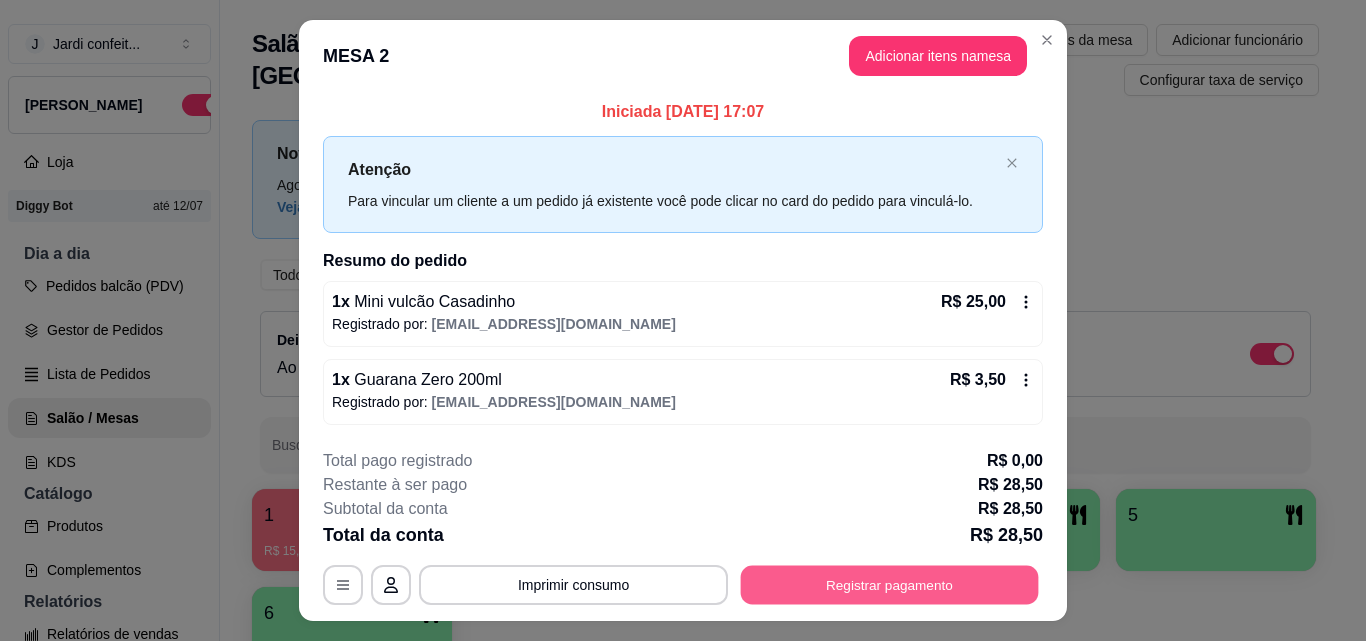 click on "Registrar pagamento" at bounding box center [890, 585] 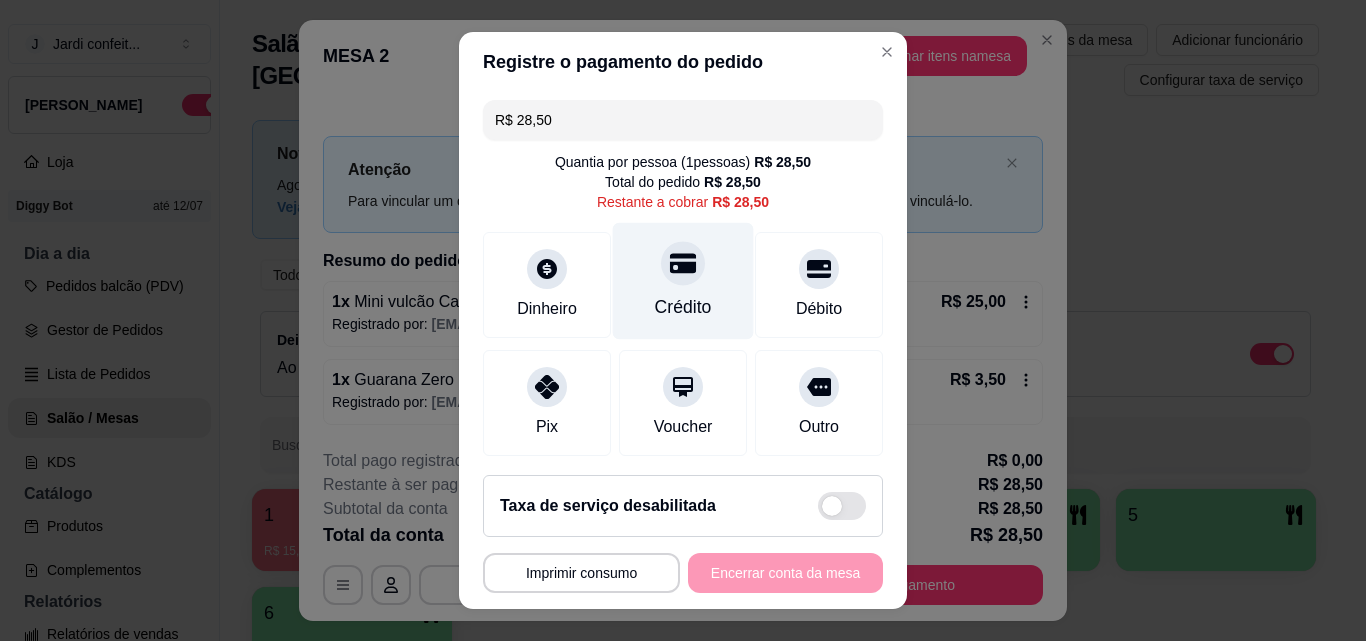 click at bounding box center (683, 263) 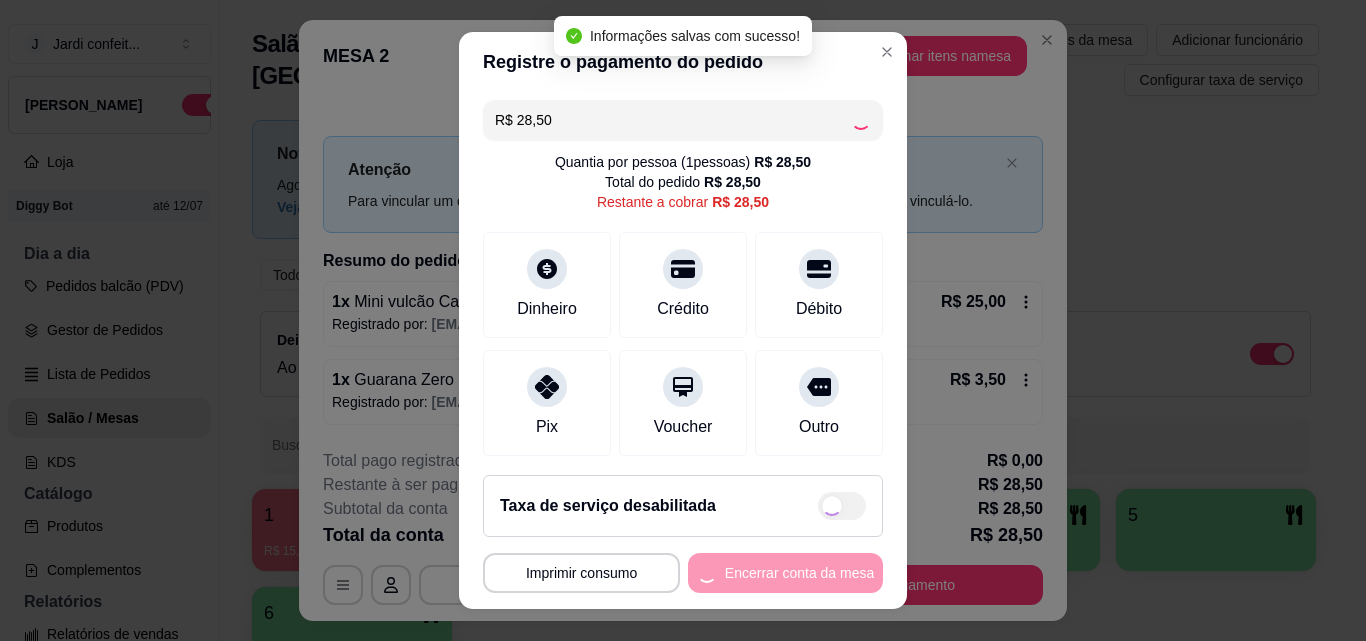 type on "R$ 0,00" 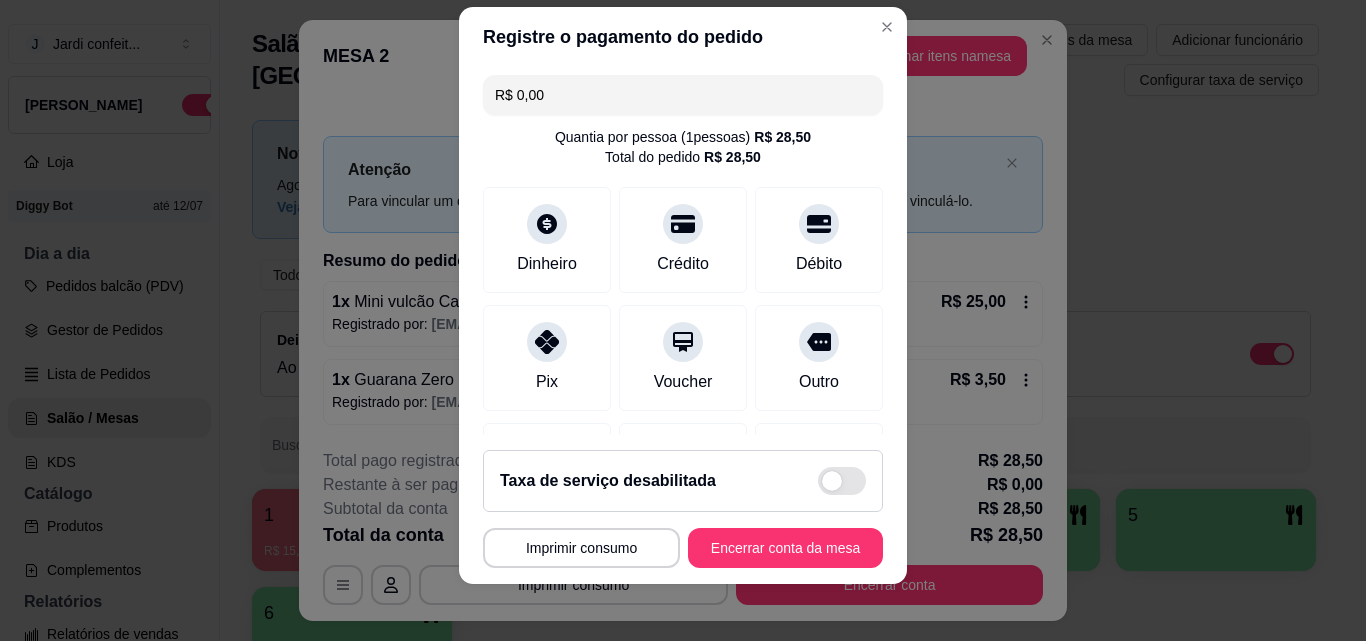 scroll, scrollTop: 32, scrollLeft: 0, axis: vertical 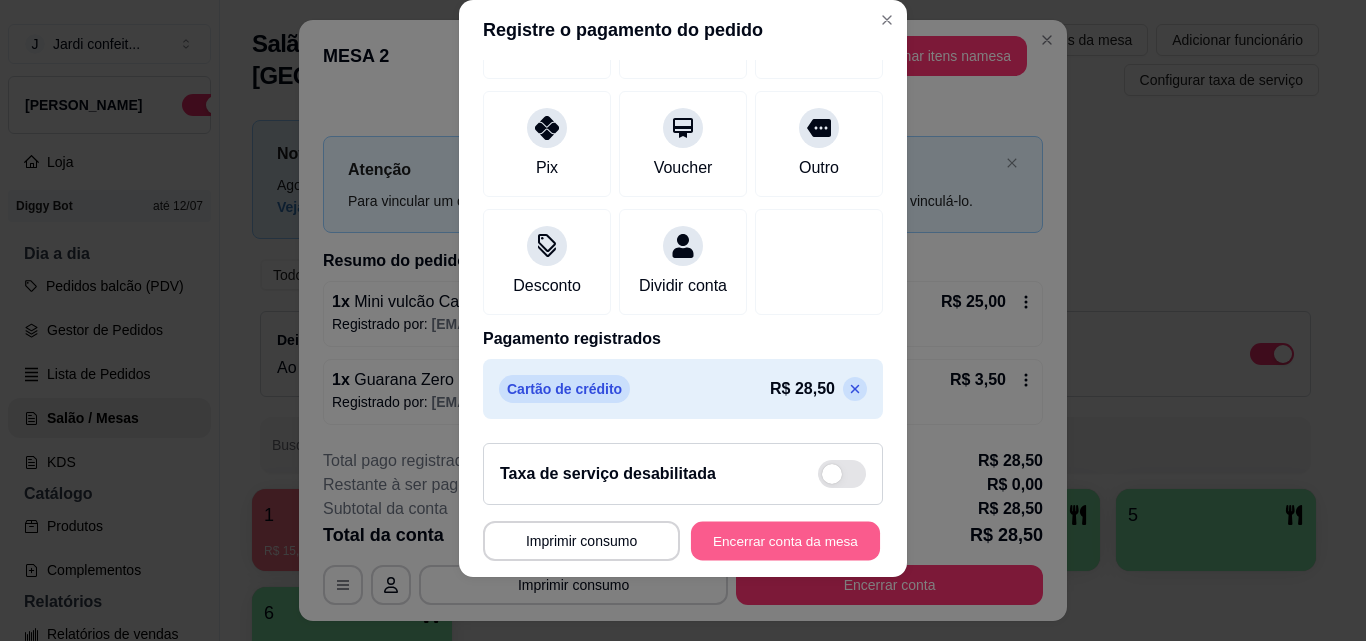 click on "Encerrar conta da mesa" at bounding box center [785, 541] 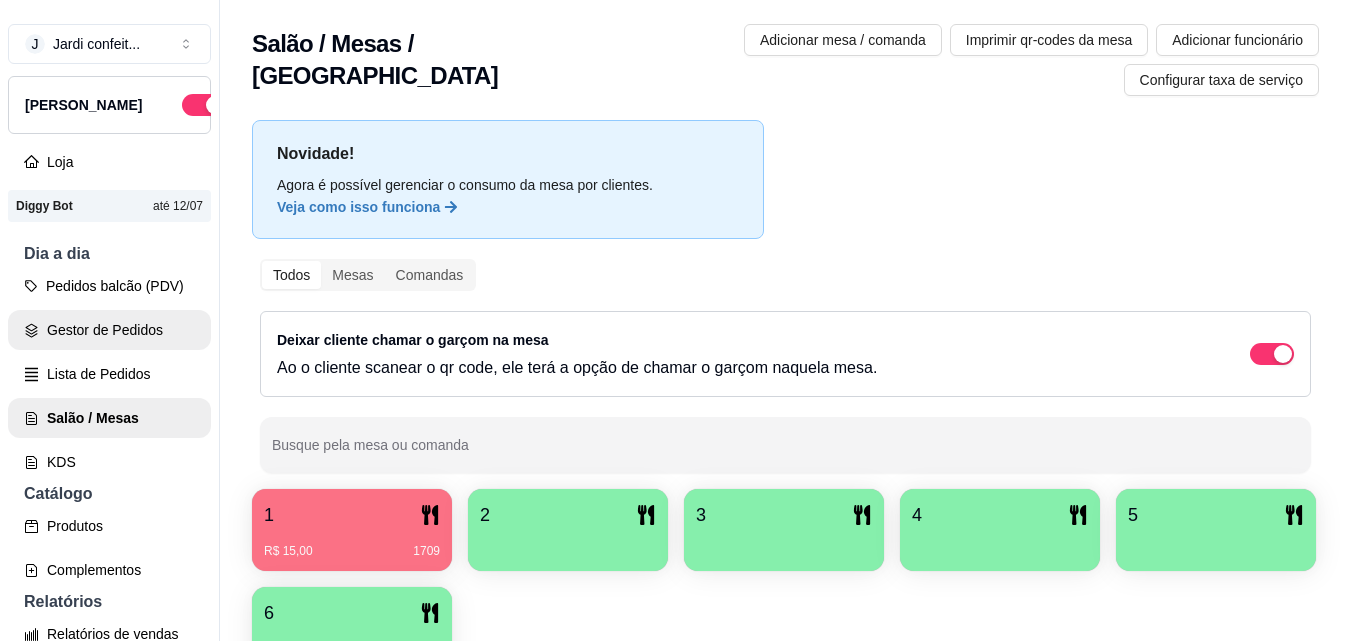 click on "Gestor de Pedidos" at bounding box center [109, 330] 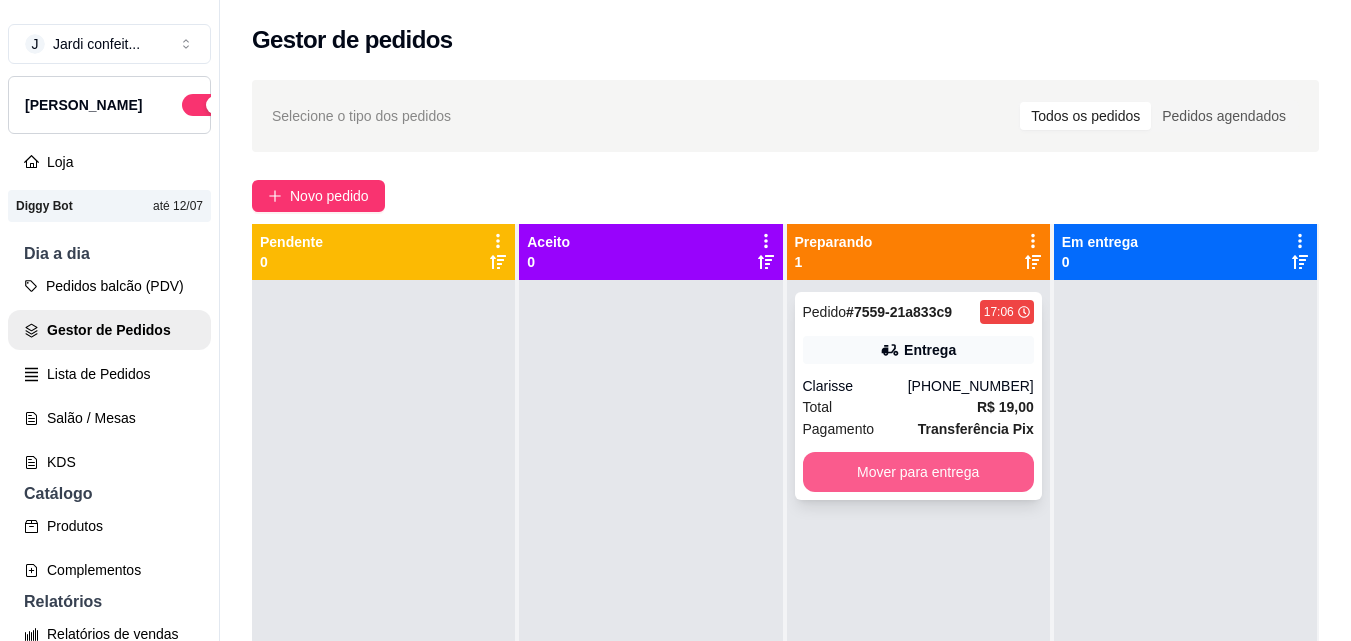 click on "Mover para entrega" at bounding box center (918, 472) 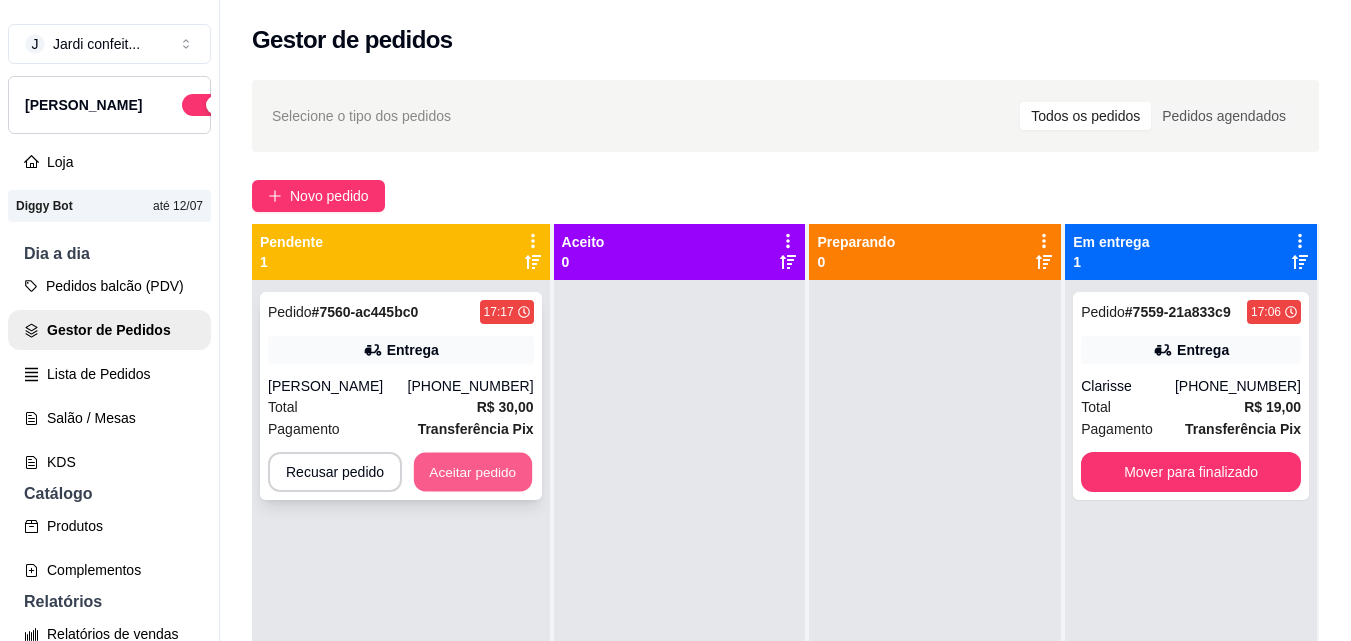 click on "Aceitar pedido" at bounding box center (473, 472) 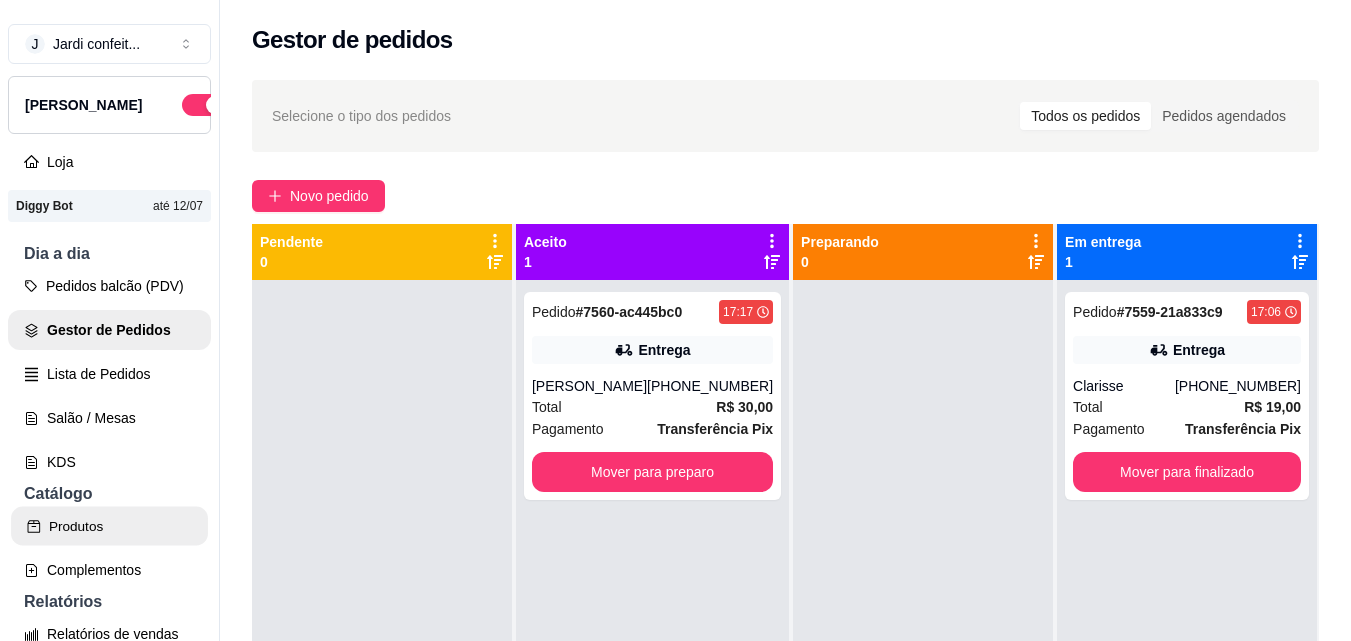 click on "Produtos" at bounding box center [109, 526] 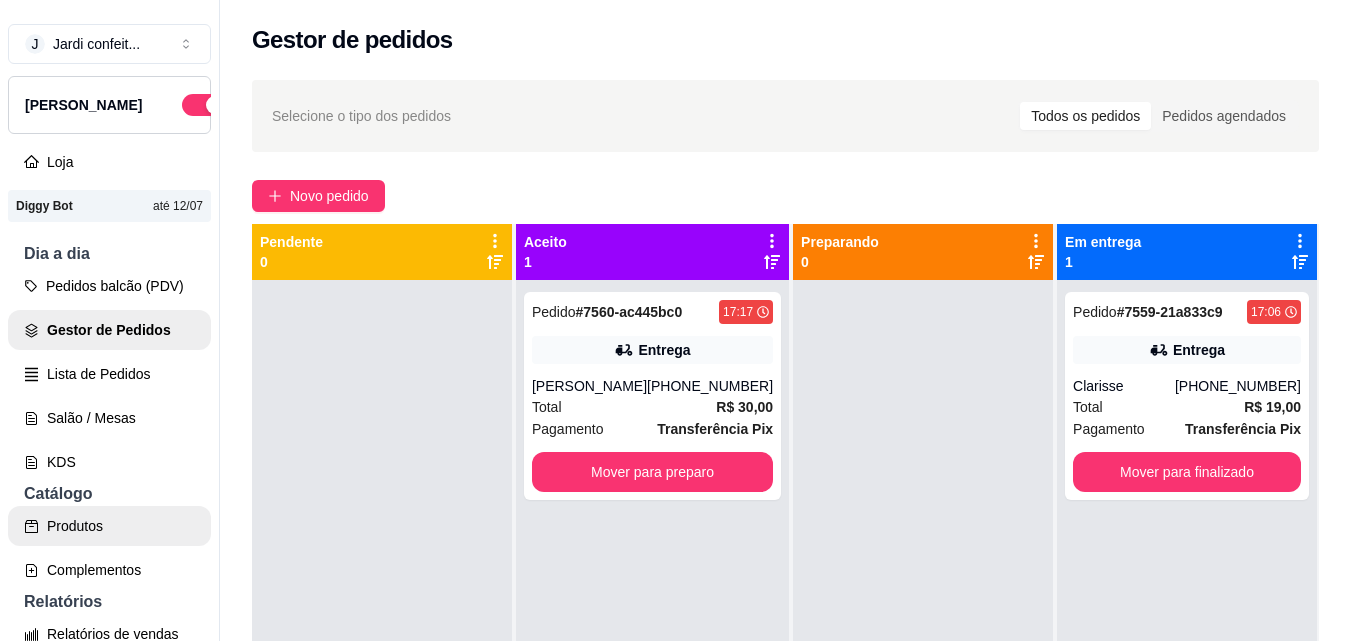 click on "Produtos" at bounding box center (109, 526) 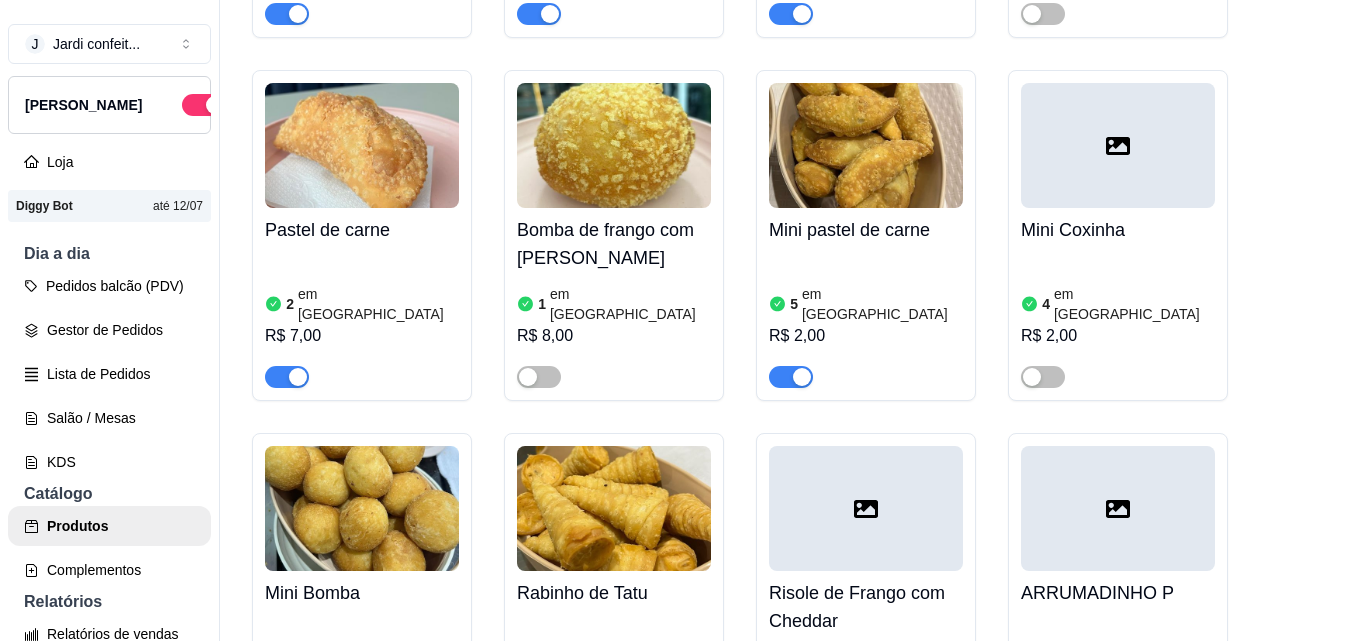 scroll, scrollTop: 1600, scrollLeft: 0, axis: vertical 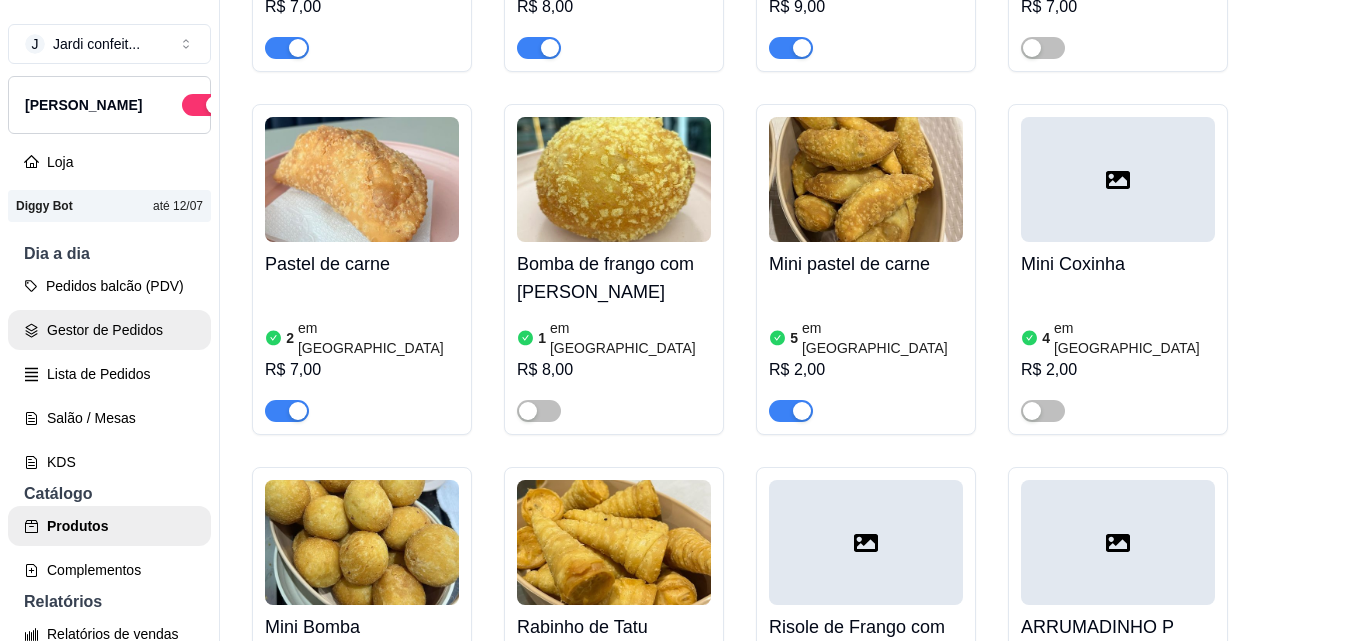 click on "Gestor de Pedidos" at bounding box center [109, 330] 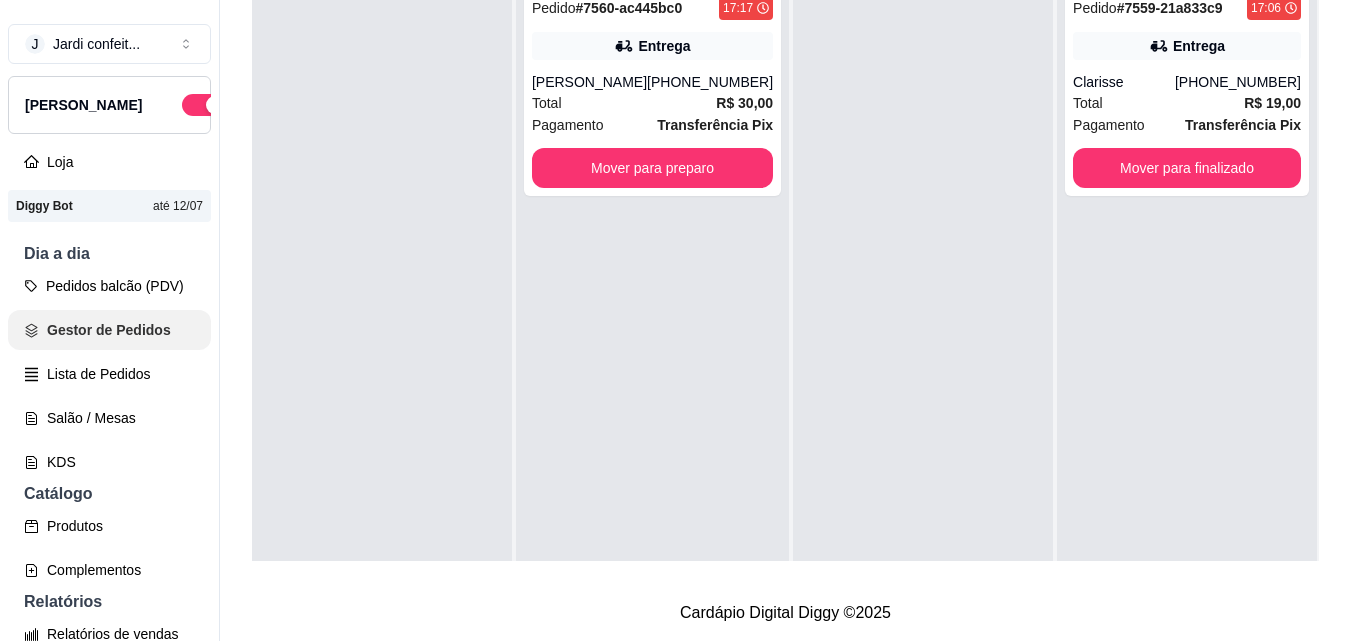 scroll, scrollTop: 0, scrollLeft: 0, axis: both 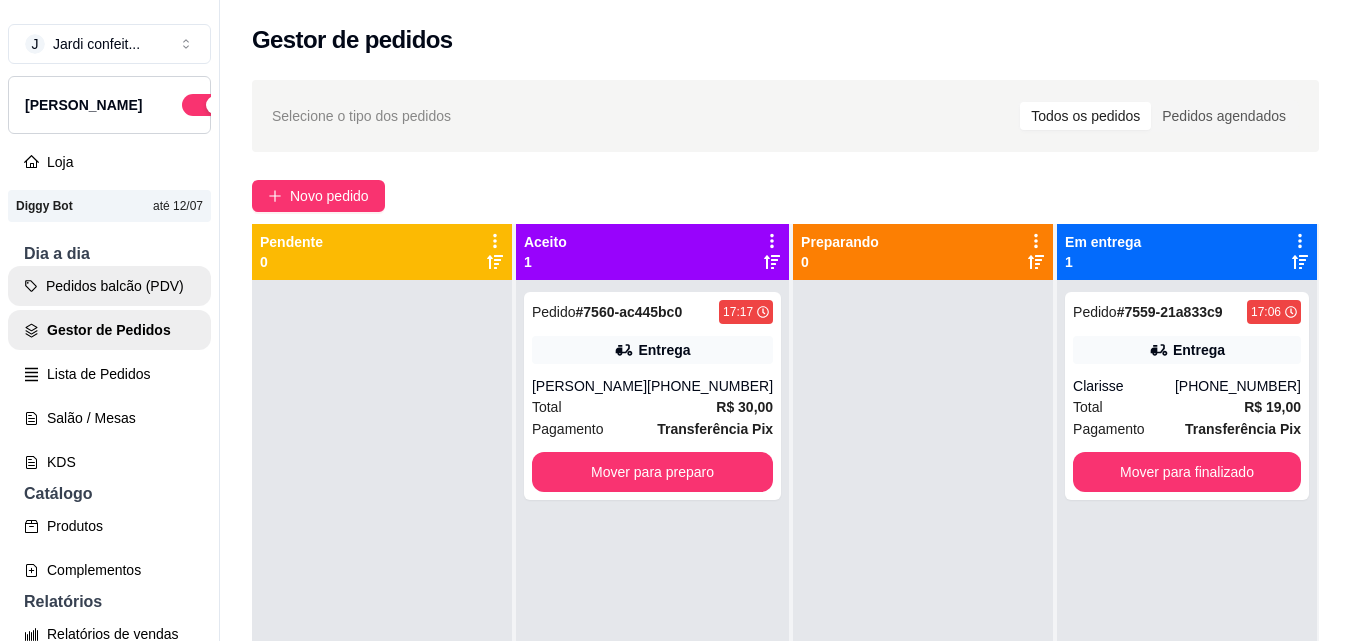 click on "Pedidos balcão (PDV)" at bounding box center [109, 286] 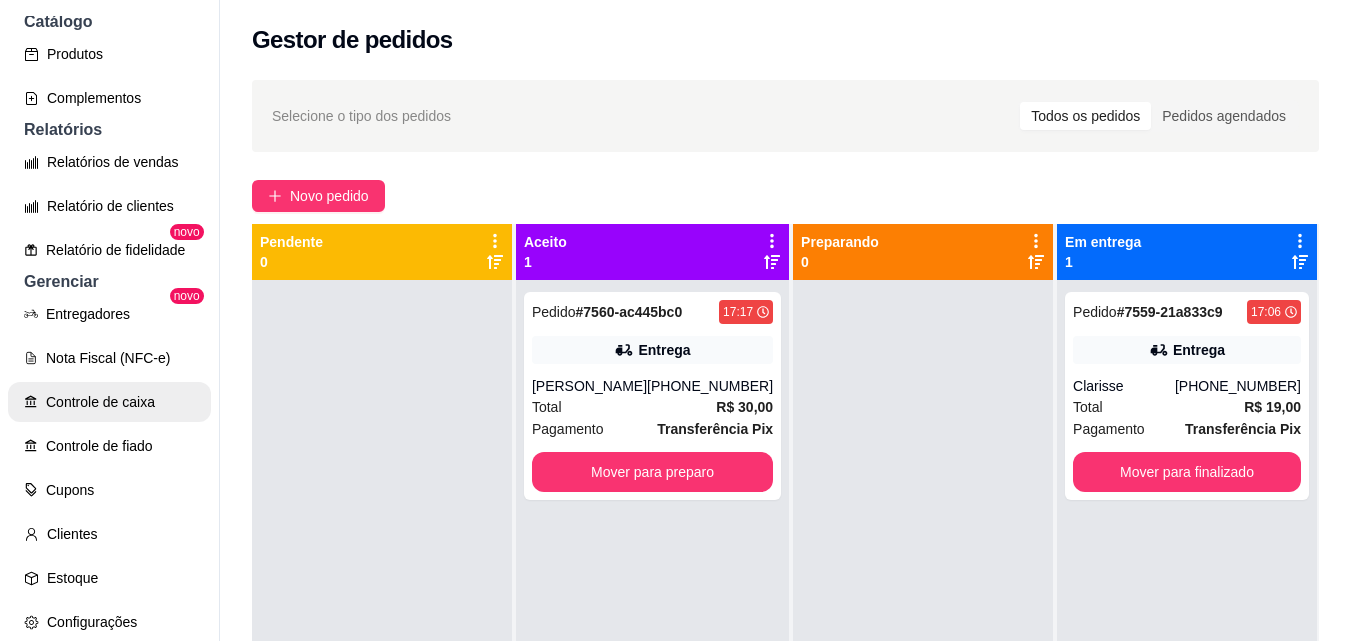 scroll, scrollTop: 585, scrollLeft: 0, axis: vertical 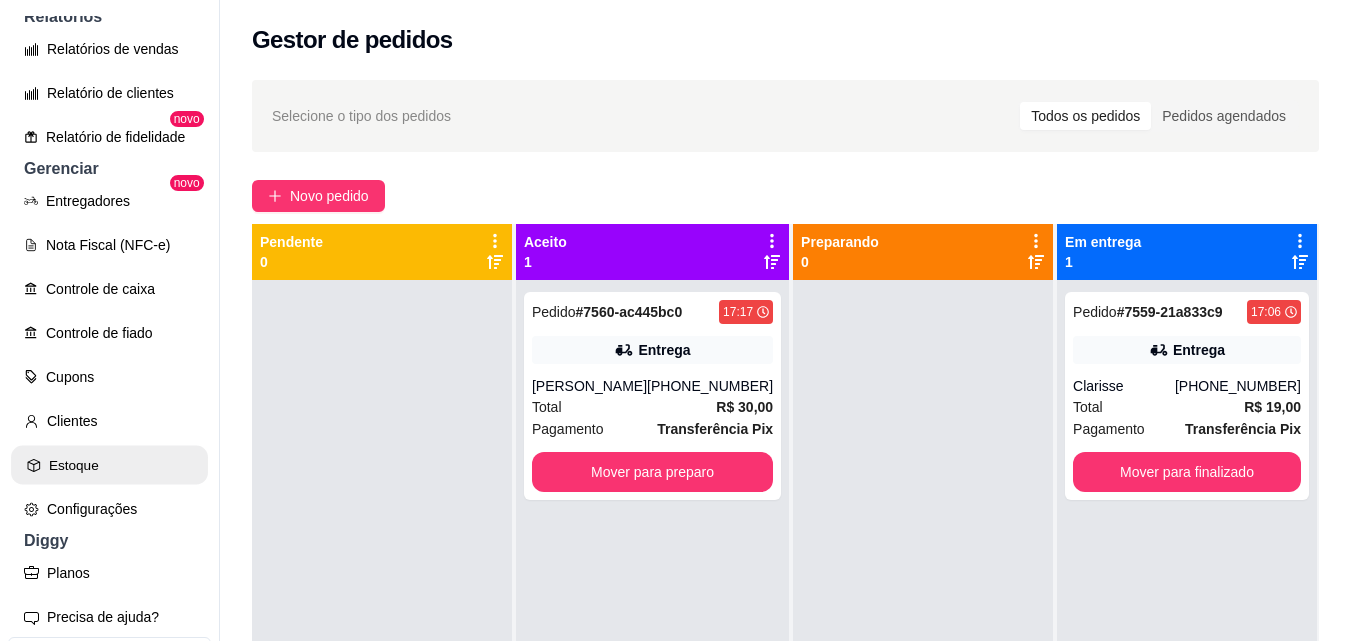 click on "Estoque" at bounding box center [109, 465] 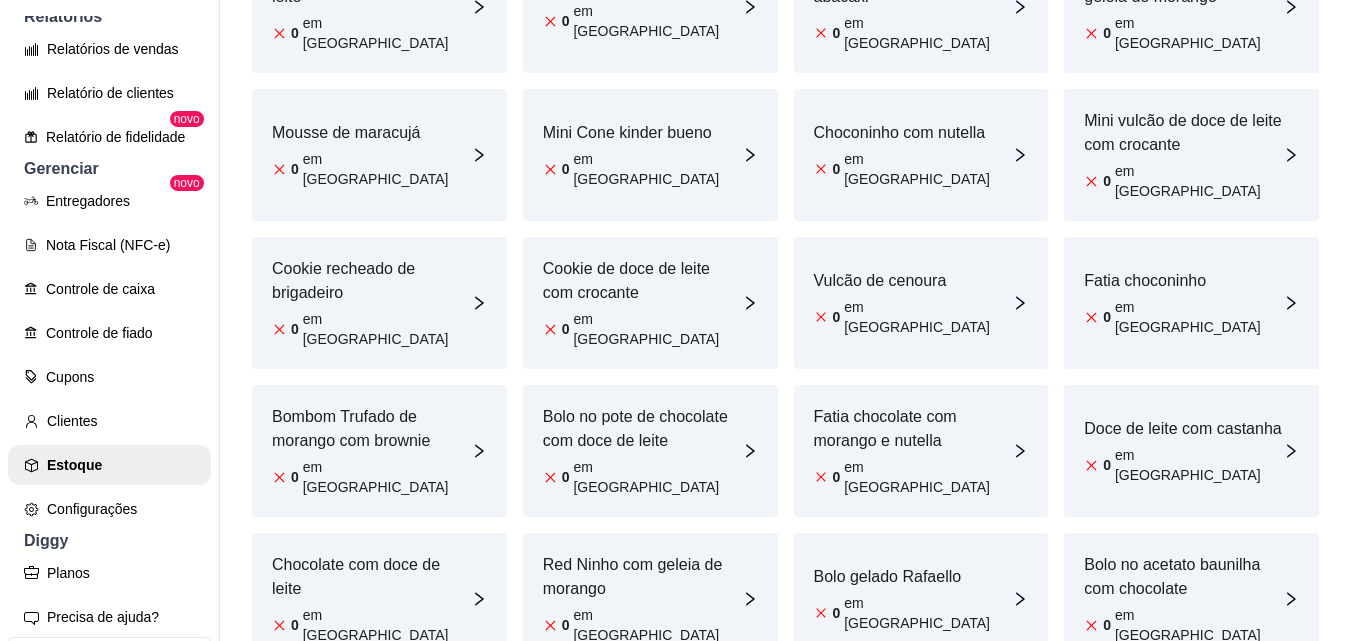 scroll, scrollTop: 1500, scrollLeft: 0, axis: vertical 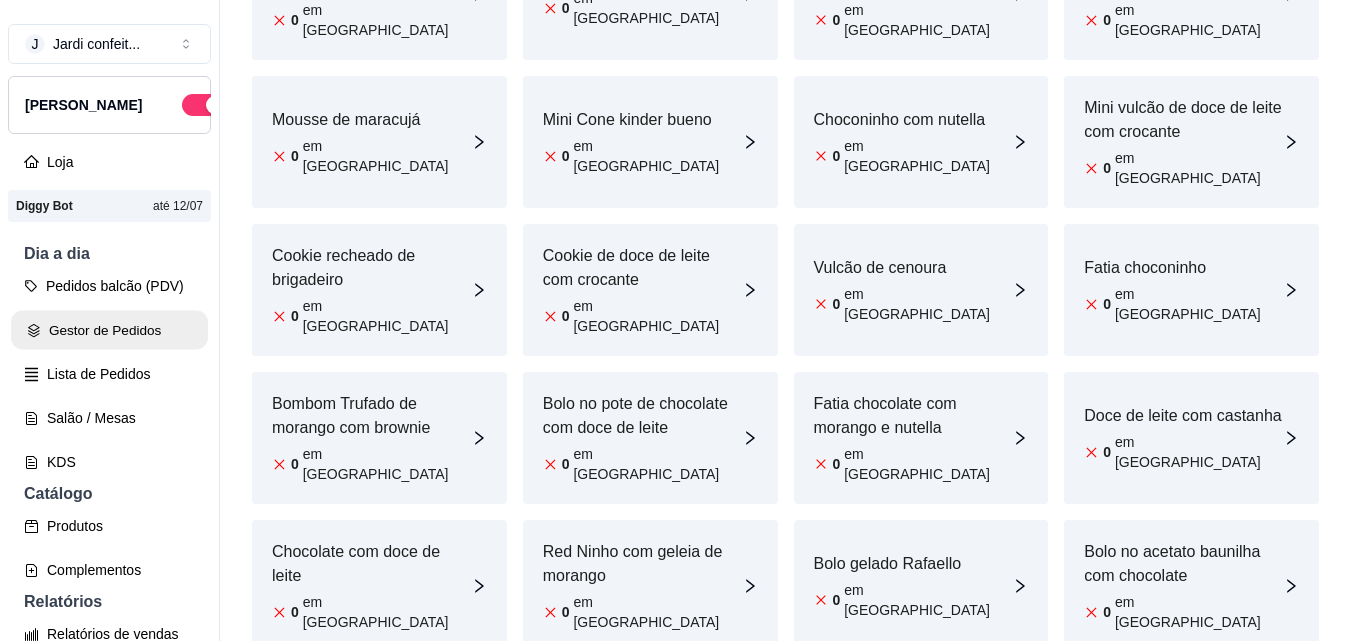 click on "Gestor de Pedidos" at bounding box center (109, 330) 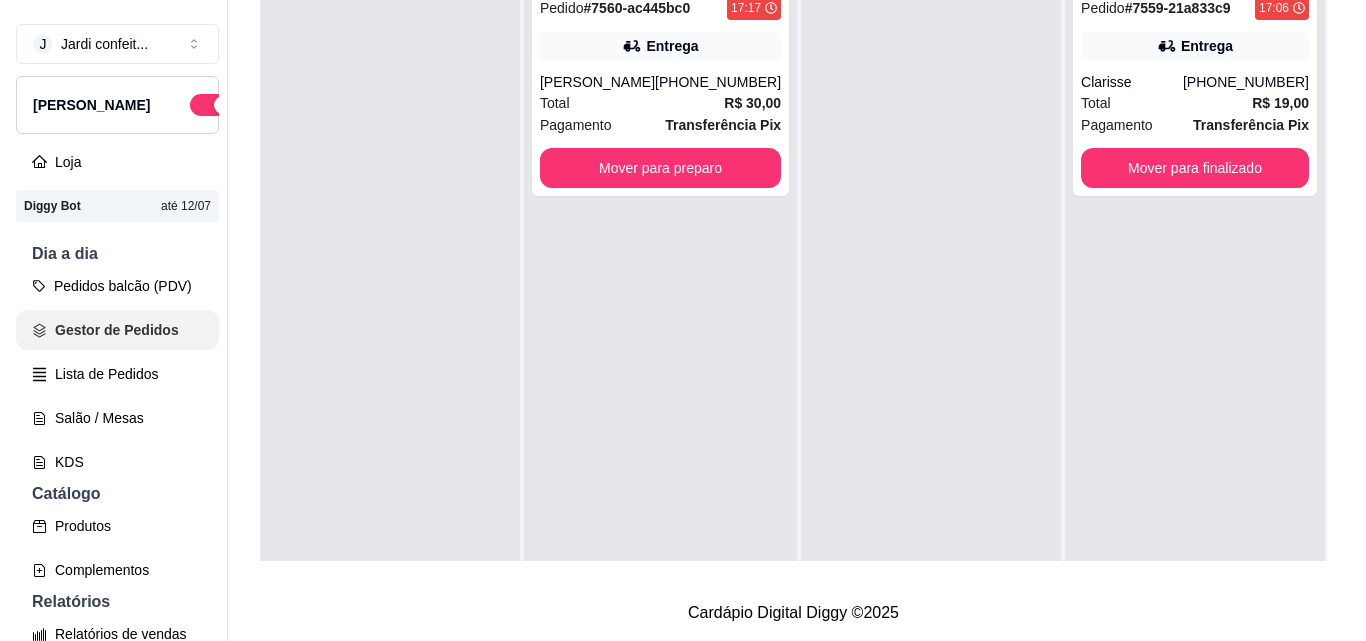 scroll, scrollTop: 0, scrollLeft: 0, axis: both 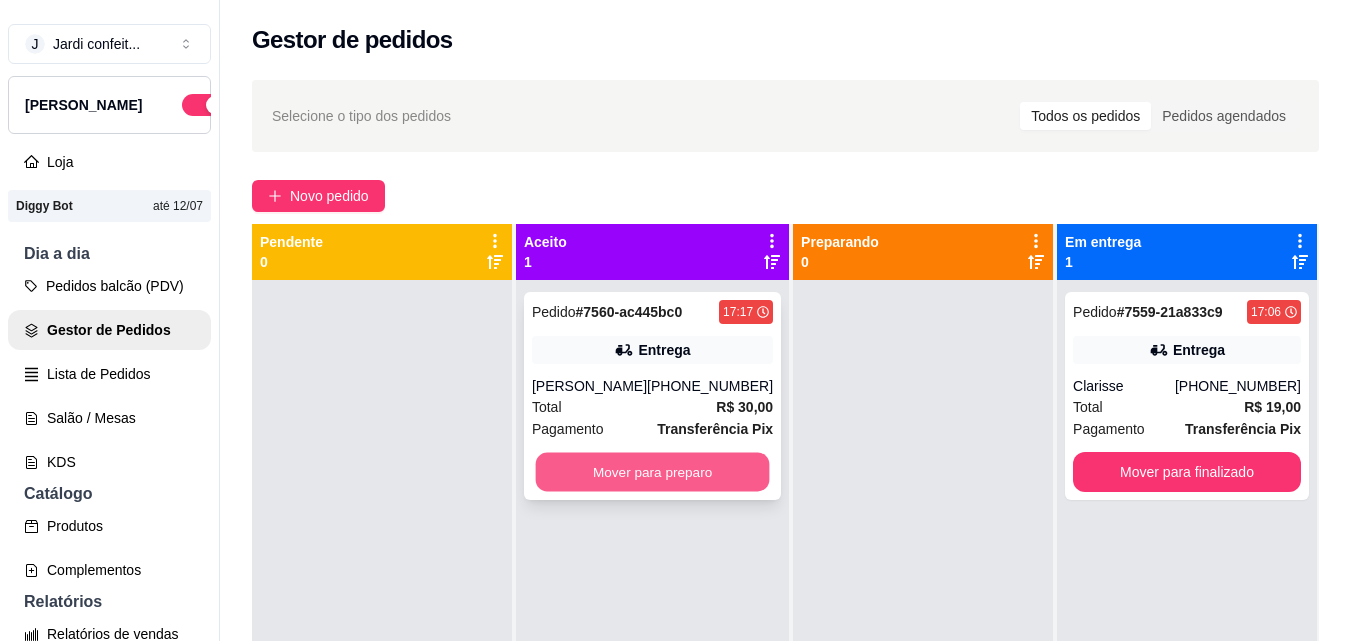 click on "Mover para preparo" at bounding box center [653, 472] 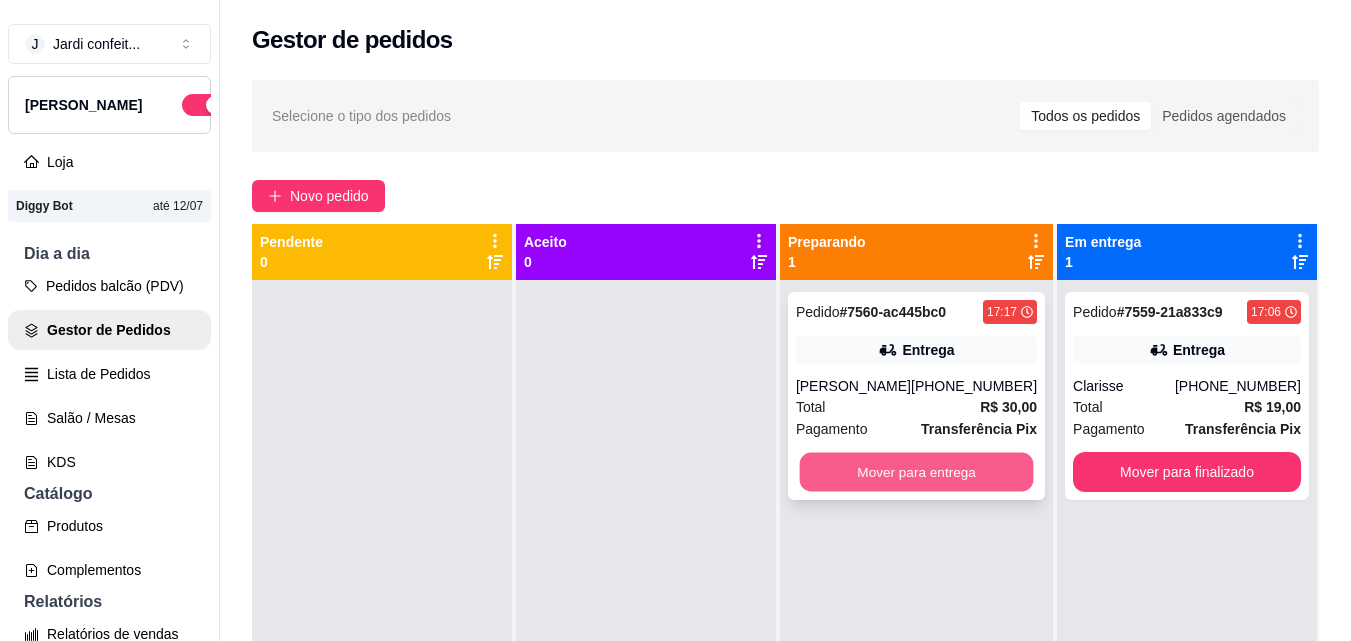 click on "Mover para entrega" at bounding box center [916, 472] 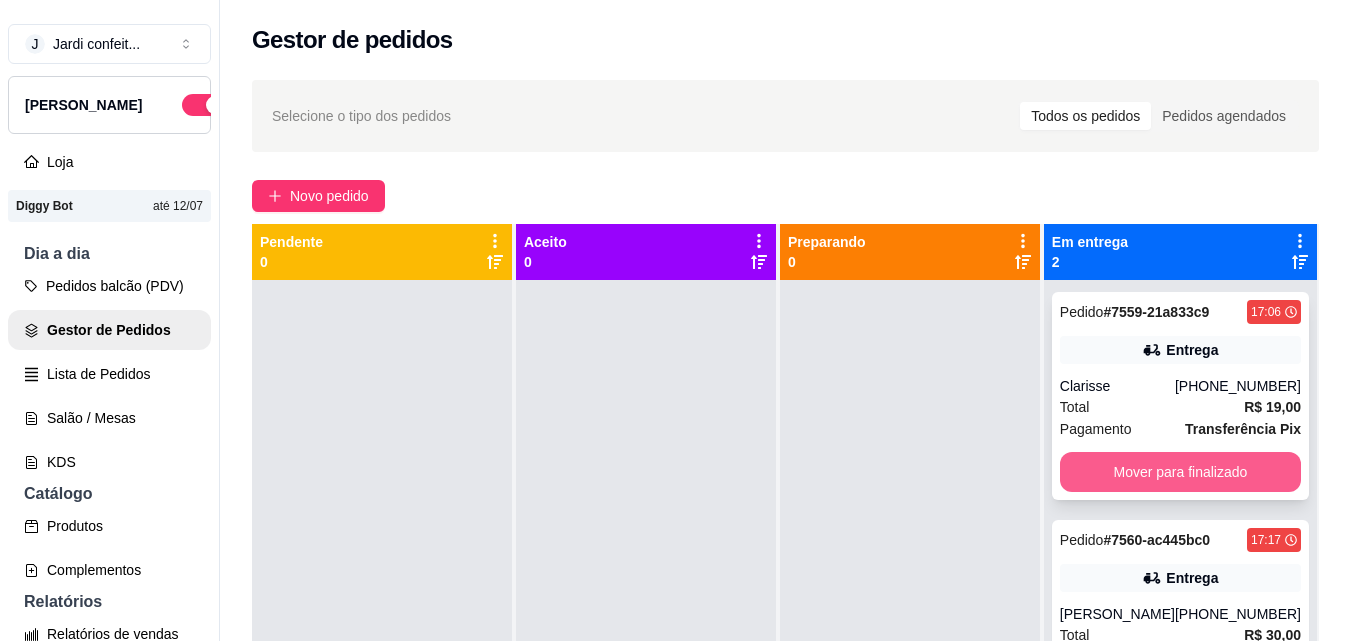 click on "Mover para finalizado" at bounding box center (1180, 472) 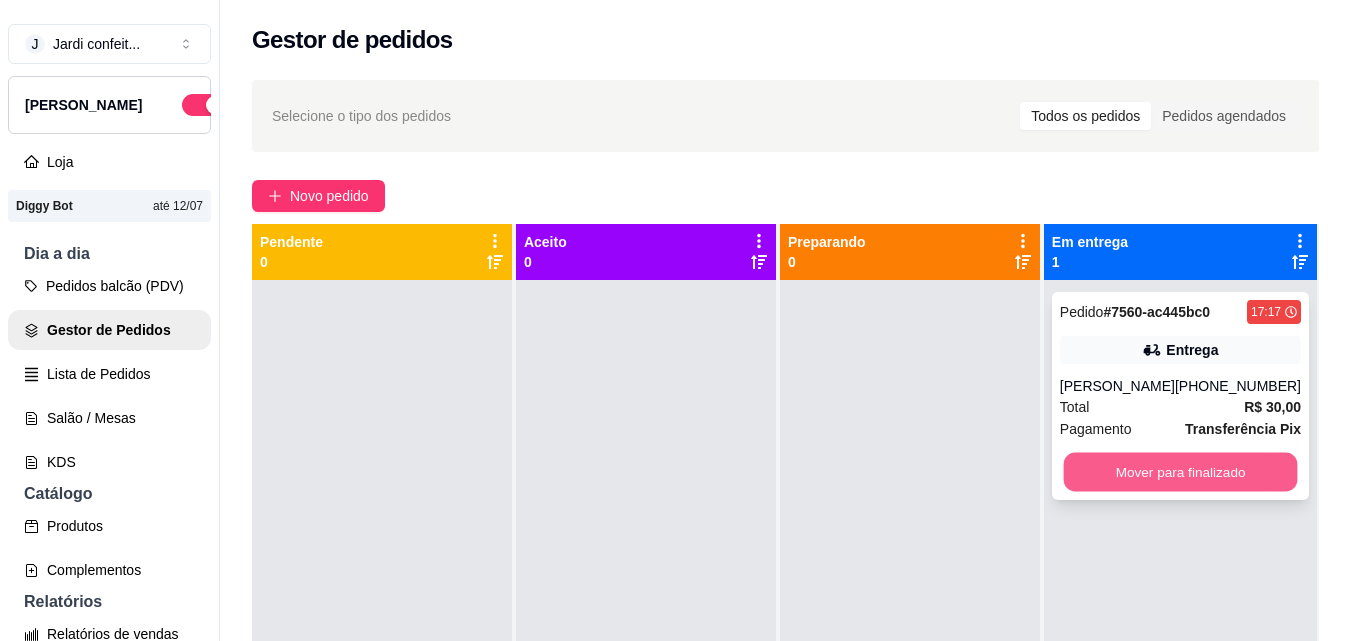click on "Mover para finalizado" at bounding box center (1180, 472) 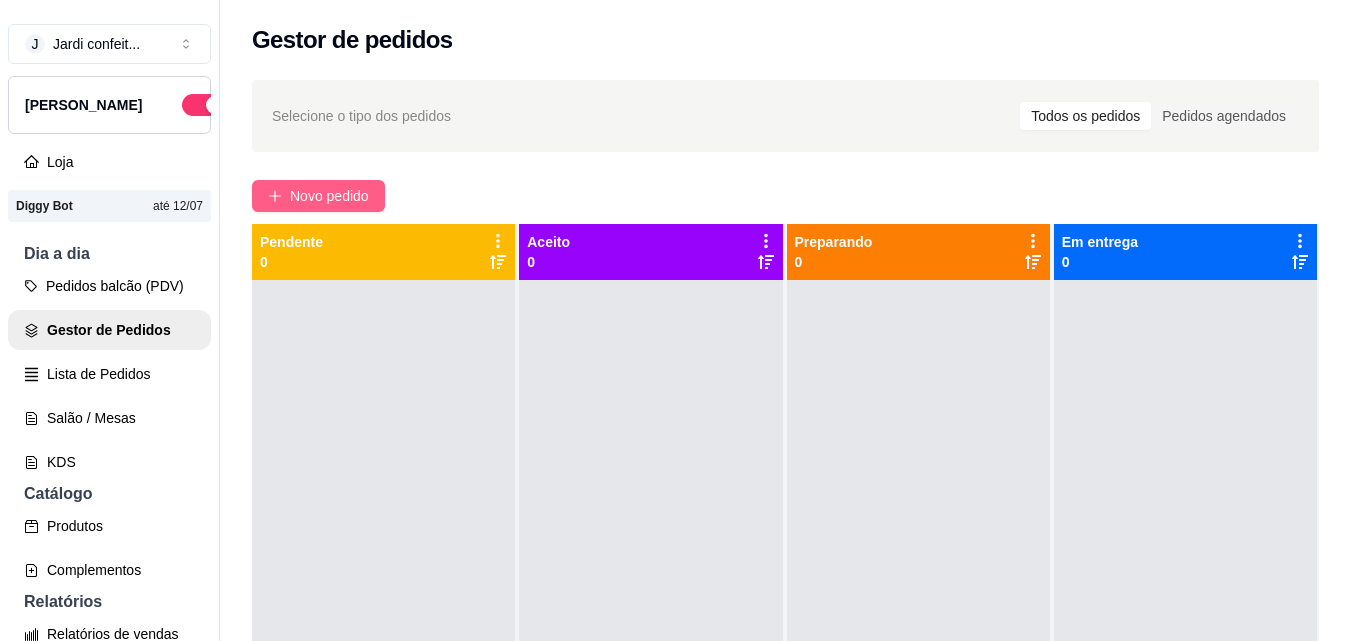 click on "Novo pedido" at bounding box center (318, 196) 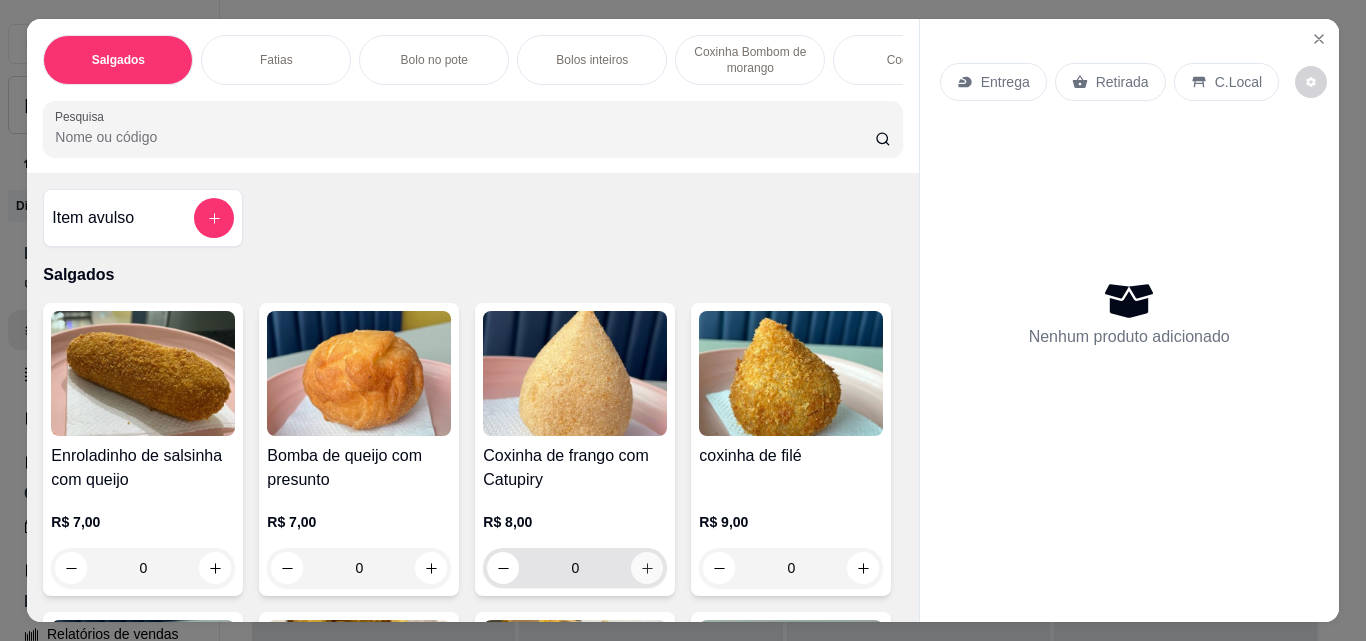 click 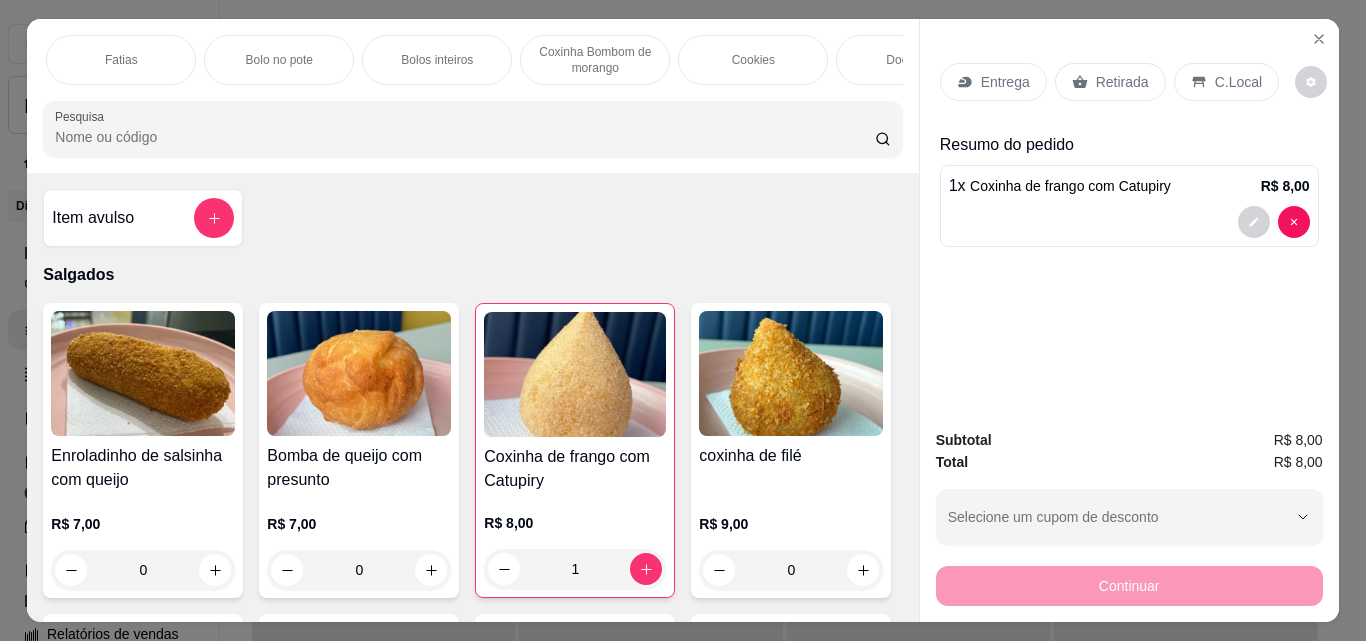 scroll, scrollTop: 0, scrollLeft: 257, axis: horizontal 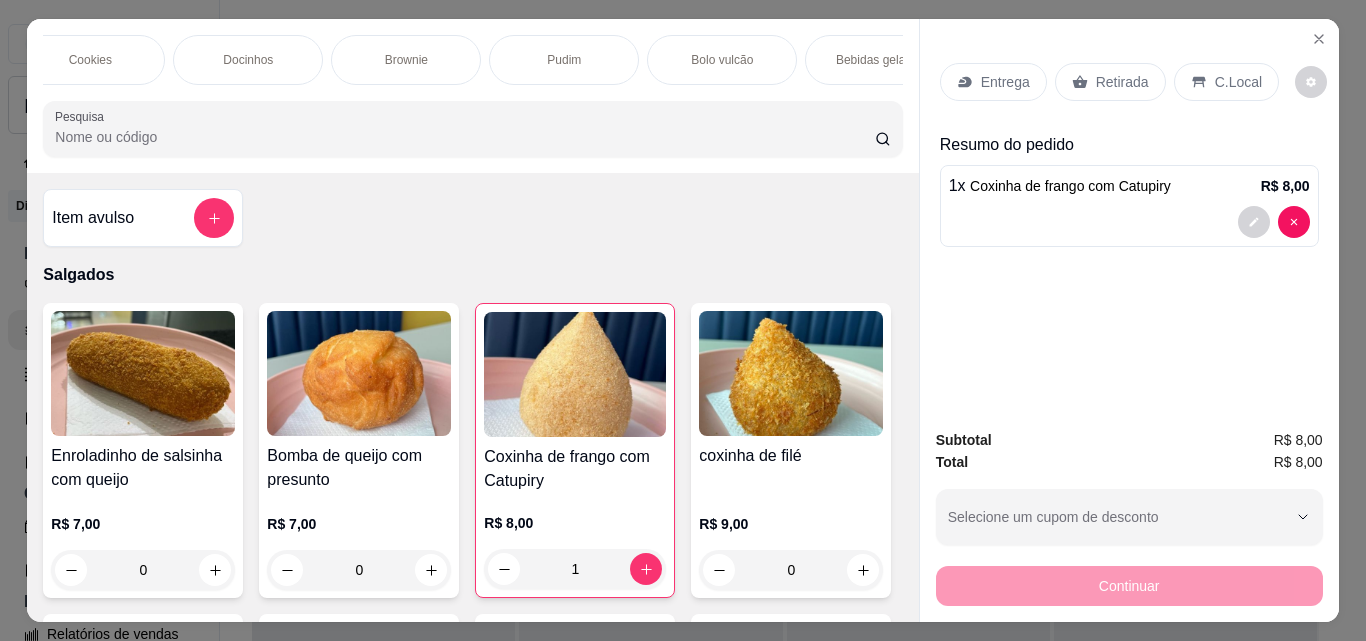 click on "Bebidas geladas" at bounding box center [880, 60] 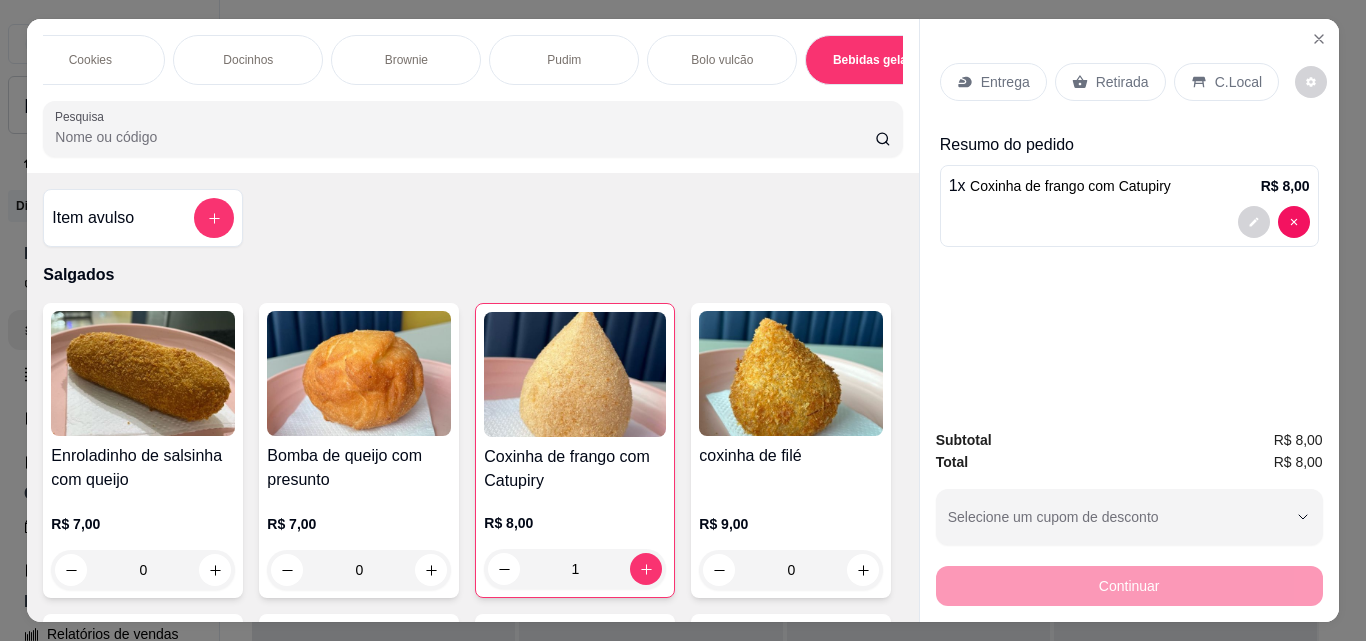 scroll, scrollTop: 5910, scrollLeft: 0, axis: vertical 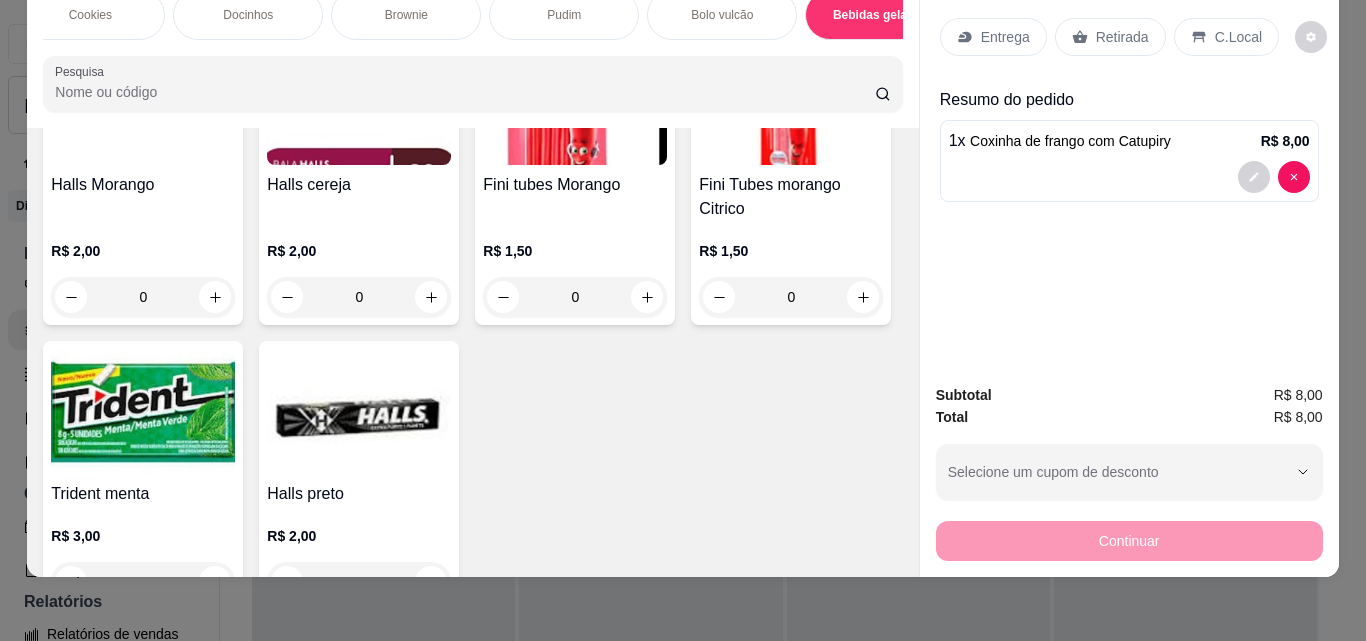 click at bounding box center [215, -646] 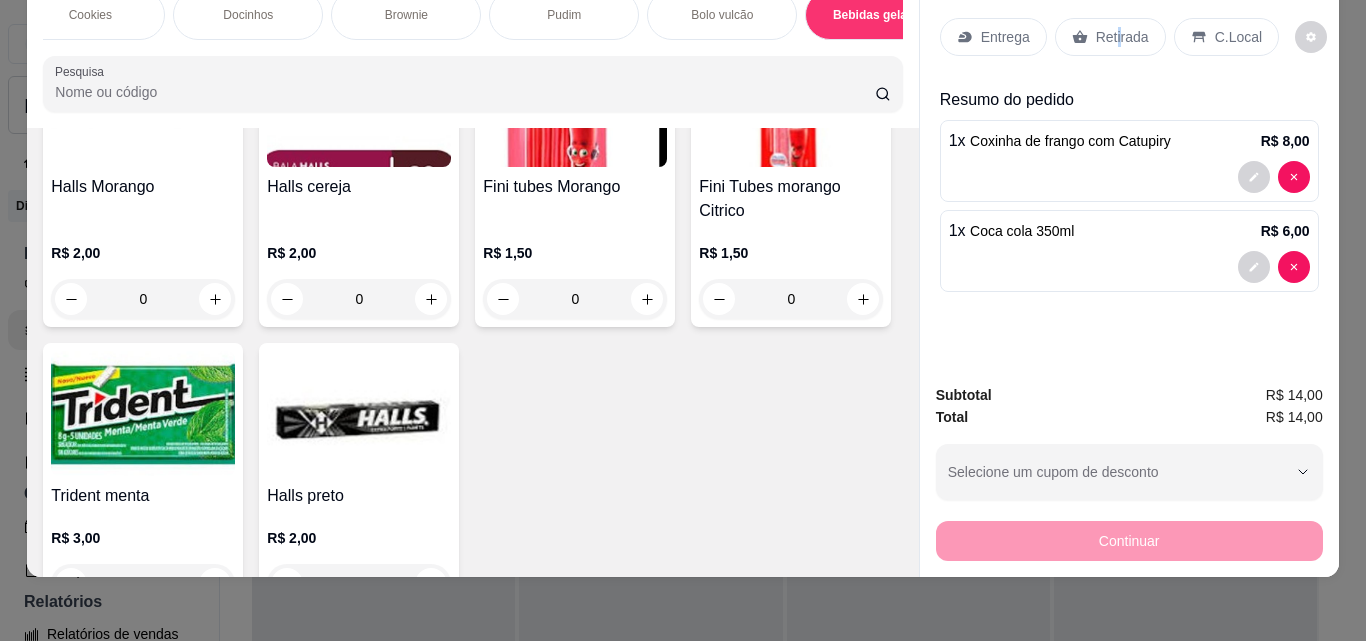 click on "Retirada" at bounding box center (1110, 37) 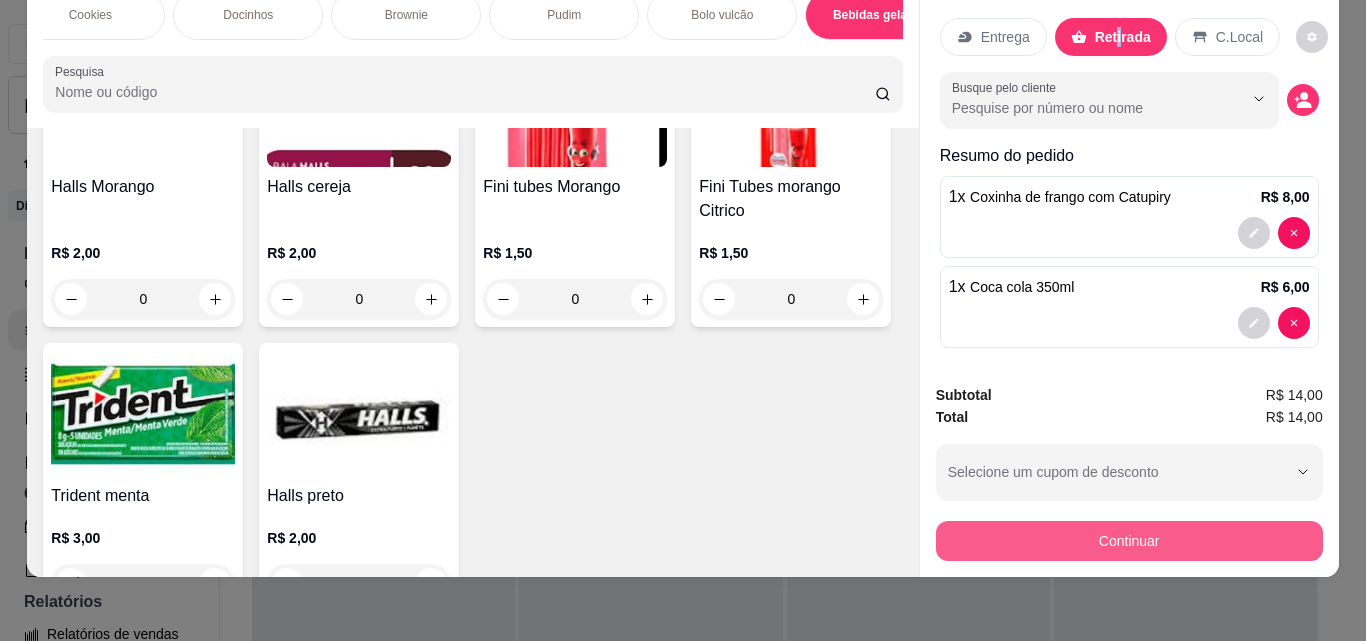 click on "Continuar" at bounding box center (1129, 541) 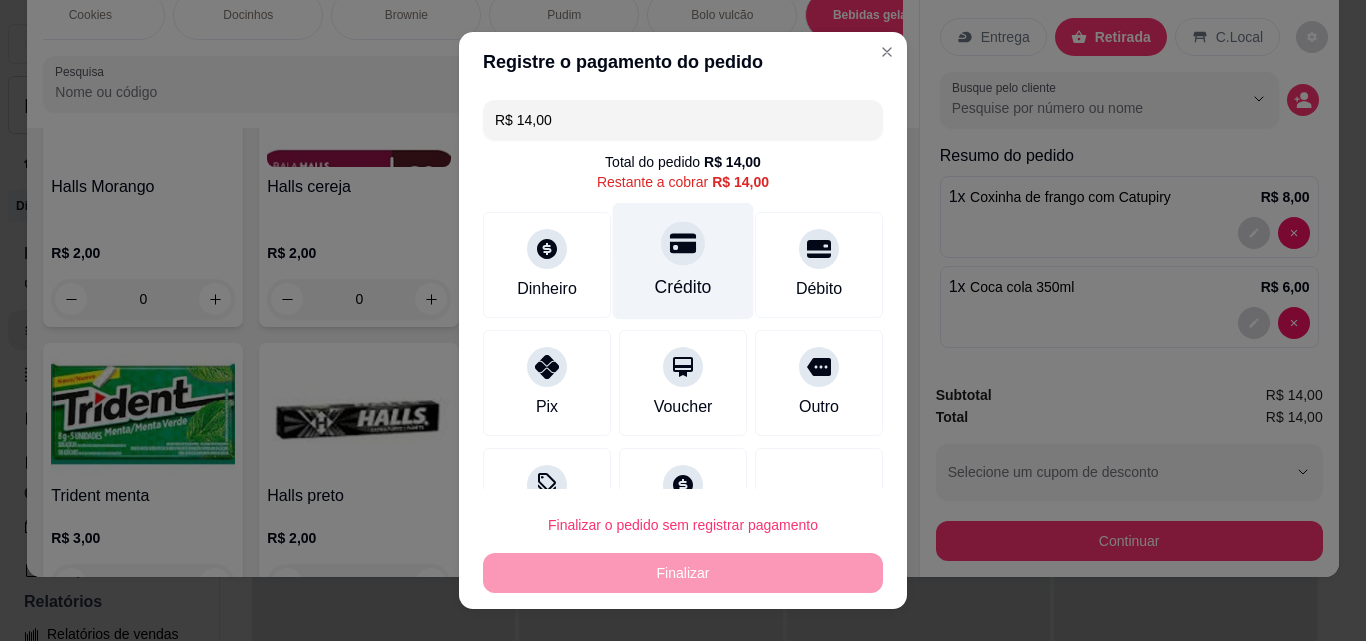 click on "Crédito" at bounding box center [683, 261] 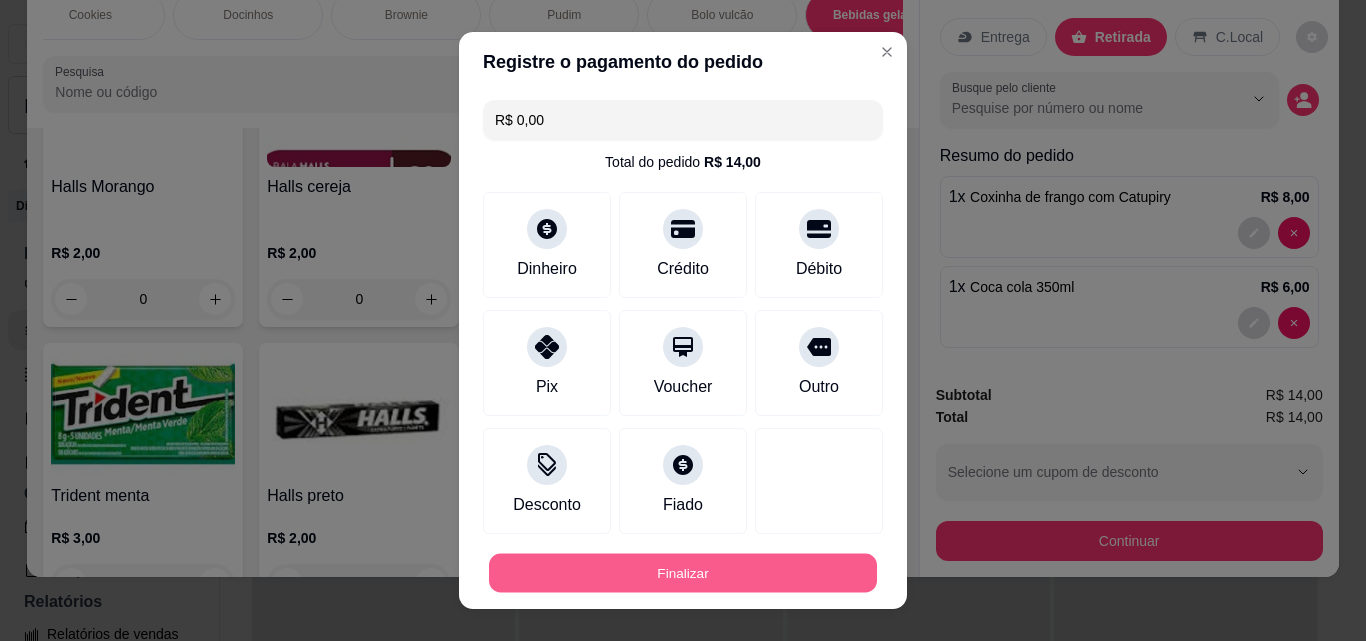 click on "Finalizar" at bounding box center (683, 573) 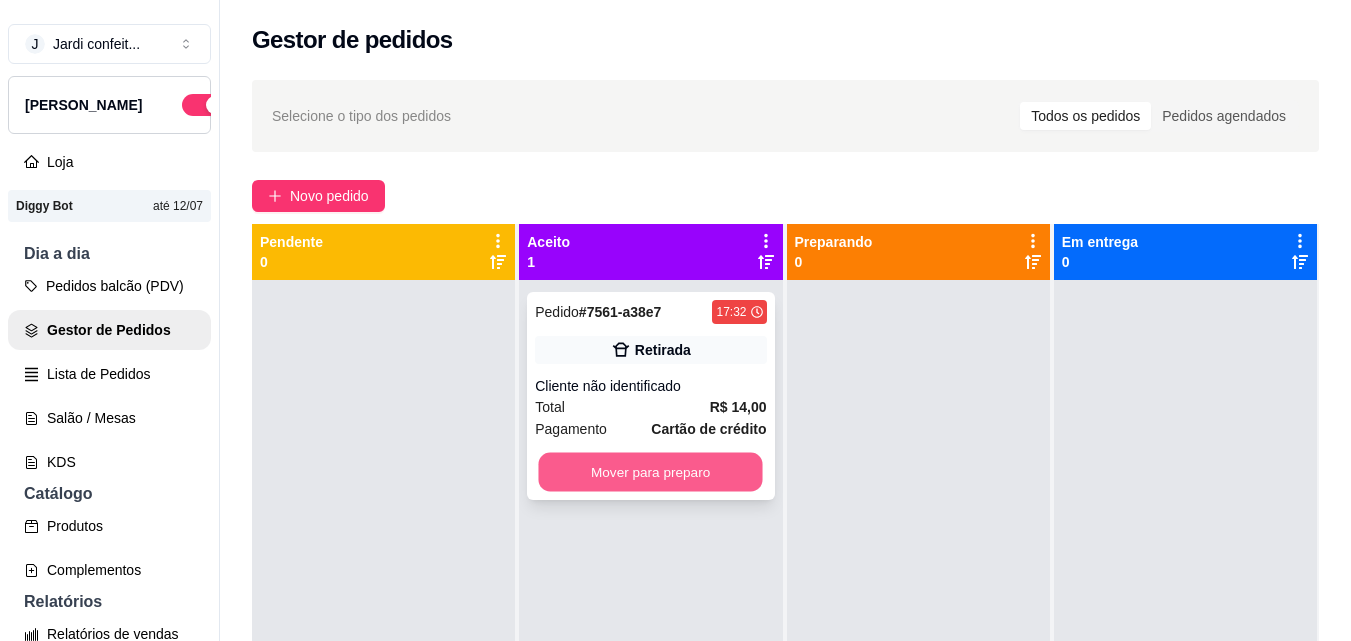click on "Mover para preparo" at bounding box center (651, 472) 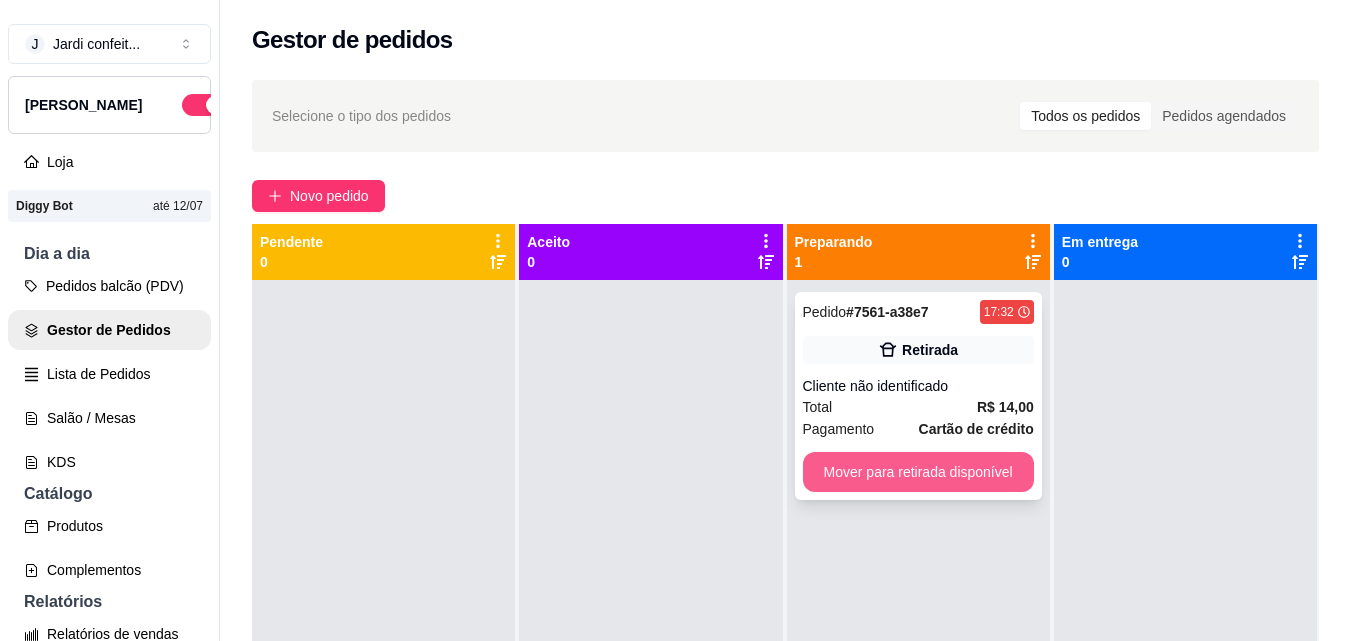 click on "Mover para retirada disponível" at bounding box center [918, 472] 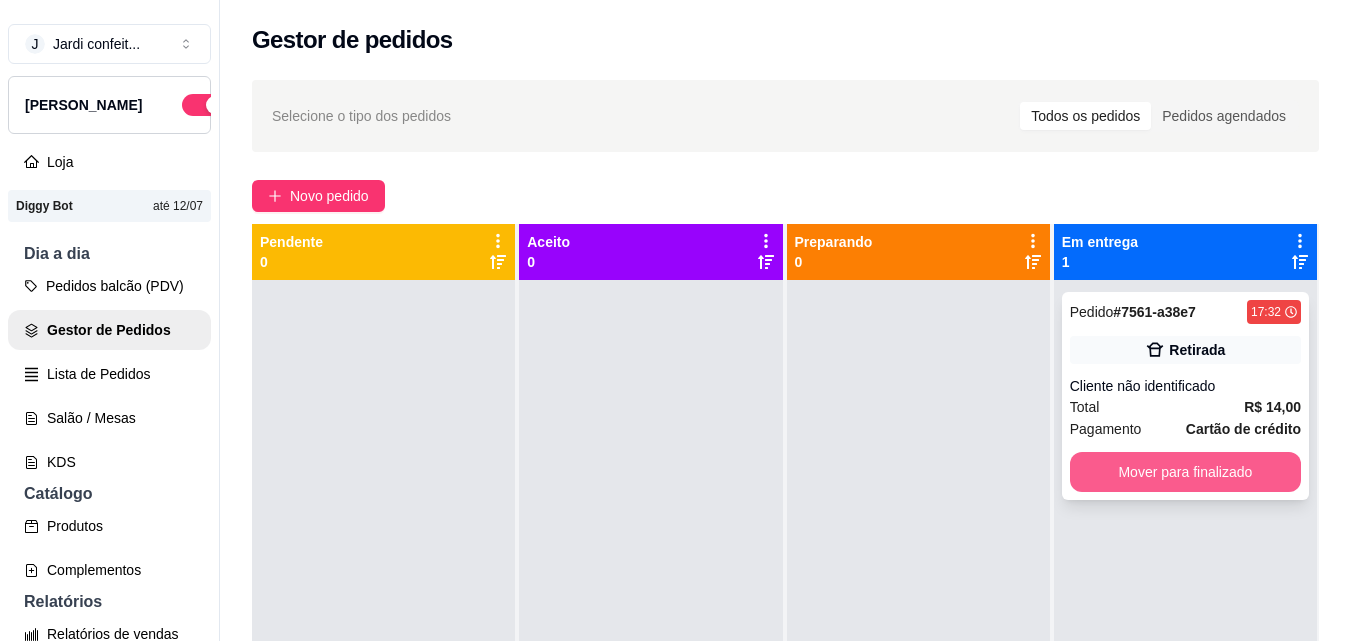 click on "Mover para finalizado" at bounding box center [1185, 472] 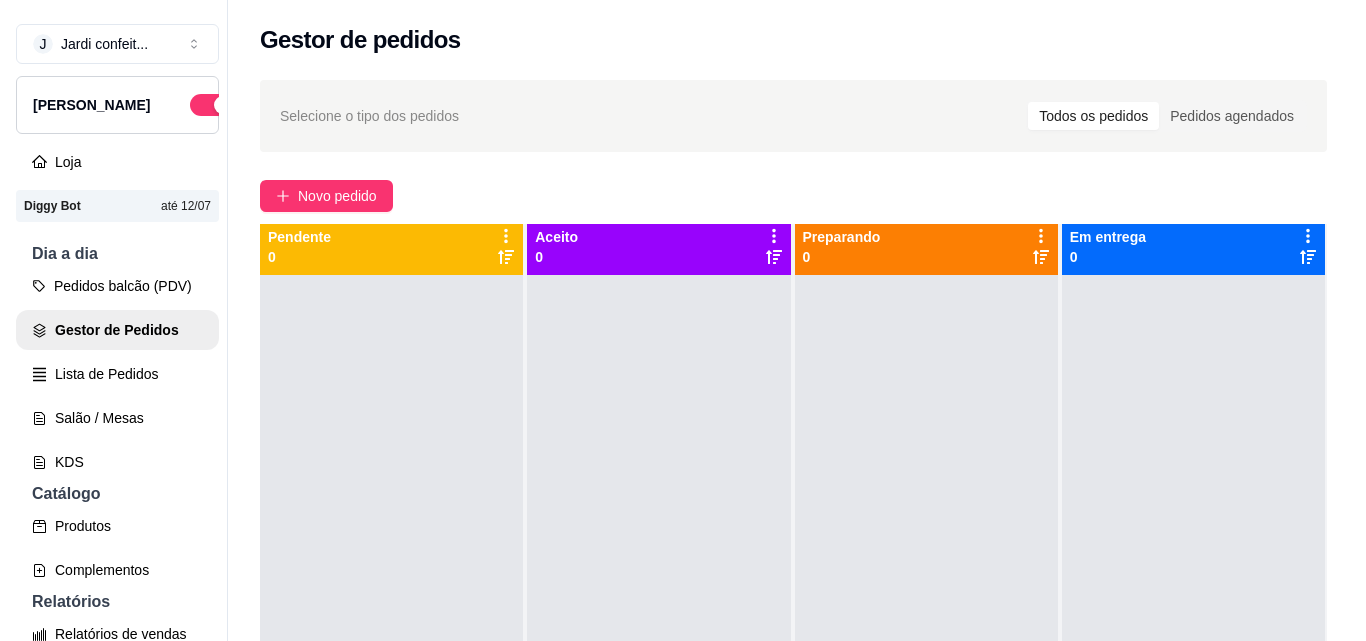 scroll, scrollTop: 0, scrollLeft: 0, axis: both 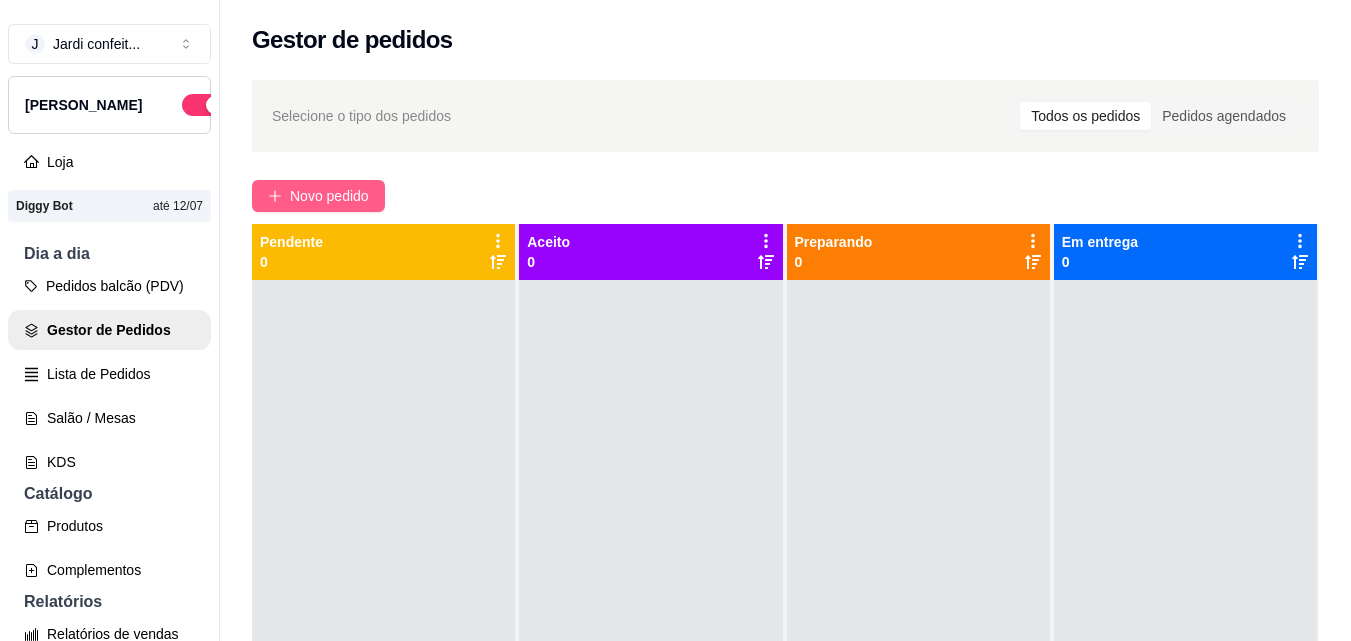 click on "Novo pedido" at bounding box center (329, 196) 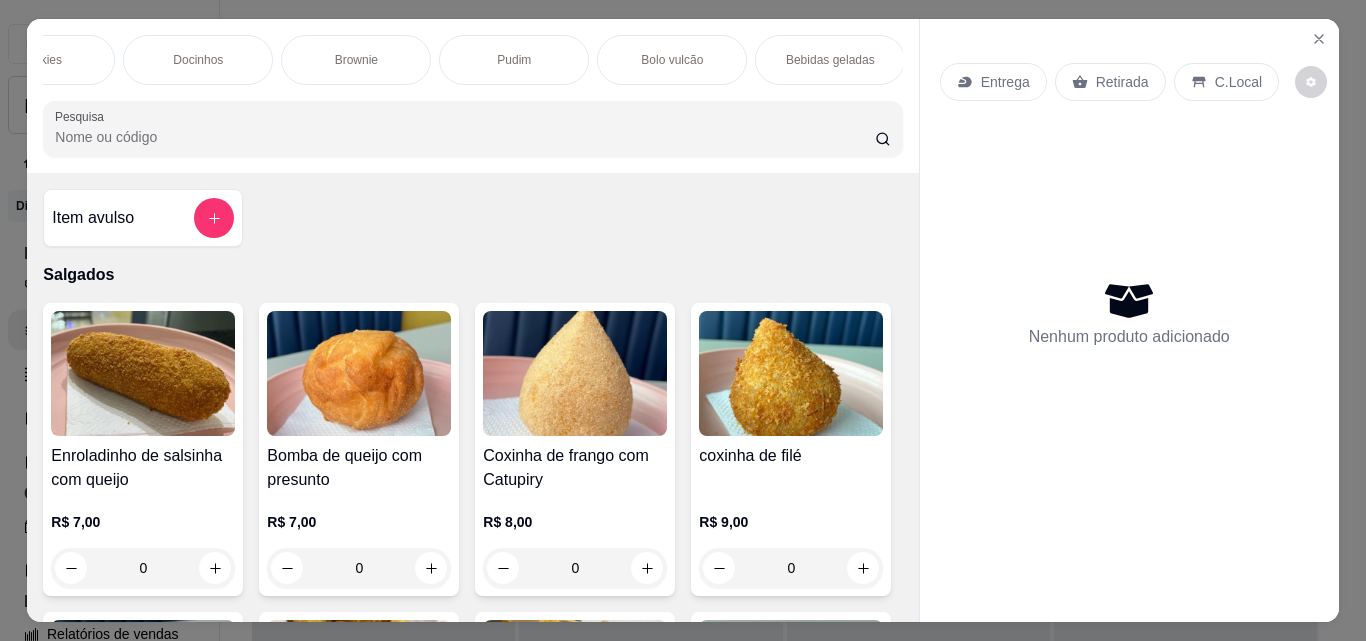 scroll, scrollTop: 0, scrollLeft: 921, axis: horizontal 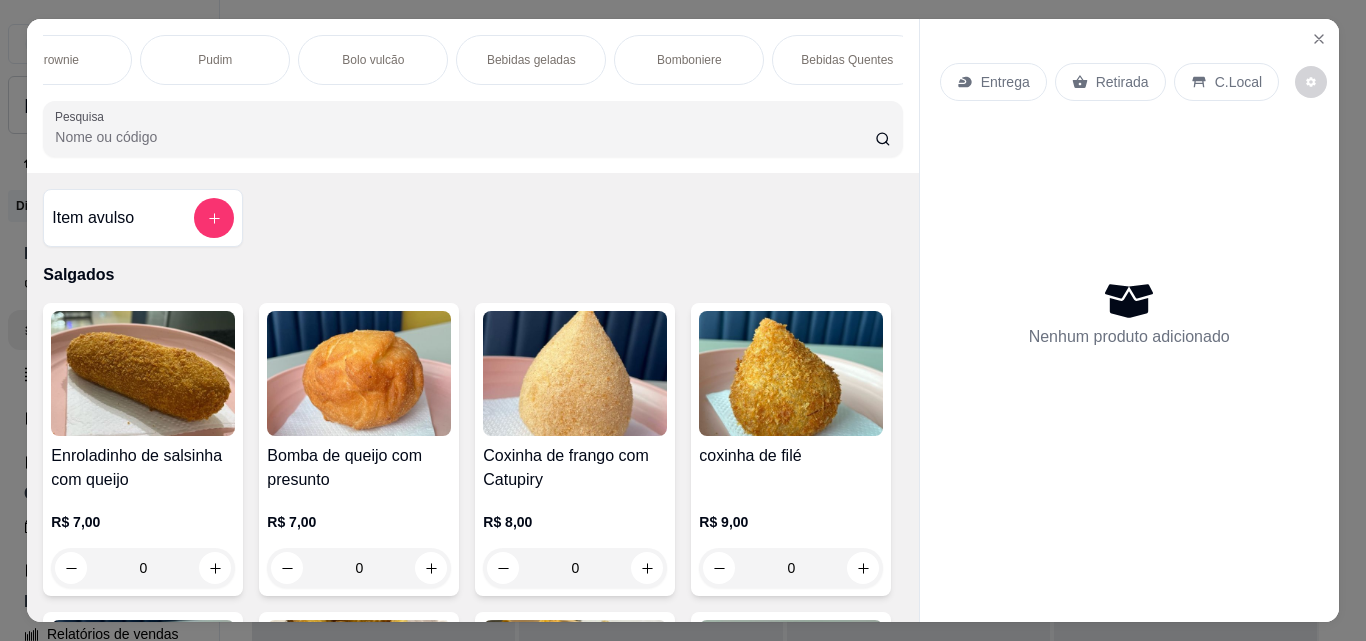 click on "Bebidas Quentes" at bounding box center [847, 60] 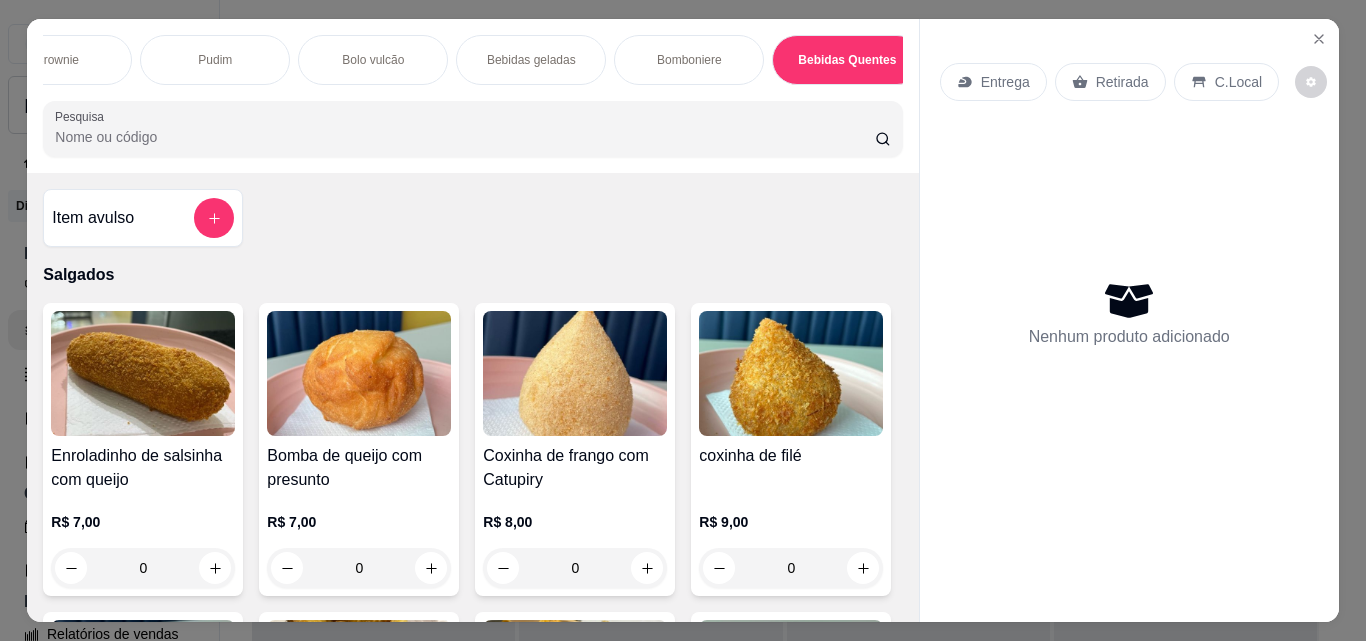 scroll, scrollTop: 8207, scrollLeft: 0, axis: vertical 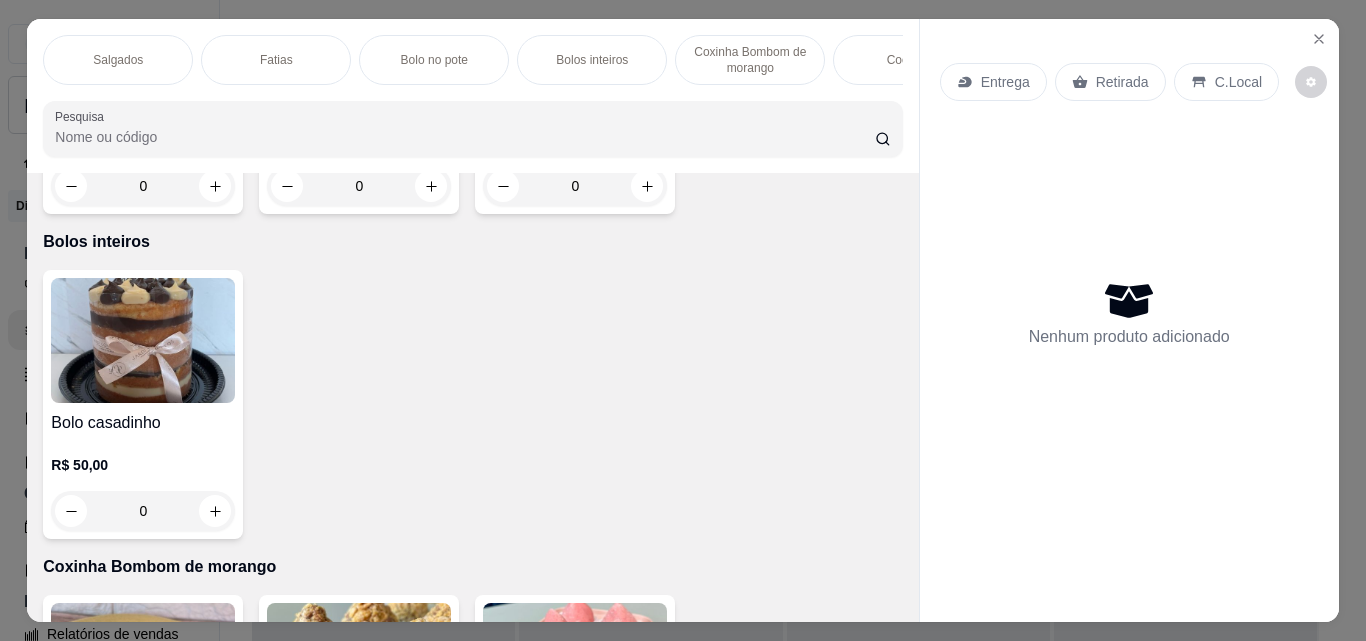 click on "Salgados" at bounding box center (118, 60) 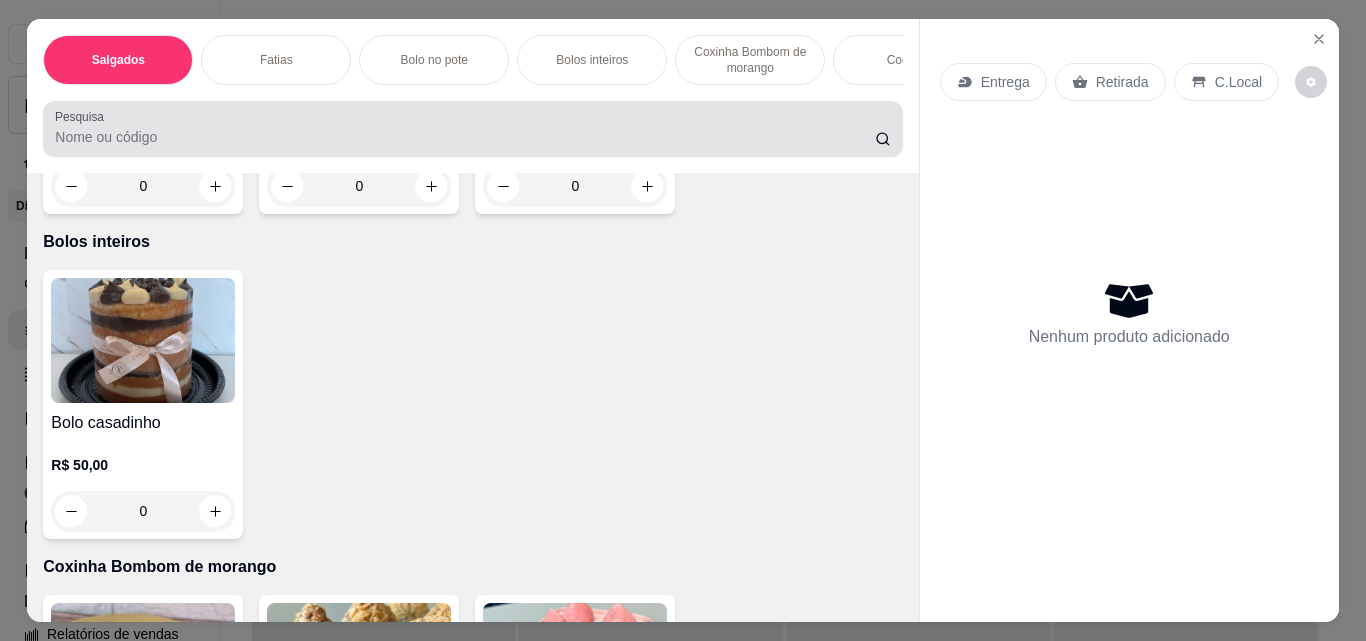 scroll, scrollTop: 90, scrollLeft: 0, axis: vertical 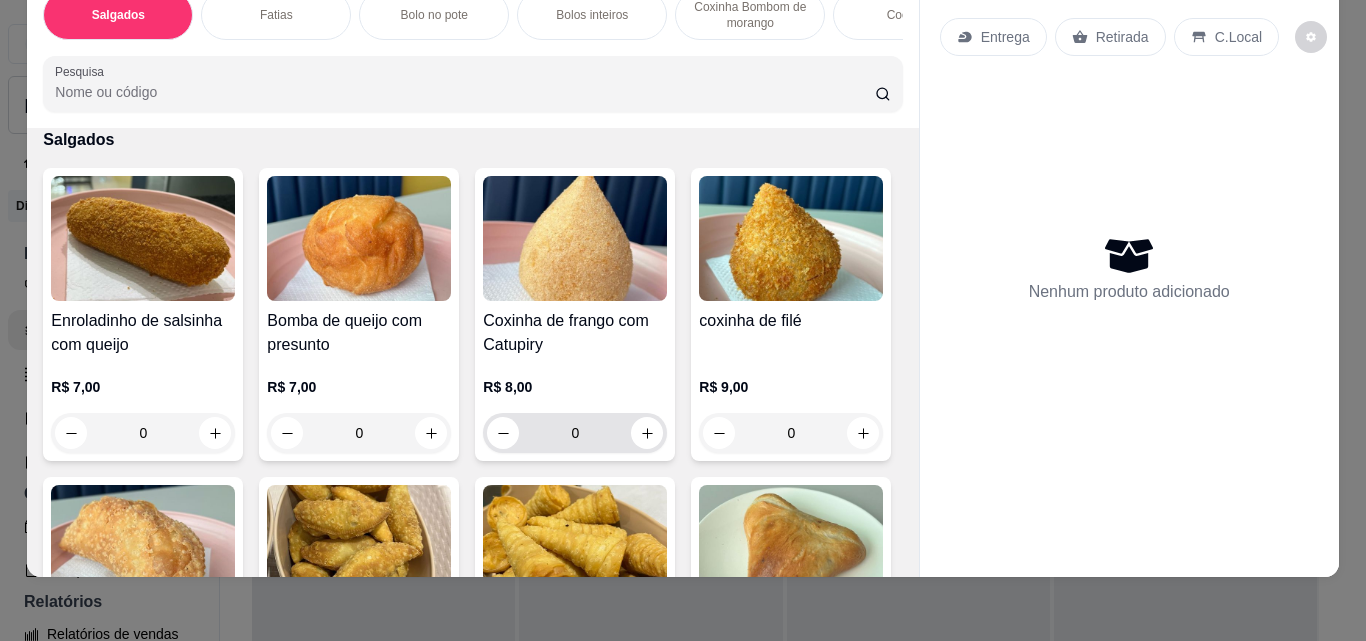 click on "0" at bounding box center (575, 433) 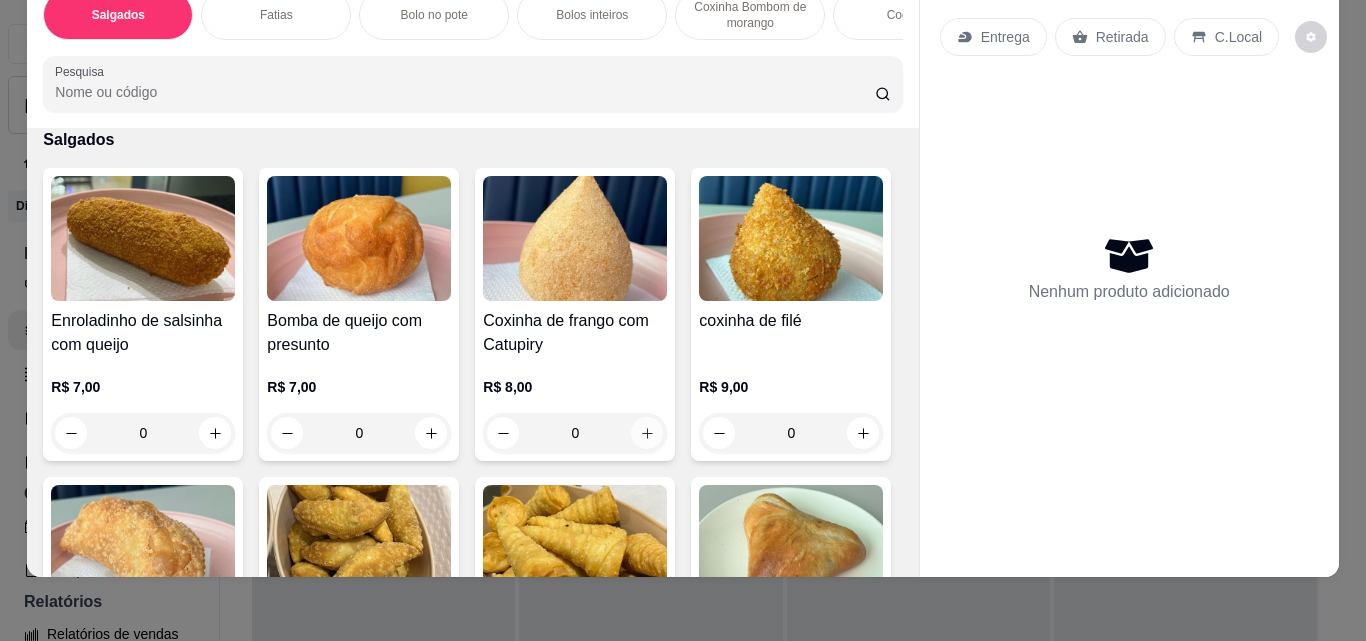 click 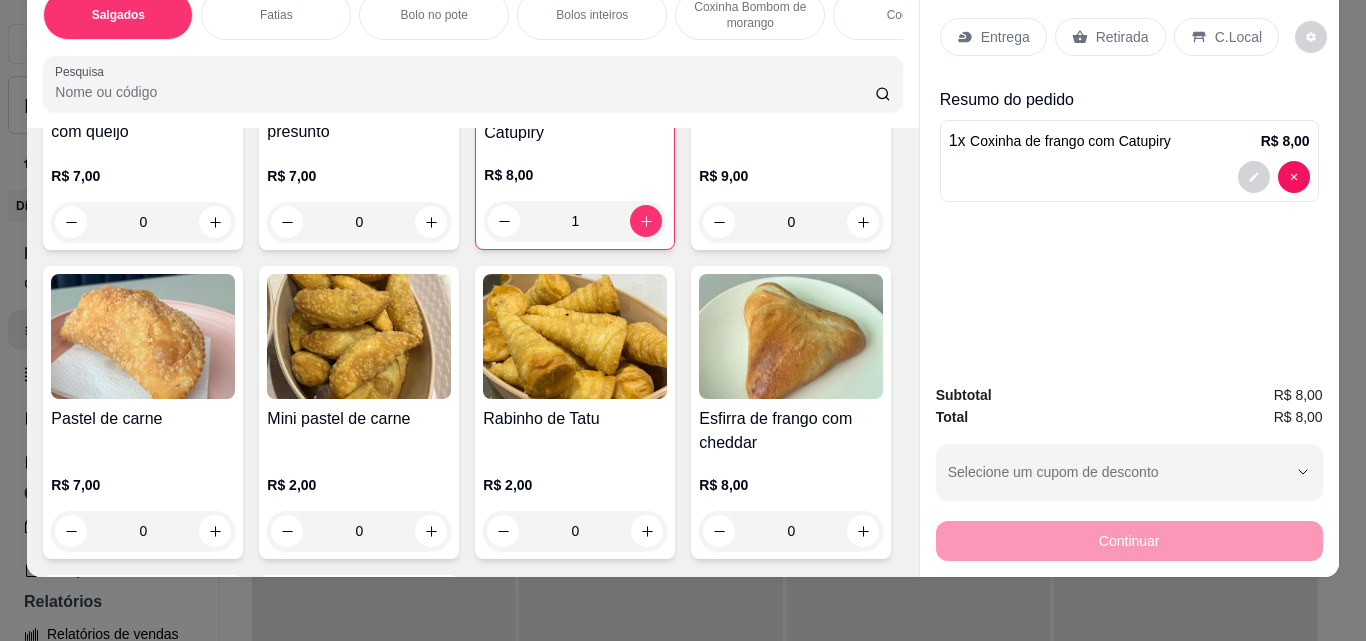 scroll, scrollTop: 490, scrollLeft: 0, axis: vertical 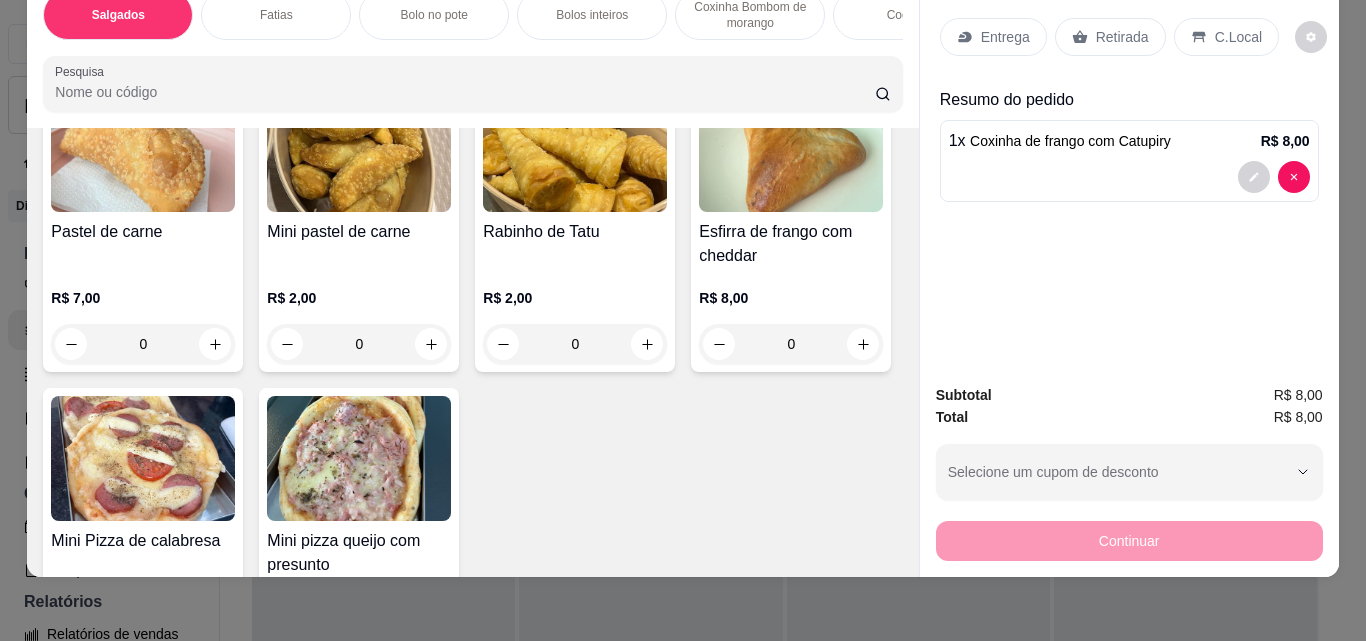 click on "0" at bounding box center (143, 344) 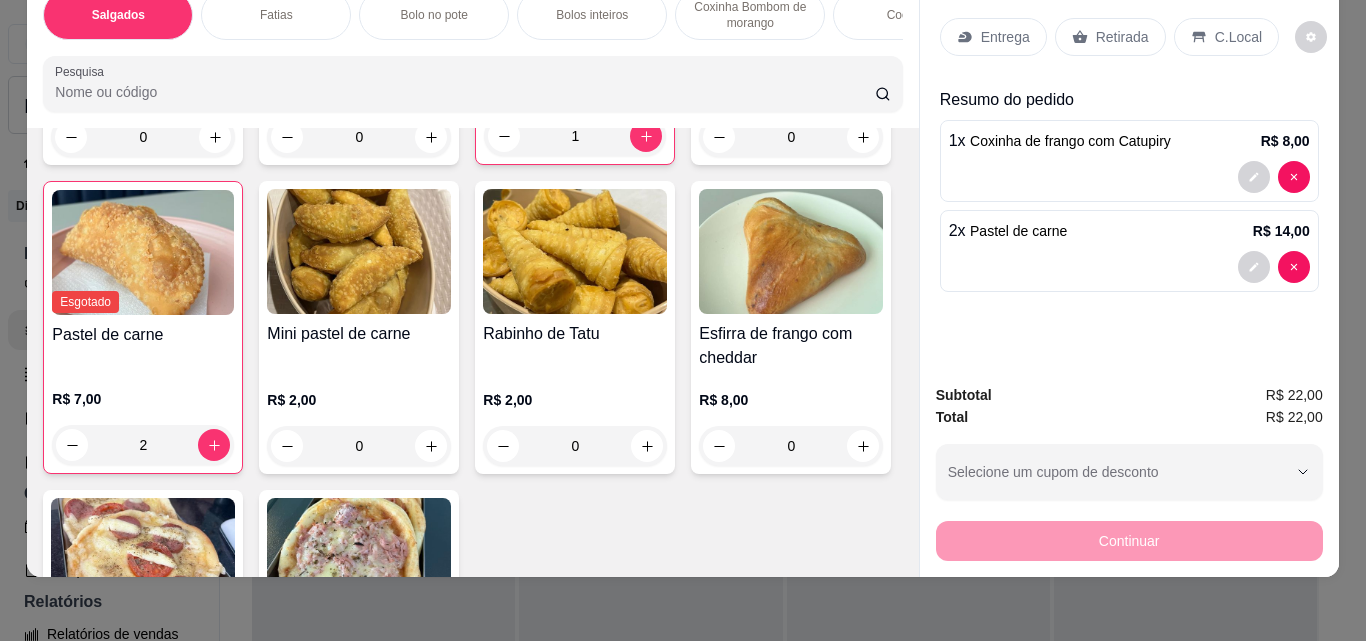 scroll, scrollTop: 500, scrollLeft: 0, axis: vertical 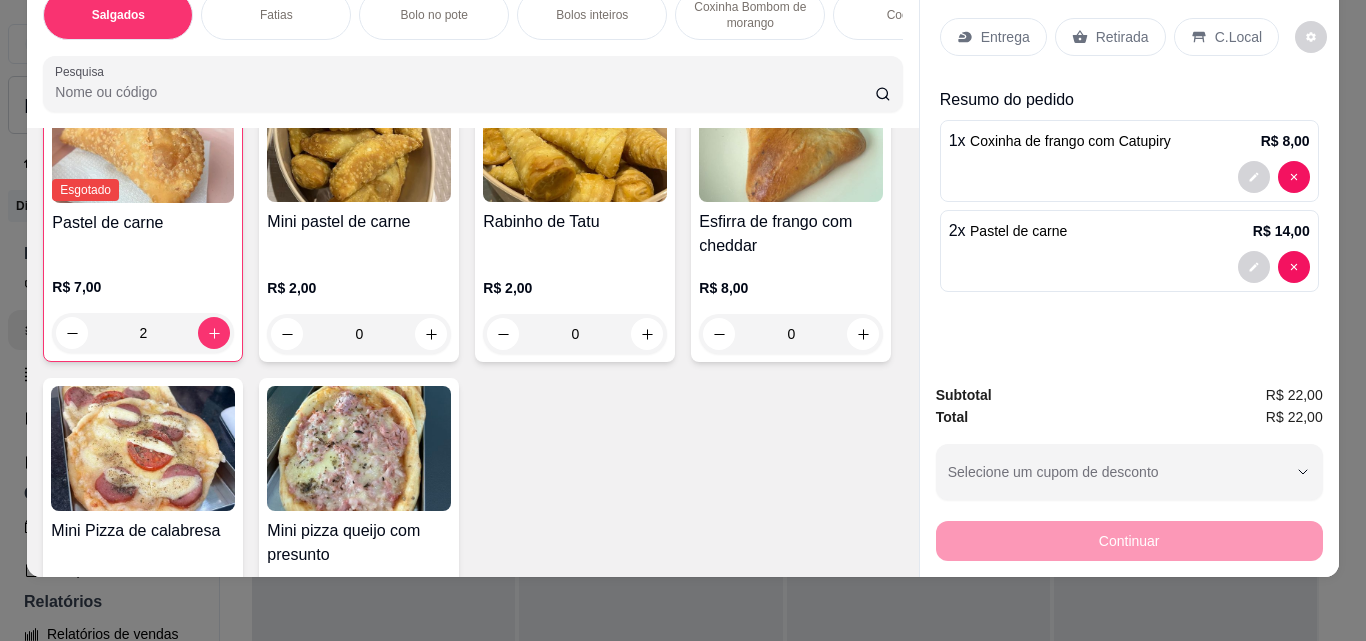 type on "2" 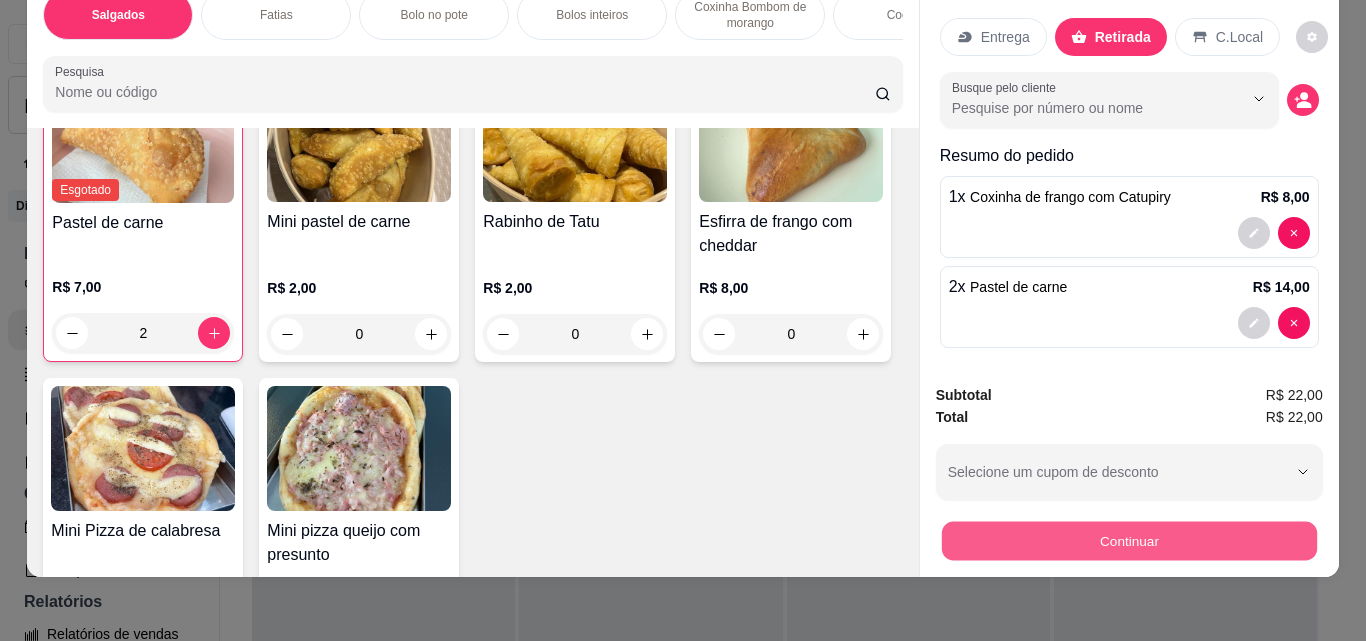 click on "Continuar" at bounding box center [1128, 540] 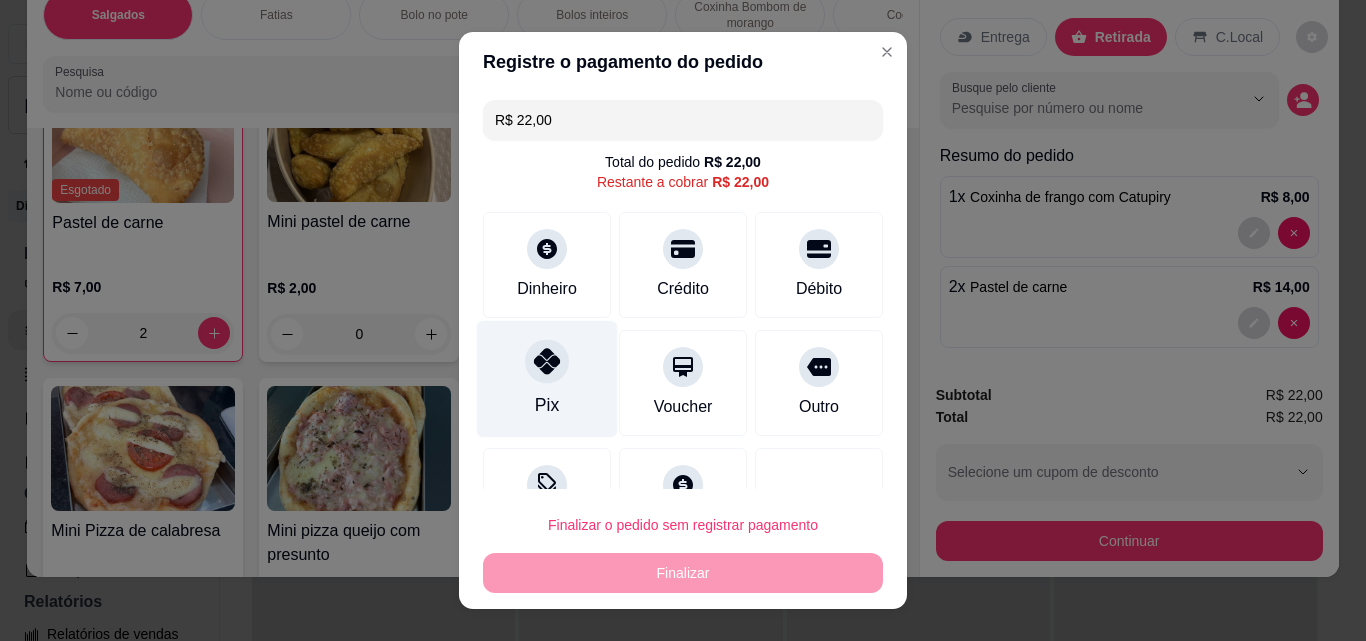 click on "Pix" at bounding box center (547, 405) 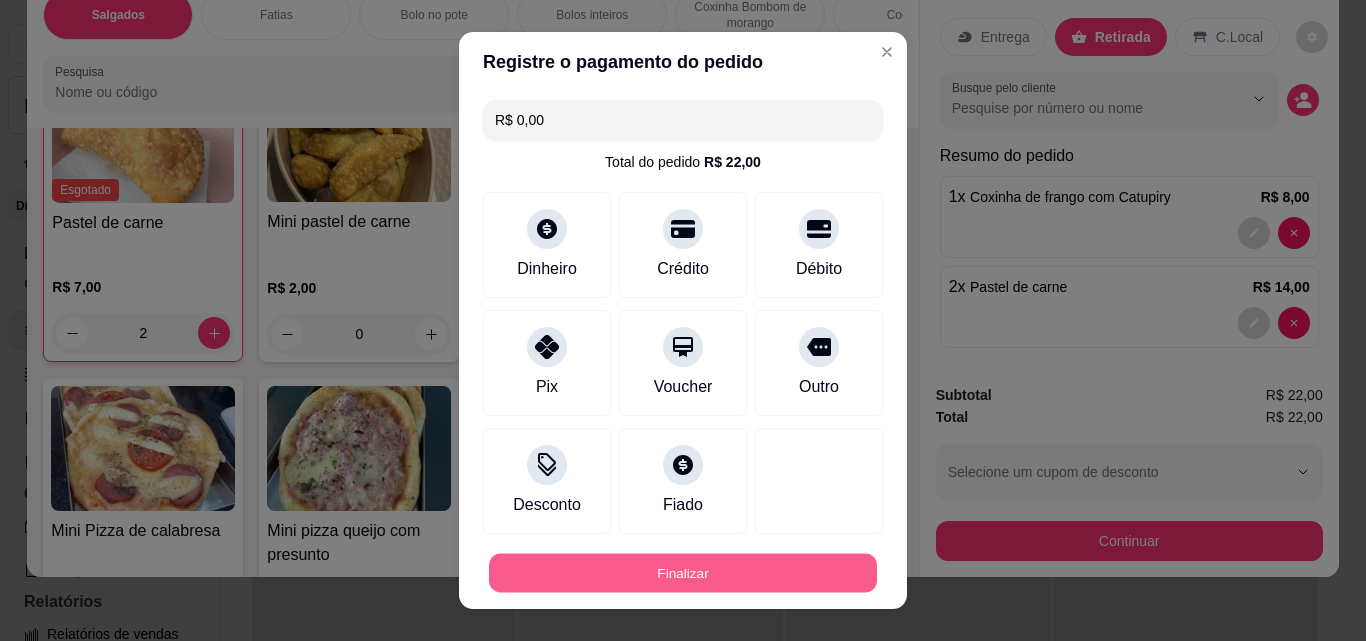 click on "Finalizar" at bounding box center (683, 573) 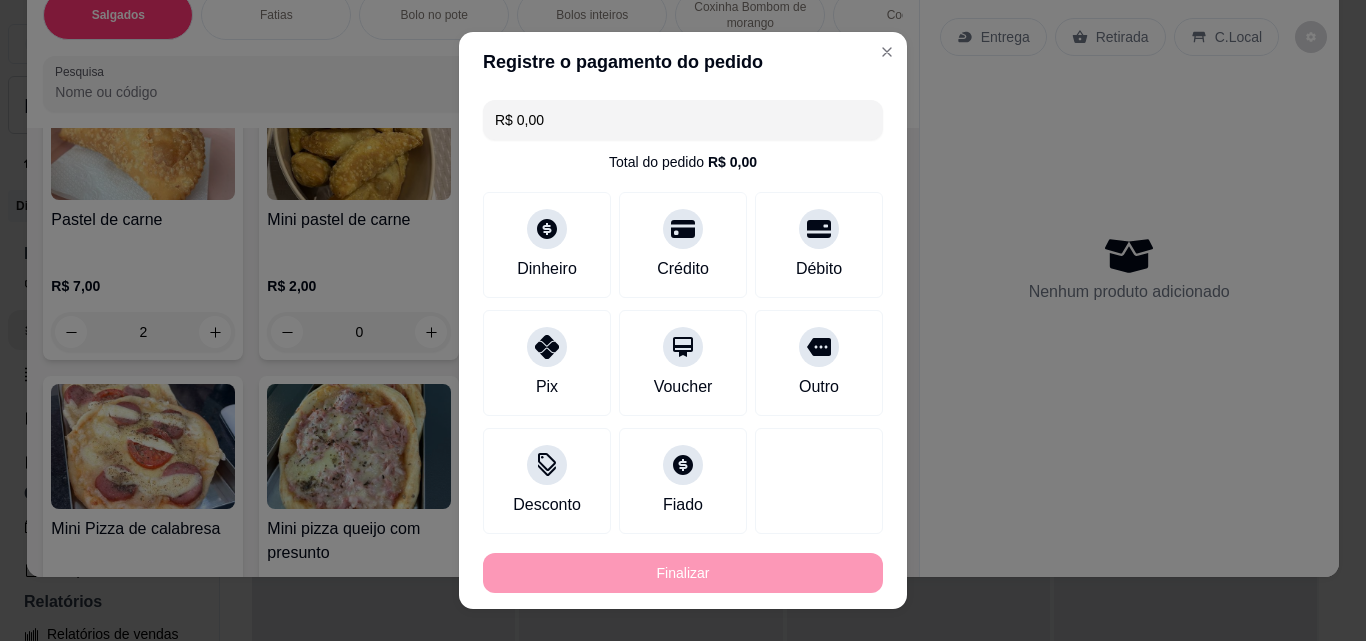 type on "0" 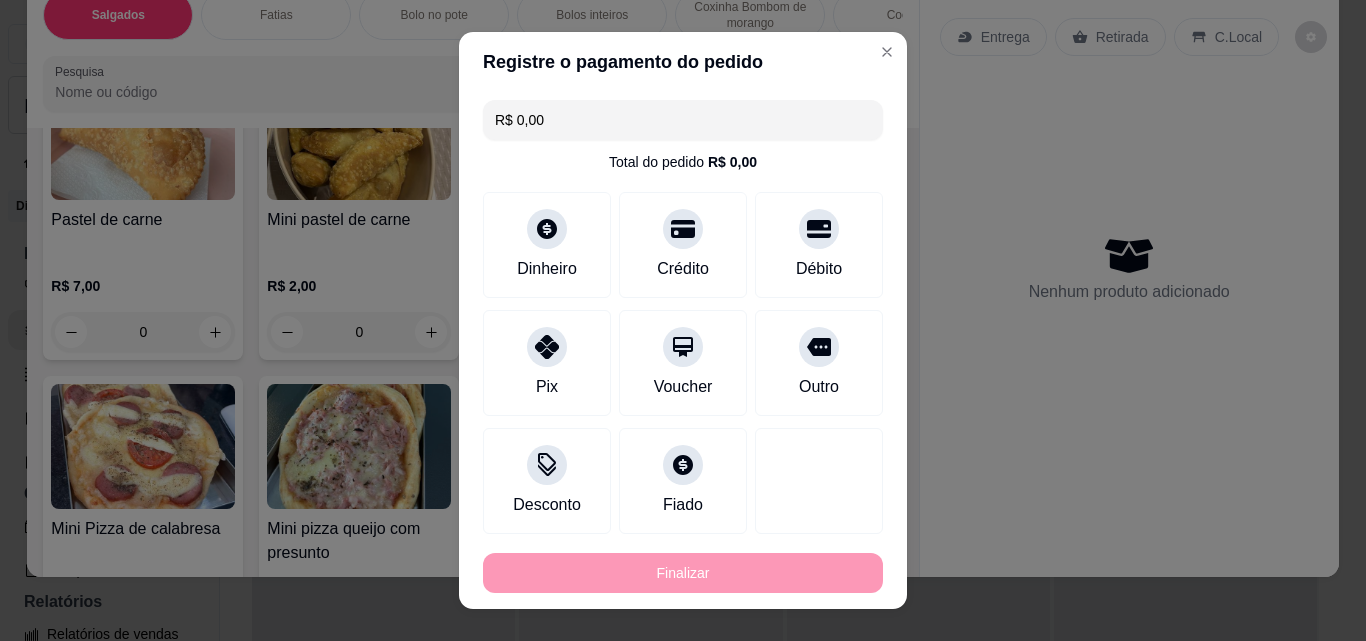 type on "-R$ 22,00" 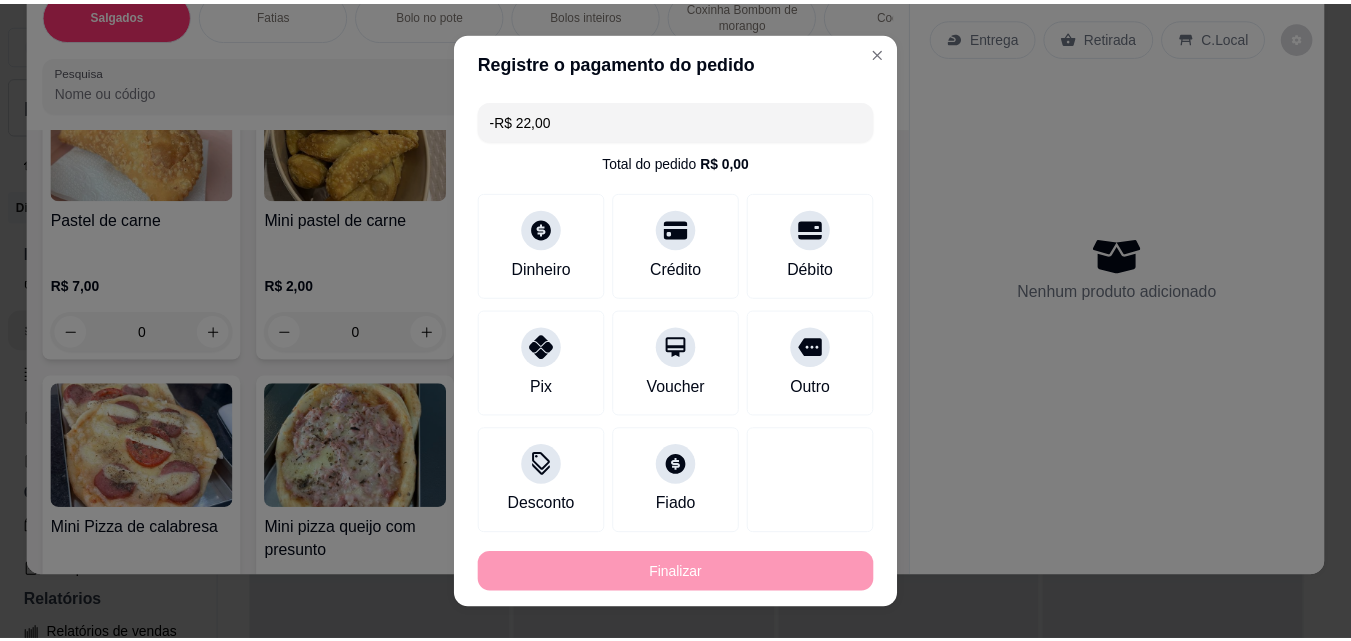 scroll, scrollTop: 498, scrollLeft: 0, axis: vertical 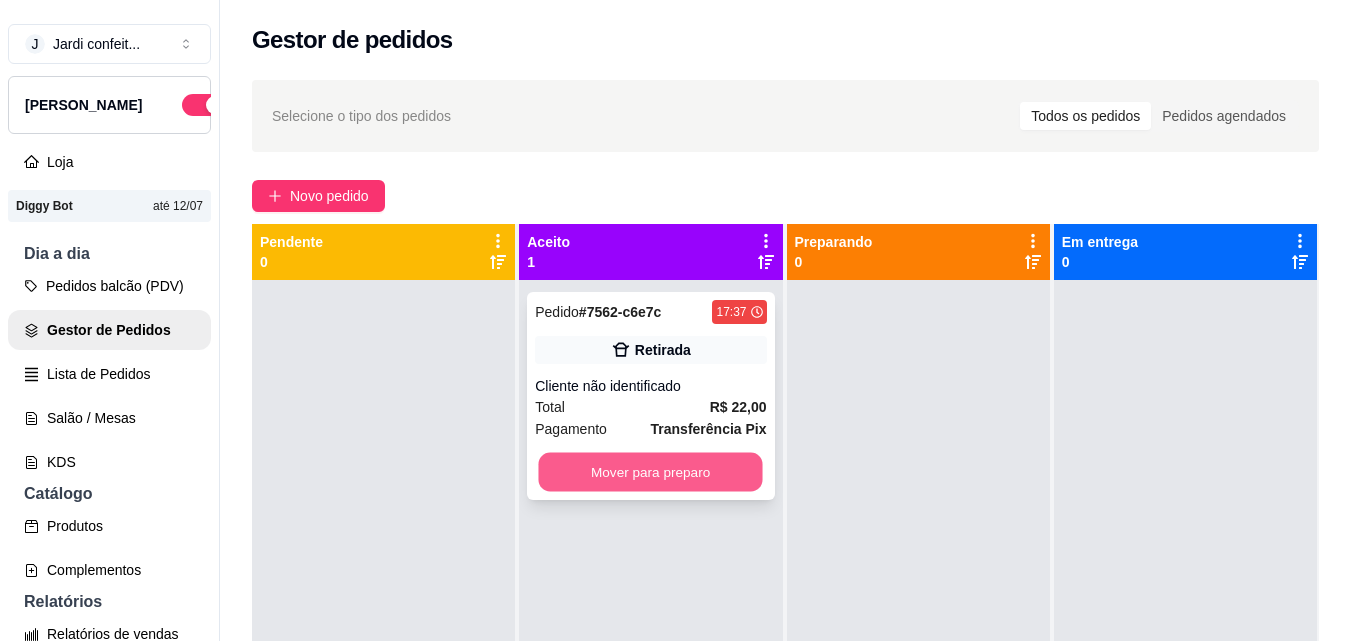 click on "Mover para preparo" at bounding box center [651, 472] 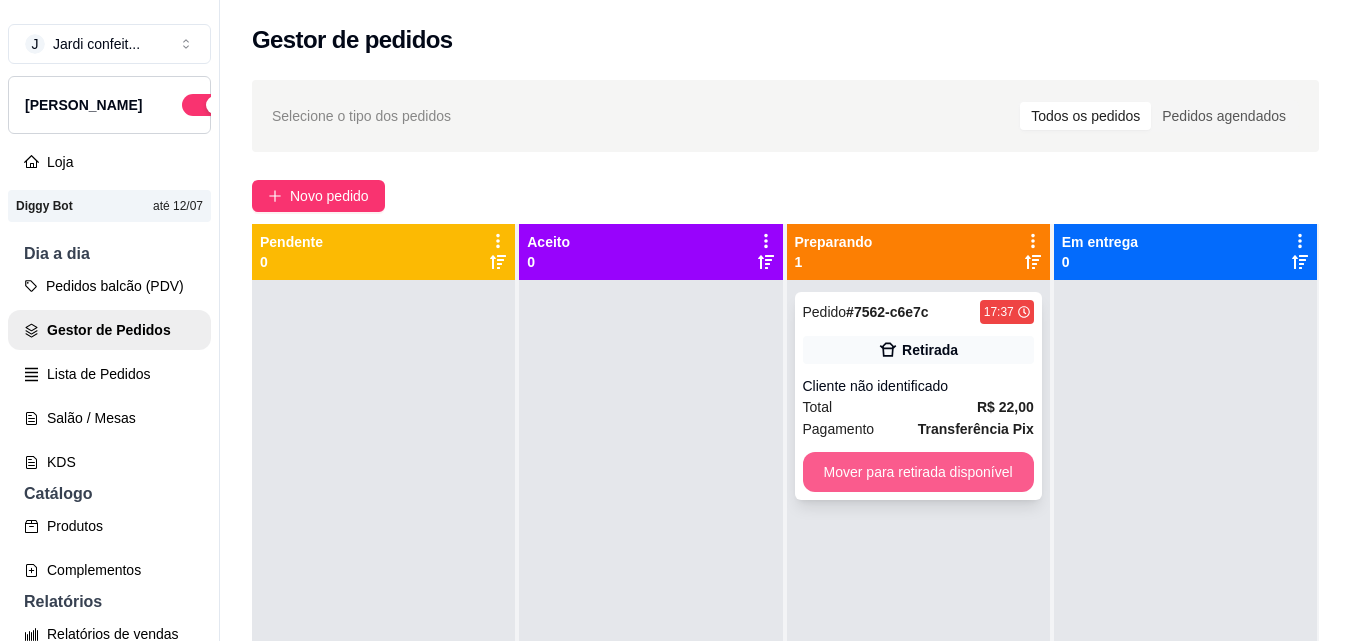 click on "Mover para retirada disponível" at bounding box center [918, 472] 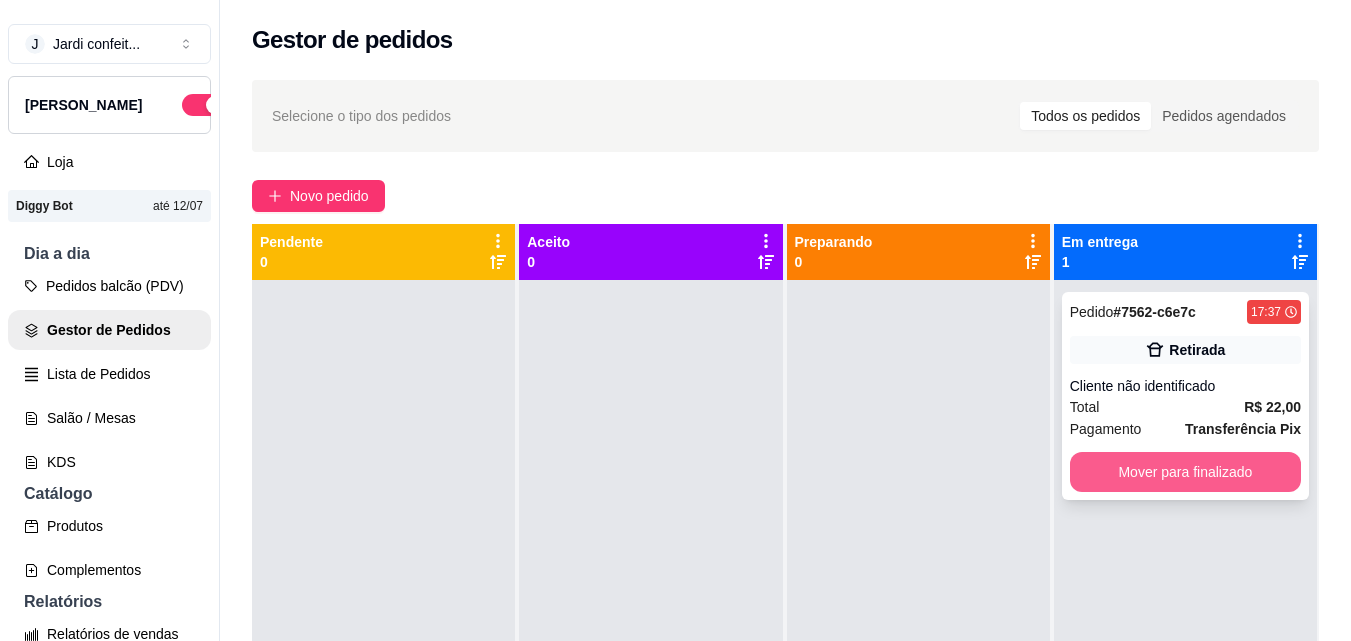 click on "Mover para finalizado" at bounding box center (1185, 472) 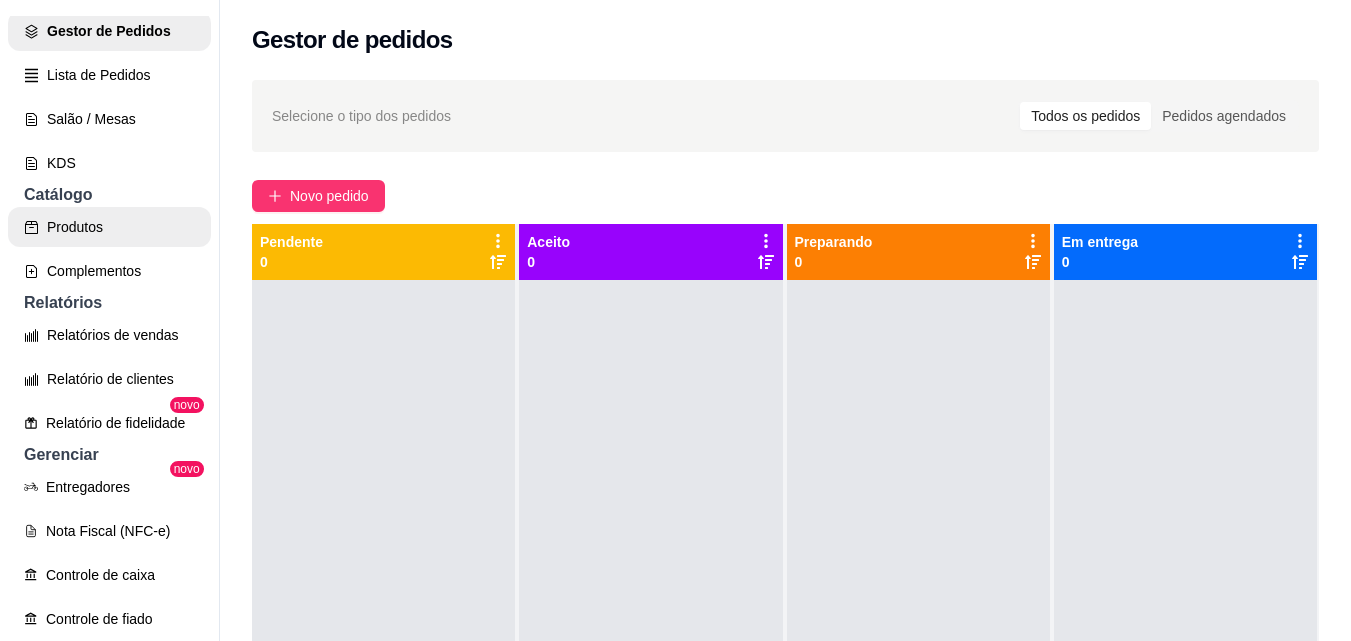 scroll, scrollTop: 300, scrollLeft: 0, axis: vertical 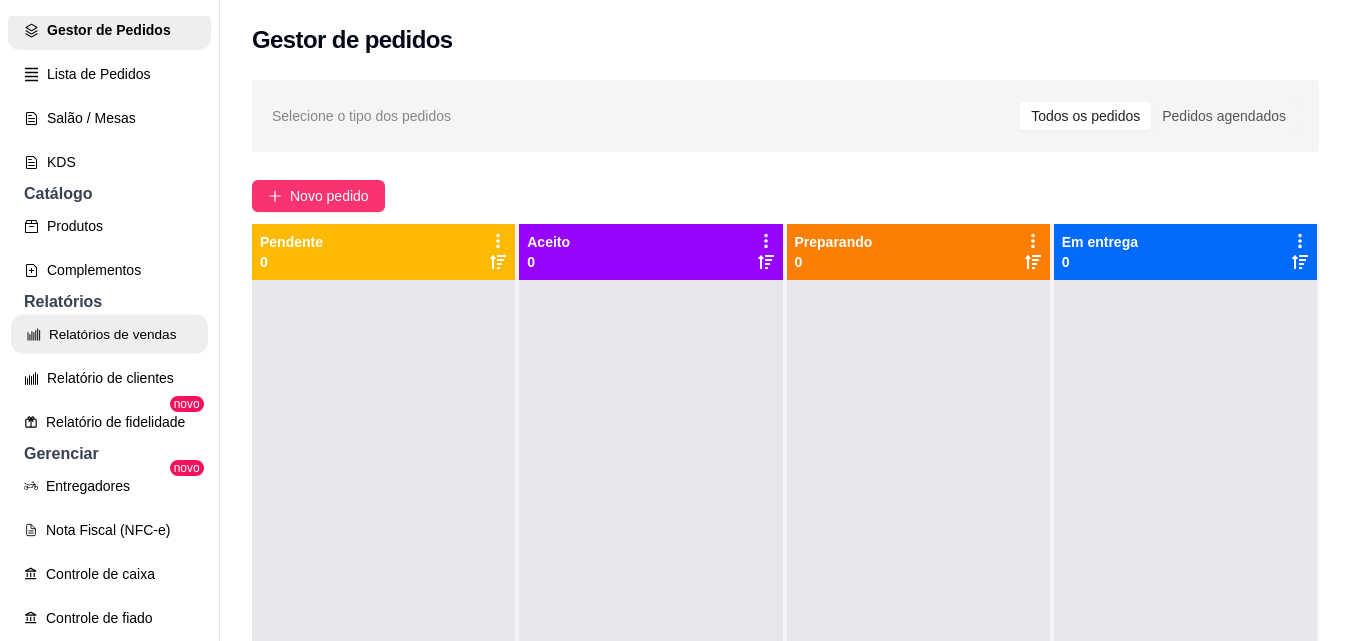 click on "Relatórios de vendas" at bounding box center [109, 334] 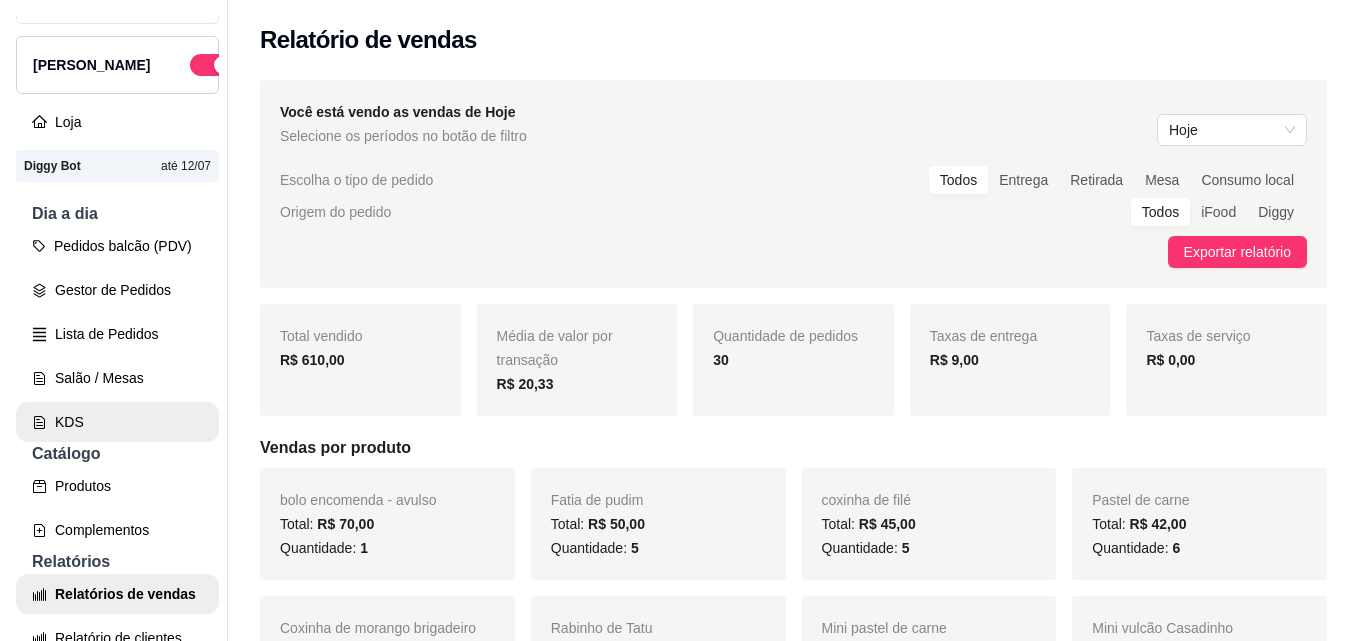 scroll, scrollTop: 0, scrollLeft: 0, axis: both 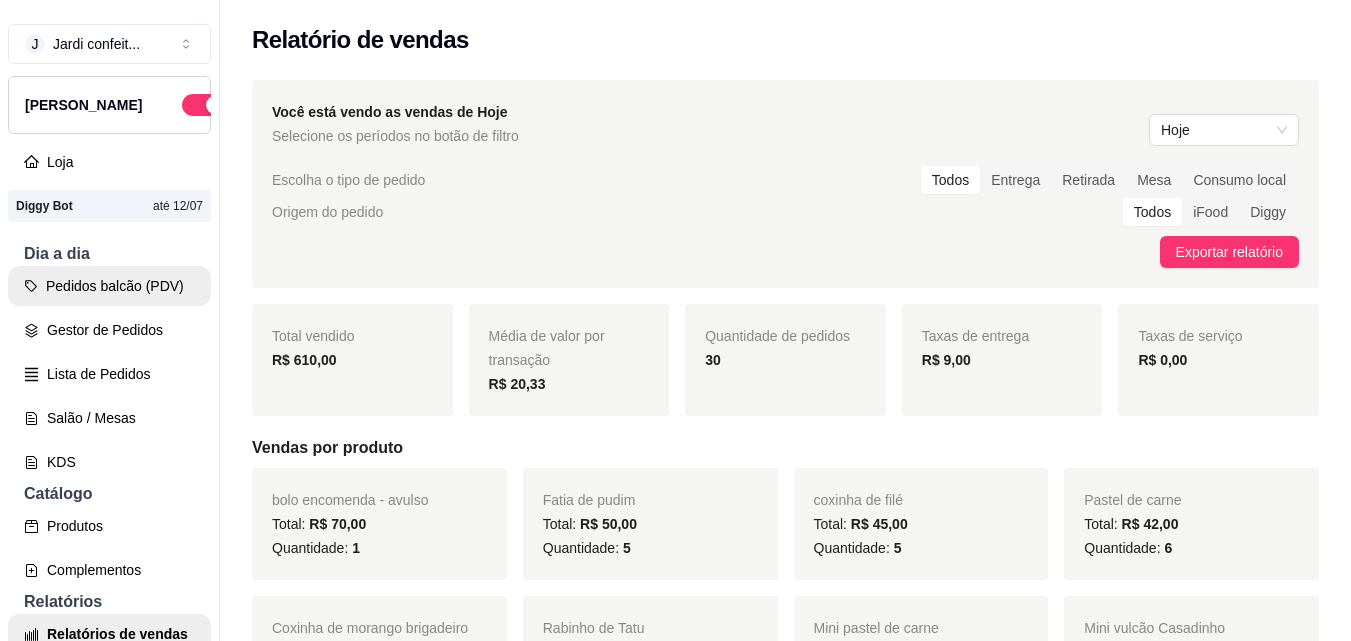 click on "Pedidos balcão (PDV)" at bounding box center (109, 286) 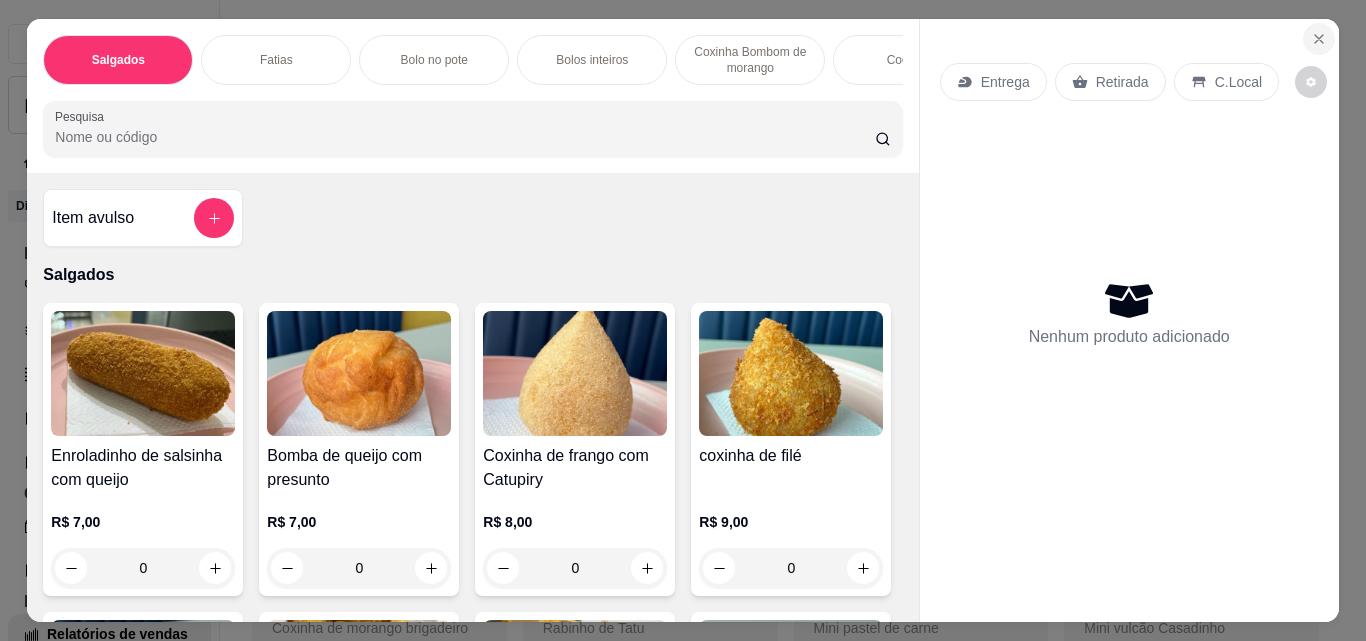 click at bounding box center [1319, 39] 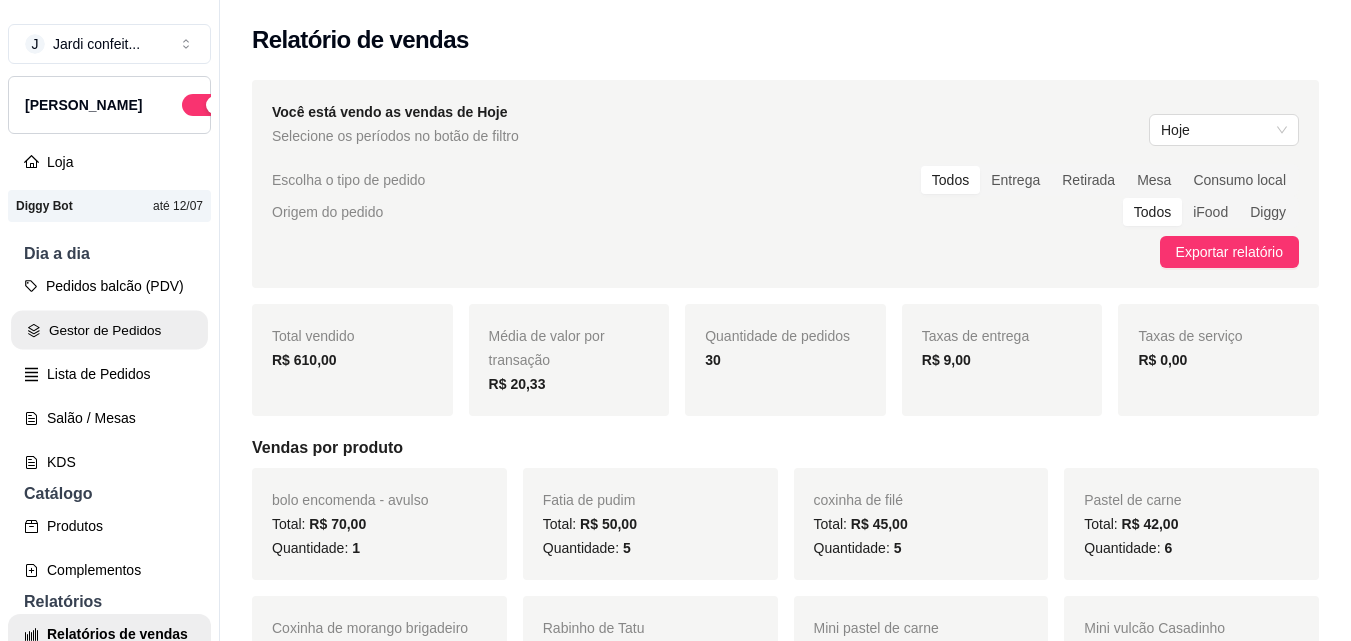 click on "Gestor de Pedidos" at bounding box center (109, 330) 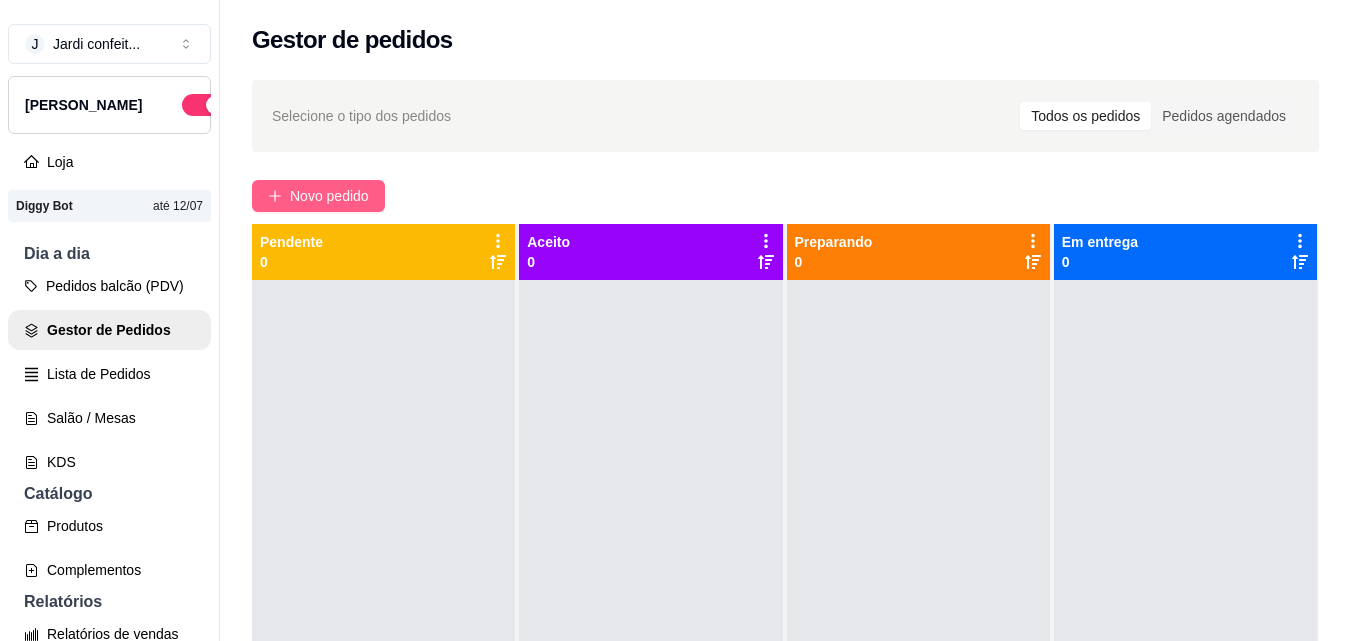 click on "Novo pedido" at bounding box center (329, 196) 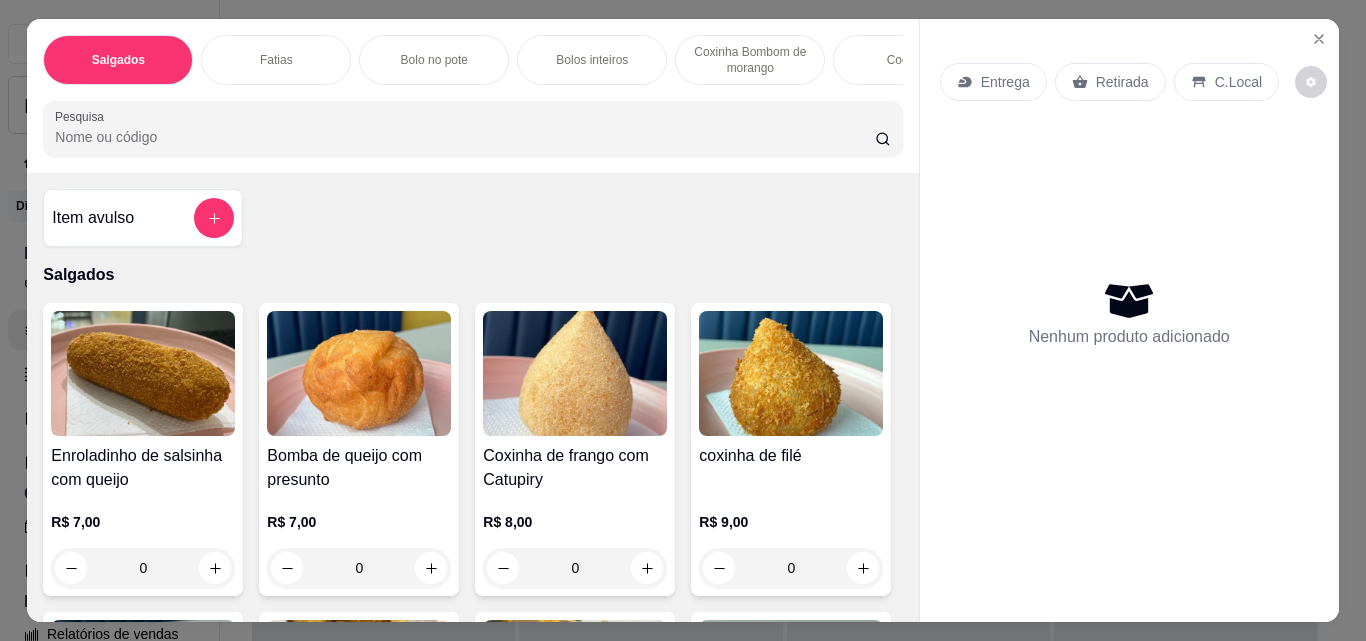 scroll, scrollTop: 0, scrollLeft: 8, axis: horizontal 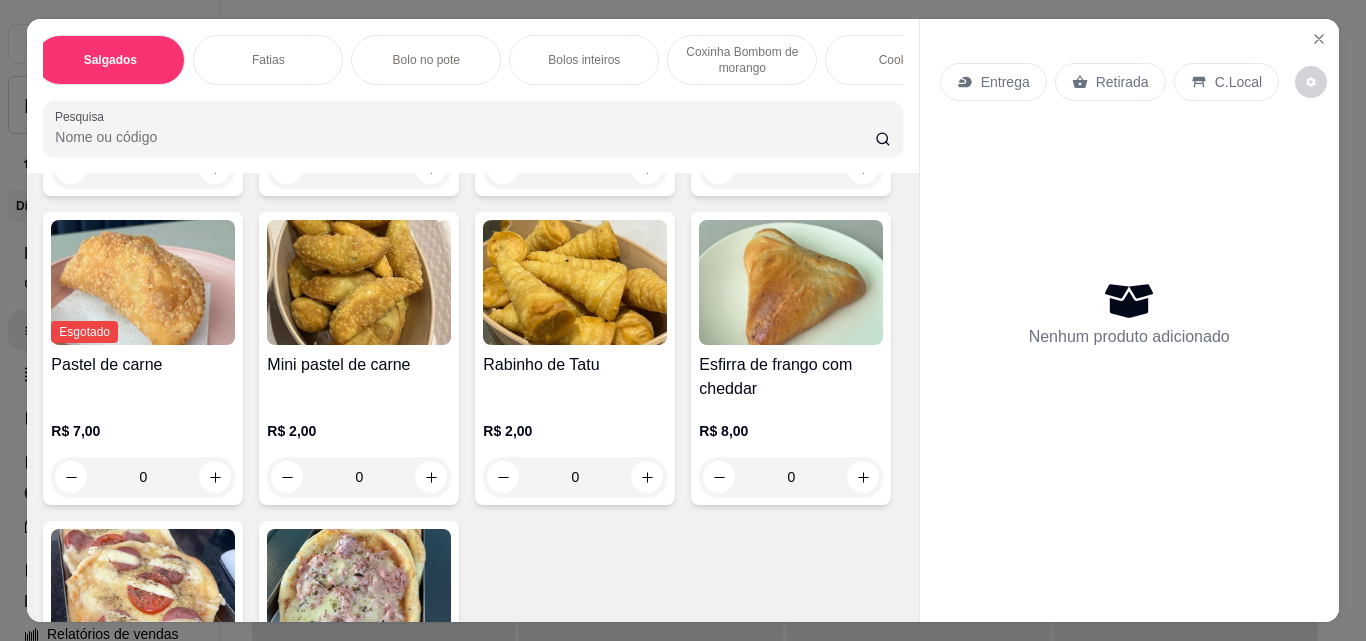 click on "0" at bounding box center [359, 477] 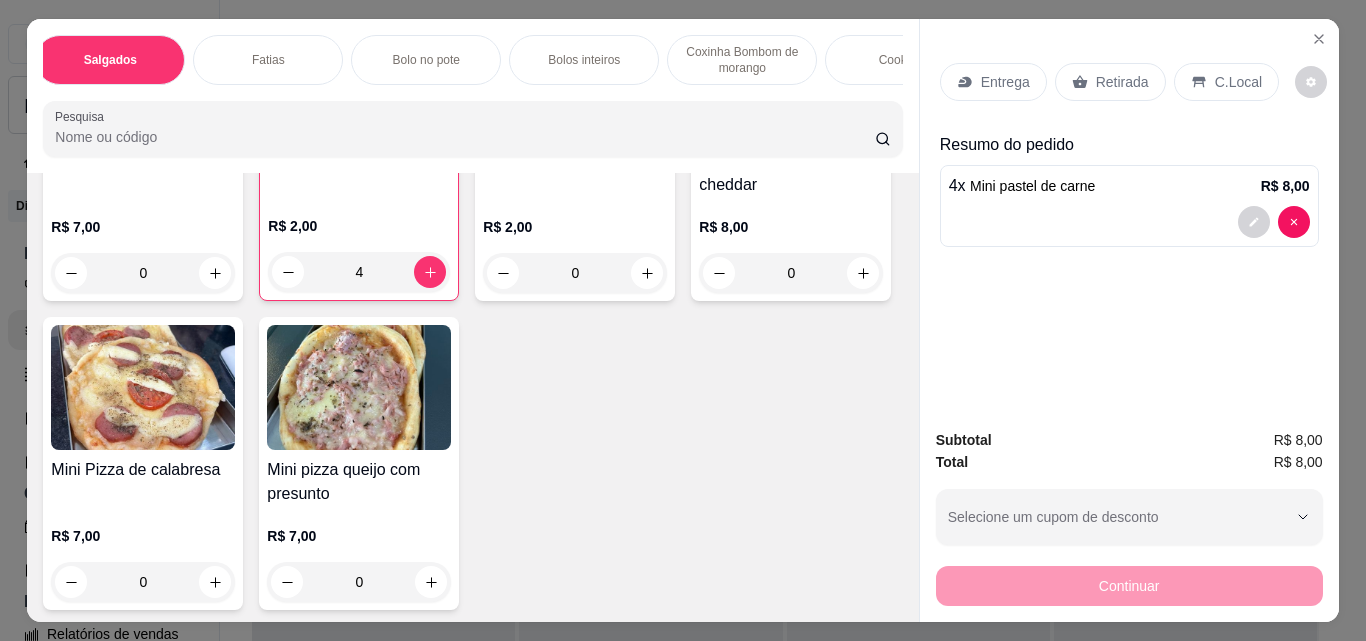 scroll, scrollTop: 700, scrollLeft: 0, axis: vertical 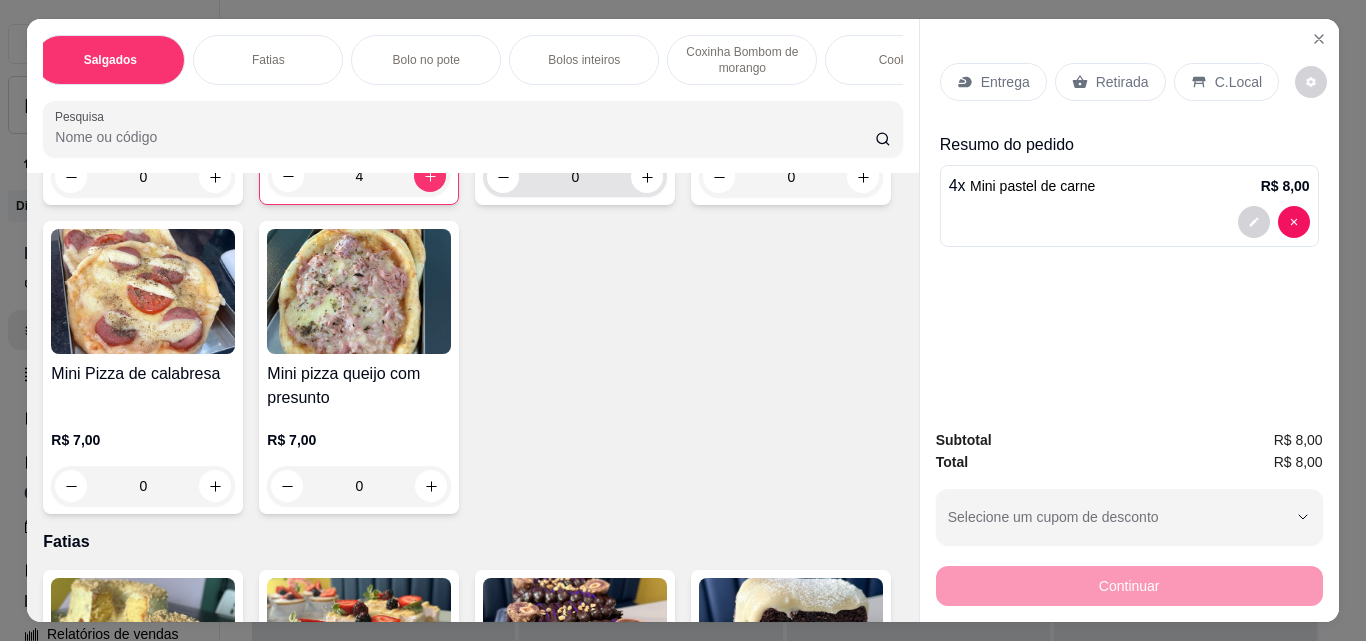 type on "4" 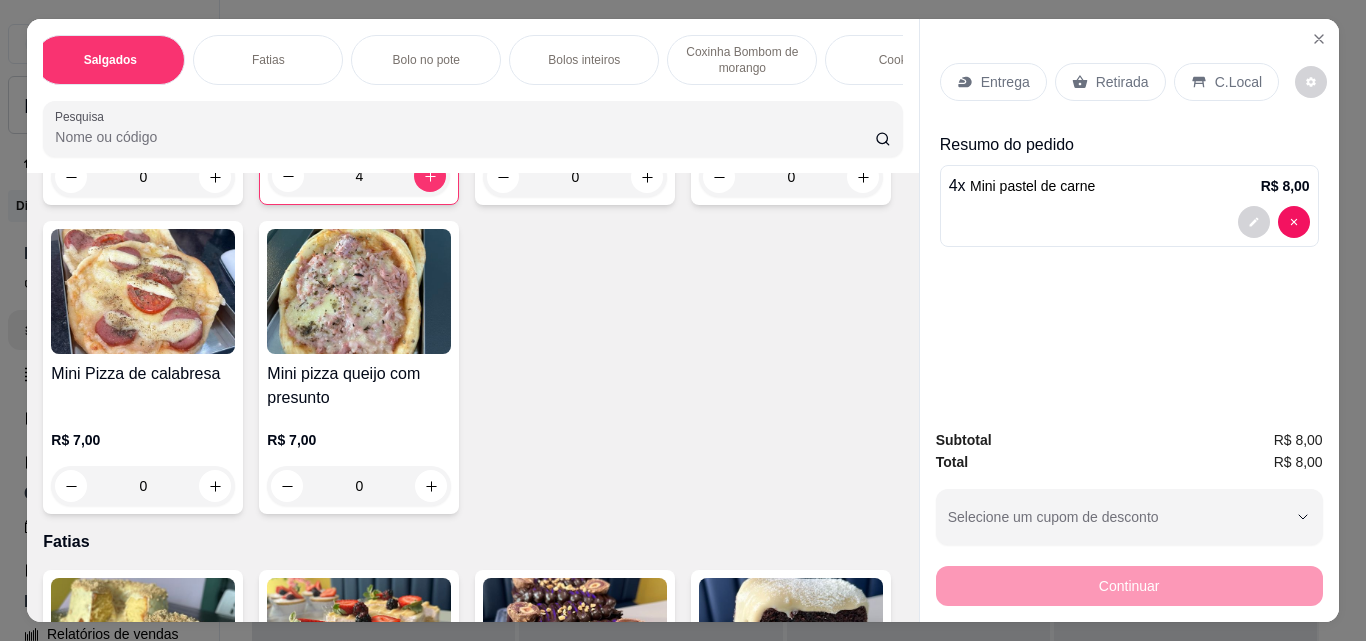 click on "0" at bounding box center [575, 177] 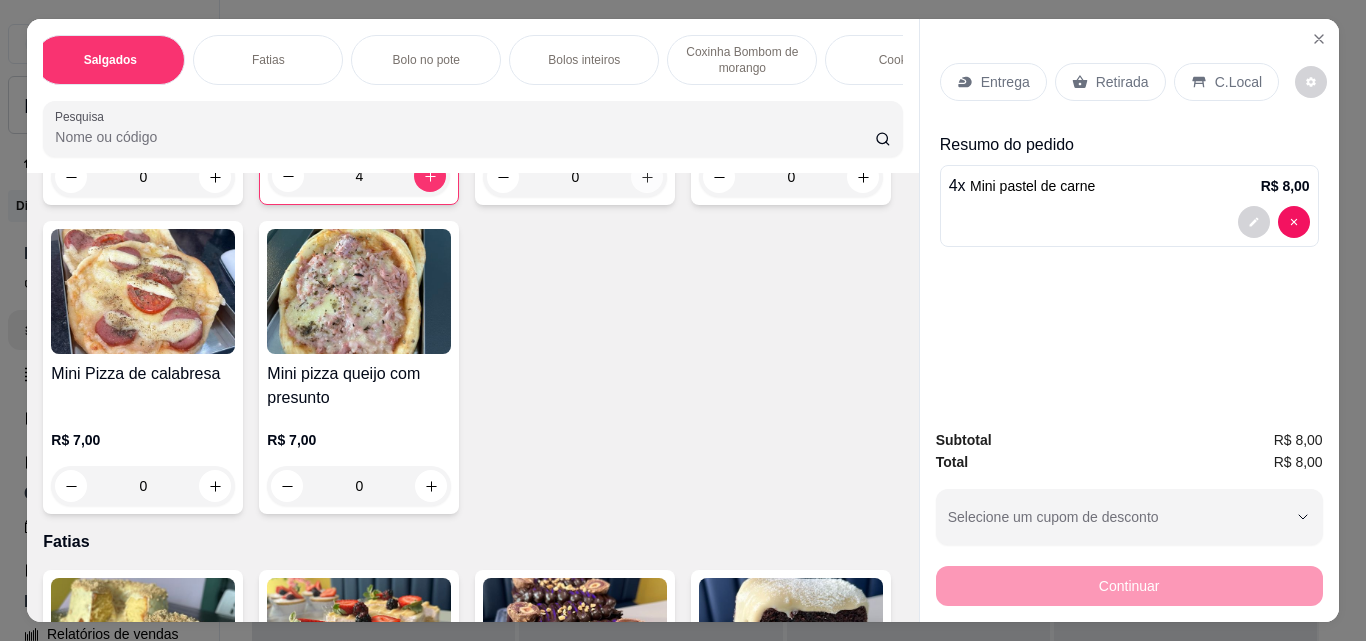 click 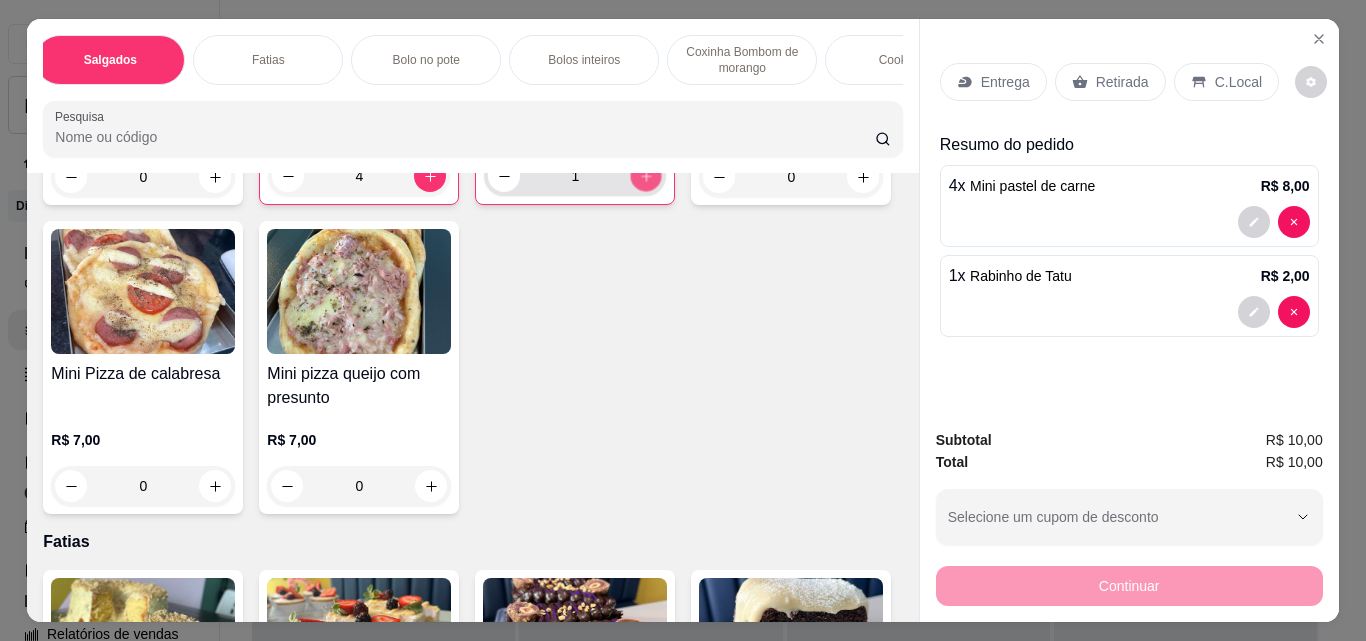 click 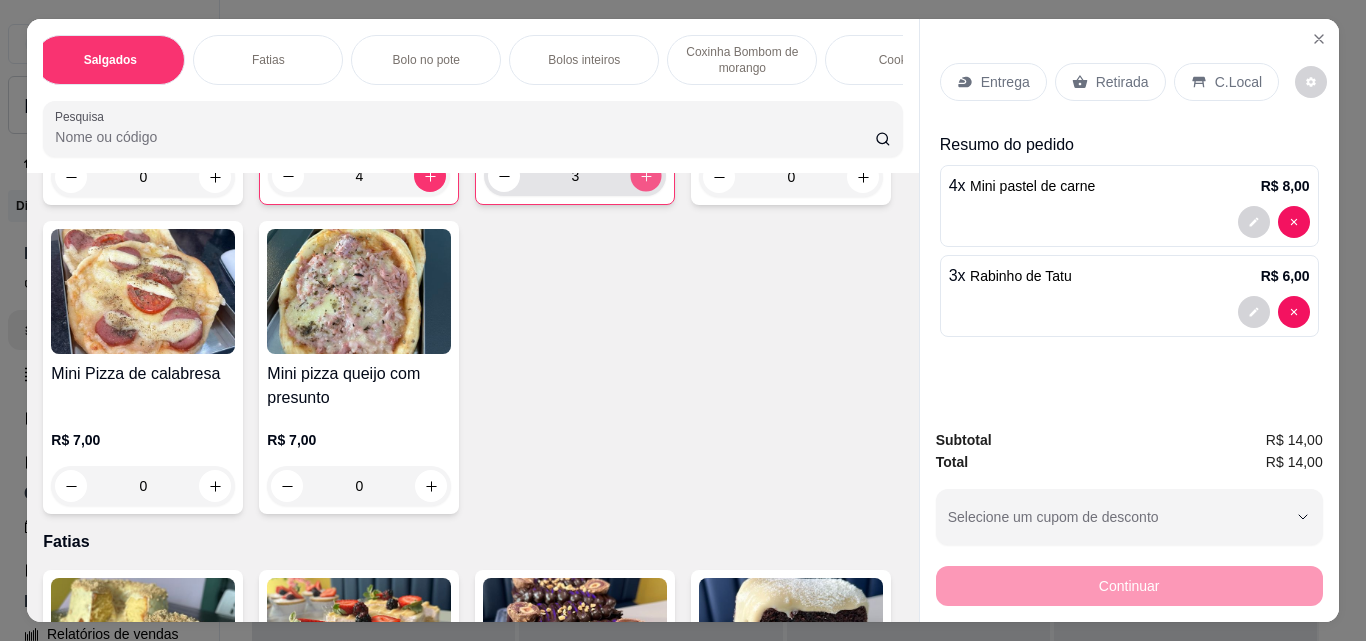 click 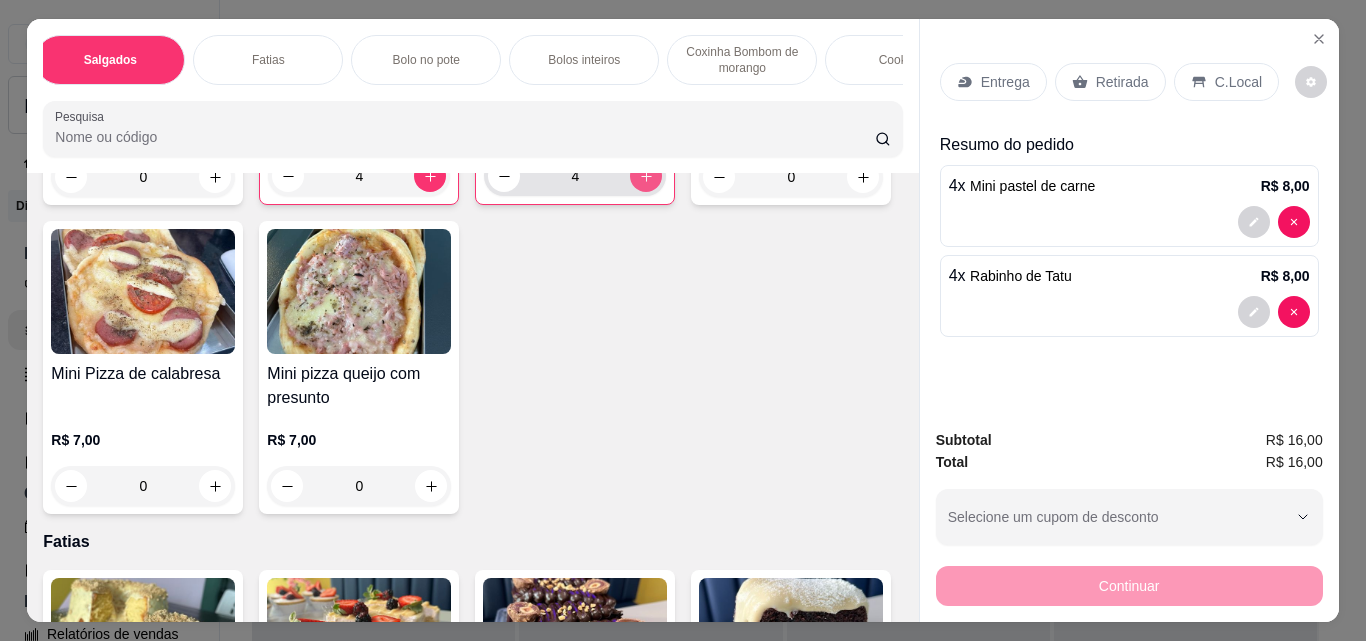 click 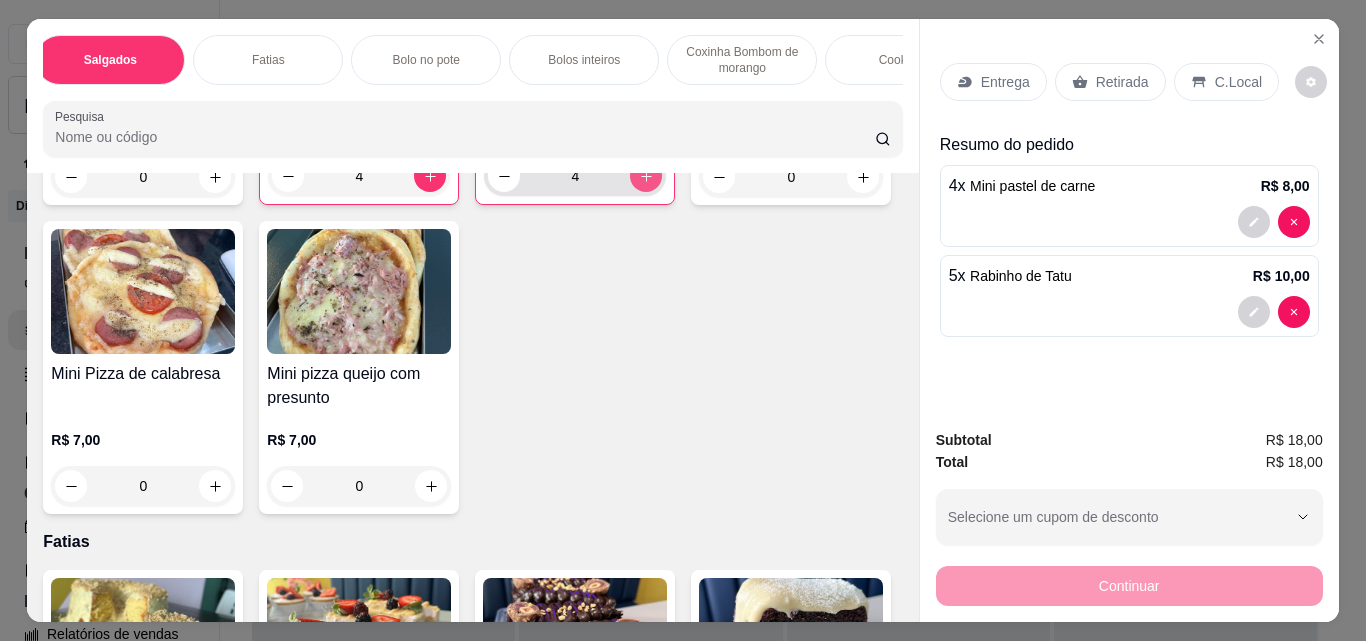 type on "5" 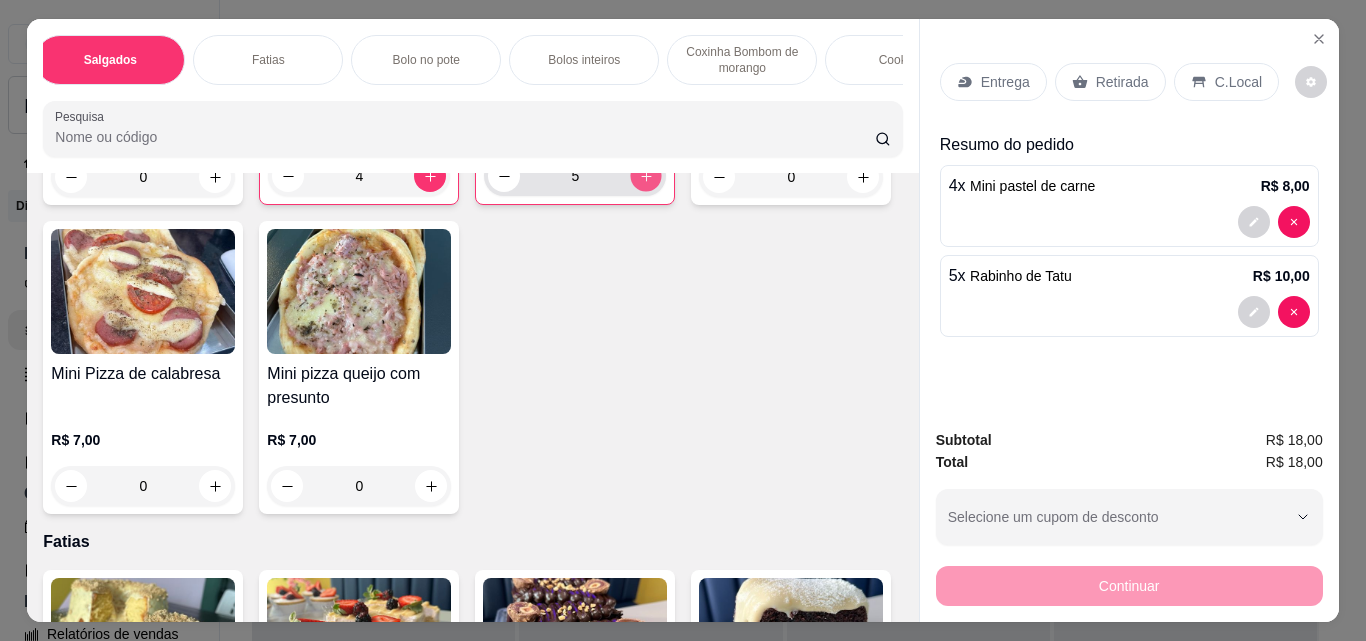 click 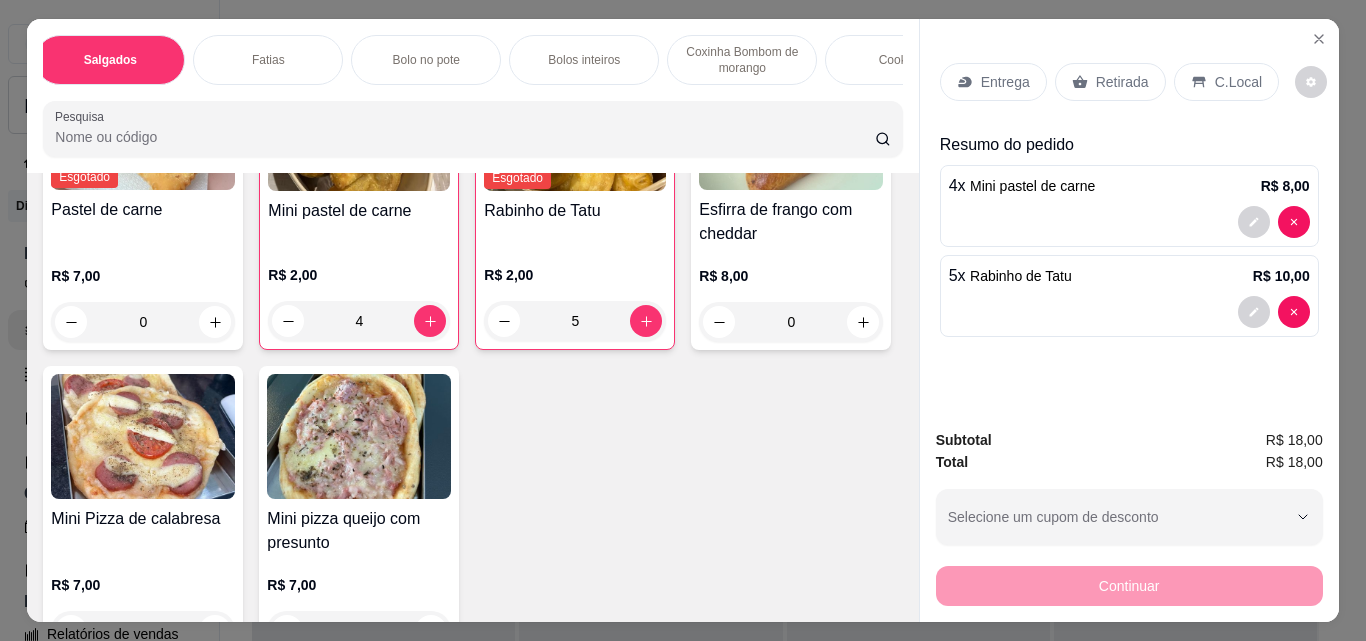 scroll, scrollTop: 400, scrollLeft: 0, axis: vertical 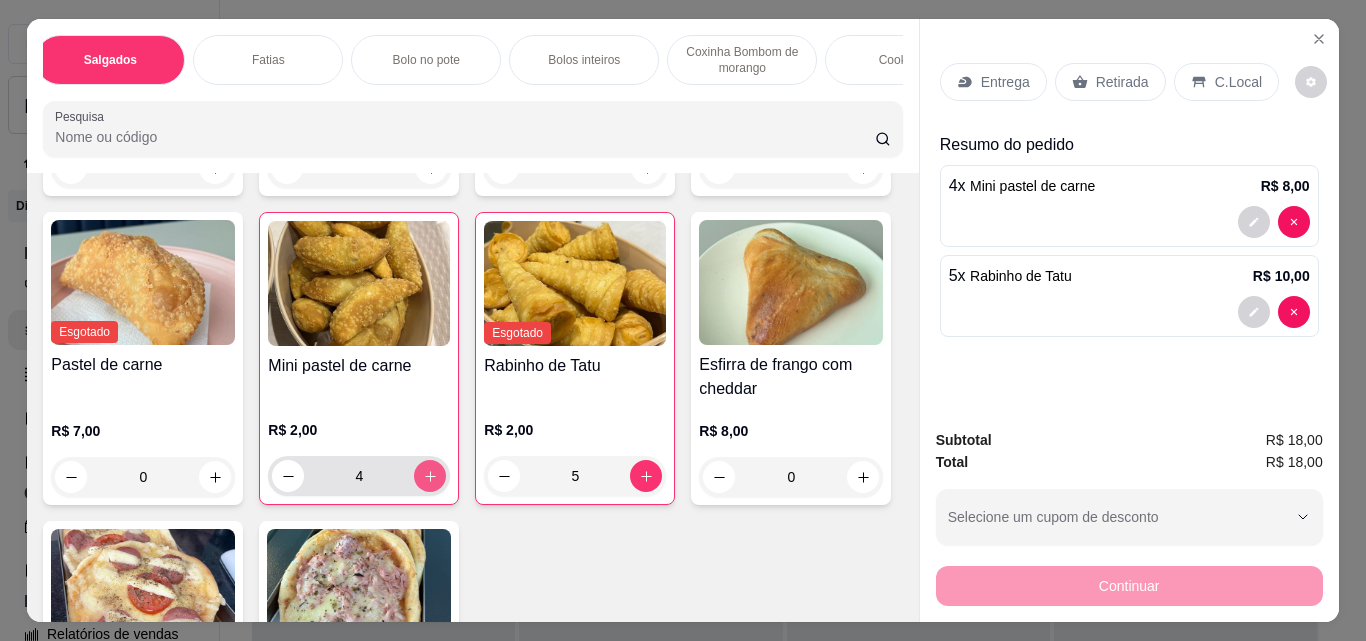 click at bounding box center [430, 476] 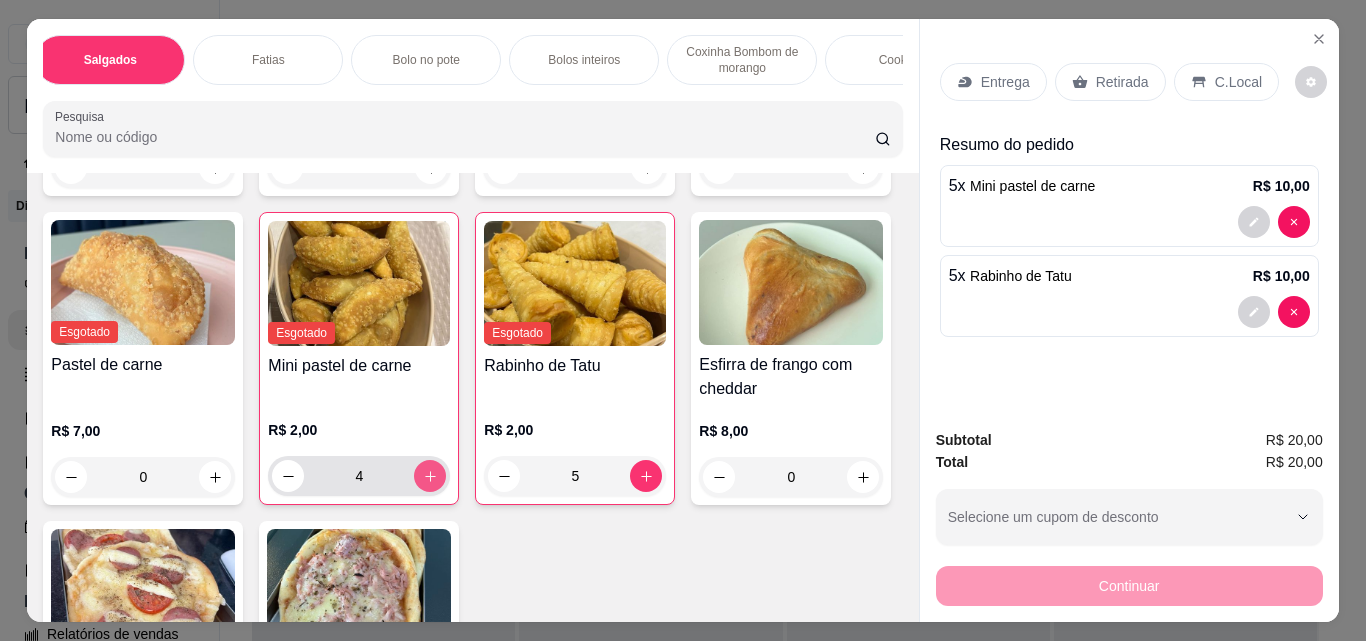 type on "5" 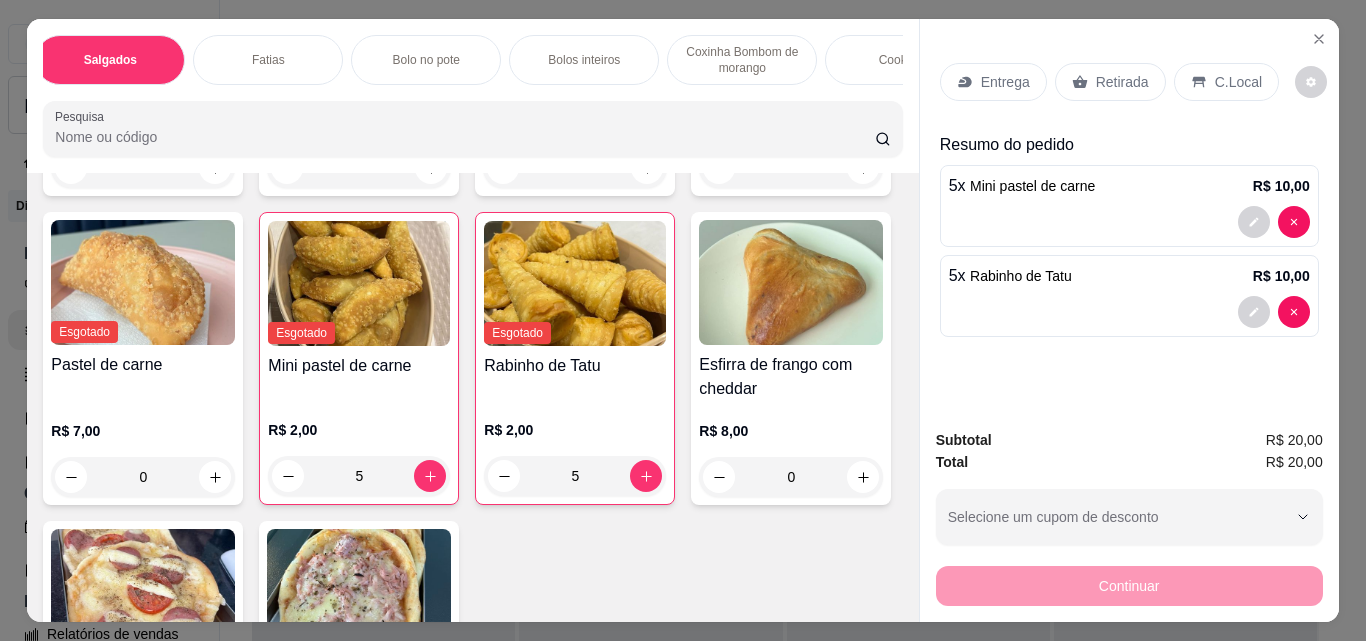 scroll, scrollTop: 52, scrollLeft: 0, axis: vertical 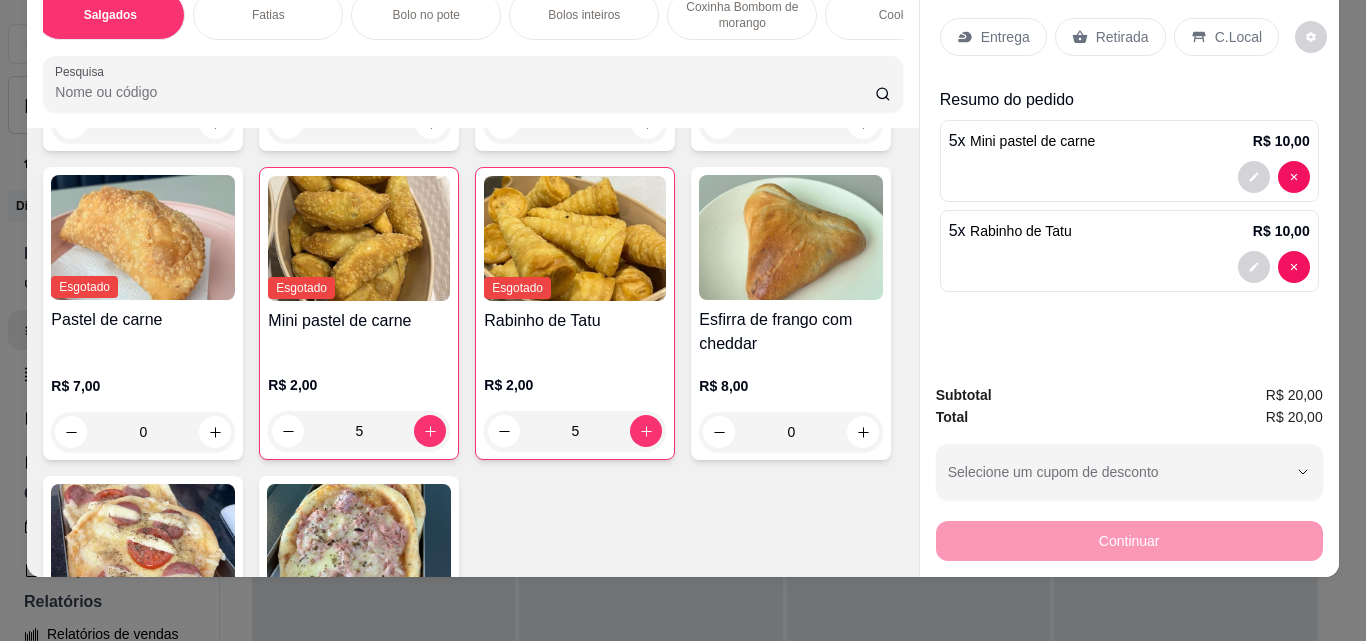 click on "Retirada" at bounding box center [1122, 37] 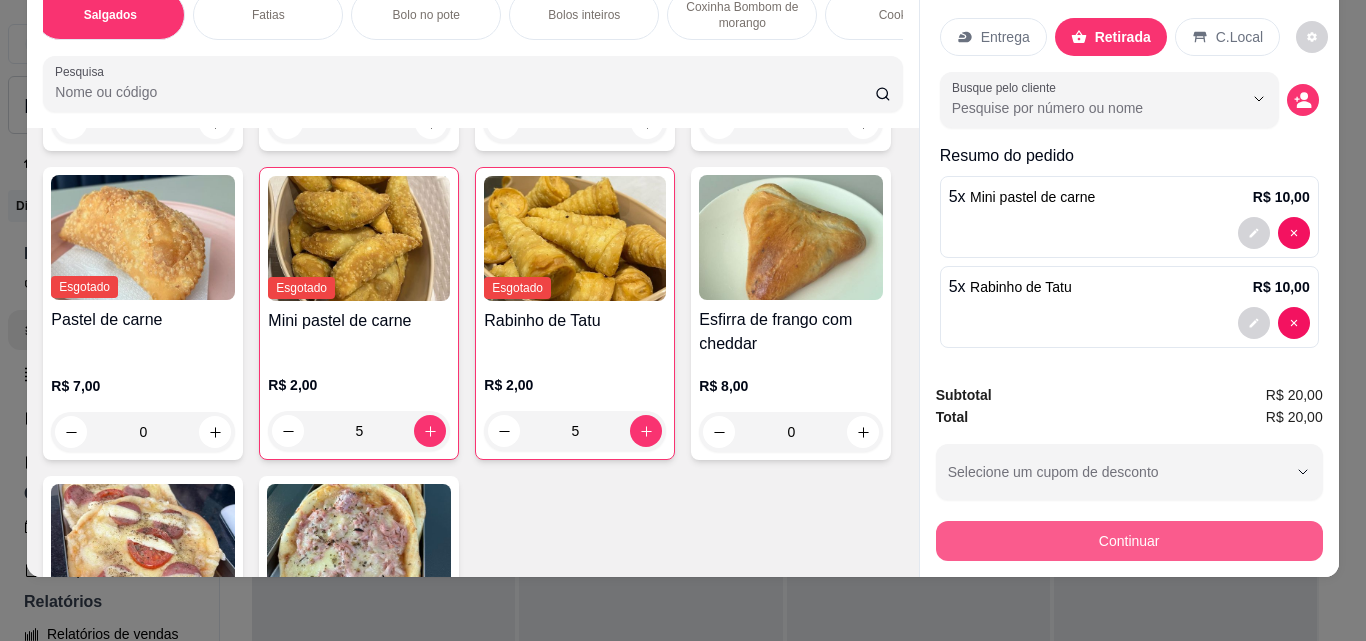 click on "Continuar" at bounding box center [1129, 541] 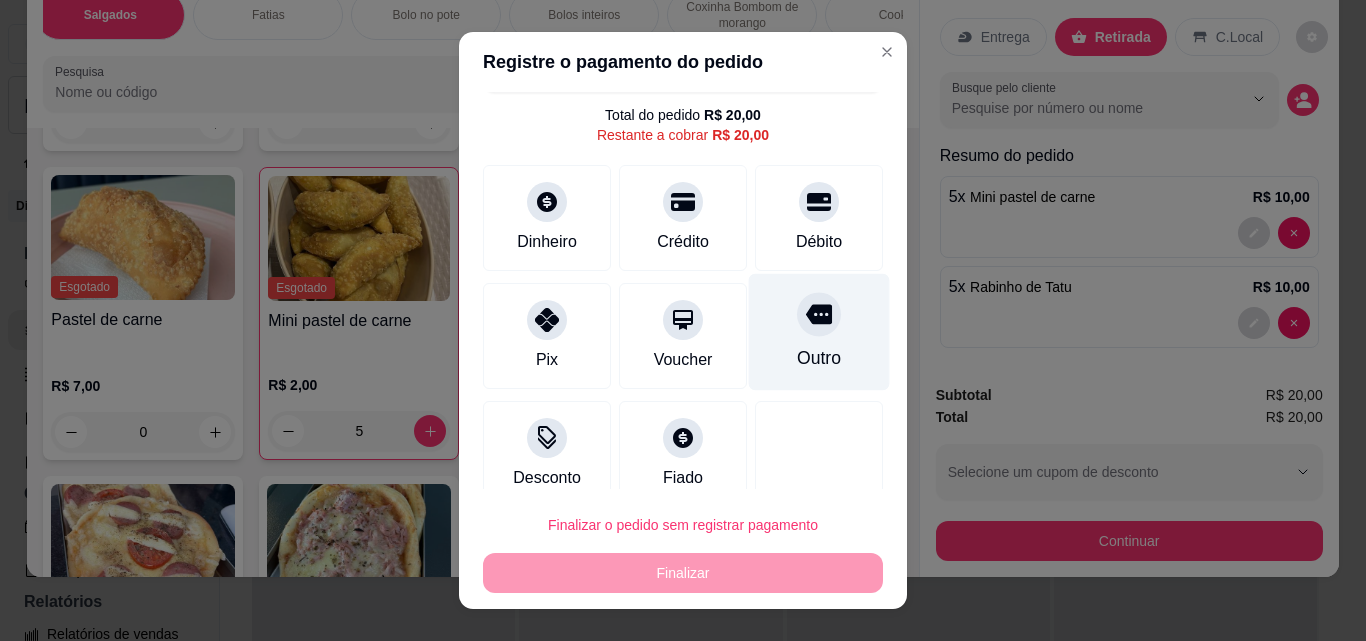 scroll, scrollTop: 73, scrollLeft: 0, axis: vertical 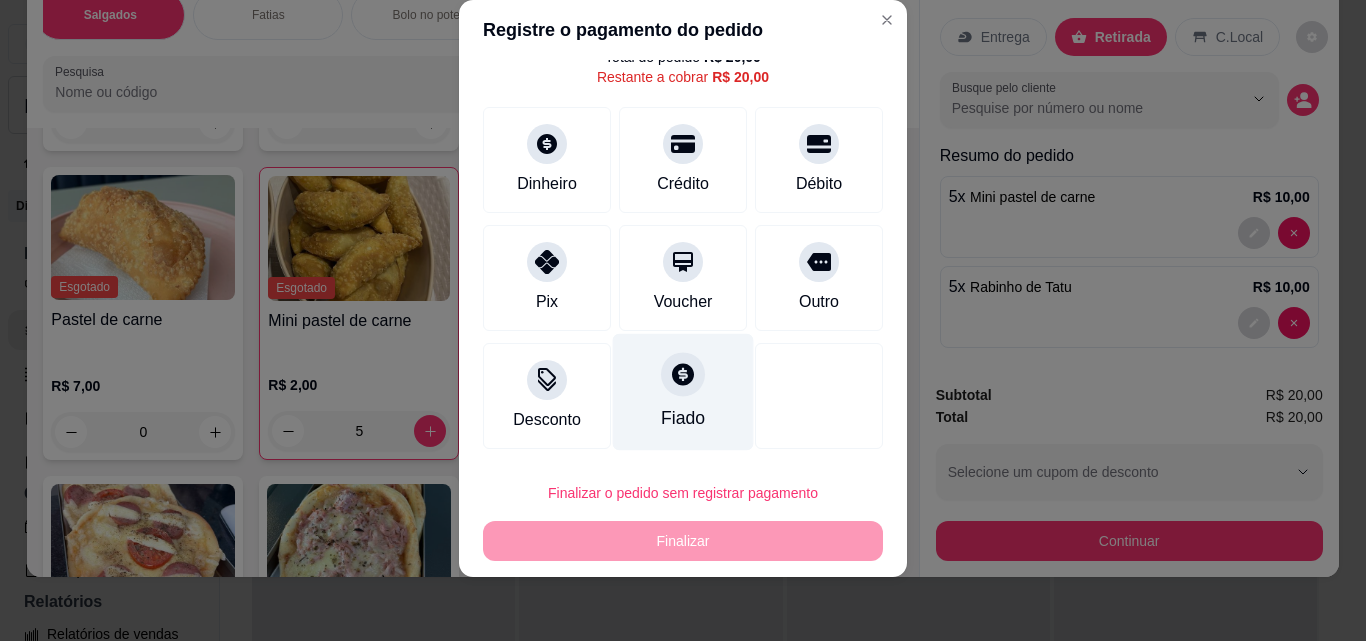 click on "Fiado" at bounding box center [683, 392] 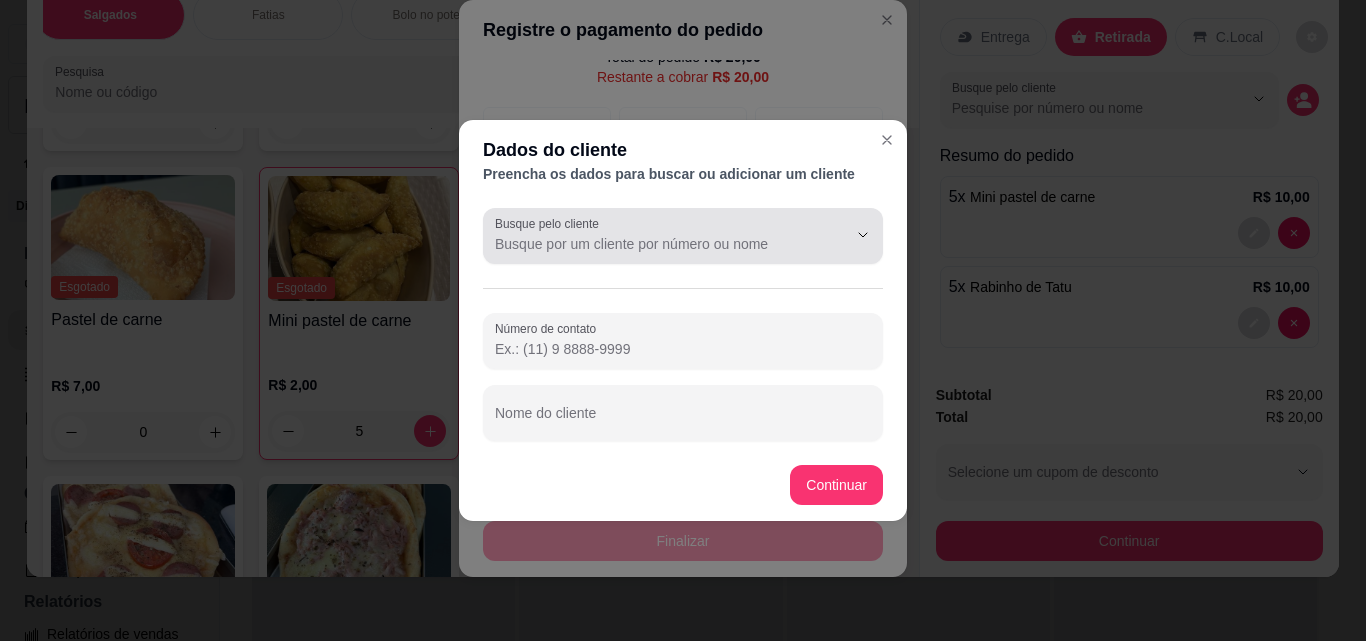 click at bounding box center (847, 235) 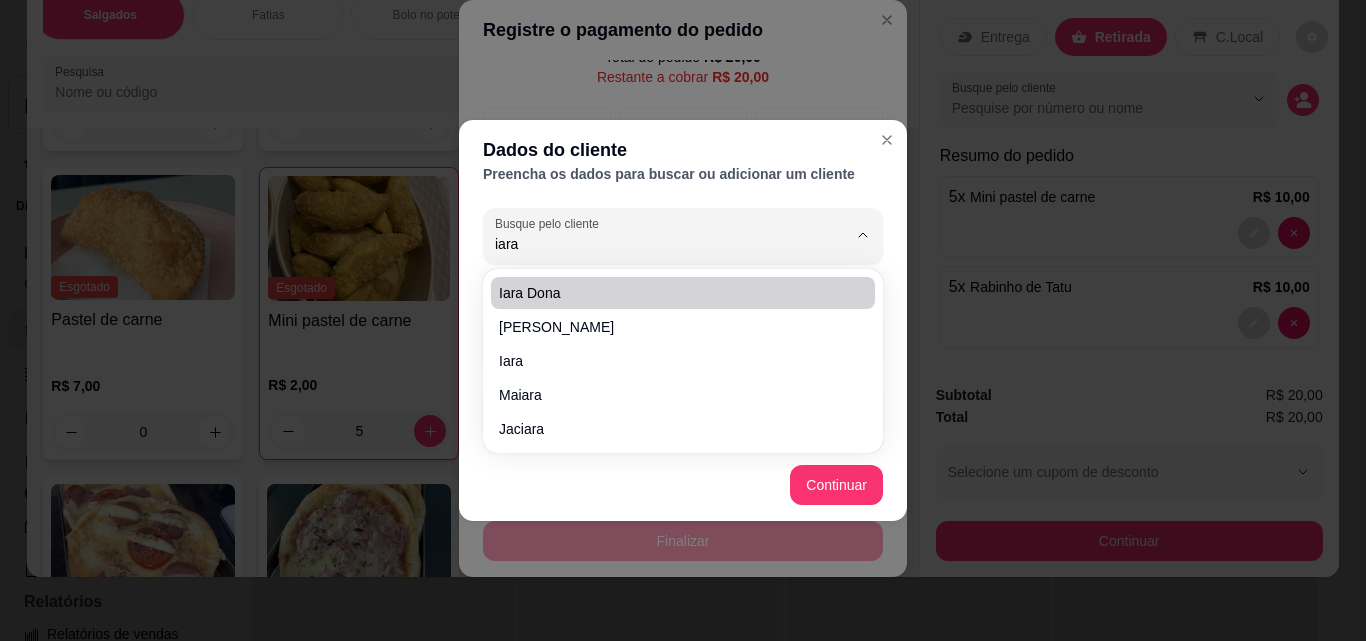 click on "iara dona" at bounding box center (673, 293) 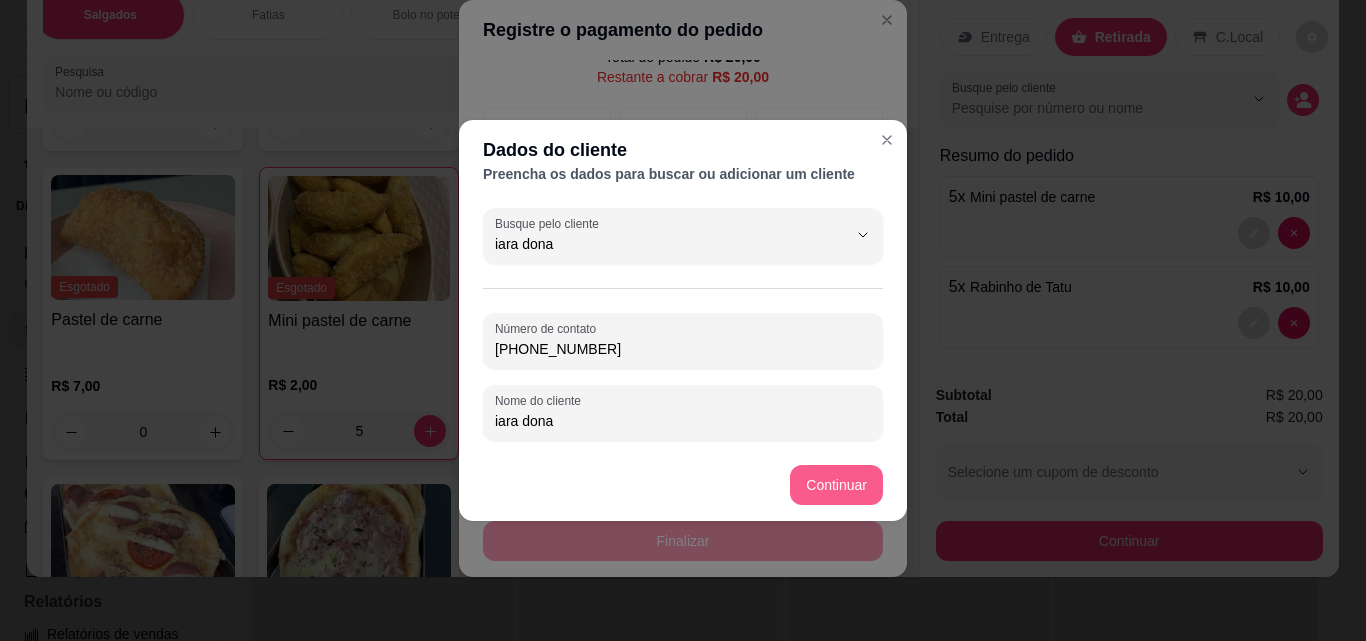 type on "iara dona" 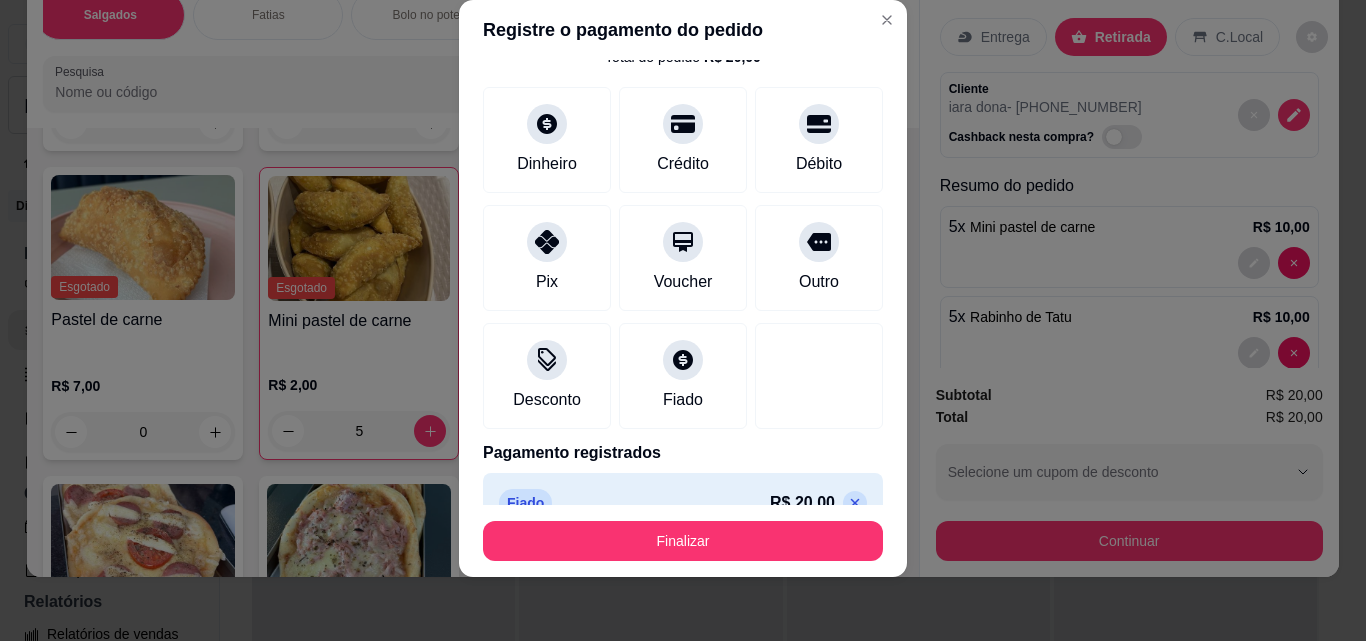 type on "R$ 0,00" 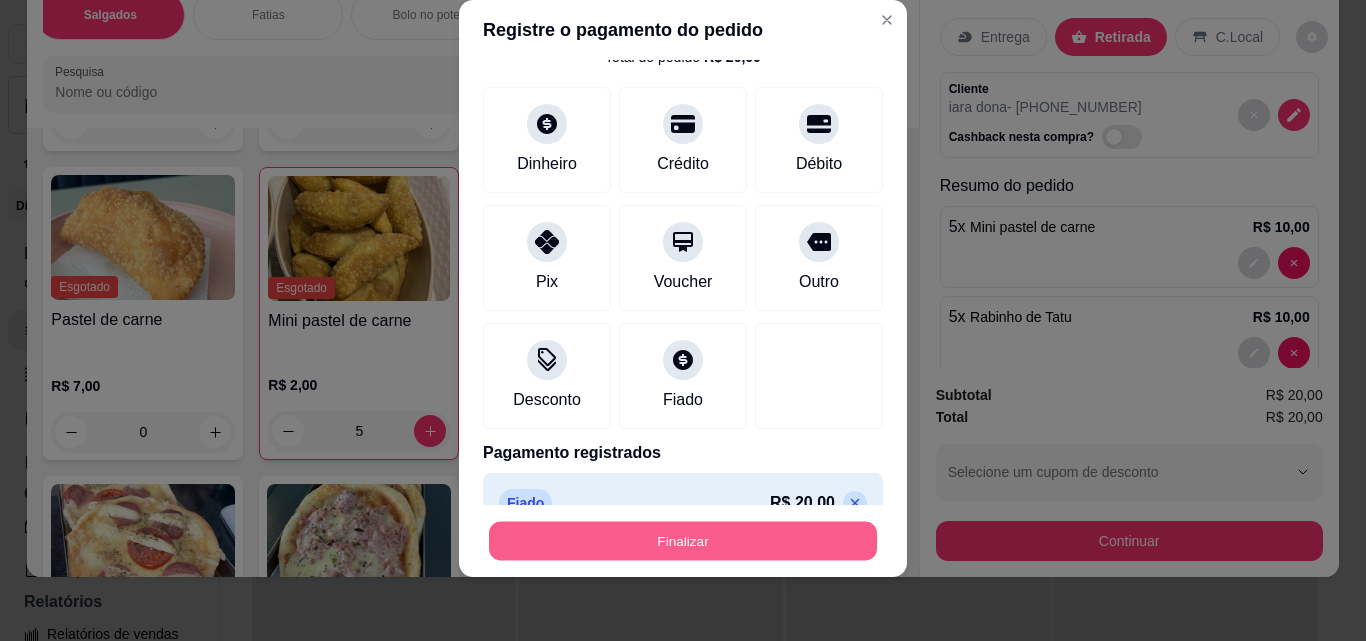click on "Finalizar" at bounding box center (683, 541) 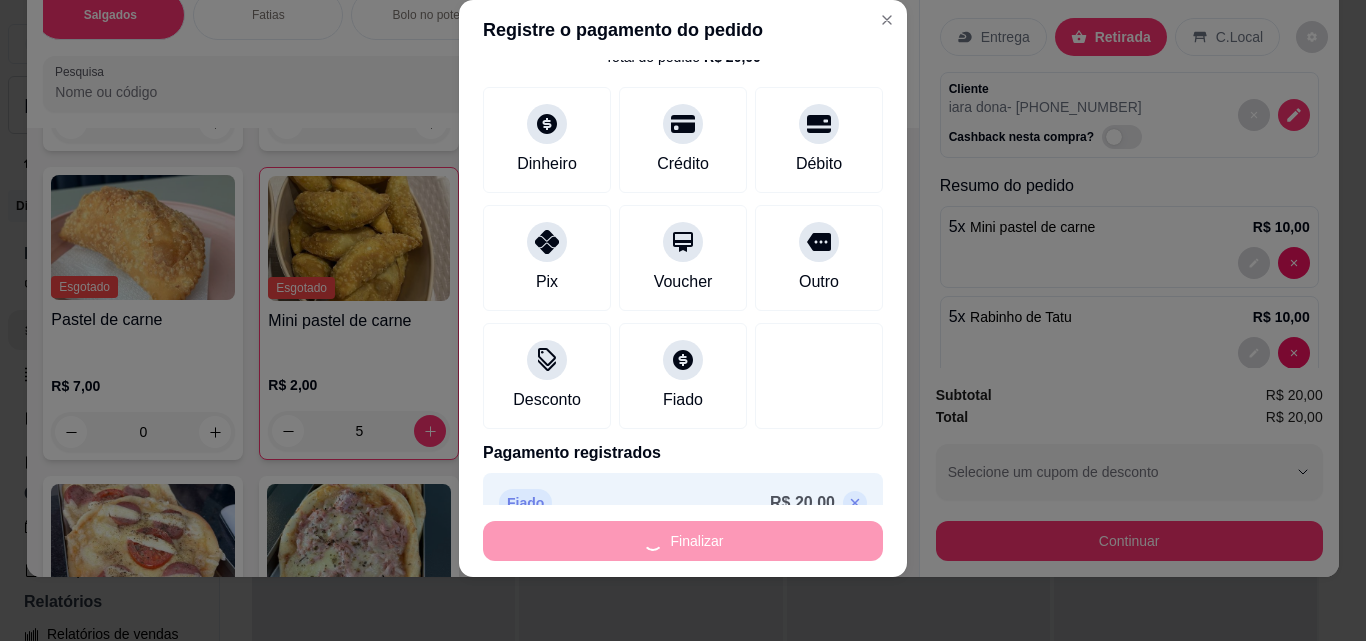 type on "0" 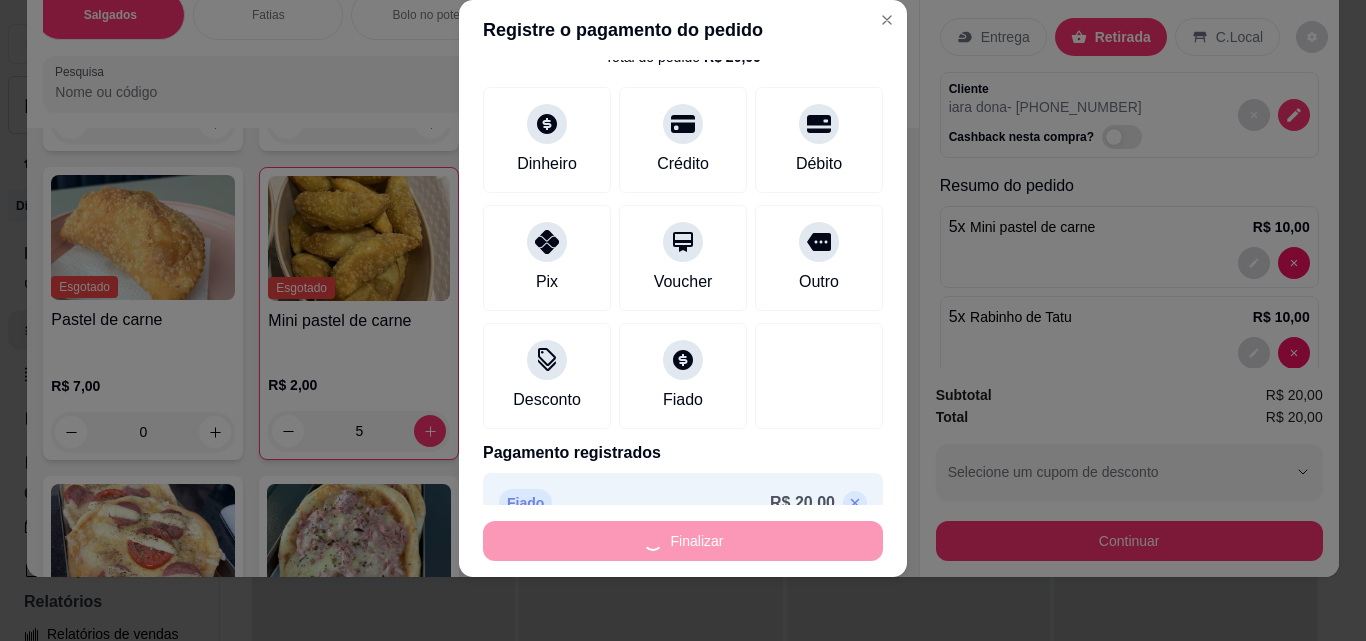type on "0" 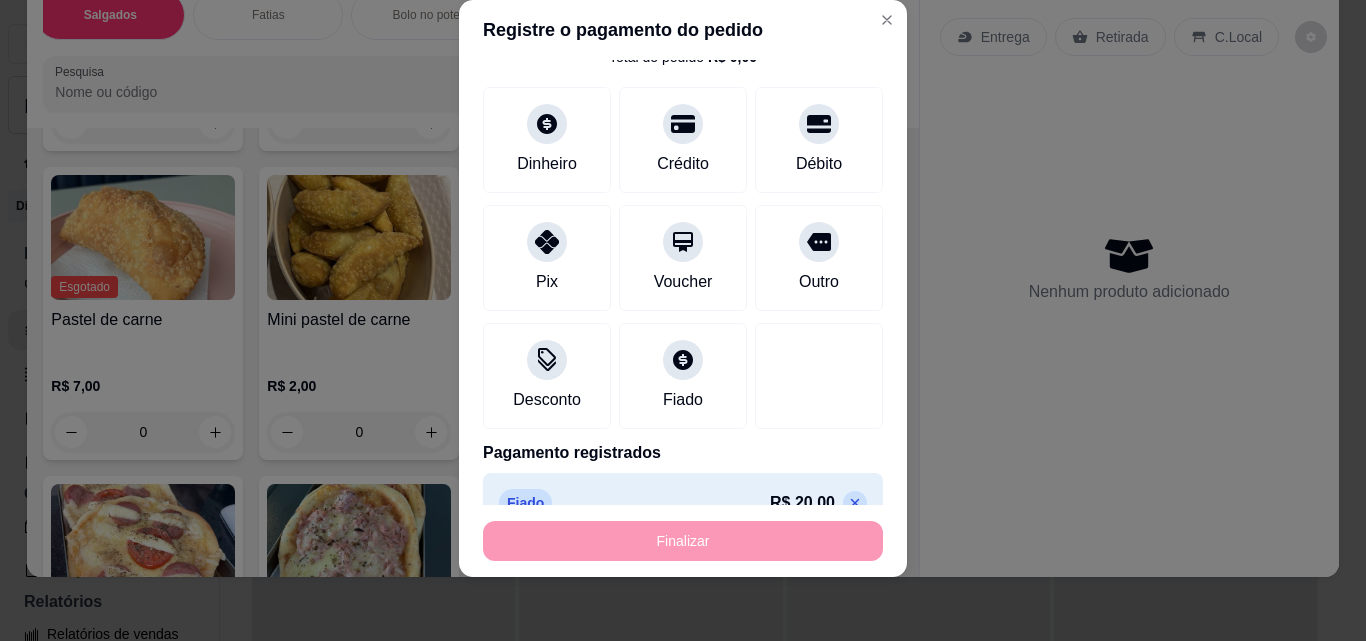 type on "-R$ 20,00" 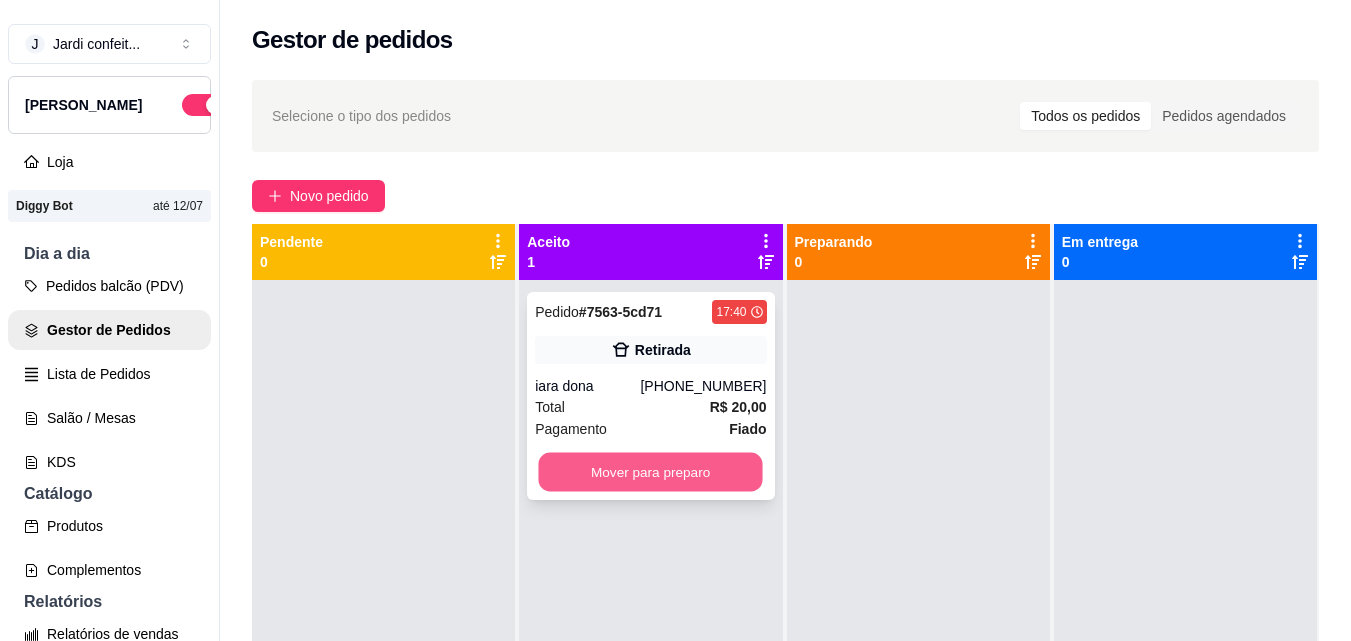 click on "Mover para preparo" at bounding box center (651, 472) 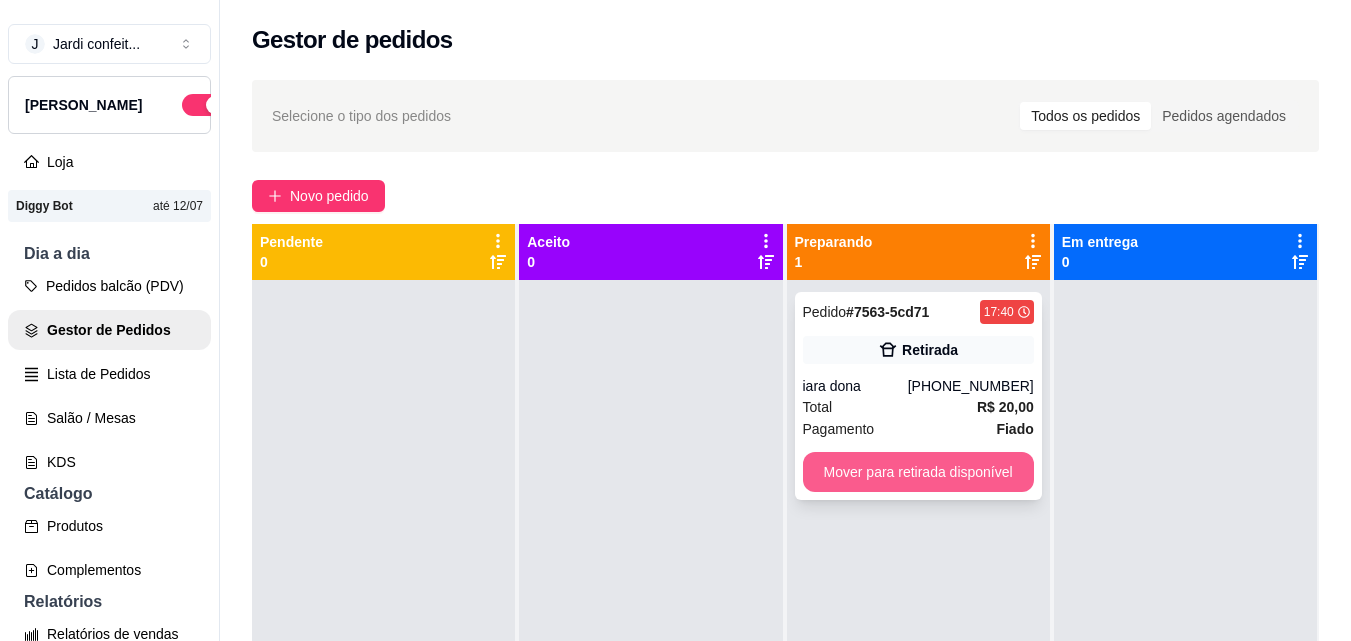 click on "Mover para retirada disponível" at bounding box center (918, 472) 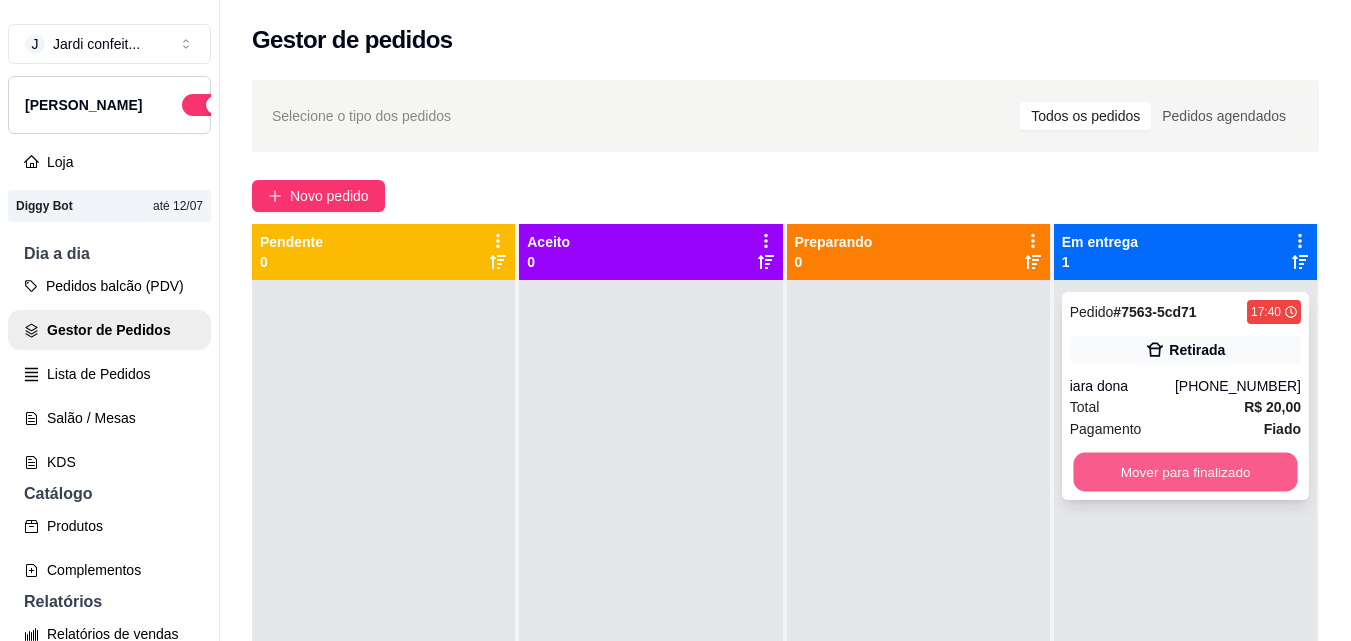click on "Mover para finalizado" at bounding box center [1185, 472] 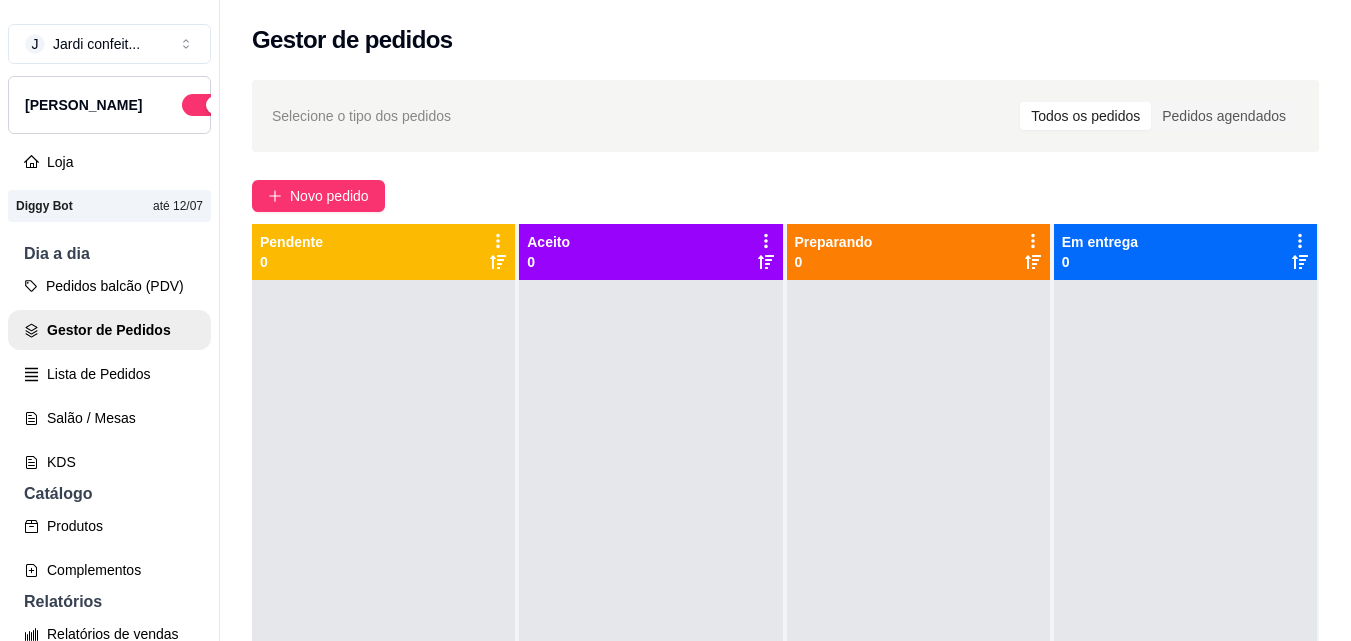scroll, scrollTop: 0, scrollLeft: 0, axis: both 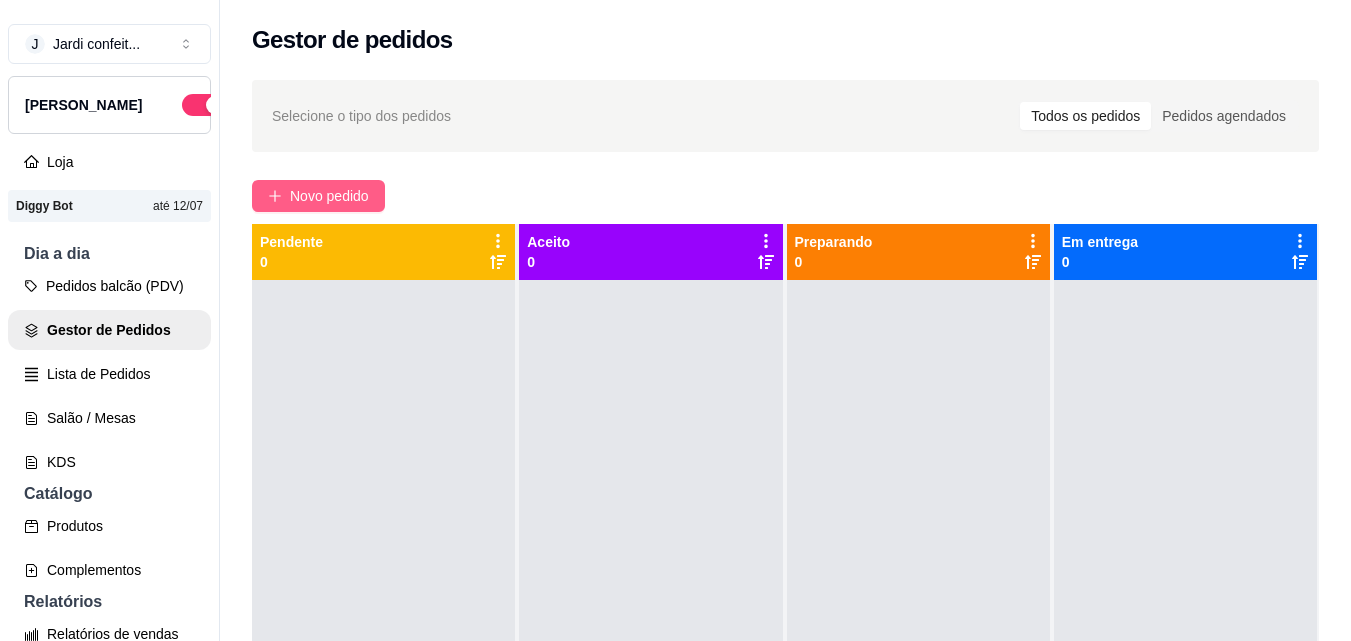click on "Novo pedido" at bounding box center (329, 196) 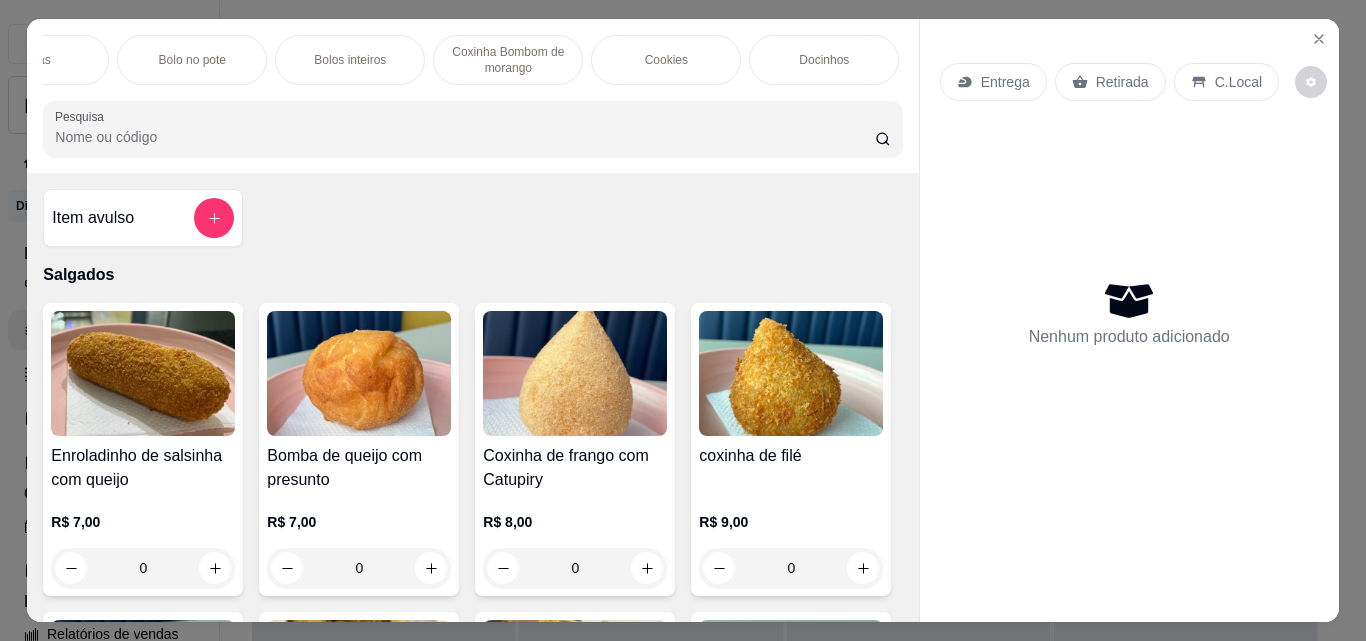 scroll, scrollTop: 0, scrollLeft: 280, axis: horizontal 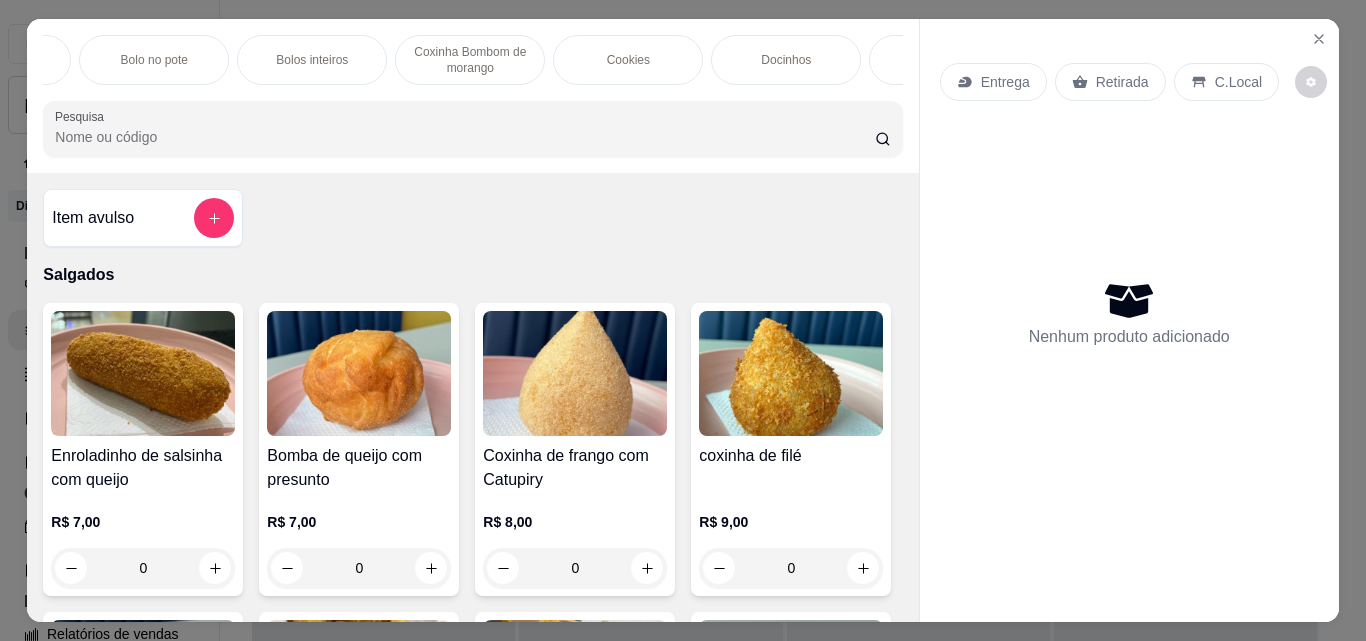 click on "Docinhos" at bounding box center [786, 60] 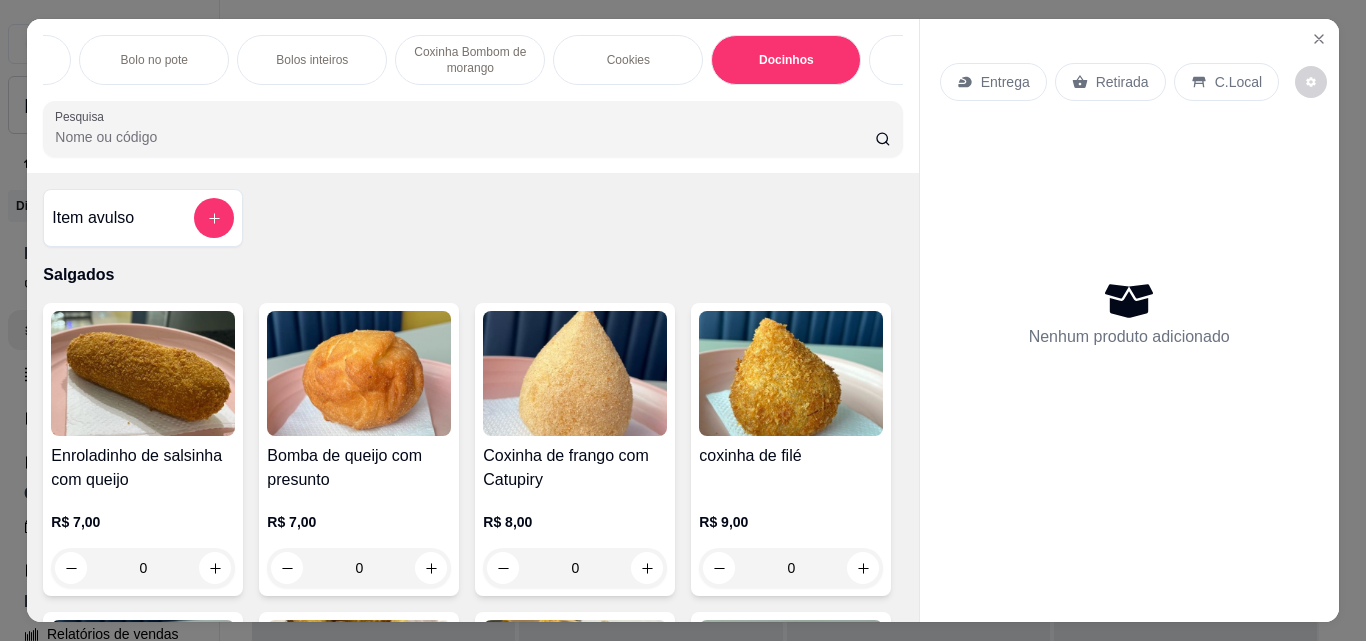 scroll, scrollTop: 3942, scrollLeft: 0, axis: vertical 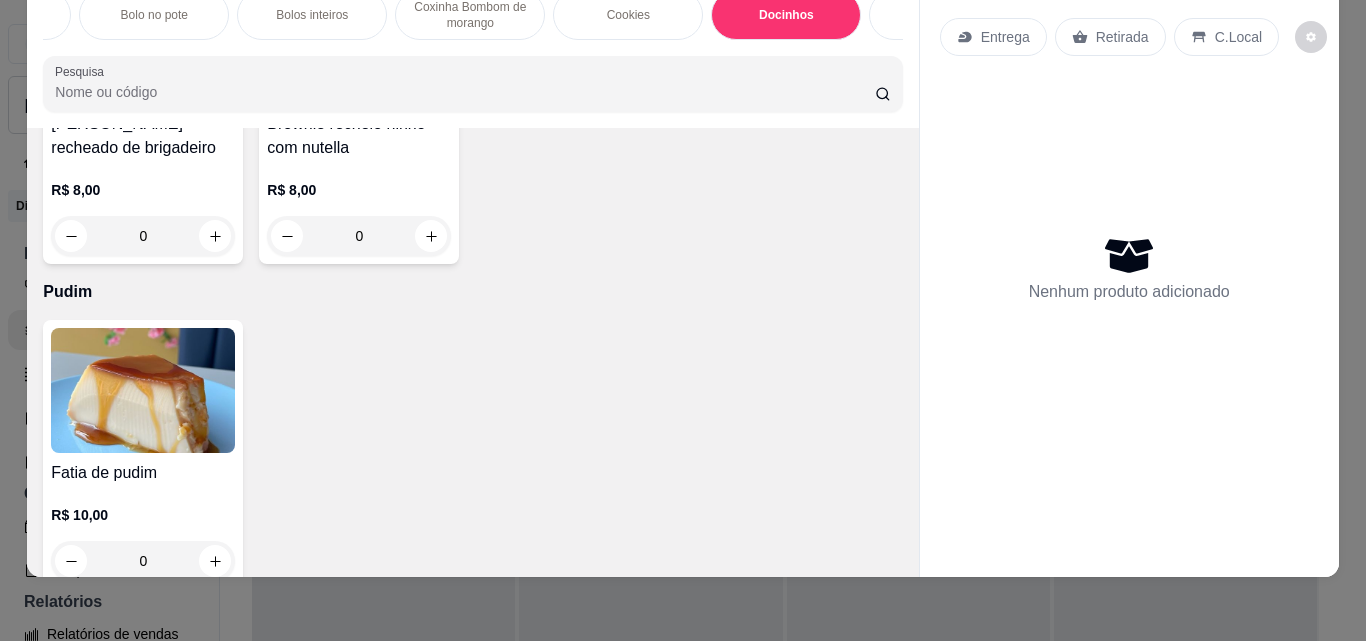 click on "0" at bounding box center (575, -422) 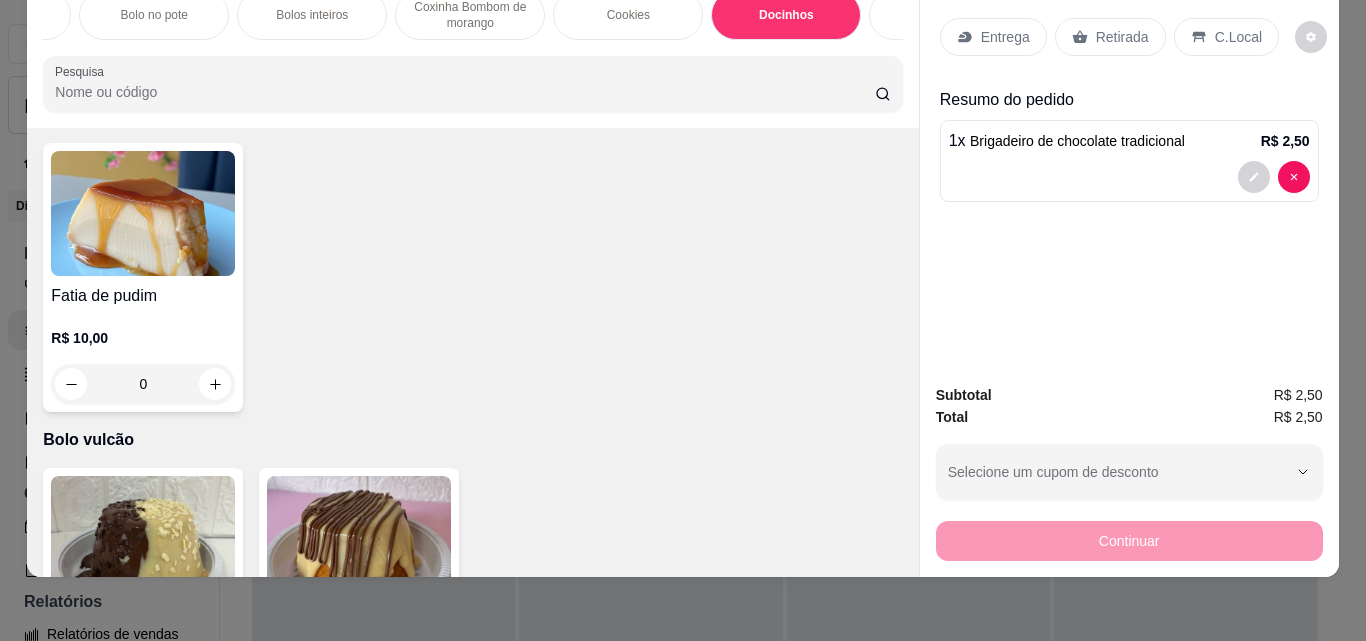 scroll, scrollTop: 4142, scrollLeft: 0, axis: vertical 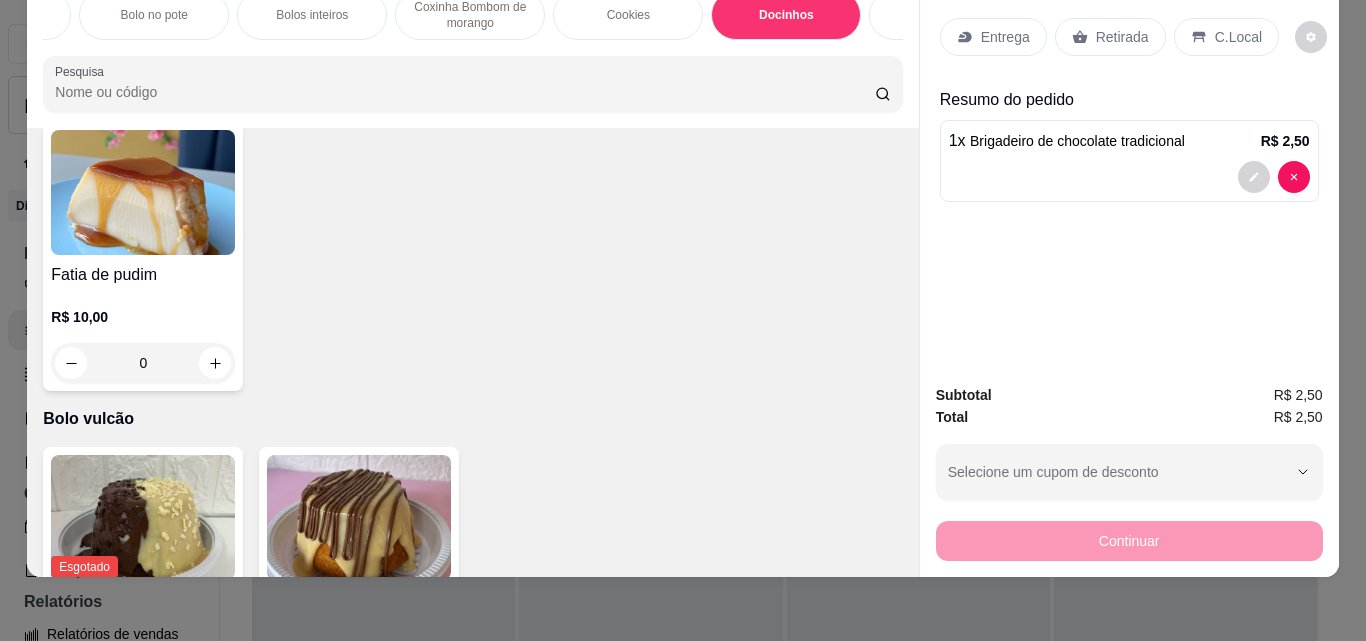 type on "1" 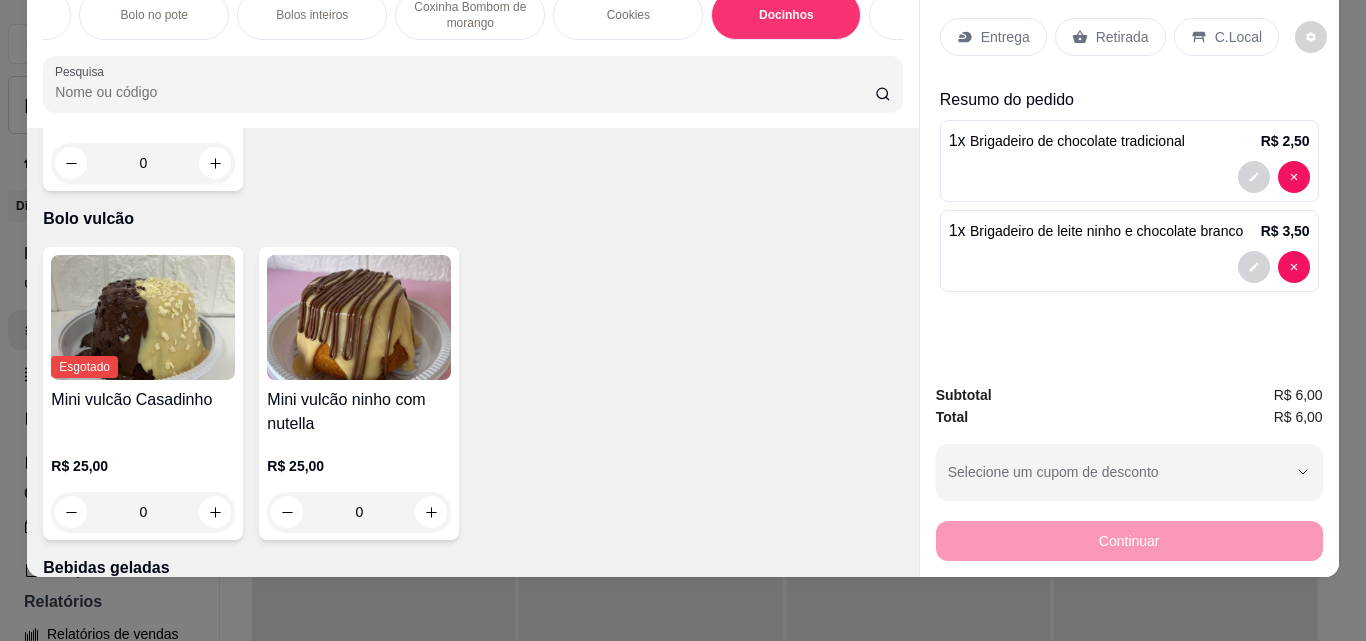 scroll, scrollTop: 4442, scrollLeft: 0, axis: vertical 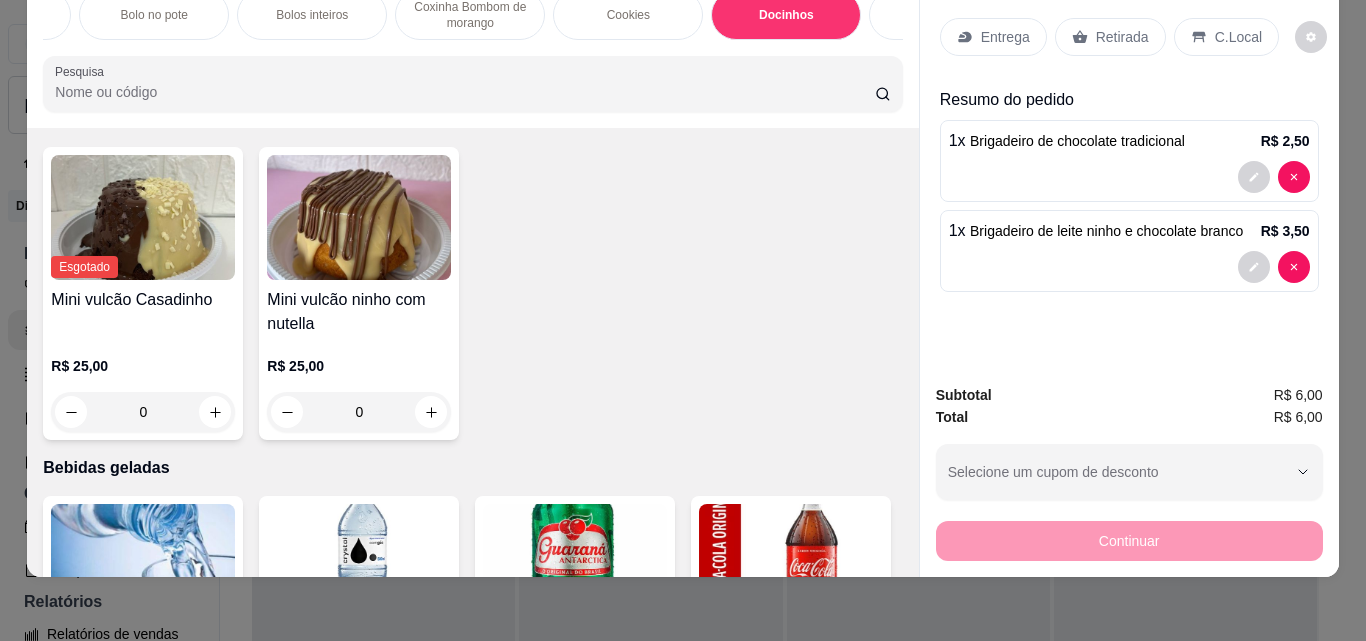 type on "1" 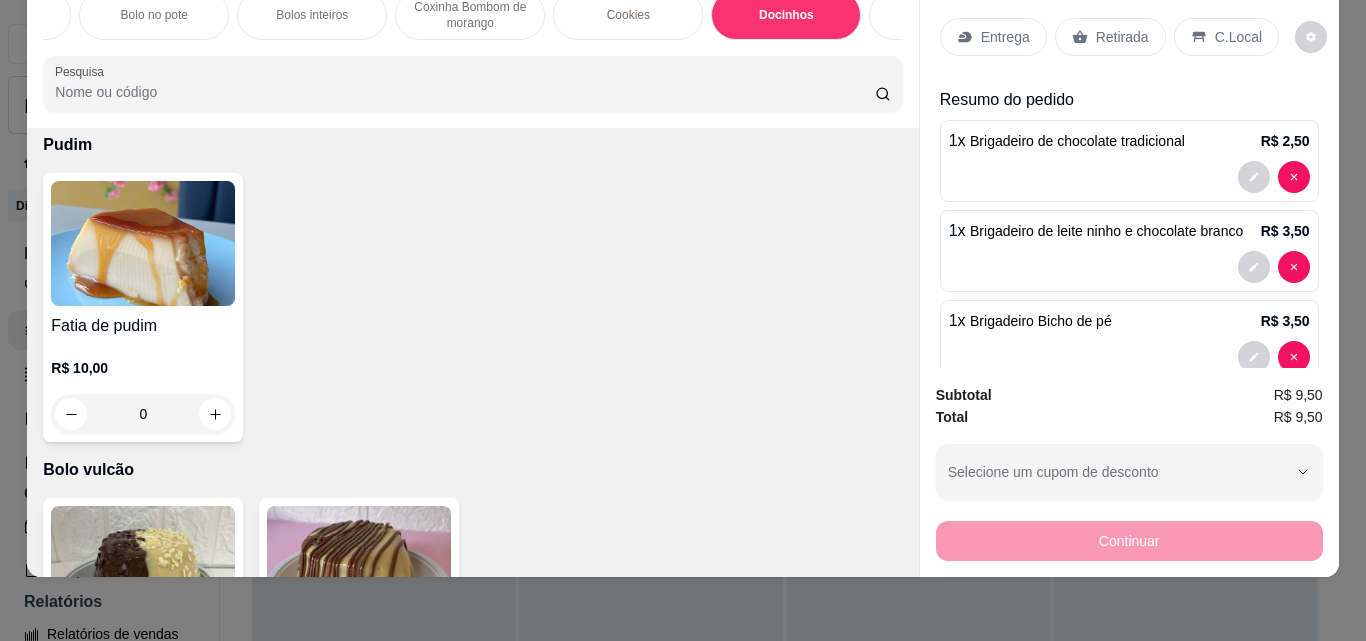 scroll, scrollTop: 4142, scrollLeft: 0, axis: vertical 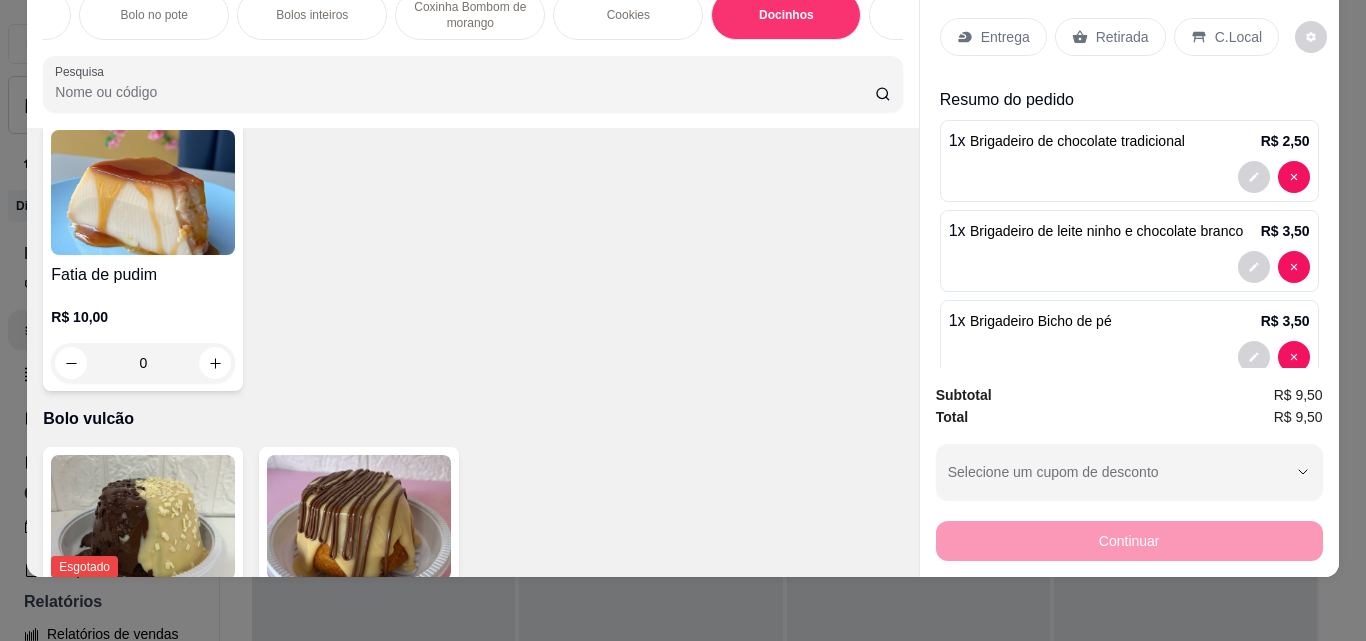 type on "1" 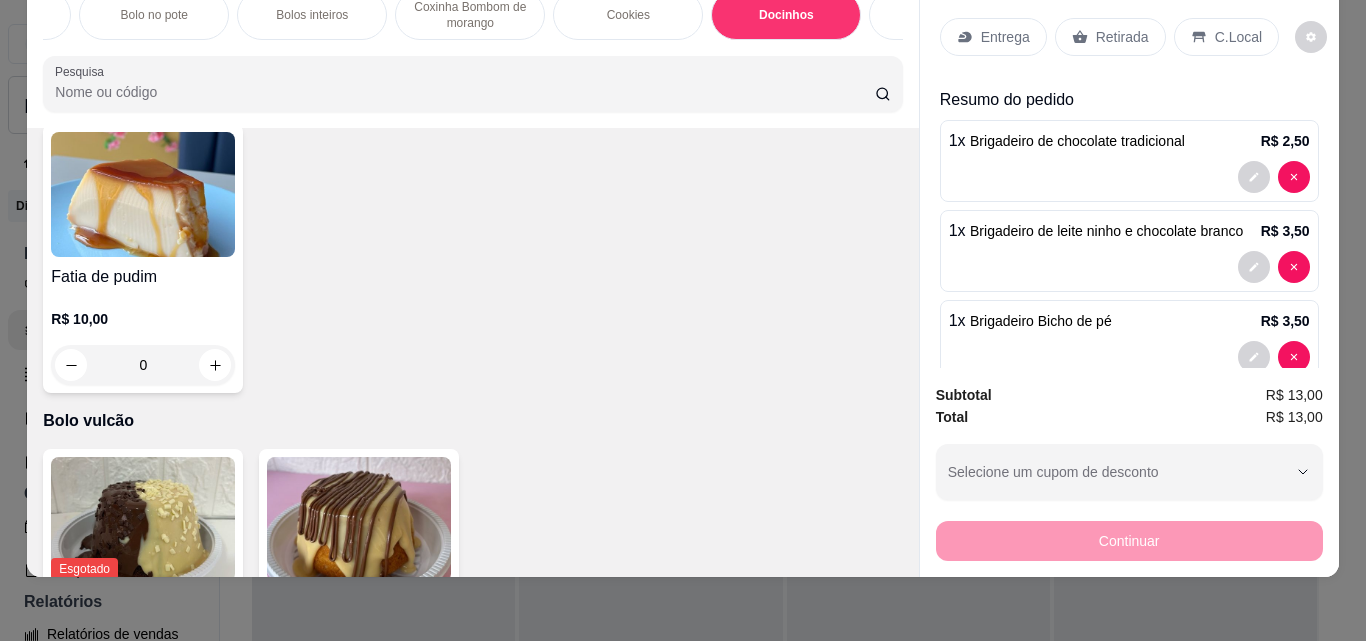 type on "1" 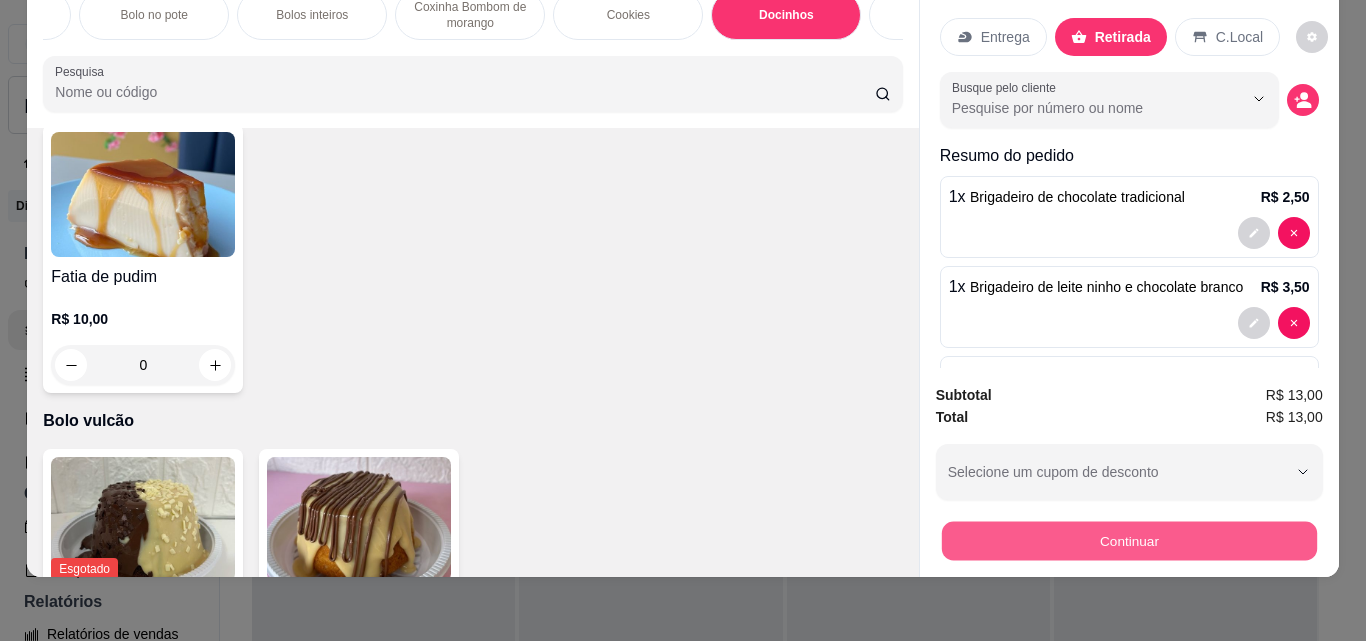 click on "Continuar" at bounding box center [1128, 540] 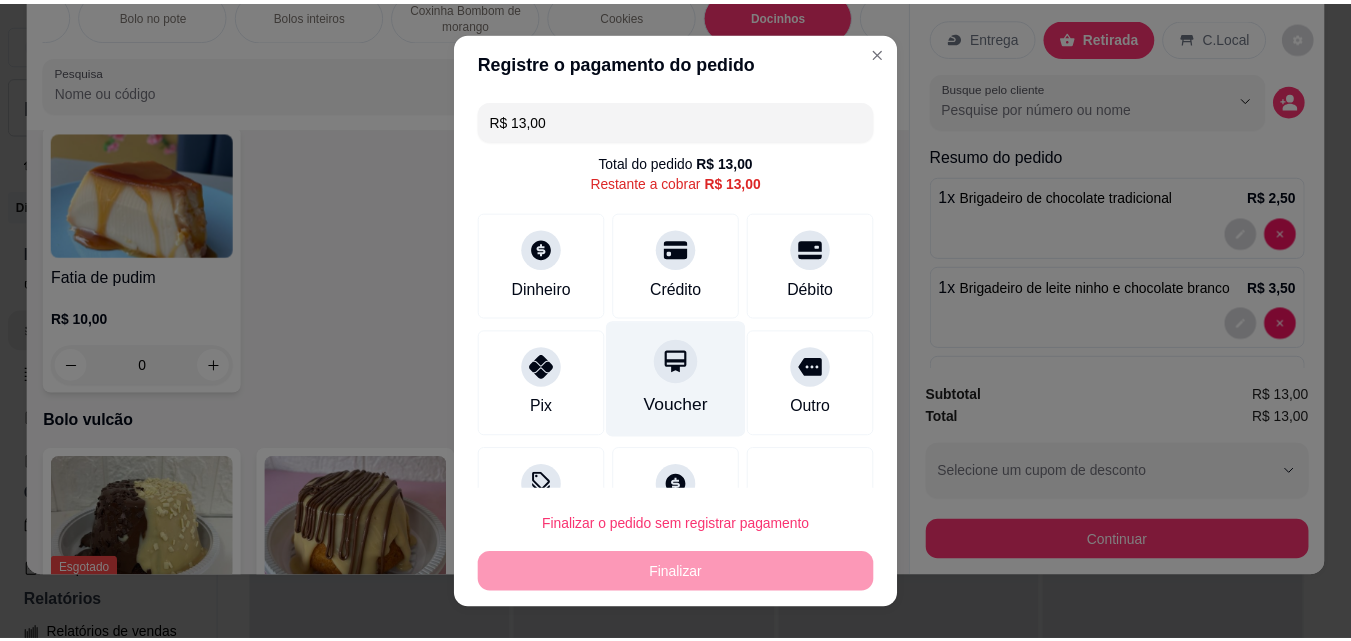 scroll, scrollTop: 73, scrollLeft: 0, axis: vertical 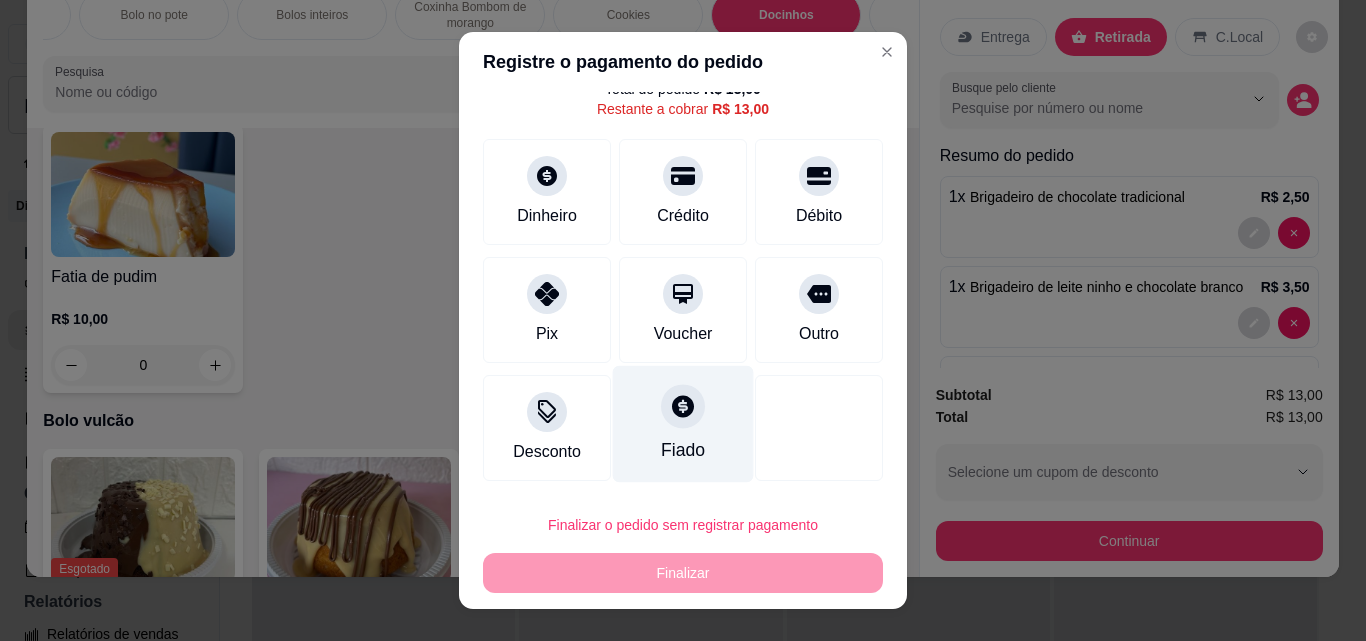 click on "Fiado" at bounding box center [683, 424] 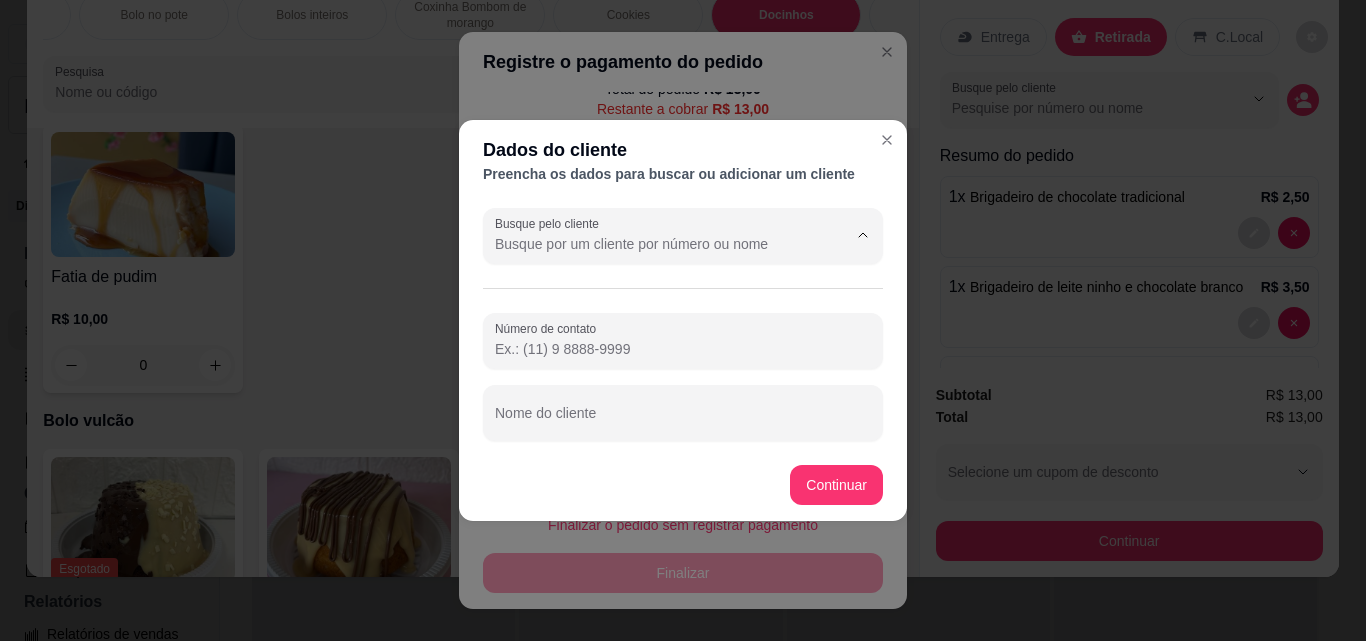 click on "Busque pelo cliente" at bounding box center [655, 244] 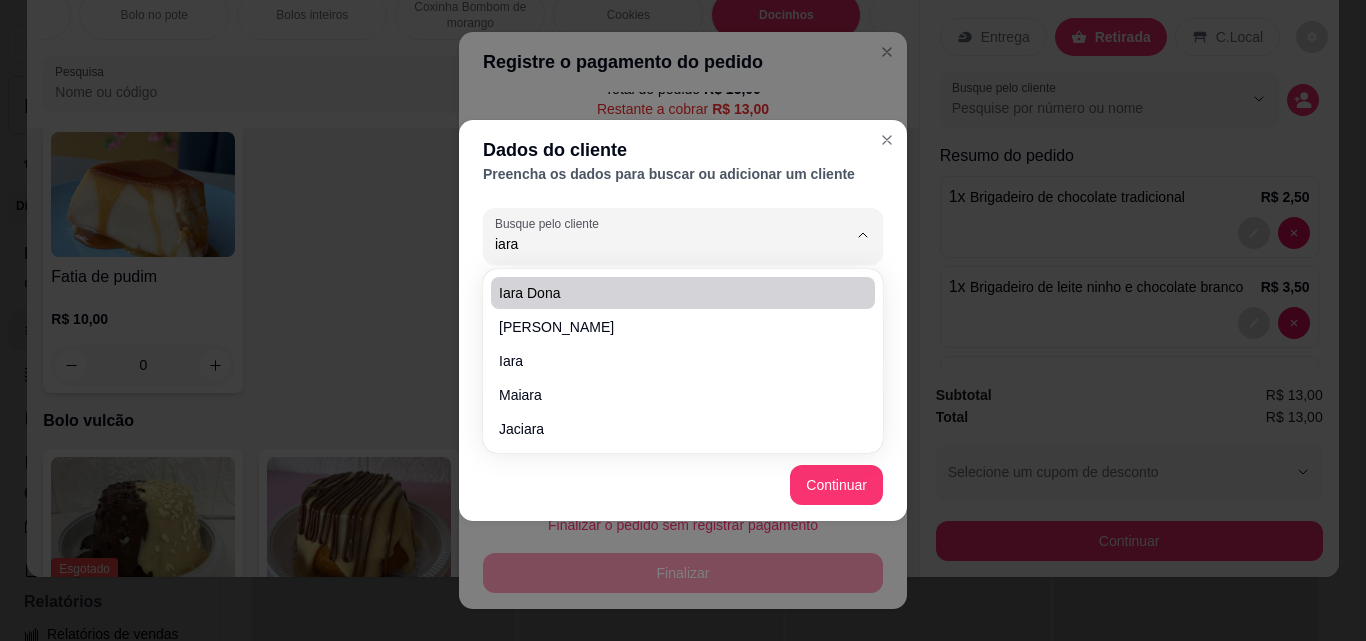 click on "iara dona  [PERSON_NAME]  Jaciara" at bounding box center [683, 361] 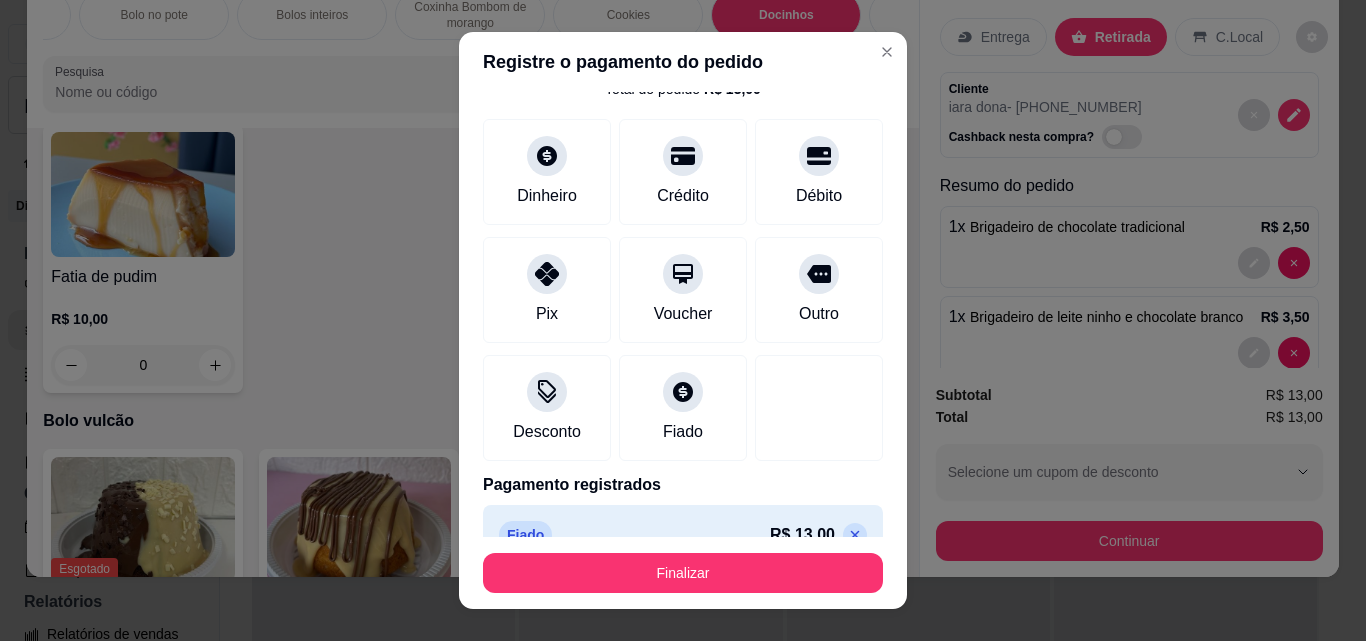 type on "R$ 0,00" 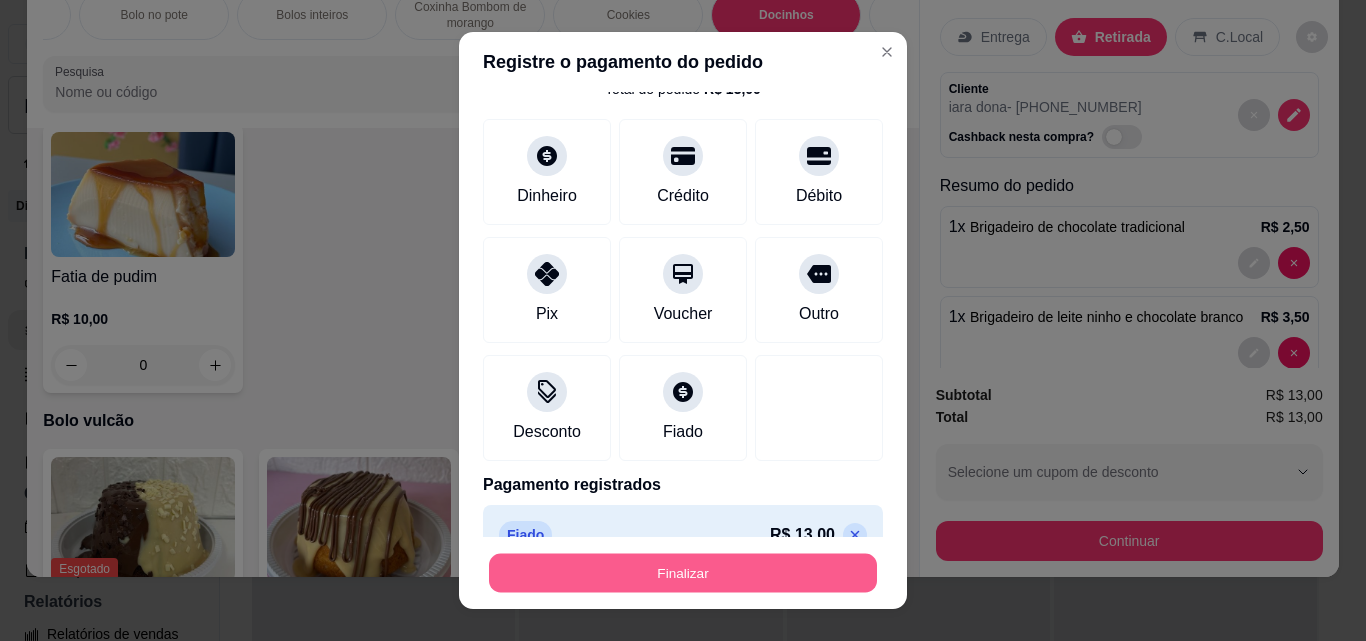 click on "Finalizar" at bounding box center [683, 573] 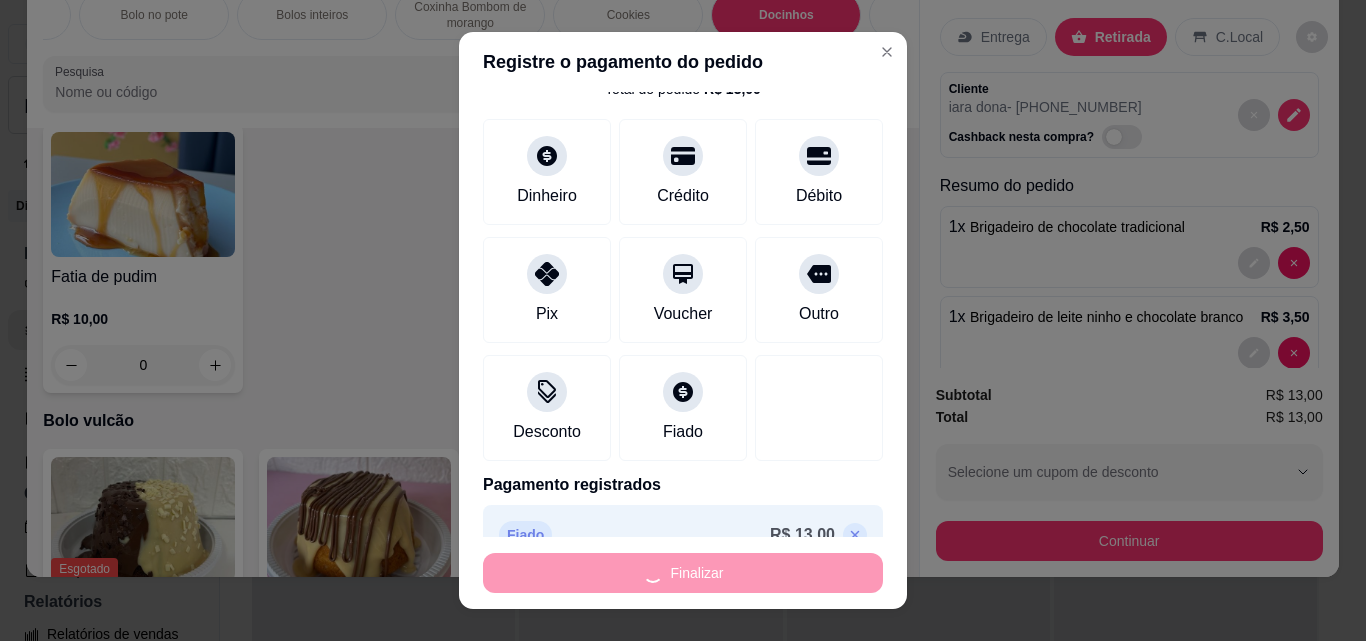type on "0" 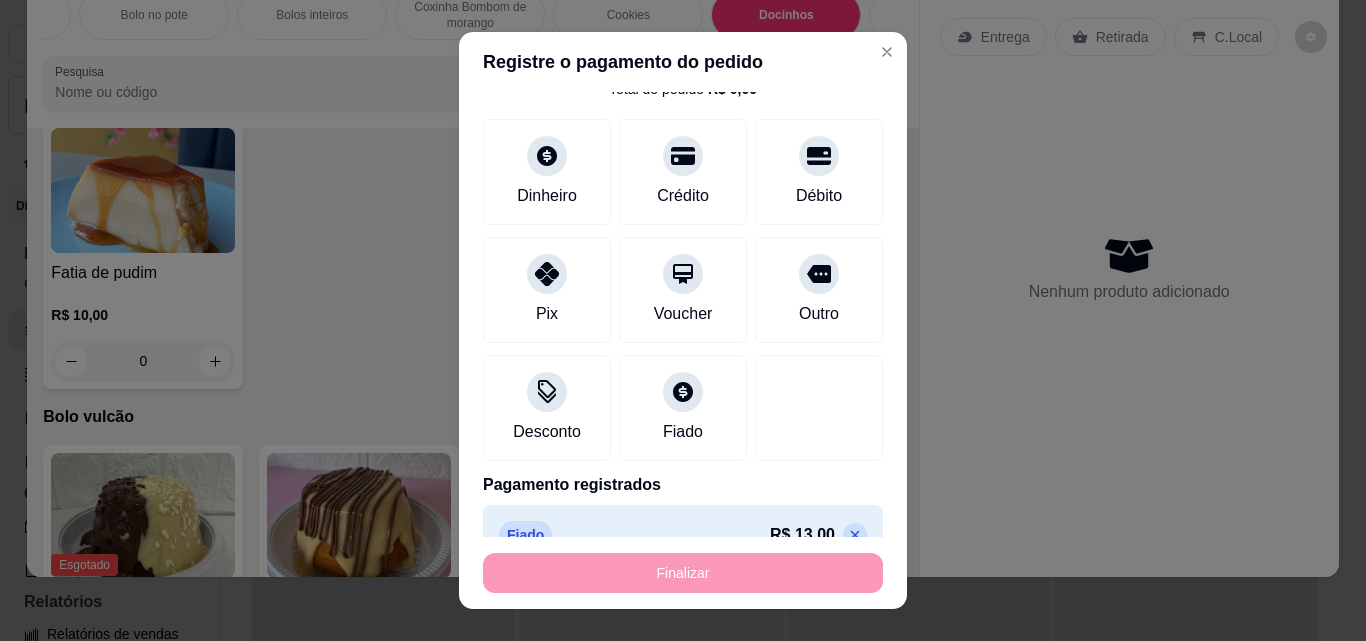 type on "-R$ 13,00" 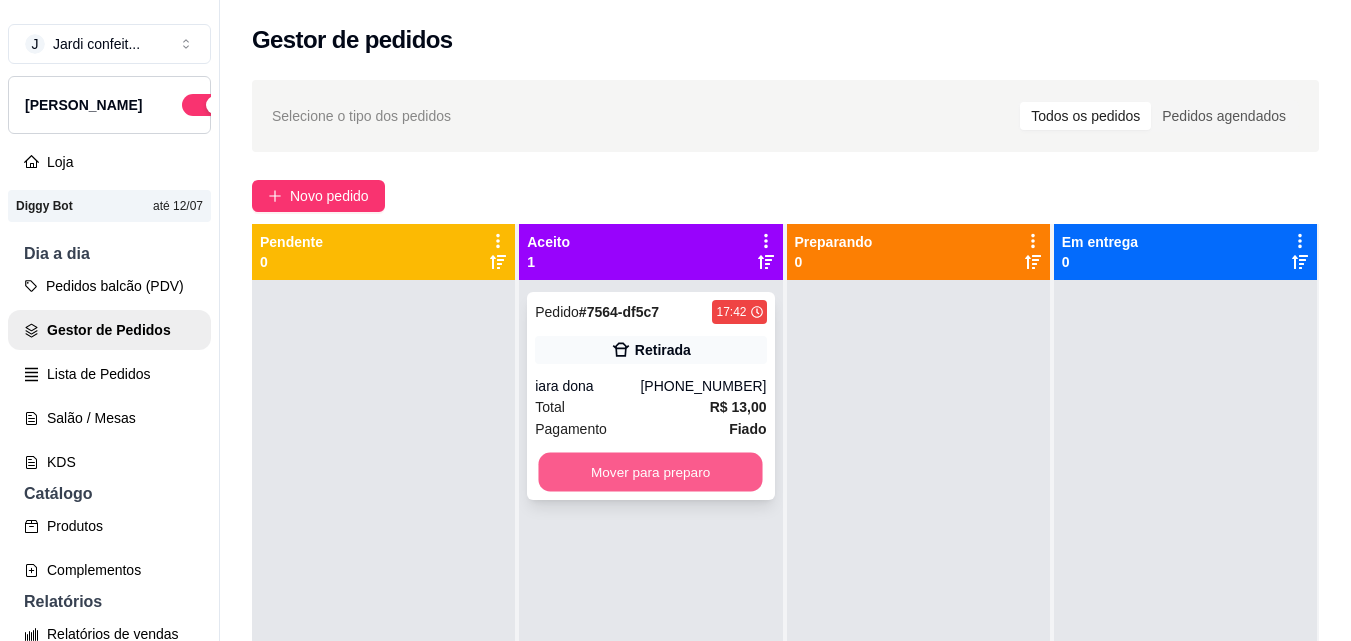 click on "Mover para preparo" at bounding box center [651, 472] 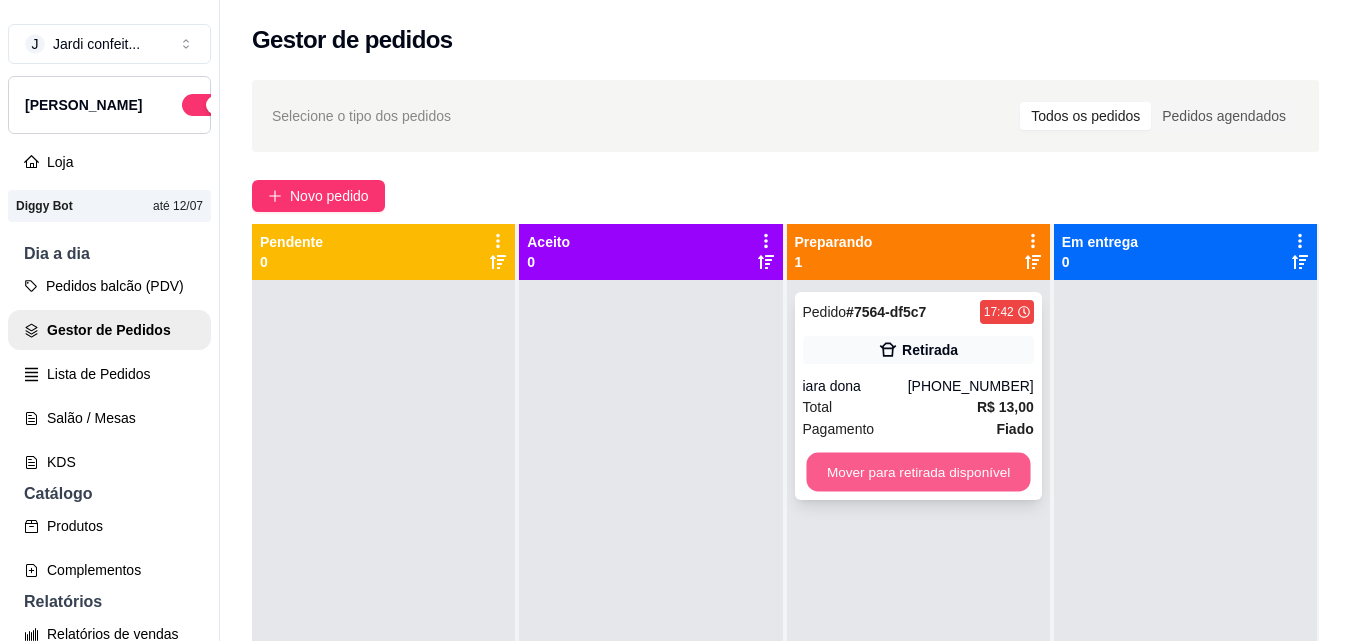 click on "Mover para retirada disponível" at bounding box center [918, 472] 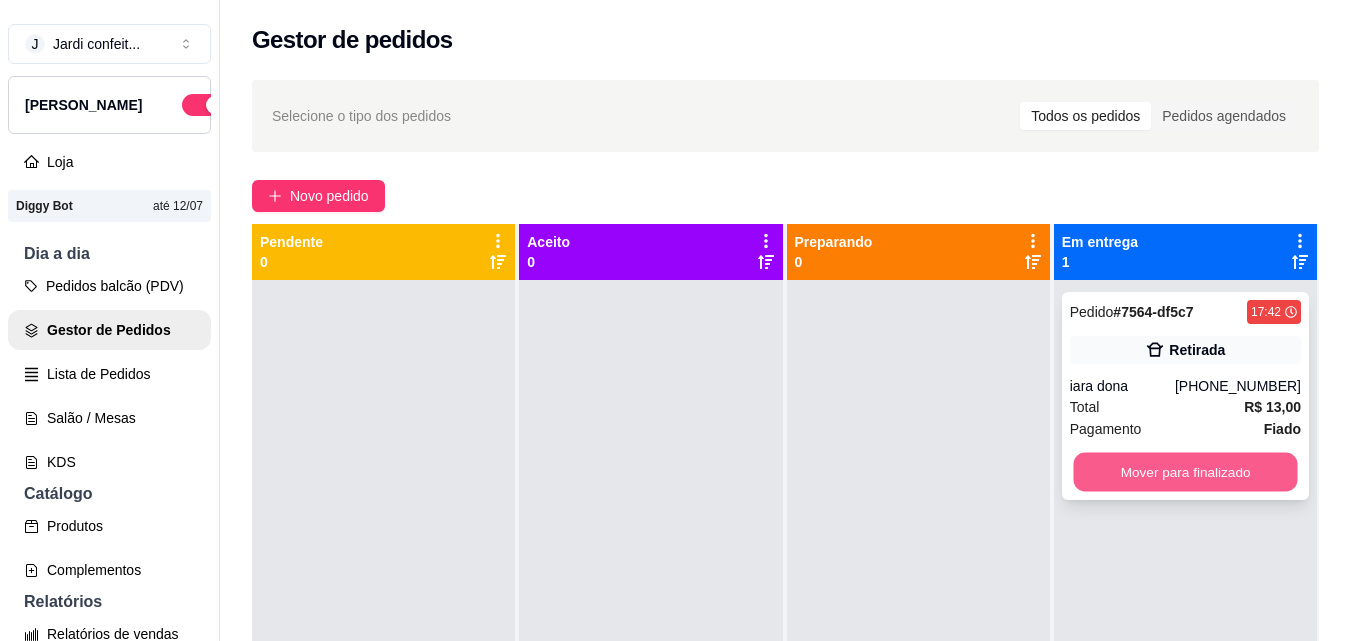 click on "Mover para finalizado" at bounding box center (1185, 472) 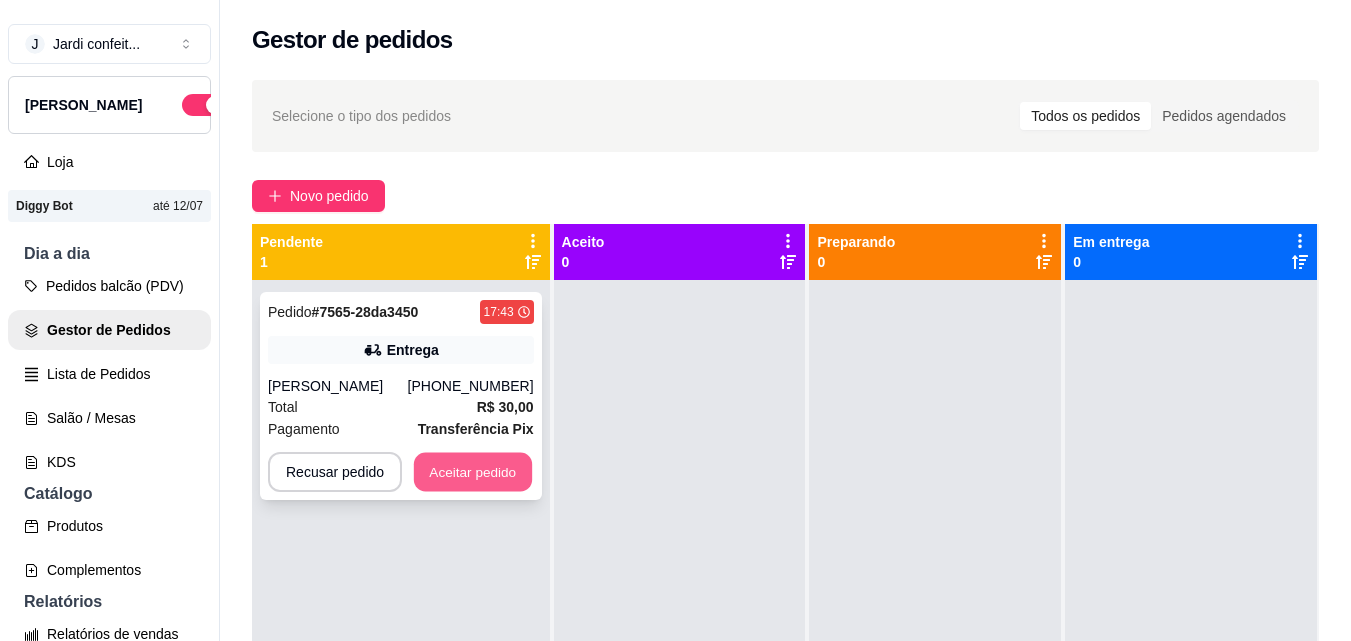 click on "Aceitar pedido" at bounding box center (473, 472) 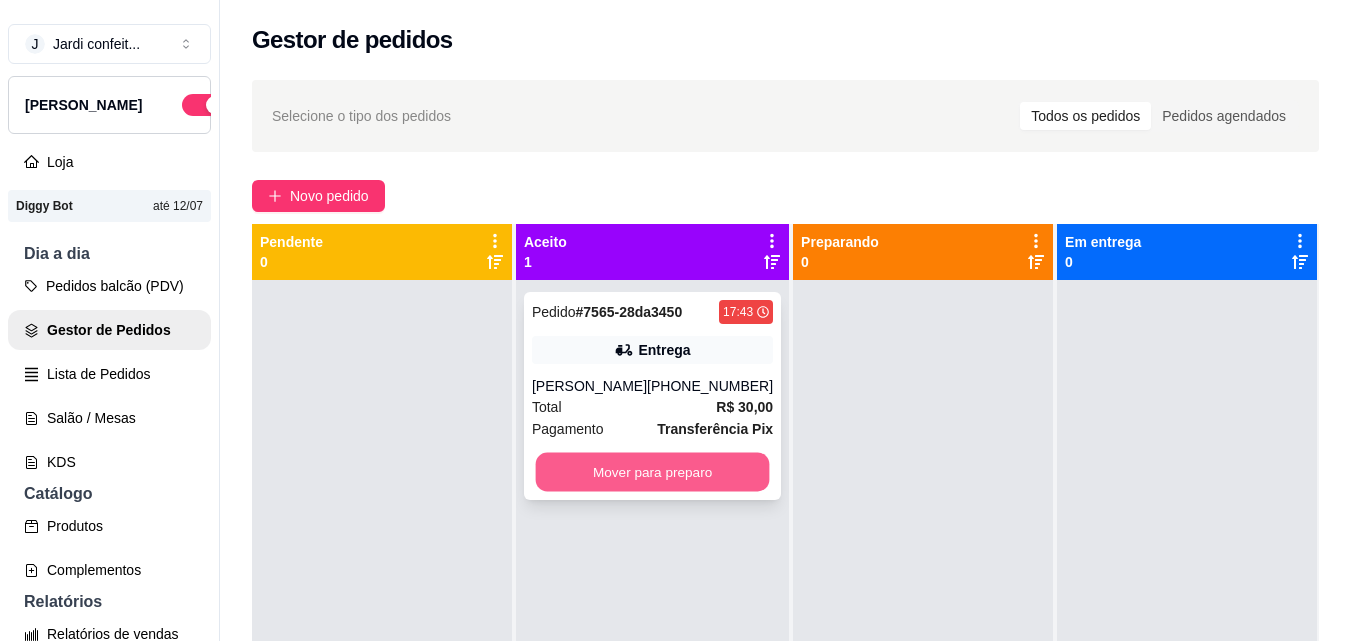 click on "Mover para preparo" at bounding box center [653, 472] 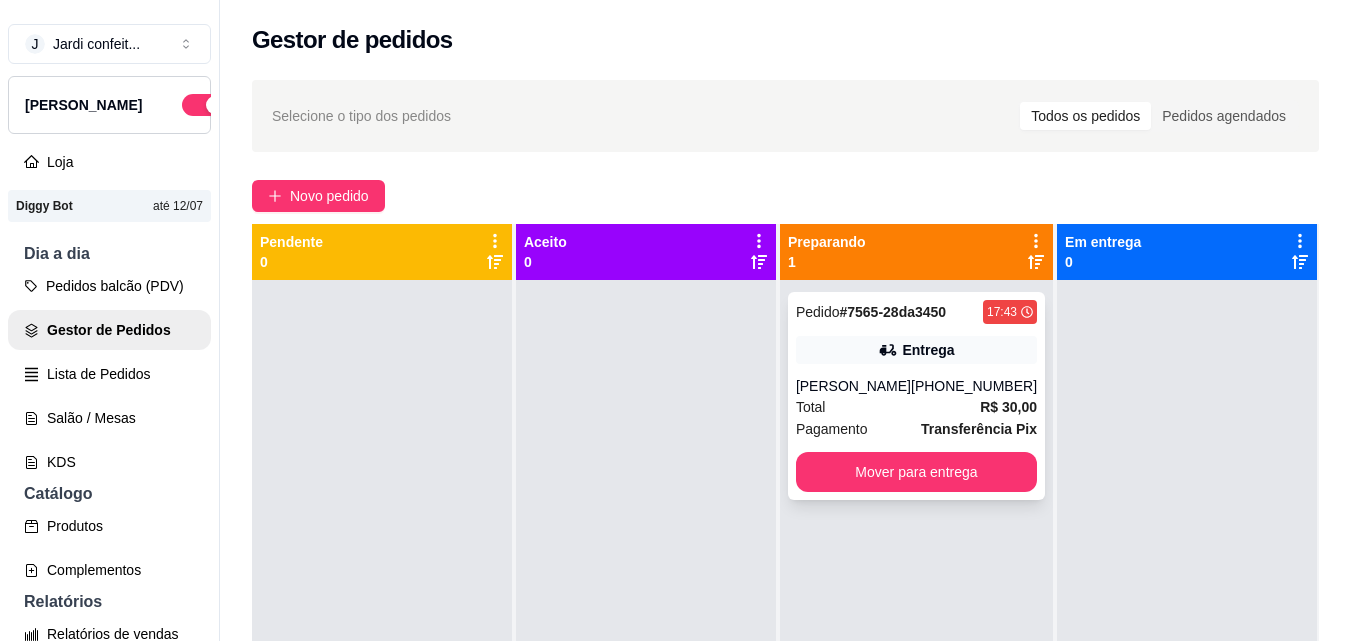 click on "Pedido  # 7565-28da3450 17:43 Entrega [PERSON_NAME]  [PHONE_NUMBER] Total R$ 30,00 Pagamento Transferência Pix Mover para entrega" at bounding box center (916, 396) 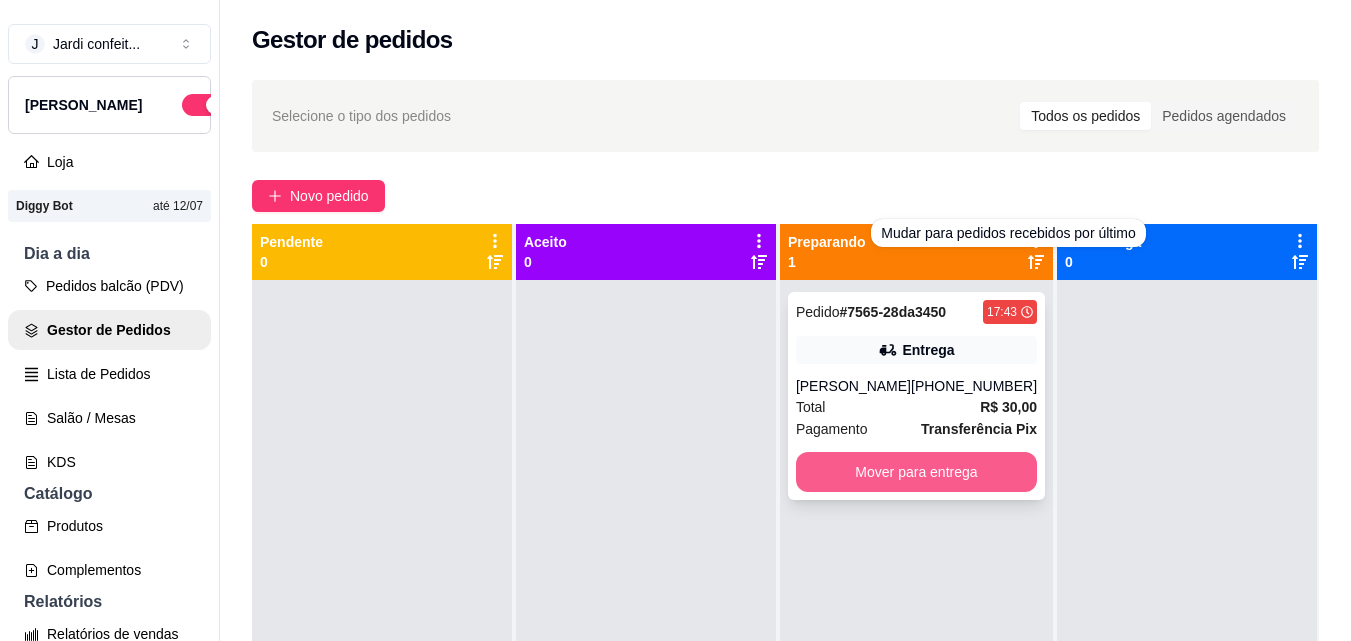 click on "Mover para entrega" at bounding box center (916, 472) 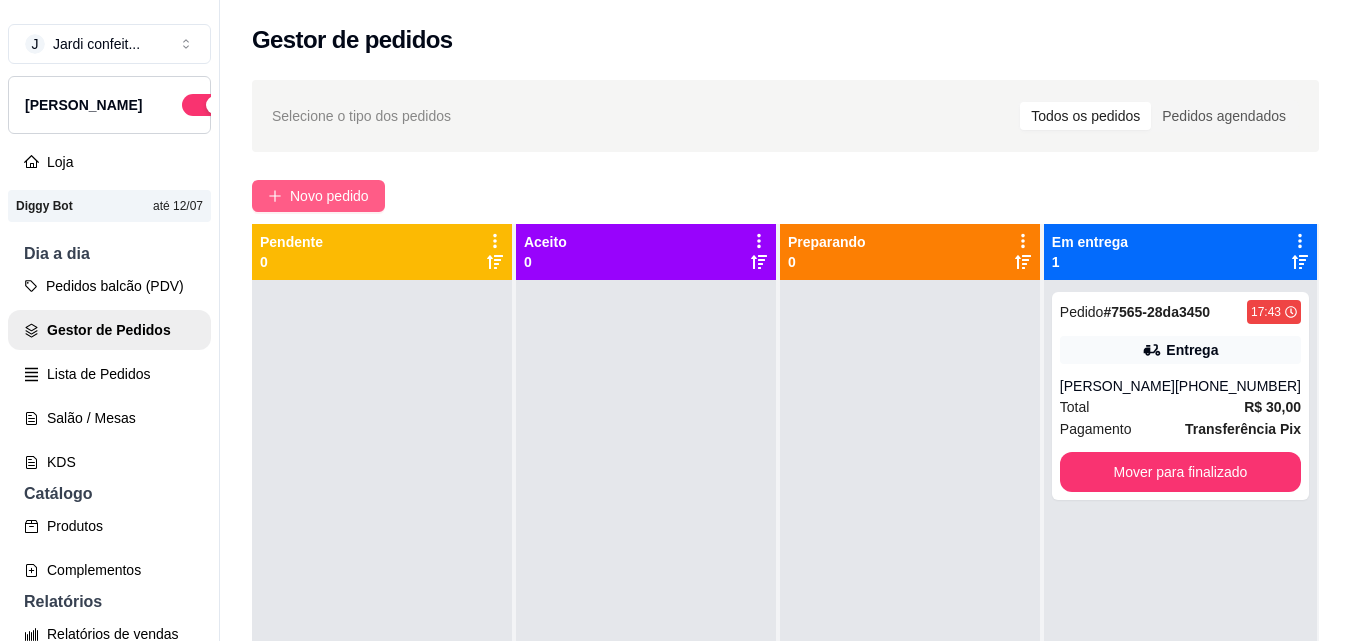 click on "Novo pedido" at bounding box center (318, 196) 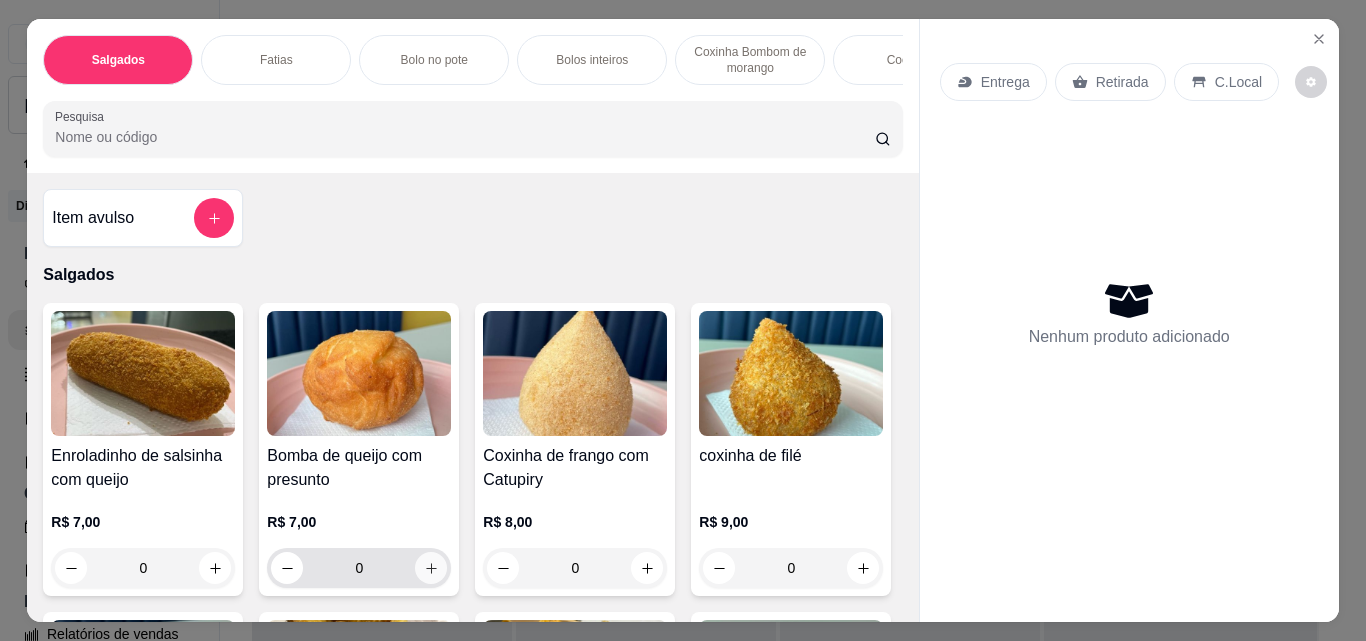 click 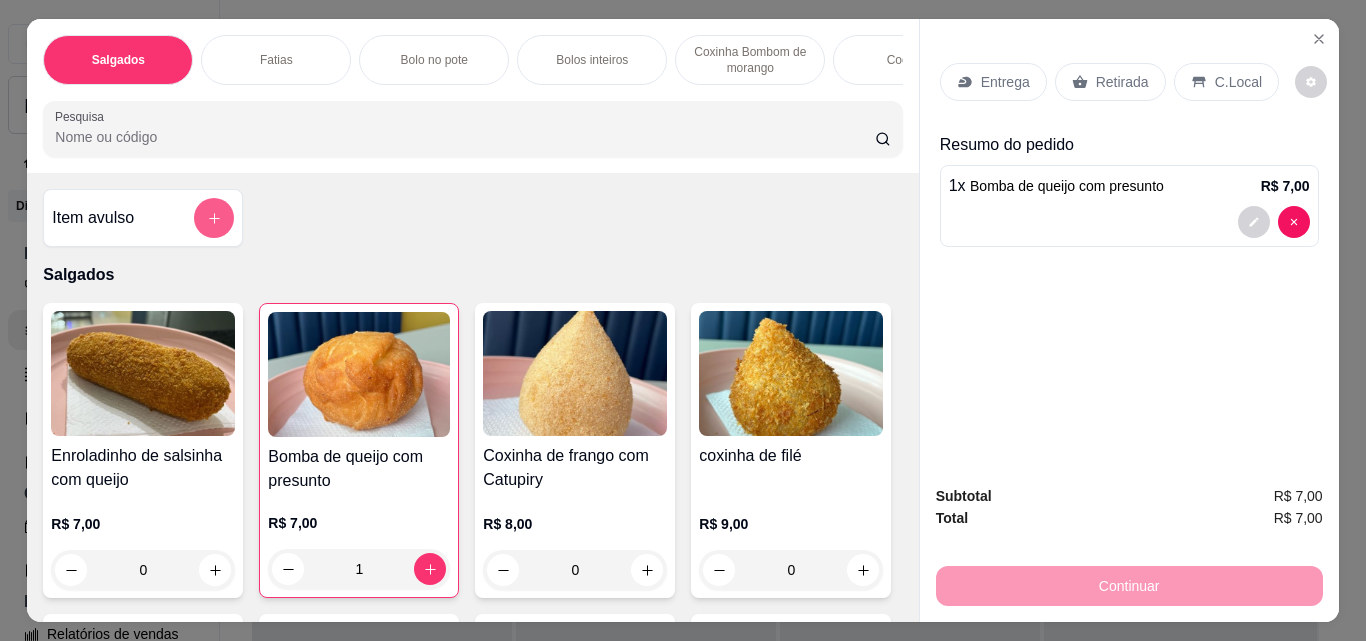 click 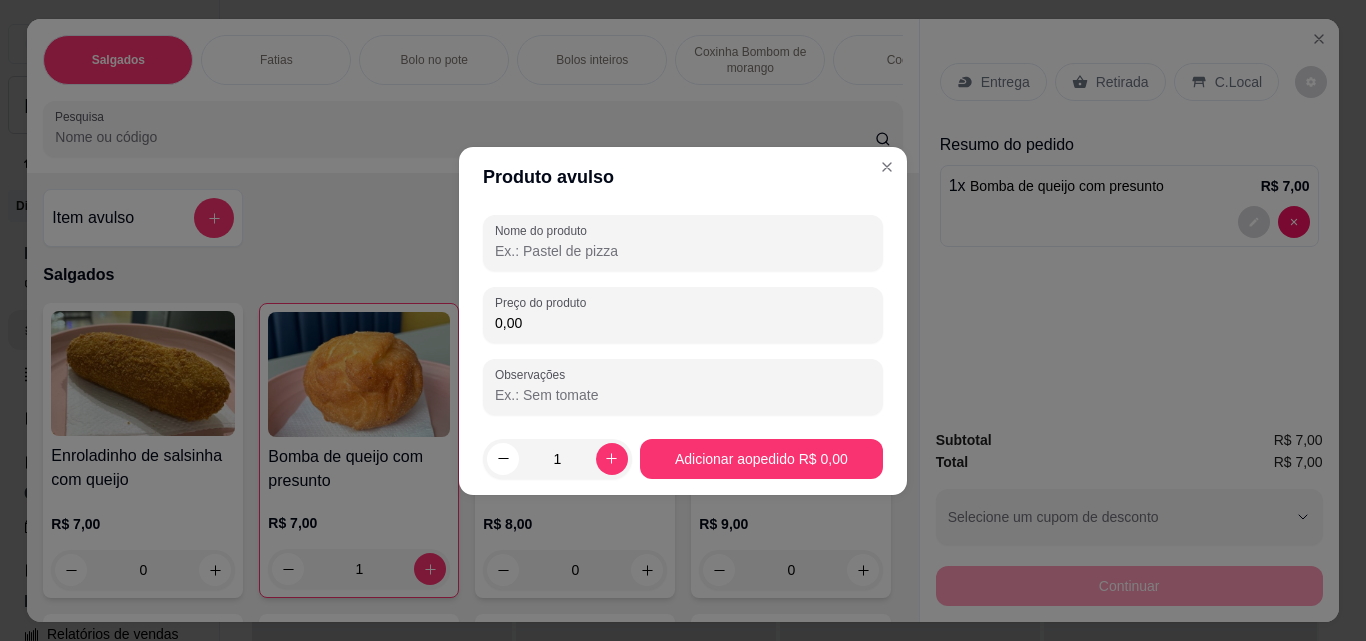 click on "Nome do produto" at bounding box center [683, 251] 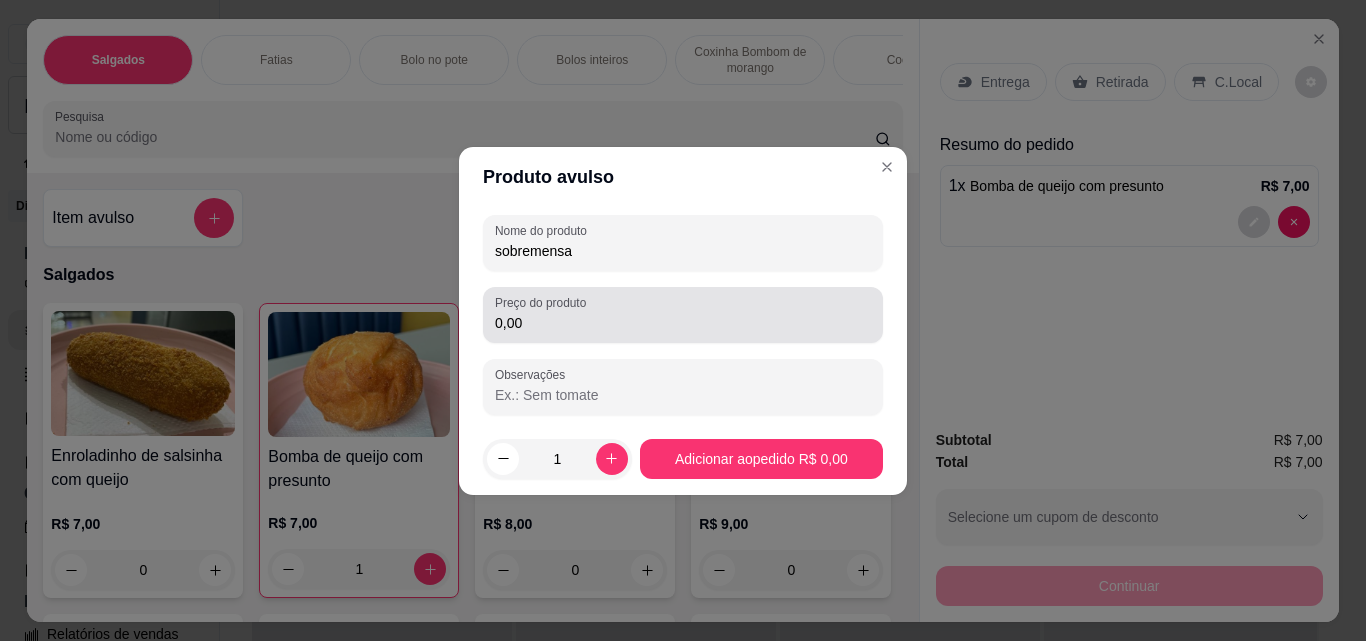 type on "sobremensa" 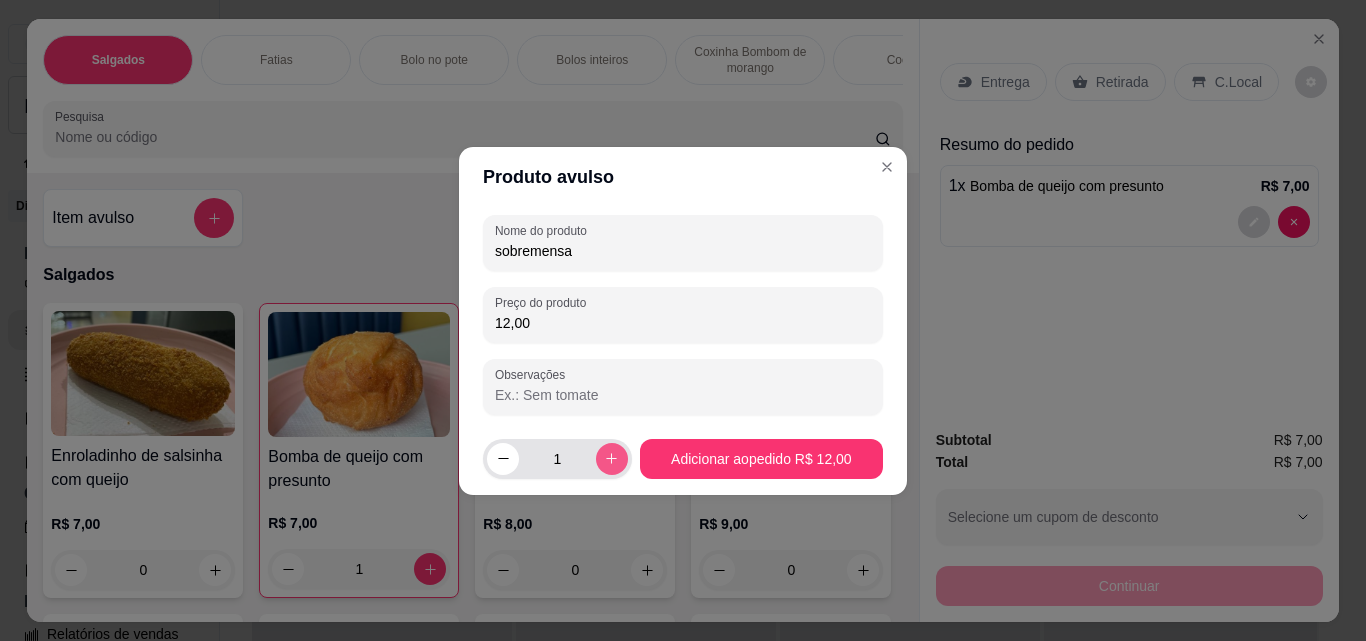type on "12,00" 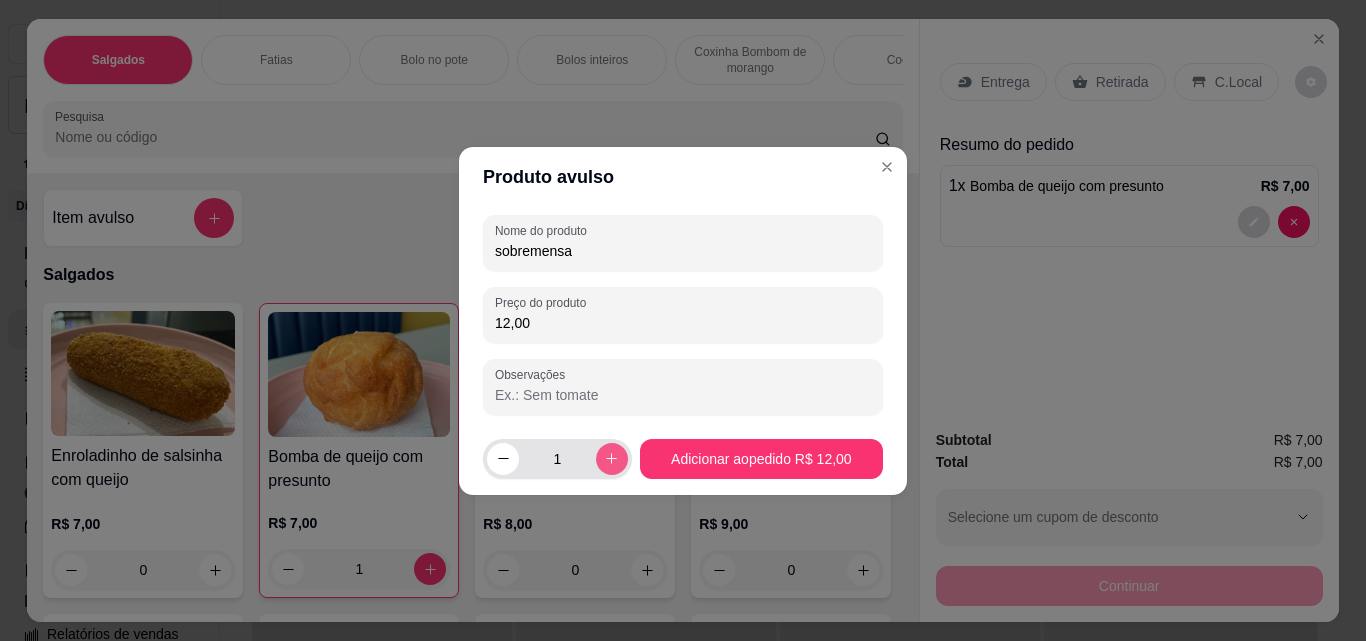 click at bounding box center [612, 459] 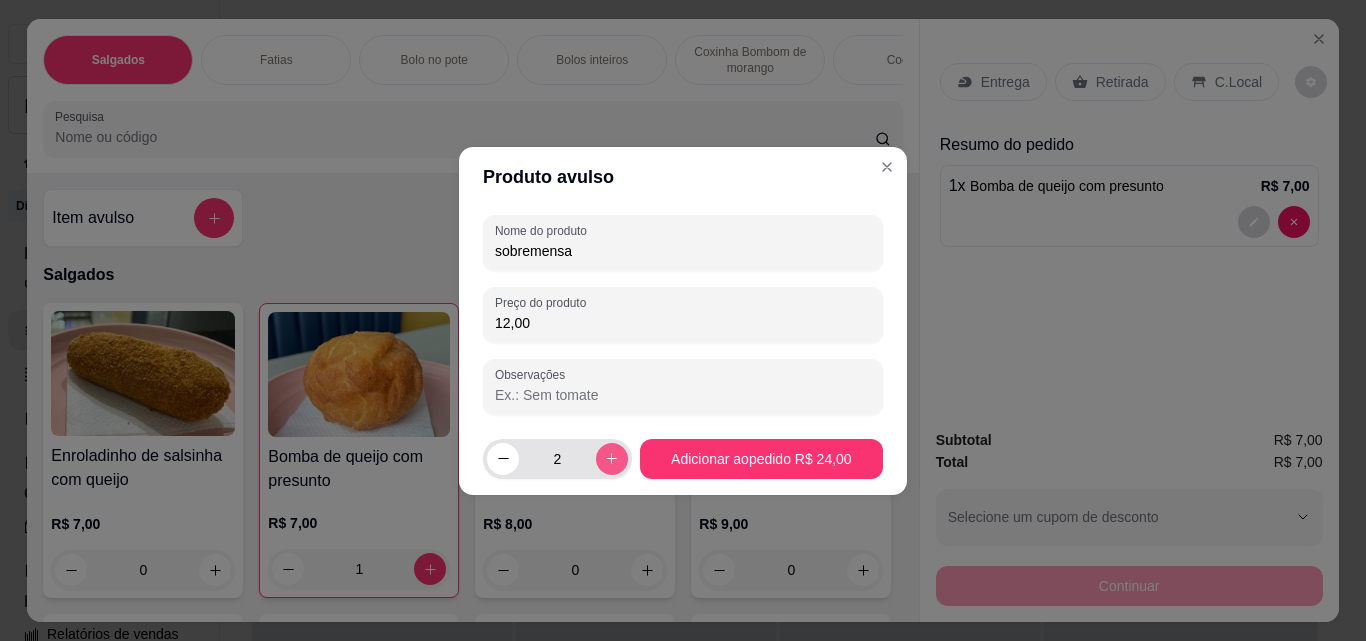 click 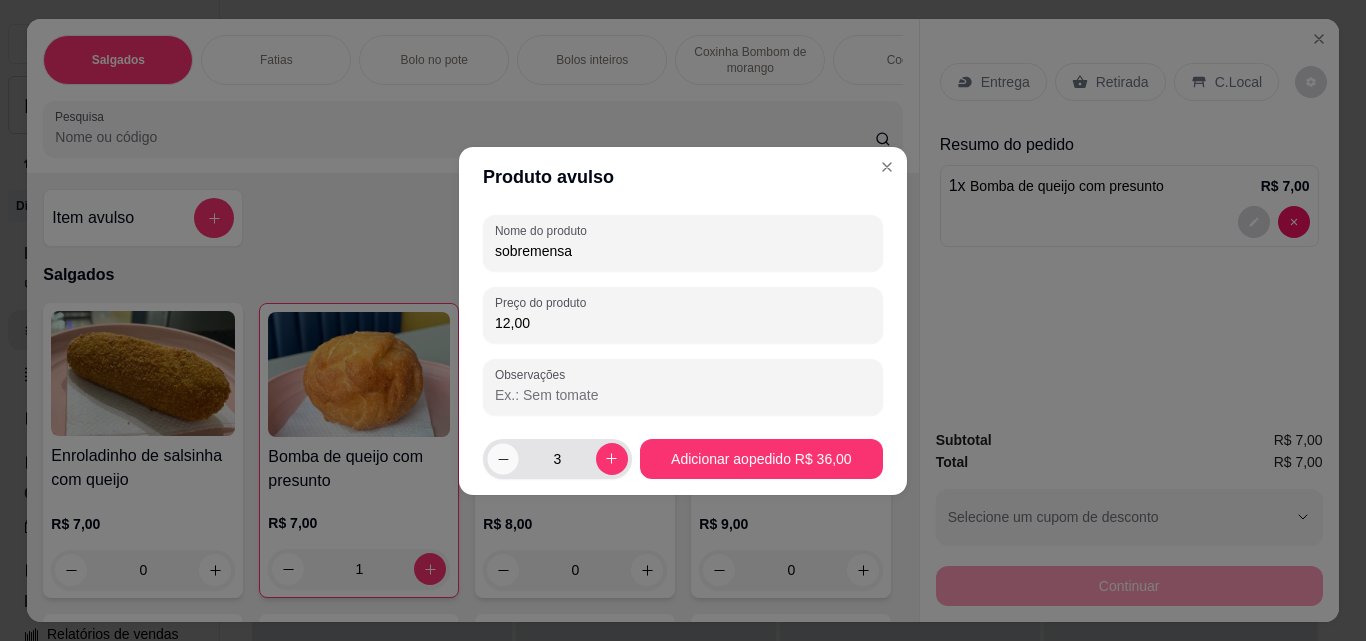 click 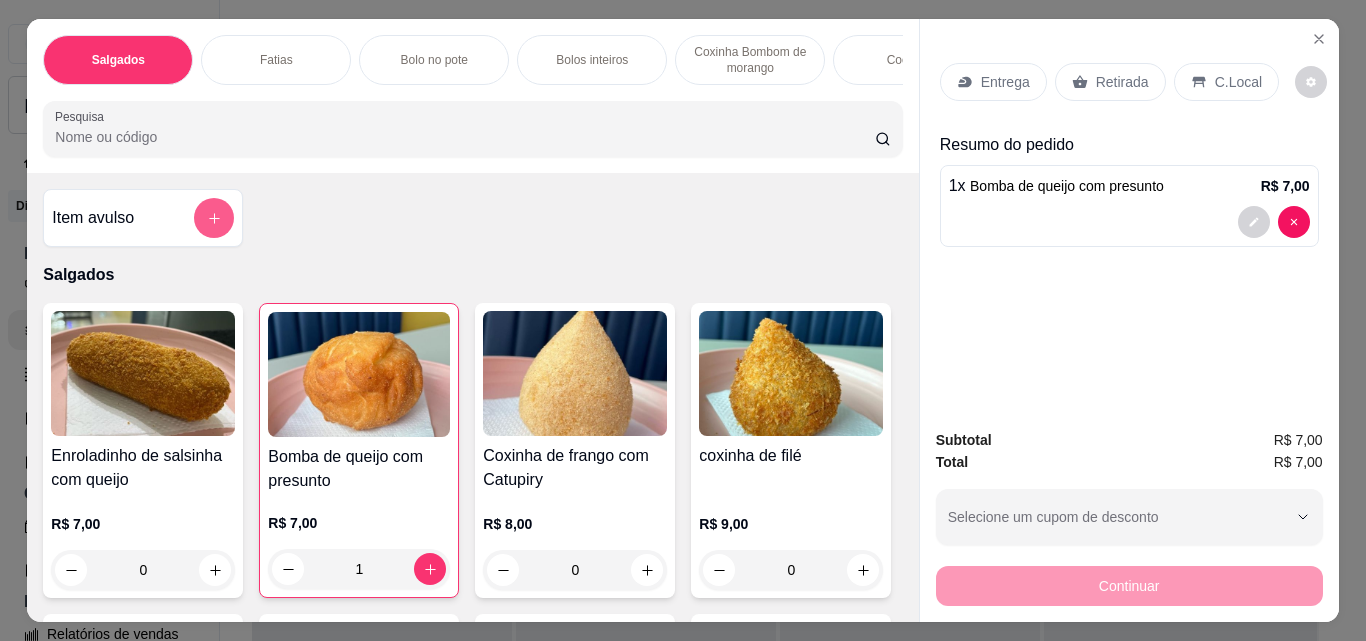 click at bounding box center [214, 218] 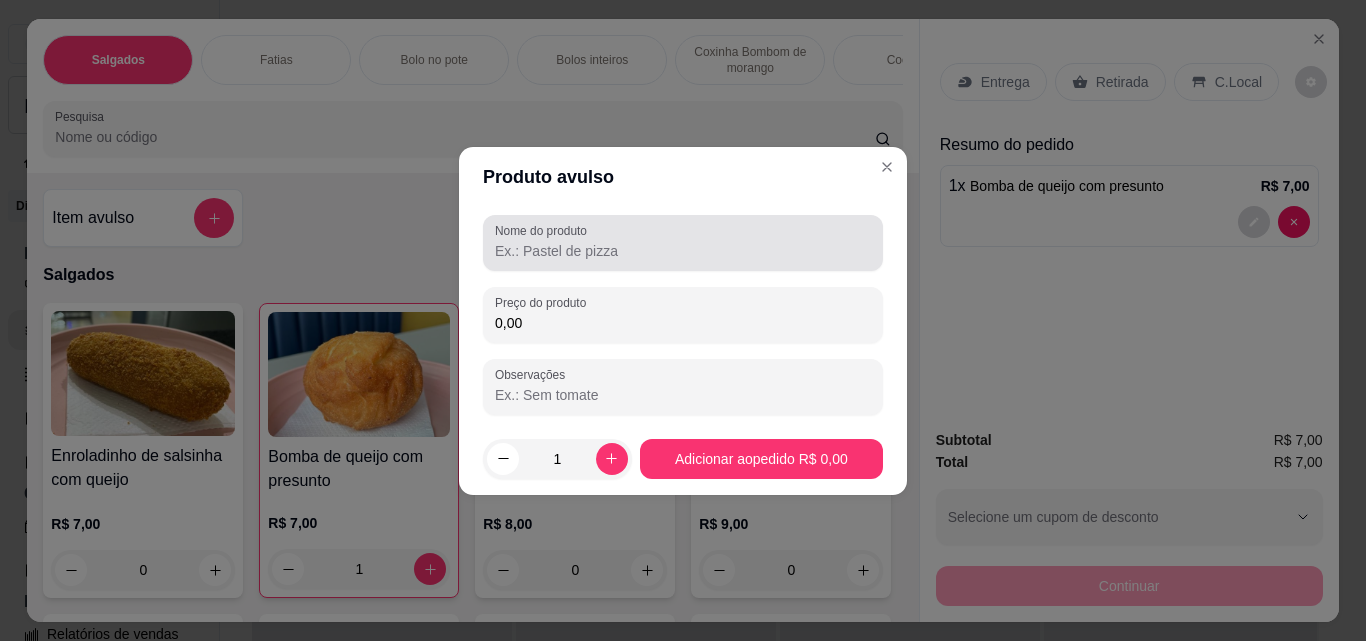 click on "Nome do produto" at bounding box center (544, 230) 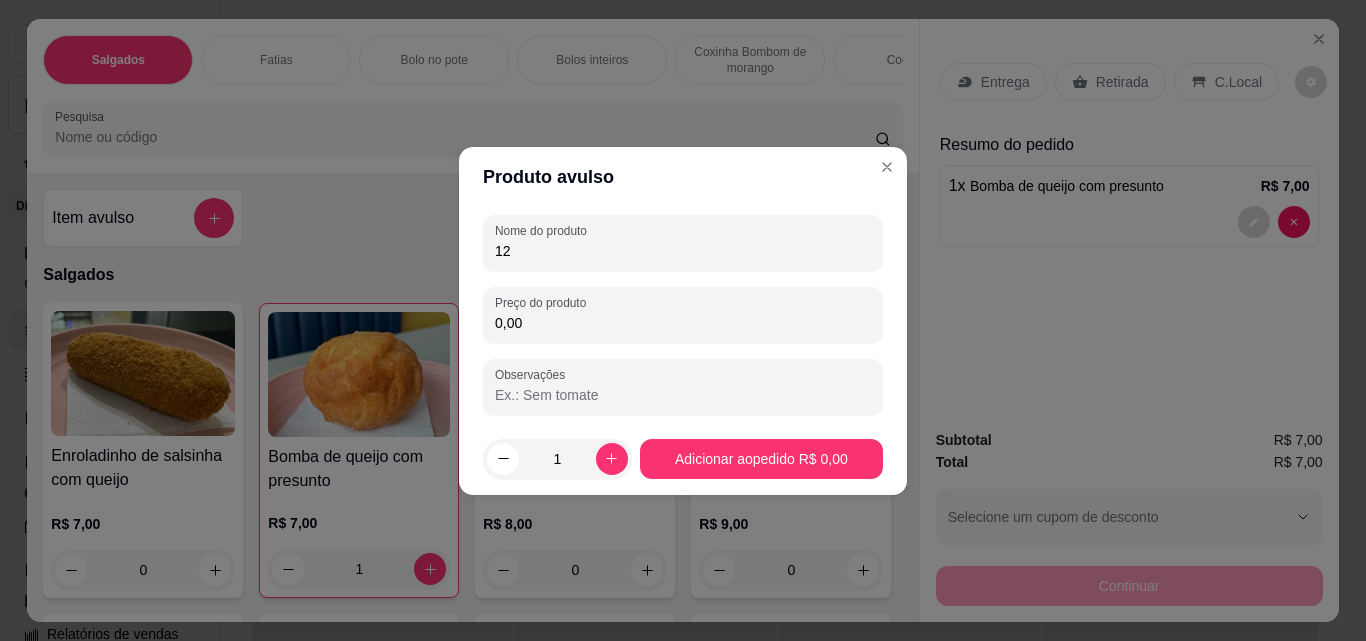 type on "1" 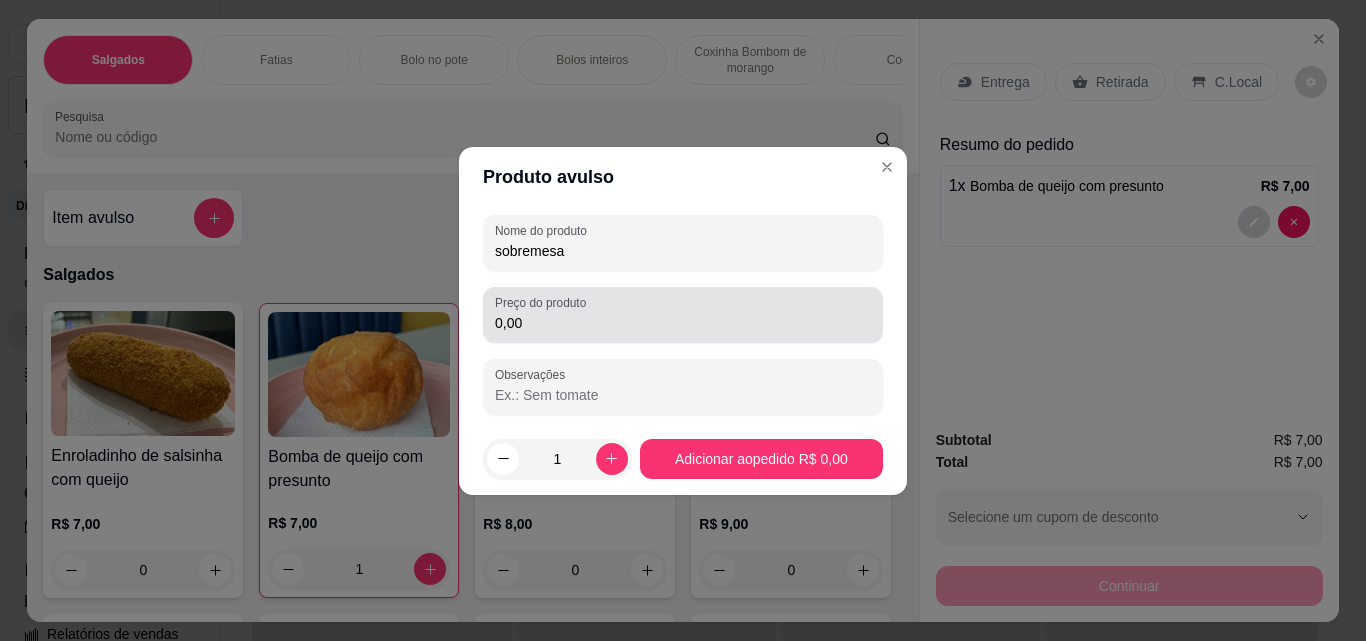 type on "sobremesa" 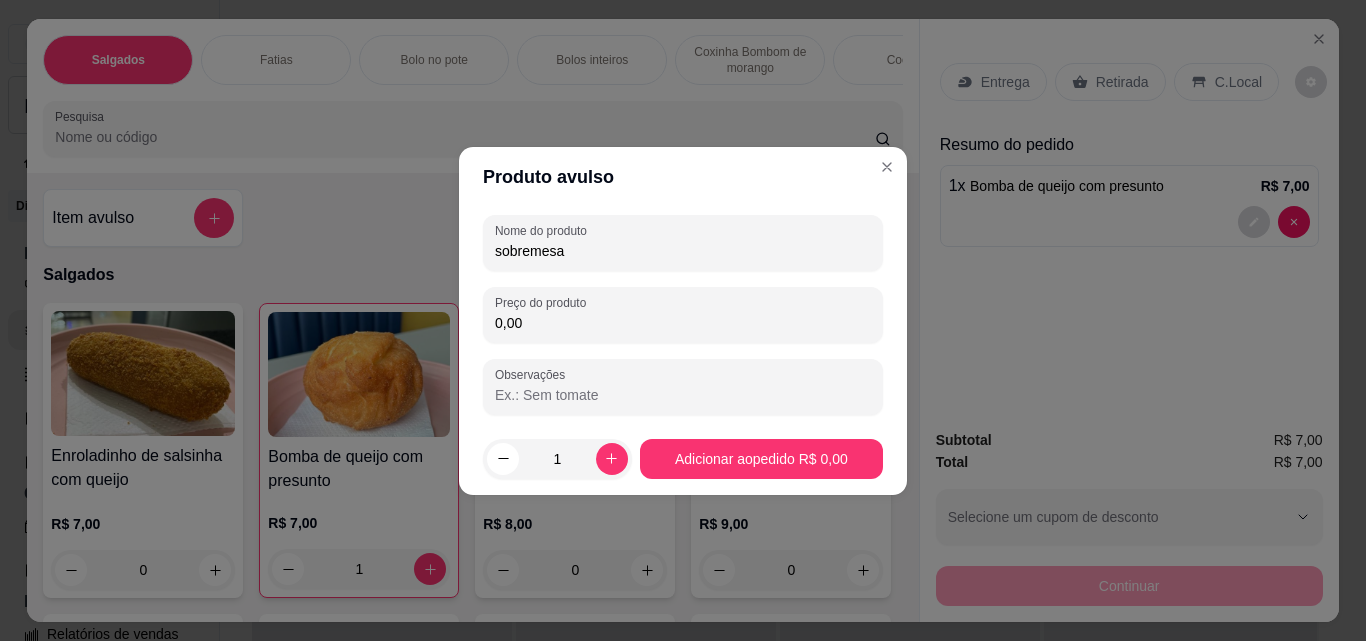 click on "0,00" at bounding box center [683, 323] 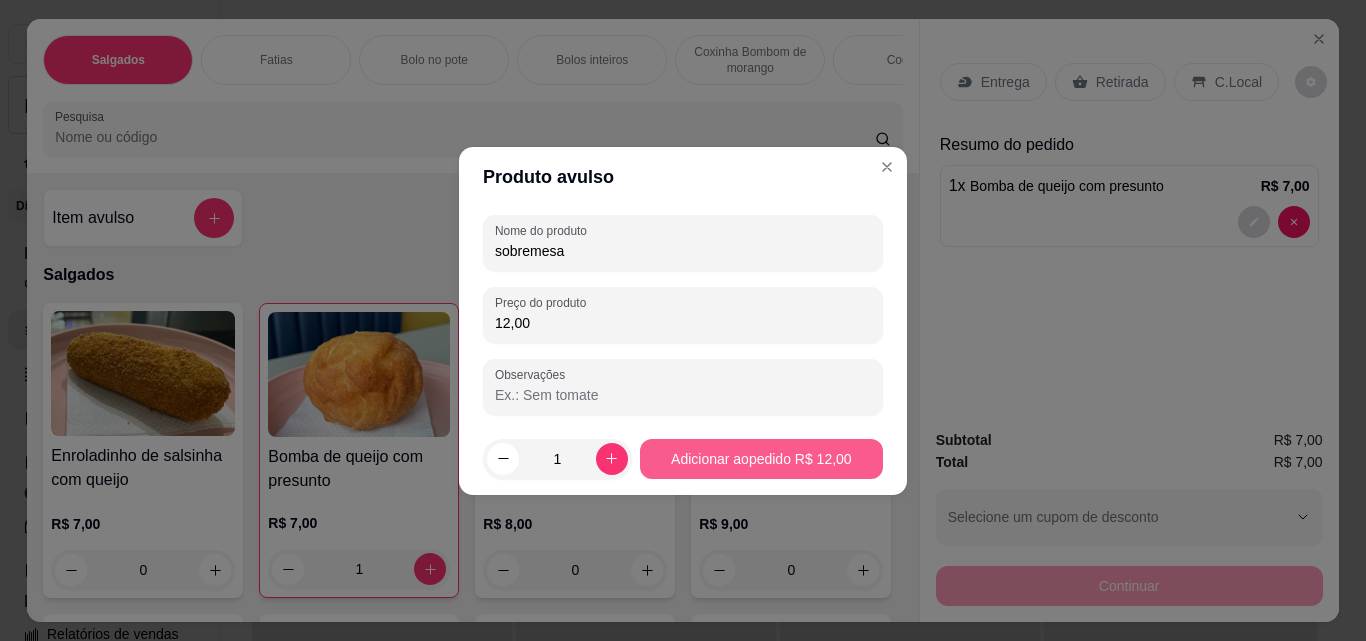 type on "12,00" 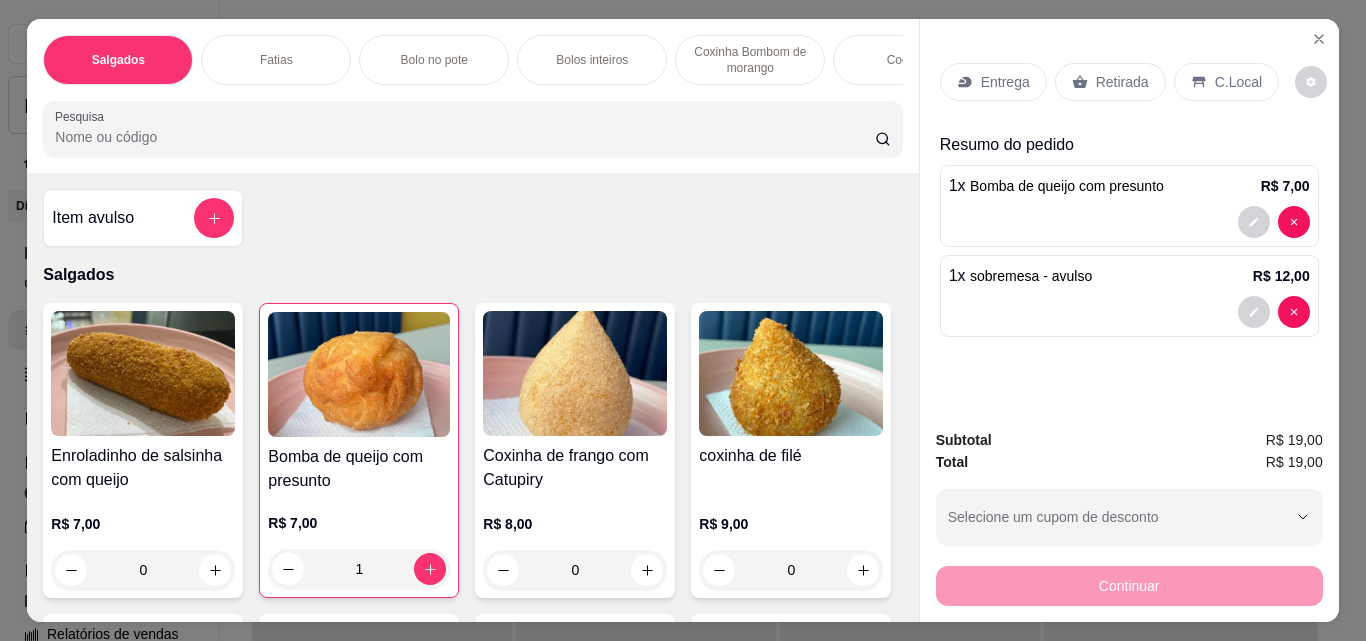 click on "Retirada" at bounding box center (1122, 82) 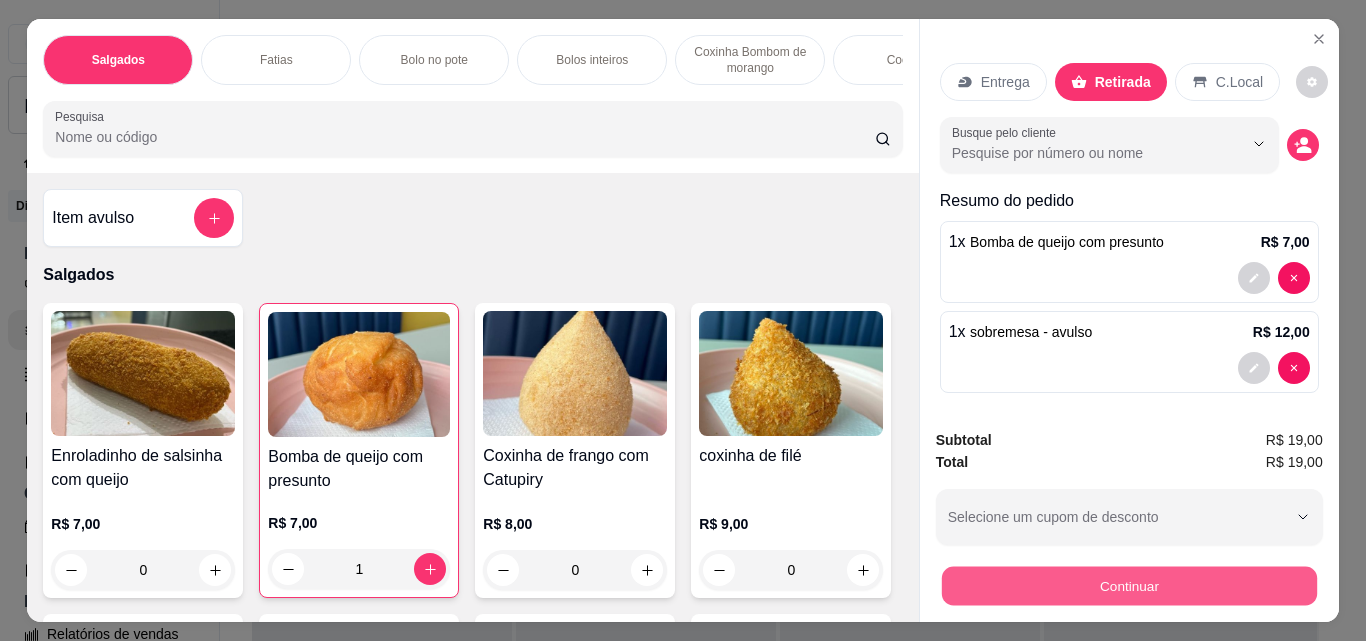 click on "Continuar" at bounding box center [1128, 585] 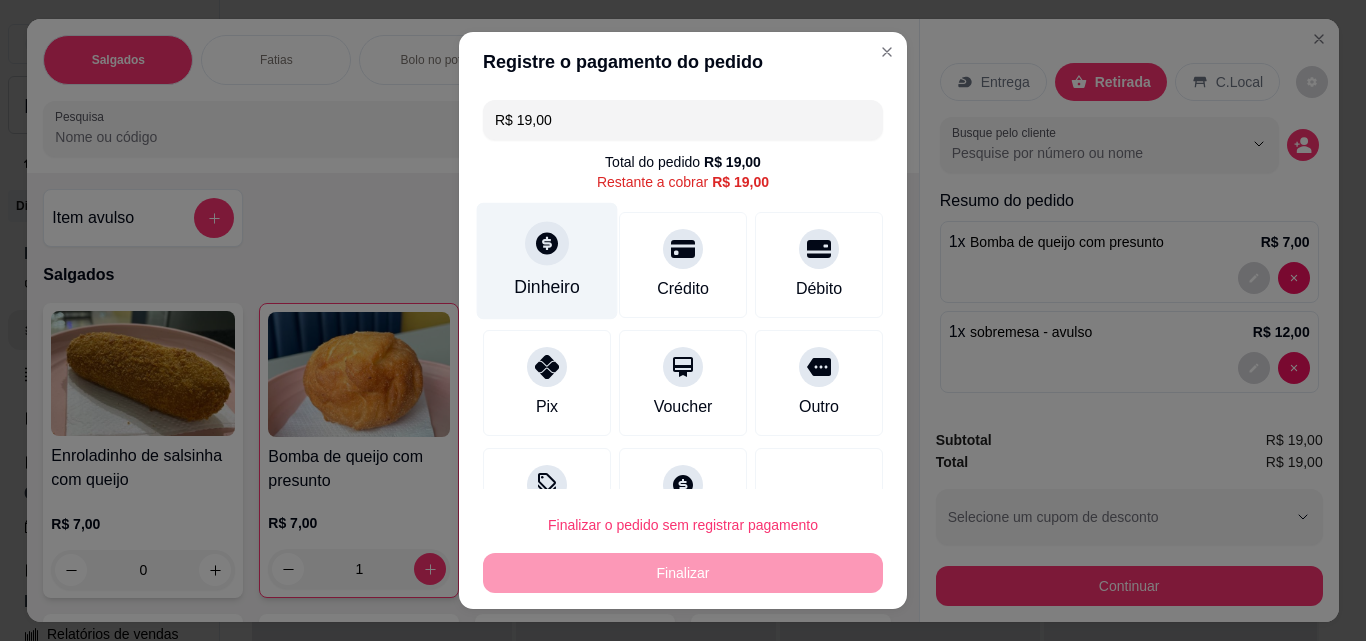 click on "Dinheiro" at bounding box center (547, 287) 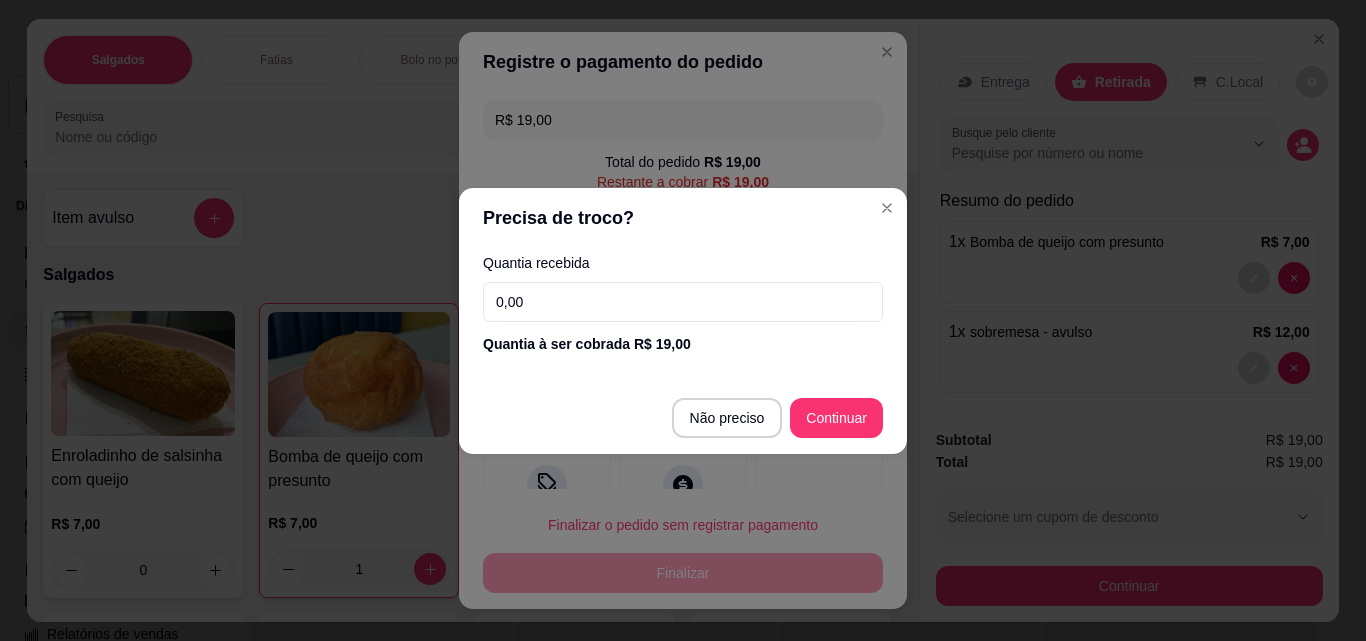 click on "0,00" at bounding box center (683, 302) 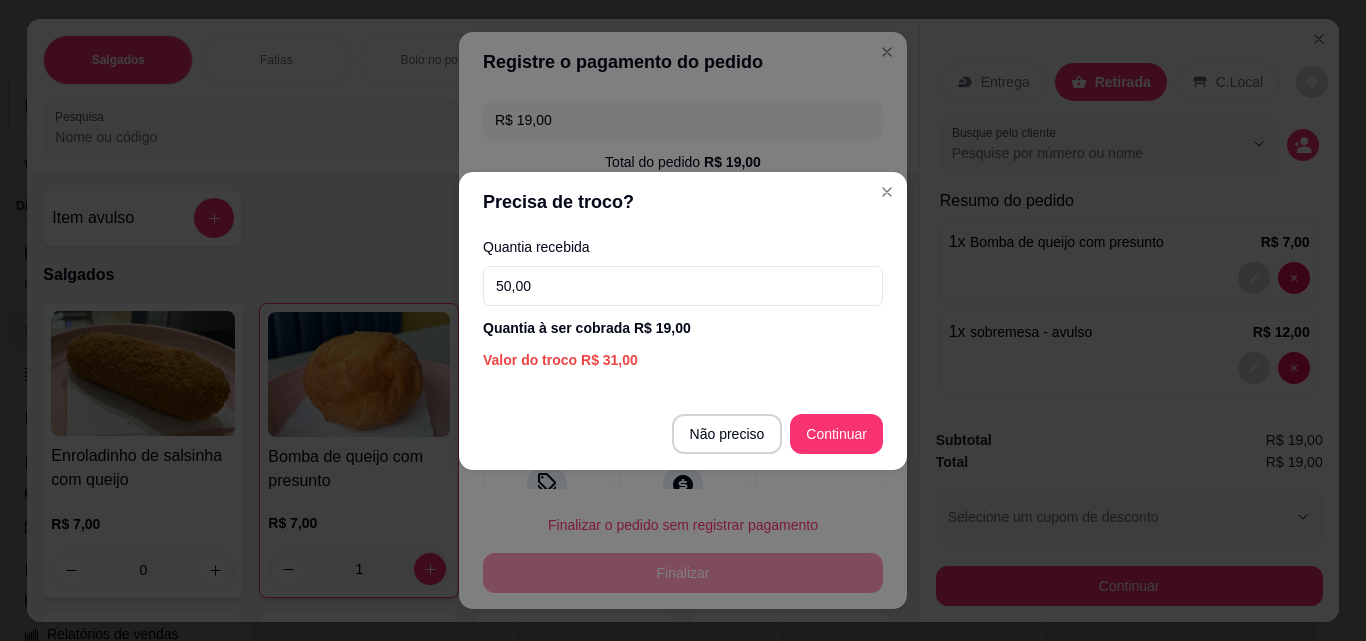 type on "50,00" 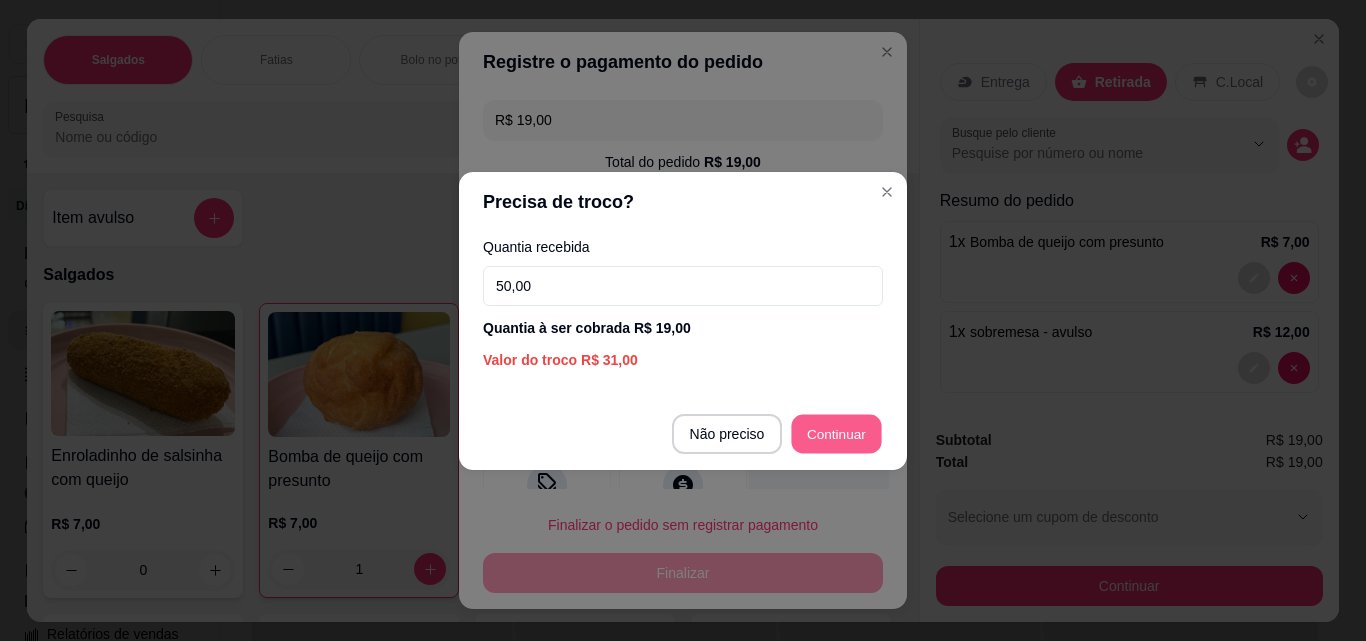type on "R$ 0,00" 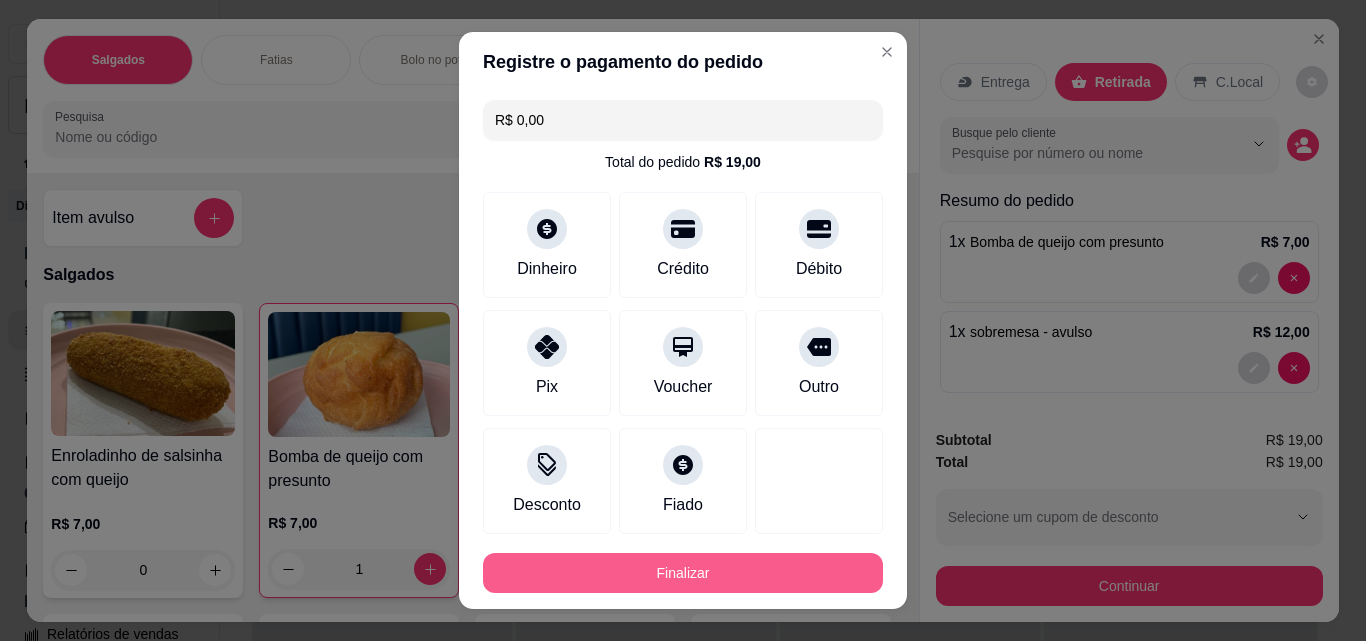 click on "Finalizar" at bounding box center (683, 573) 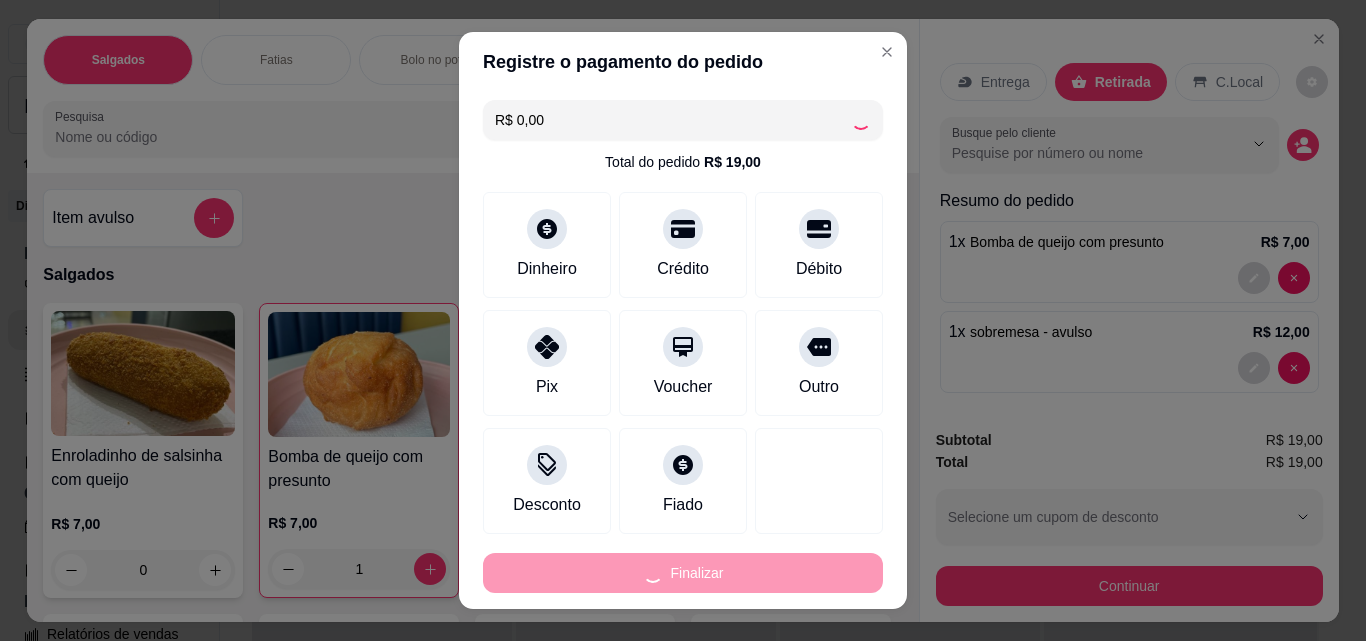 type on "0" 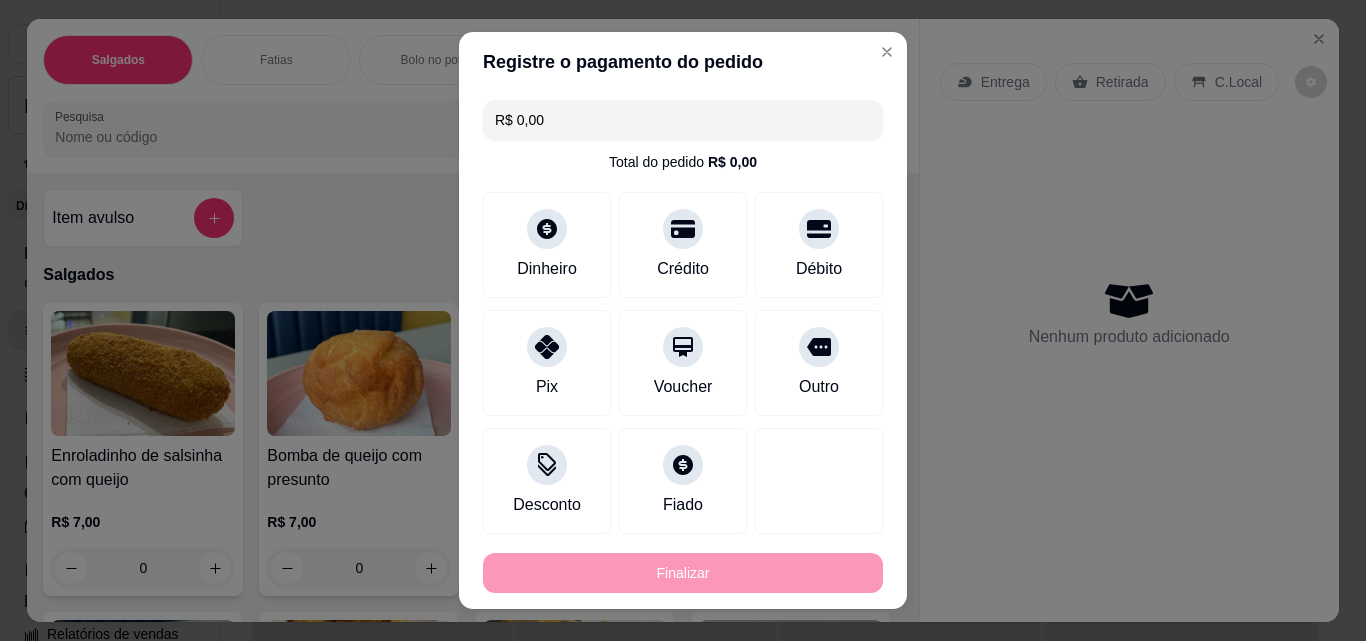 type on "-R$ 19,00" 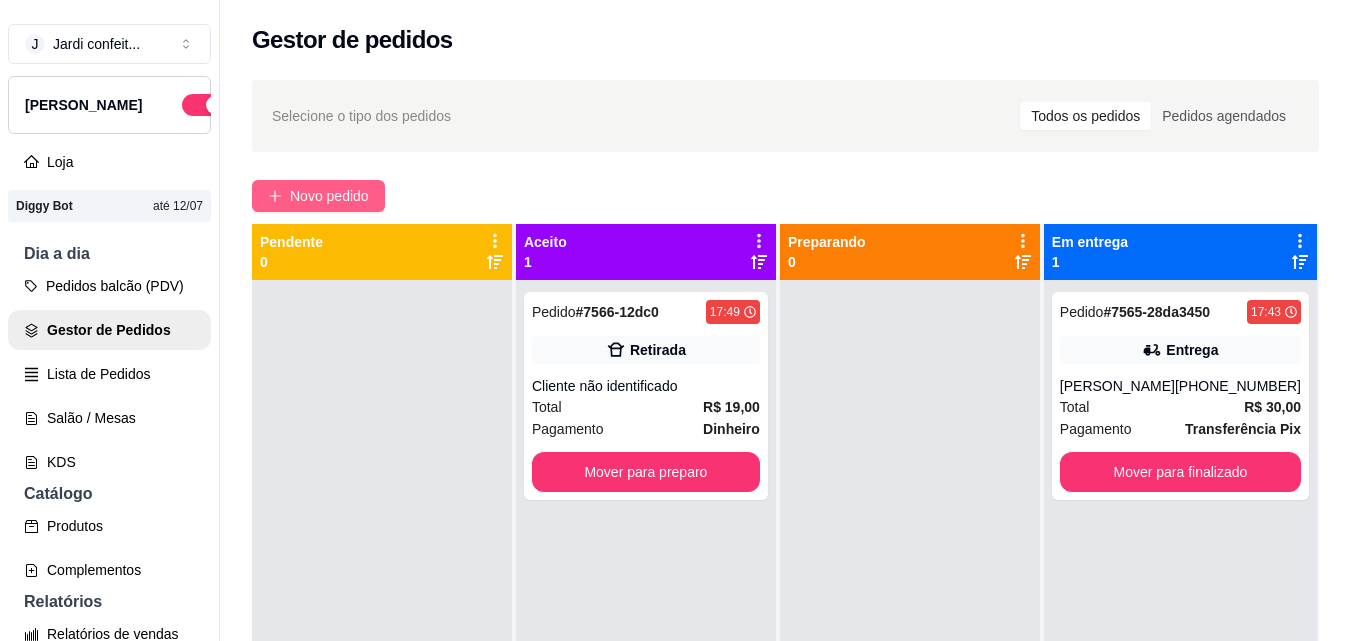click on "Novo pedido" at bounding box center (329, 196) 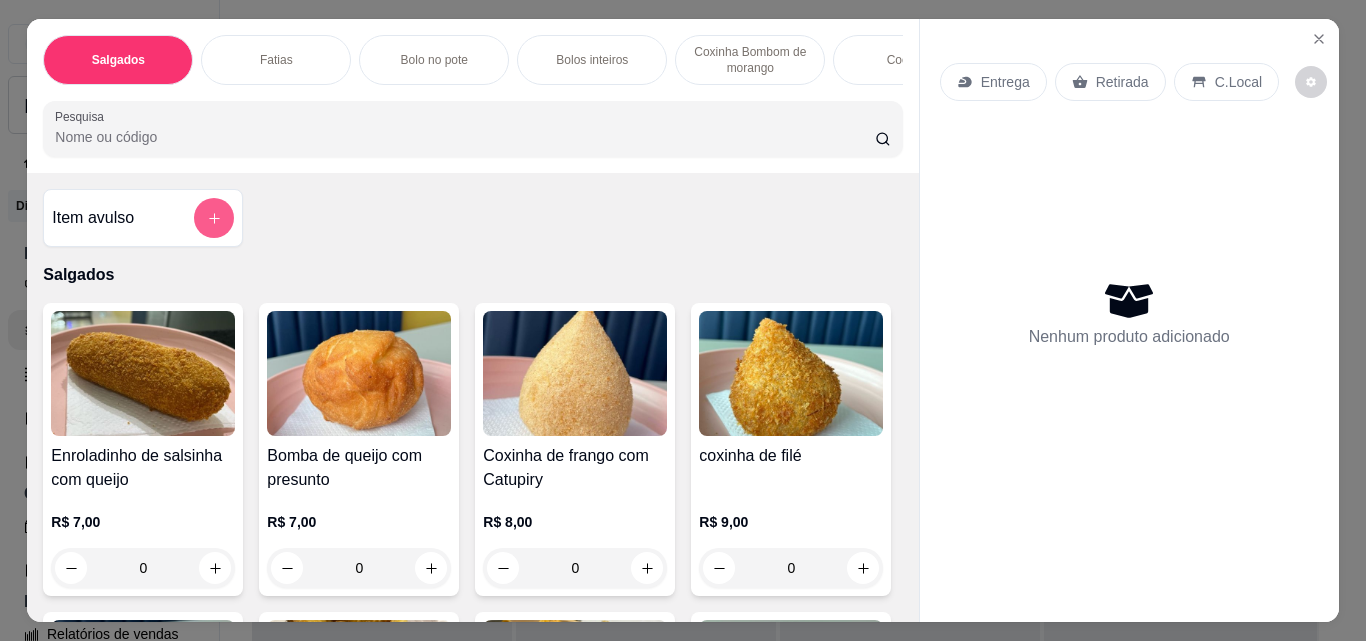 click at bounding box center [214, 218] 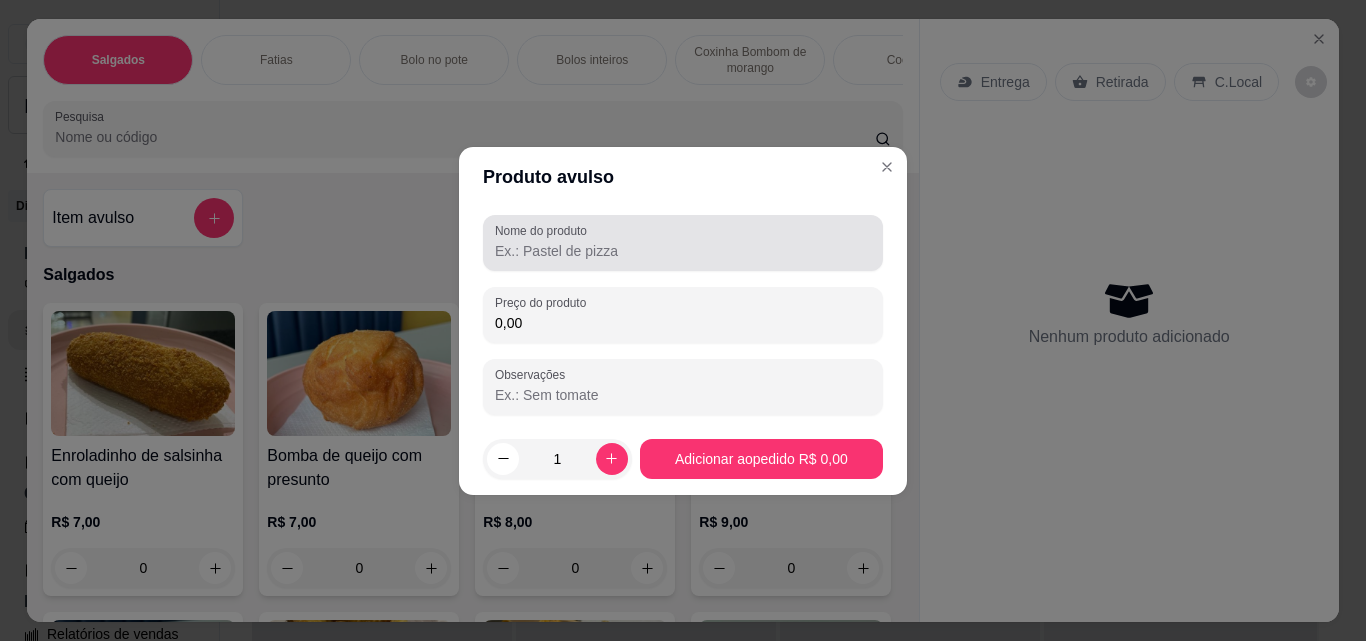 click on "Nome do produto" at bounding box center [683, 251] 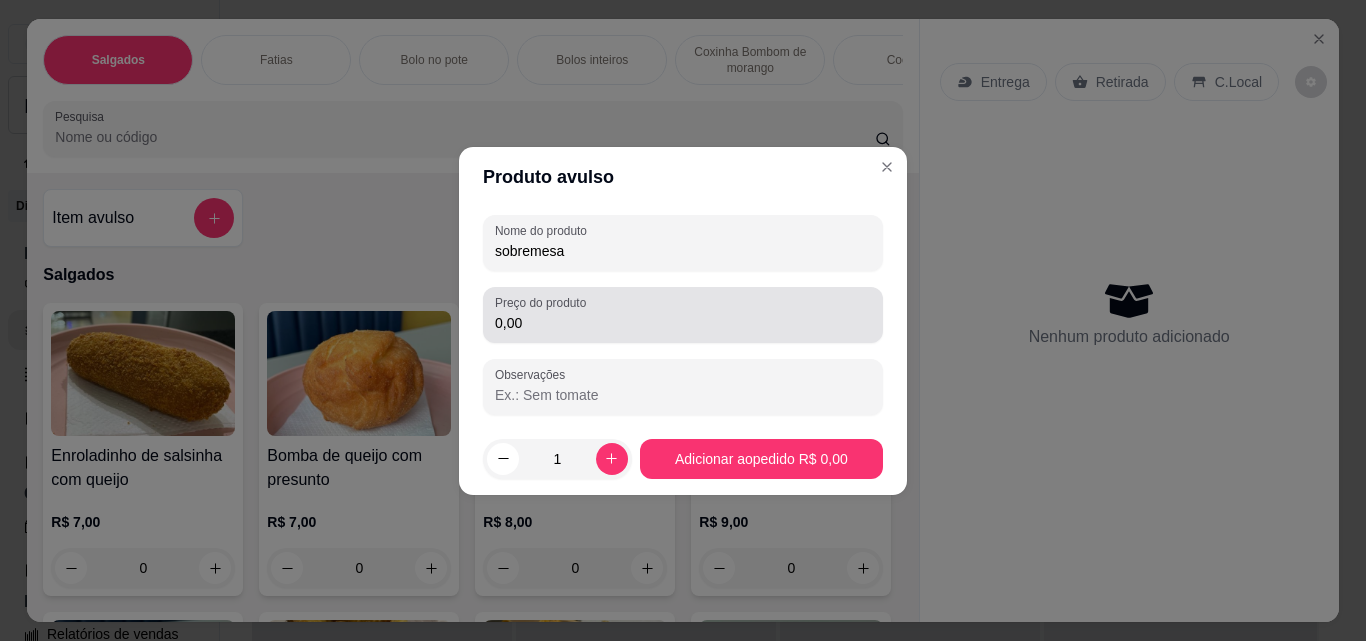 type on "sobremesa" 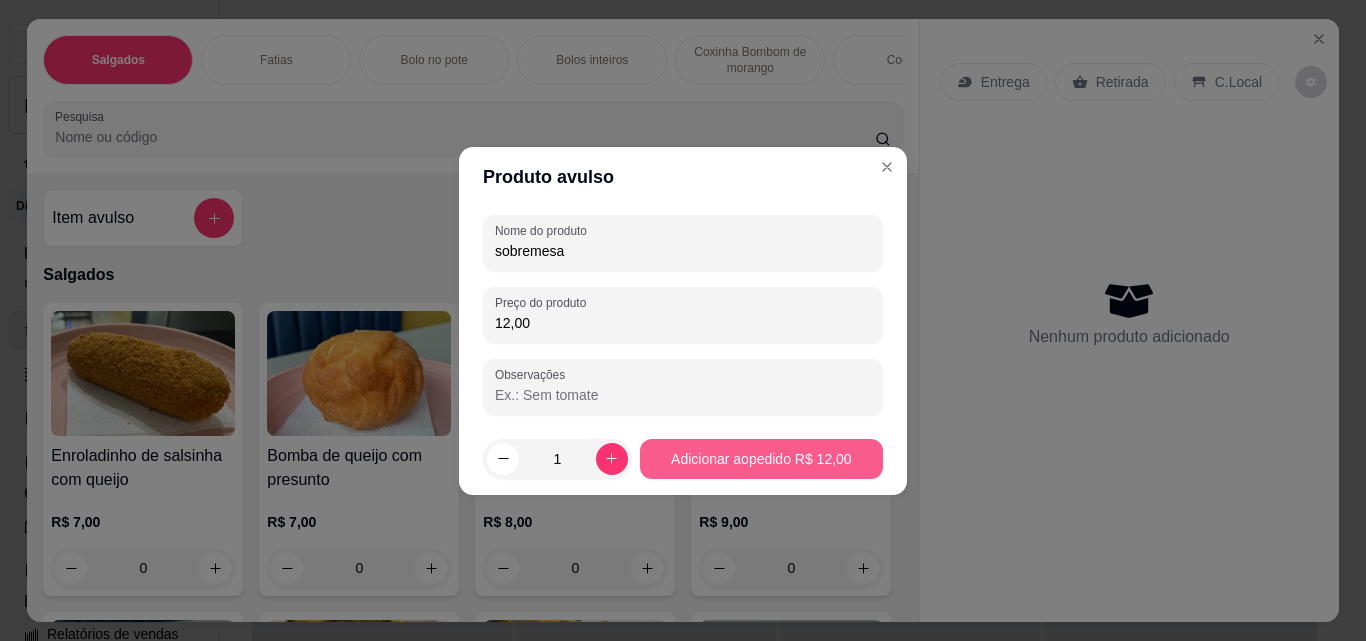 type on "12,00" 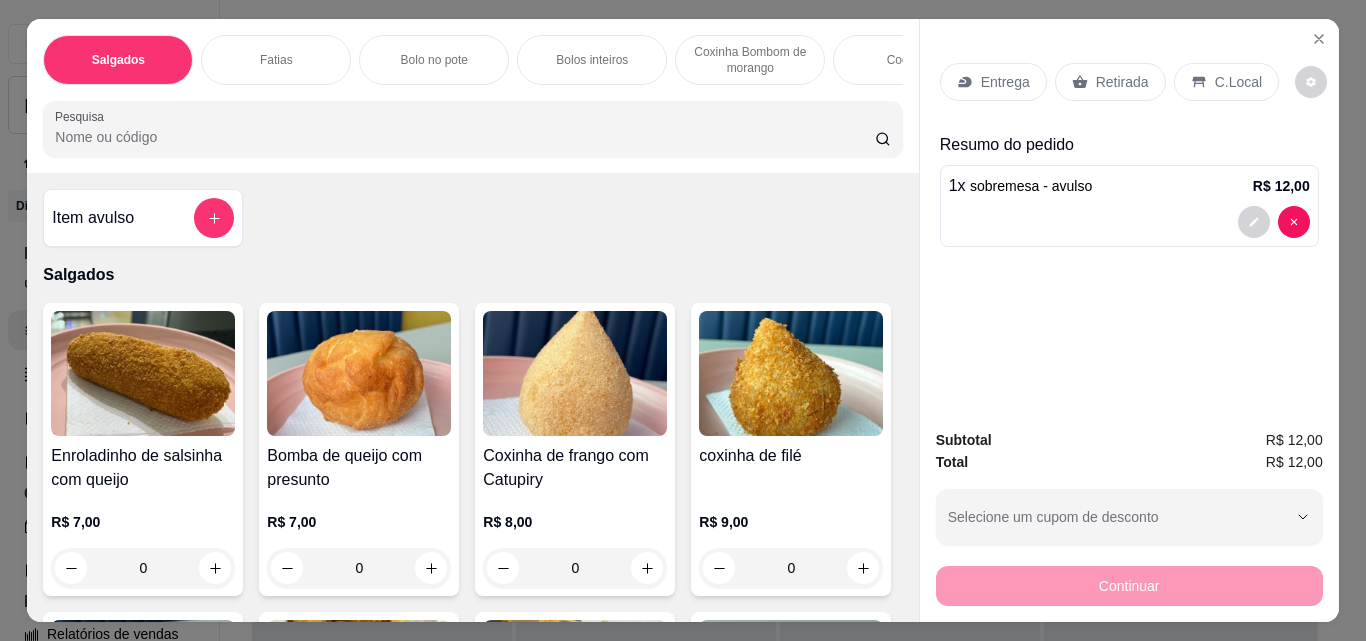 click on "Retirada" at bounding box center [1122, 82] 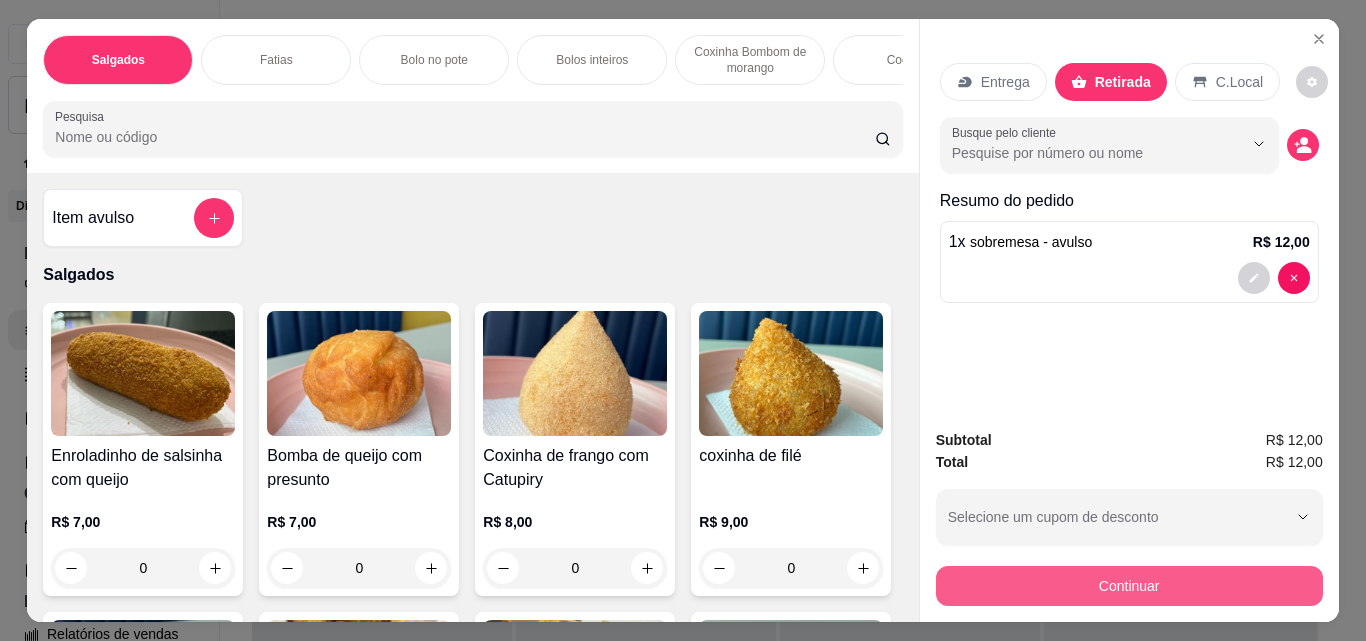 click on "Continuar" at bounding box center (1129, 586) 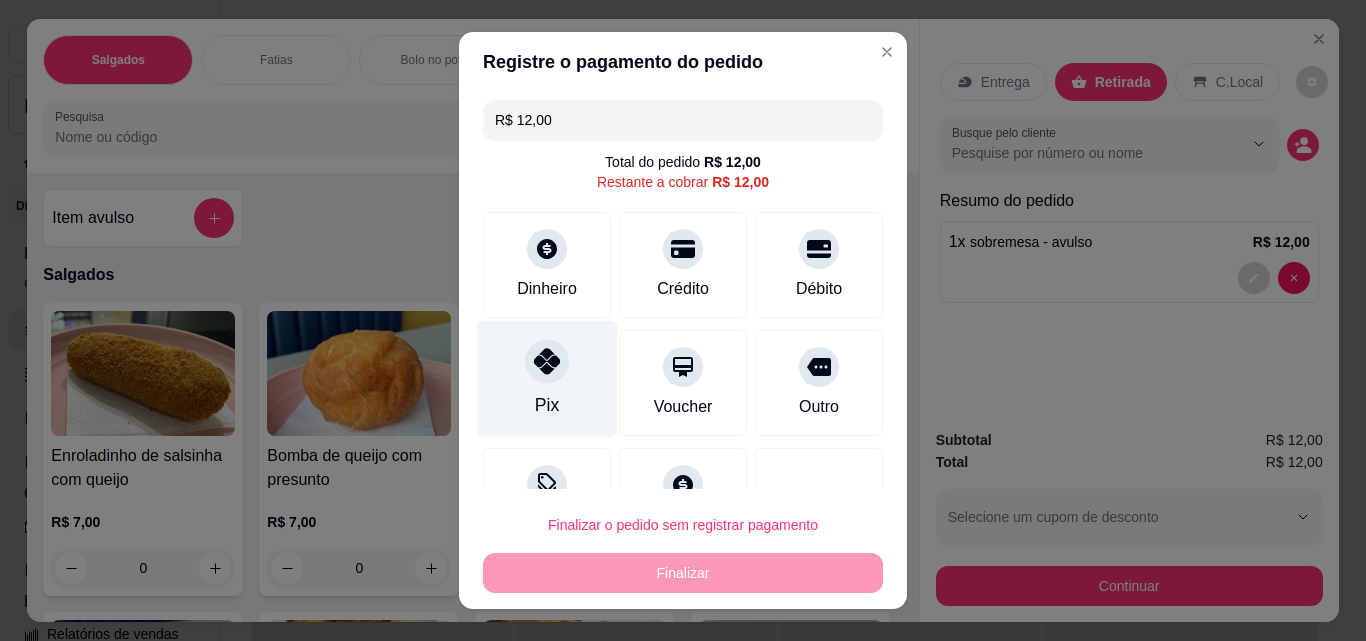 click at bounding box center (547, 361) 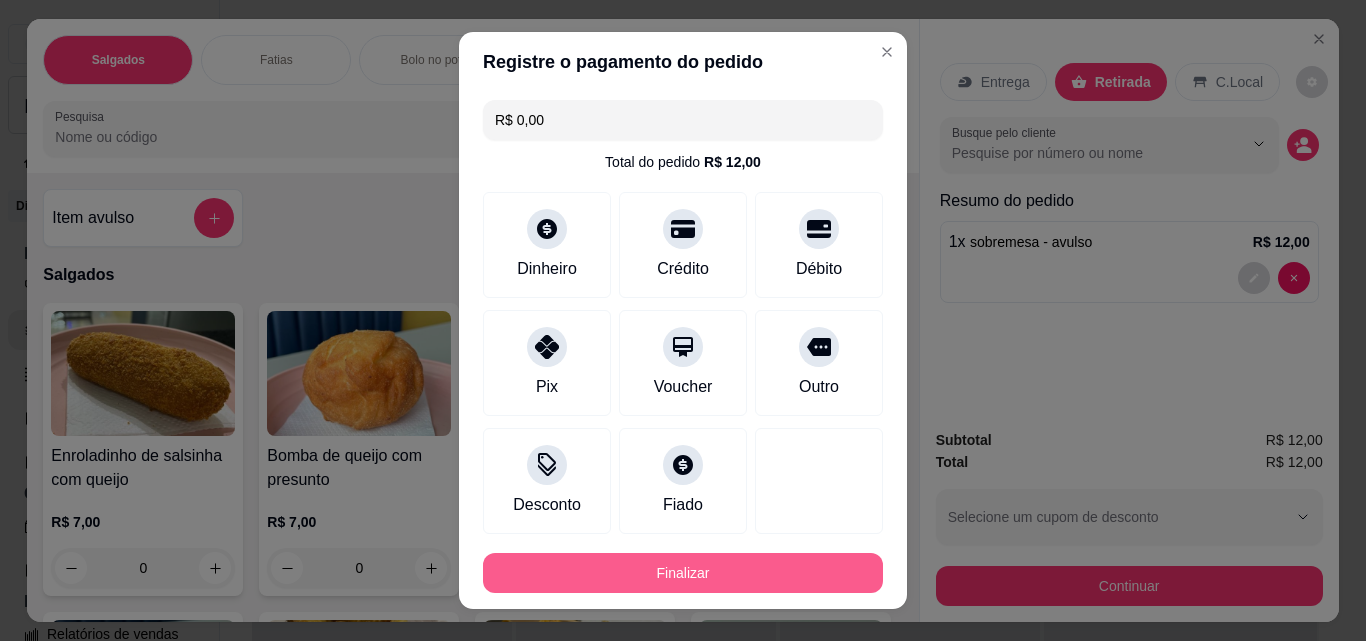 click on "Finalizar" at bounding box center [683, 573] 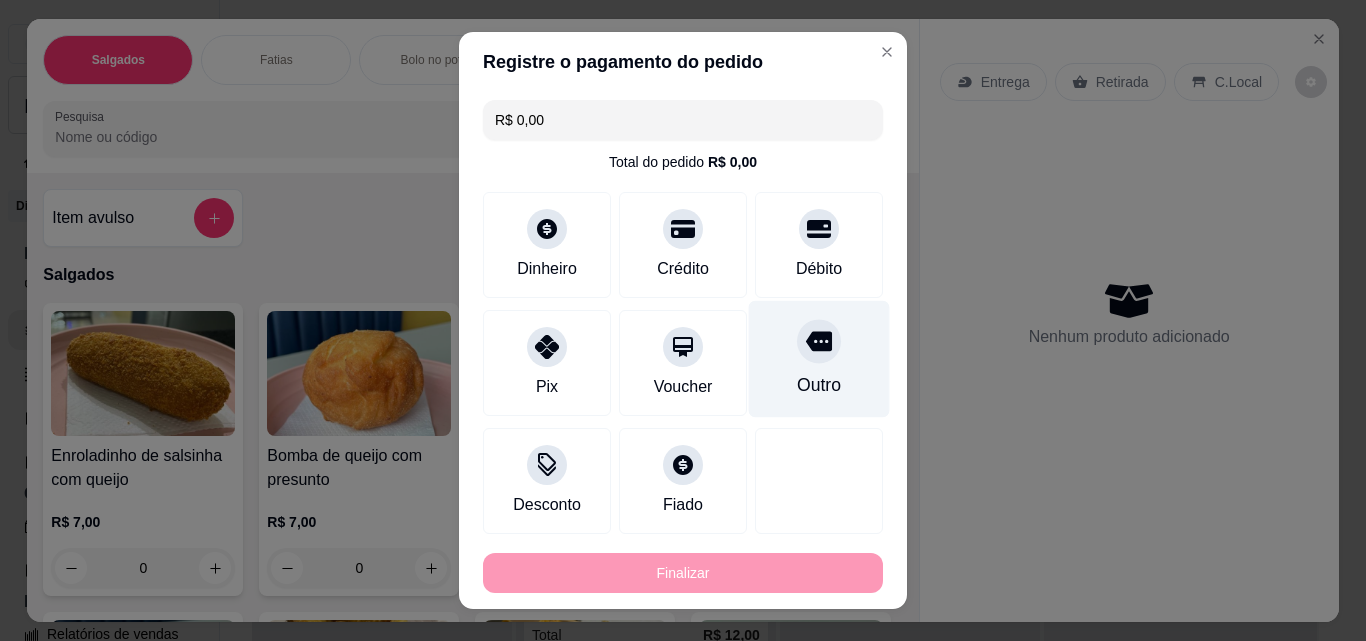type on "-R$ 12,00" 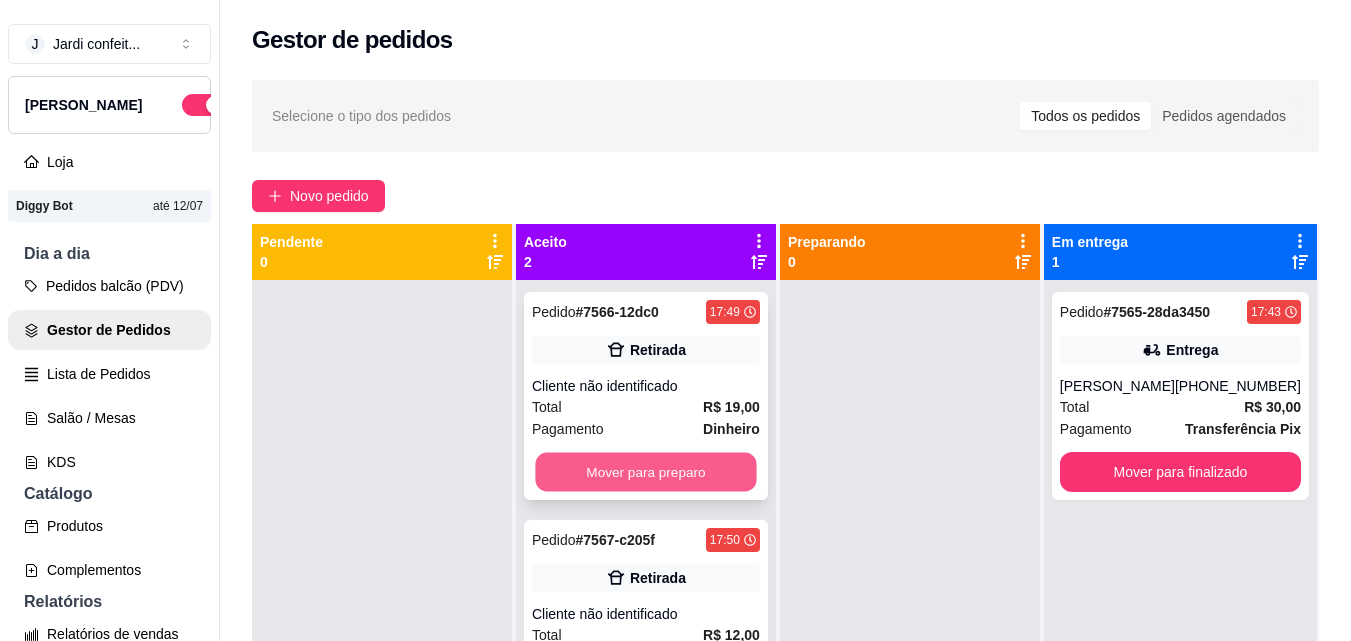 click on "Mover para preparo" at bounding box center [645, 472] 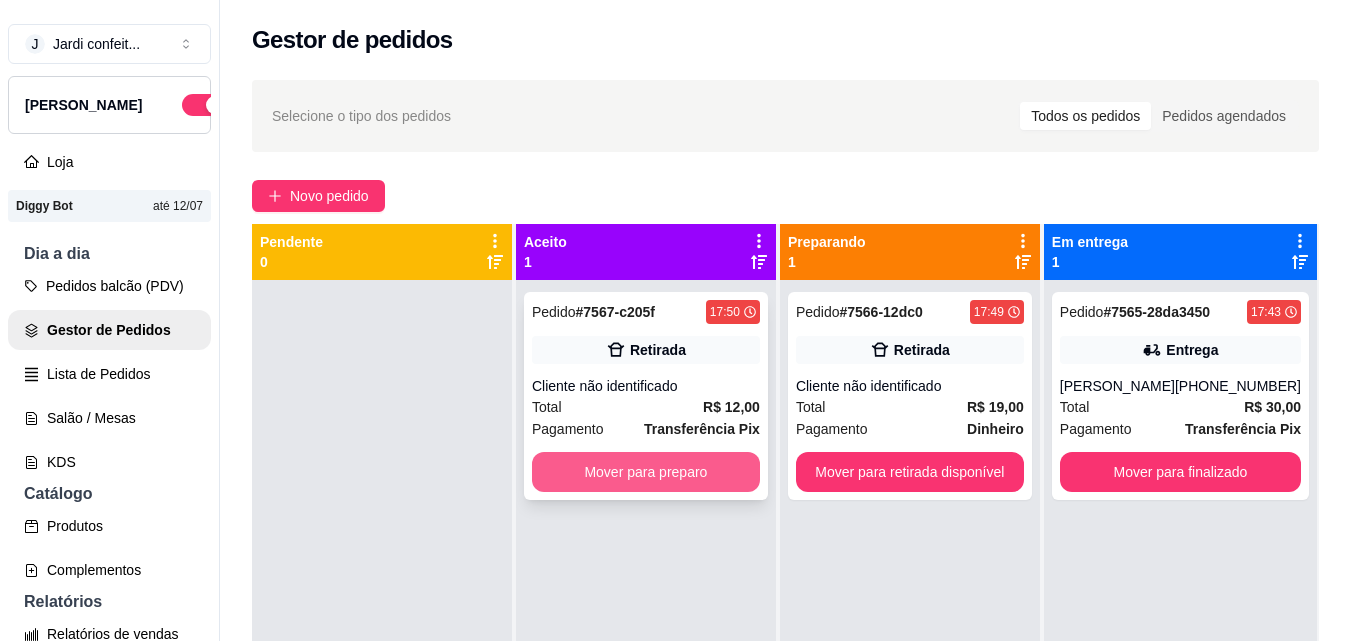 click on "Mover para preparo" at bounding box center [646, 472] 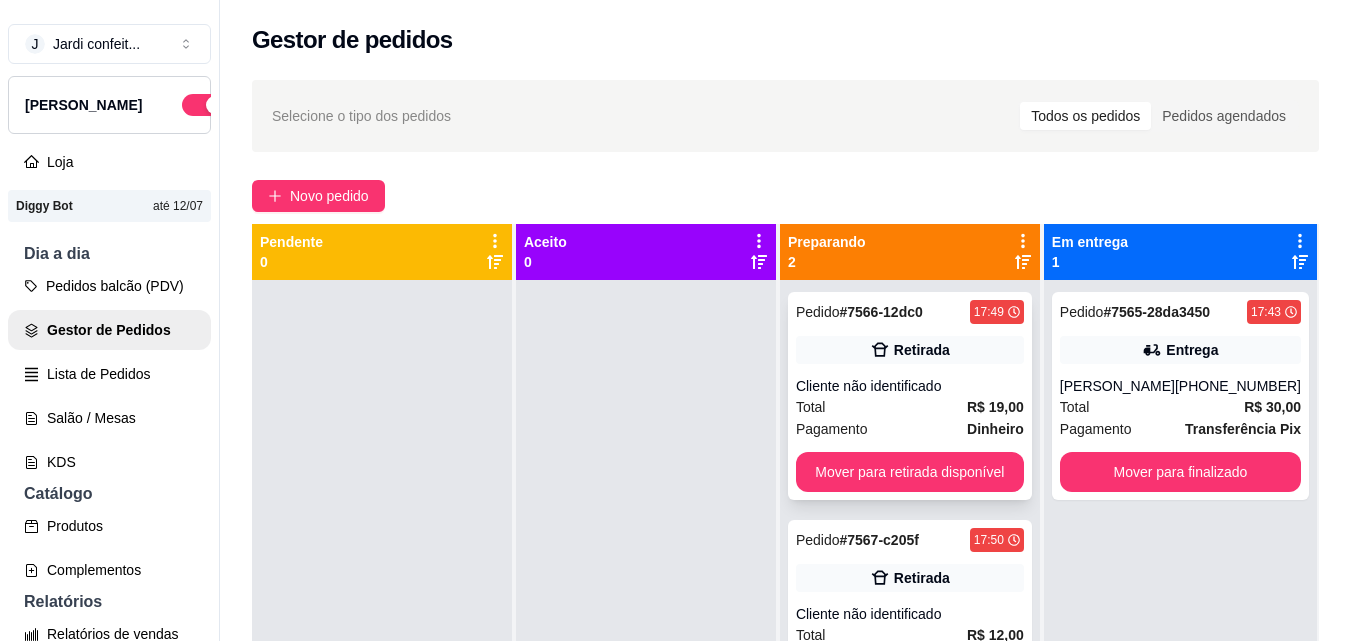 click on "Mover para retirada disponível" at bounding box center [910, 472] 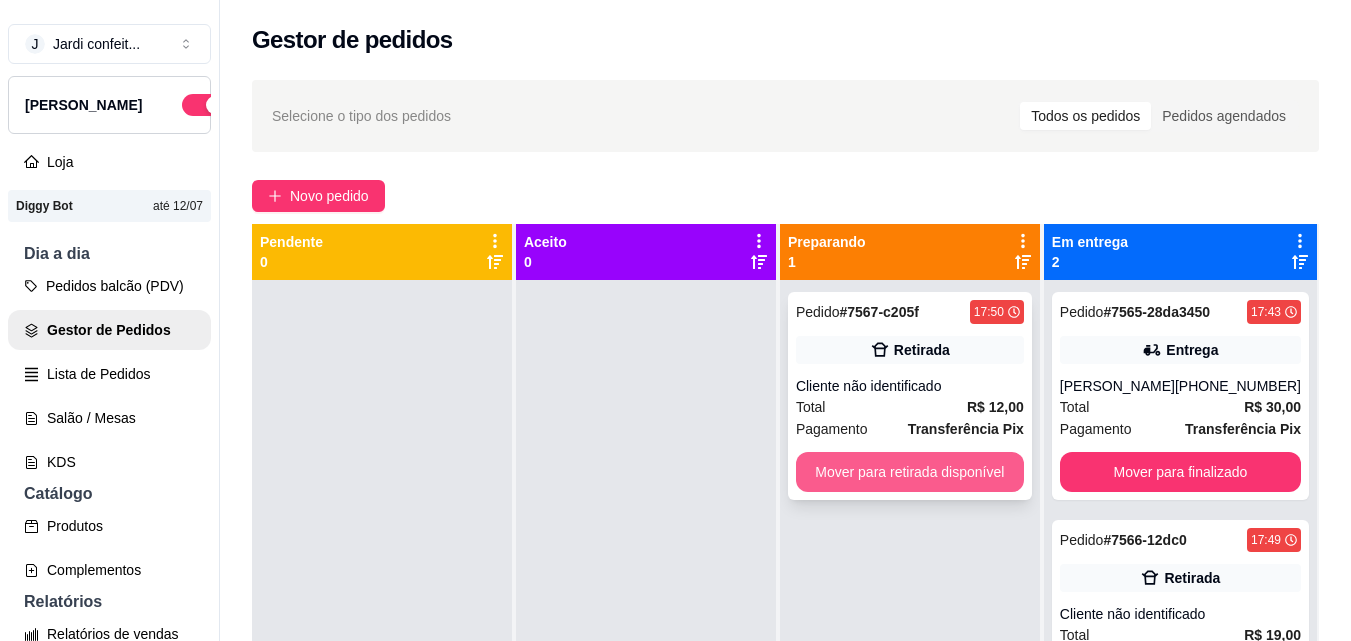 click on "Mover para retirada disponível" at bounding box center (910, 472) 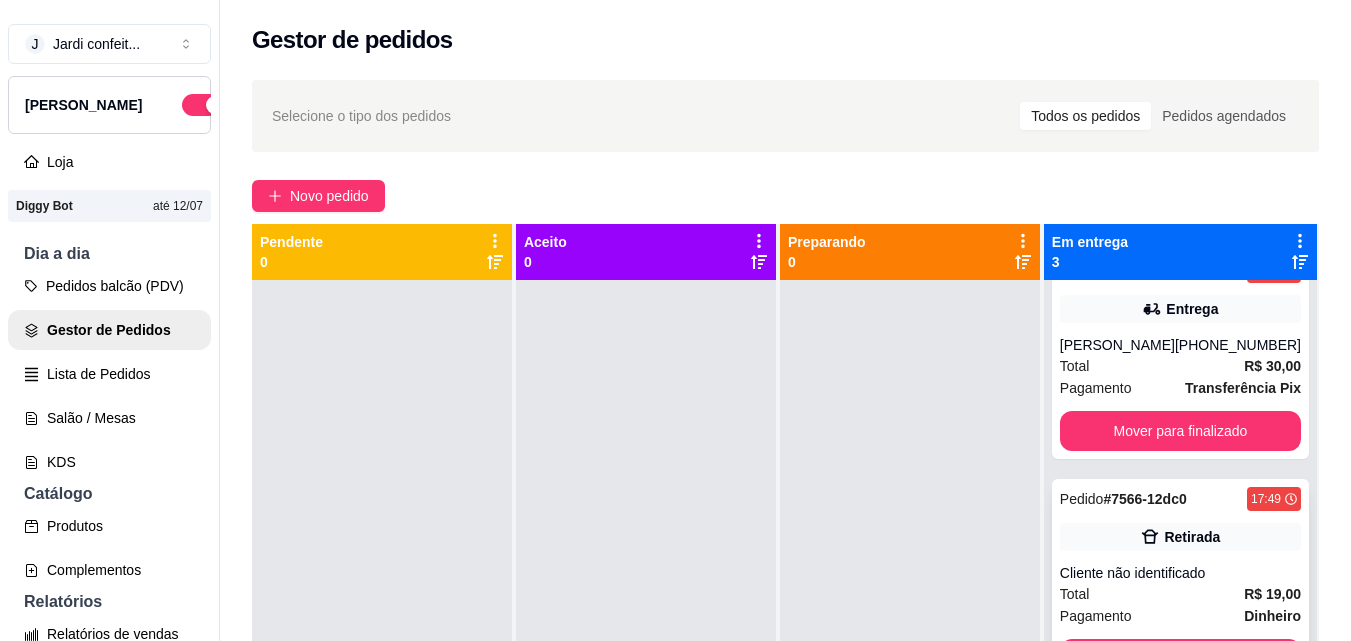 scroll, scrollTop: 63, scrollLeft: 0, axis: vertical 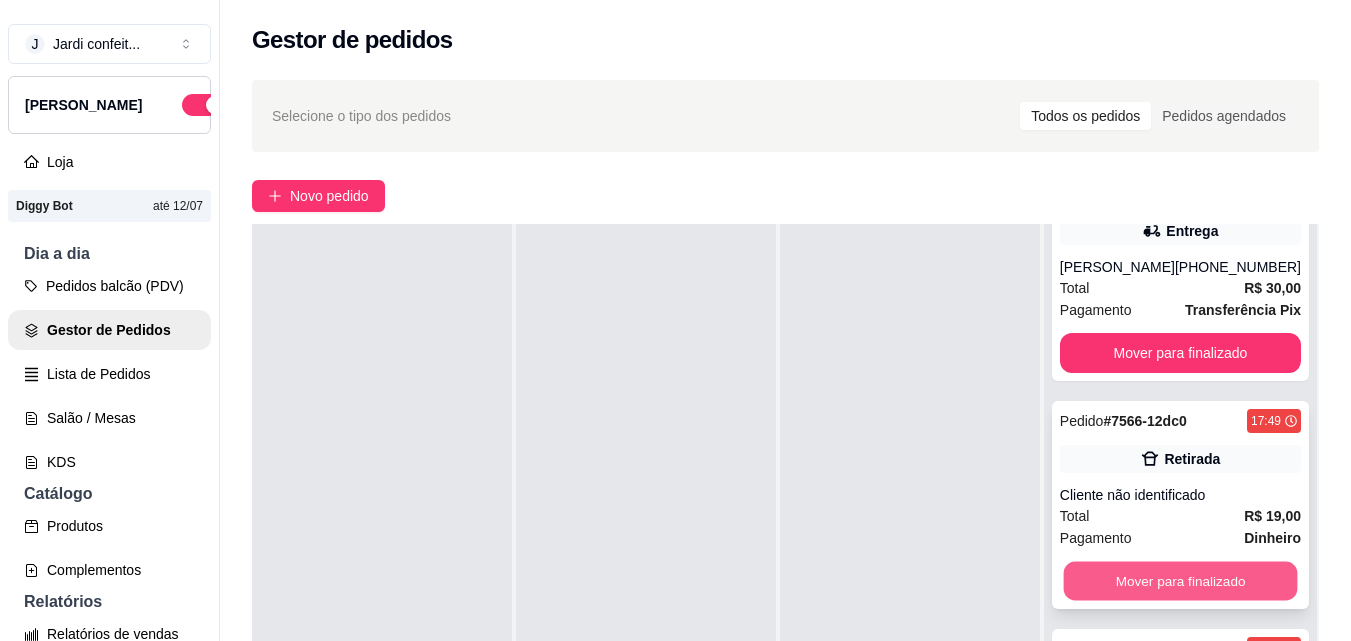 click on "Mover para finalizado" at bounding box center [1180, 581] 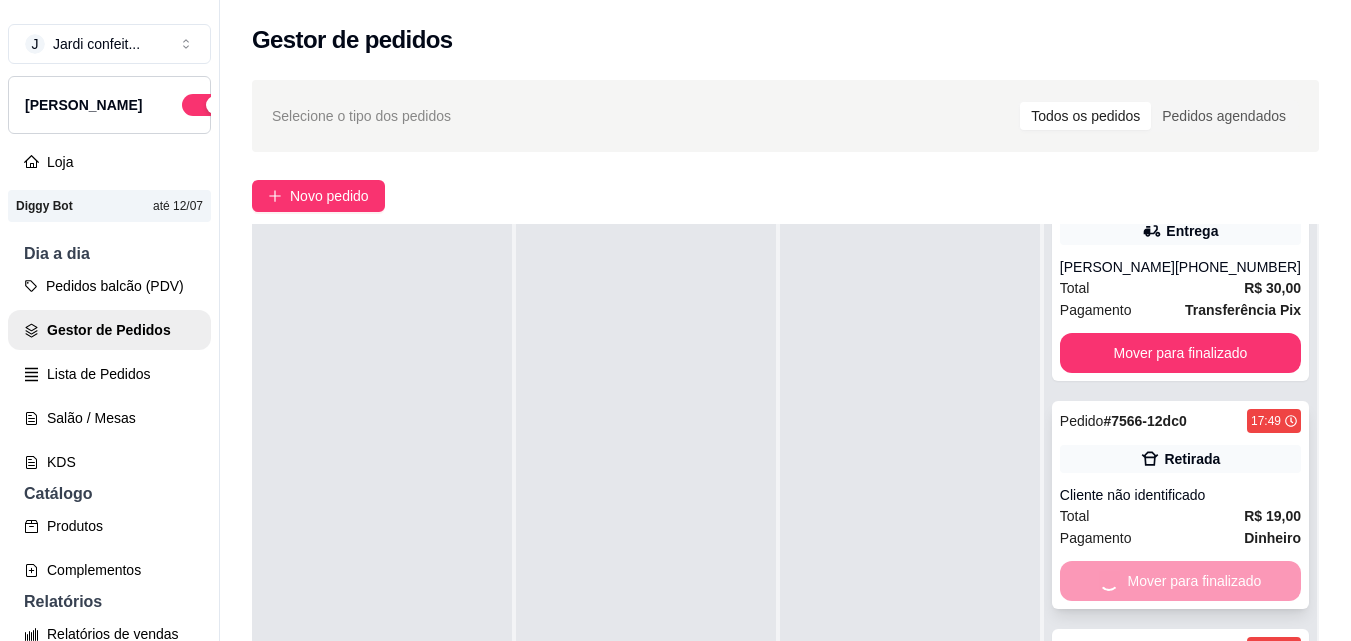 scroll, scrollTop: 0, scrollLeft: 0, axis: both 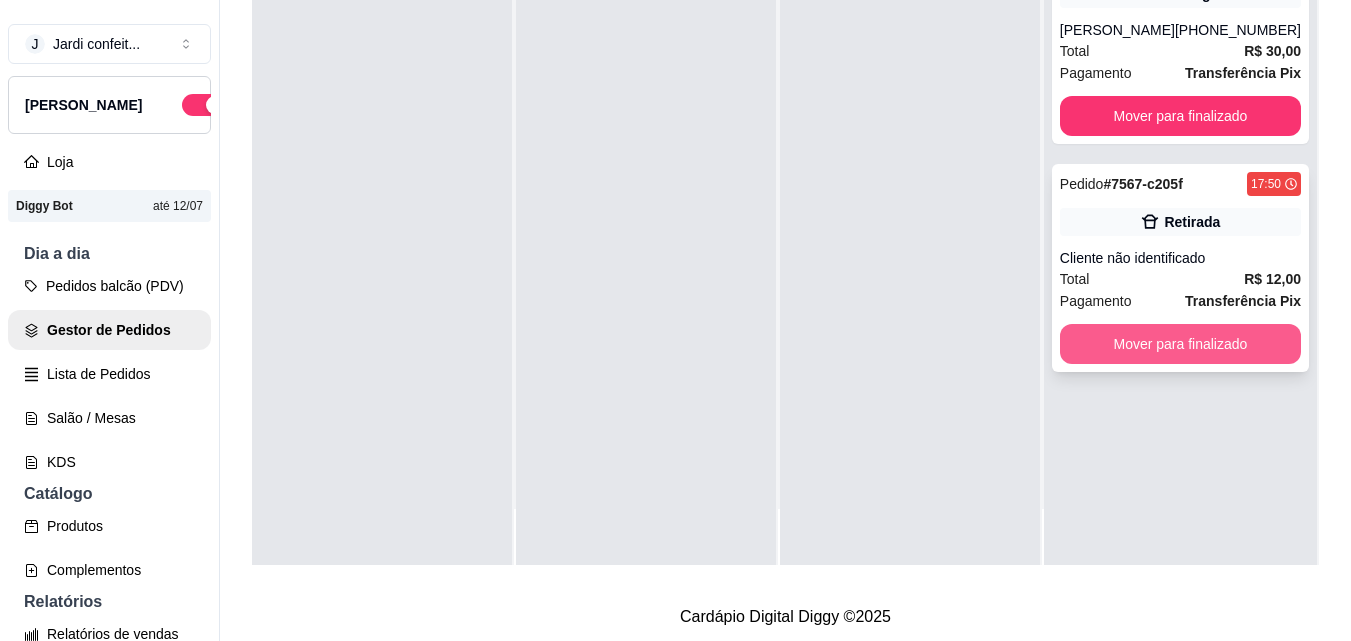 click on "Mover para finalizado" at bounding box center (1180, 344) 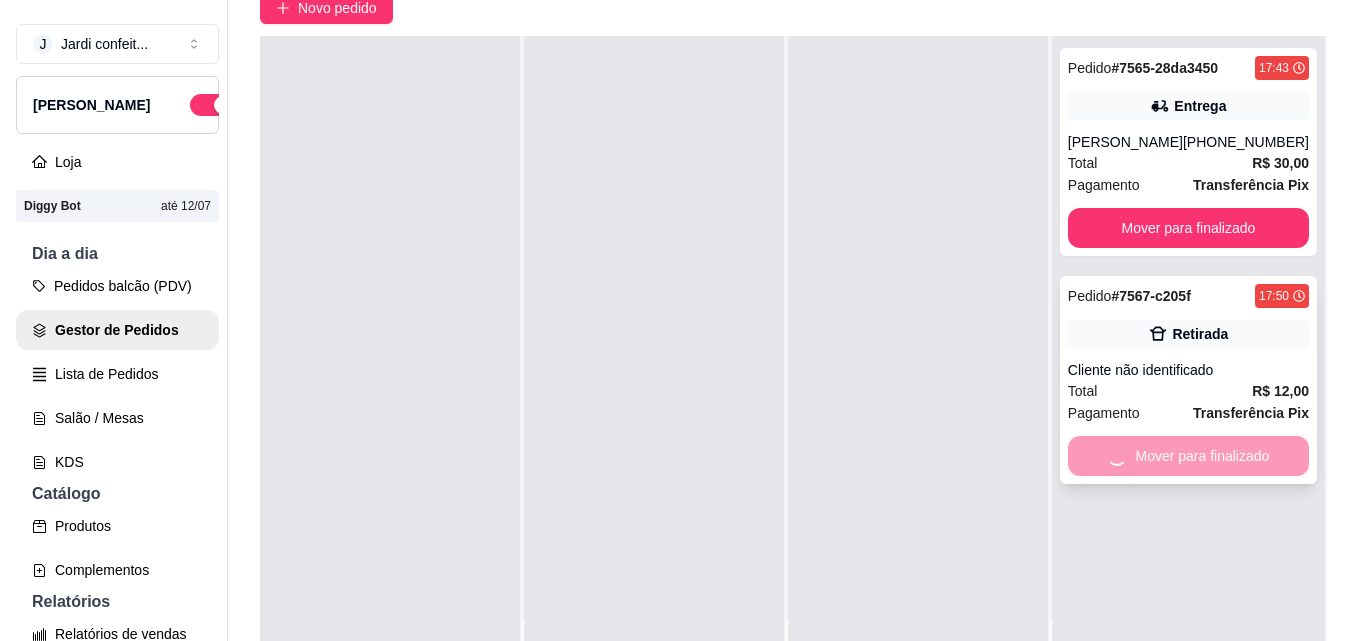 scroll, scrollTop: 0, scrollLeft: 0, axis: both 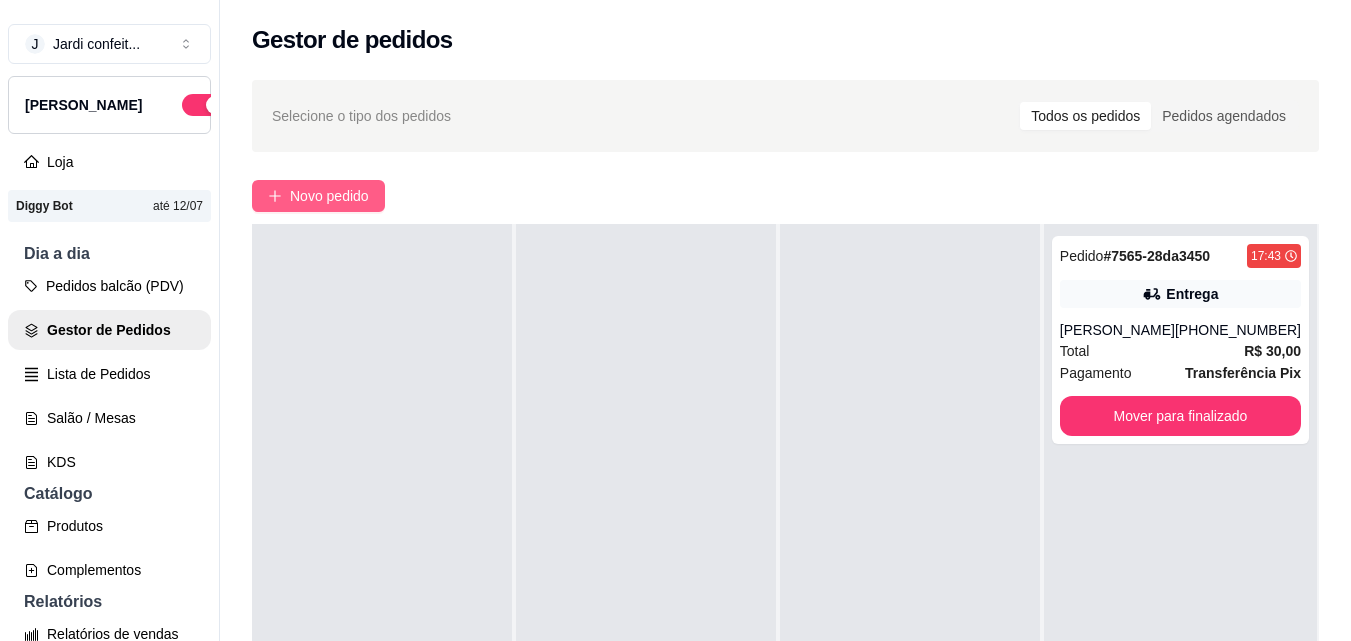 click on "Novo pedido" at bounding box center (329, 196) 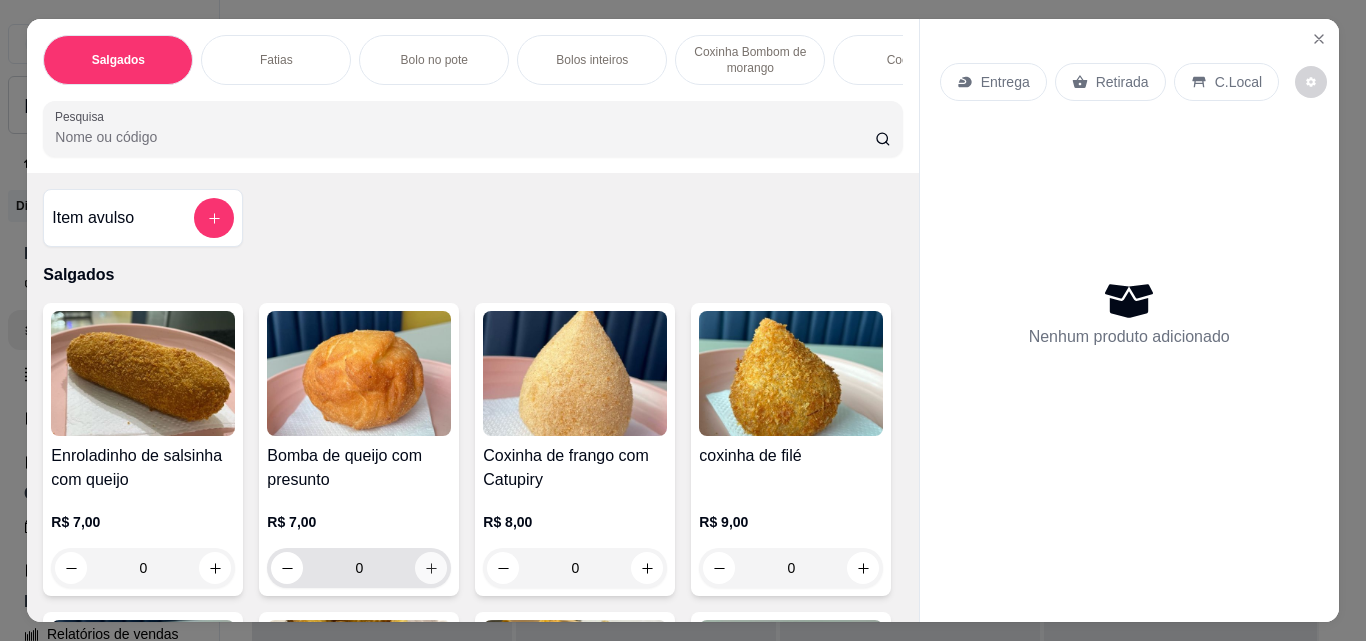 click 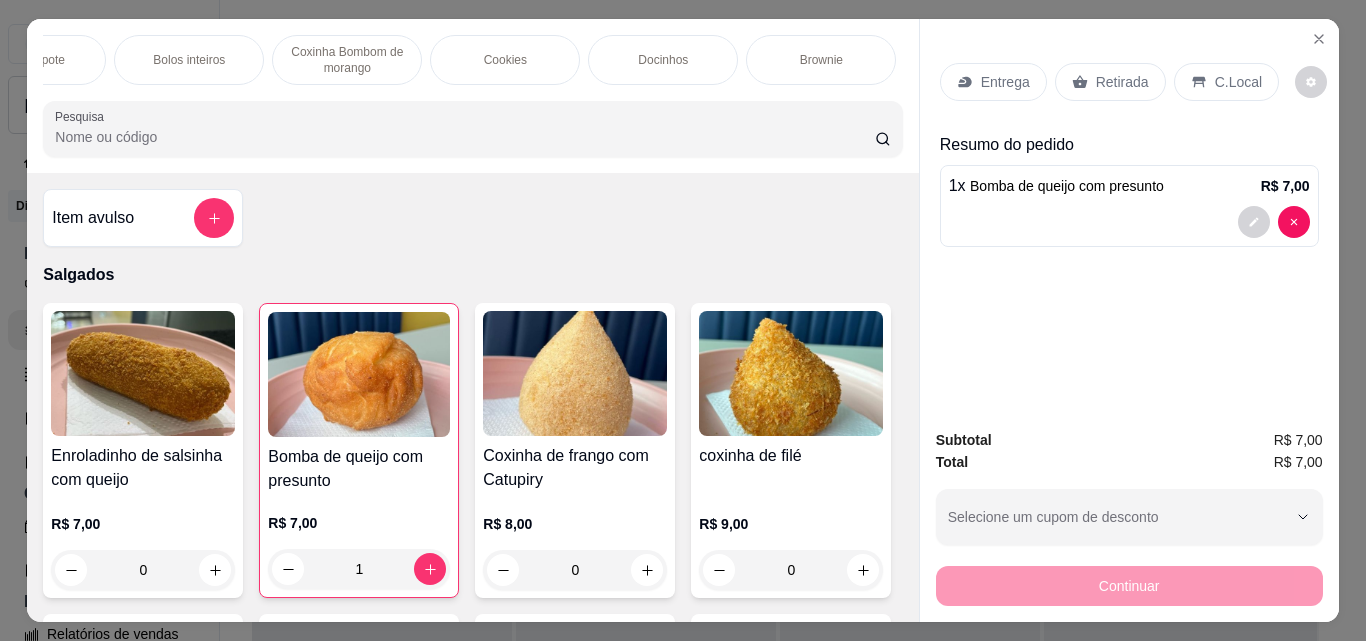 scroll, scrollTop: 0, scrollLeft: 500, axis: horizontal 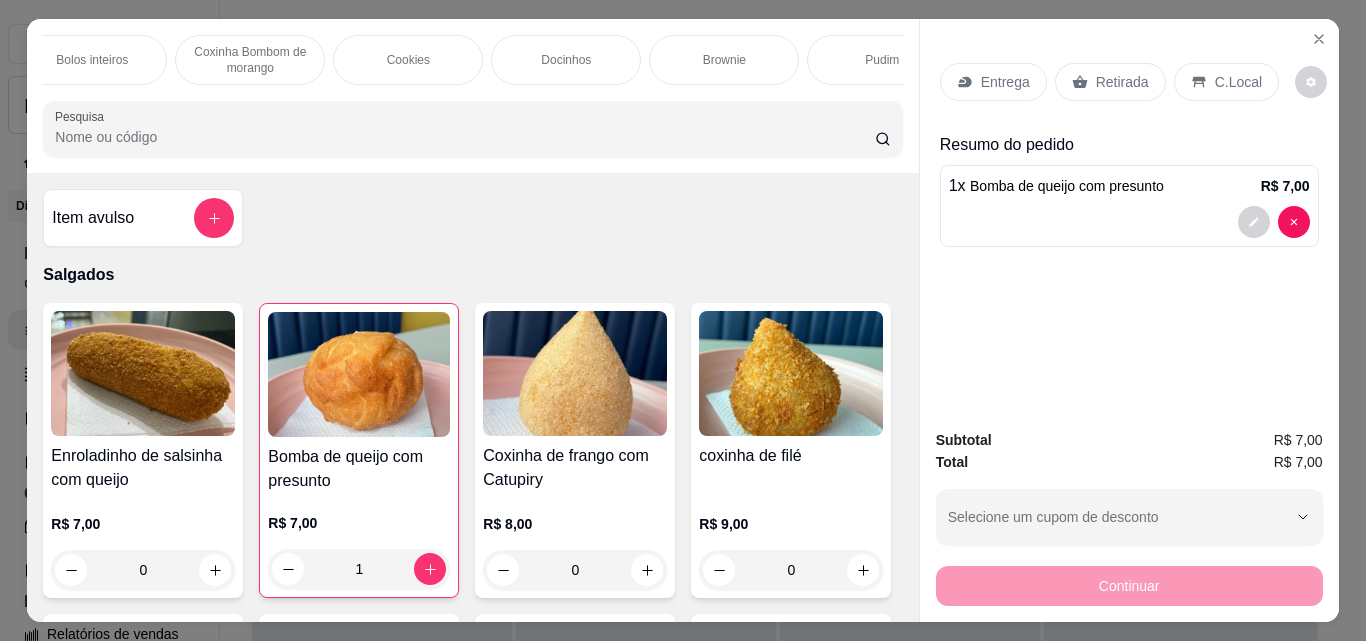click on "Brownie" at bounding box center (724, 60) 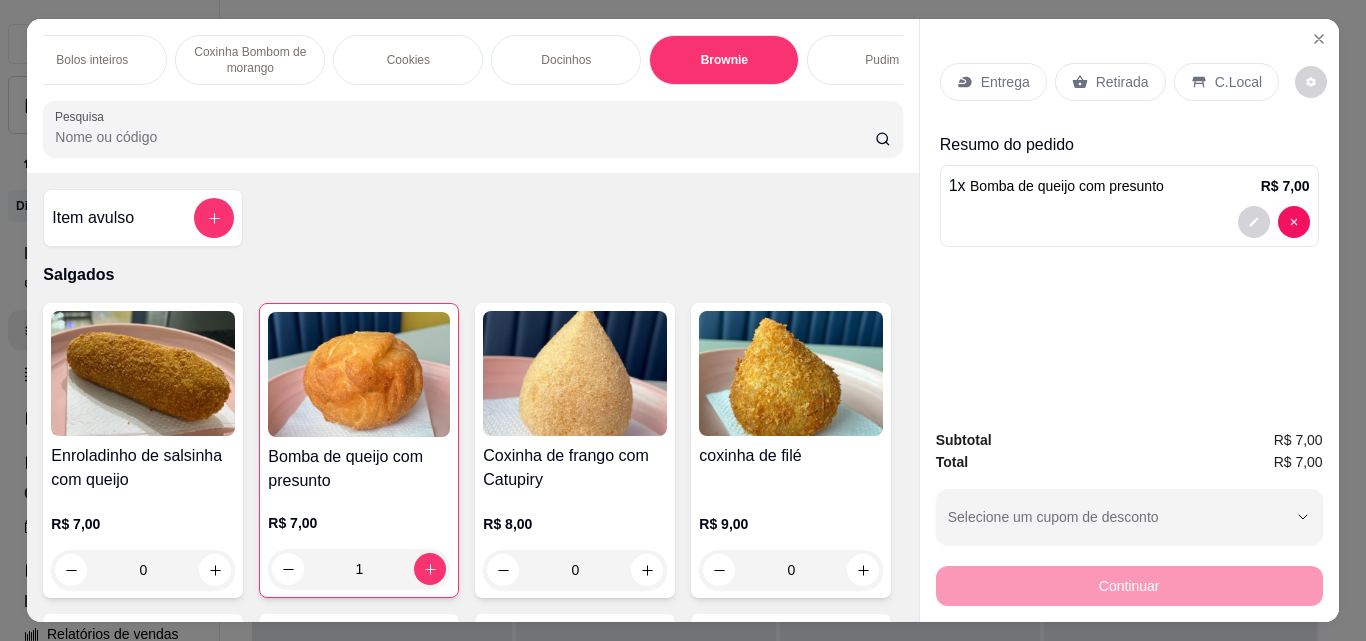 scroll, scrollTop: 4887, scrollLeft: 0, axis: vertical 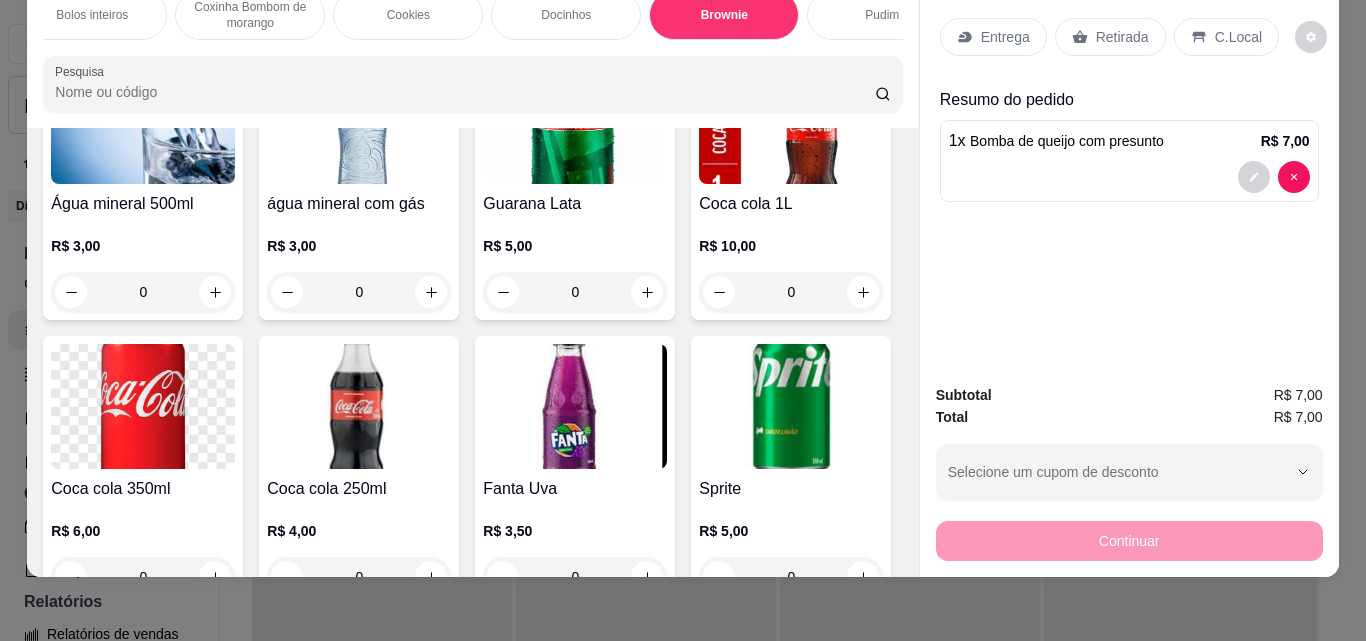 click 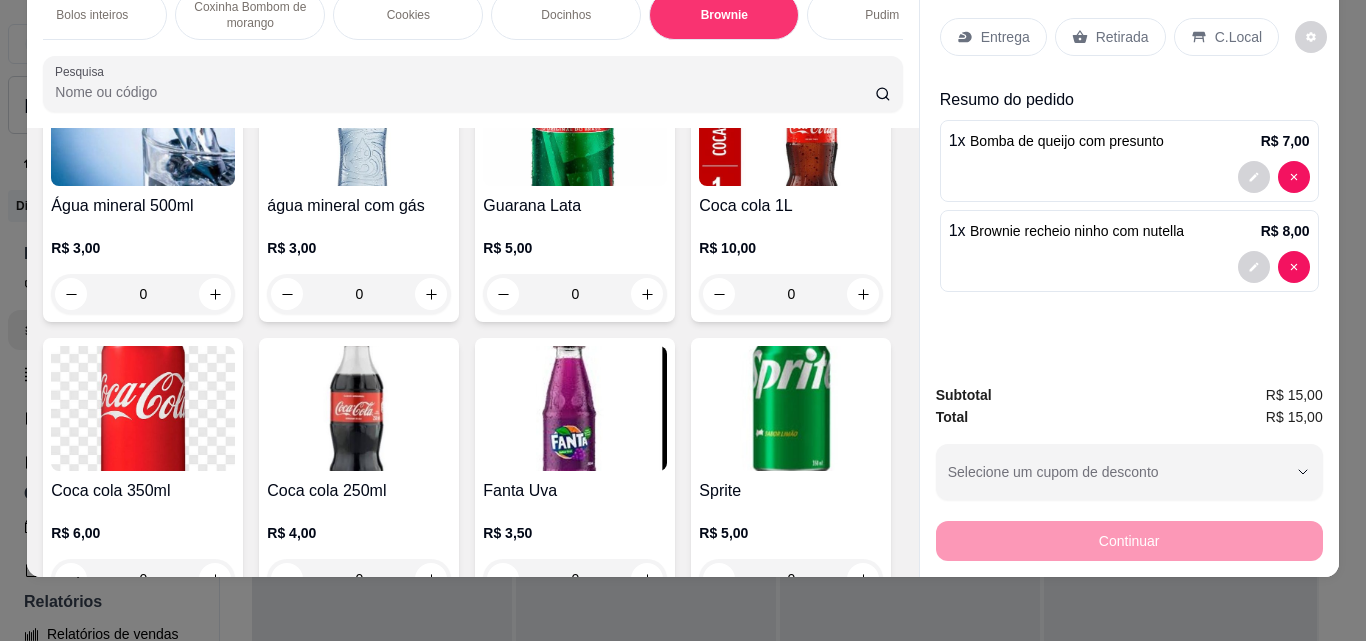 click on "Retirada" at bounding box center [1110, 37] 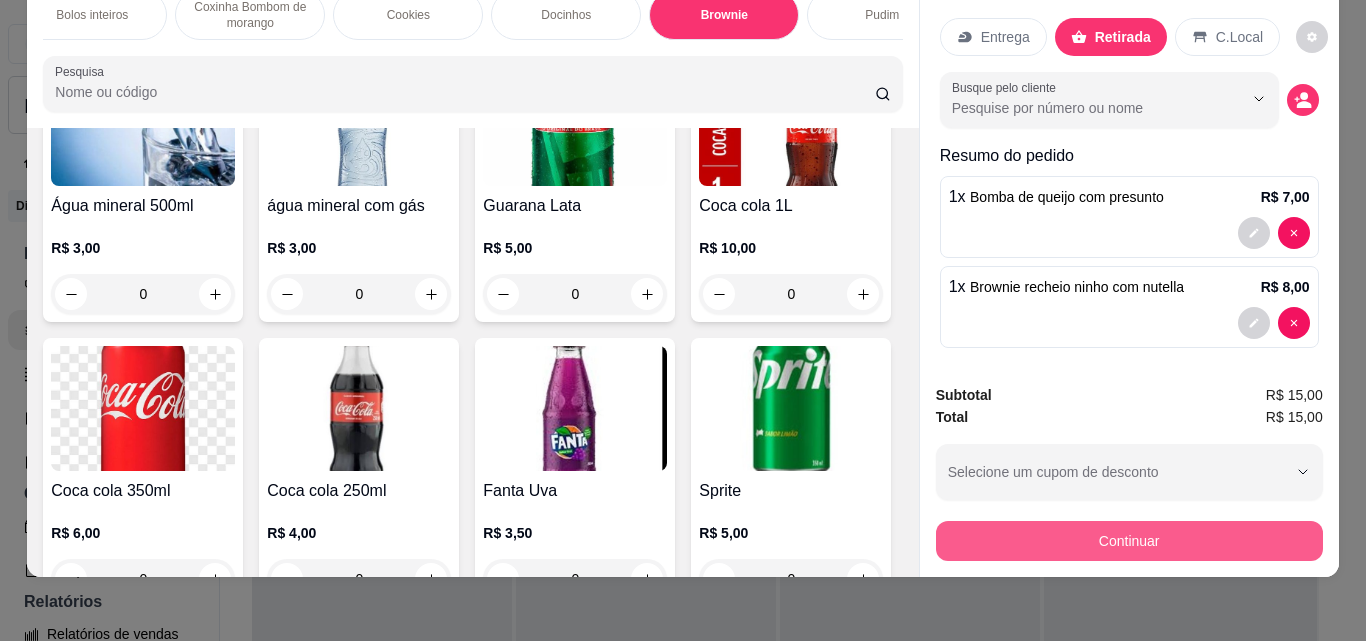 click on "Continuar" at bounding box center (1129, 541) 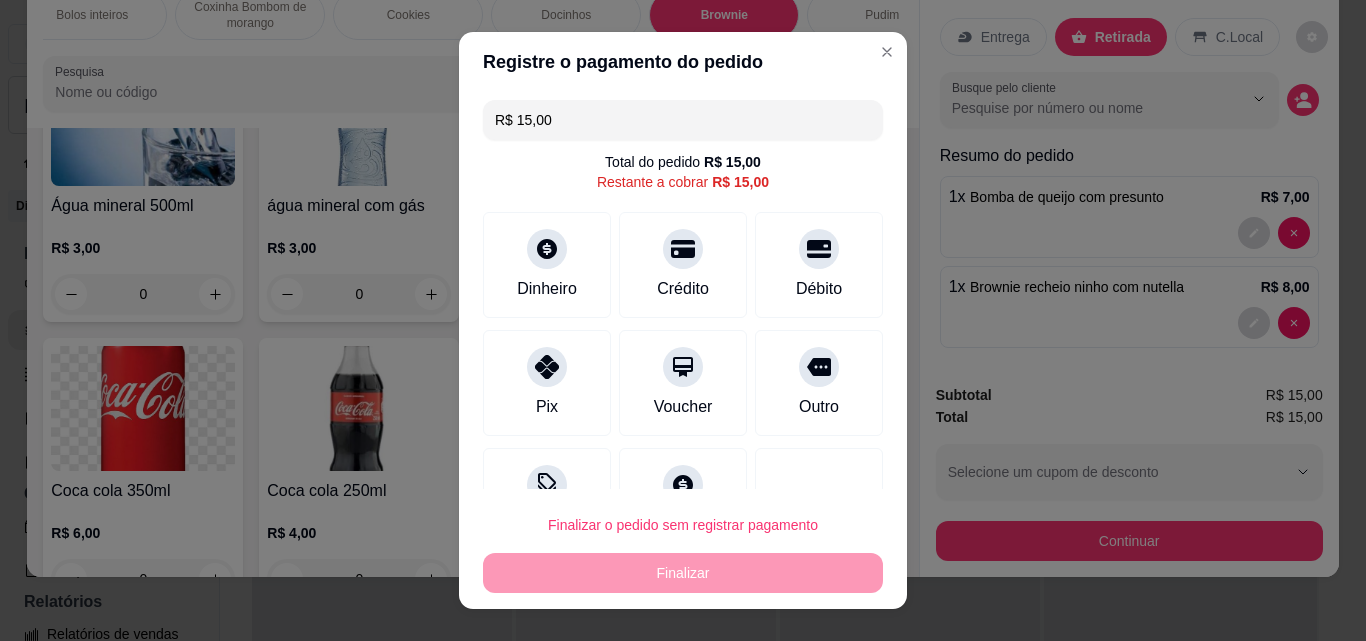 click on "Finalizar o pedido sem registrar pagamento Finalizar" at bounding box center (683, 549) 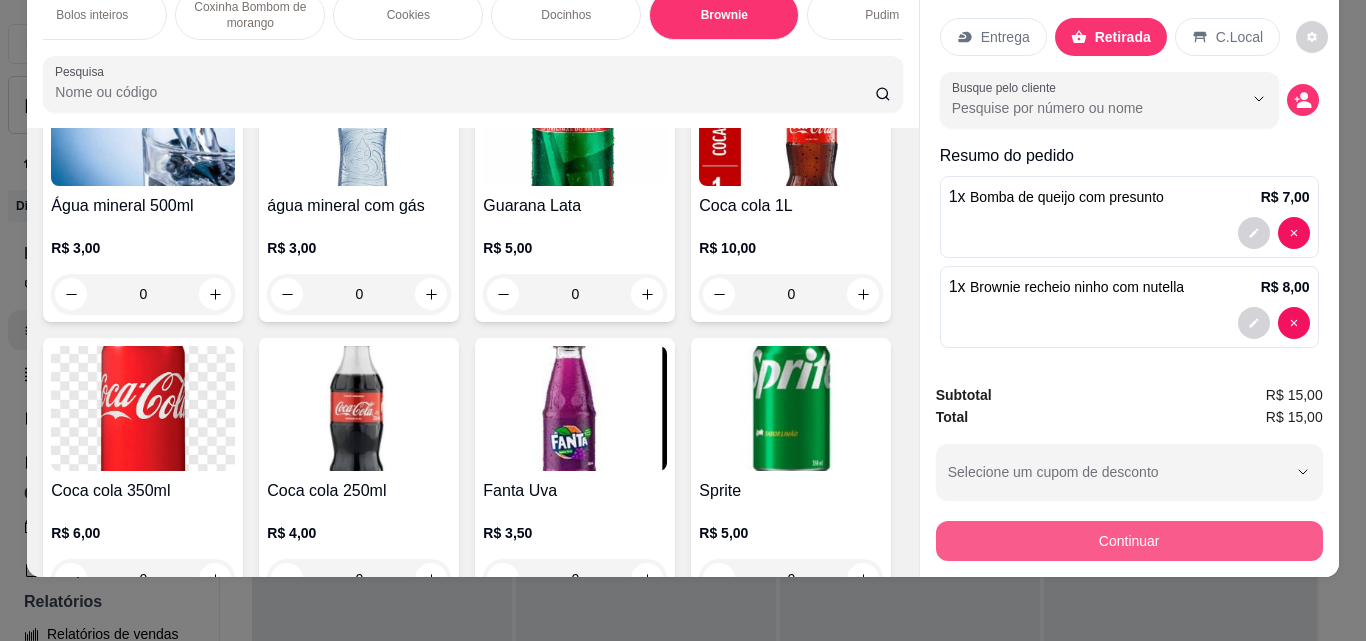 click on "Continuar" at bounding box center (1129, 541) 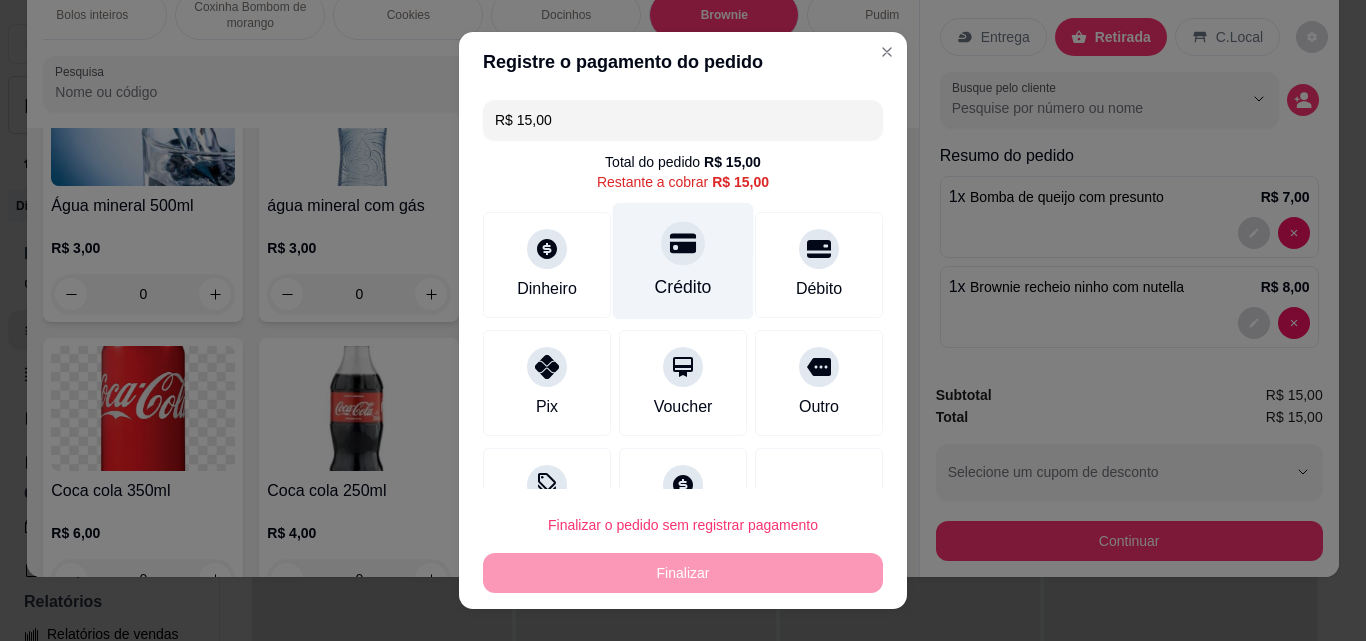 click on "Crédito" at bounding box center [683, 261] 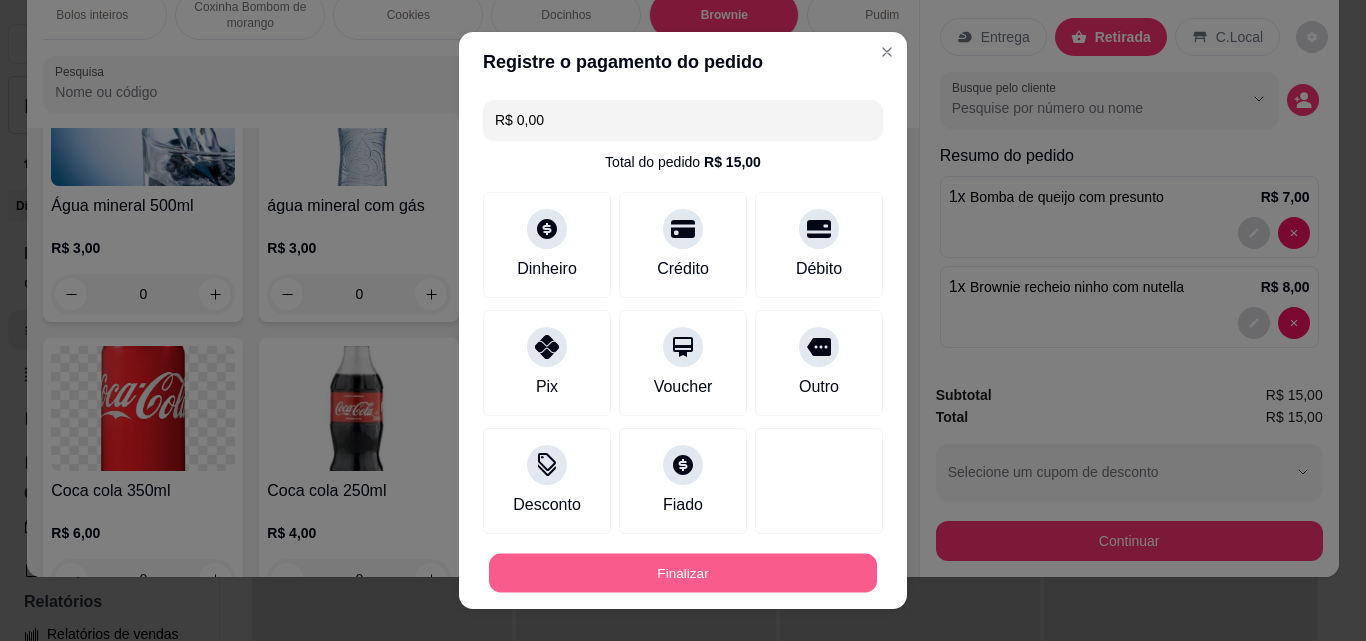 click on "Finalizar" at bounding box center [683, 573] 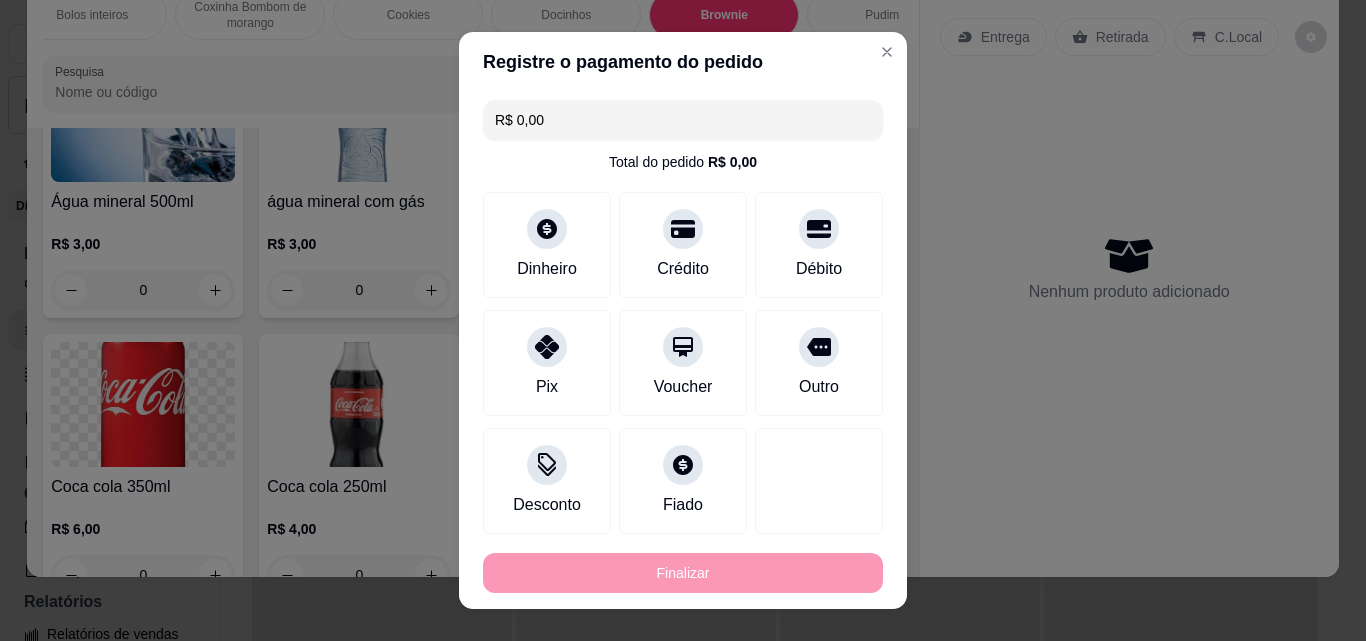 type on "0" 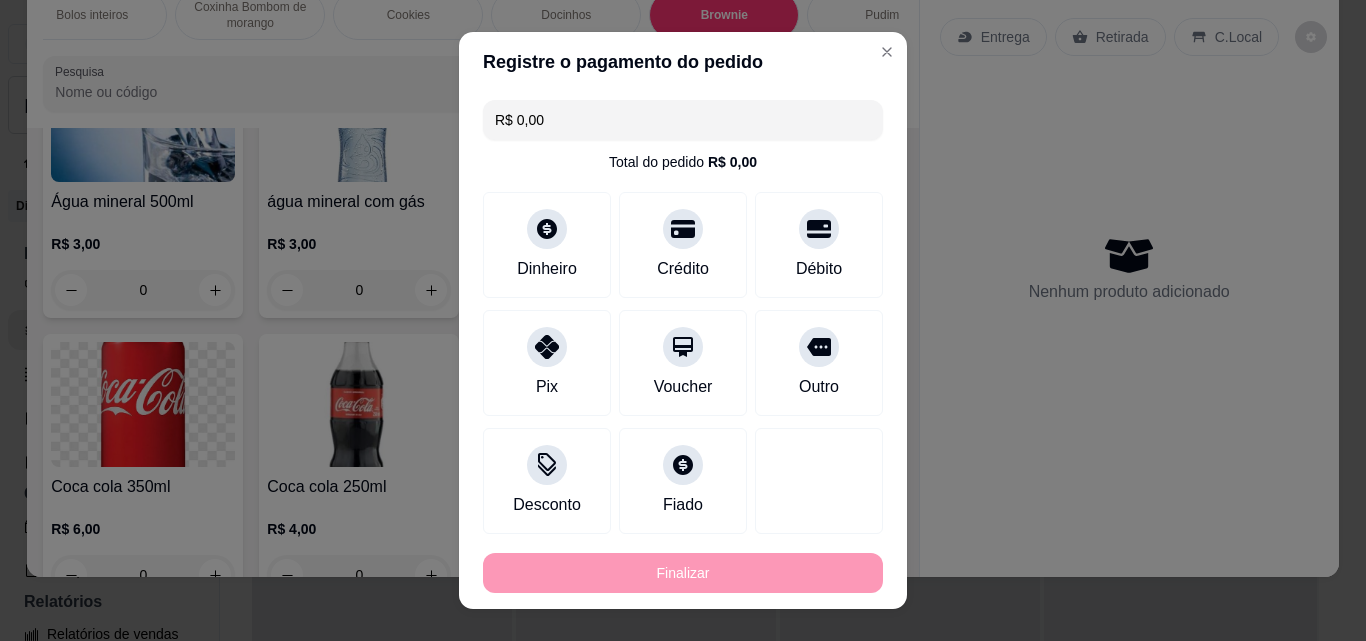 type on "0" 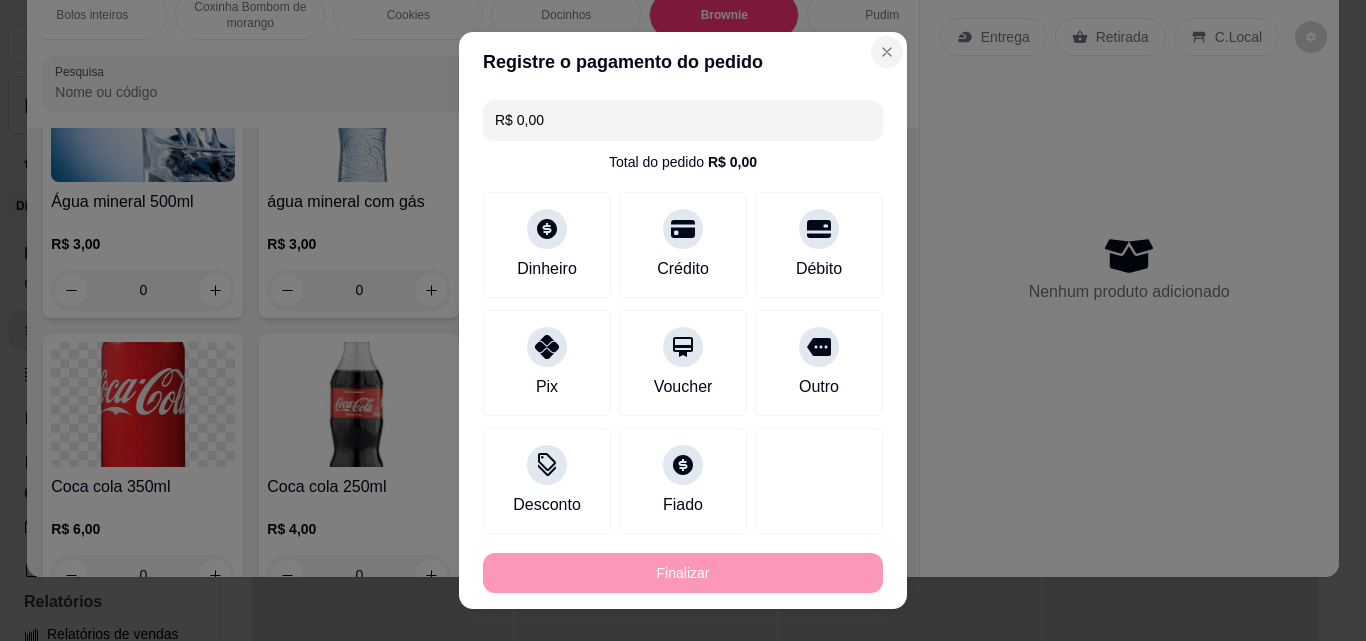 type on "-R$ 15,00" 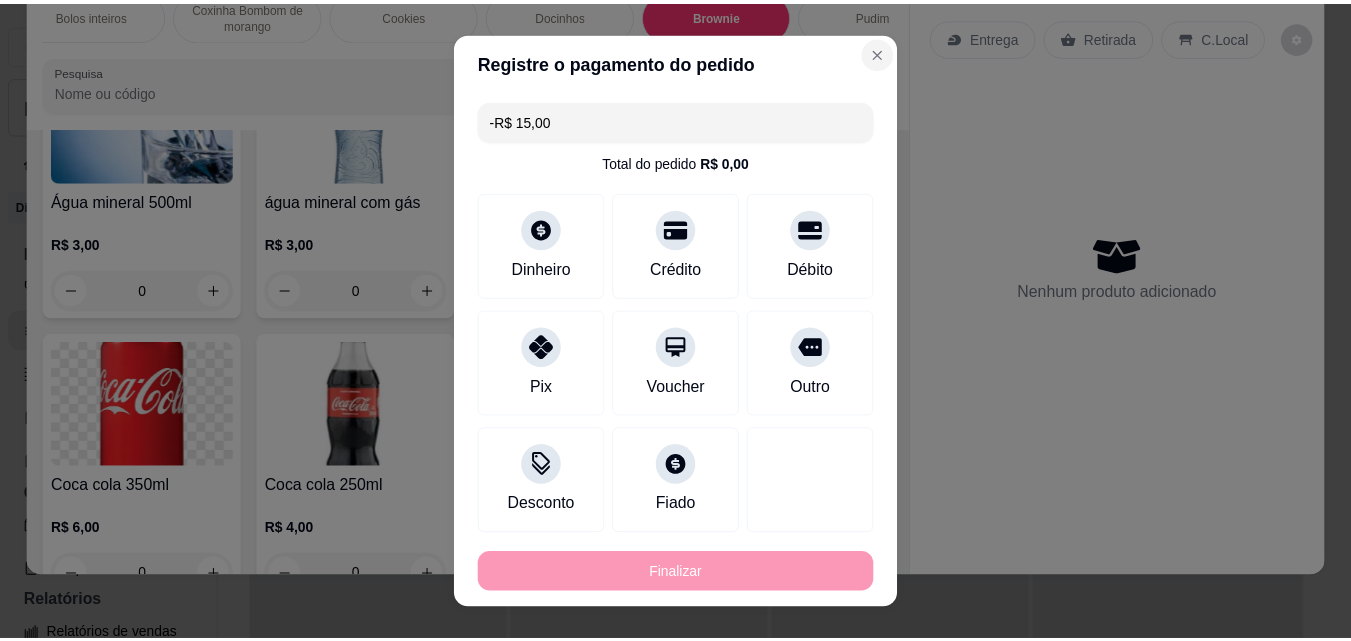 scroll, scrollTop: 4885, scrollLeft: 0, axis: vertical 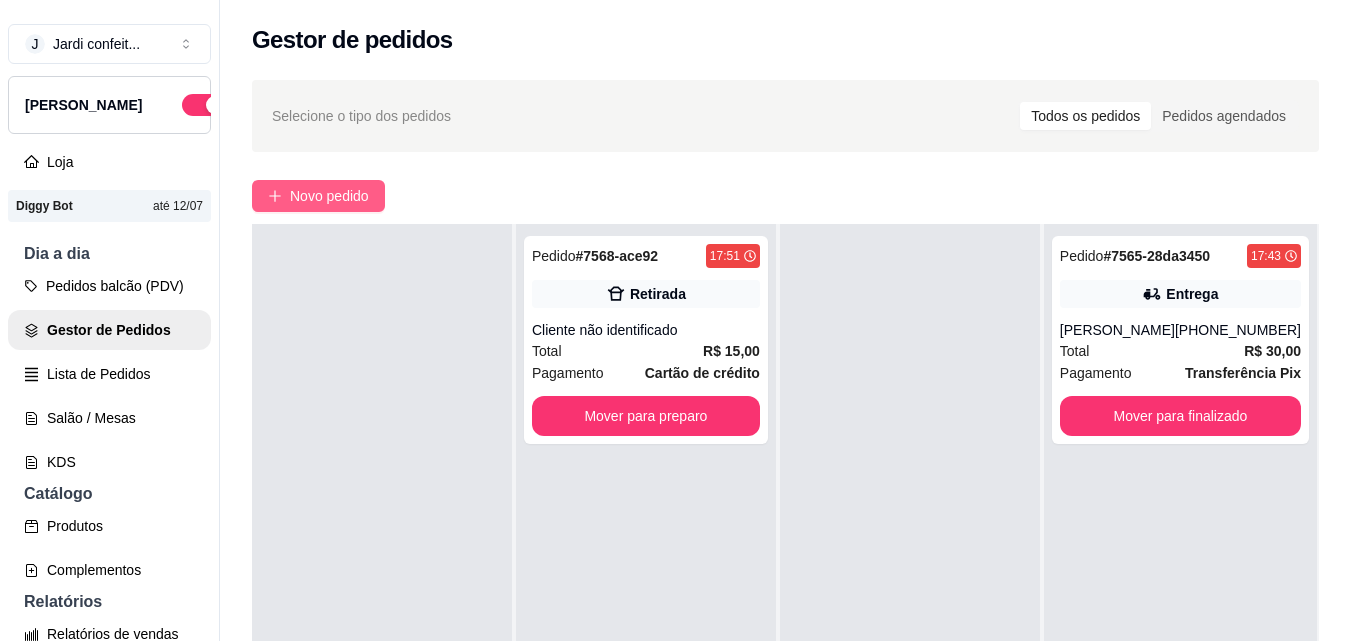 click on "Novo pedido" at bounding box center [329, 196] 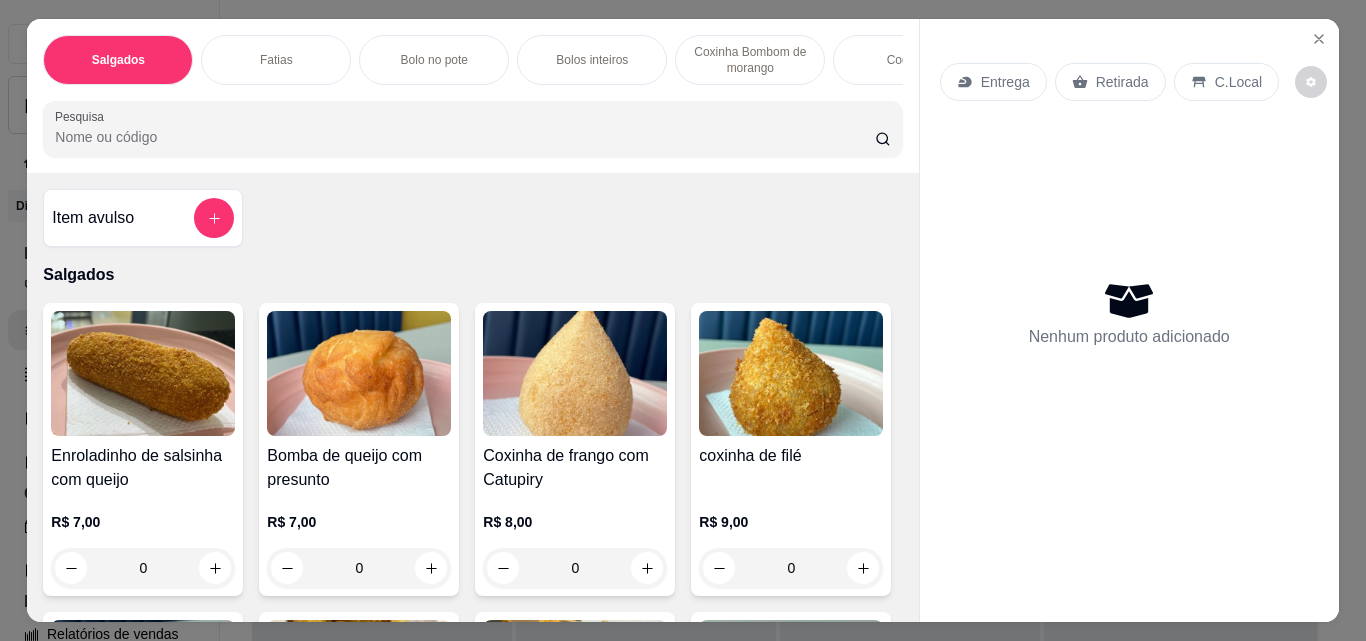 click at bounding box center (431, 568) 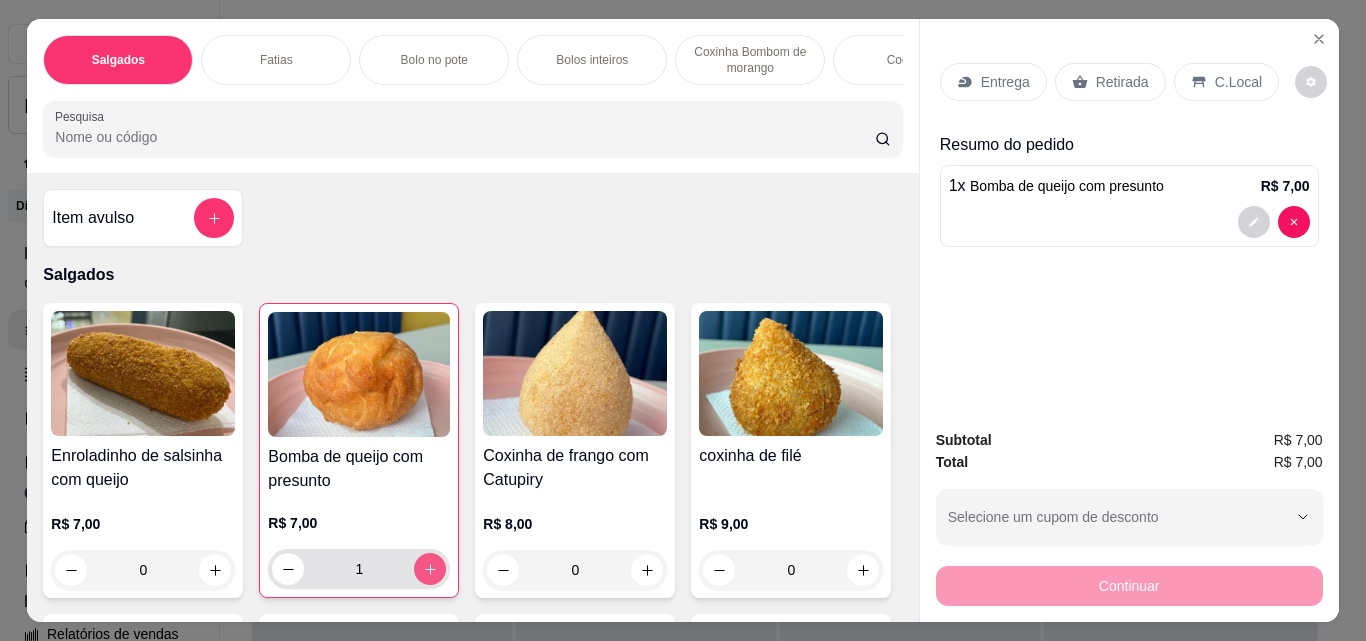 type on "1" 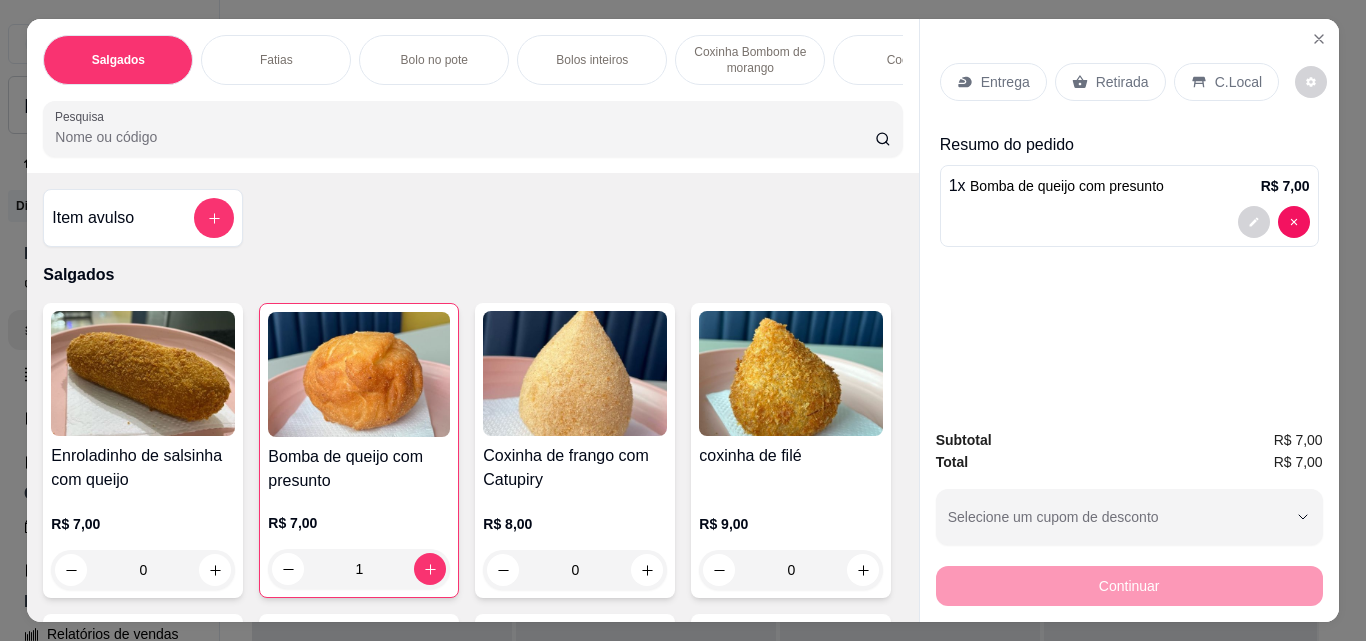 click on "Retirada" at bounding box center [1110, 82] 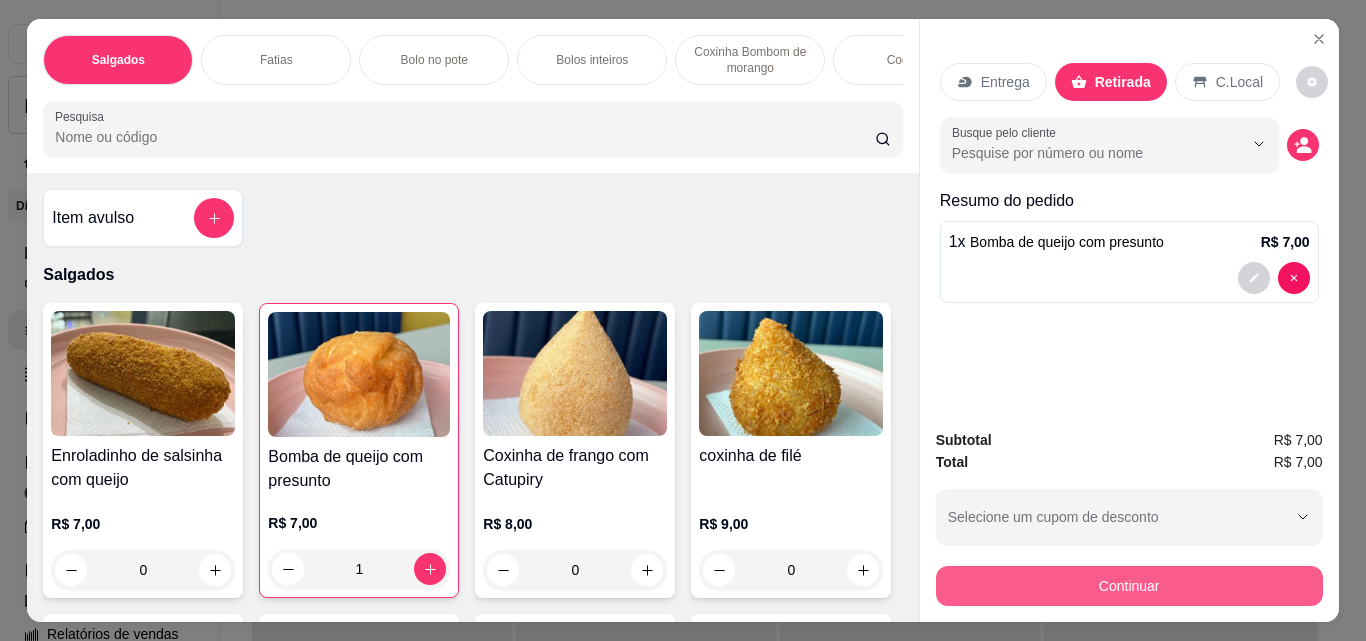 click on "Continuar" at bounding box center [1129, 586] 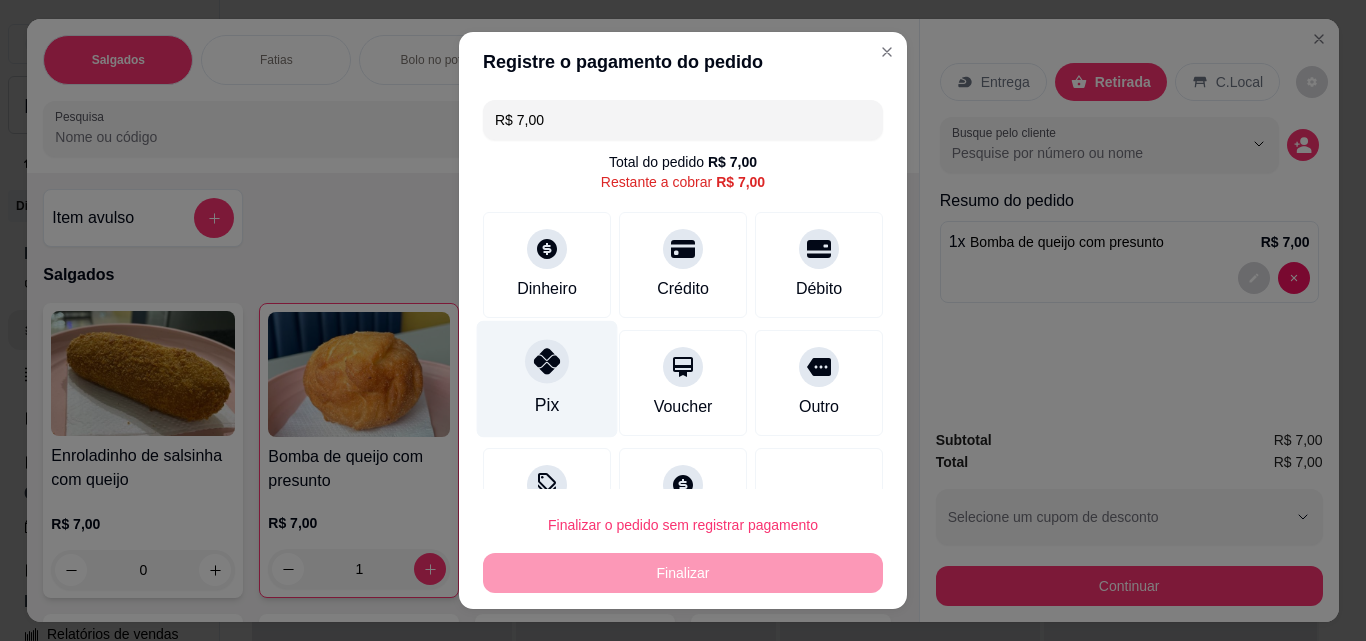 click on "Pix" at bounding box center (547, 379) 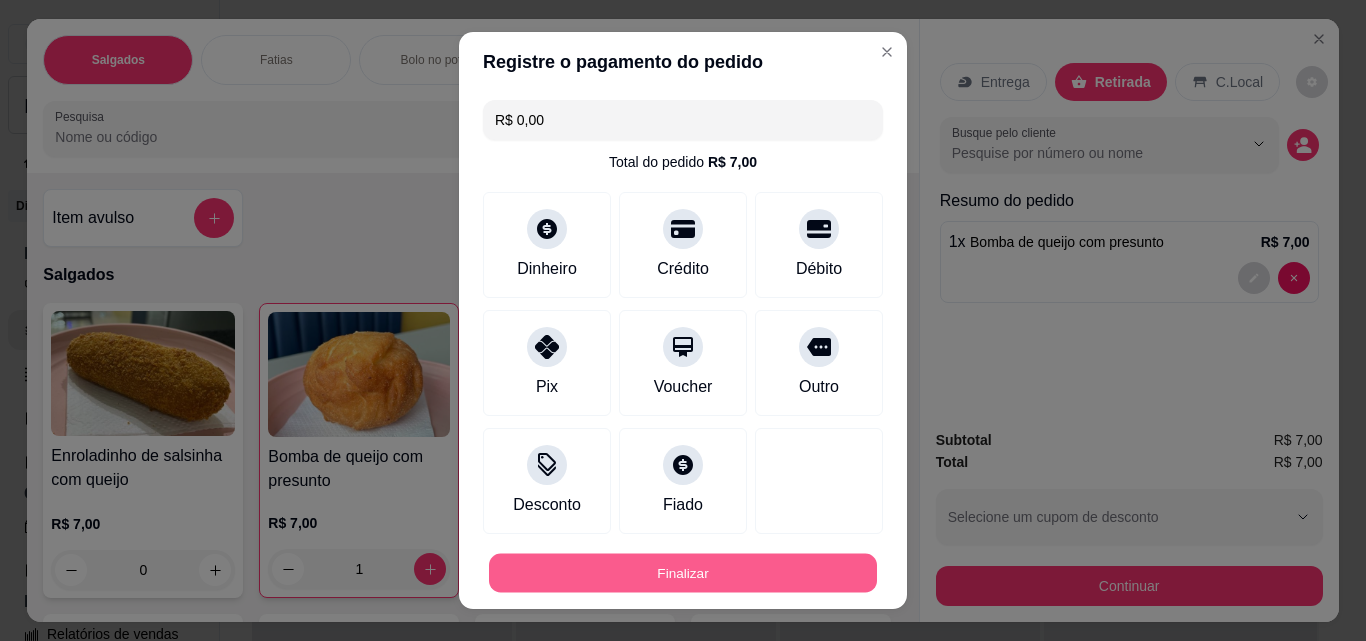 click on "Finalizar" at bounding box center (683, 573) 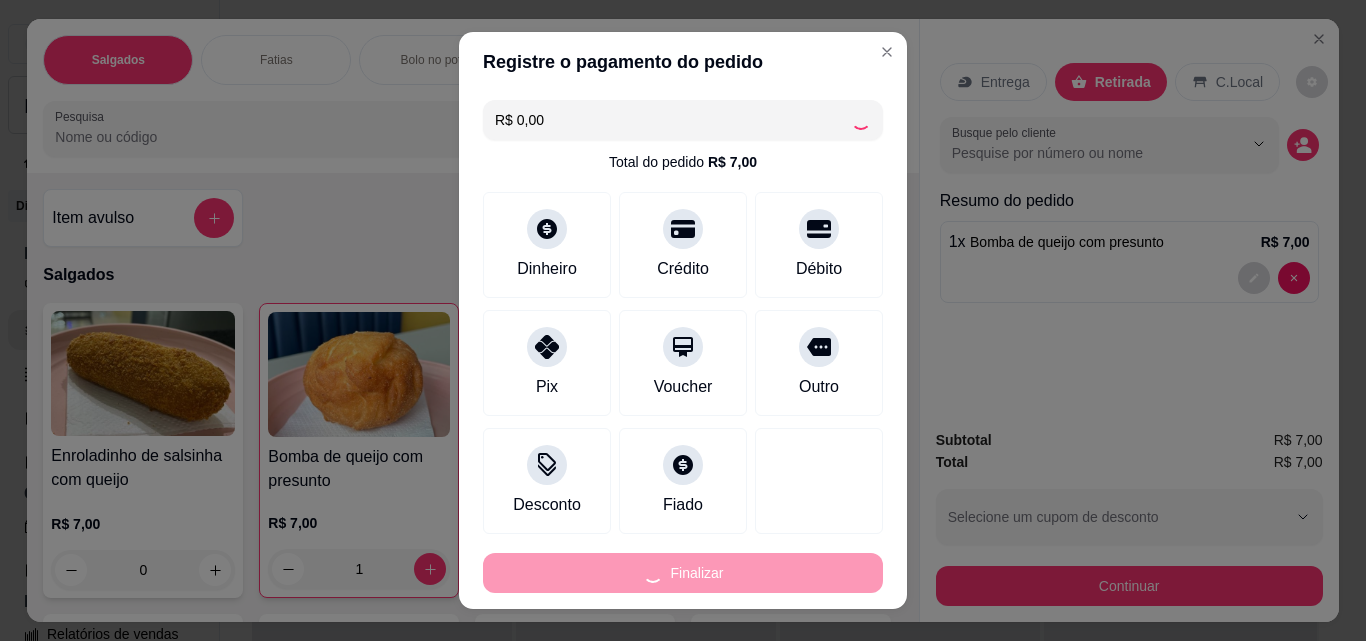 type on "0" 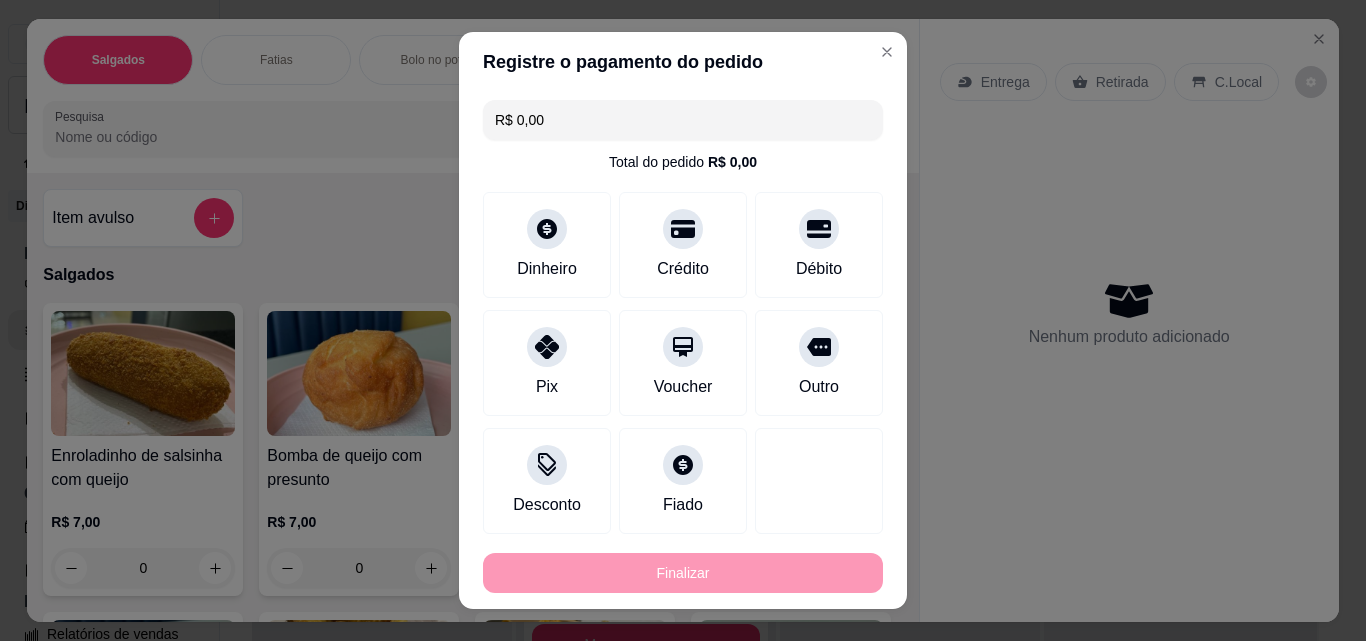 type on "-R$ 7,00" 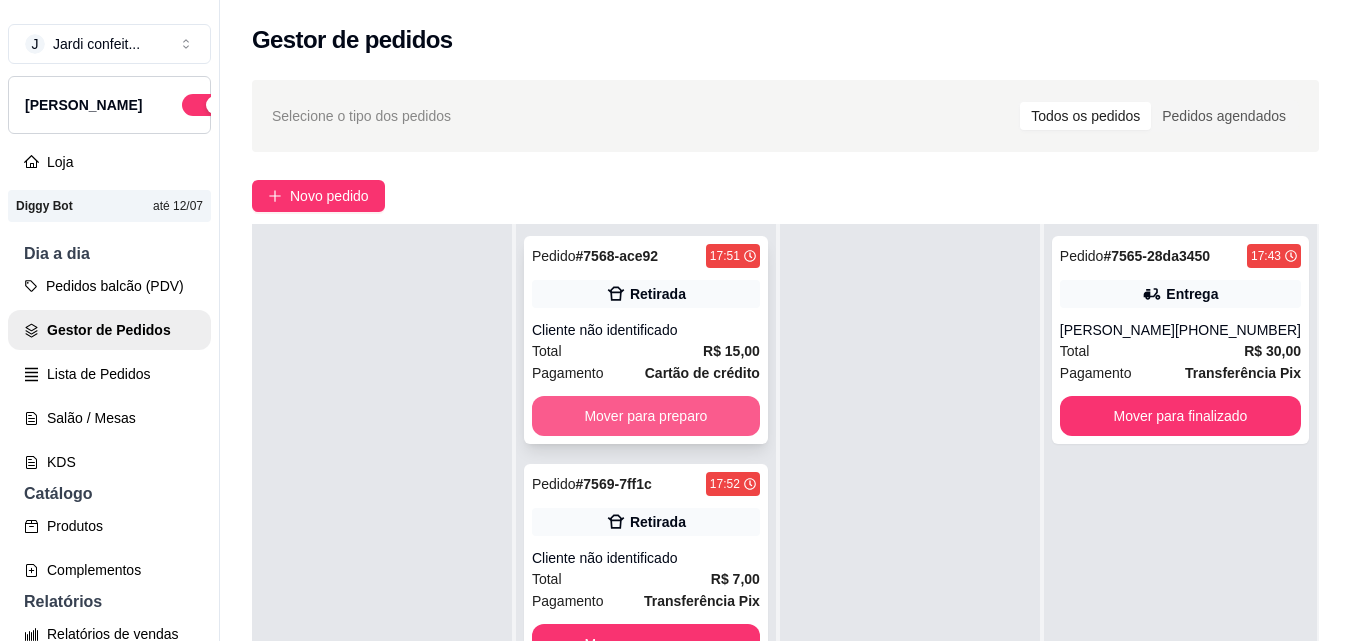 click on "Mover para preparo" at bounding box center (646, 416) 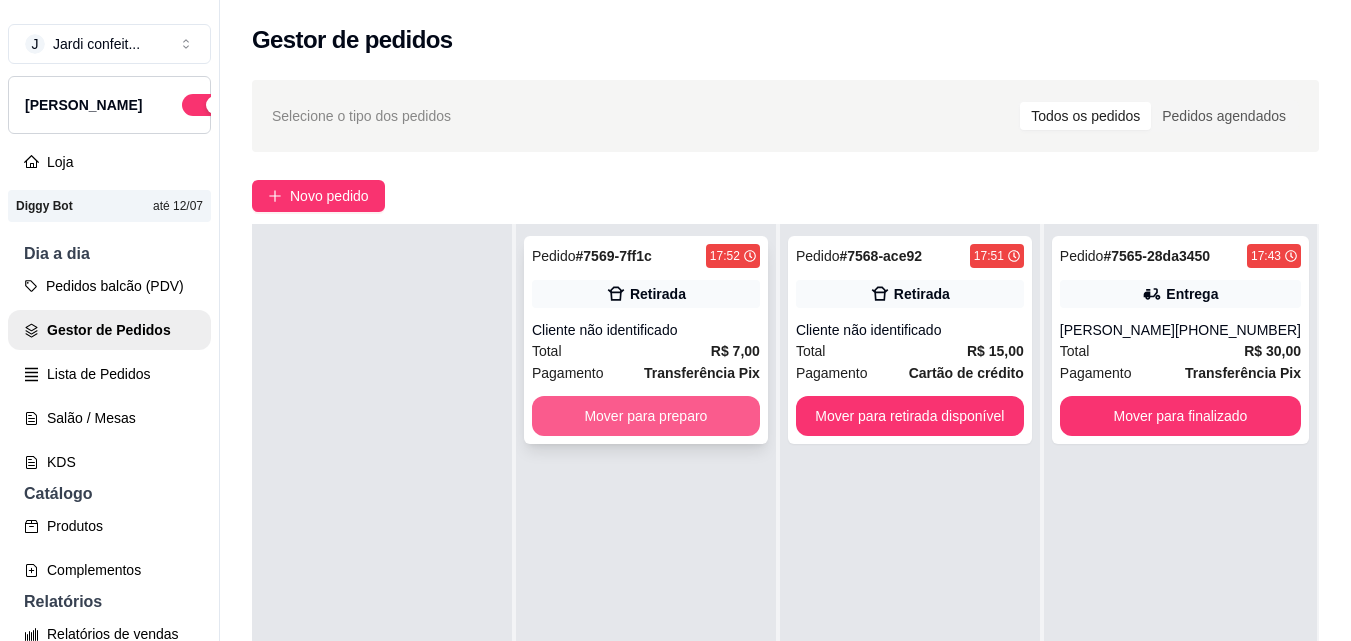 click on "Mover para preparo" at bounding box center (646, 416) 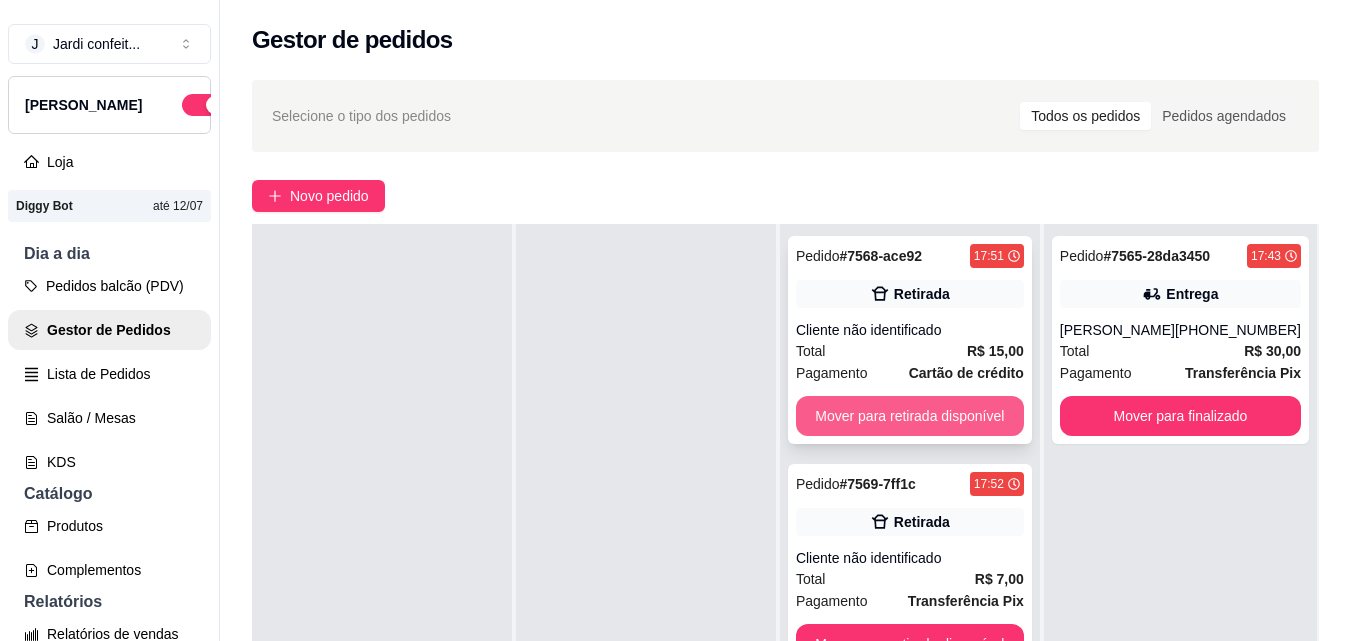click on "Mover para retirada disponível" at bounding box center [910, 416] 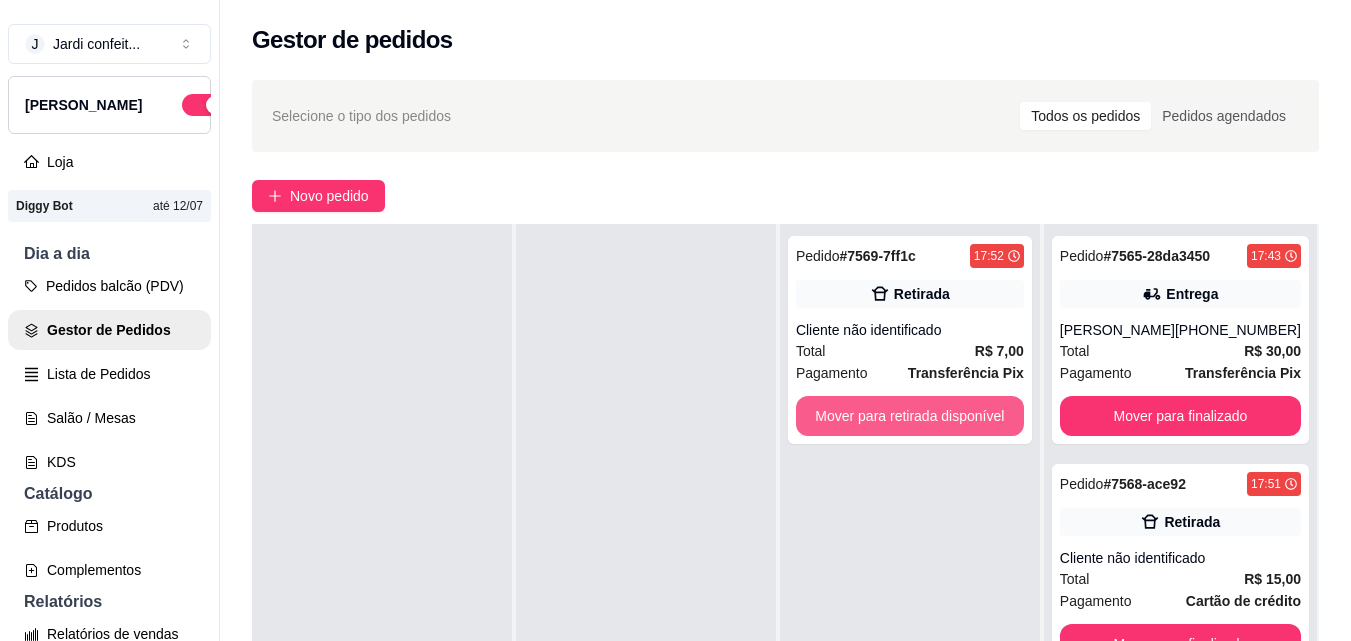 click on "Mover para retirada disponível" at bounding box center [910, 416] 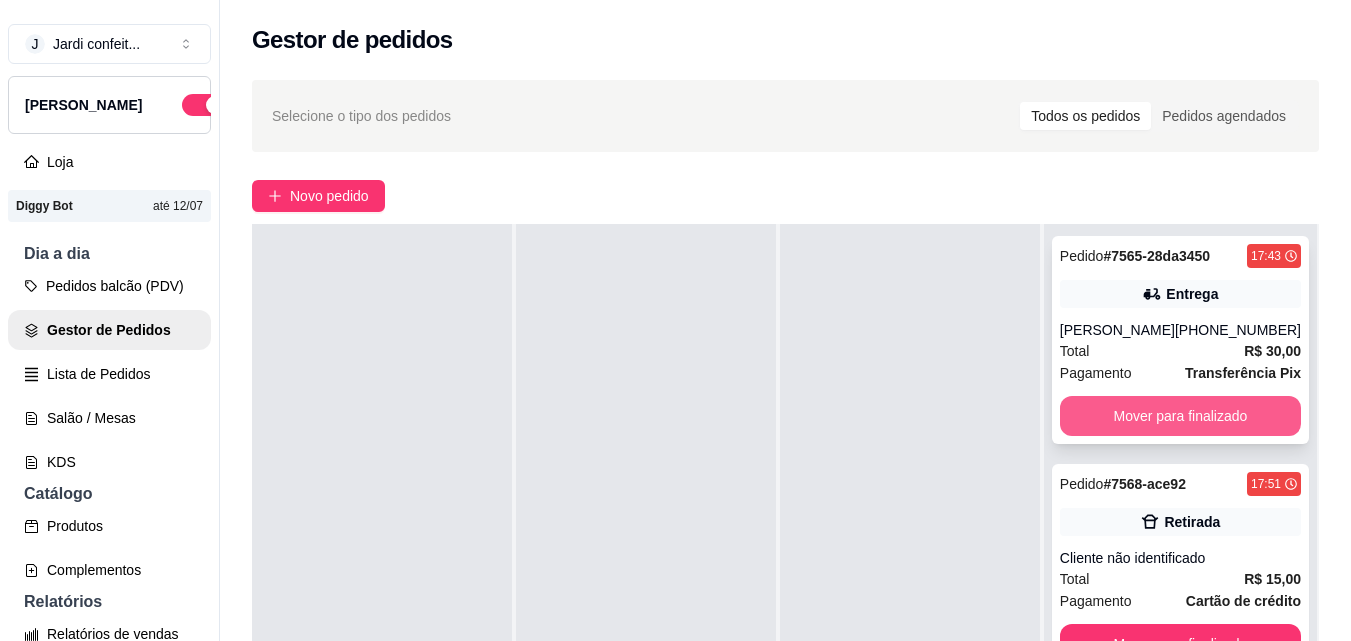 click on "Mover para finalizado" at bounding box center [1180, 416] 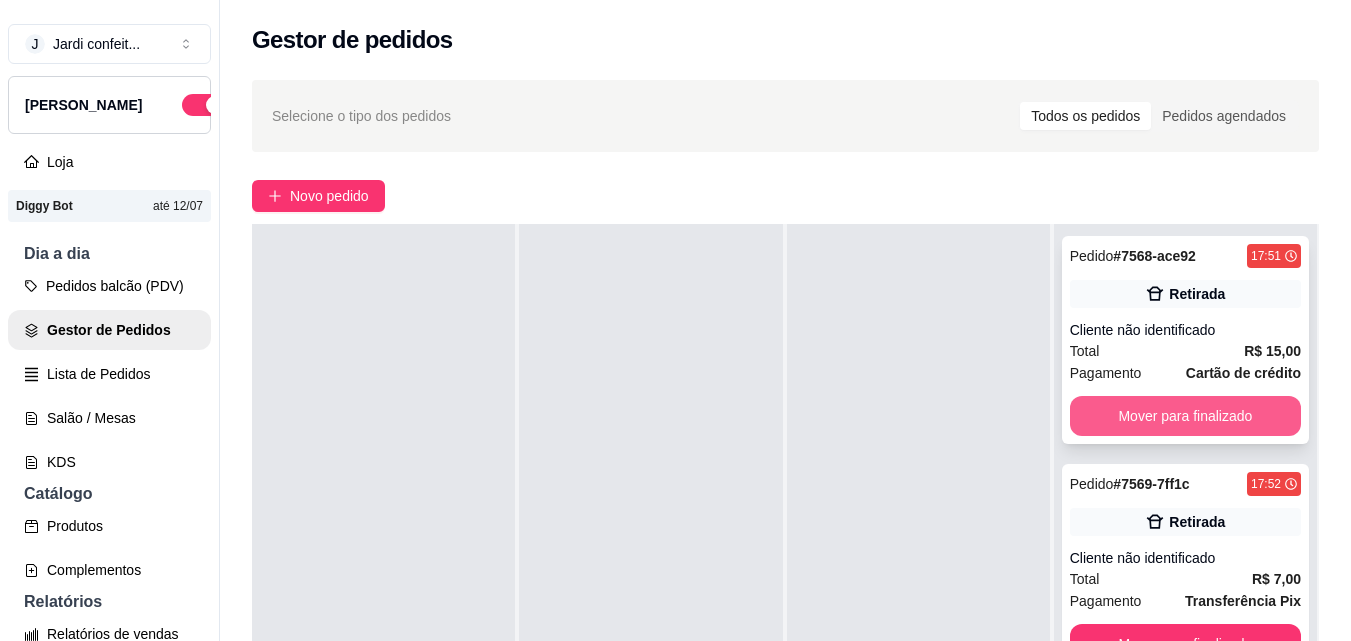 click on "Mover para finalizado" at bounding box center [1185, 416] 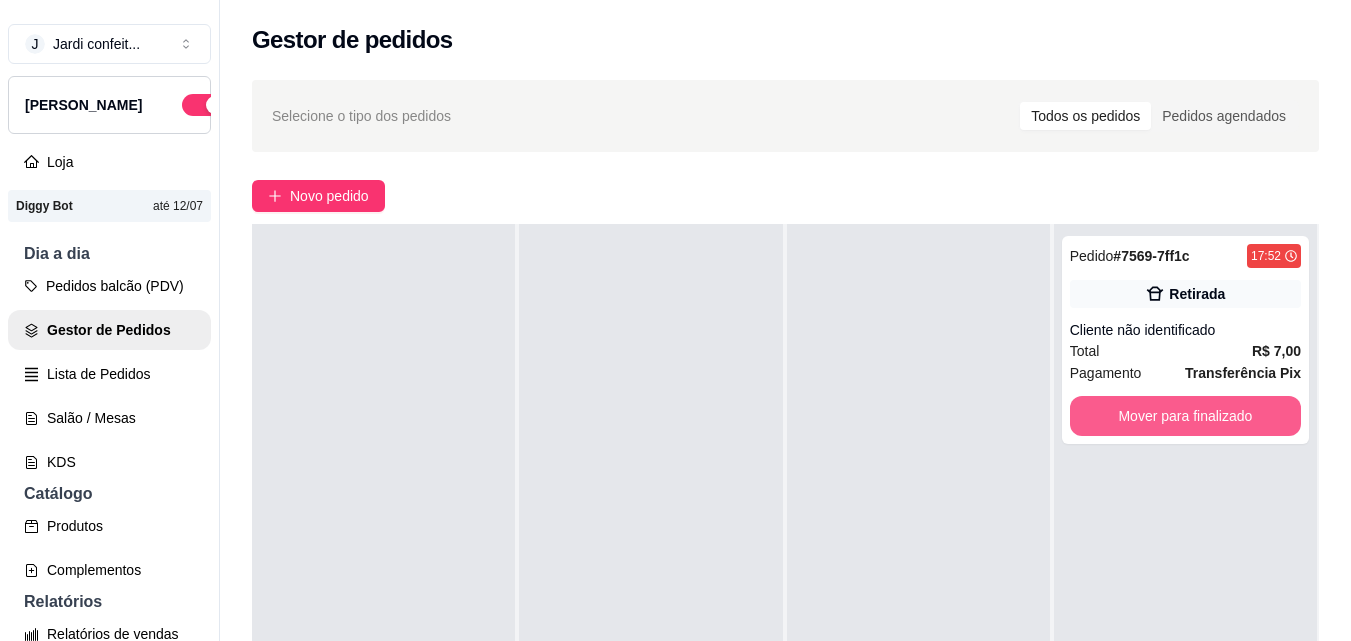 click on "Mover para finalizado" at bounding box center [1185, 416] 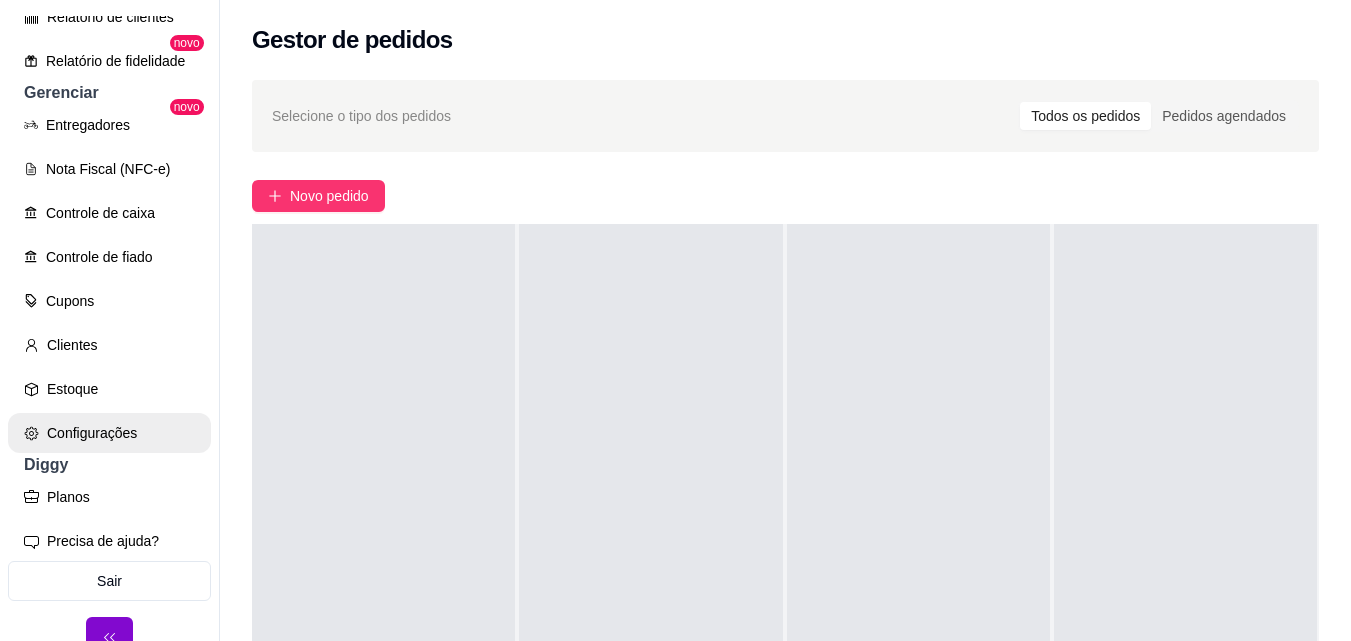 scroll, scrollTop: 685, scrollLeft: 0, axis: vertical 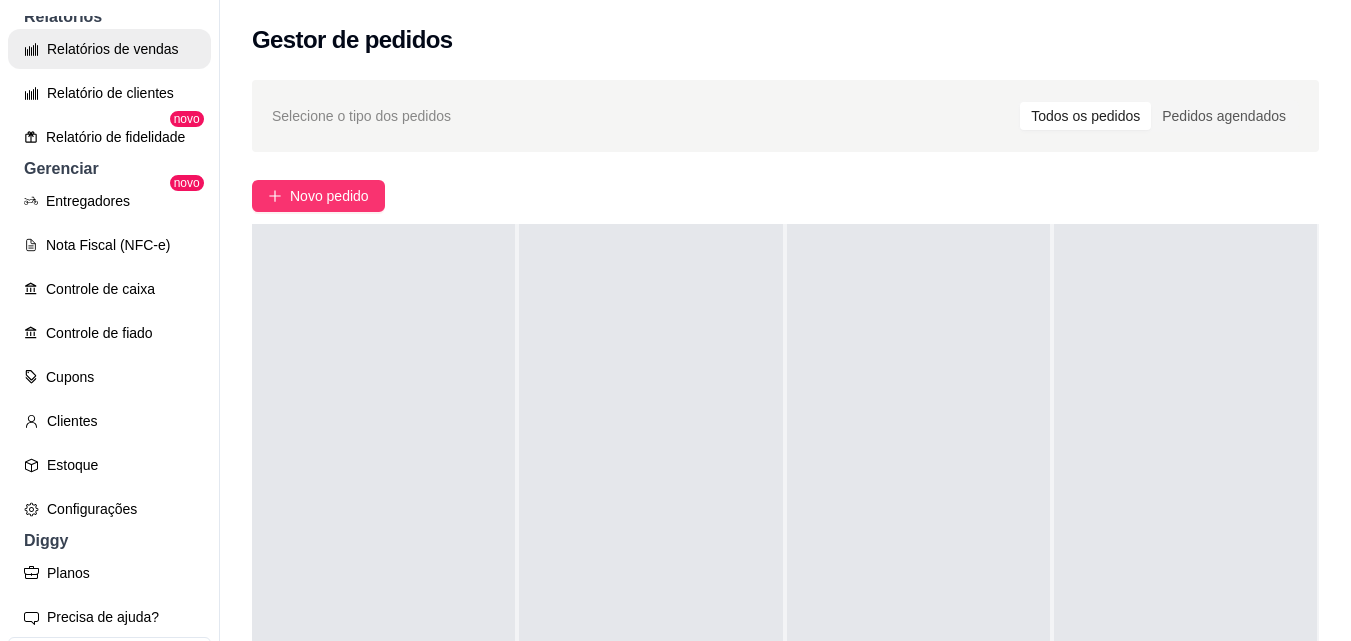 click on "Relatórios de vendas" at bounding box center [109, 49] 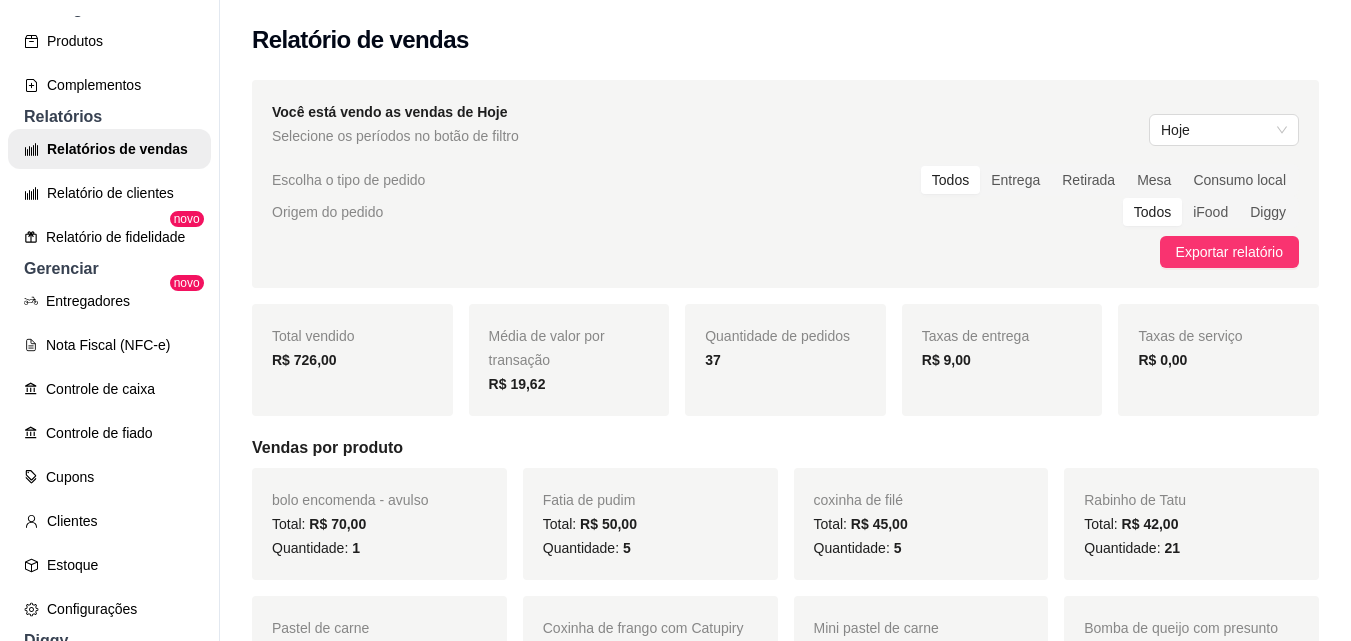 scroll, scrollTop: 185, scrollLeft: 0, axis: vertical 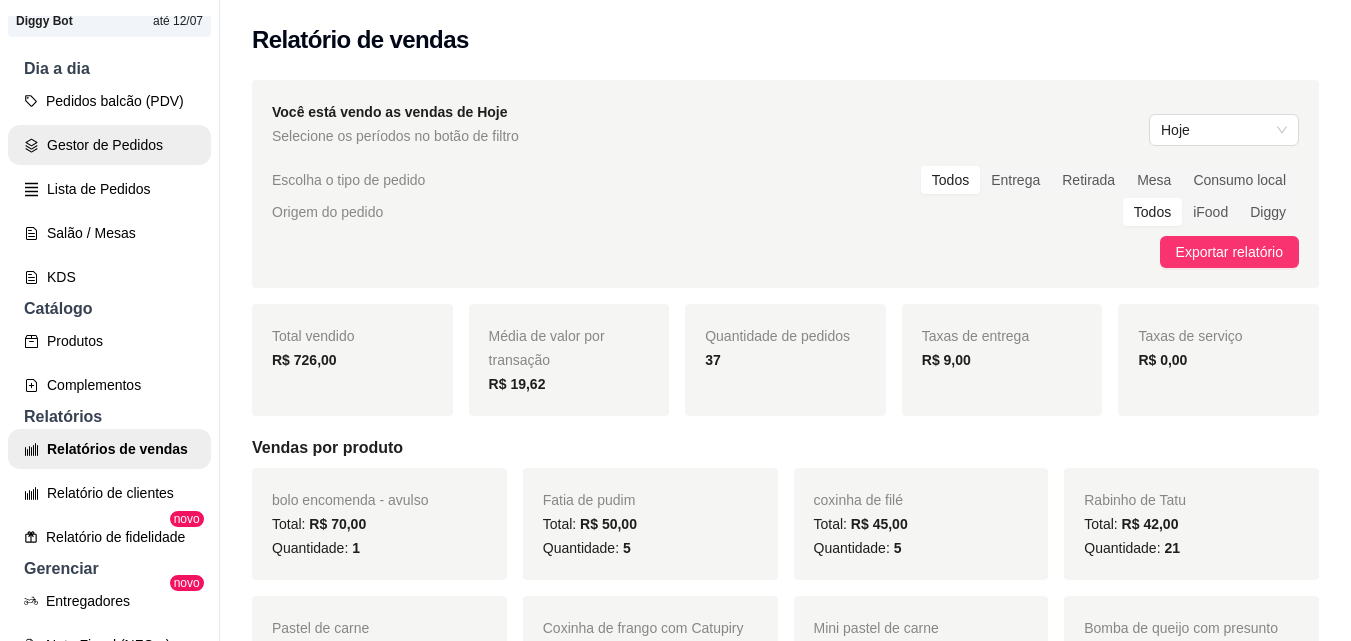 click on "Gestor de Pedidos" at bounding box center (109, 145) 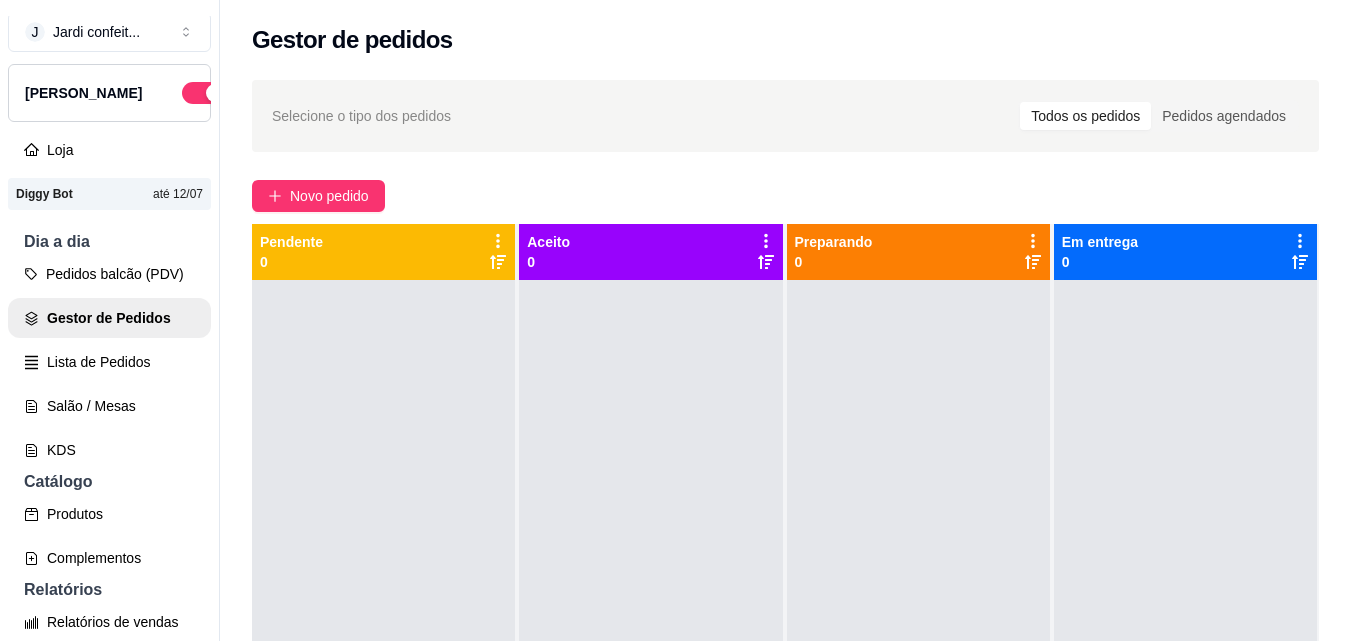 scroll, scrollTop: 0, scrollLeft: 0, axis: both 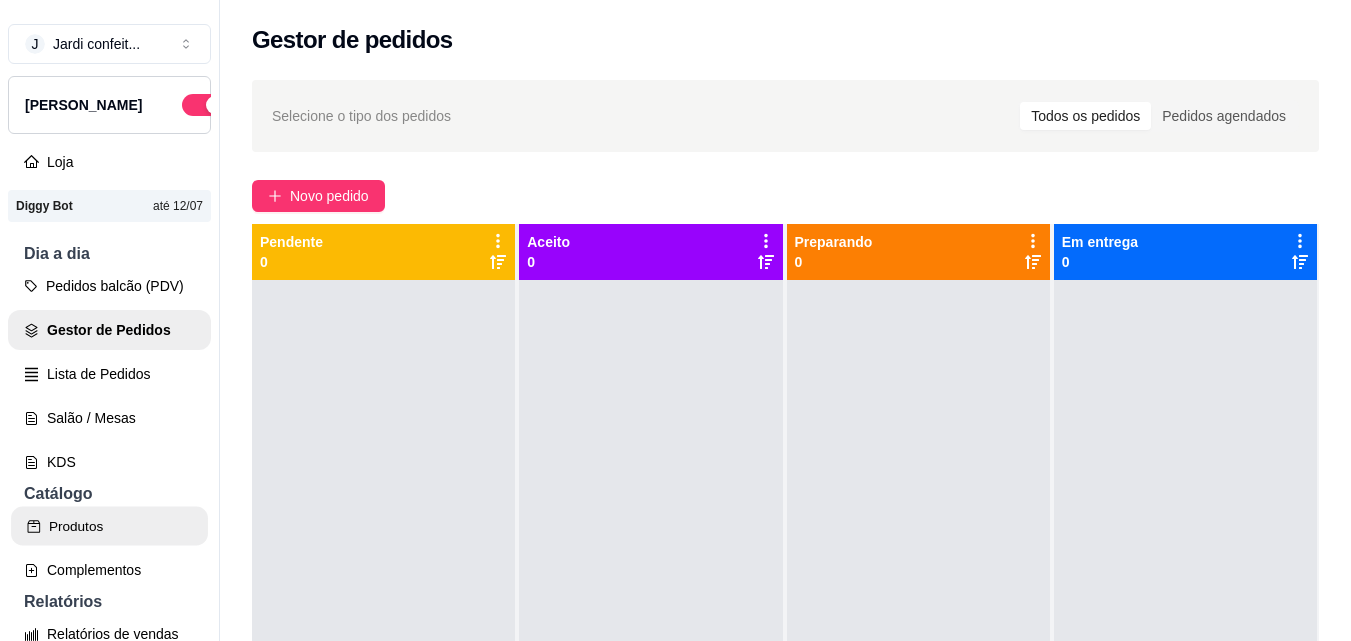 click on "Produtos" at bounding box center (109, 526) 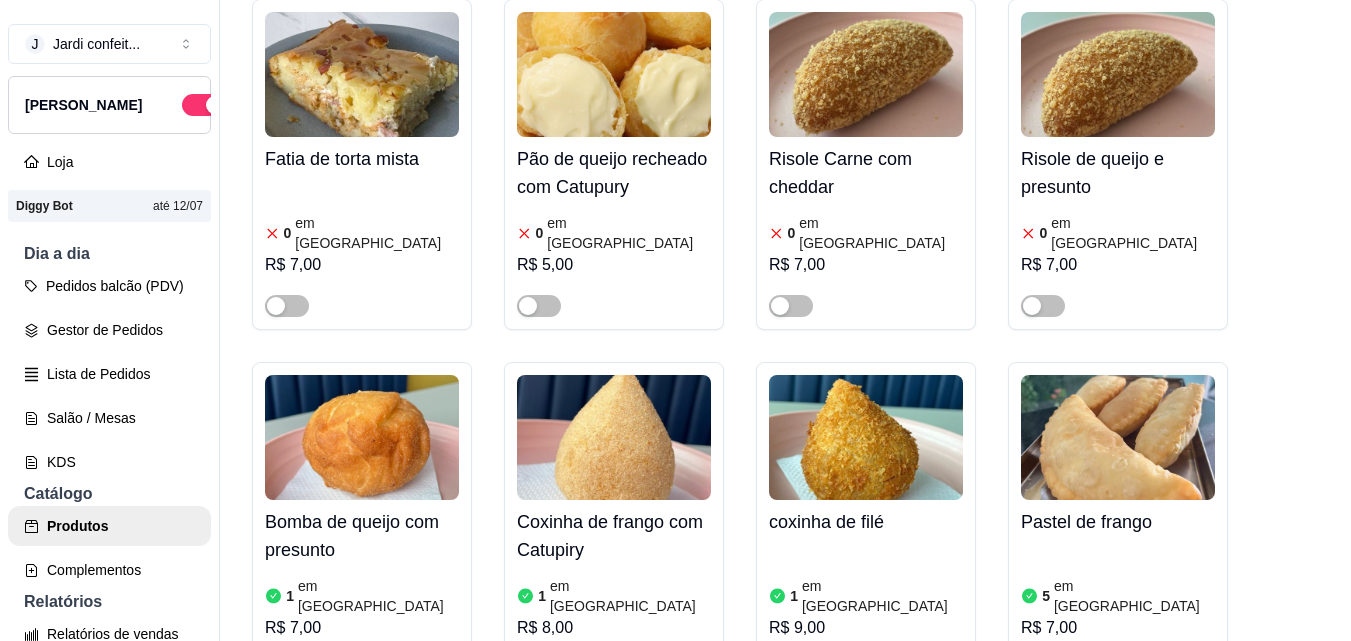 scroll, scrollTop: 1200, scrollLeft: 0, axis: vertical 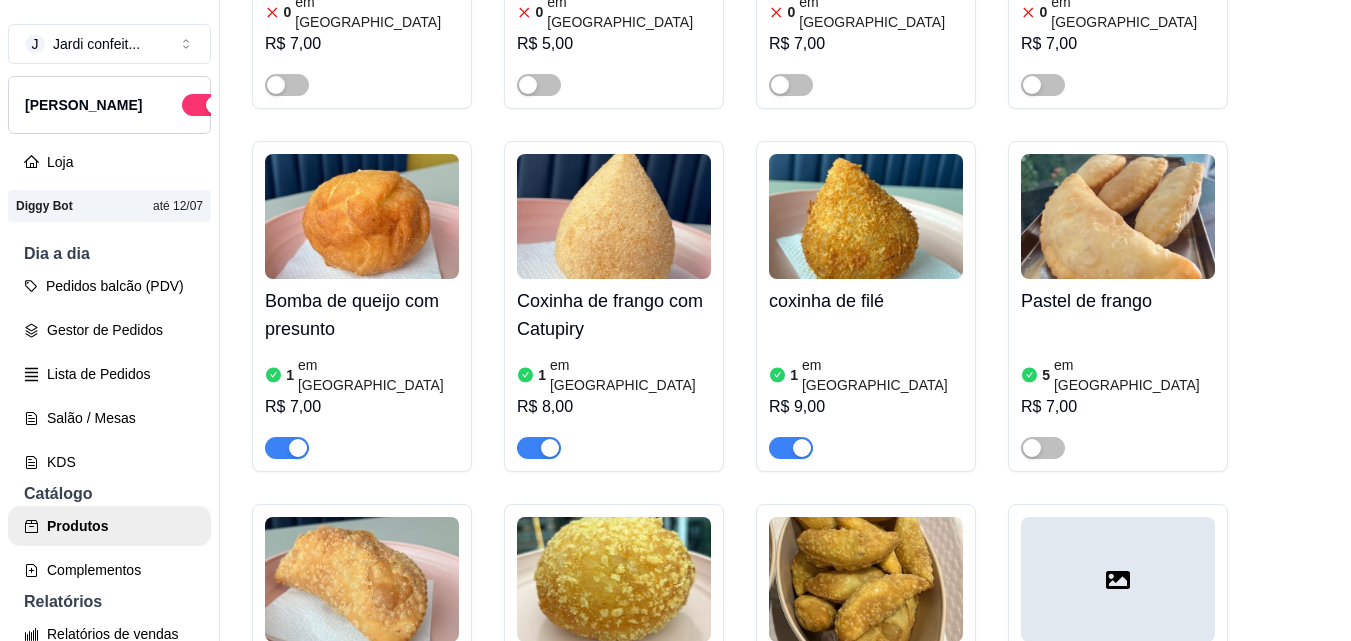 click at bounding box center (287, 448) 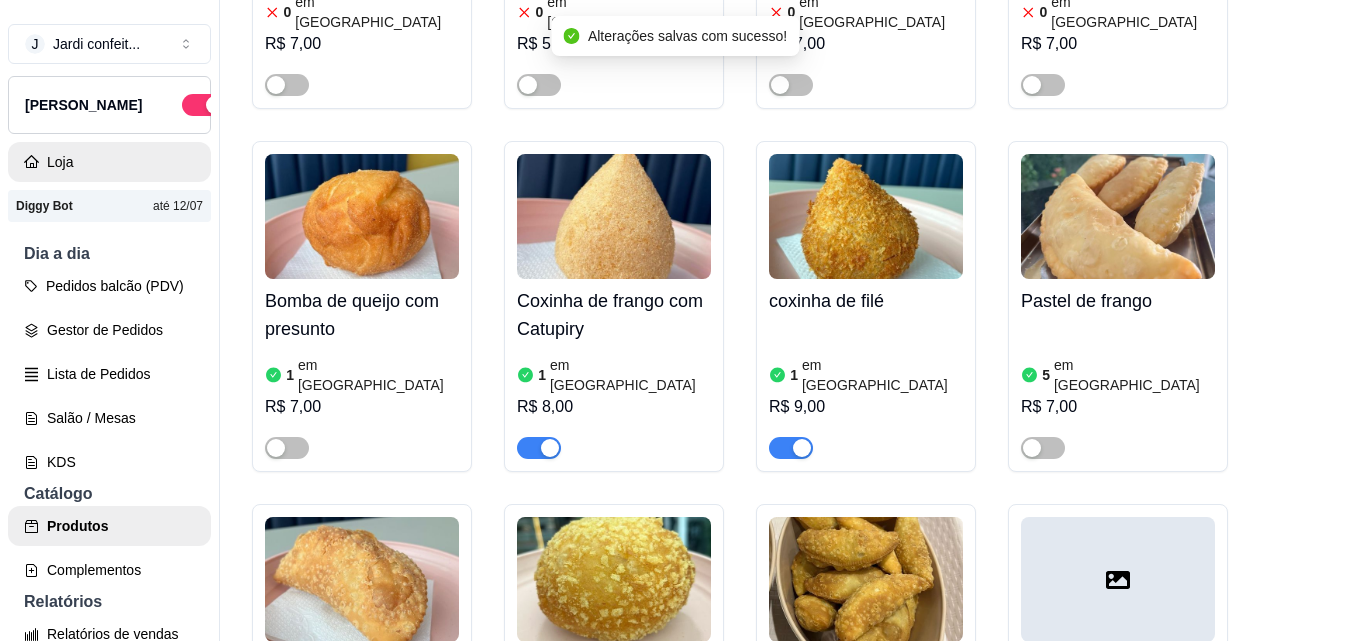 scroll, scrollTop: 0, scrollLeft: 0, axis: both 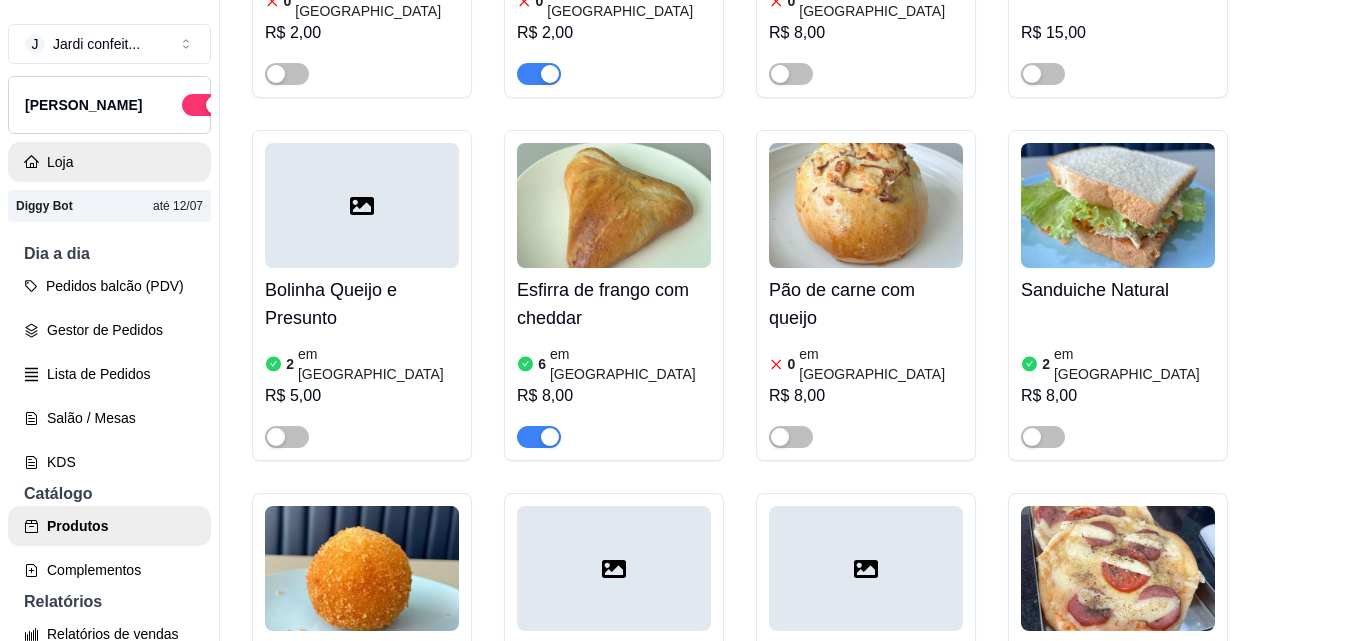 click on "Loja" at bounding box center [109, 162] 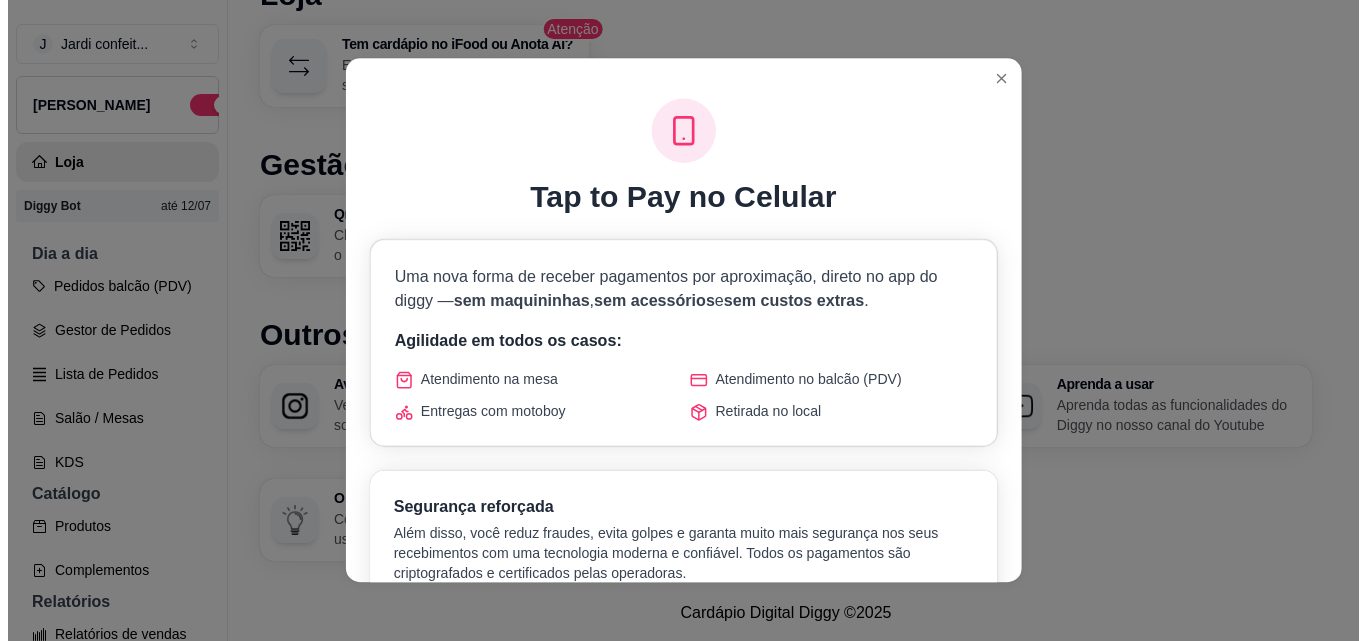 scroll, scrollTop: 32, scrollLeft: 0, axis: vertical 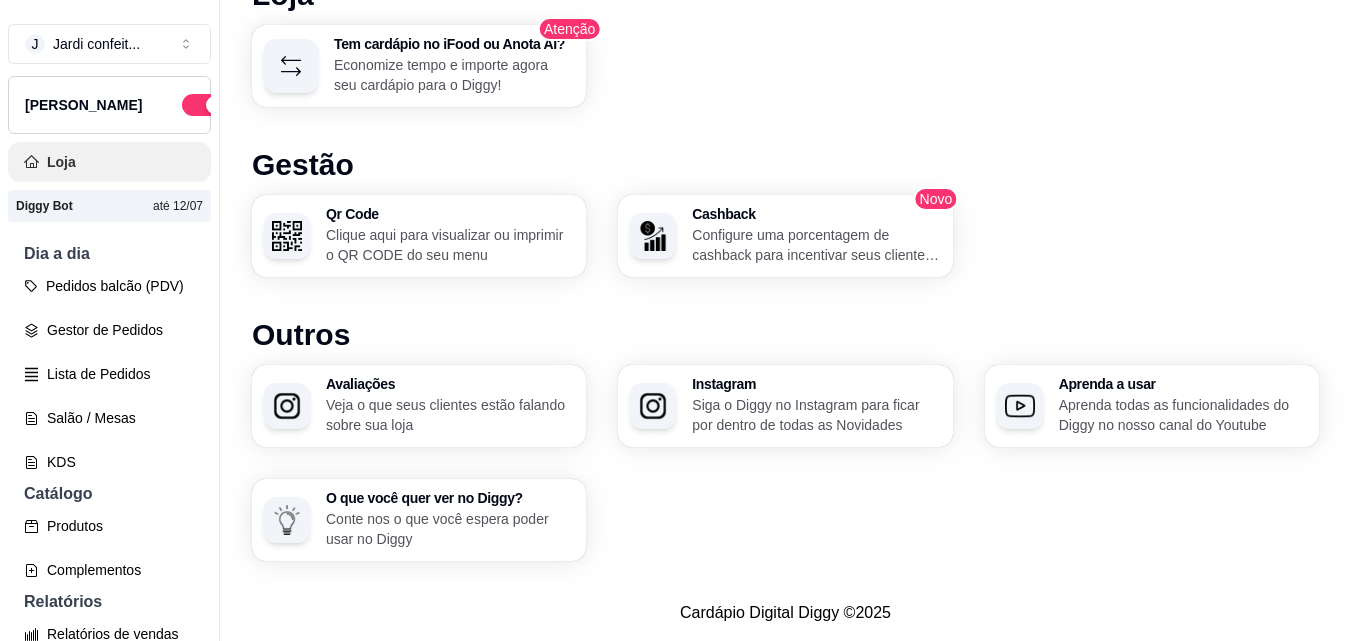 click on "Loja" at bounding box center [109, 162] 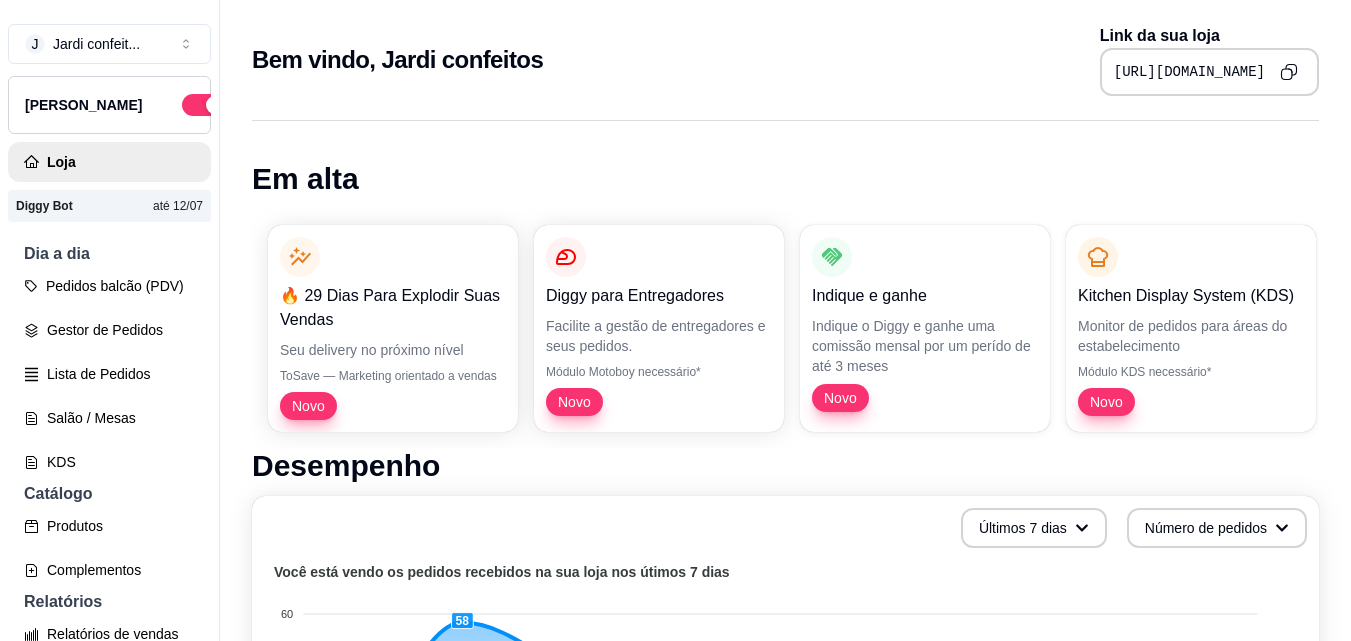 click 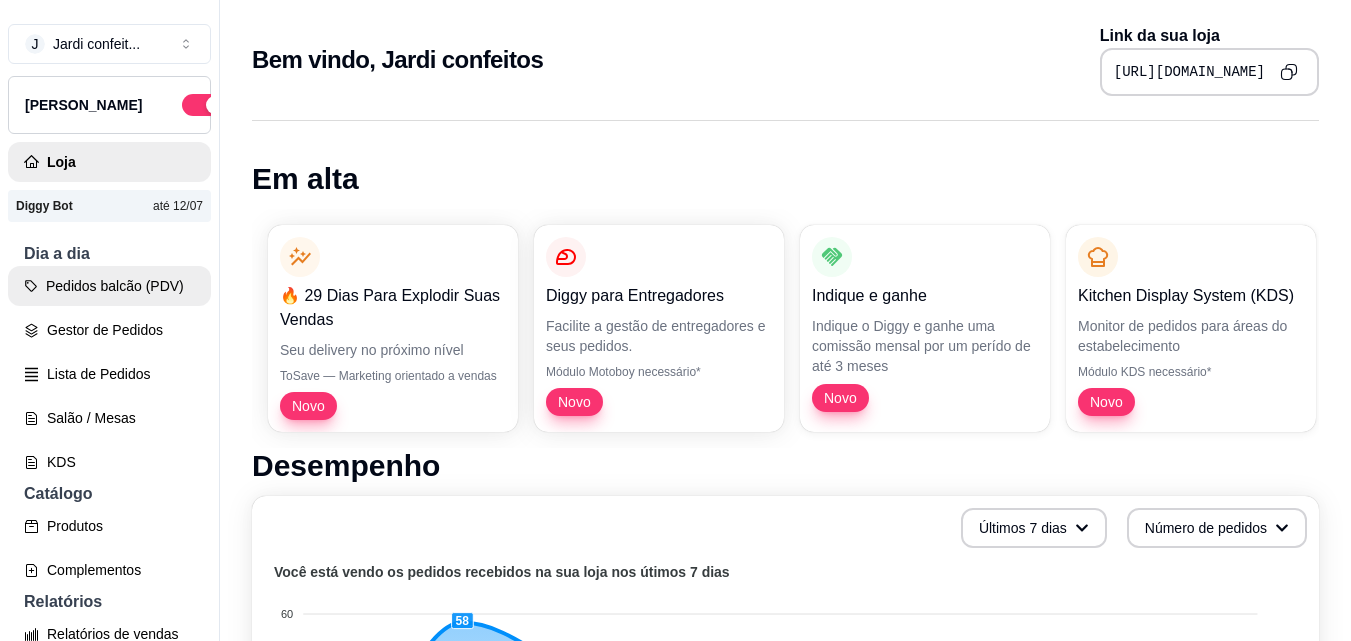 click on "Pedidos balcão (PDV)" at bounding box center [109, 286] 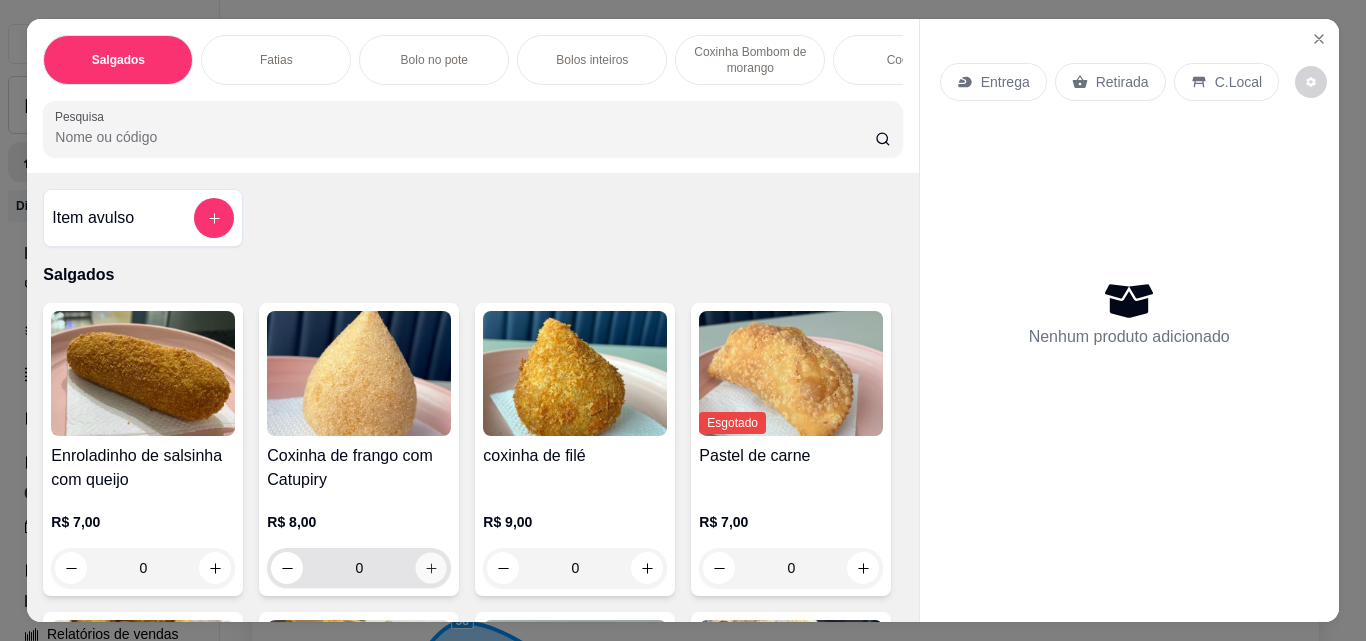 click at bounding box center (431, 568) 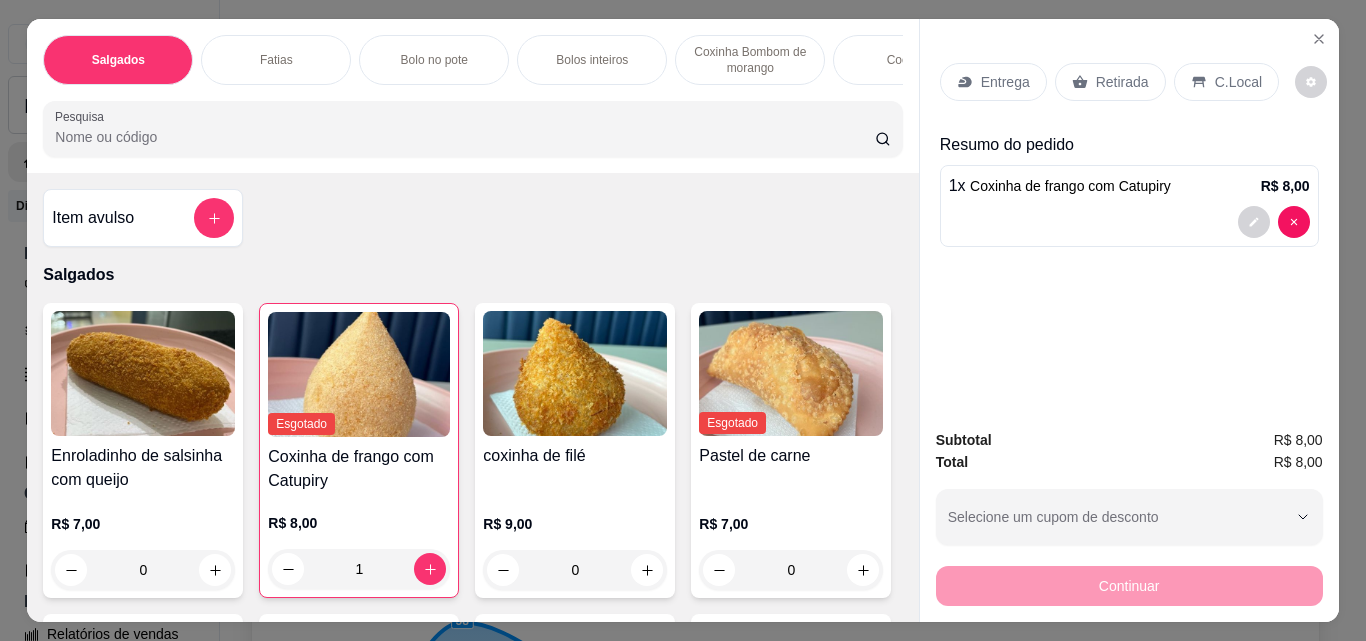 click on "Retirada" at bounding box center (1122, 82) 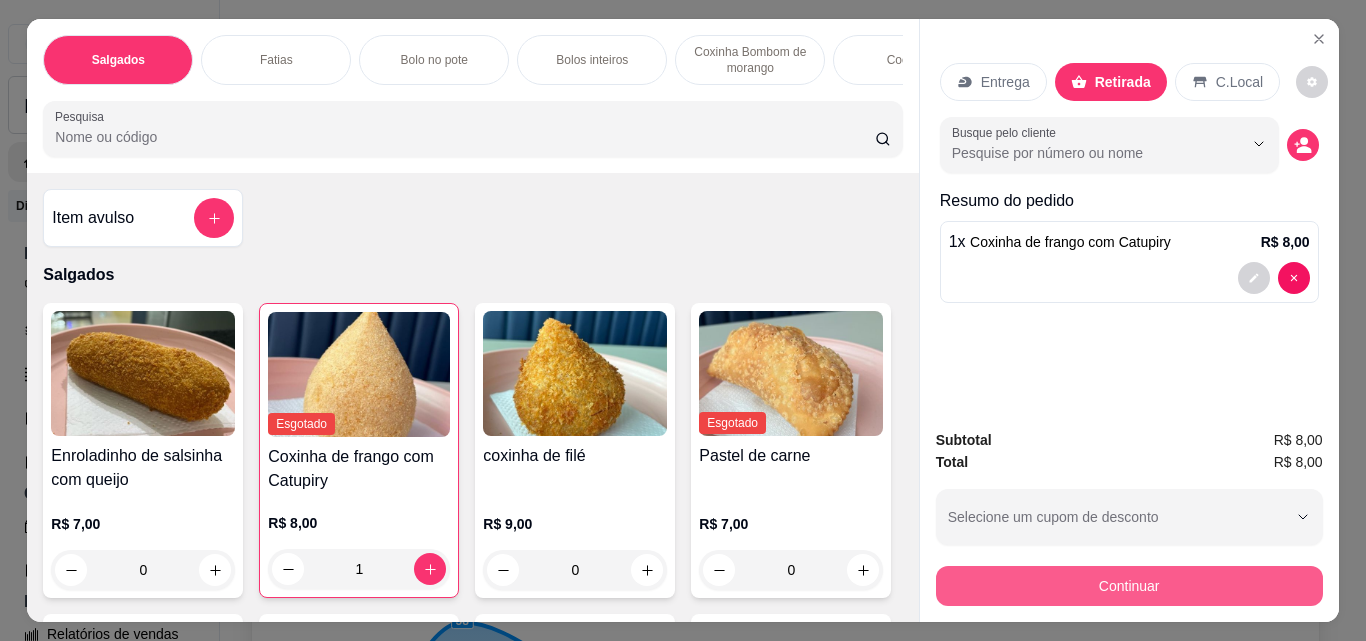 click on "Continuar" at bounding box center [1129, 586] 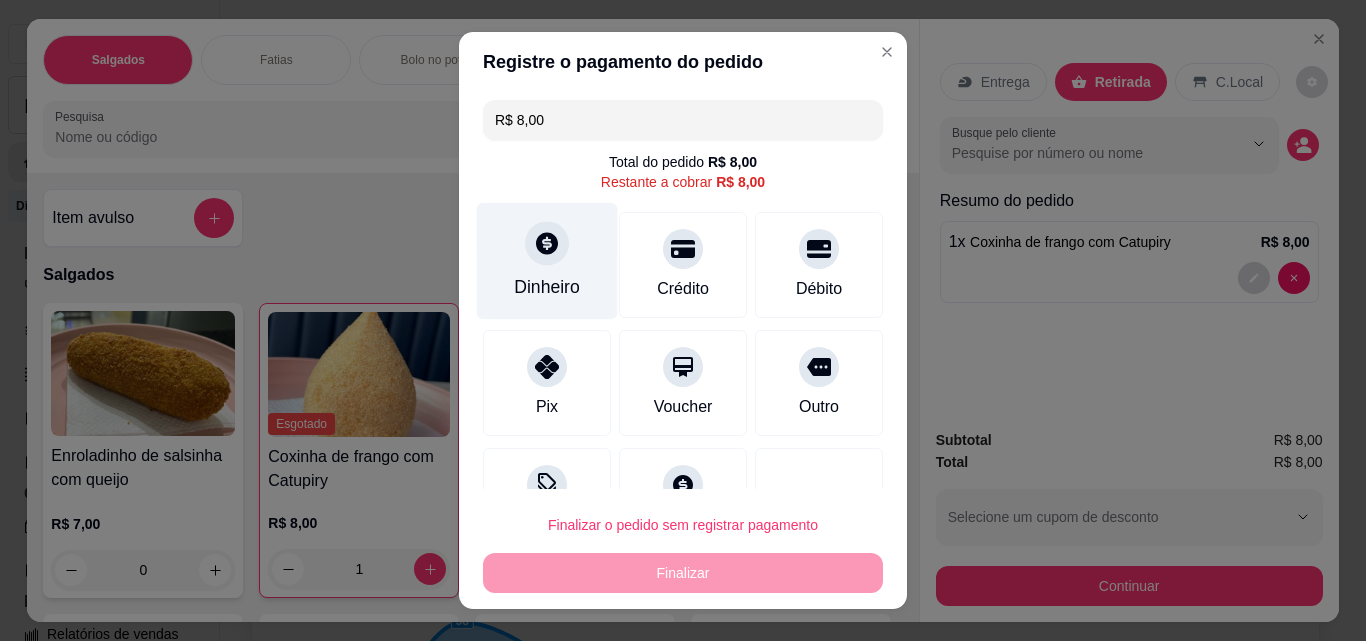 click on "Dinheiro" at bounding box center [547, 287] 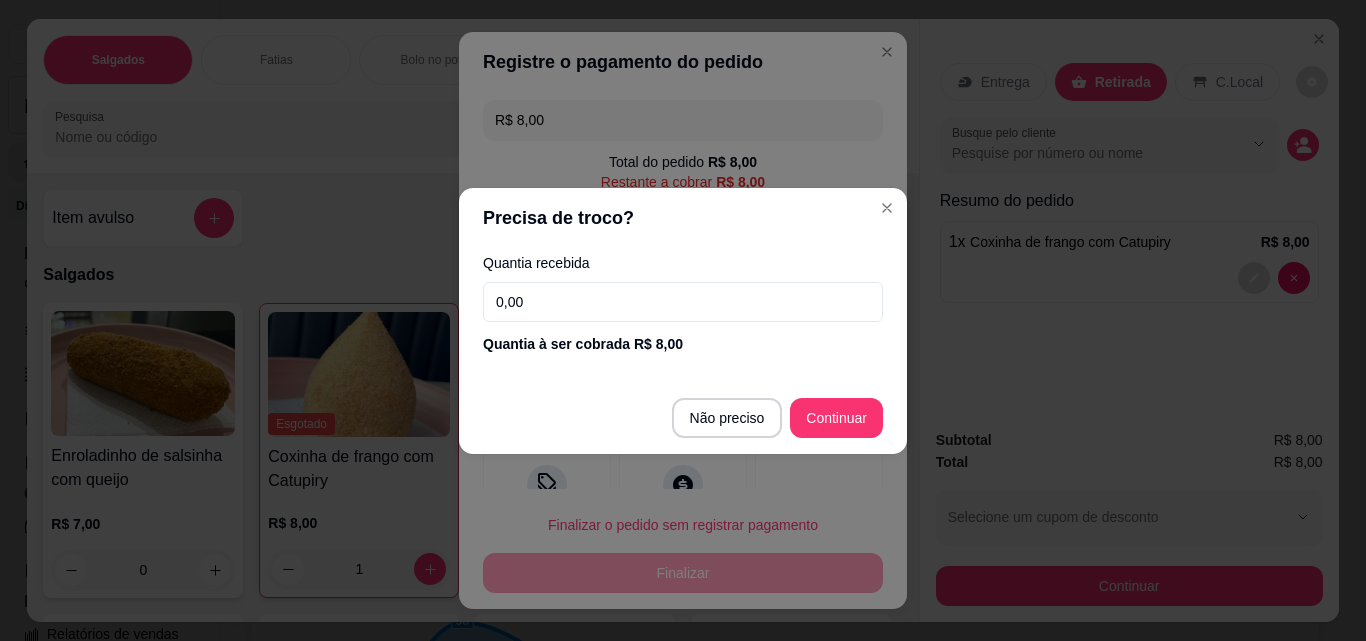 type on "R$ 0,00" 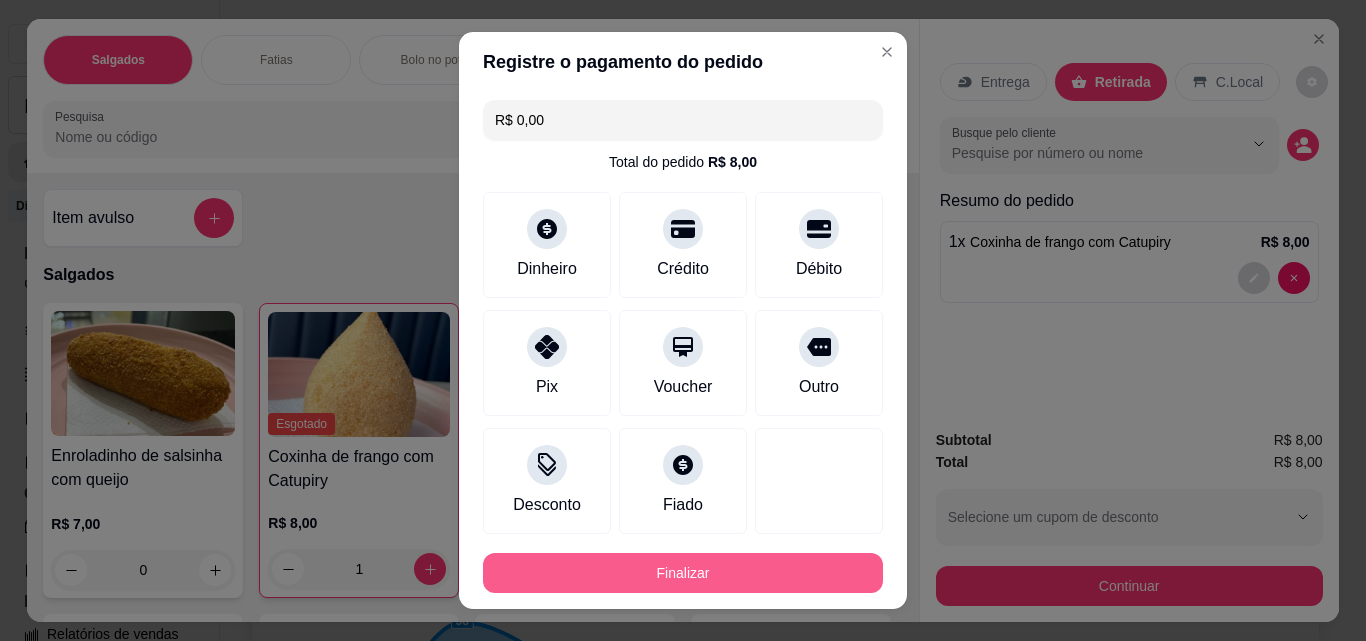 click on "Finalizar" at bounding box center [683, 573] 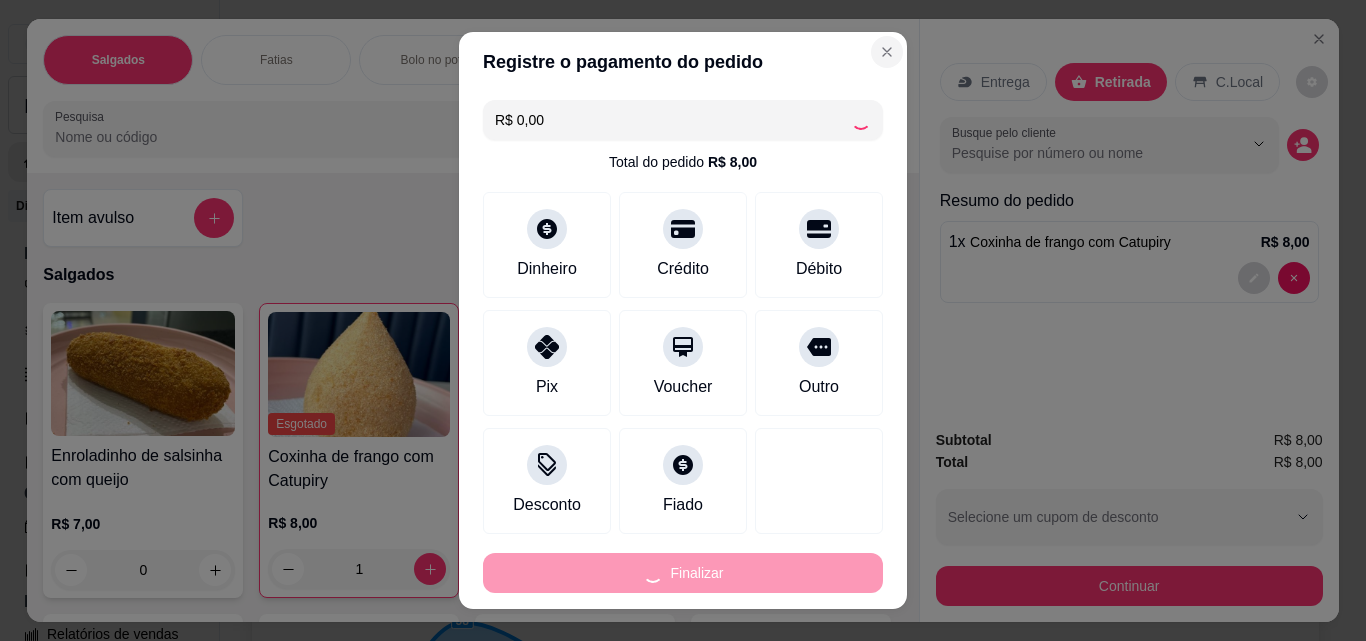 type on "0" 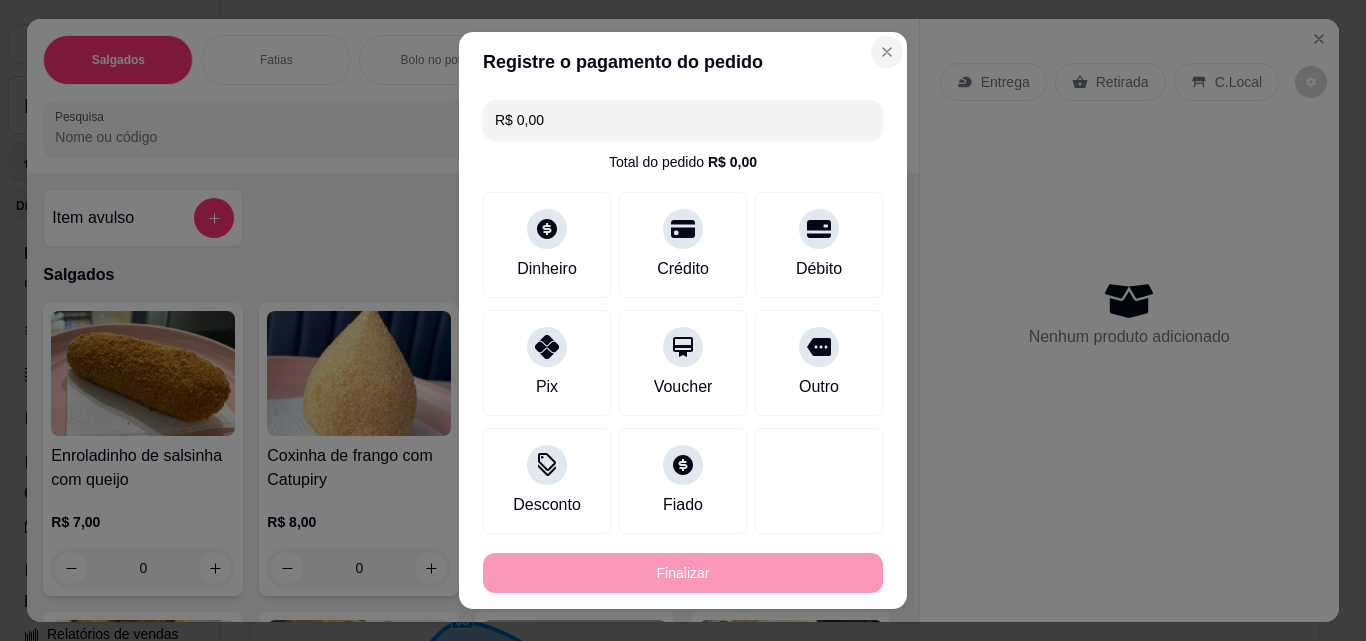 type on "-R$ 8,00" 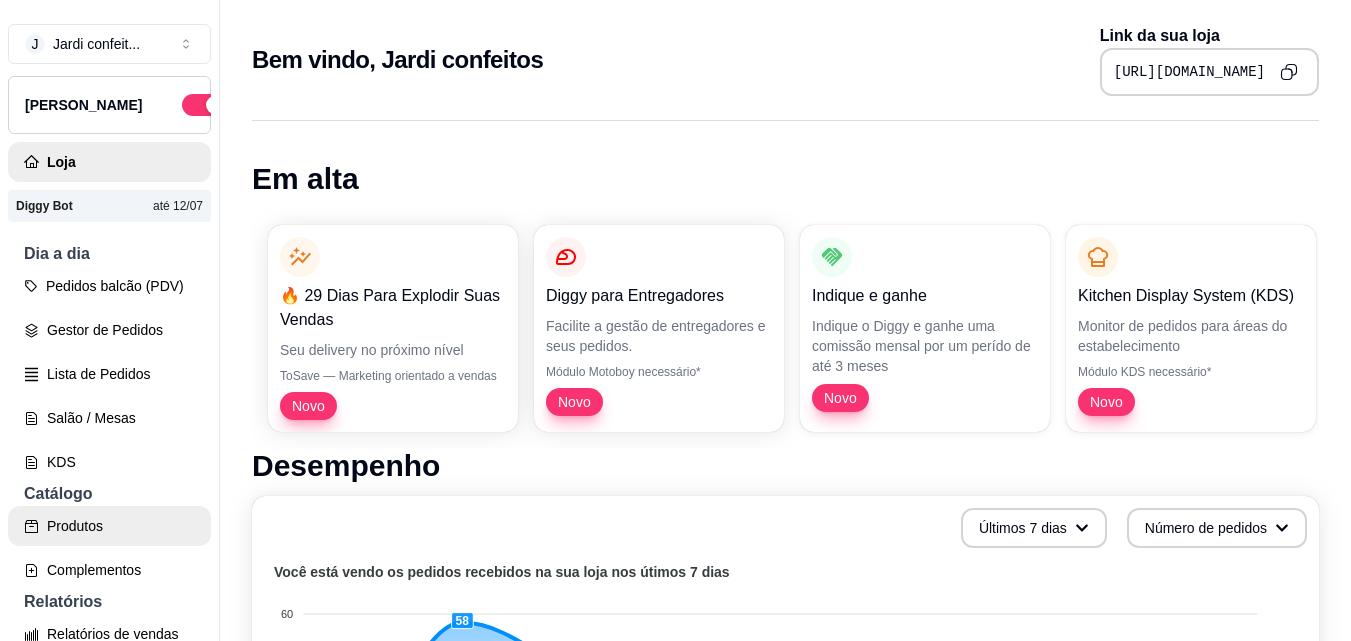 click on "Produtos" at bounding box center (109, 526) 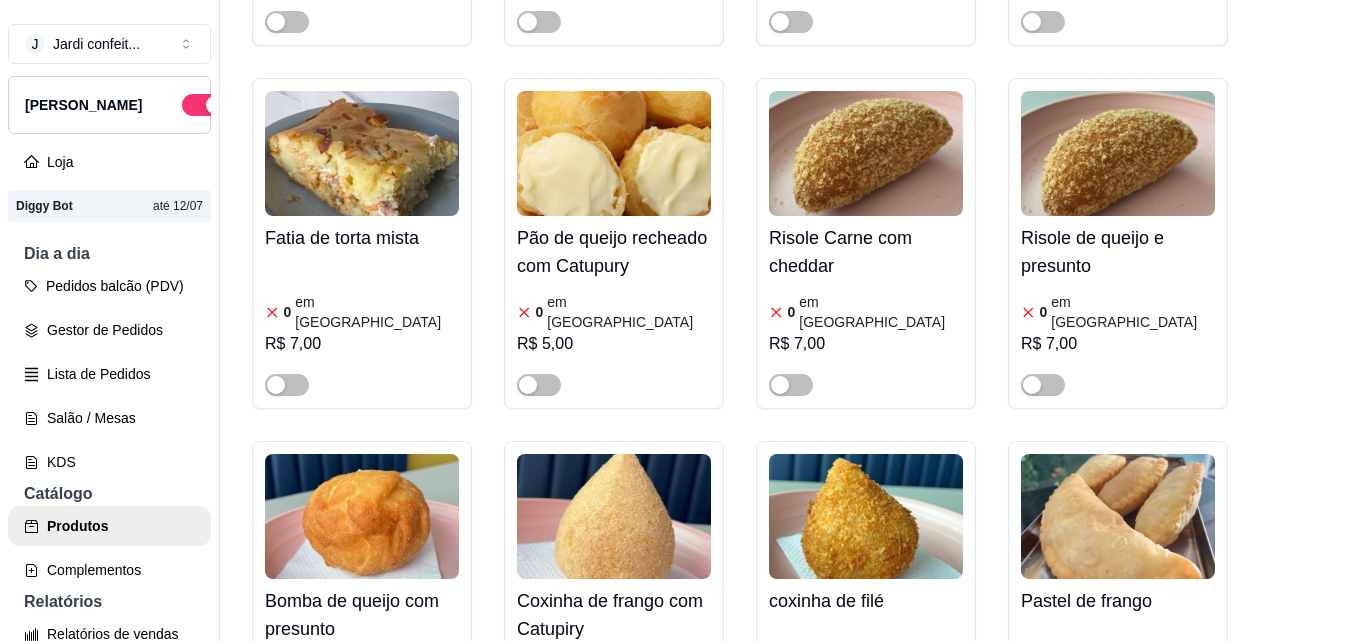 scroll, scrollTop: 1200, scrollLeft: 0, axis: vertical 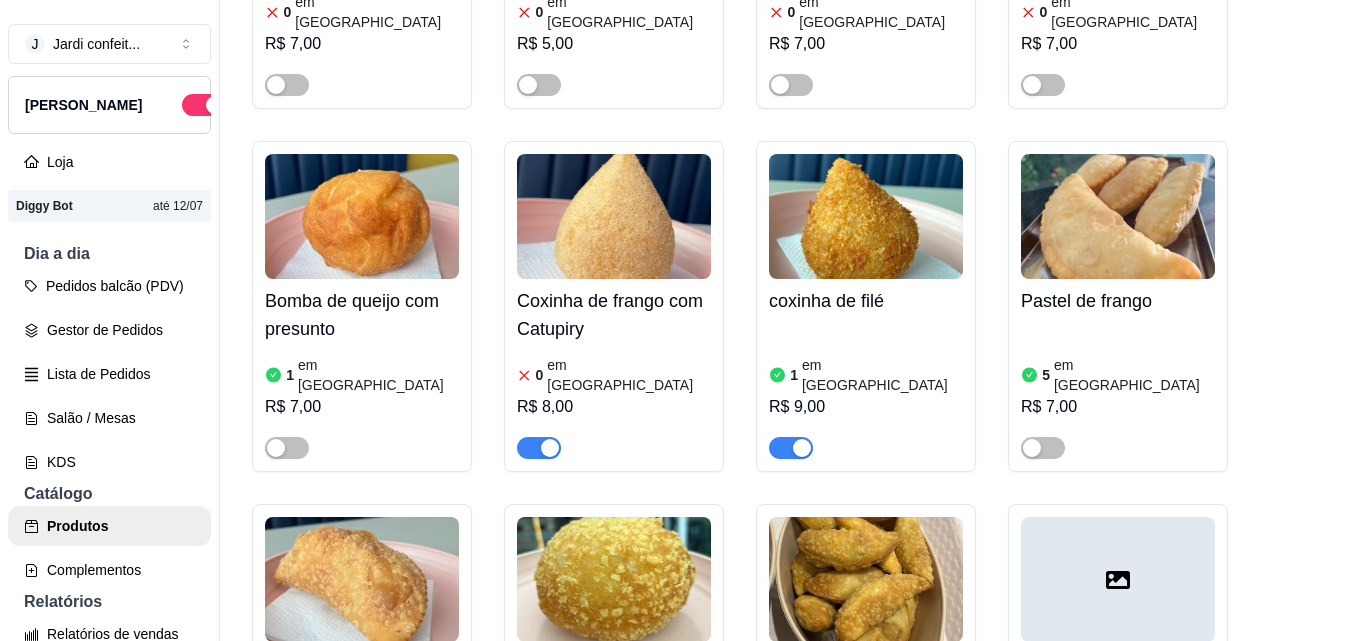 click at bounding box center [550, 448] 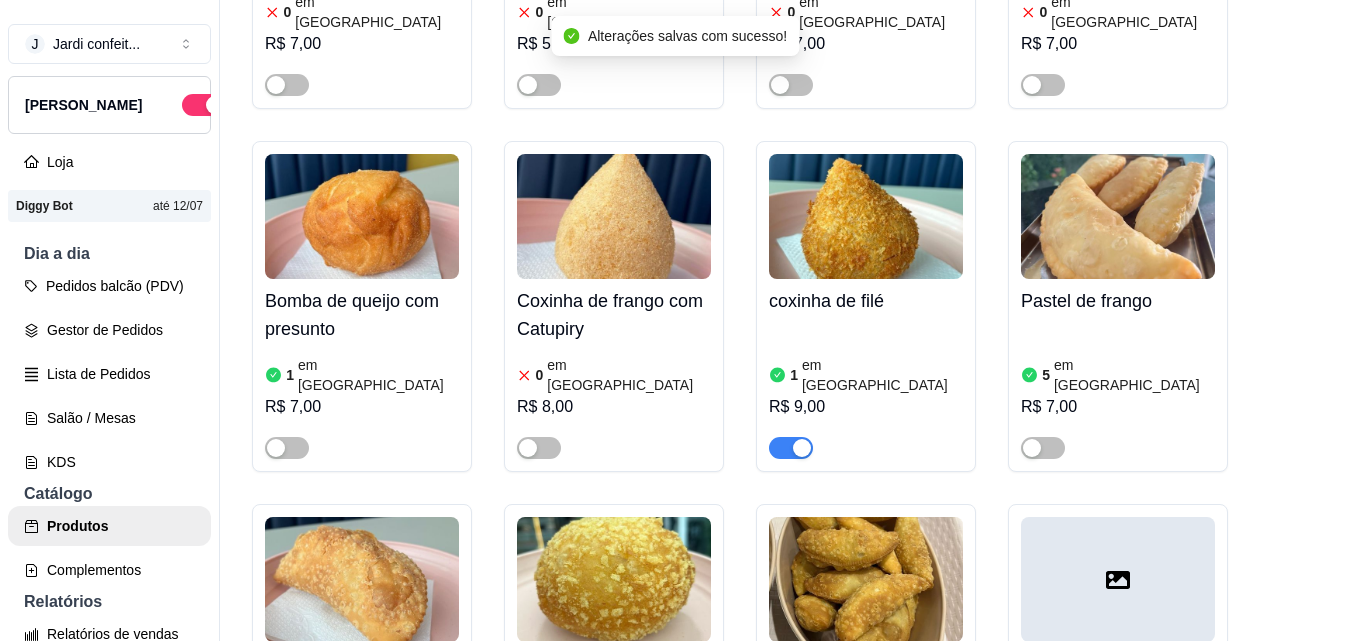 click at bounding box center (791, 448) 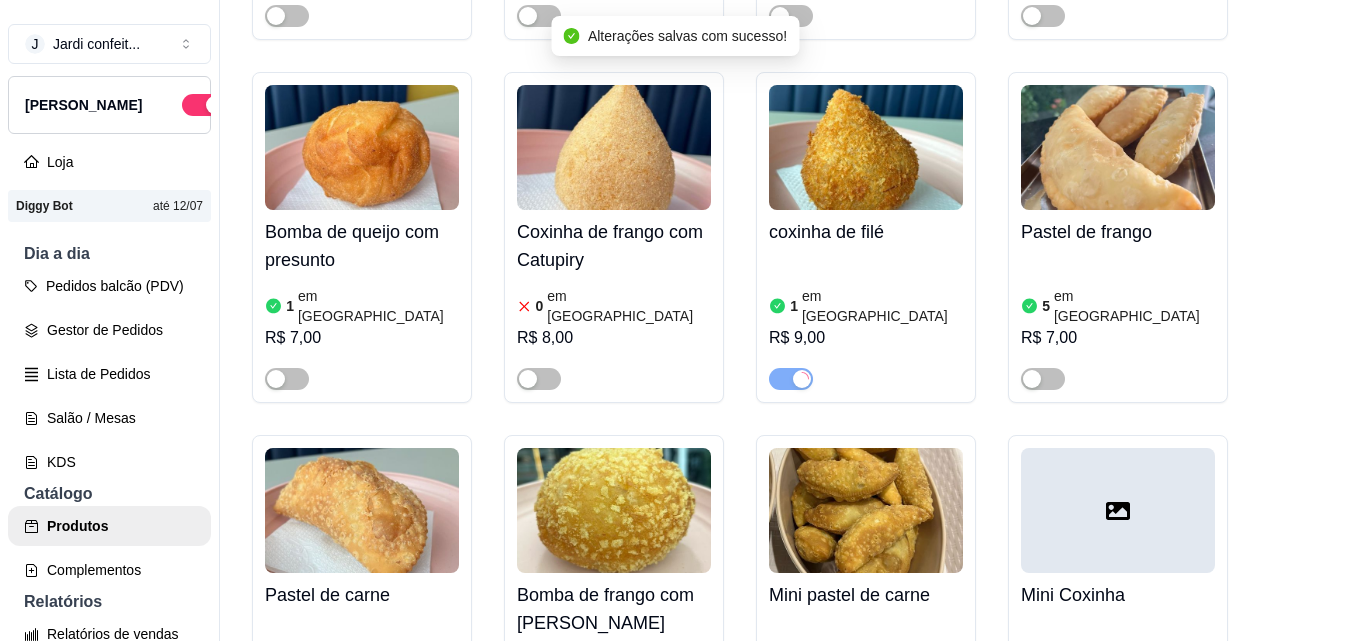 scroll, scrollTop: 1500, scrollLeft: 0, axis: vertical 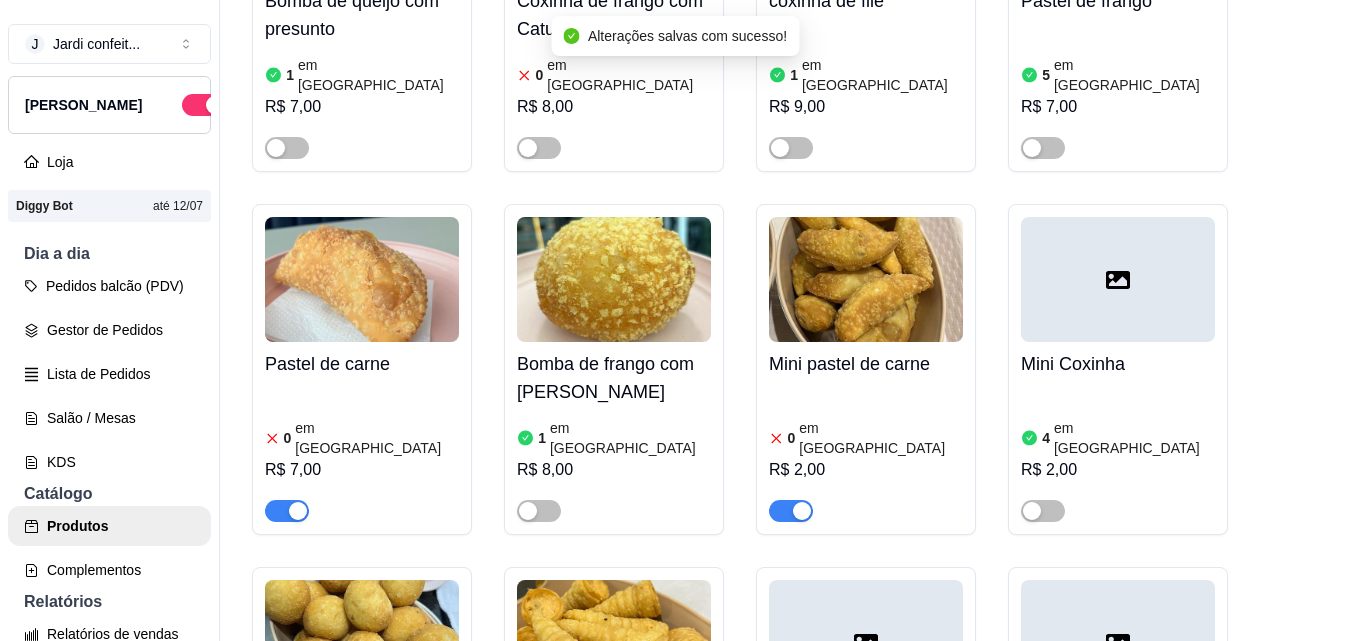 click at bounding box center (362, 279) 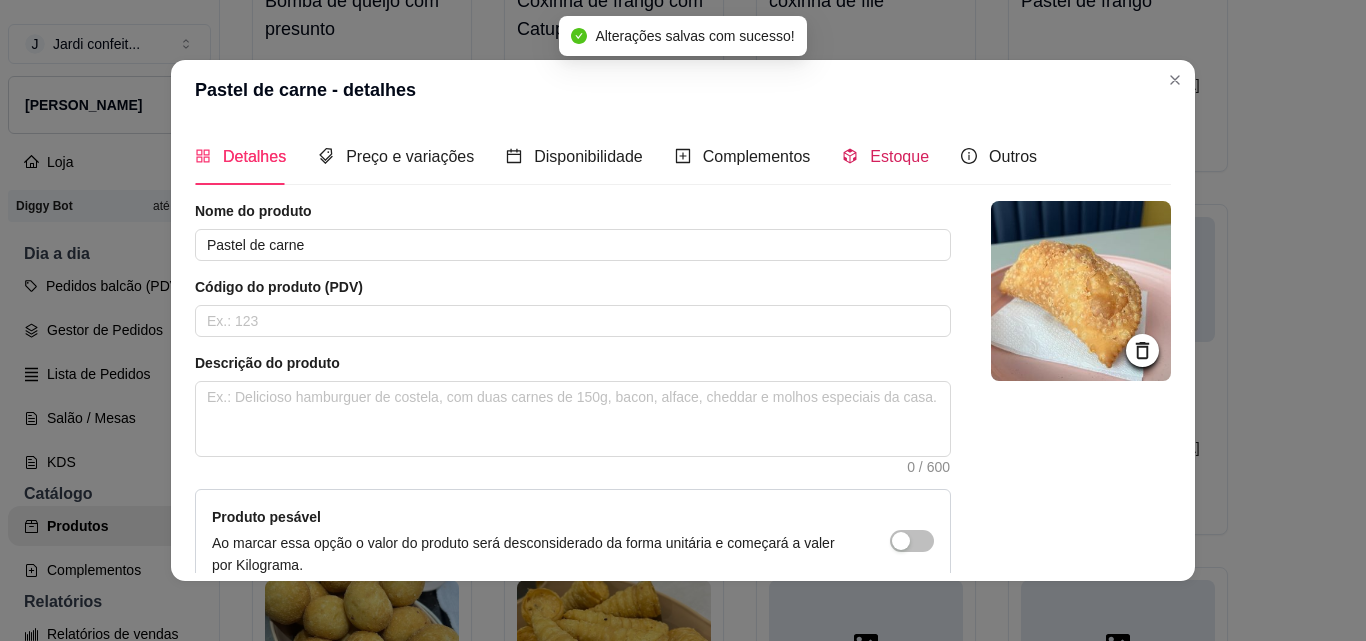 click on "Estoque" at bounding box center [899, 156] 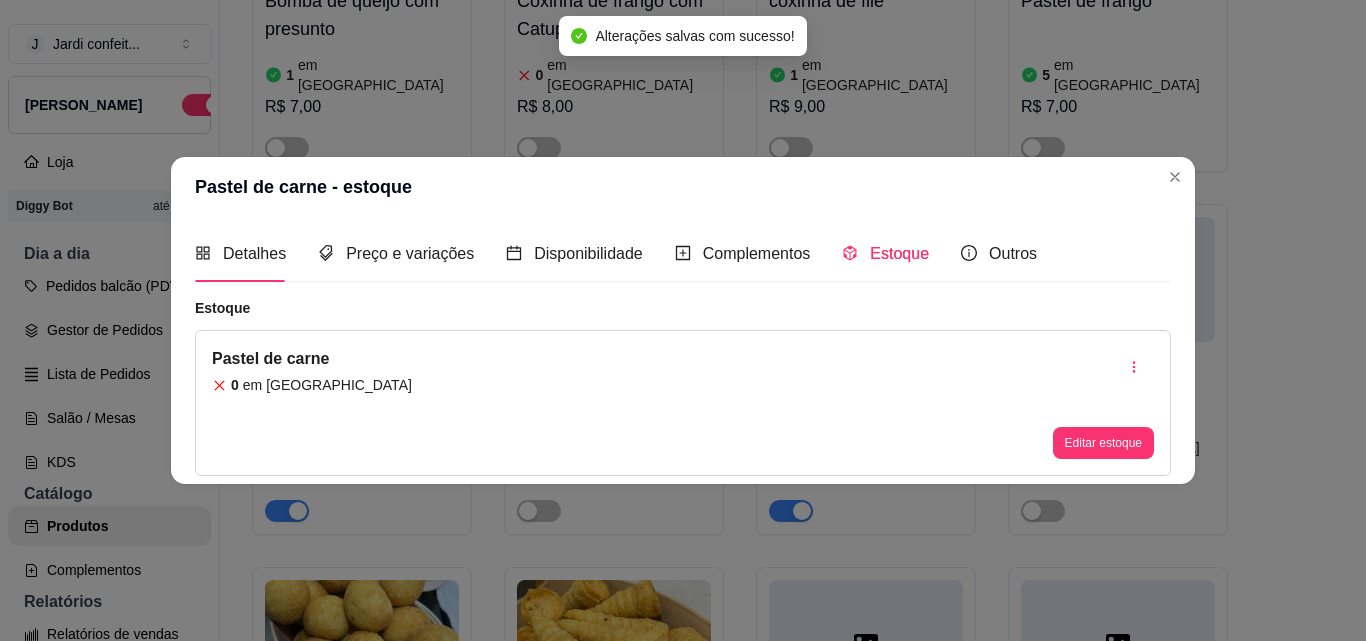 type 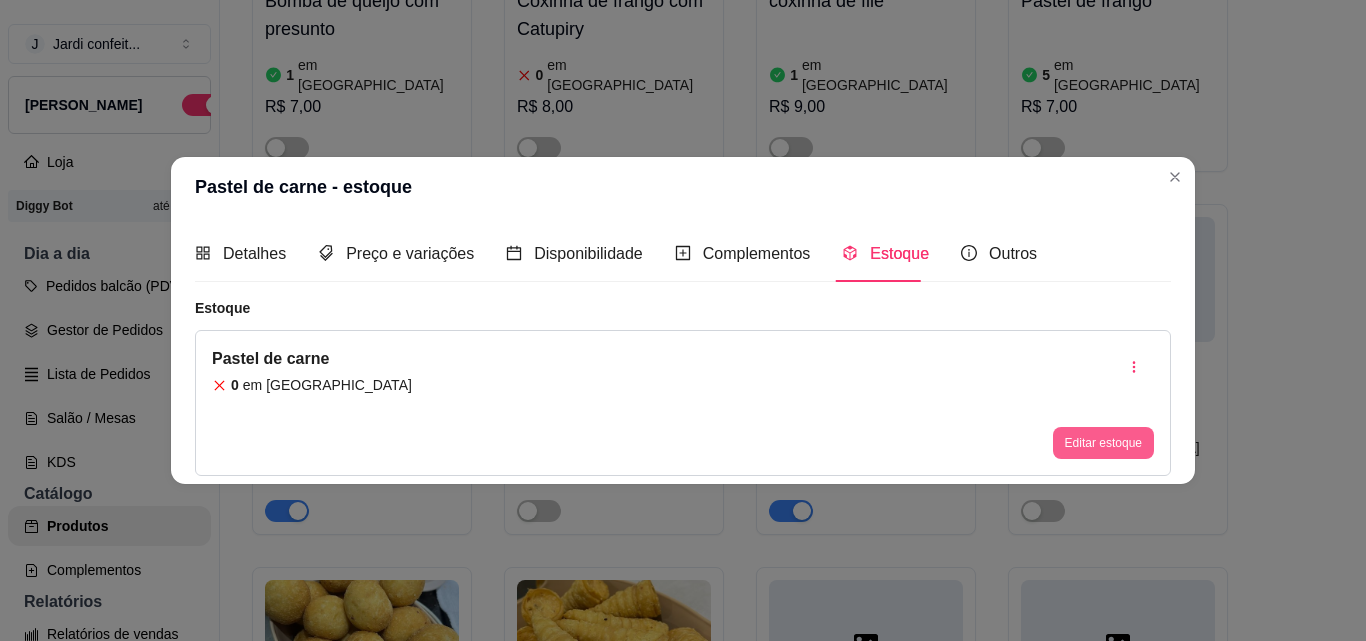 click on "Editar estoque" at bounding box center (1103, 443) 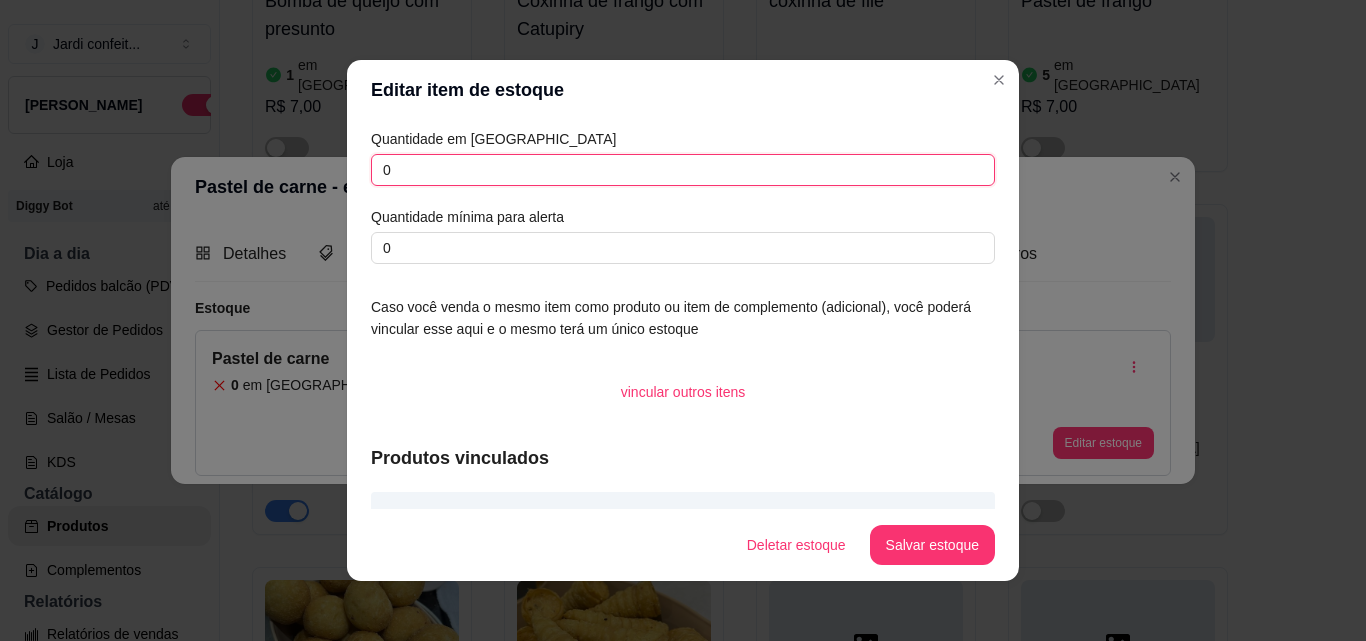 click on "0" at bounding box center (683, 170) 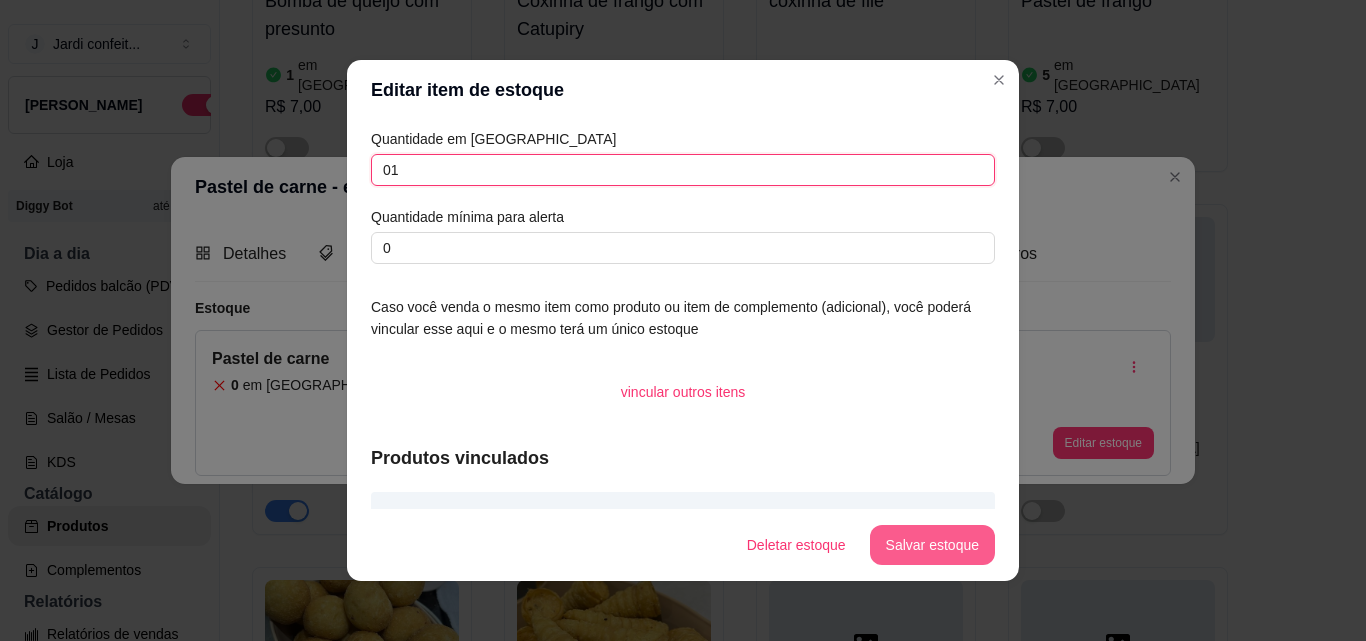 type on "01" 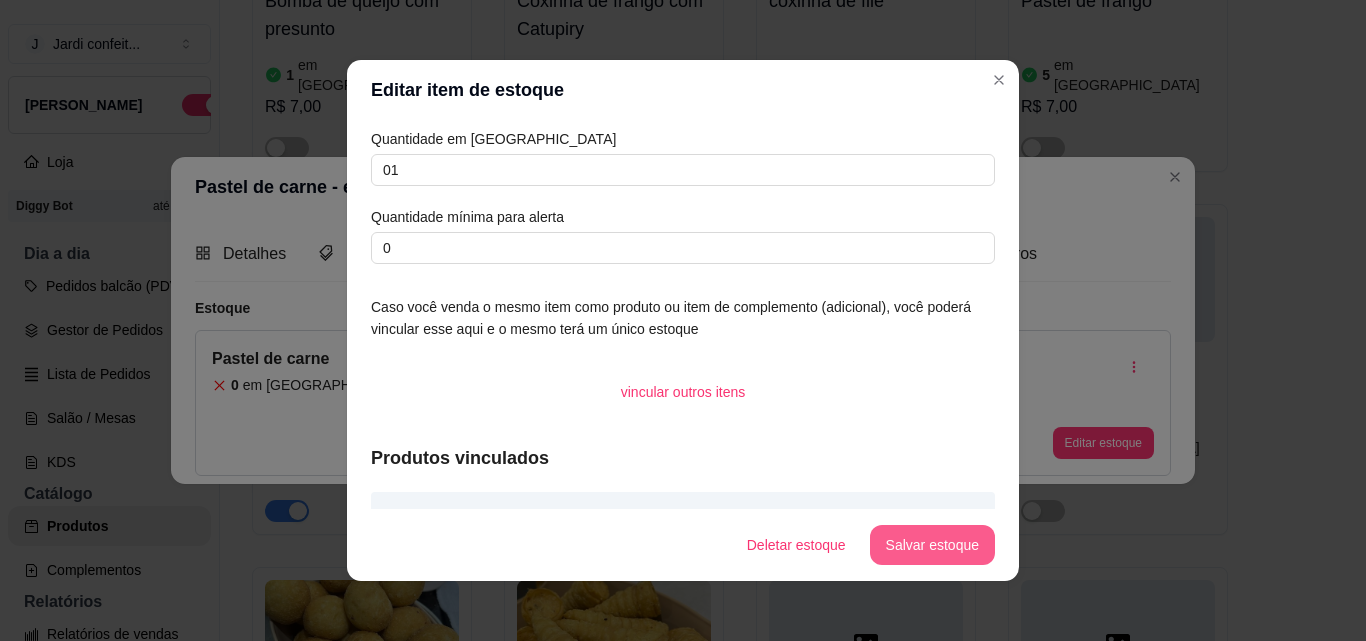 click on "Salvar estoque" at bounding box center (932, 545) 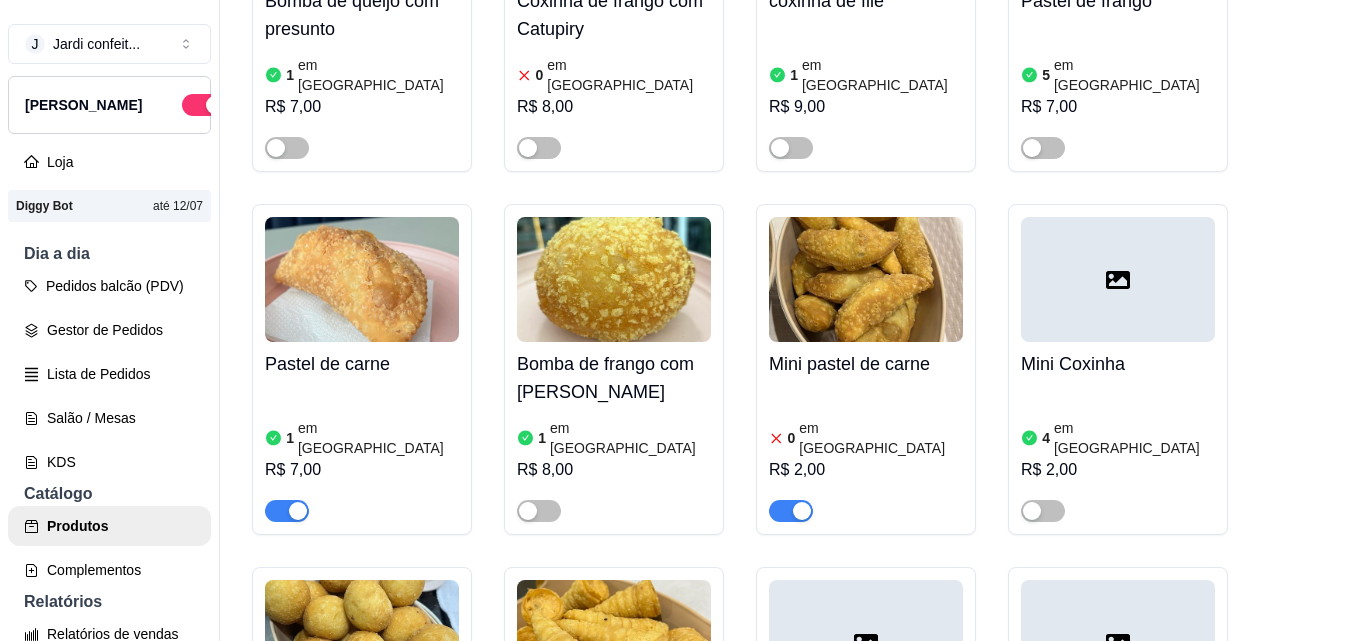 click at bounding box center [791, 511] 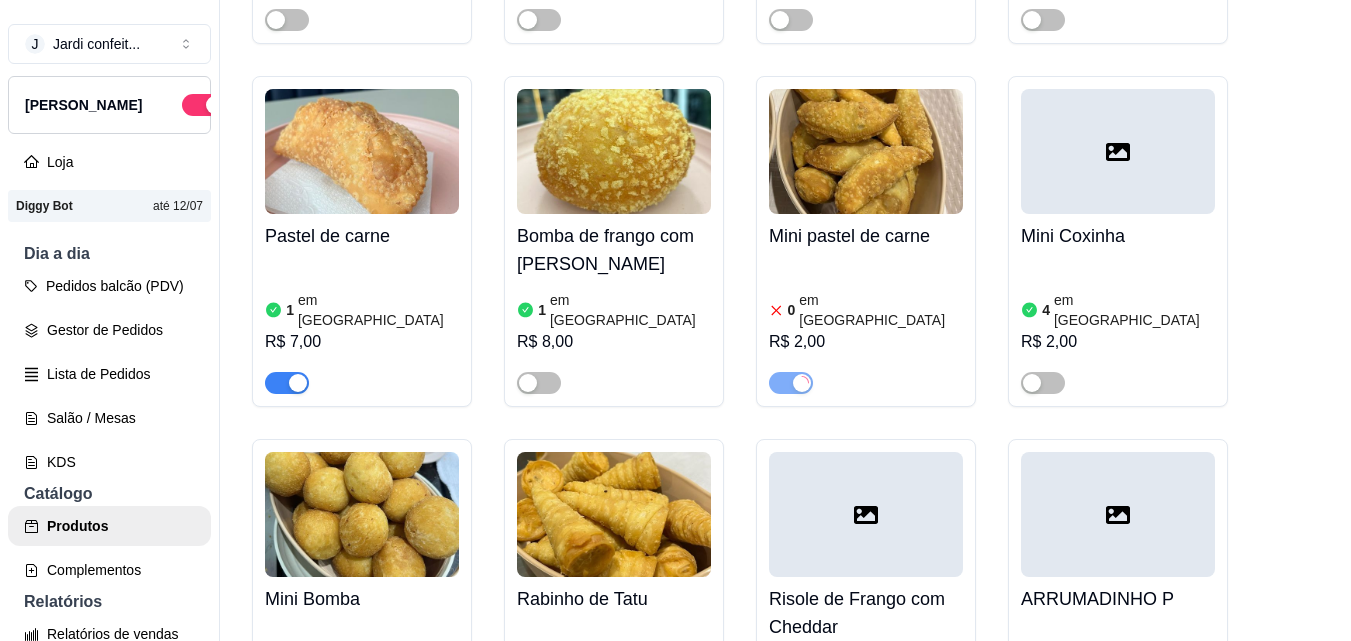 scroll, scrollTop: 1800, scrollLeft: 0, axis: vertical 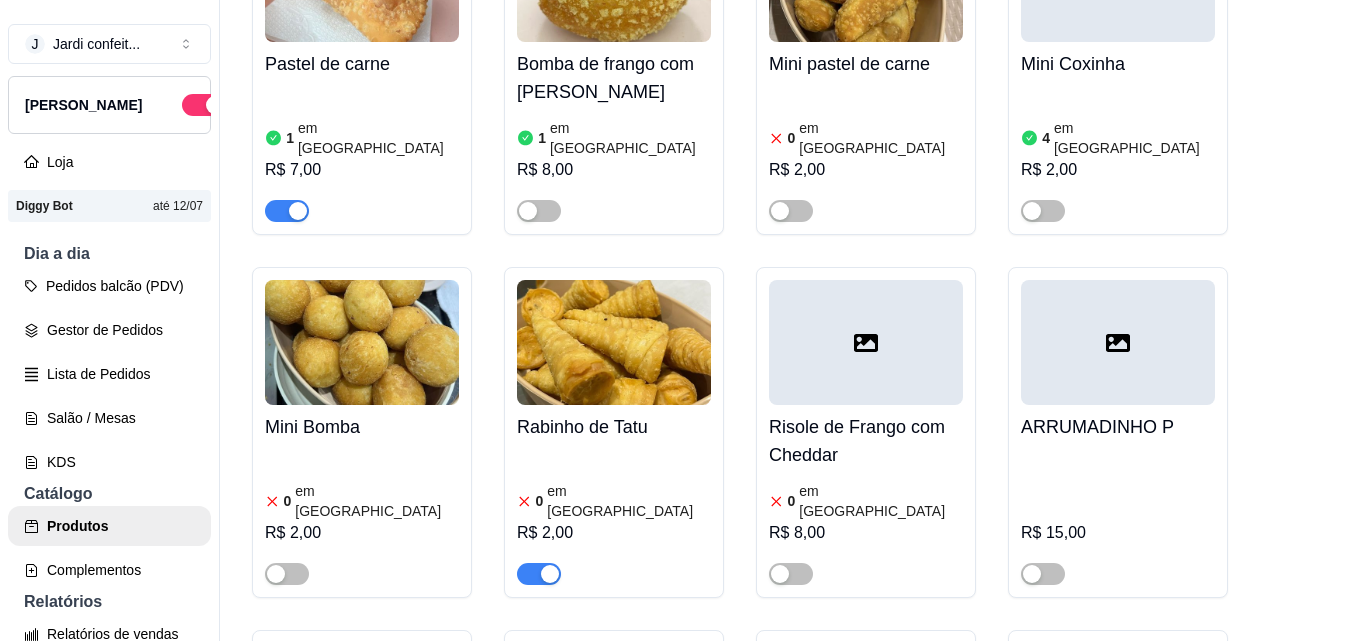 click at bounding box center (550, 574) 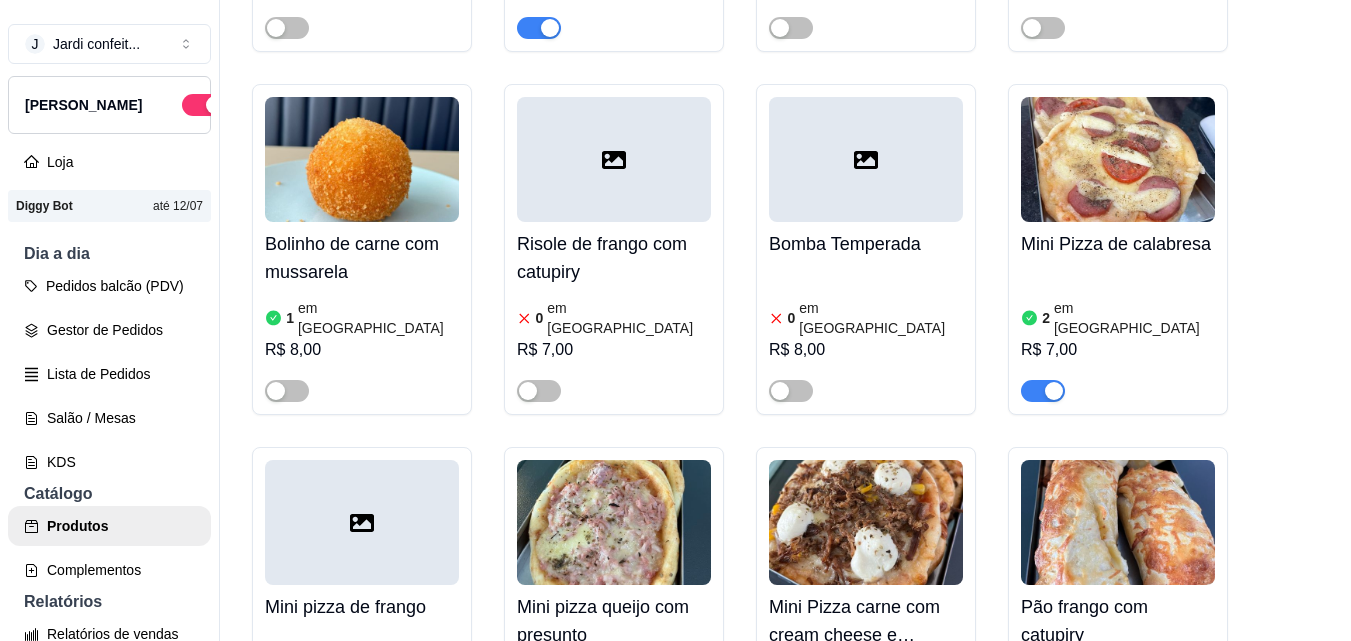scroll, scrollTop: 2900, scrollLeft: 0, axis: vertical 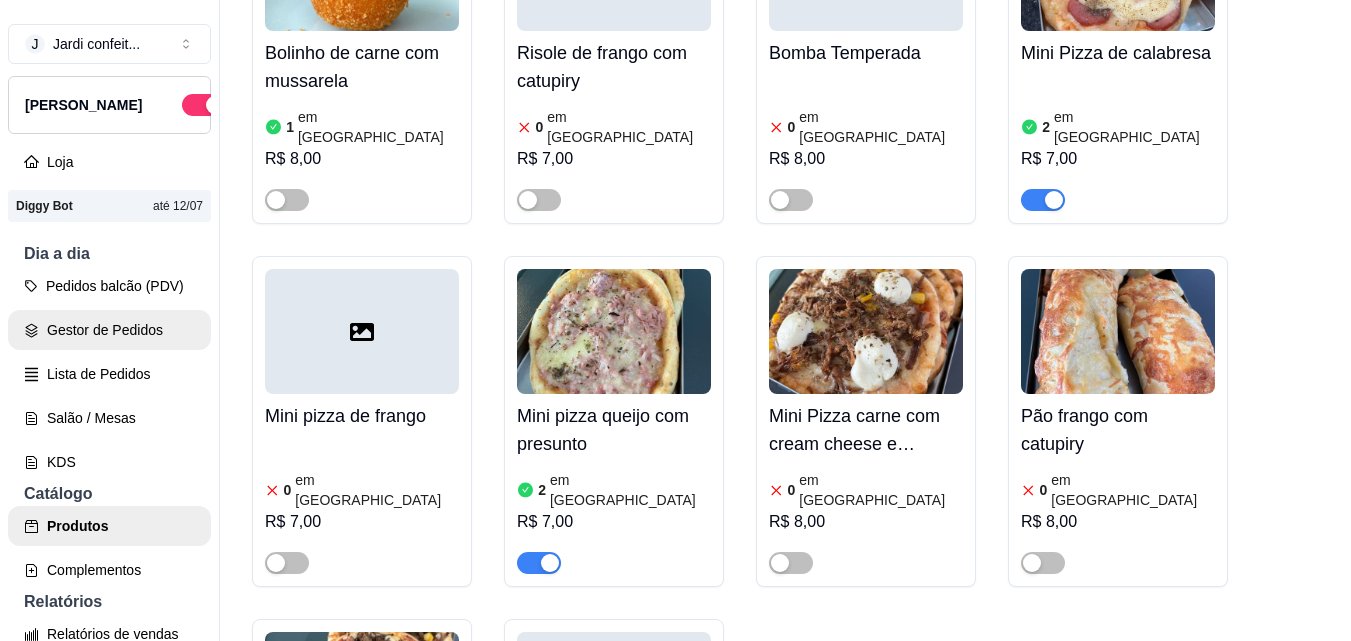 click on "Gestor de Pedidos" at bounding box center (109, 330) 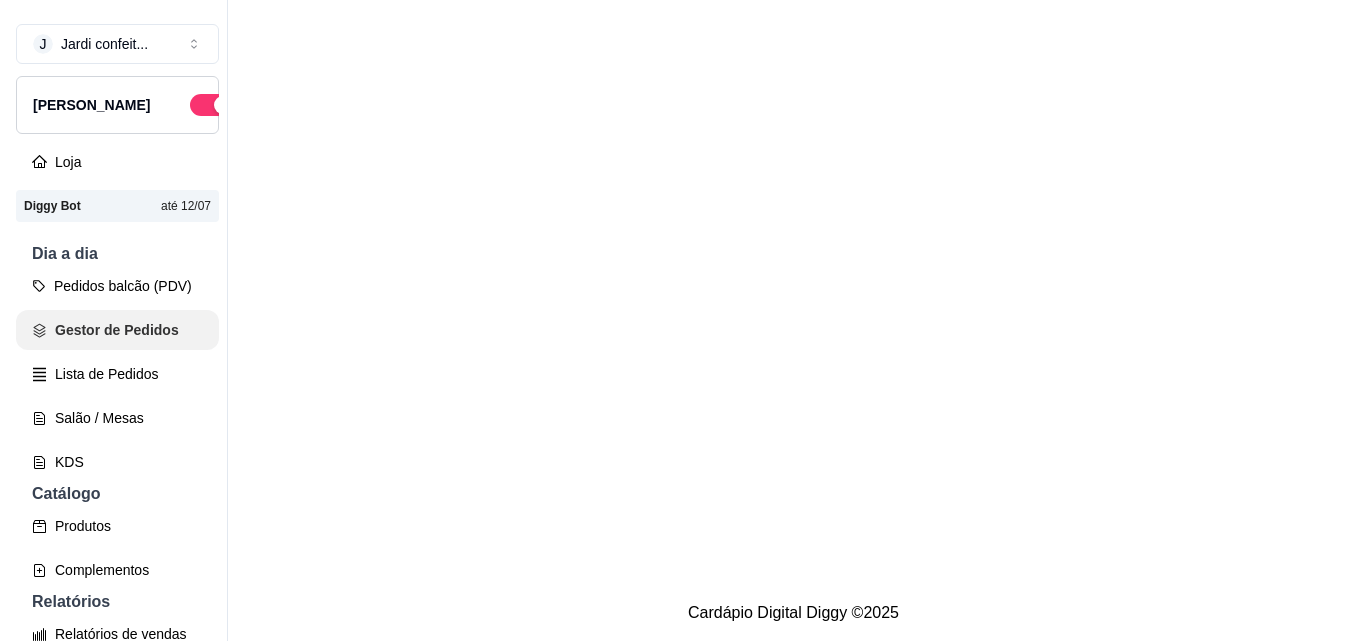 scroll, scrollTop: 0, scrollLeft: 0, axis: both 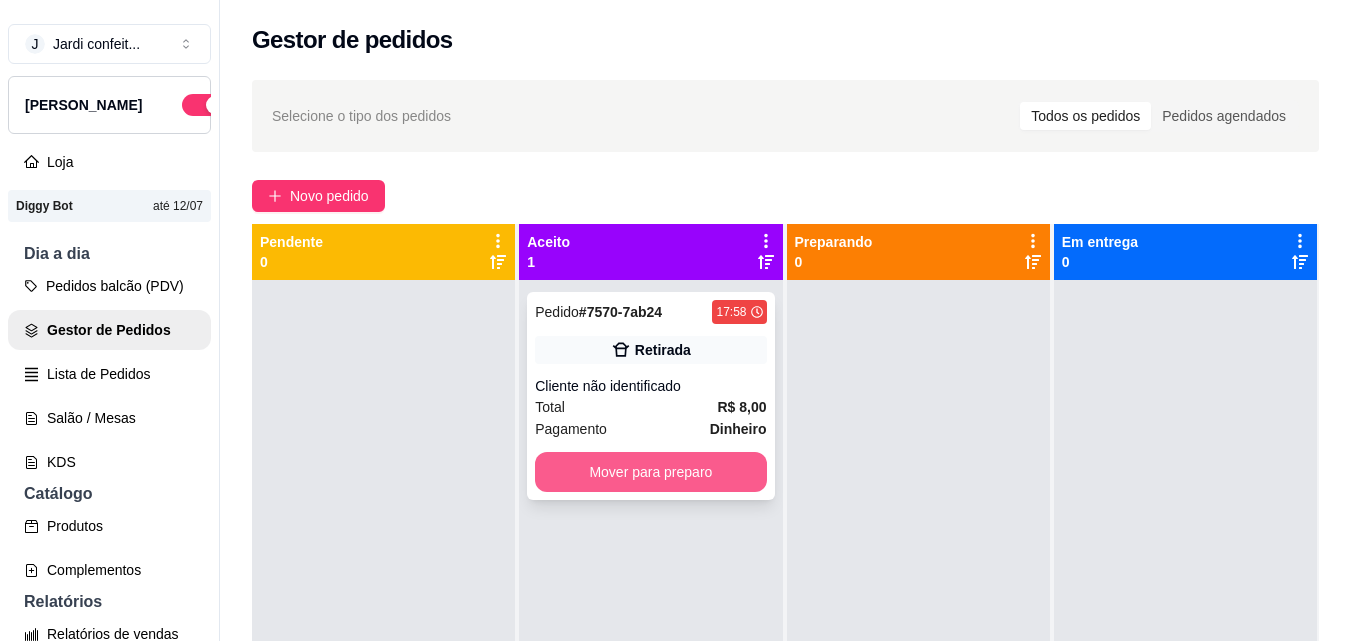 click on "Mover para preparo" at bounding box center (650, 472) 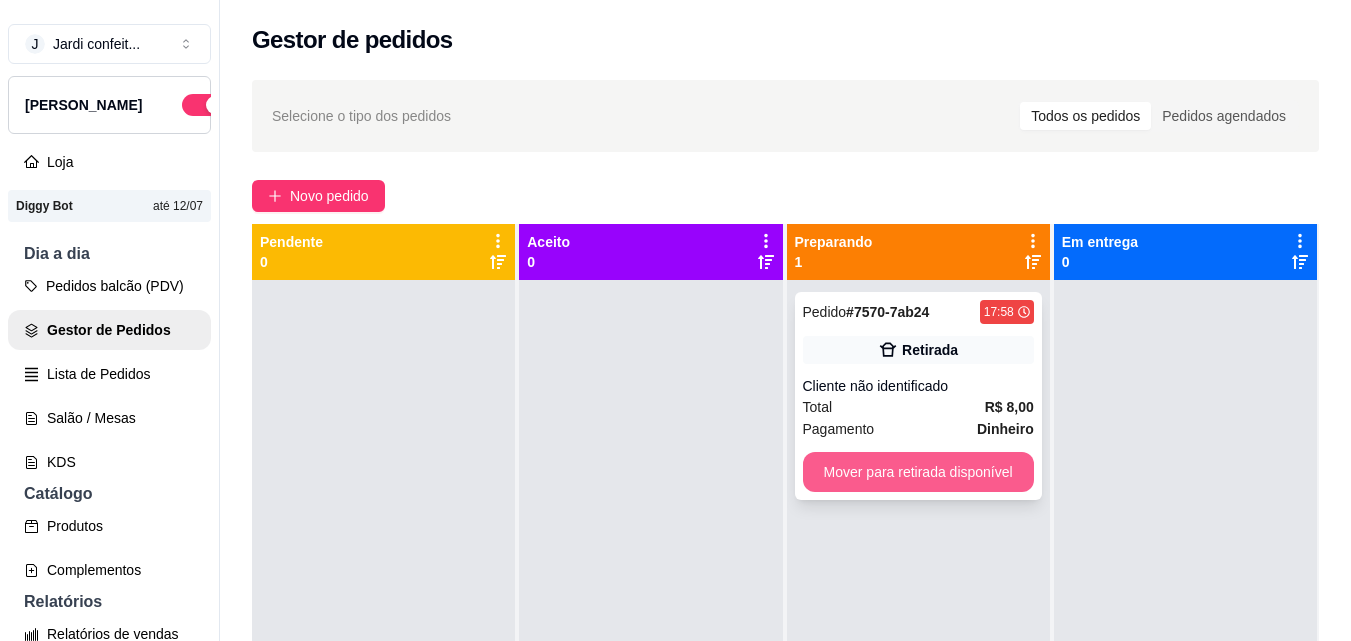 click on "Mover para retirada disponível" at bounding box center [918, 472] 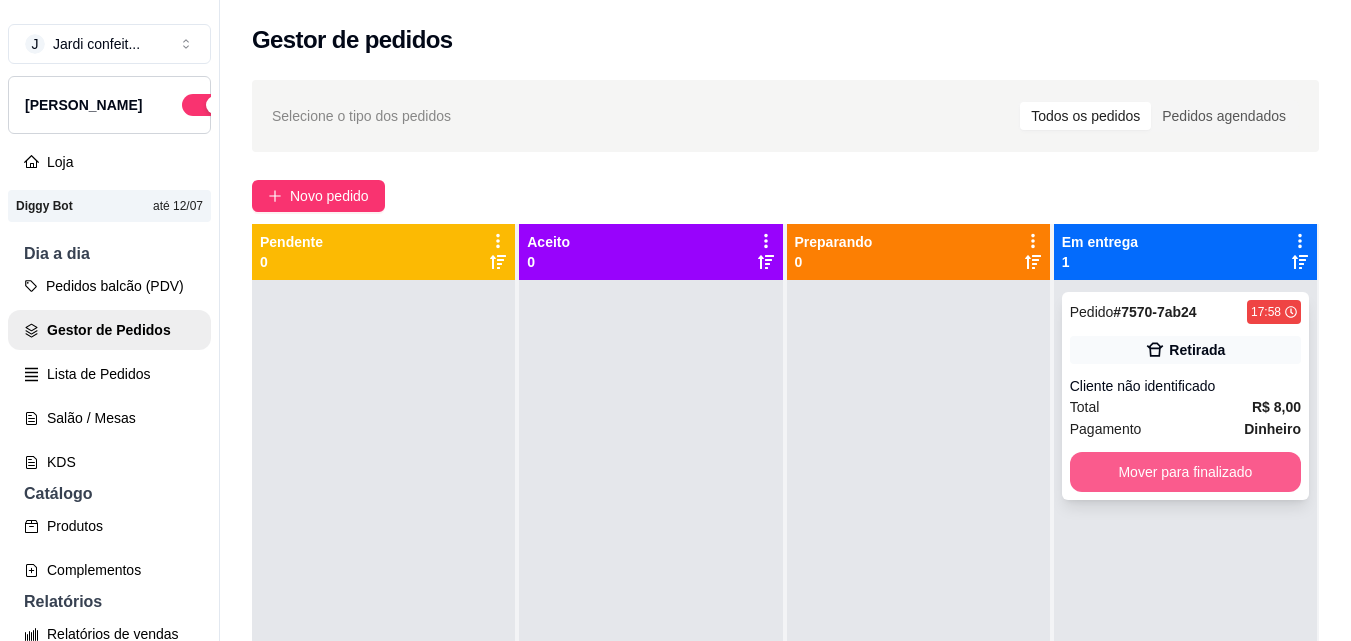 click on "Mover para finalizado" at bounding box center (1185, 472) 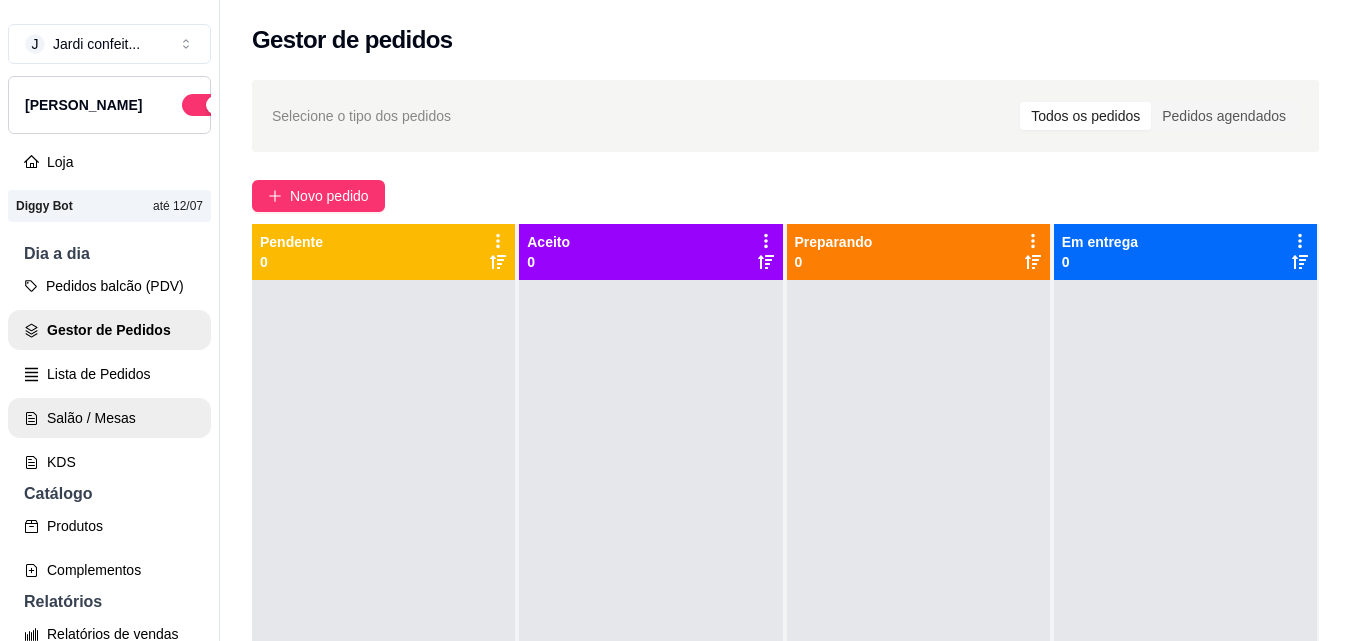 click on "Salão / Mesas" at bounding box center (109, 418) 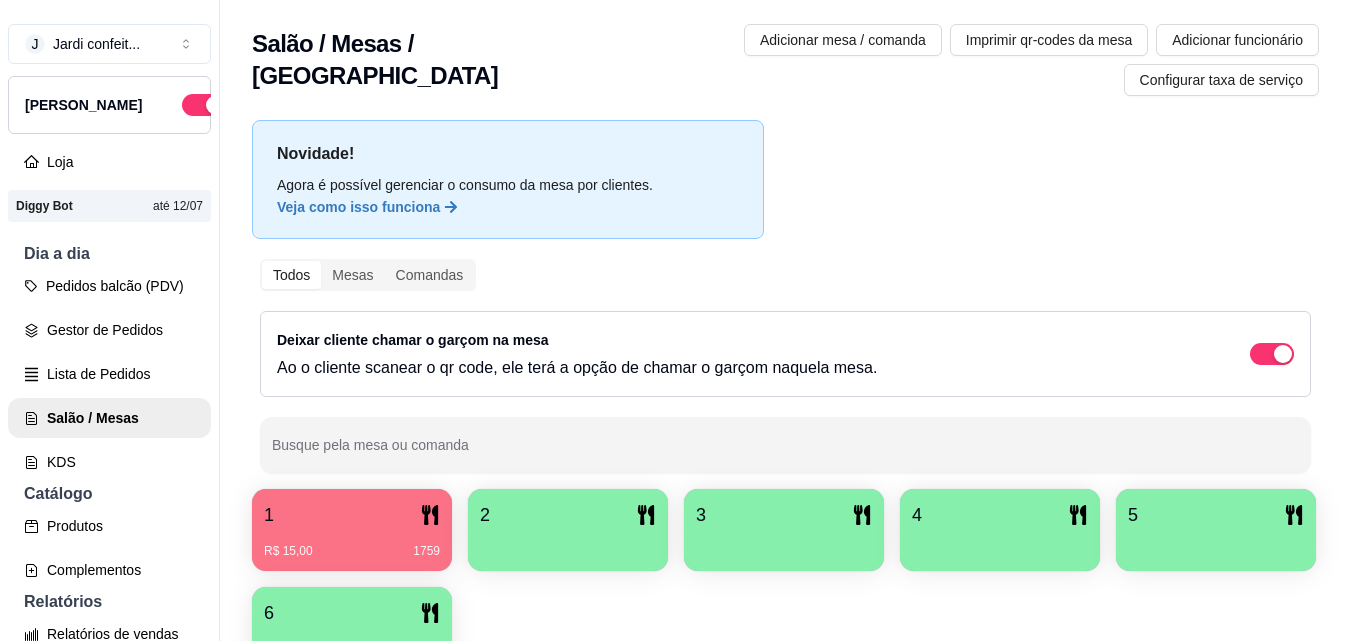 click on "1" at bounding box center [352, 515] 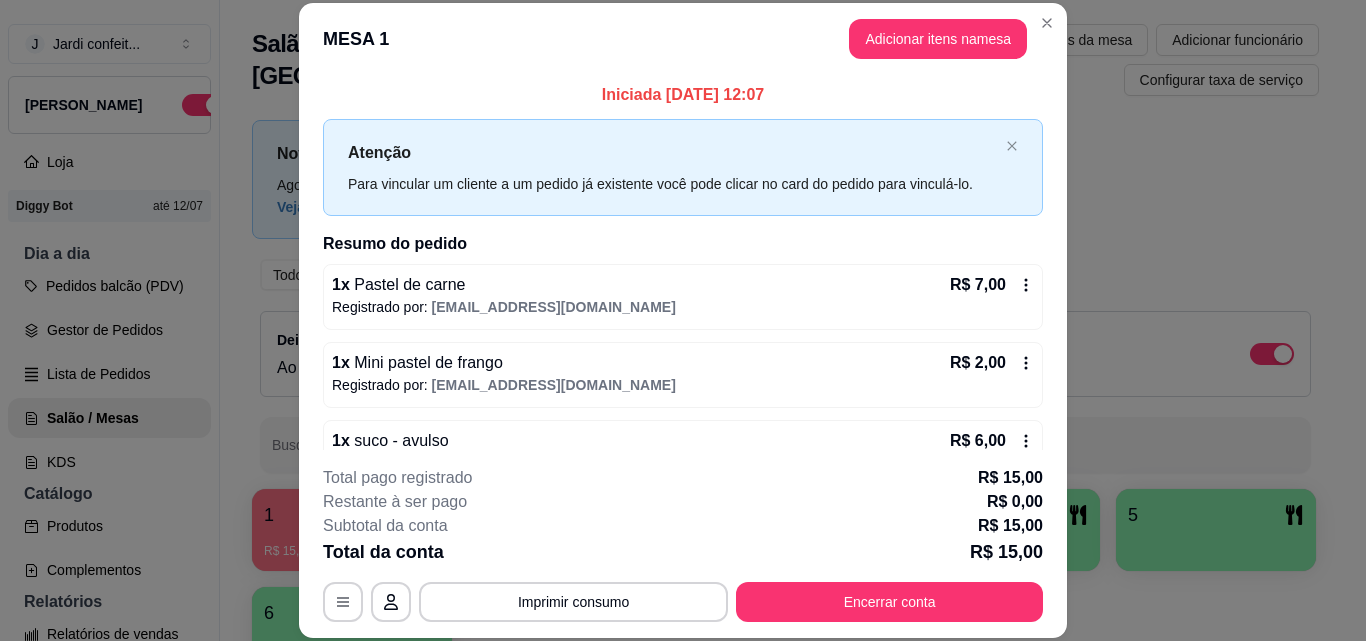 scroll, scrollTop: 61, scrollLeft: 0, axis: vertical 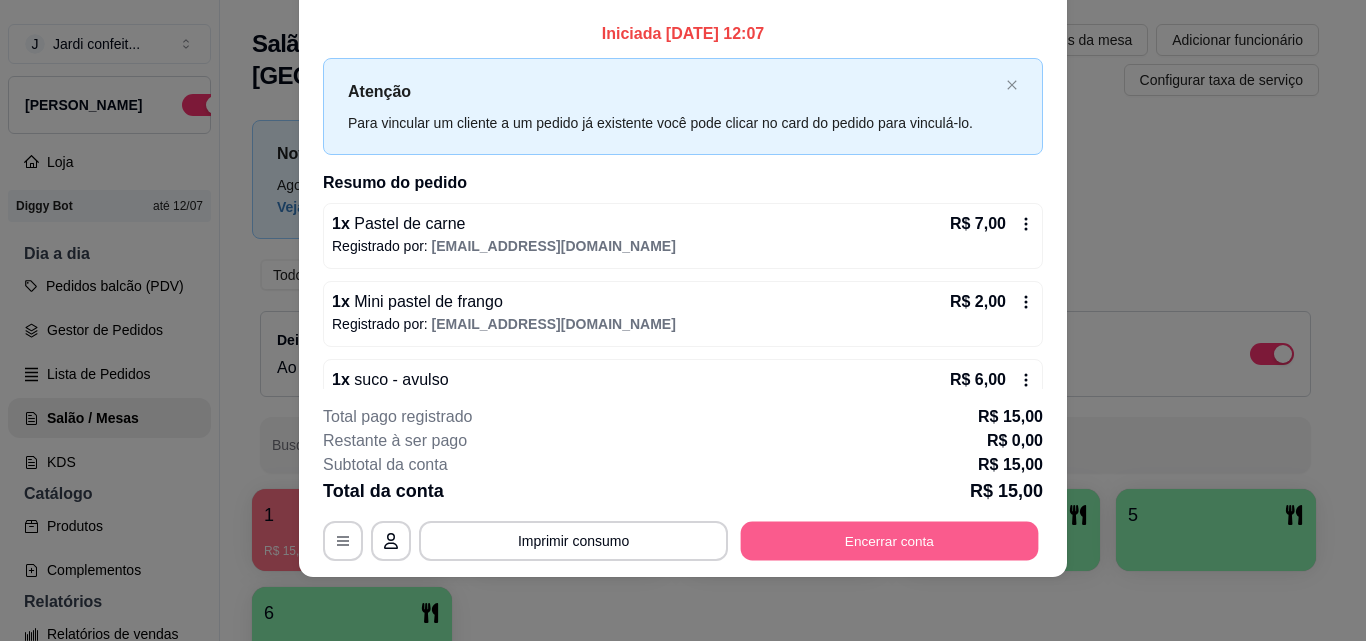 click on "Encerrar conta" at bounding box center [890, 540] 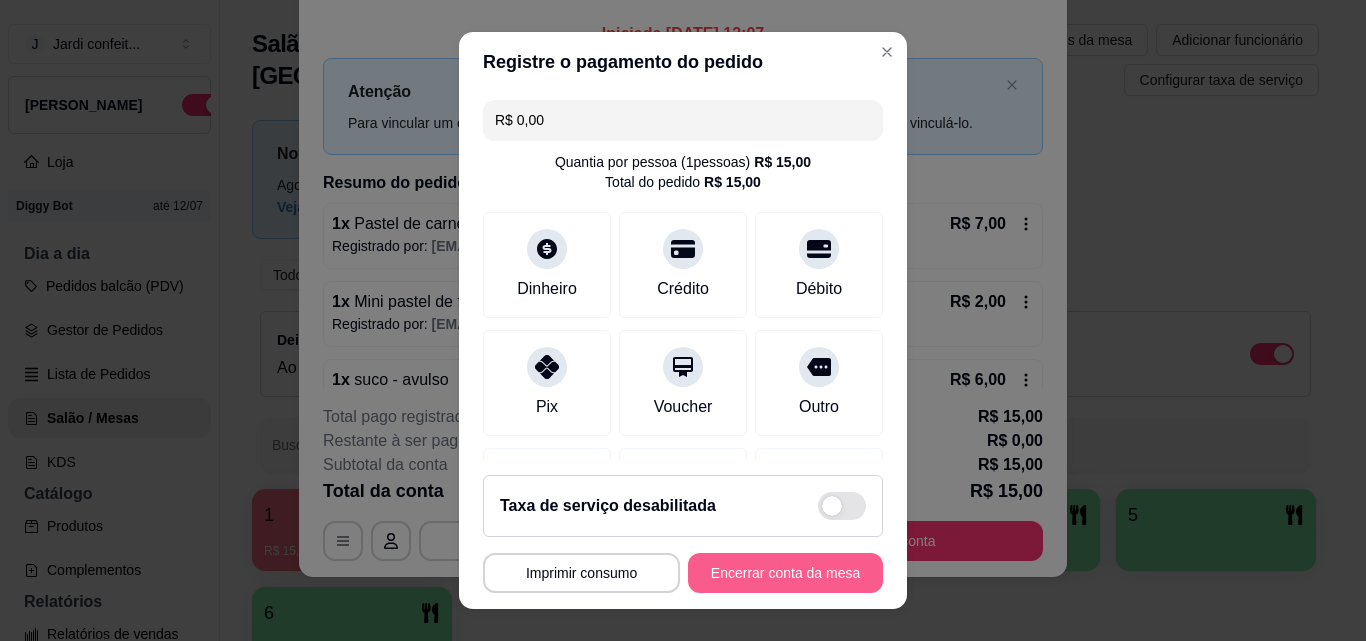 click on "Encerrar conta da mesa" at bounding box center [785, 573] 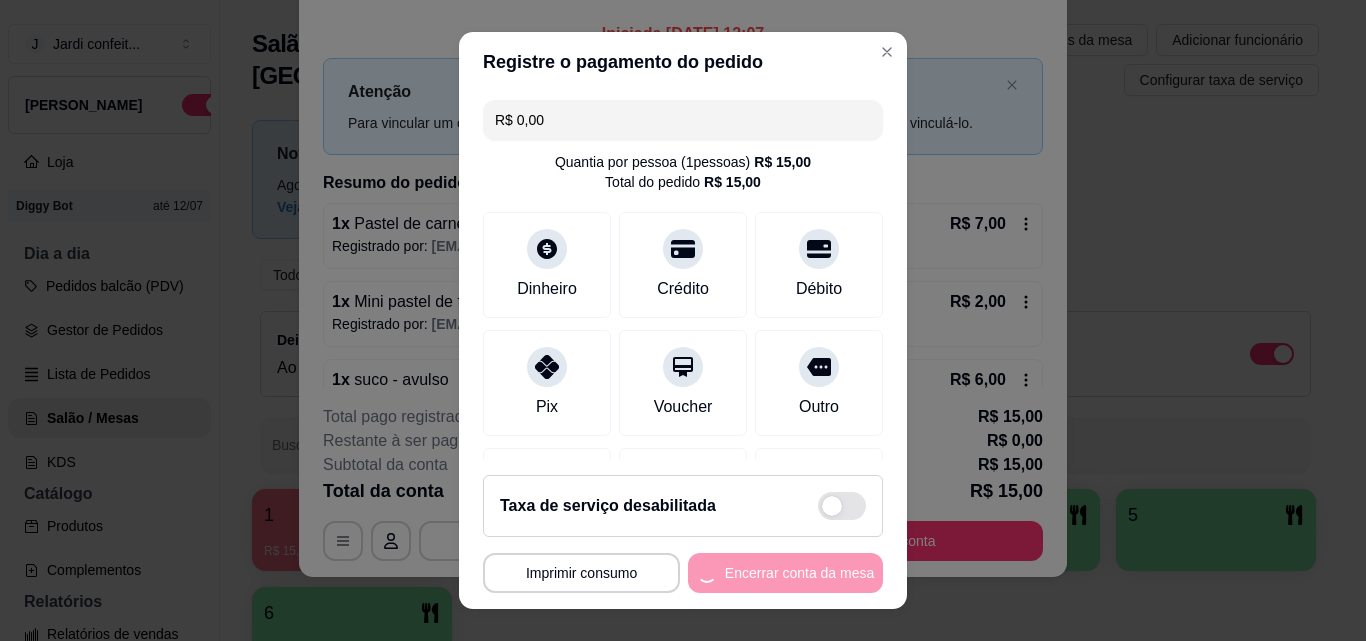 scroll, scrollTop: 0, scrollLeft: 0, axis: both 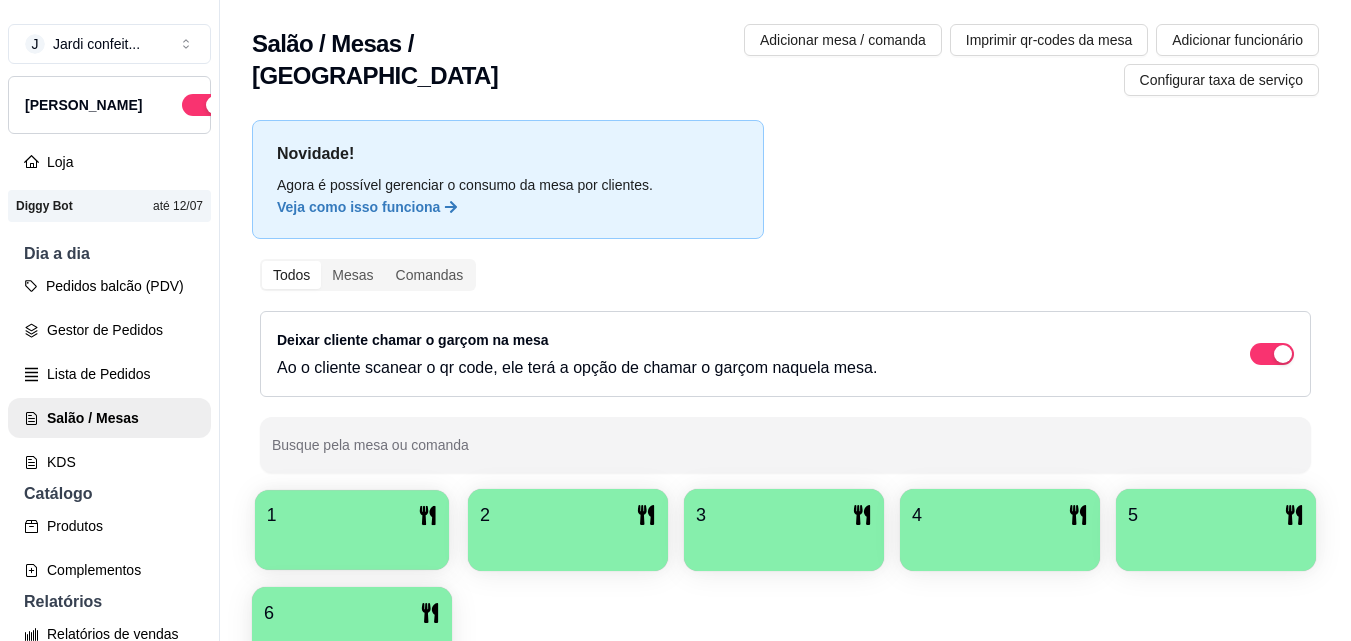 click on "1" at bounding box center (352, 515) 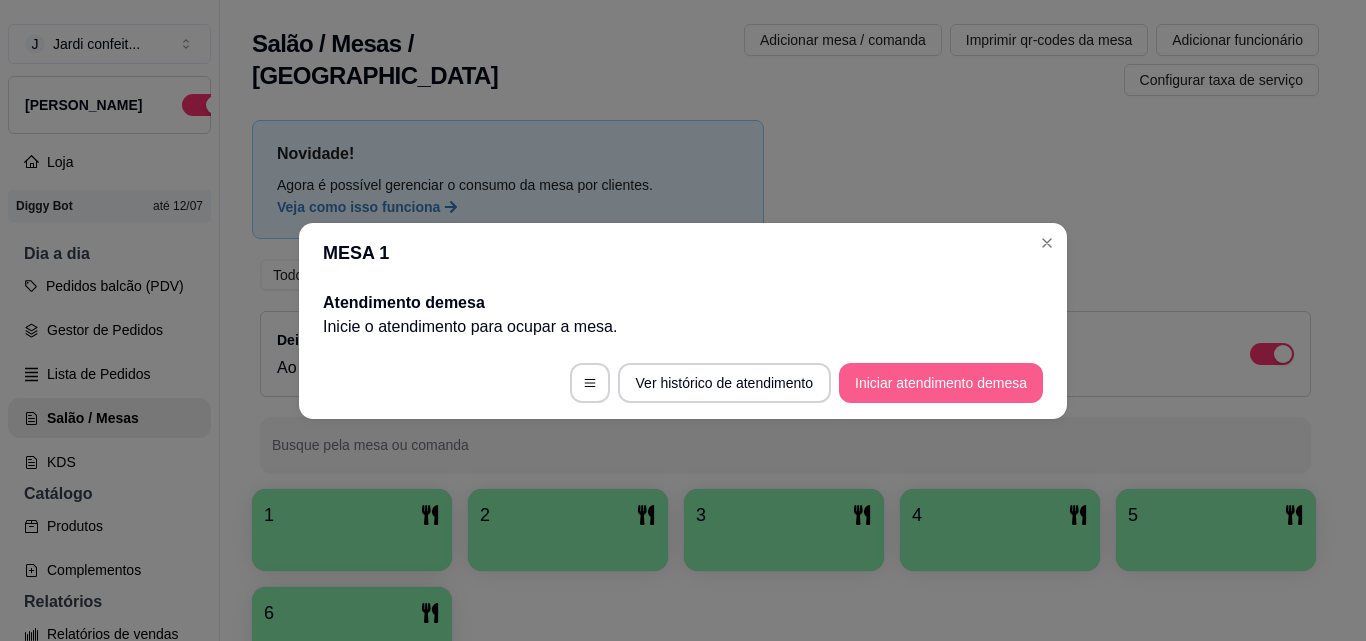click on "Iniciar atendimento de  mesa" at bounding box center (941, 383) 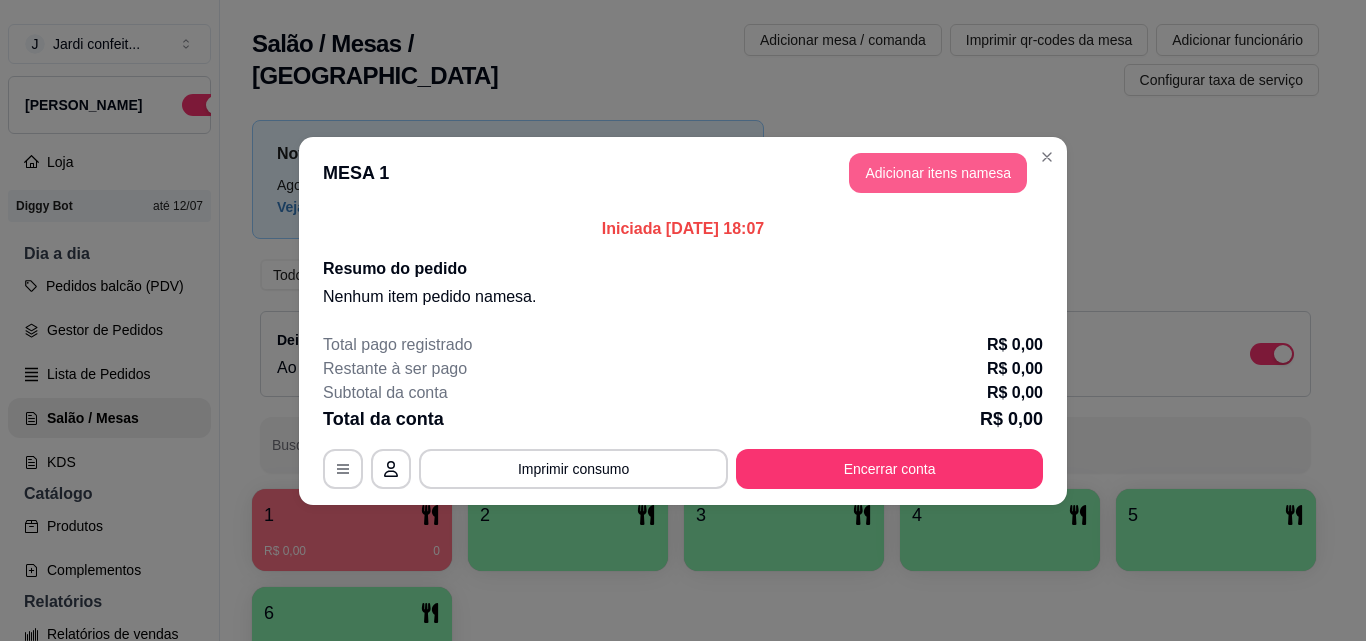 click on "Adicionar itens na  mesa" at bounding box center (938, 173) 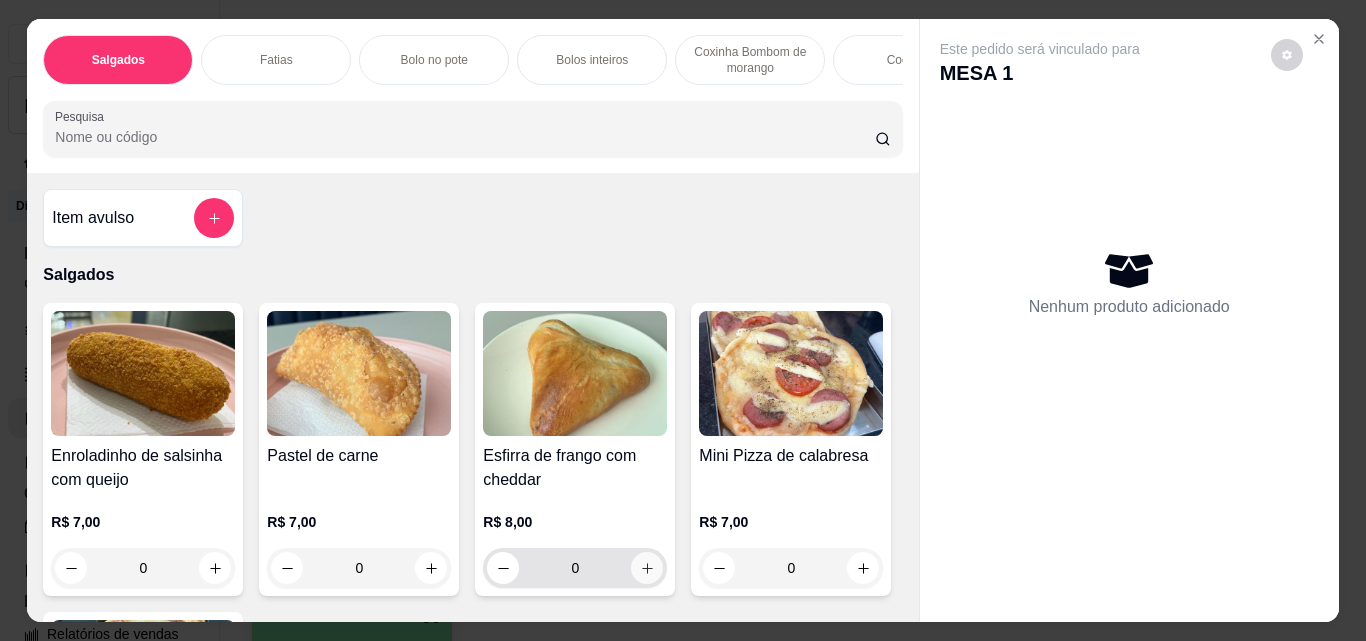 click at bounding box center [647, 568] 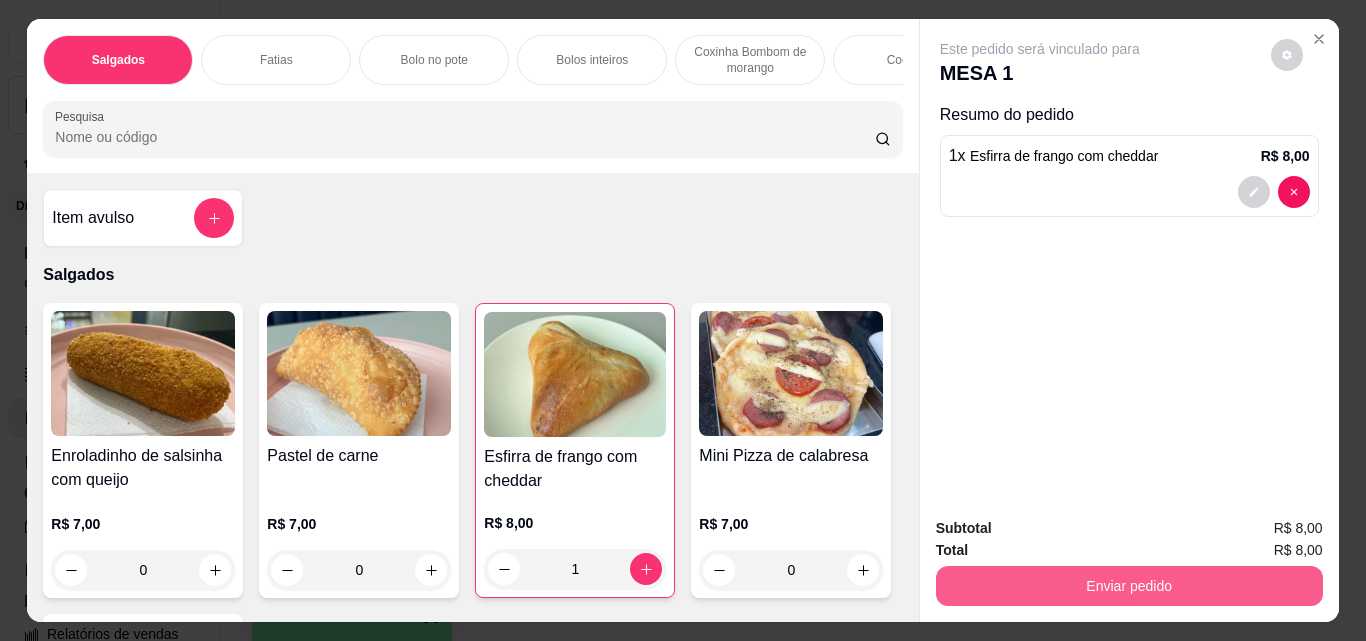 click on "Enviar pedido" at bounding box center [1129, 586] 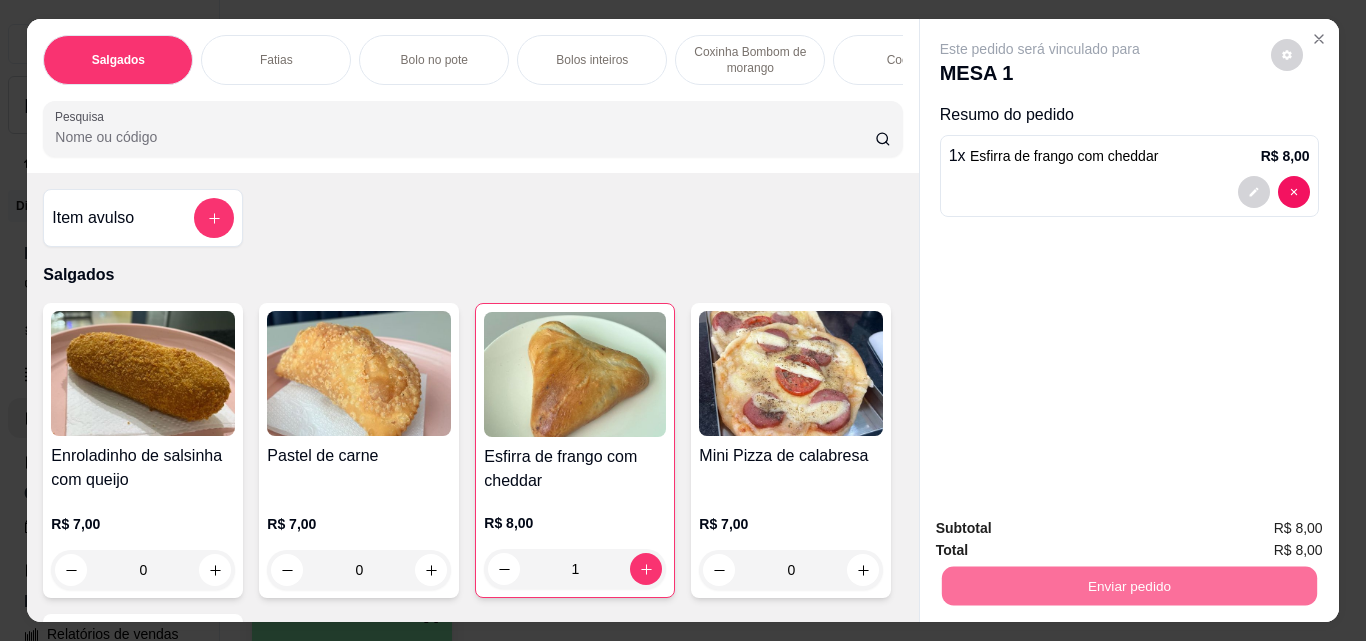 click on "Sim, quero registrar" at bounding box center (1252, 529) 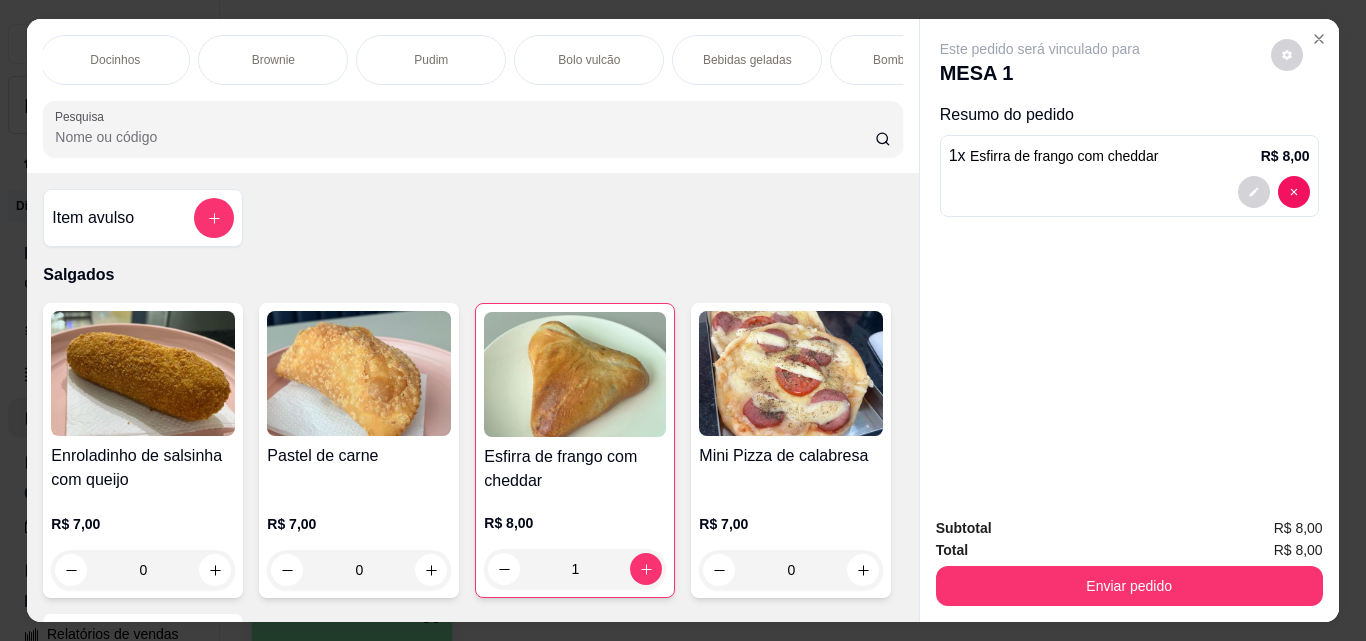 scroll, scrollTop: 0, scrollLeft: 968, axis: horizontal 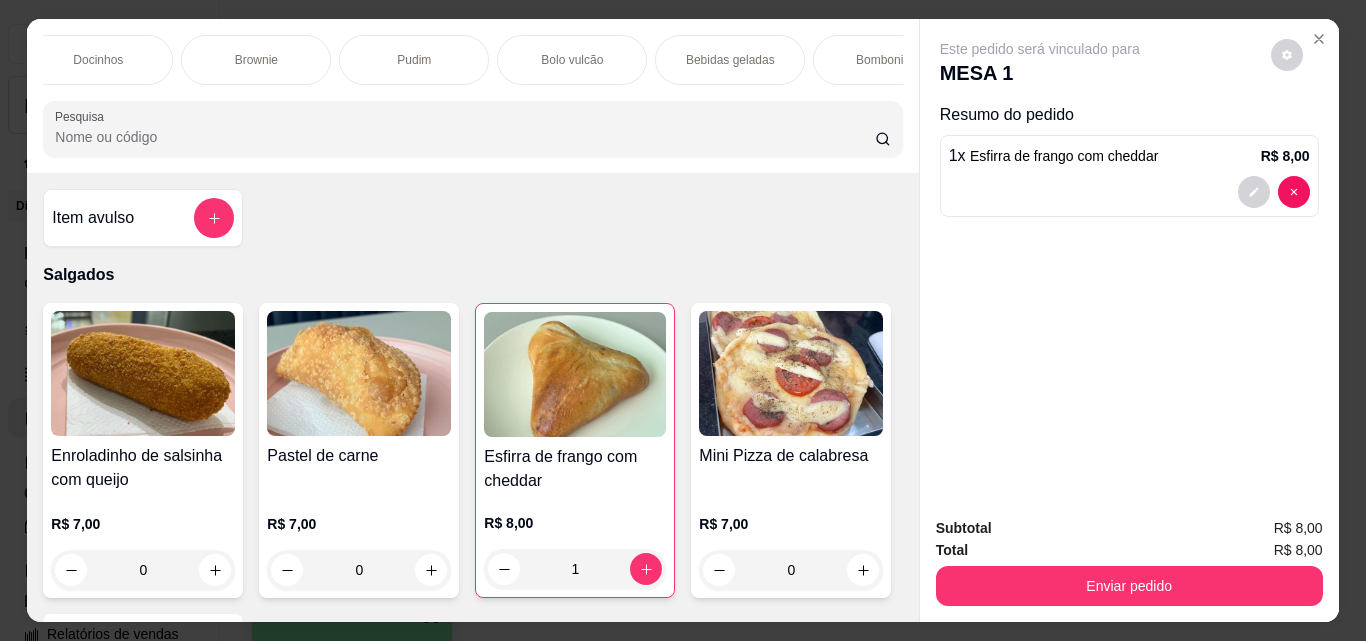 click on "Bebidas geladas" at bounding box center [730, 60] 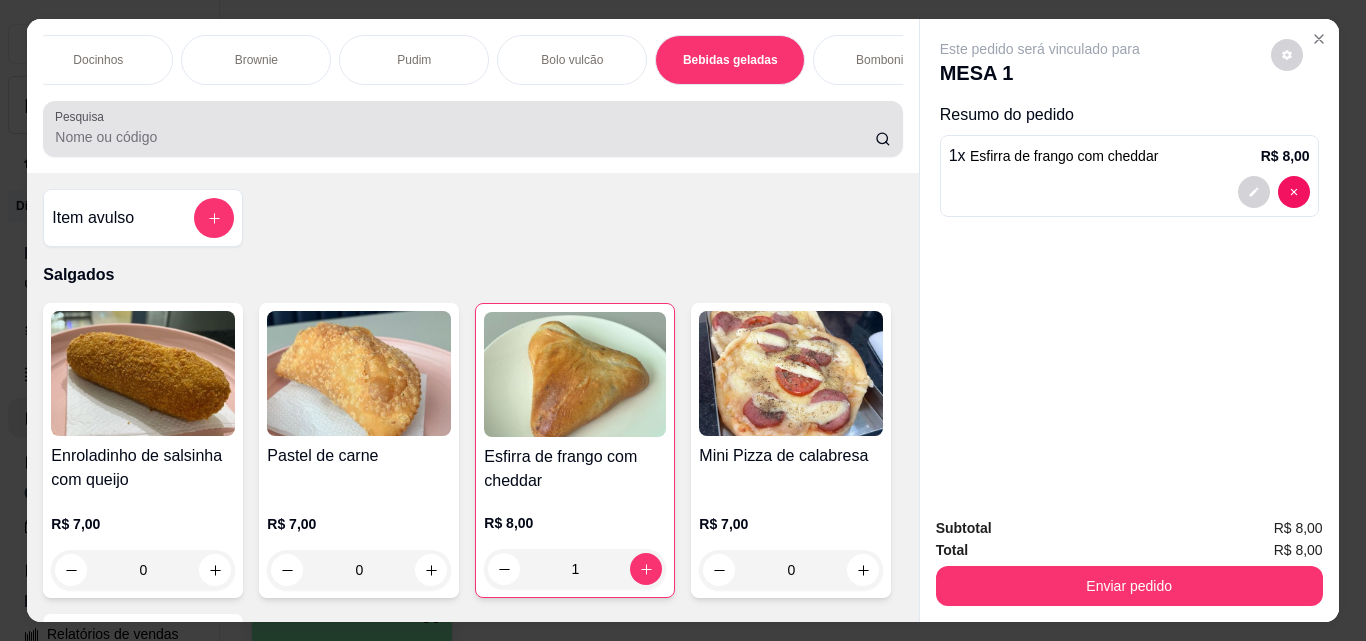 scroll, scrollTop: 5316, scrollLeft: 0, axis: vertical 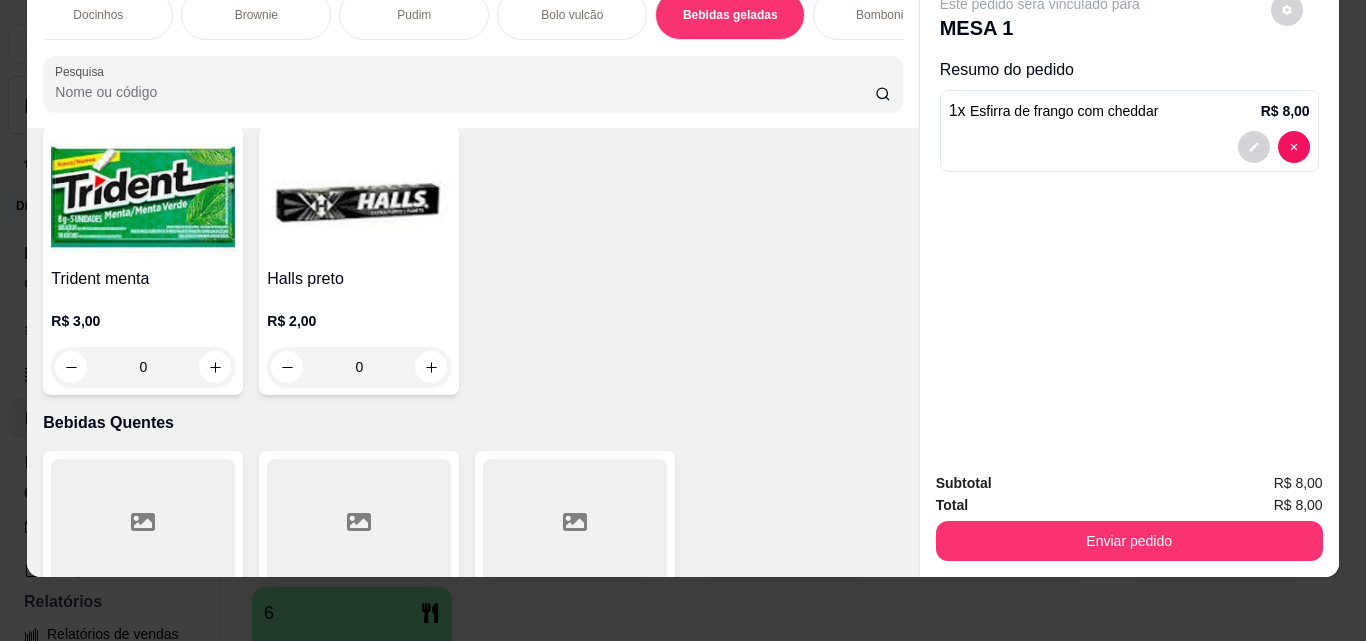 click 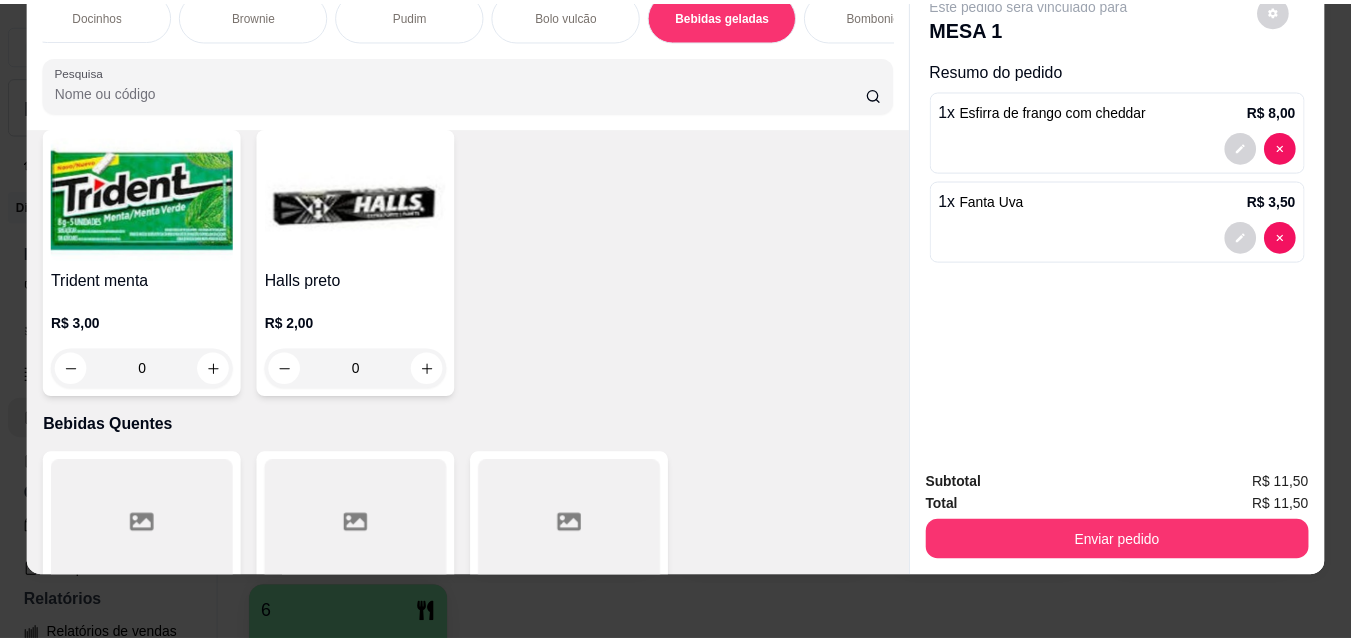 scroll, scrollTop: 6017, scrollLeft: 0, axis: vertical 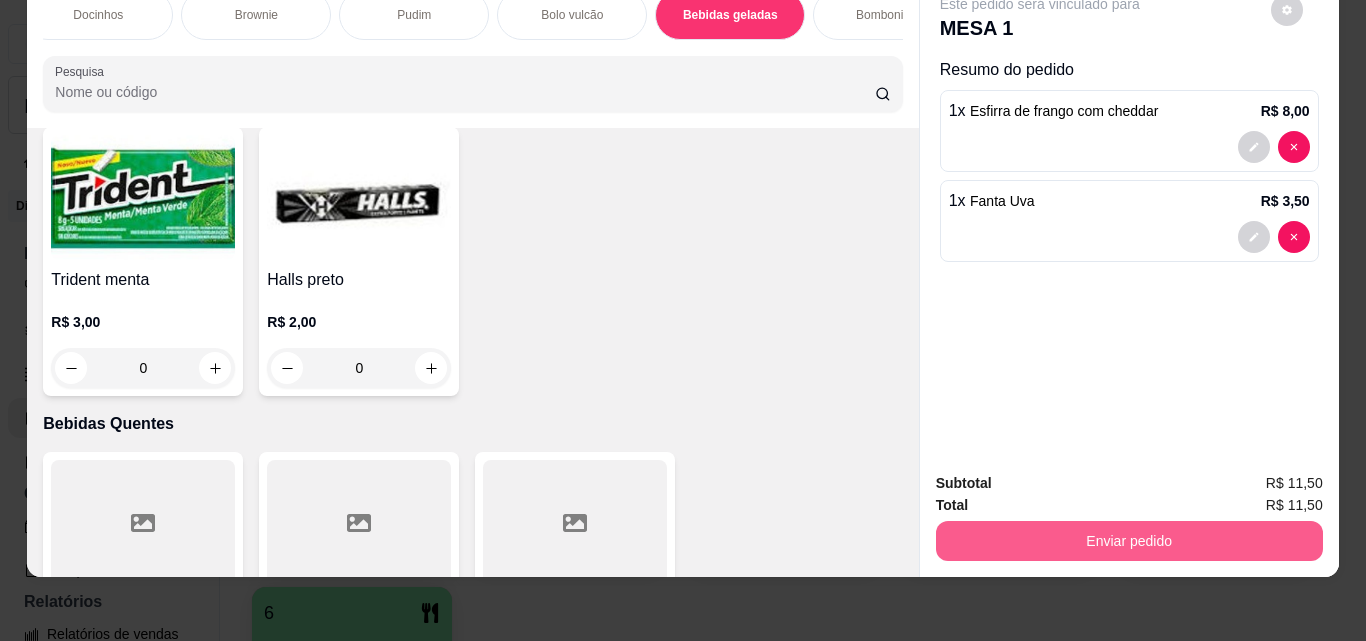 click on "Enviar pedido" at bounding box center (1129, 541) 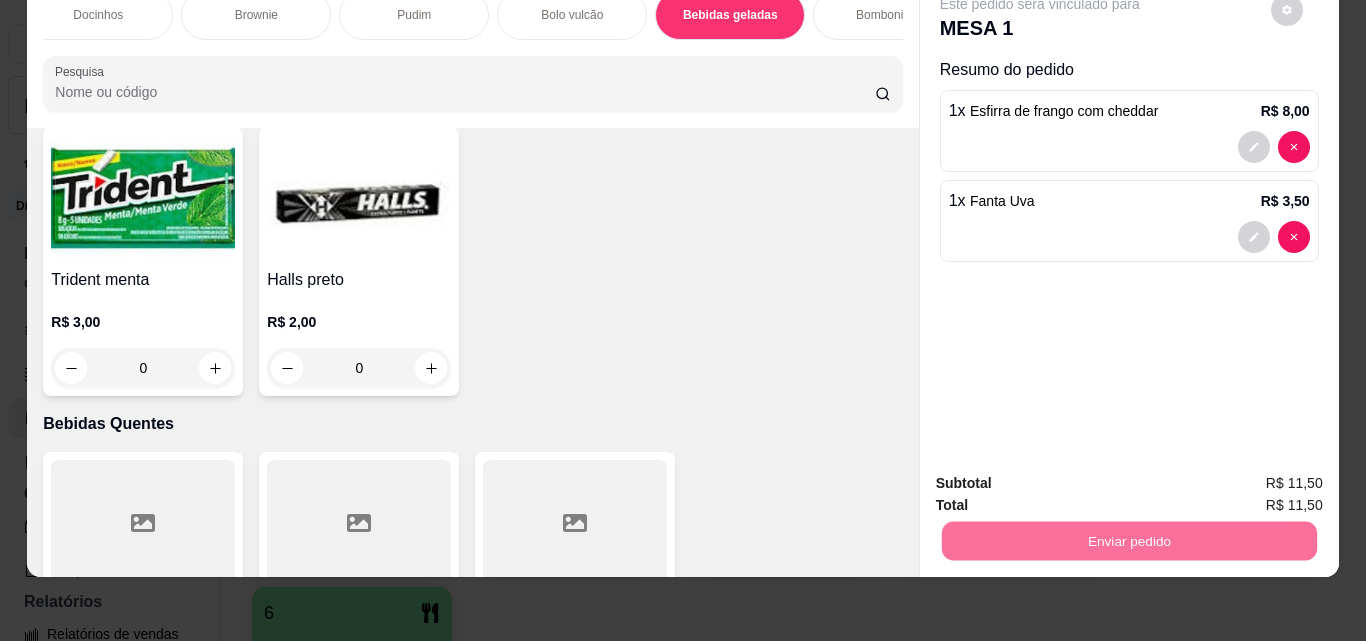 click on "Não registrar e enviar pedido" at bounding box center (1063, 477) 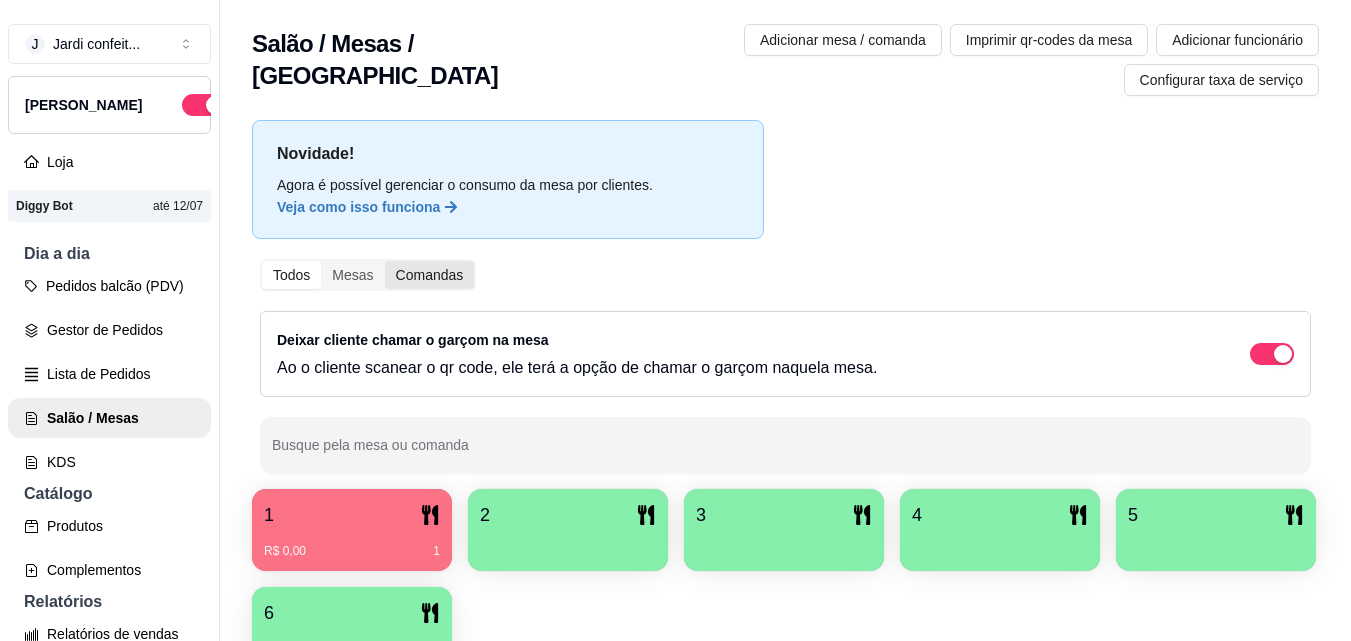 scroll, scrollTop: 0, scrollLeft: 0, axis: both 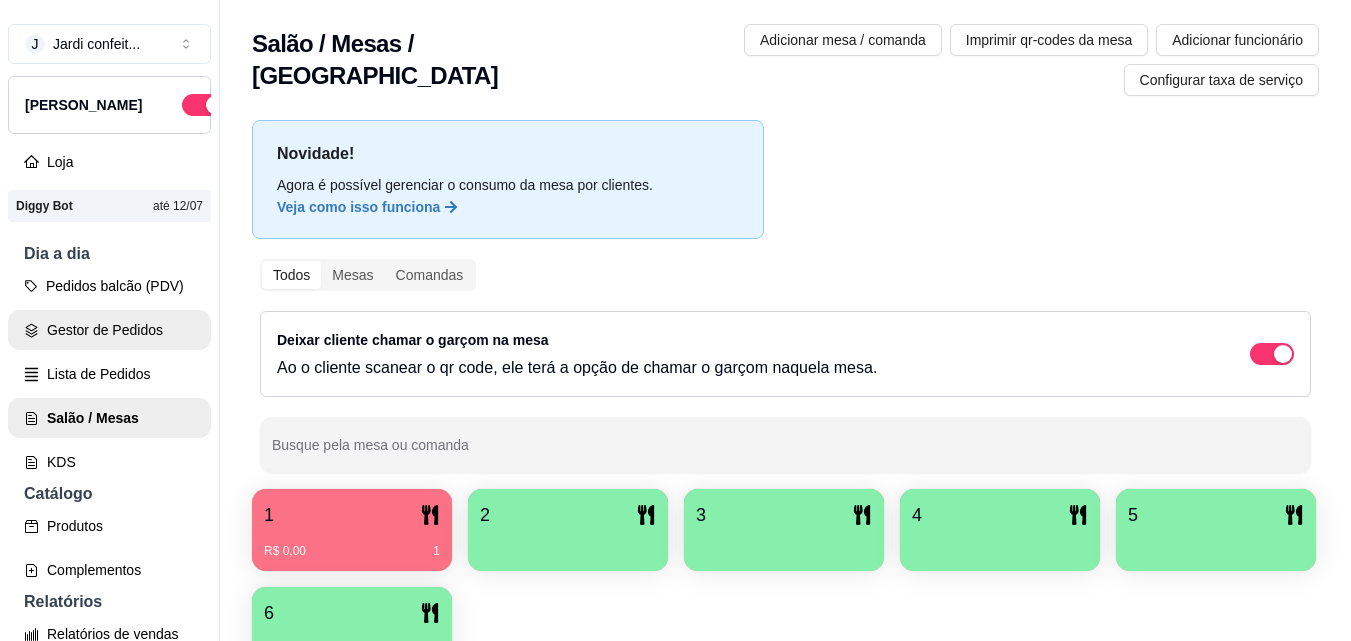 click on "Gestor de Pedidos" at bounding box center [109, 330] 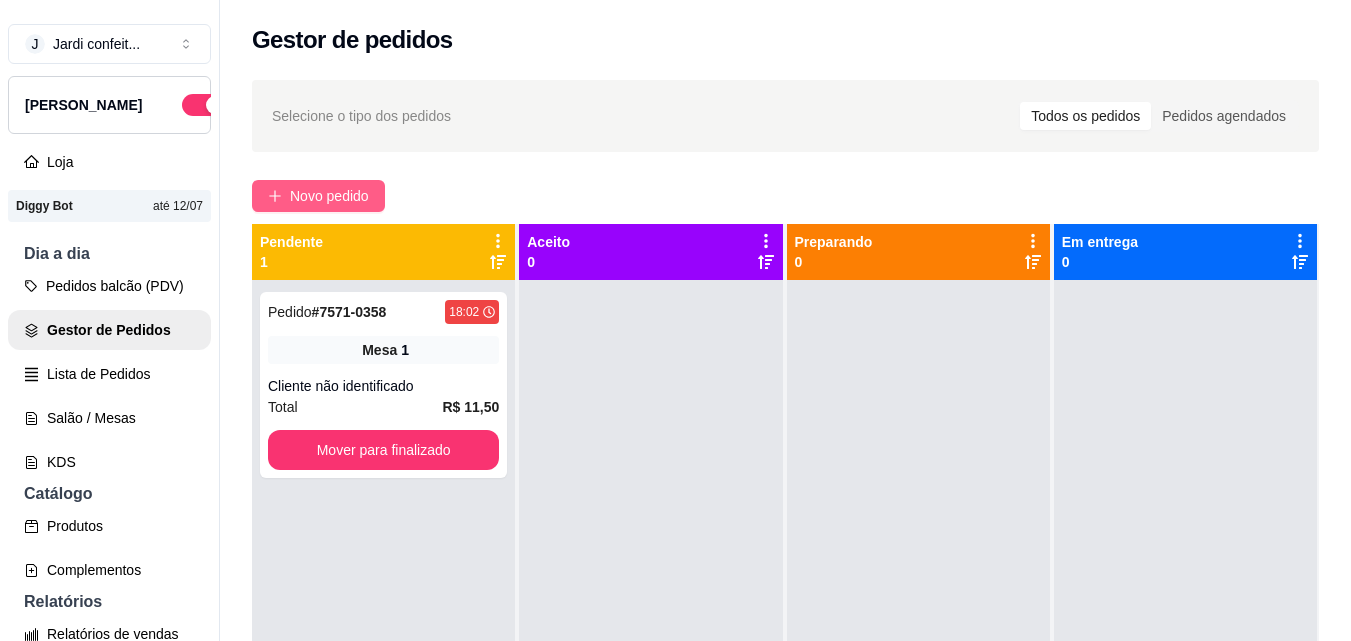 click on "Novo pedido" at bounding box center (329, 196) 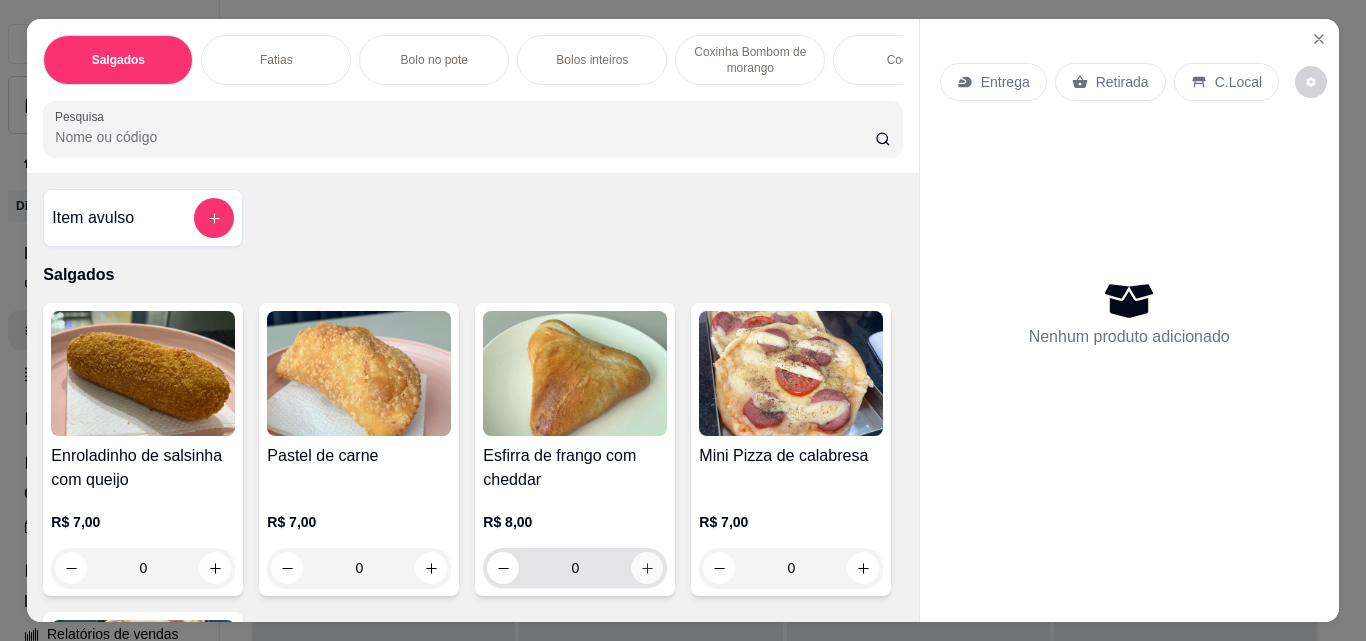 click 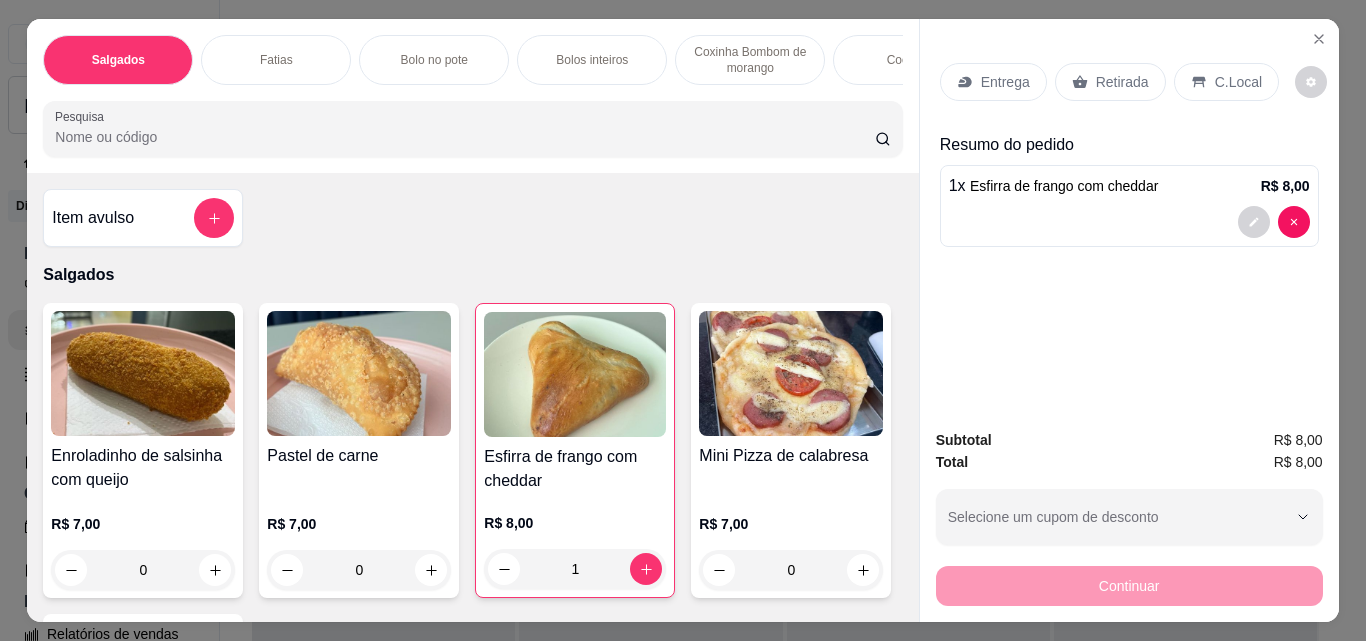 type on "1" 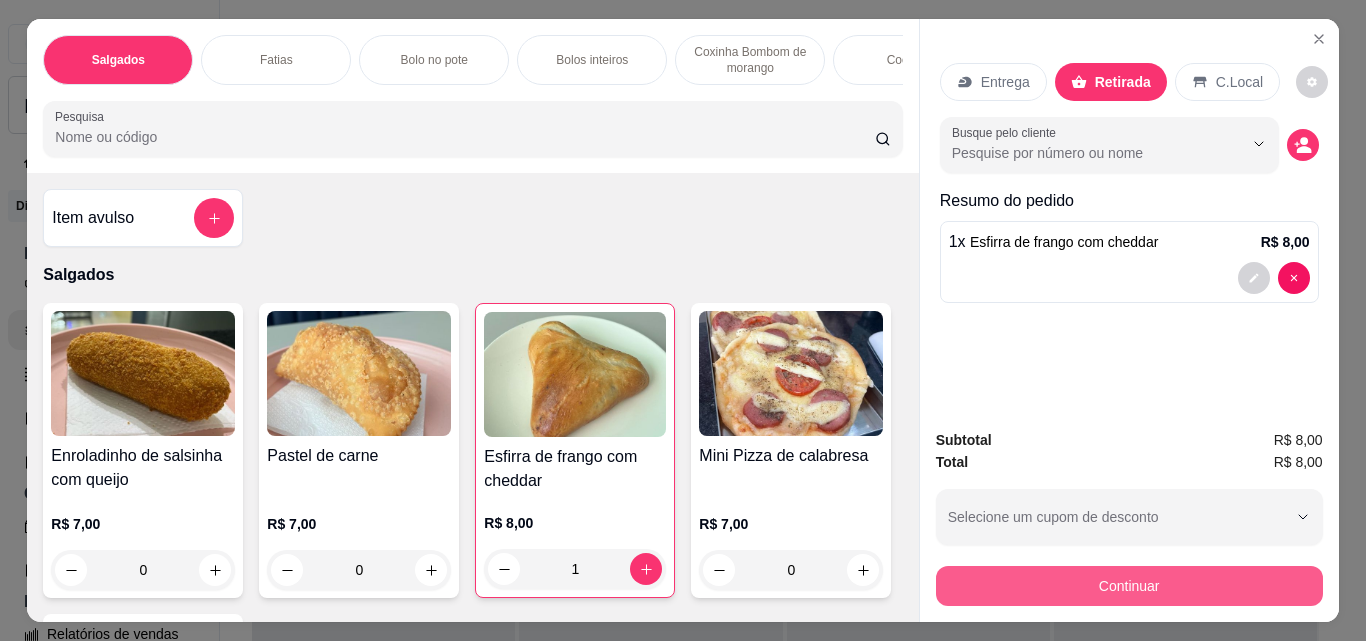 click on "Continuar" at bounding box center (1129, 586) 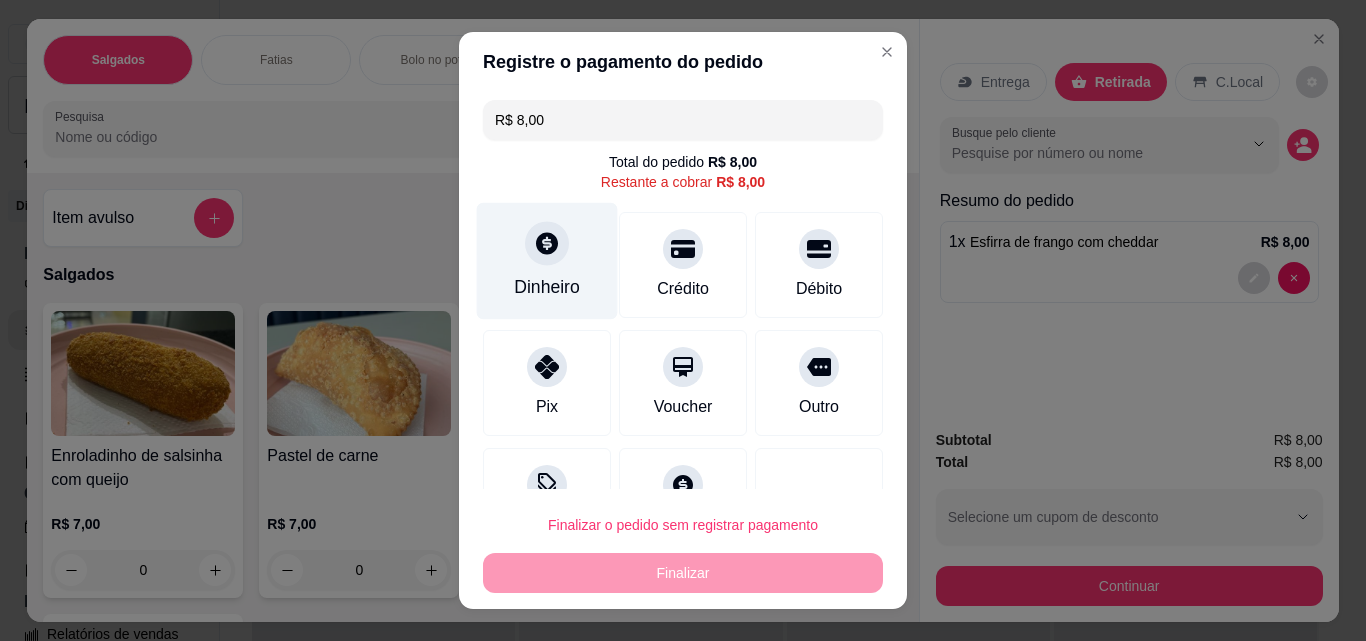 click at bounding box center [547, 243] 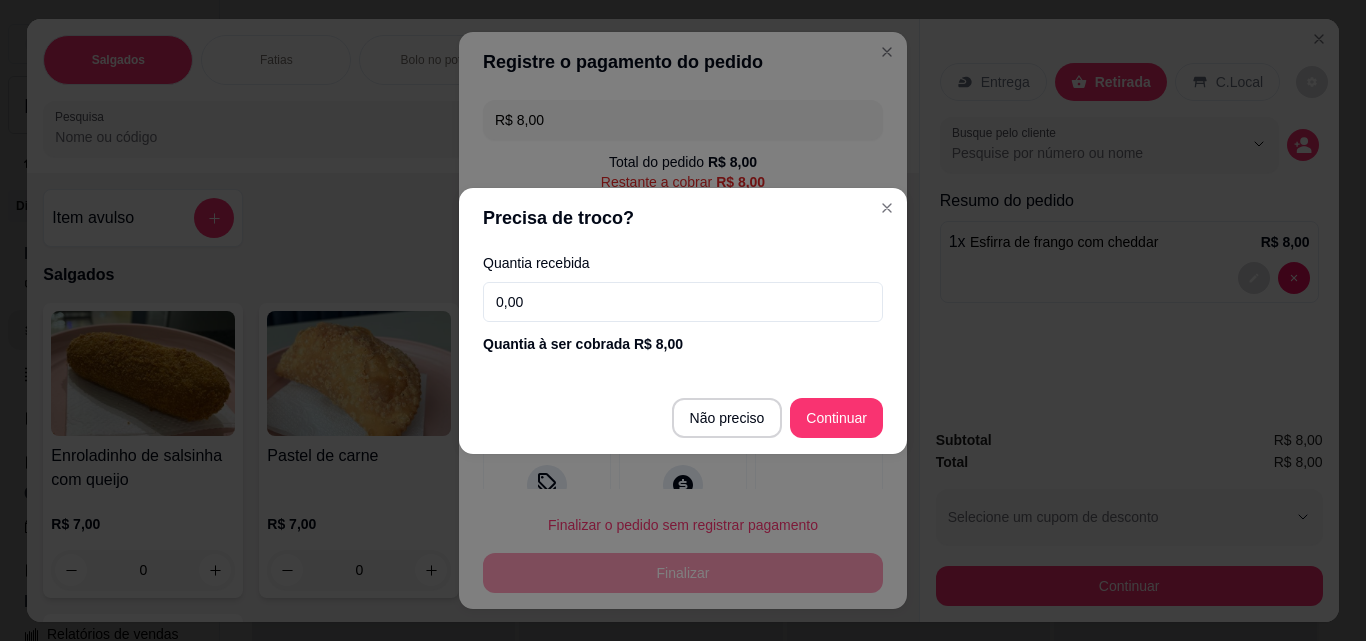 click on "0,00" at bounding box center (683, 302) 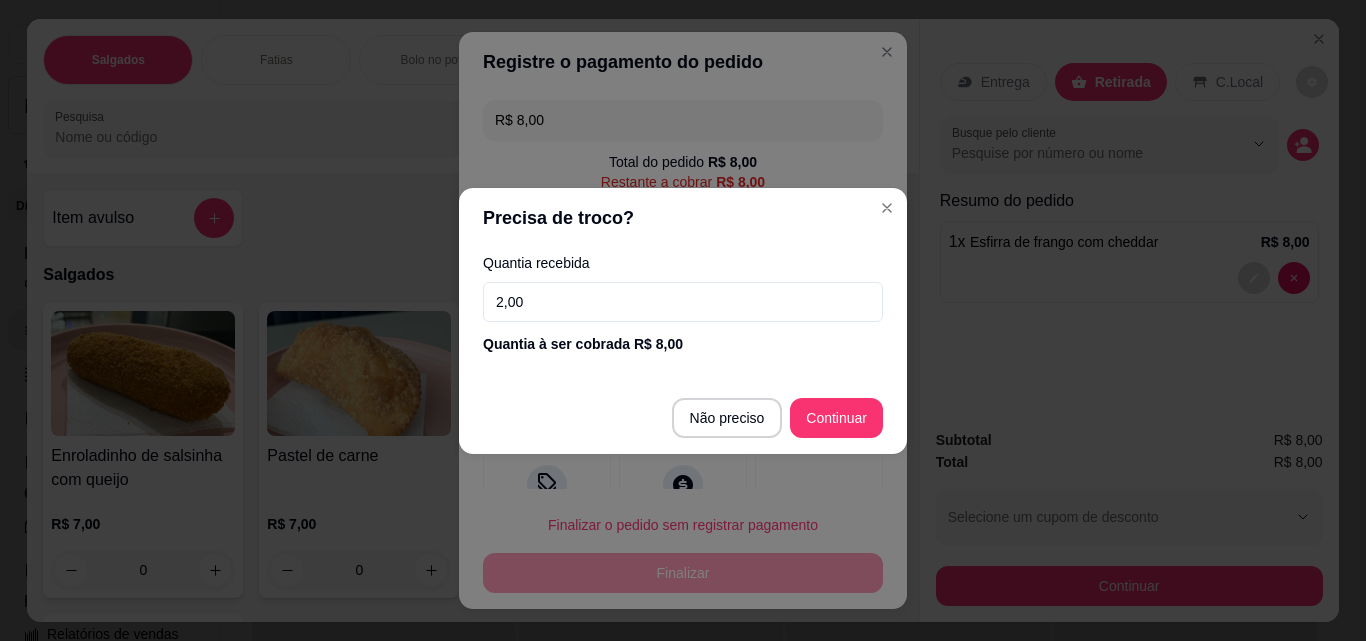 type on "20,00" 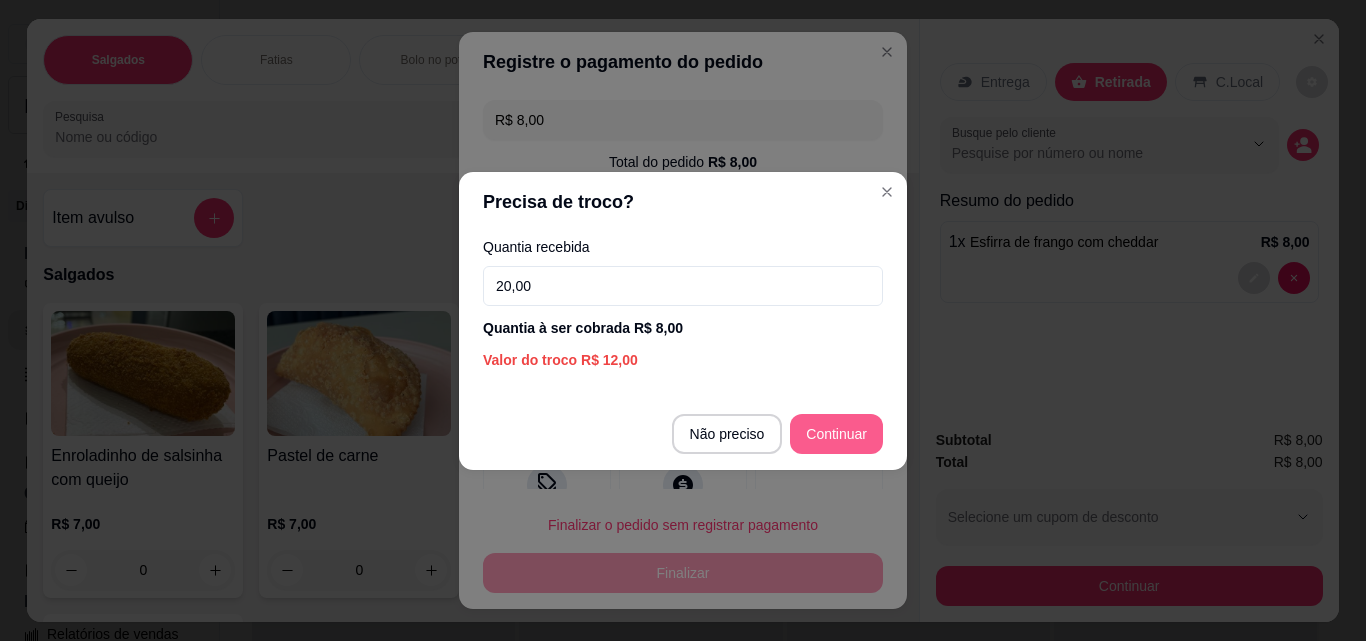 type on "R$ 0,00" 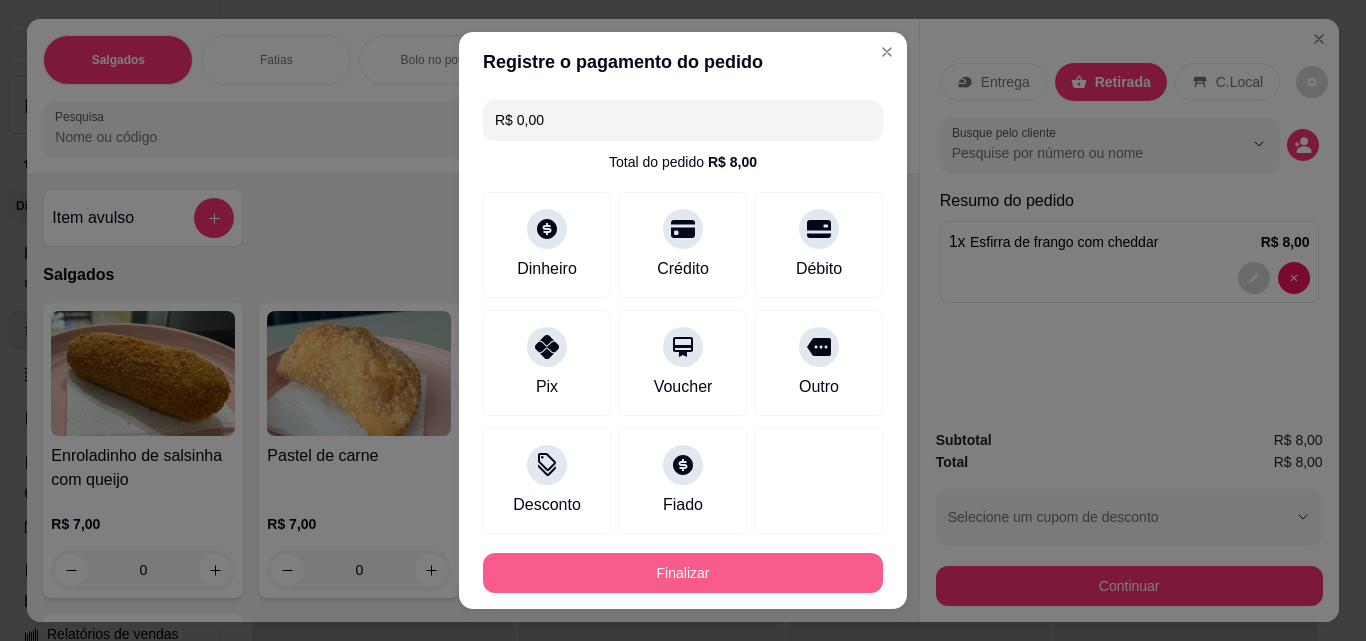 click on "Finalizar" at bounding box center (683, 573) 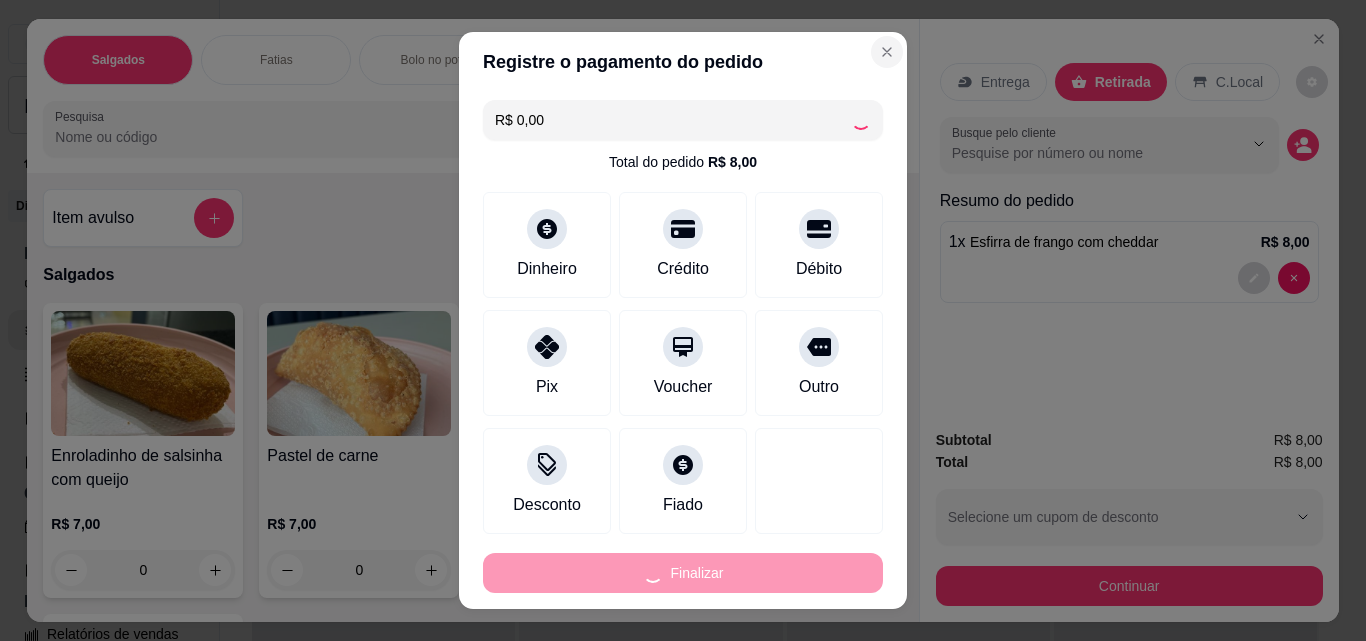 type on "0" 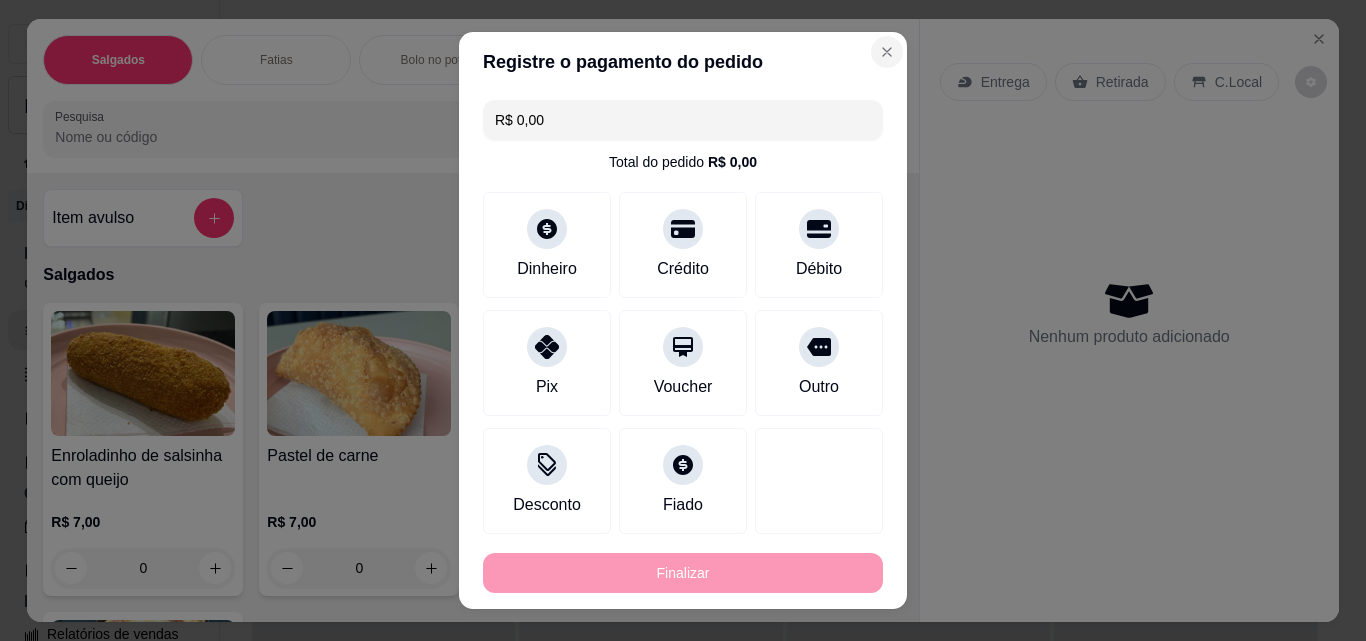 type on "-R$ 8,00" 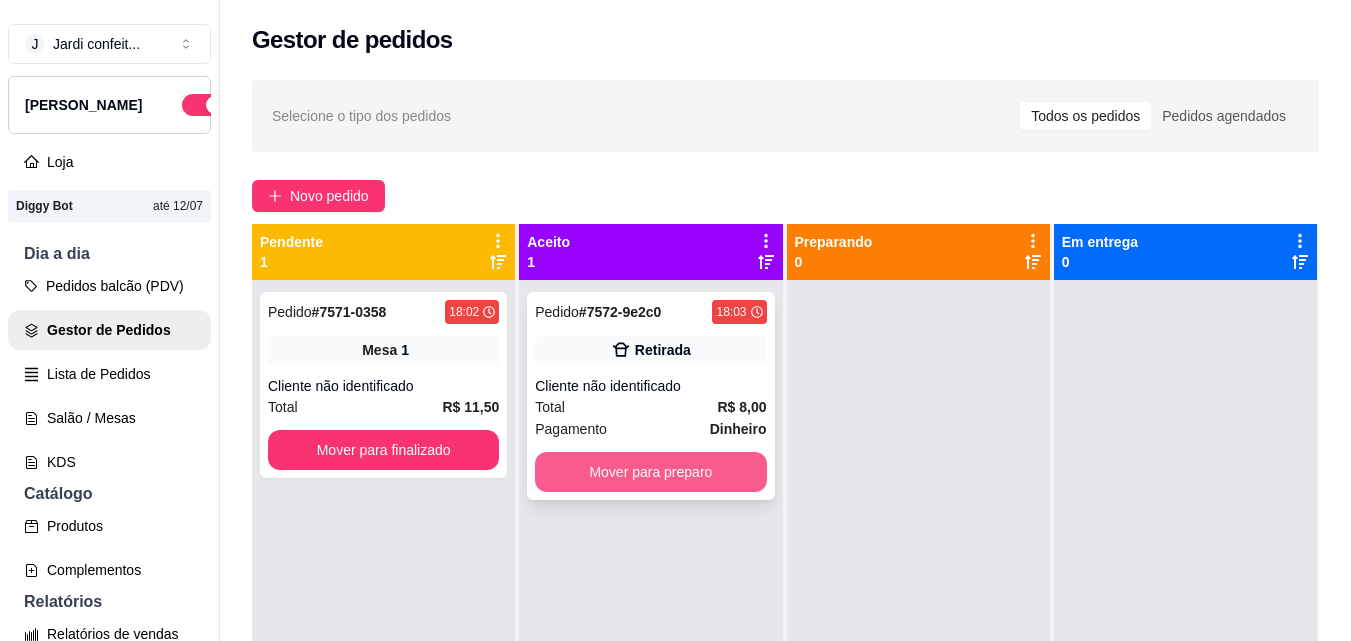 click on "Mover para preparo" at bounding box center [650, 472] 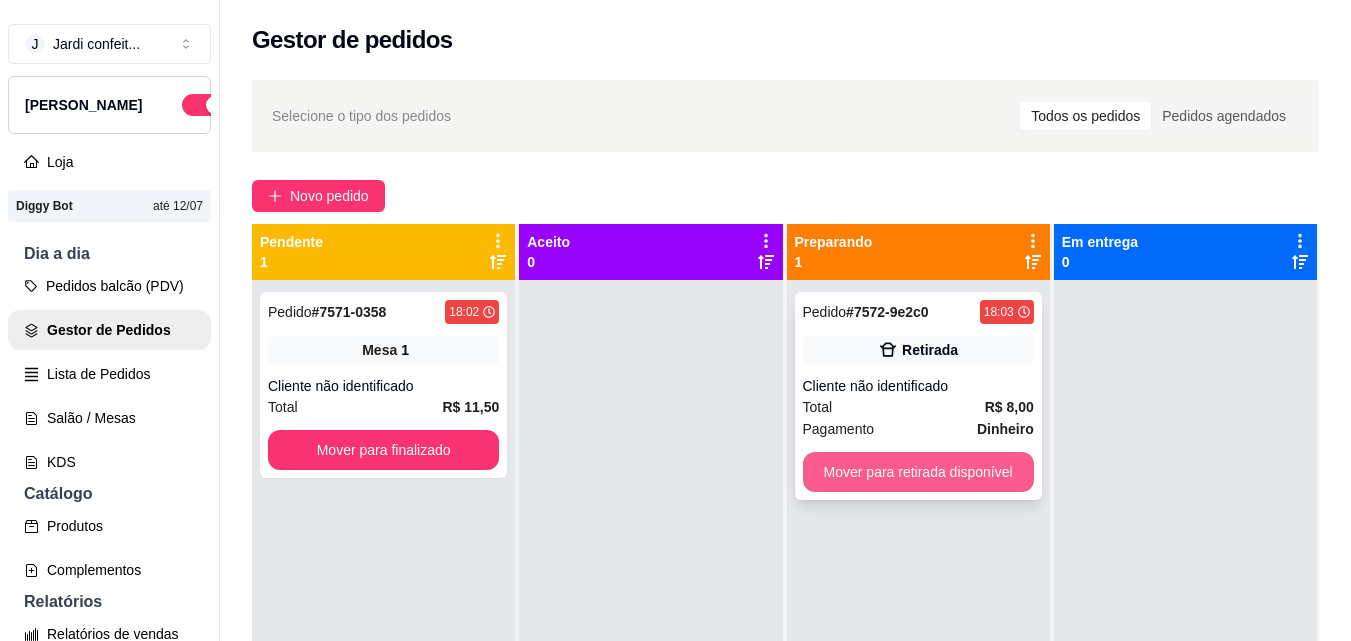 click on "Mover para retirada disponível" at bounding box center (918, 472) 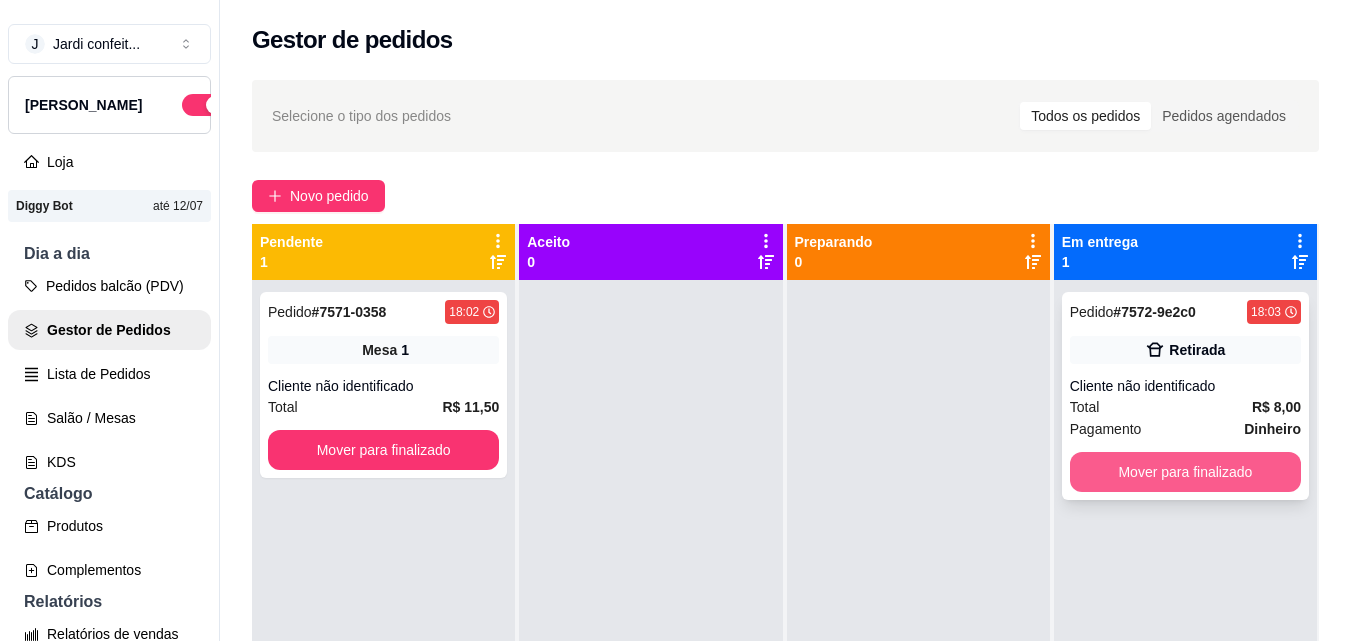 click on "Mover para finalizado" at bounding box center (1185, 472) 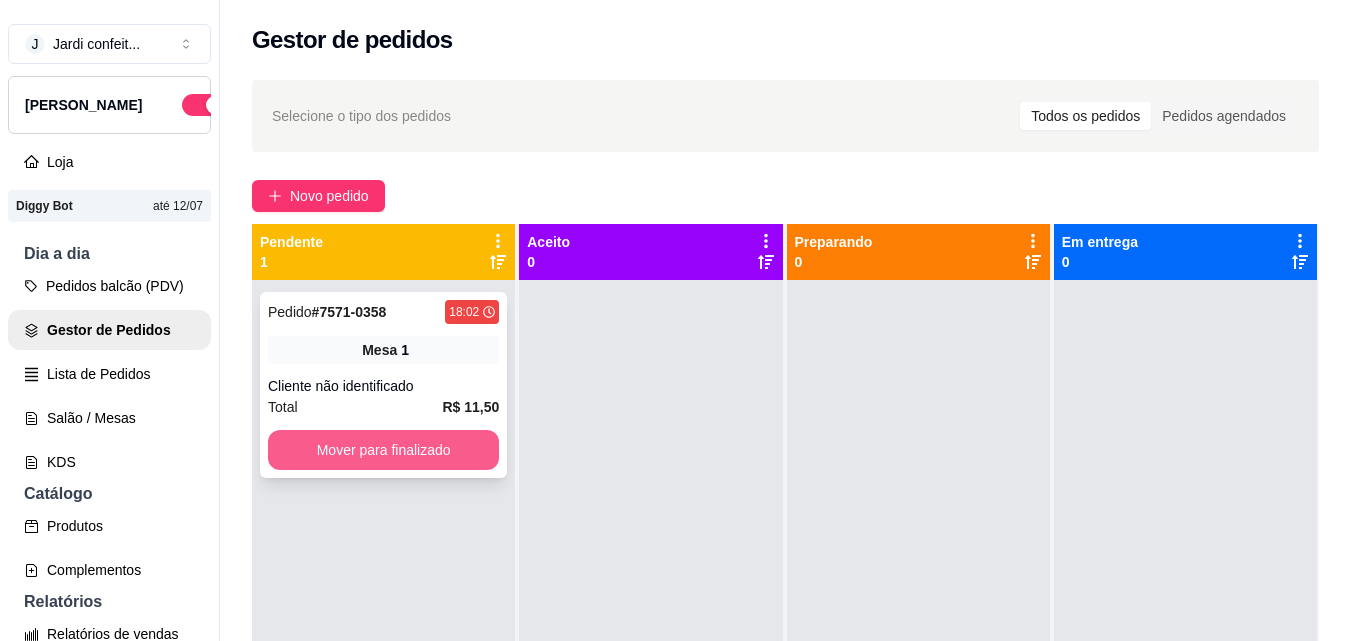 click on "Mover para finalizado" at bounding box center [383, 450] 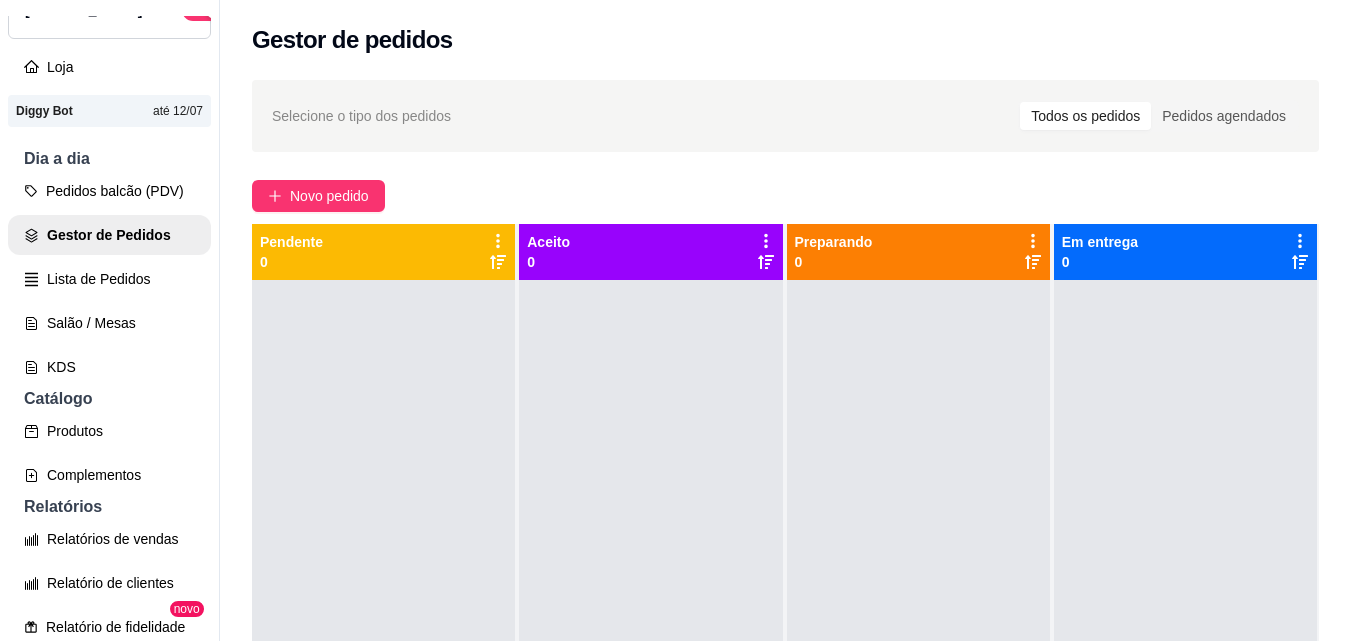 scroll, scrollTop: 0, scrollLeft: 0, axis: both 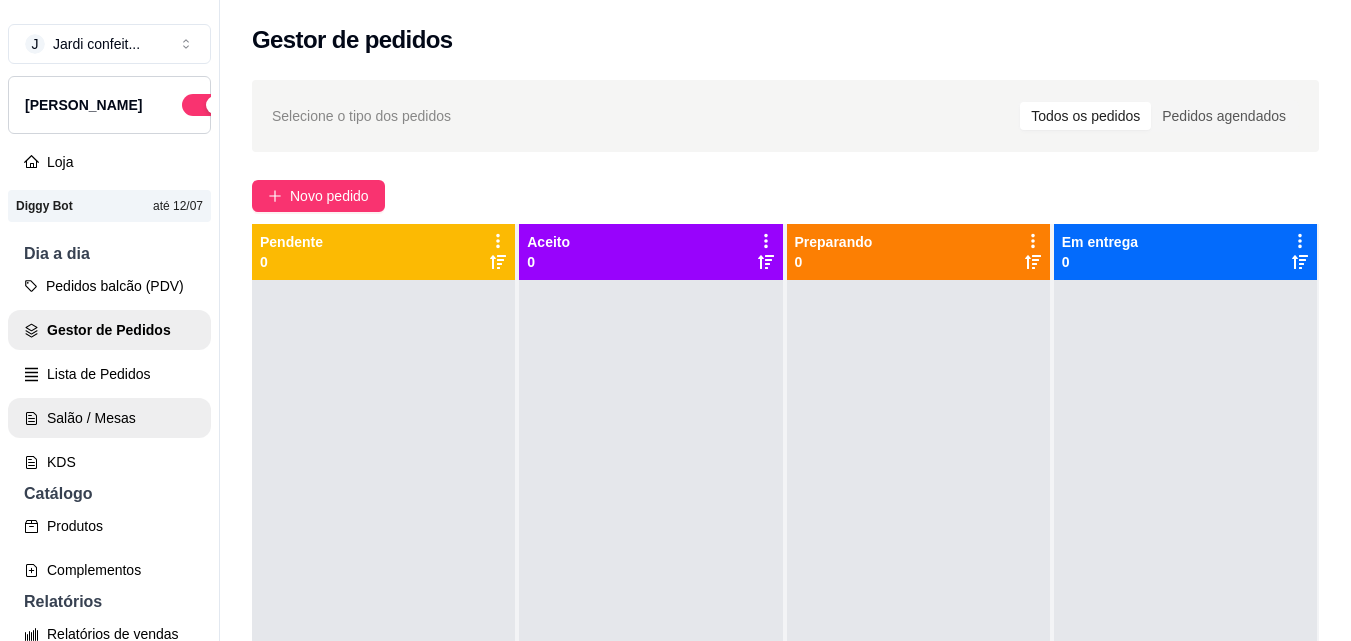 click on "Salão / Mesas" at bounding box center [109, 418] 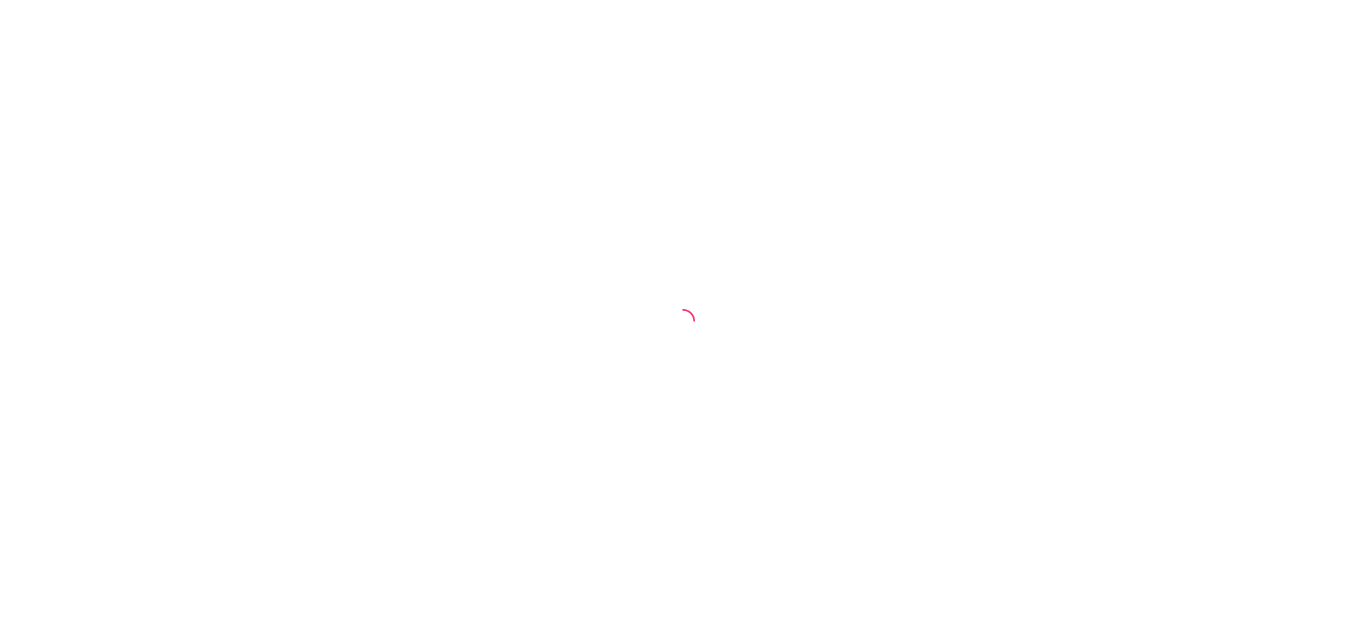 scroll, scrollTop: 0, scrollLeft: 0, axis: both 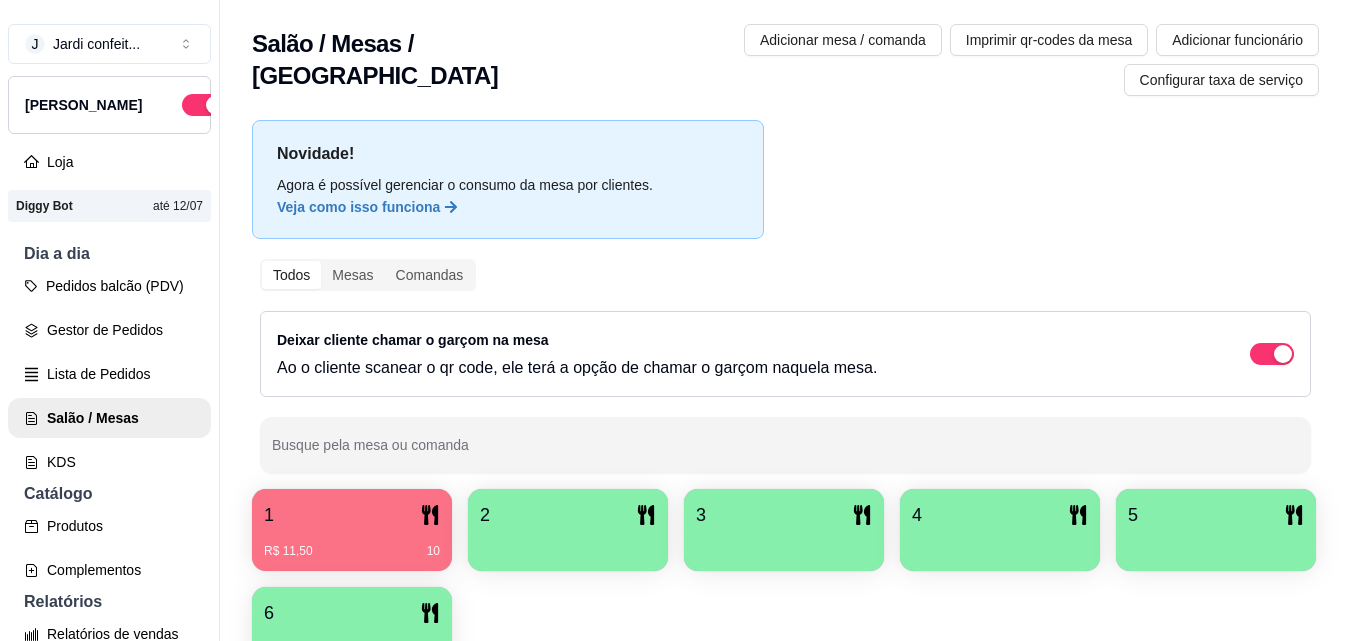 click on "R$ 11,50 10" at bounding box center [352, 544] 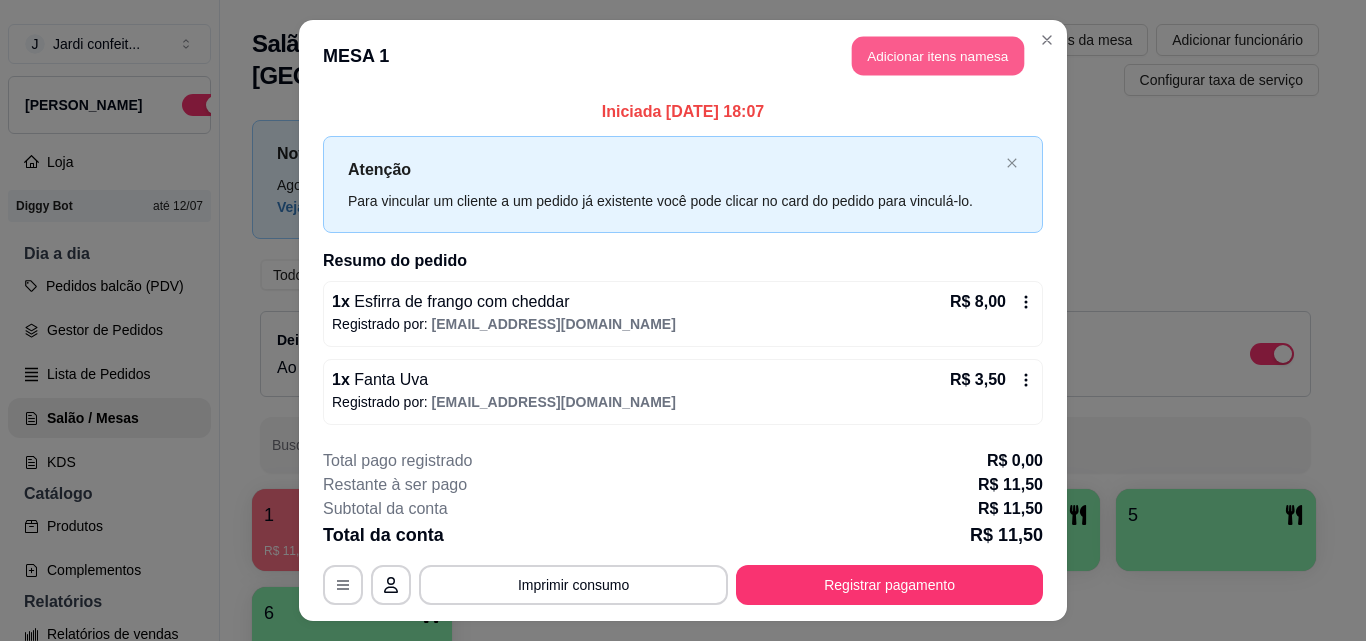 click on "Adicionar itens na  mesa" at bounding box center (938, 56) 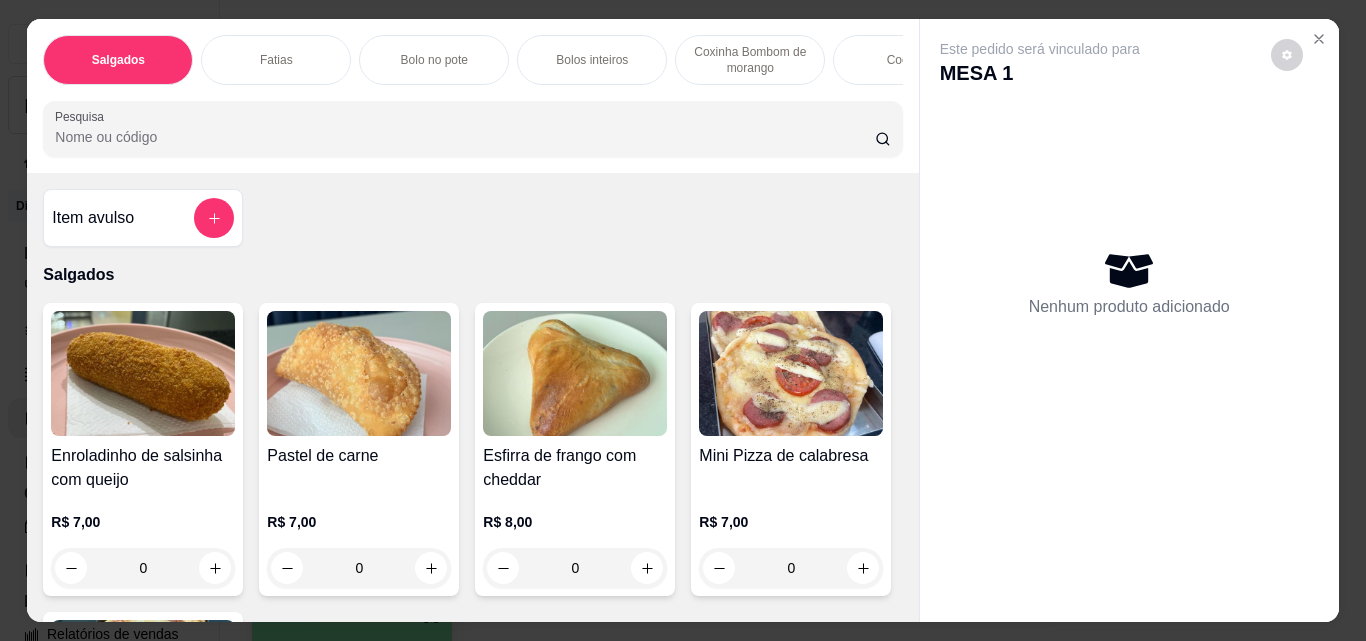 click on "Bolo no pote" at bounding box center (434, 60) 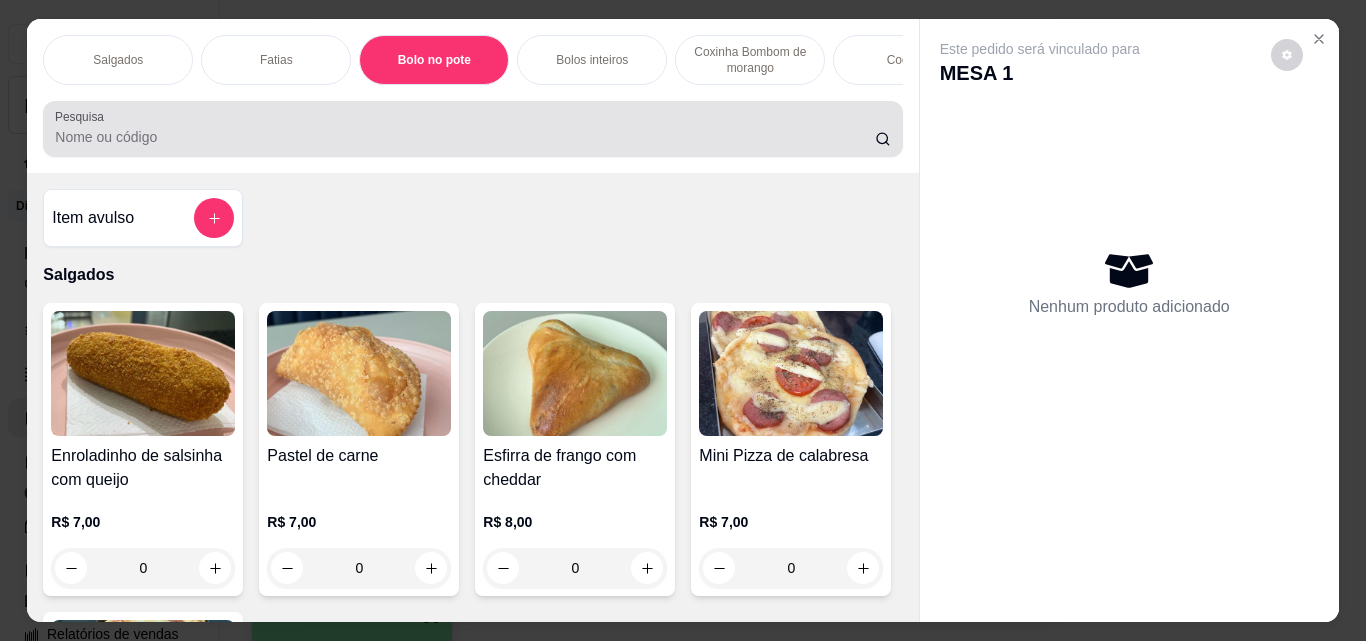 scroll, scrollTop: 1382, scrollLeft: 0, axis: vertical 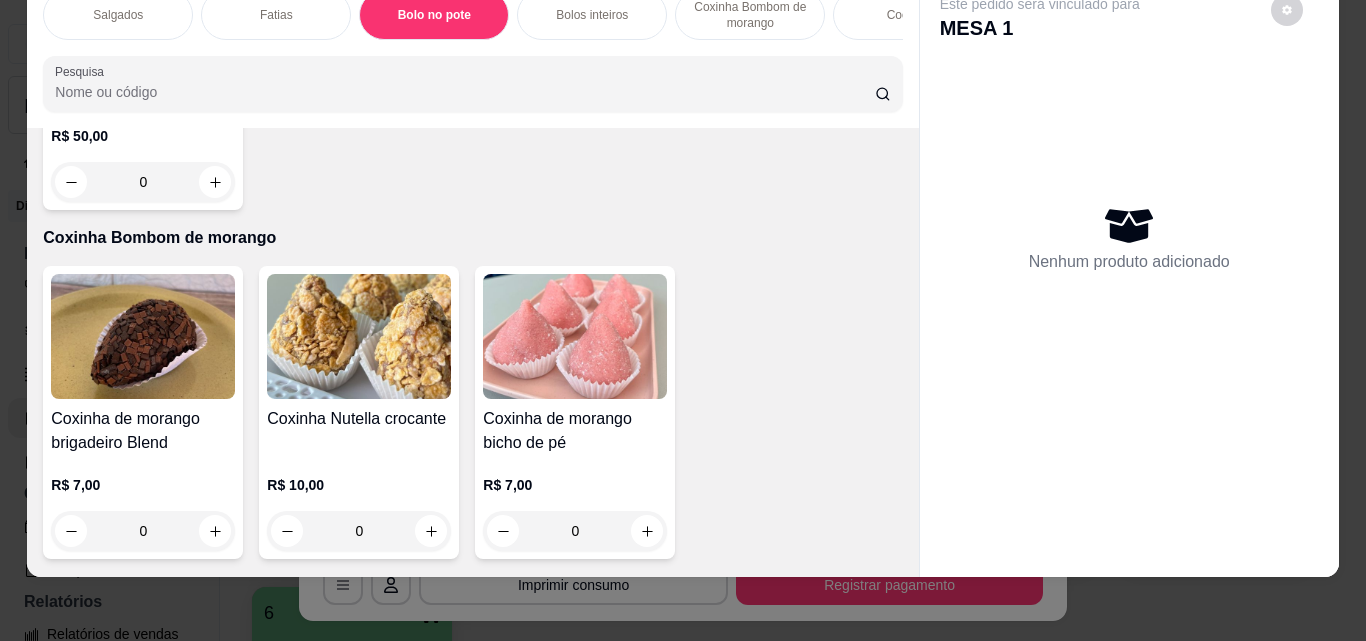 click at bounding box center (647, -143) 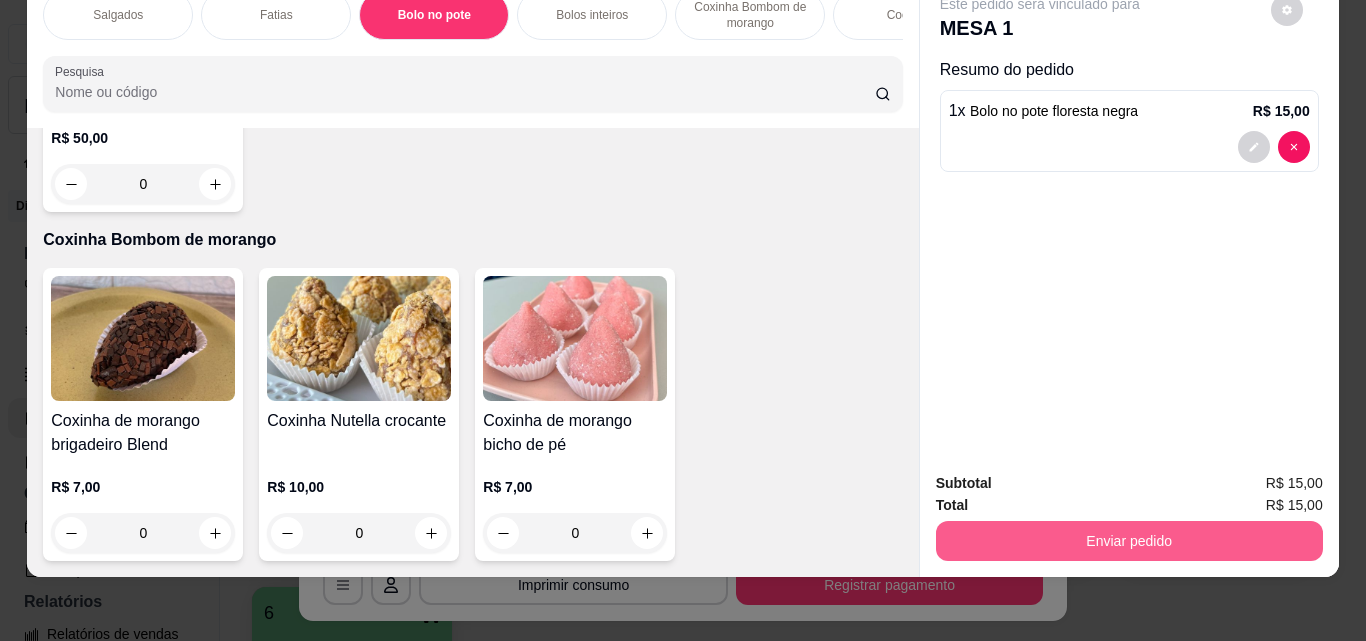 click on "Enviar pedido" at bounding box center [1129, 541] 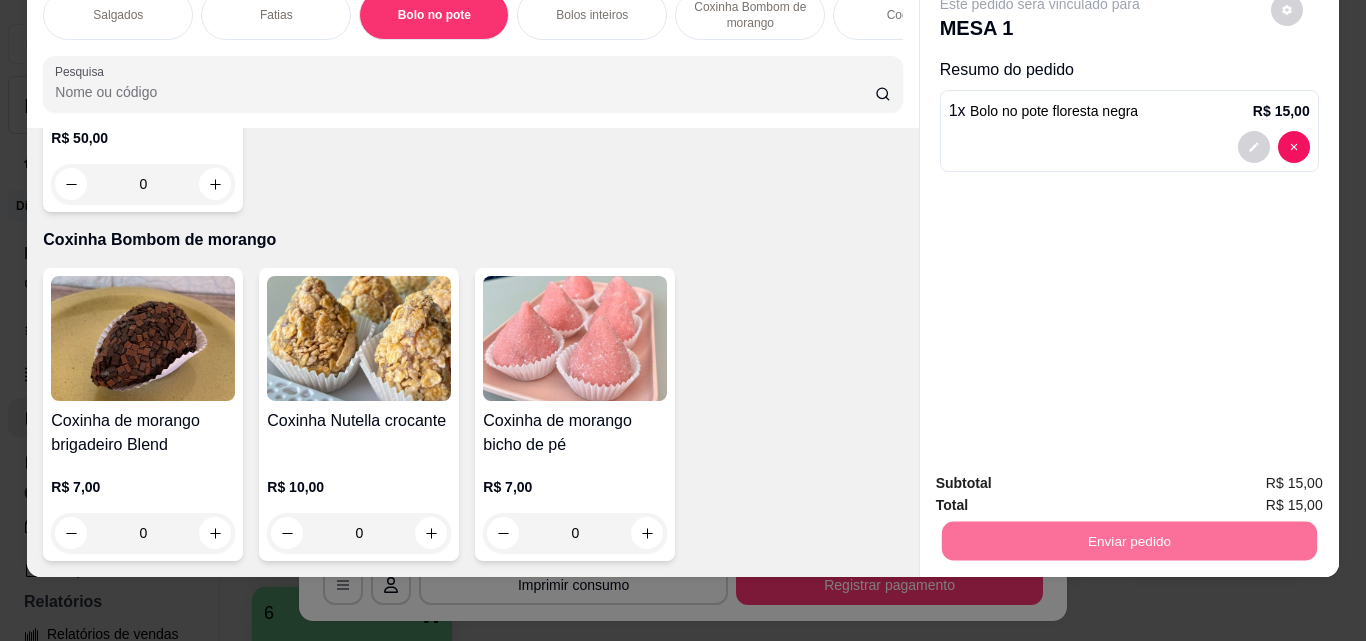 click on "Não registrar e enviar pedido" at bounding box center (1063, 477) 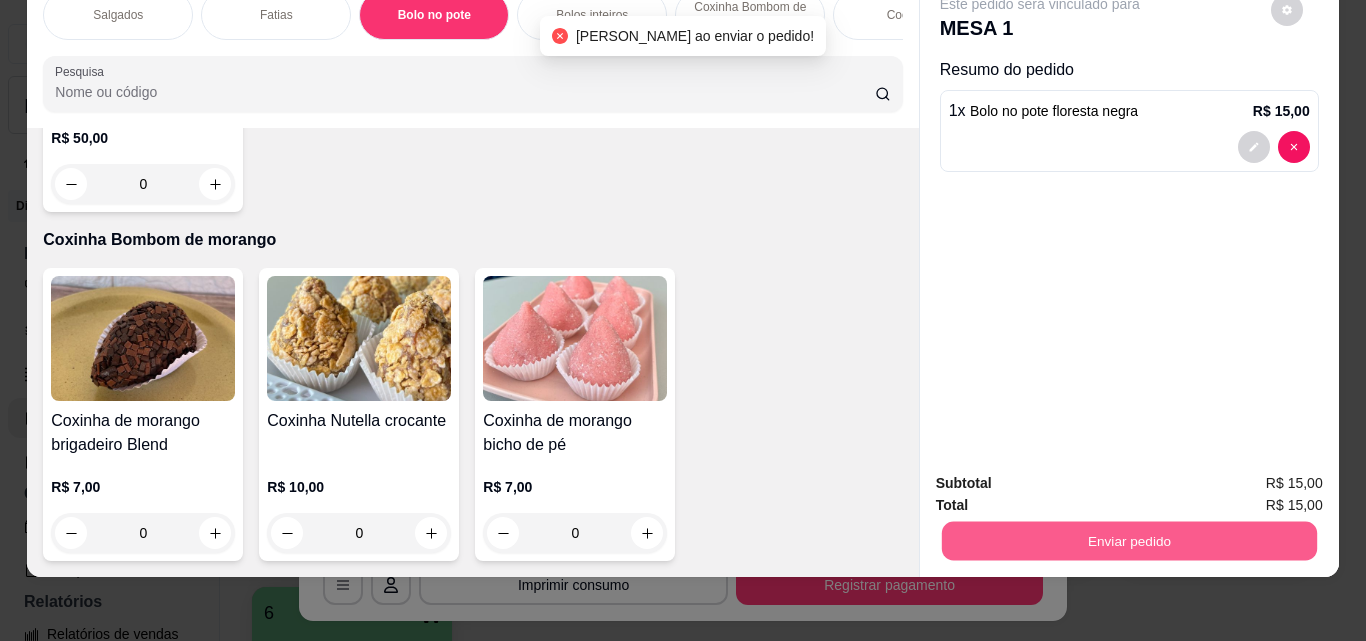 click on "Enviar pedido" at bounding box center (1128, 540) 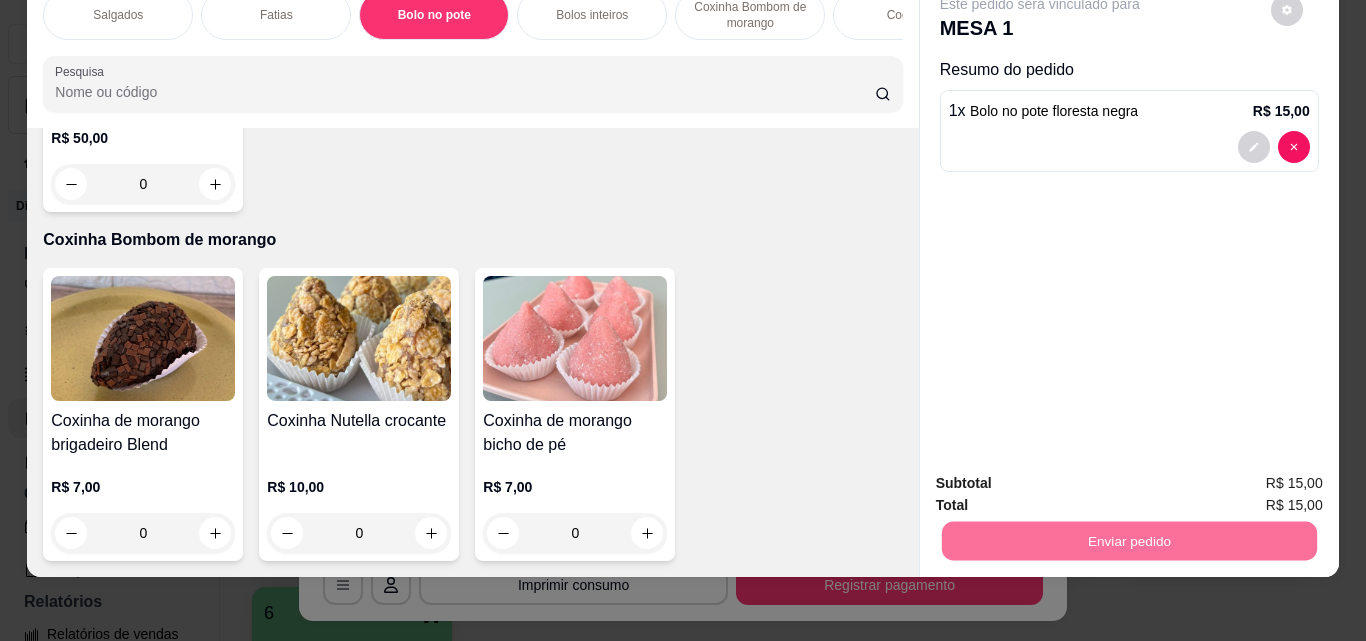 click on "Não registrar e enviar pedido" at bounding box center (1063, 477) 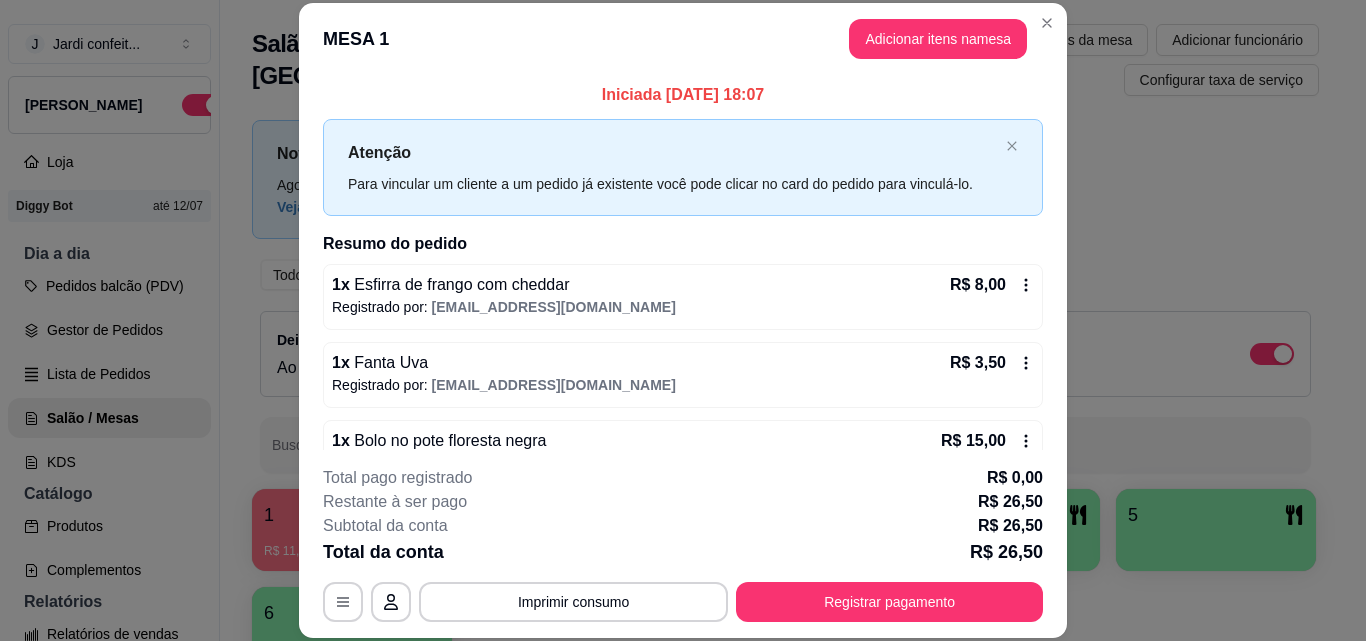 scroll, scrollTop: 44, scrollLeft: 0, axis: vertical 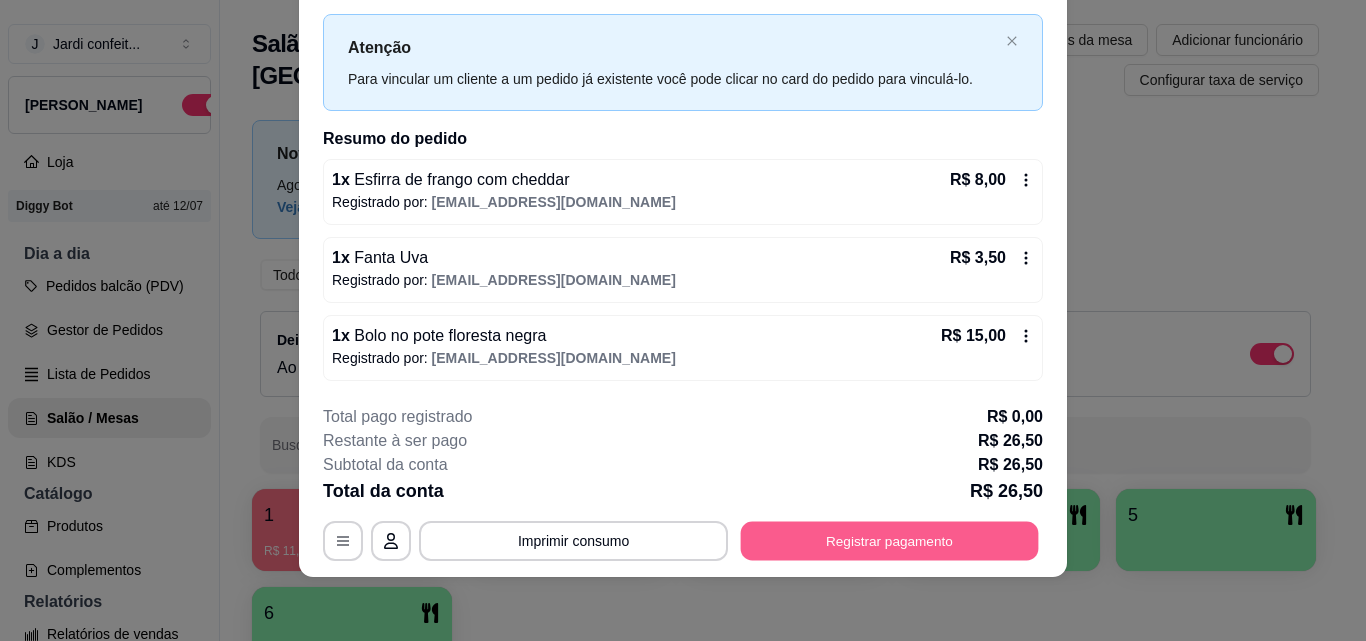 click on "Registrar pagamento" at bounding box center (890, 540) 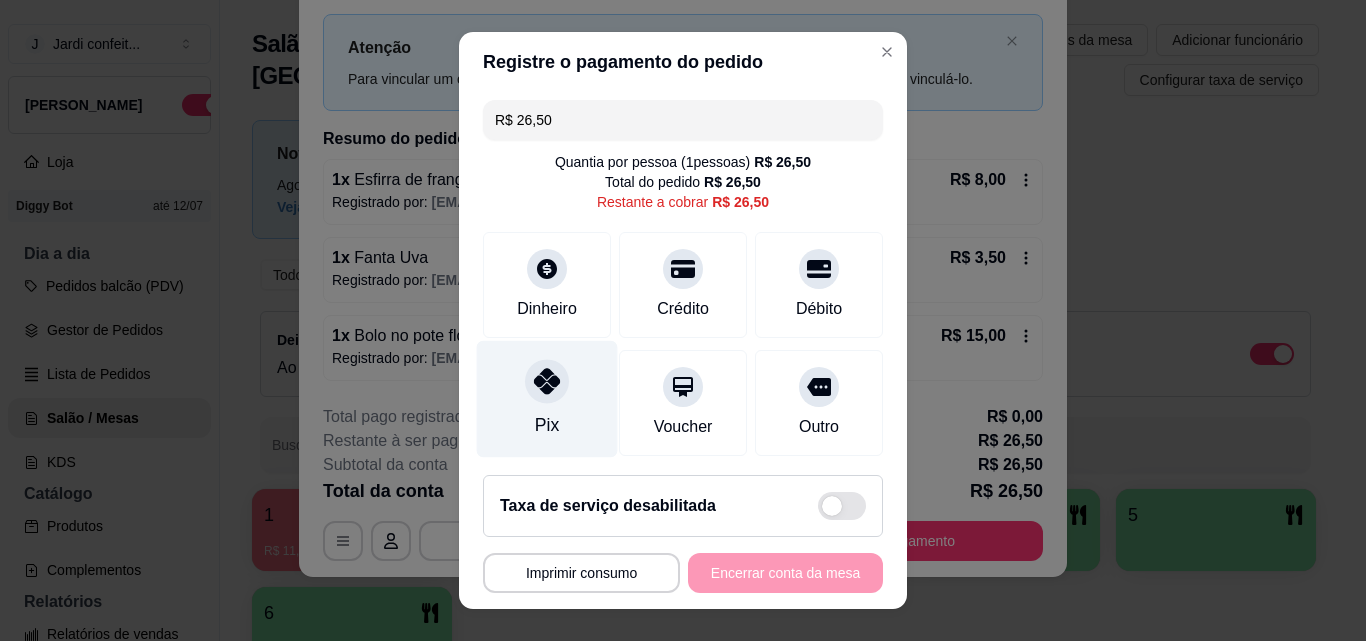 click on "Pix" at bounding box center (547, 399) 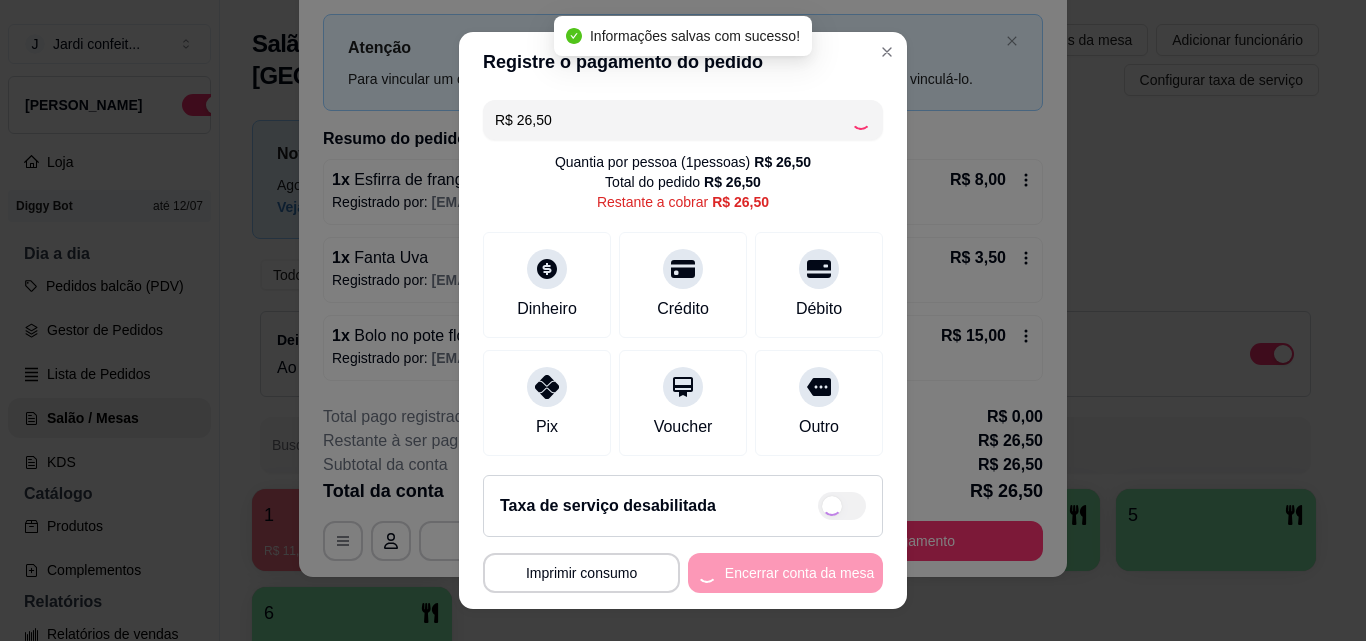 type on "R$ 0,00" 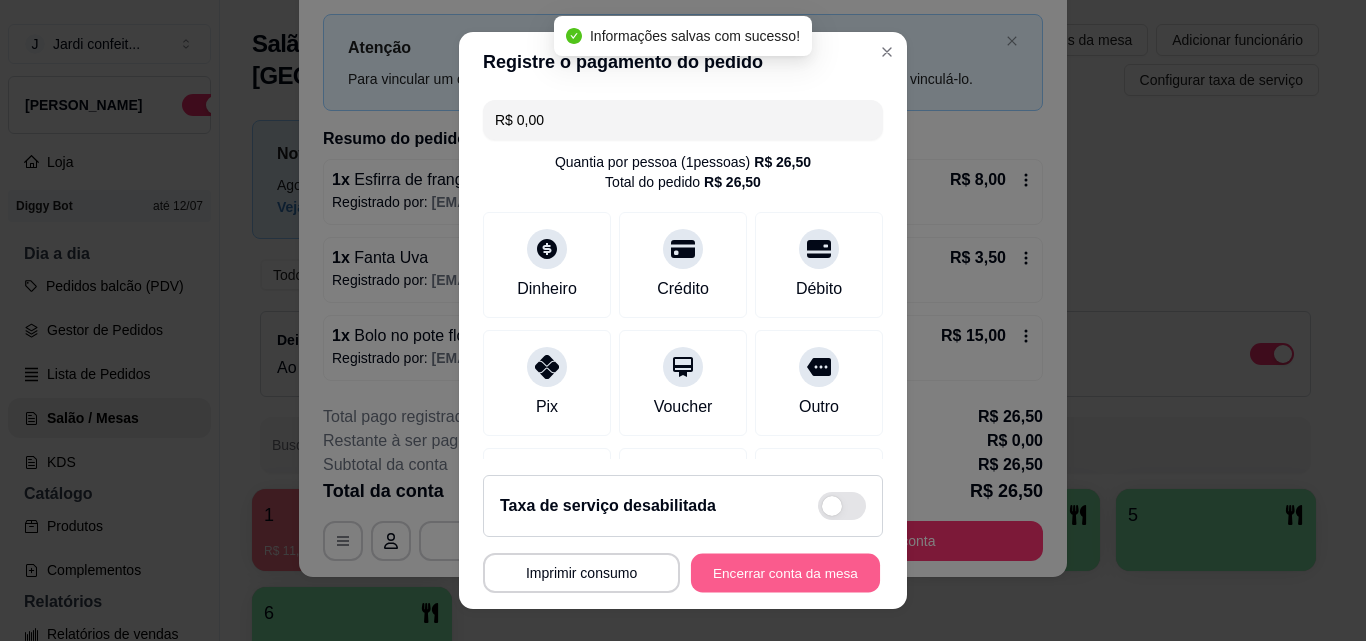 click on "Encerrar conta da mesa" at bounding box center [785, 573] 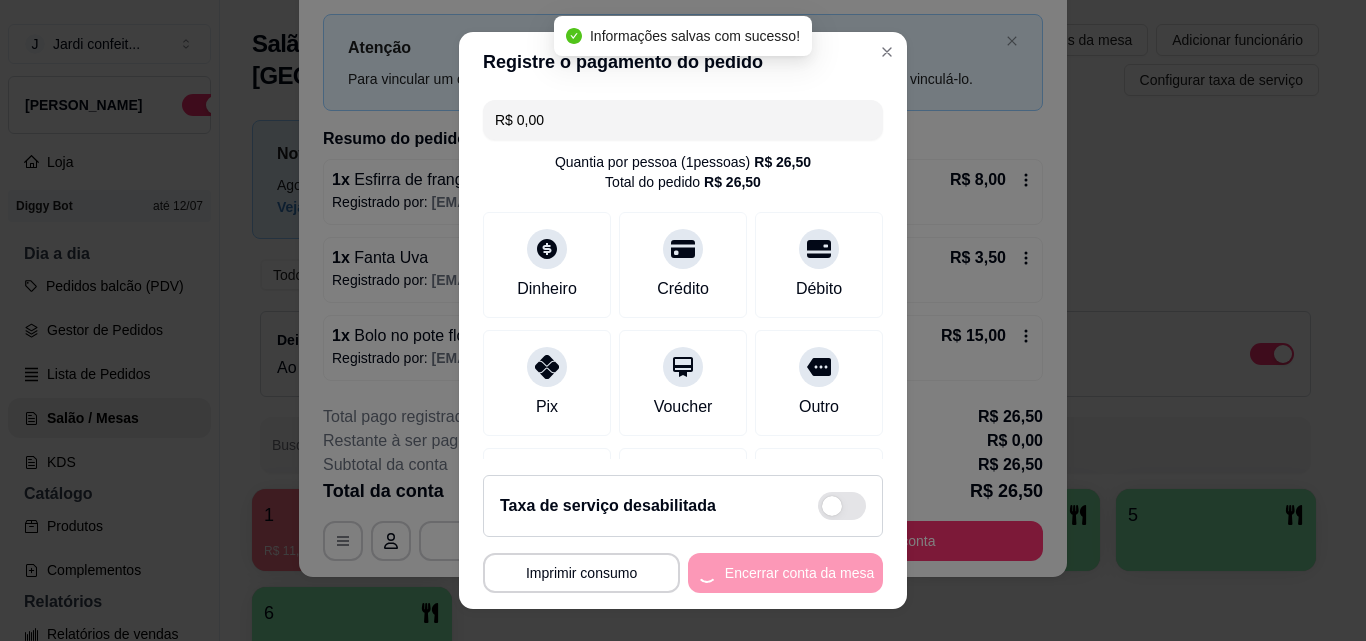 scroll, scrollTop: 0, scrollLeft: 0, axis: both 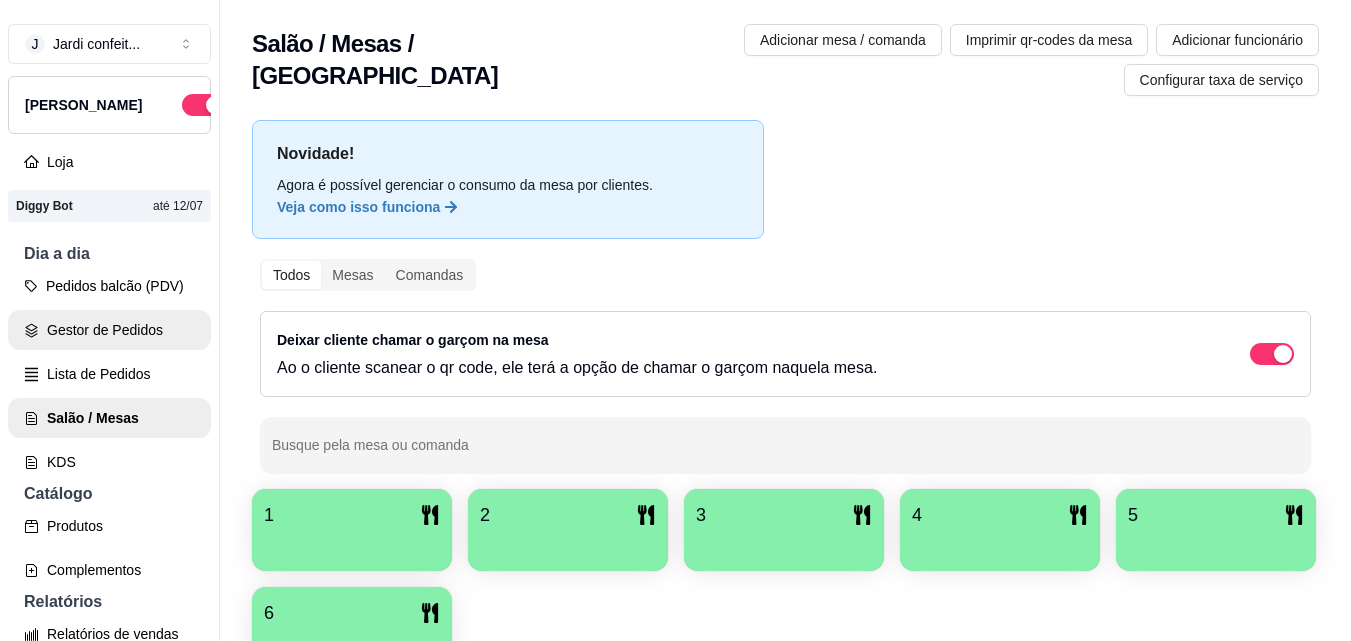 click on "Gestor de Pedidos" at bounding box center [109, 330] 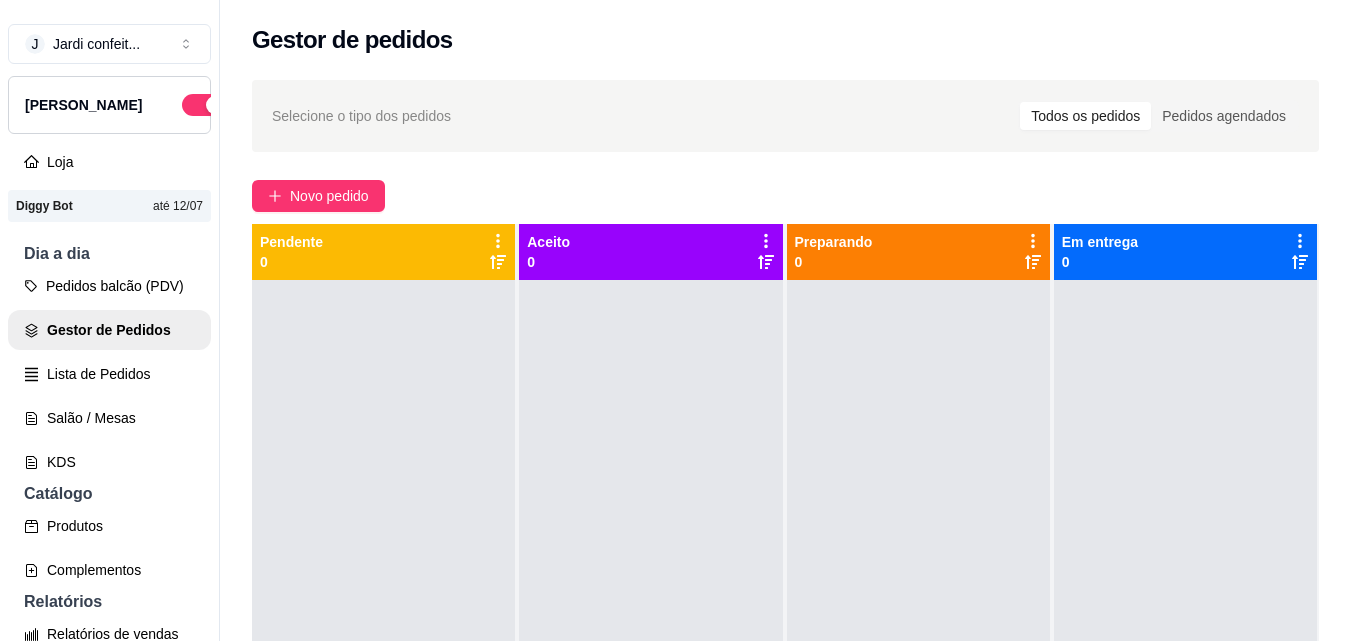 scroll, scrollTop: 200, scrollLeft: 0, axis: vertical 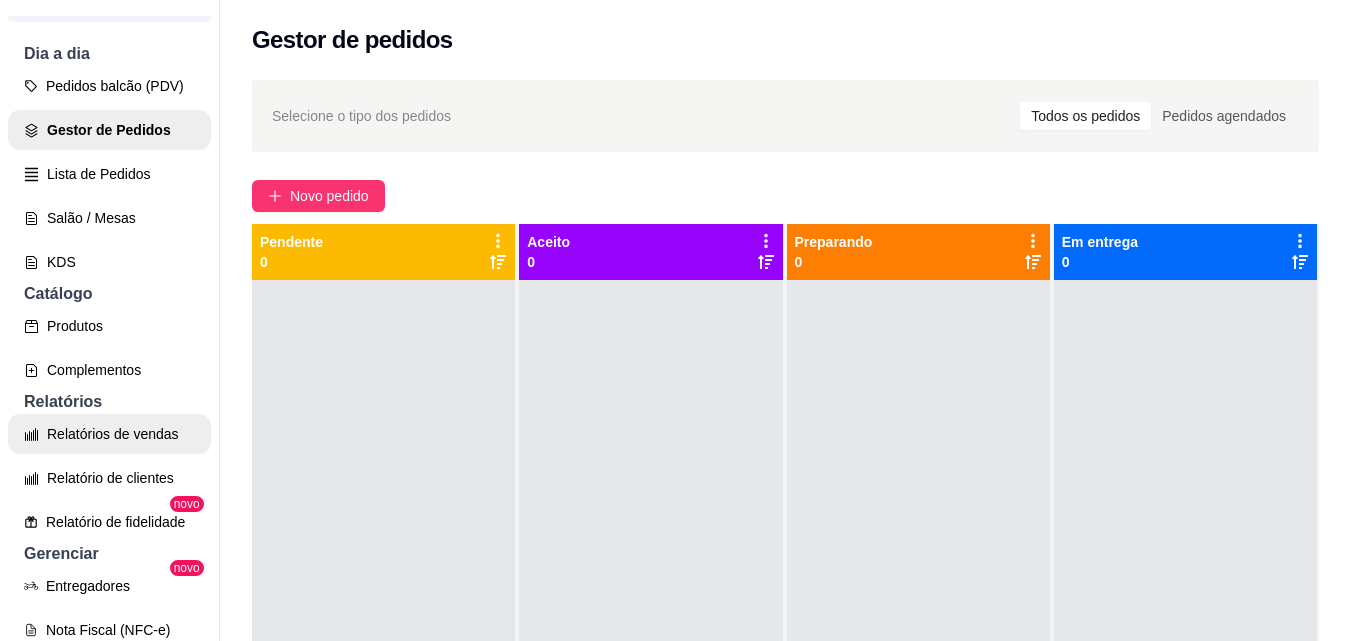 click on "Relatórios de vendas" at bounding box center (109, 434) 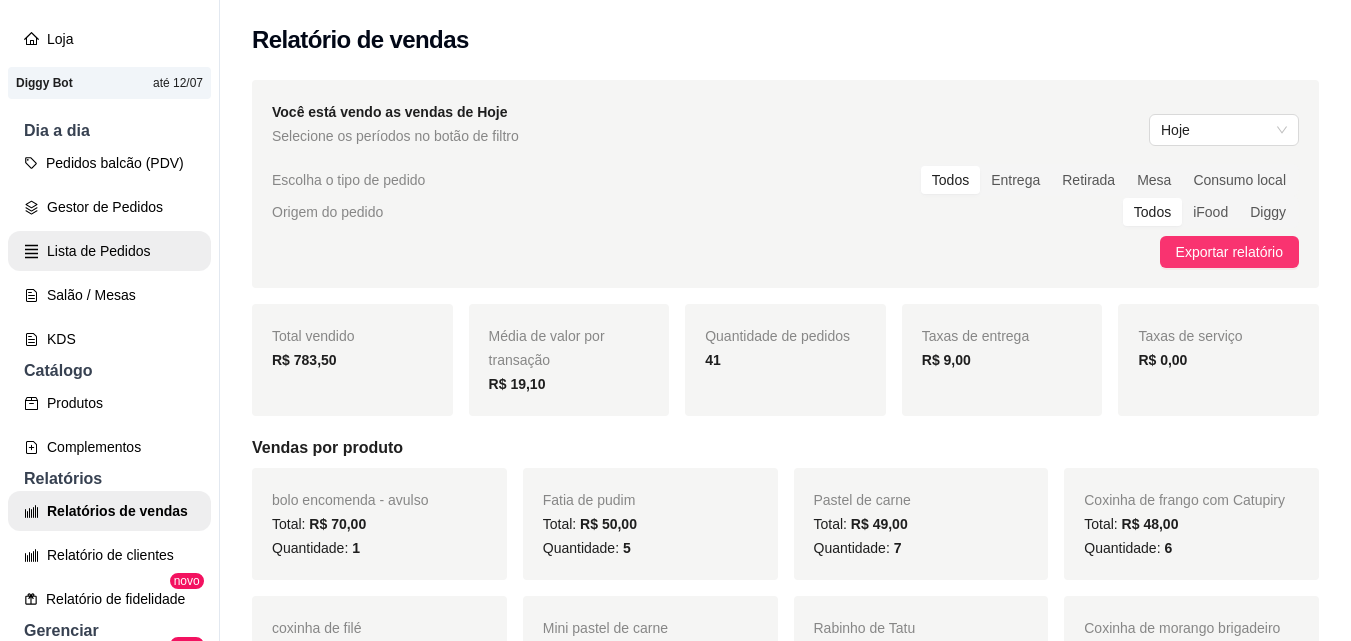 scroll, scrollTop: 0, scrollLeft: 0, axis: both 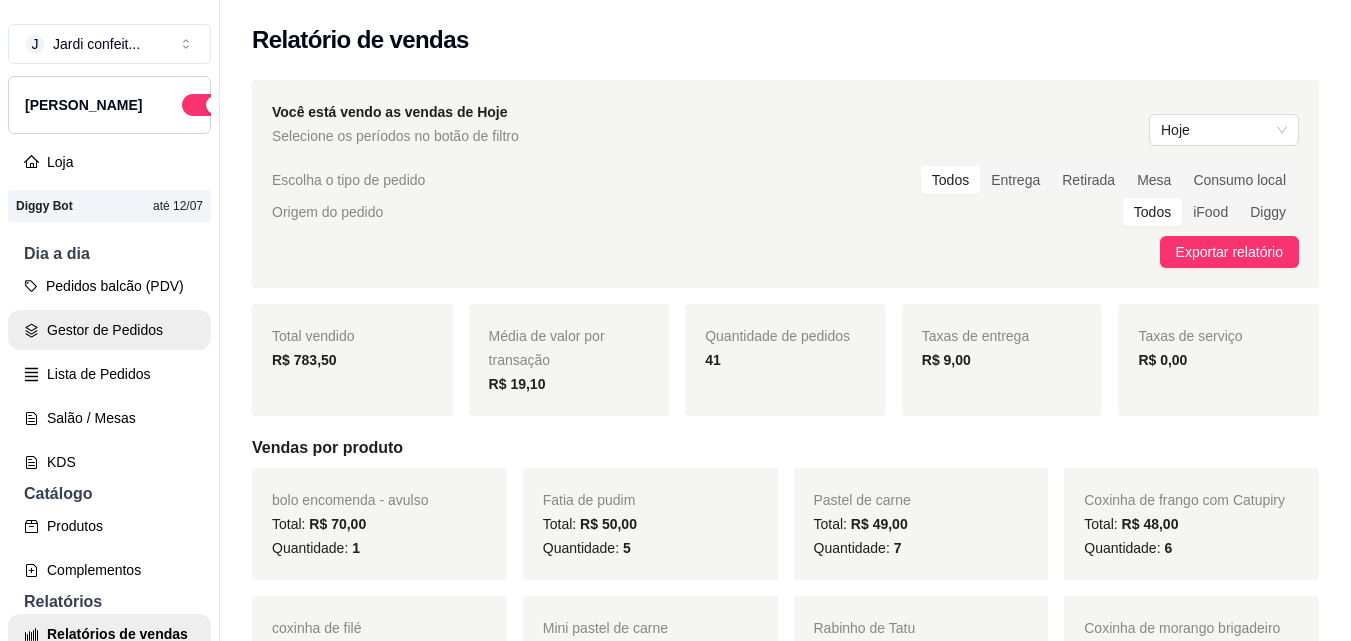 click on "Gestor de Pedidos" at bounding box center [109, 330] 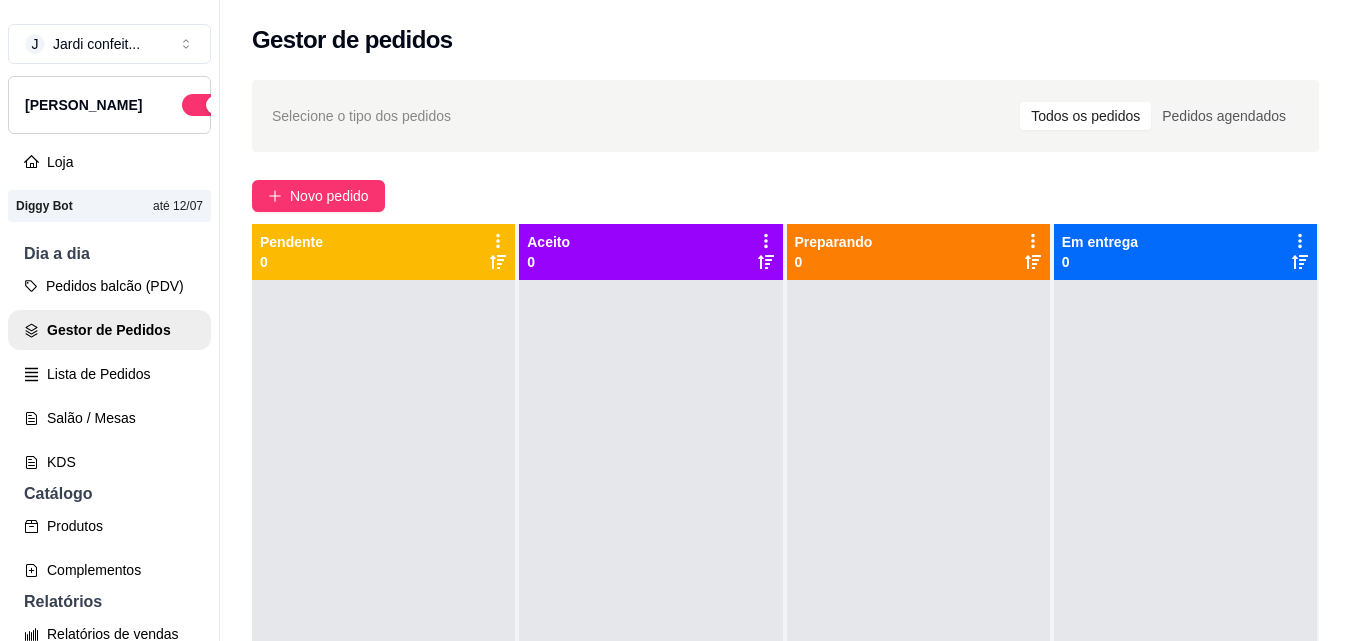 click on "Gestor de Pedidos" at bounding box center (109, 330) 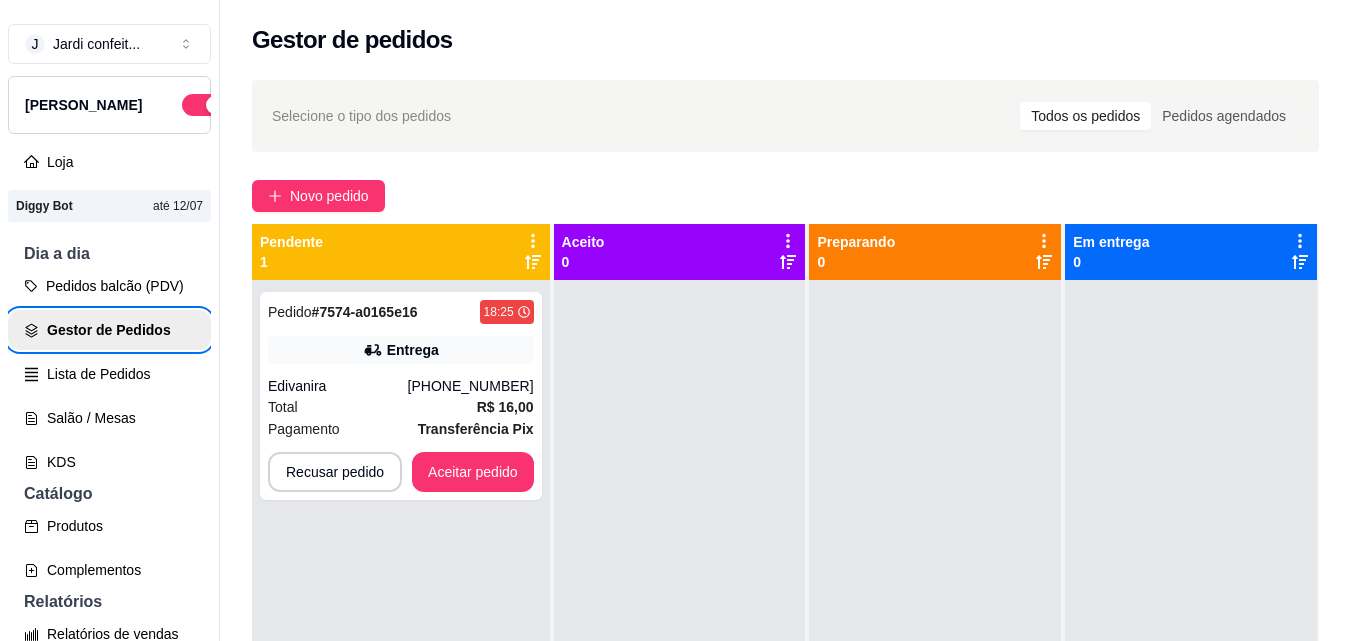 click on "Gestor de Pedidos" at bounding box center (109, 330) 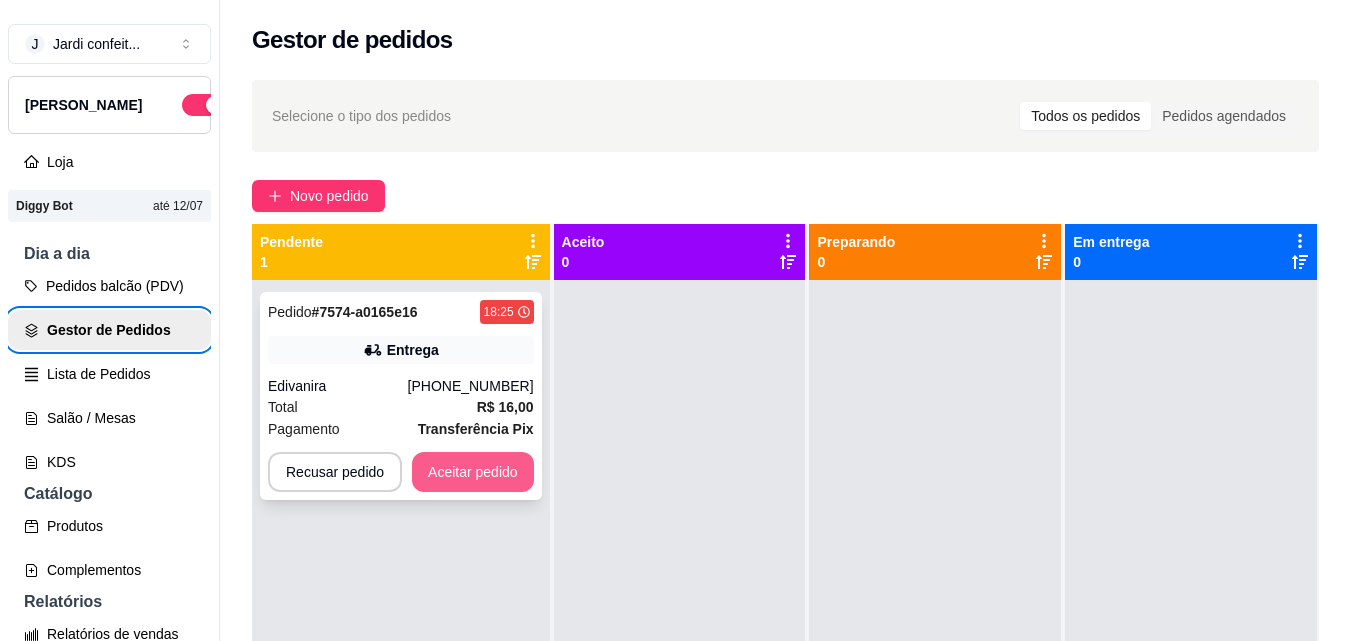 click on "Aceitar pedido" at bounding box center [473, 472] 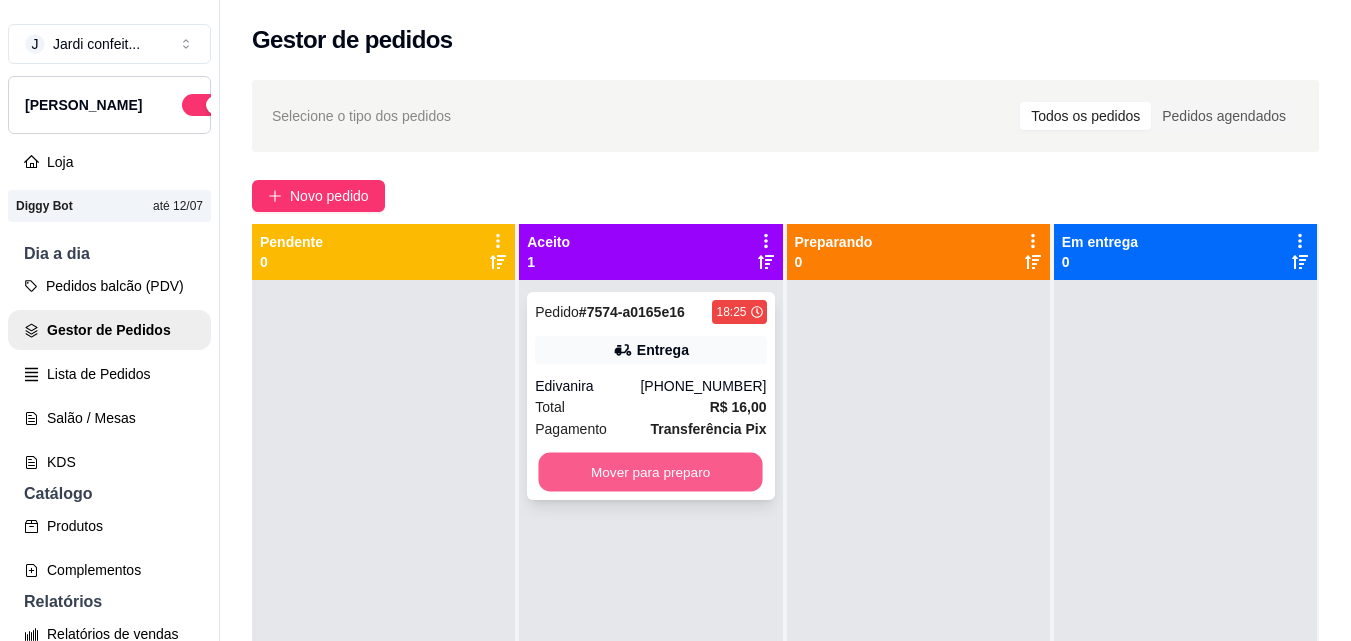 click on "Mover para preparo" at bounding box center (651, 472) 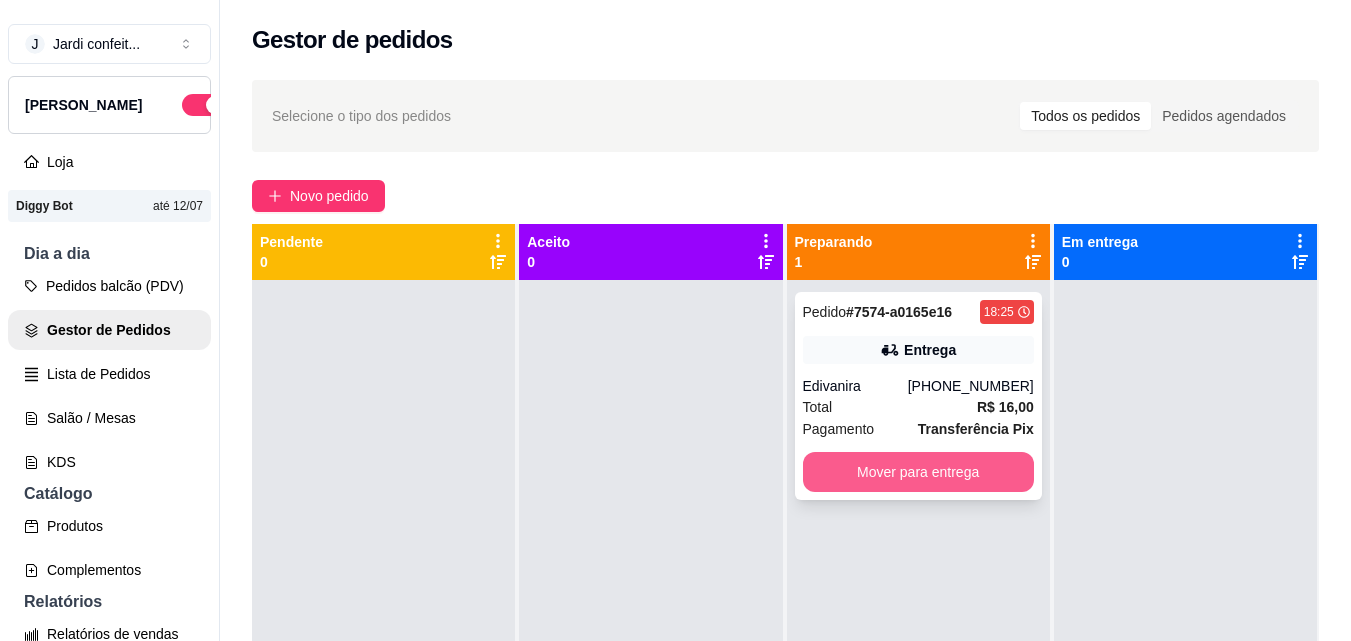 click on "Mover para entrega" at bounding box center [918, 472] 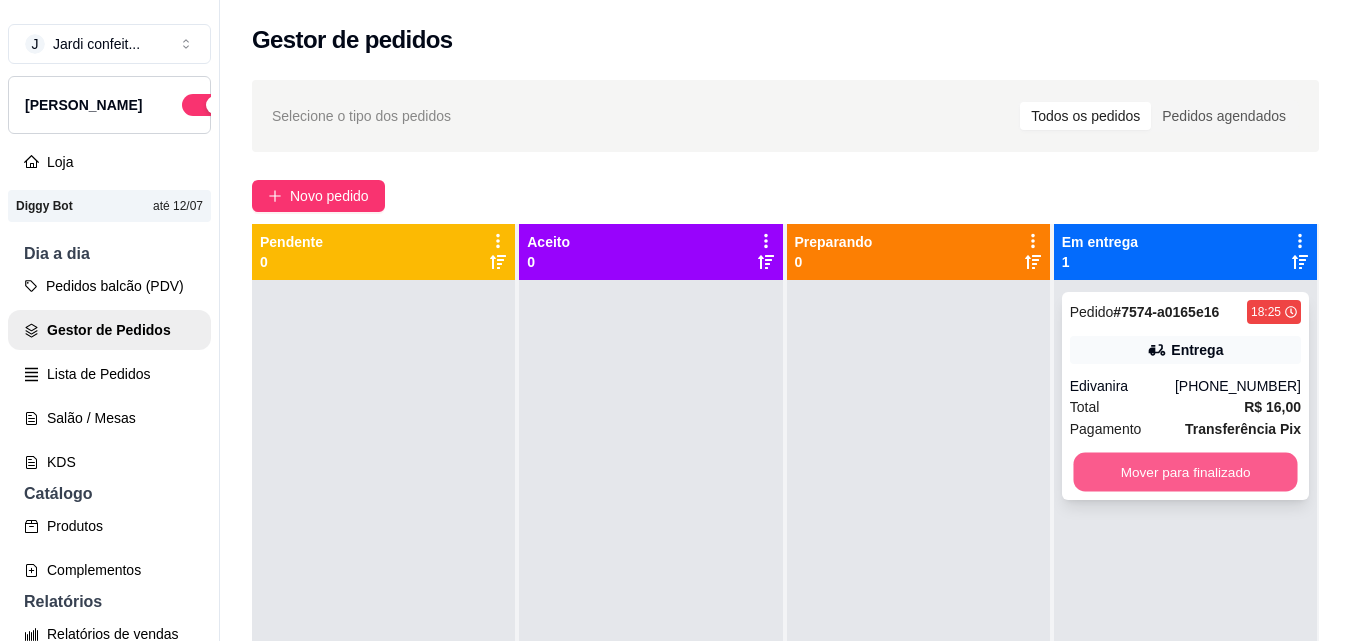 click on "Mover para finalizado" at bounding box center (1185, 472) 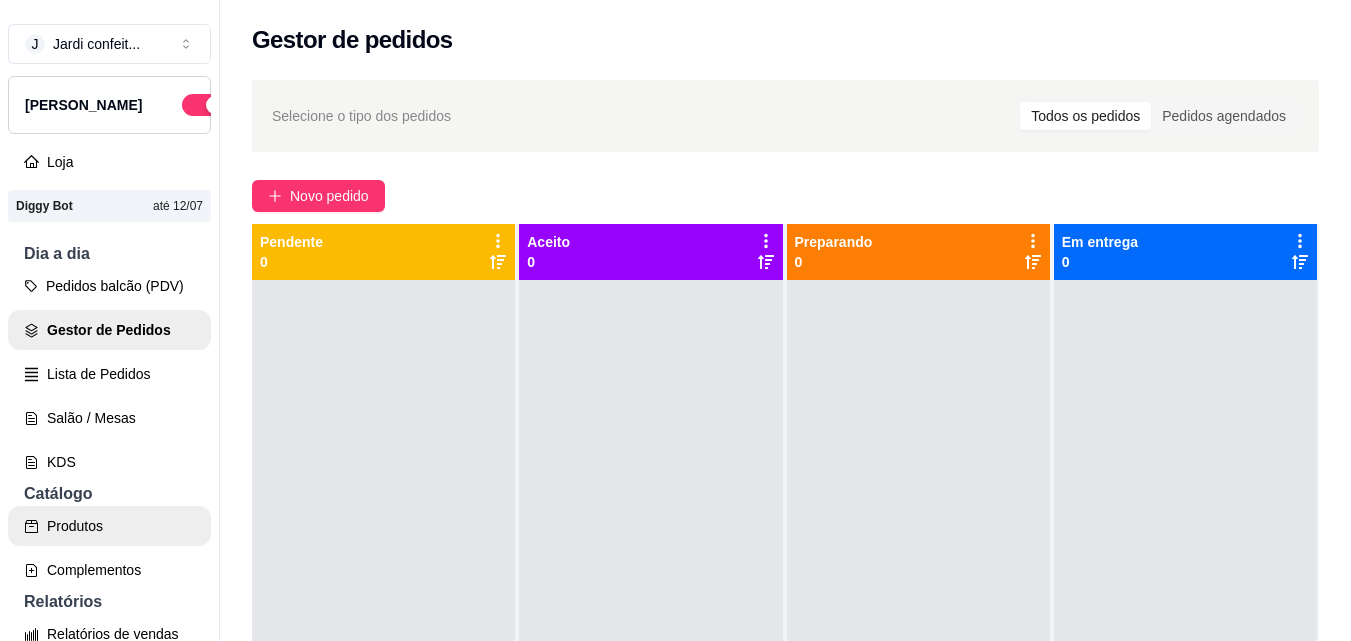click on "Produtos" at bounding box center (109, 526) 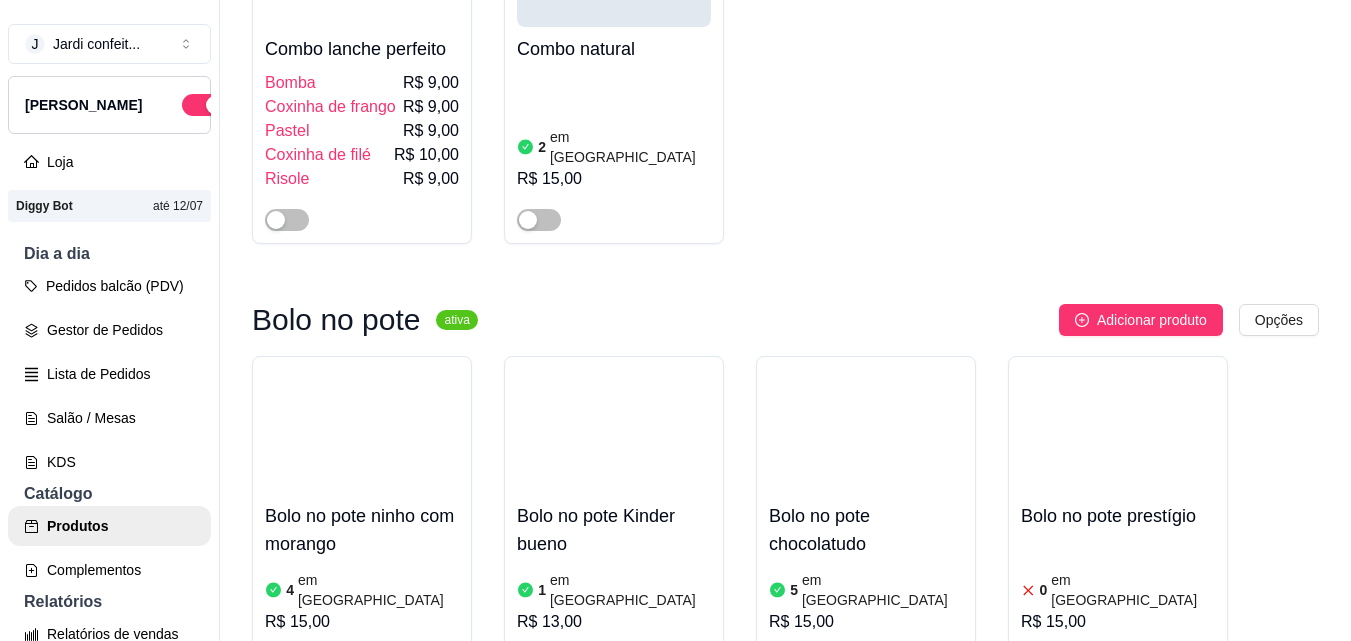 scroll, scrollTop: 12700, scrollLeft: 0, axis: vertical 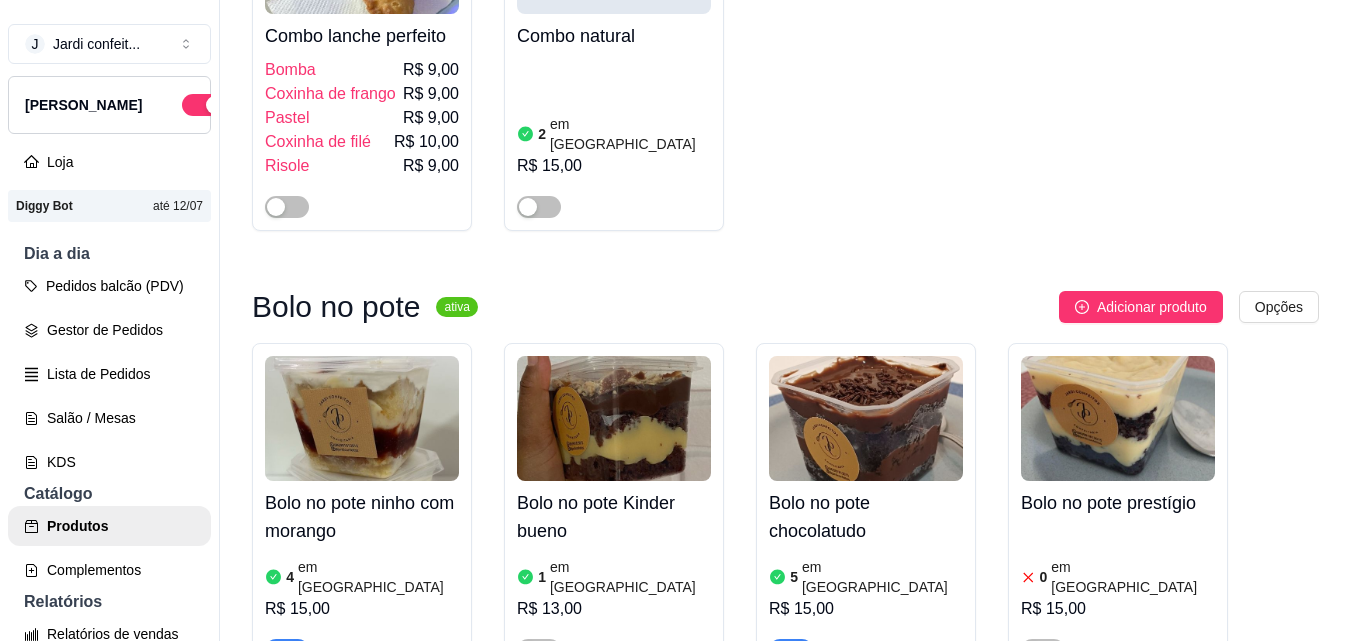 click at bounding box center (362, 781) 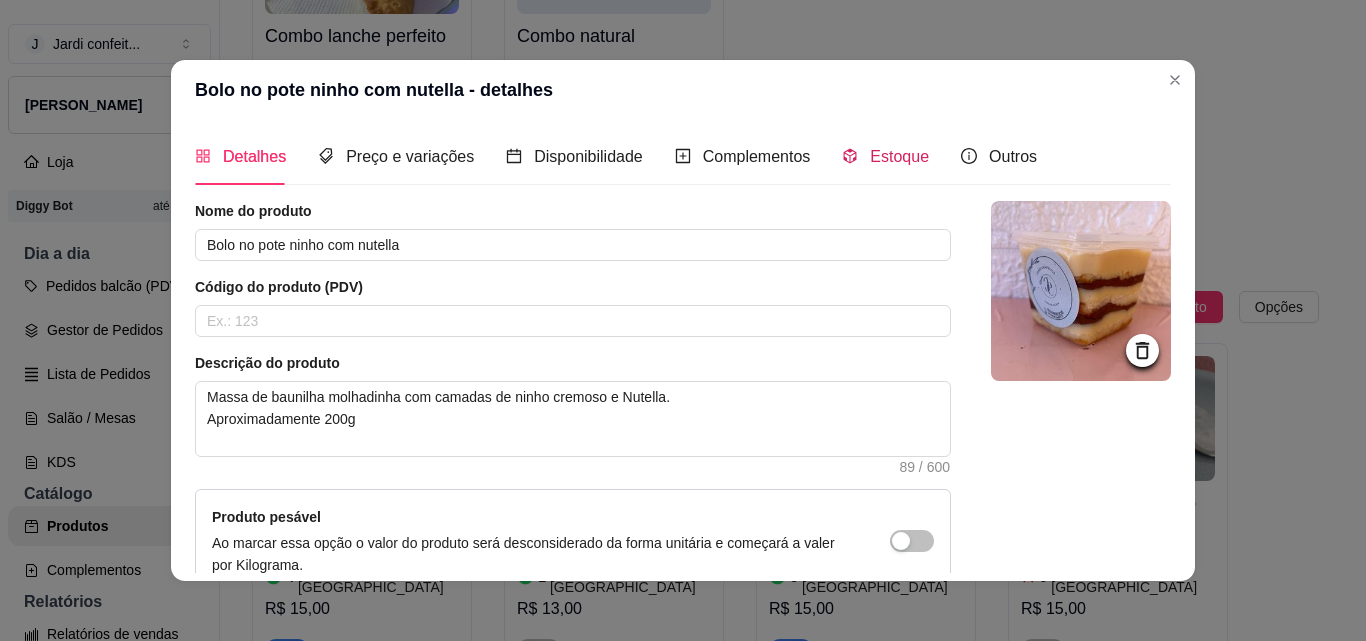 click on "Estoque" at bounding box center (885, 156) 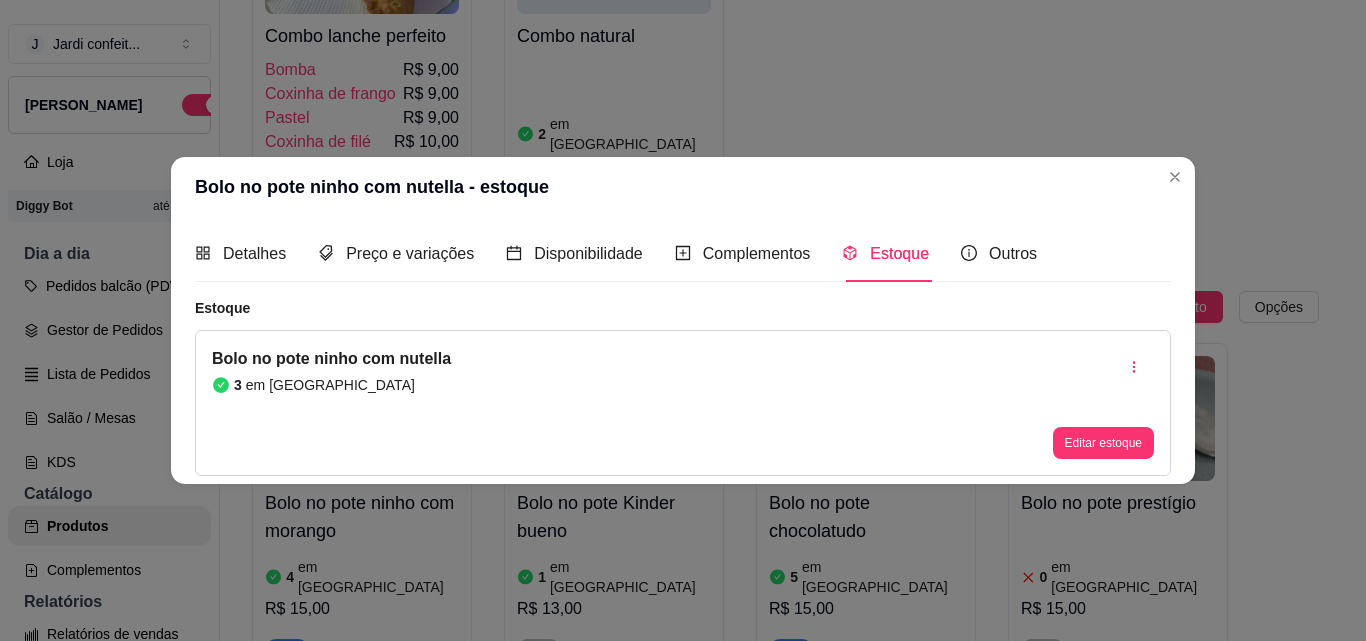 type 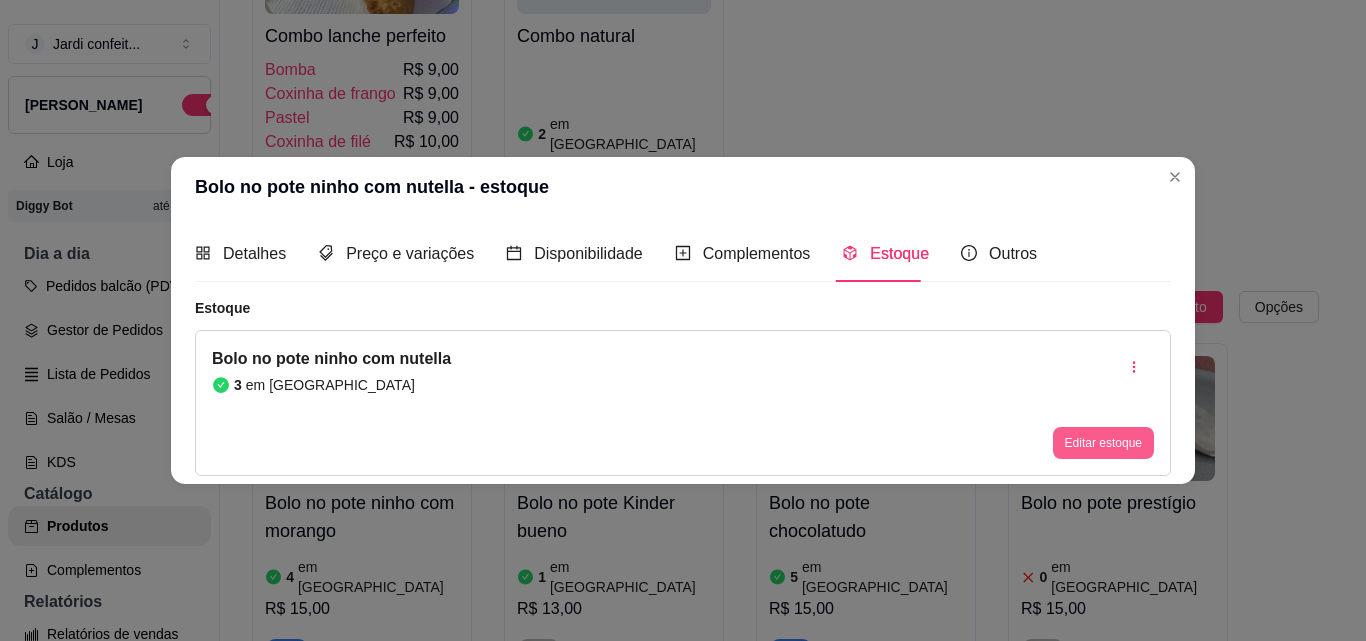 click on "Editar estoque" at bounding box center [1103, 443] 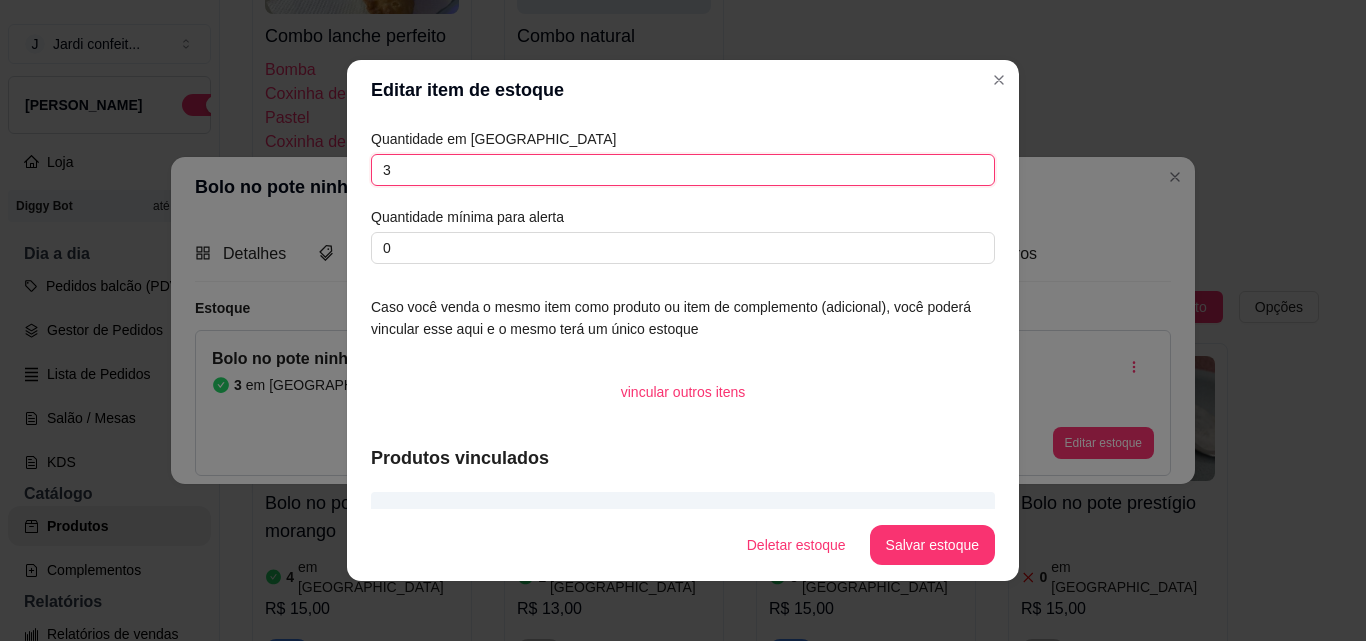drag, startPoint x: 559, startPoint y: 164, endPoint x: 274, endPoint y: 142, distance: 285.84787 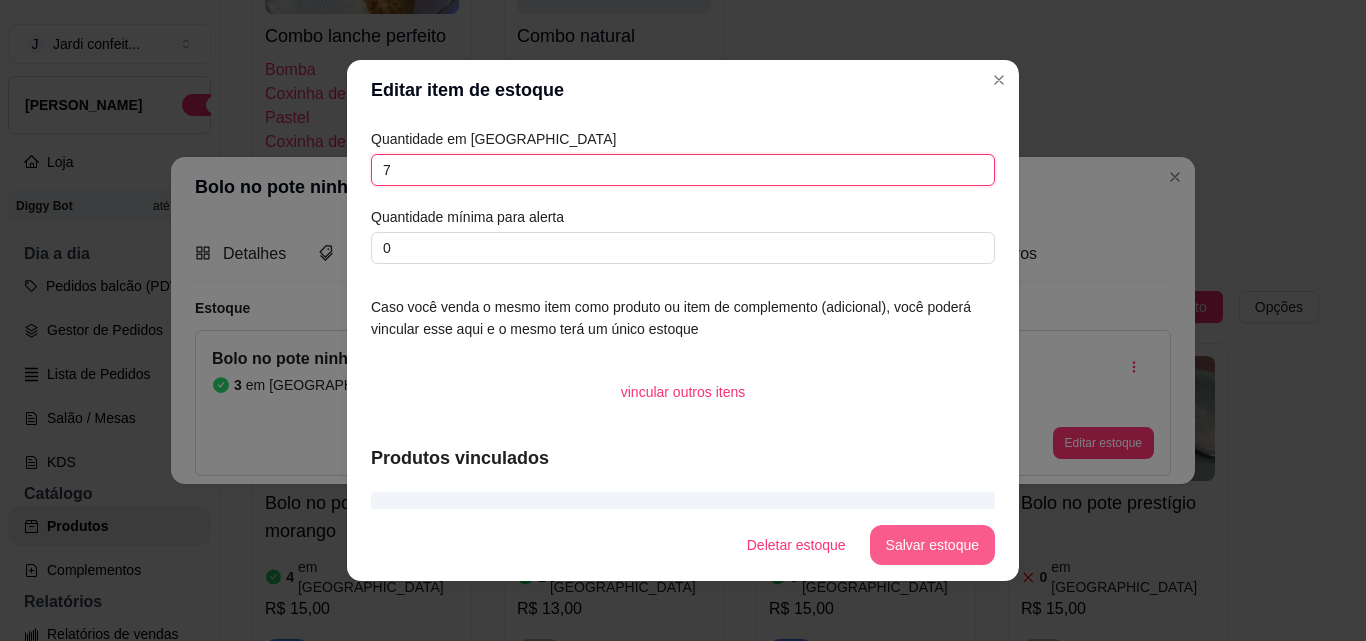type on "7" 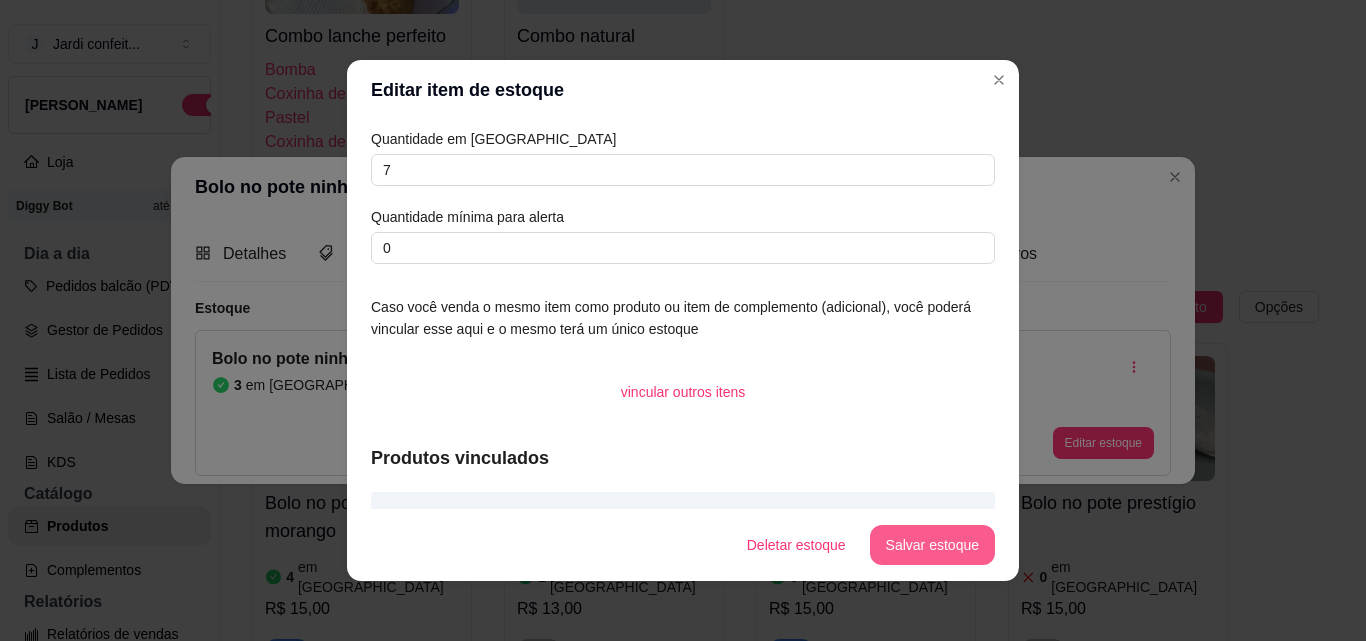 click on "Salvar estoque" at bounding box center [932, 545] 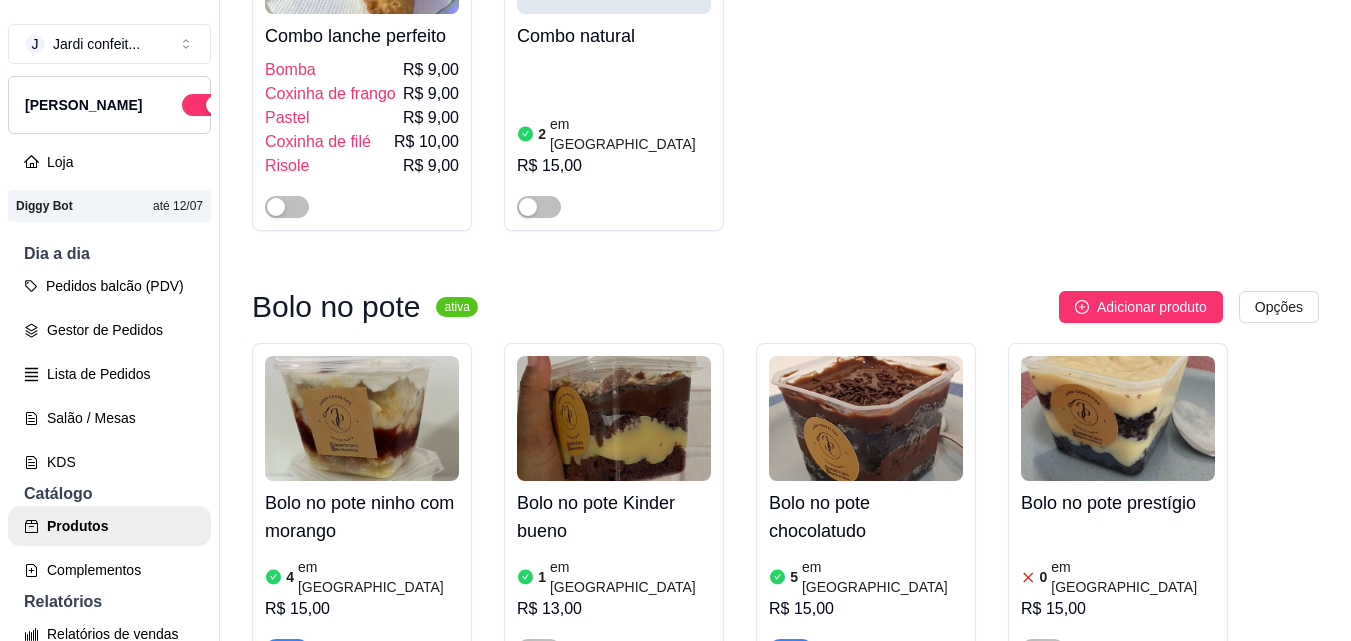 click at bounding box center [1118, 781] 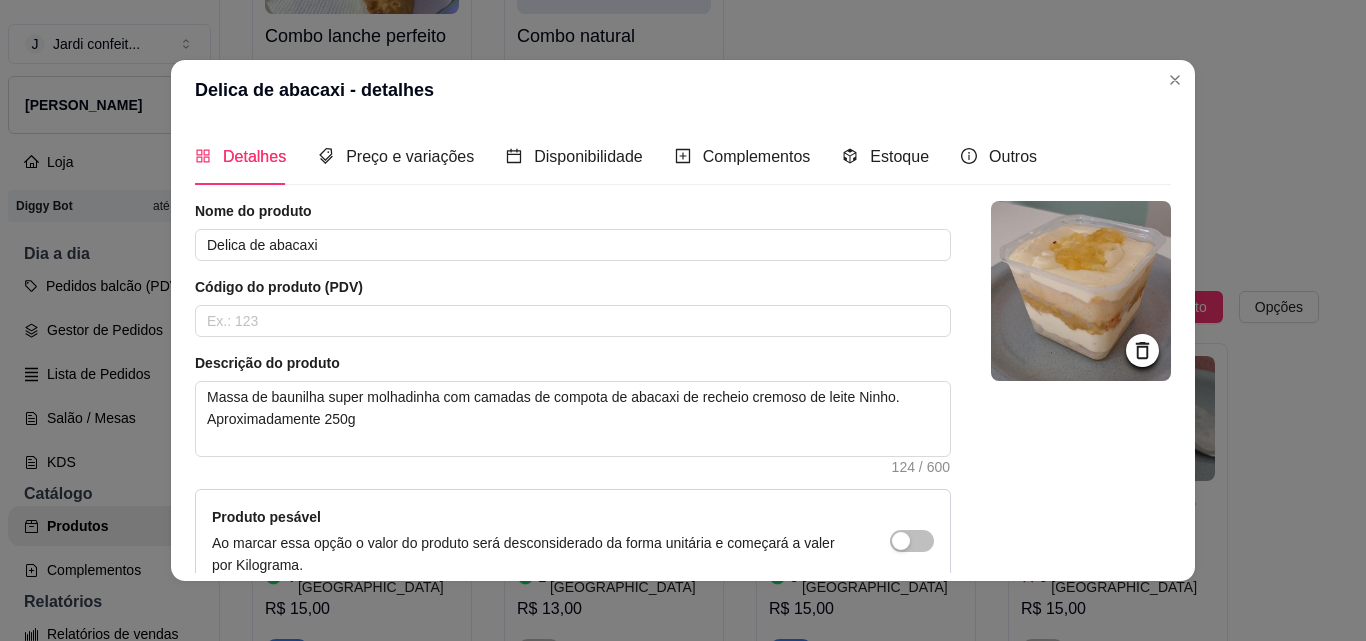 click on "Detalhes Preço e variações Disponibilidade Complementos Estoque Outros" at bounding box center (616, 156) 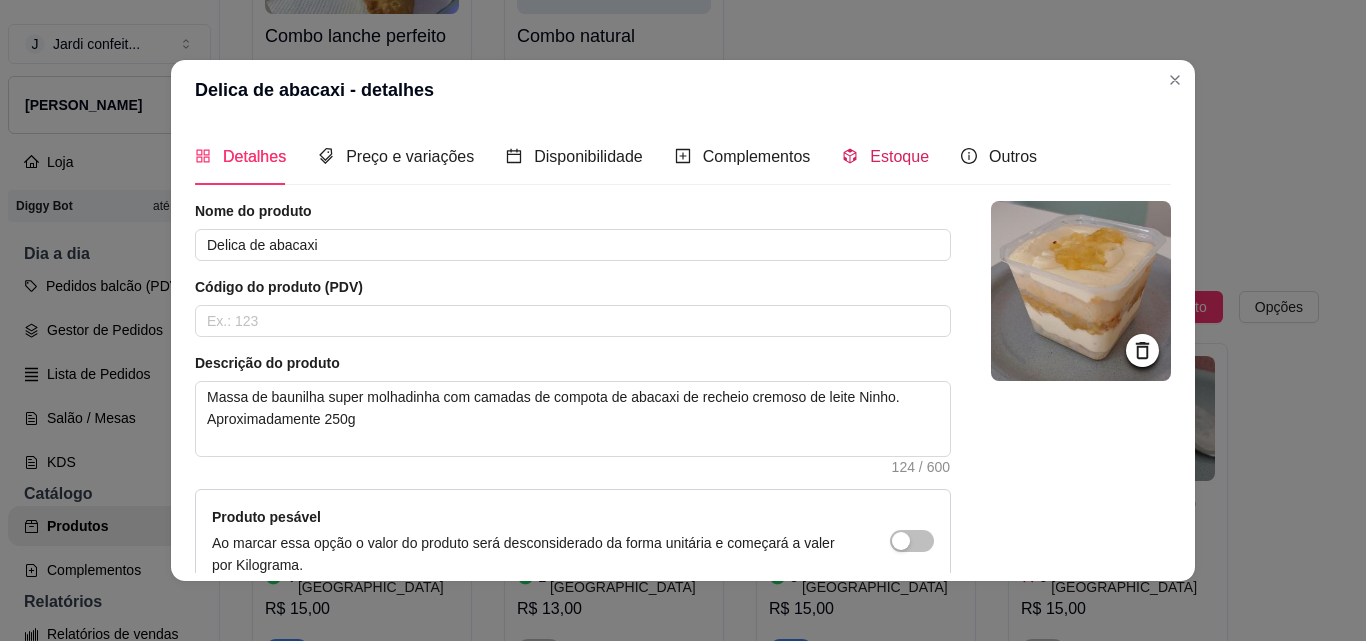 click on "Estoque" at bounding box center (885, 156) 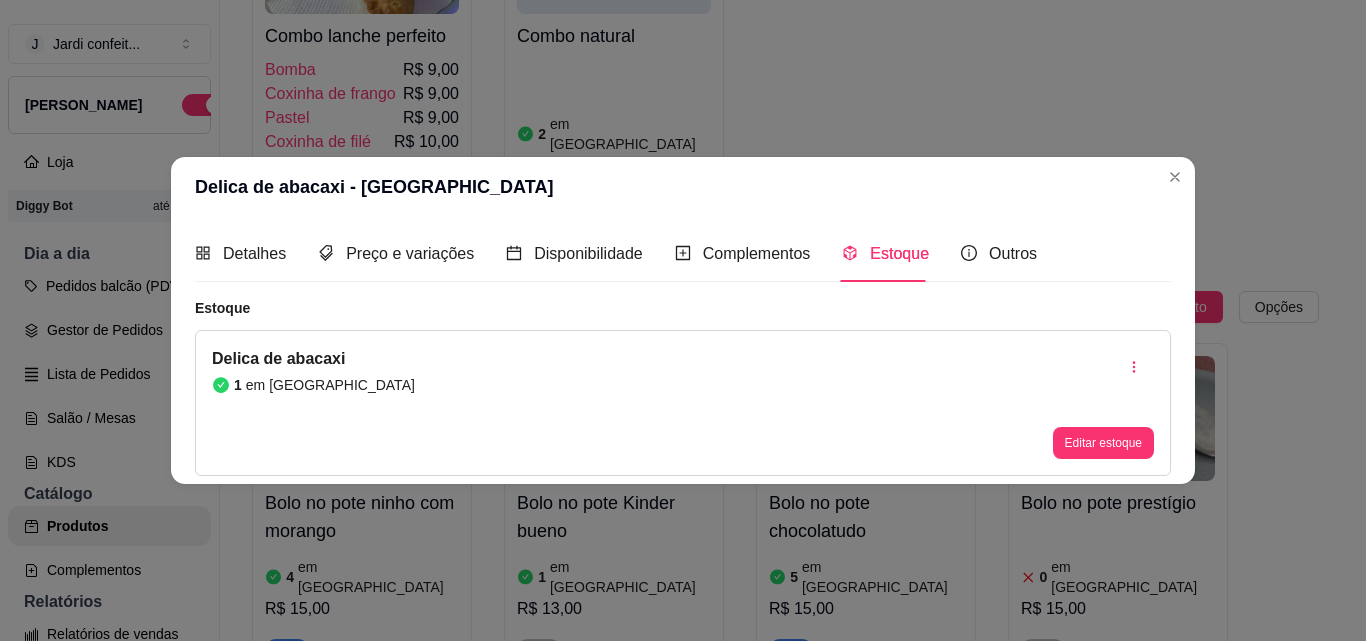 type 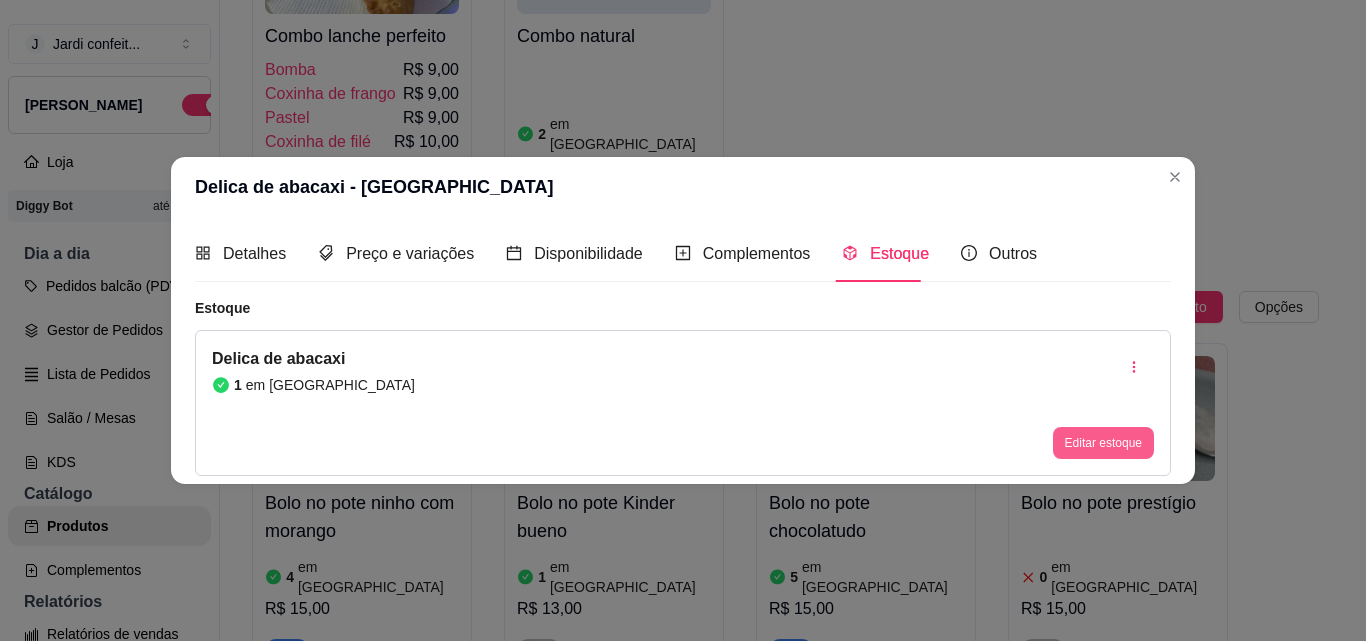 click on "Editar estoque" at bounding box center [1103, 443] 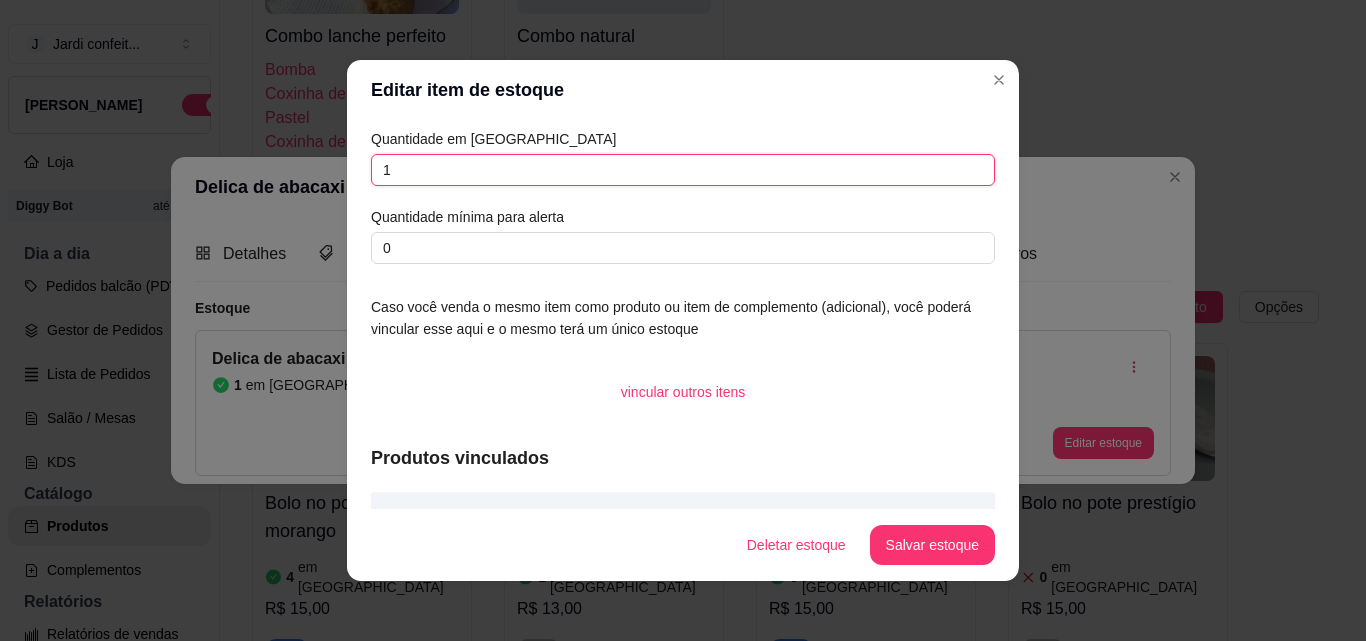 drag, startPoint x: 355, startPoint y: 169, endPoint x: 25, endPoint y: 167, distance: 330.00607 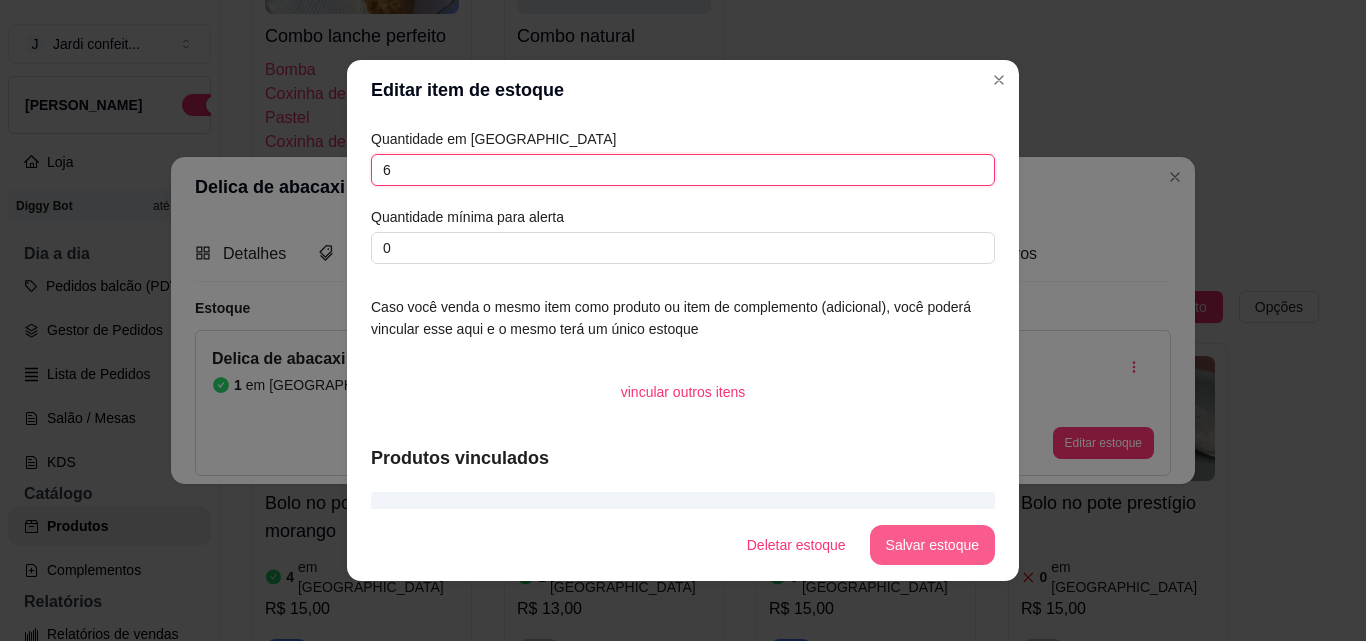 type on "6" 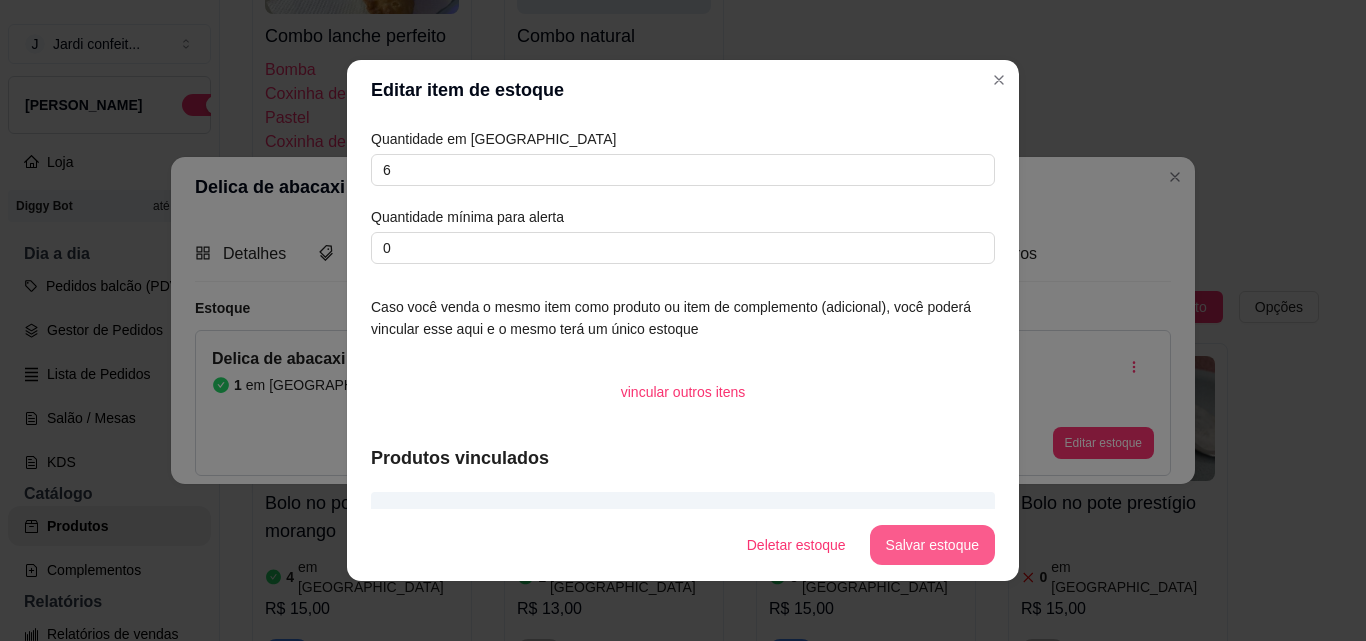 click on "Salvar estoque" at bounding box center (932, 545) 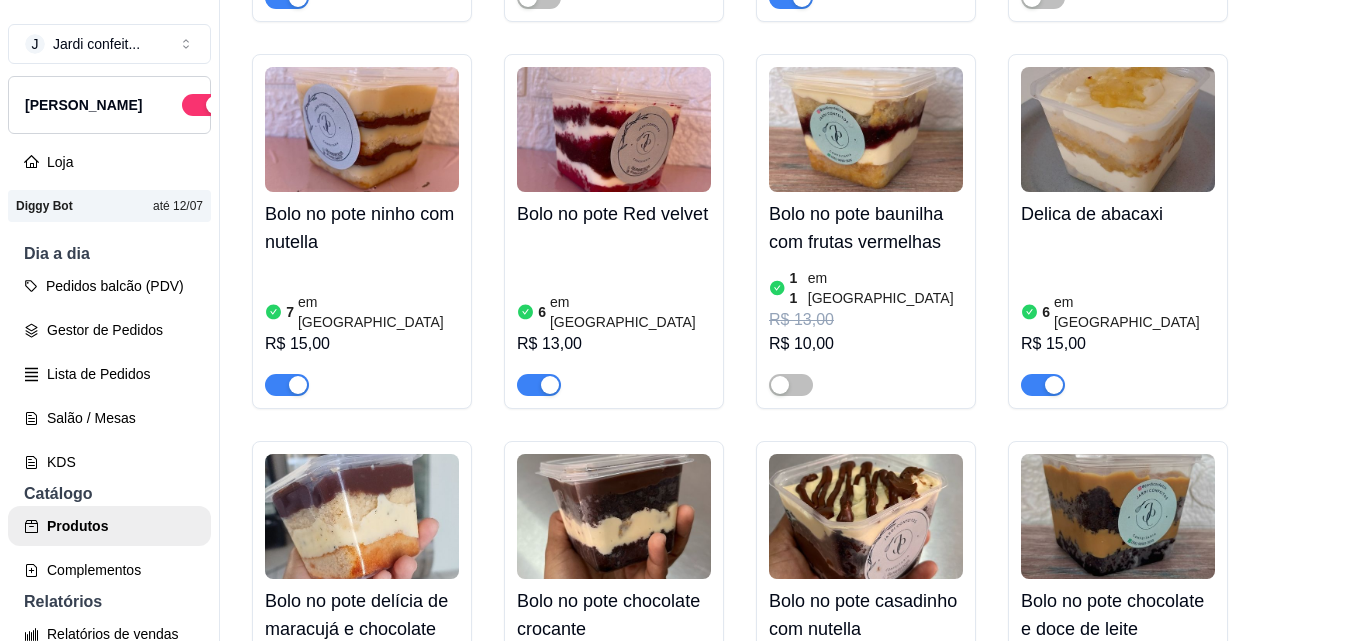 scroll, scrollTop: 13400, scrollLeft: 0, axis: vertical 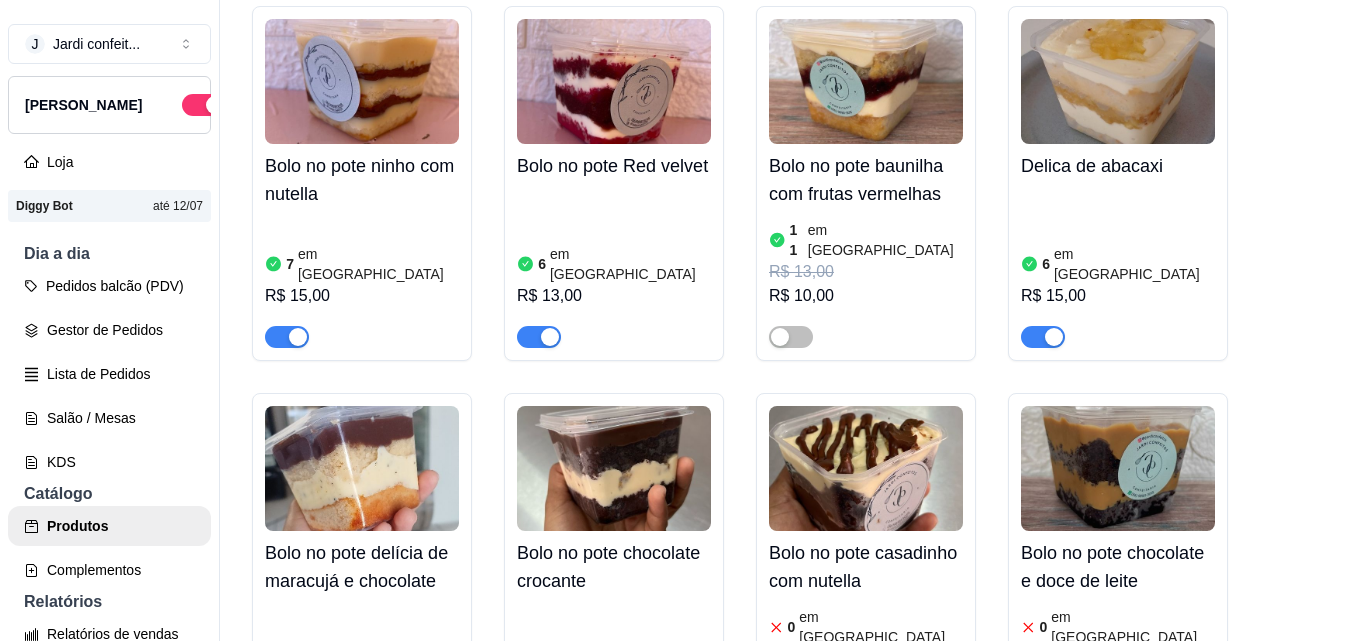 click at bounding box center [362, 831] 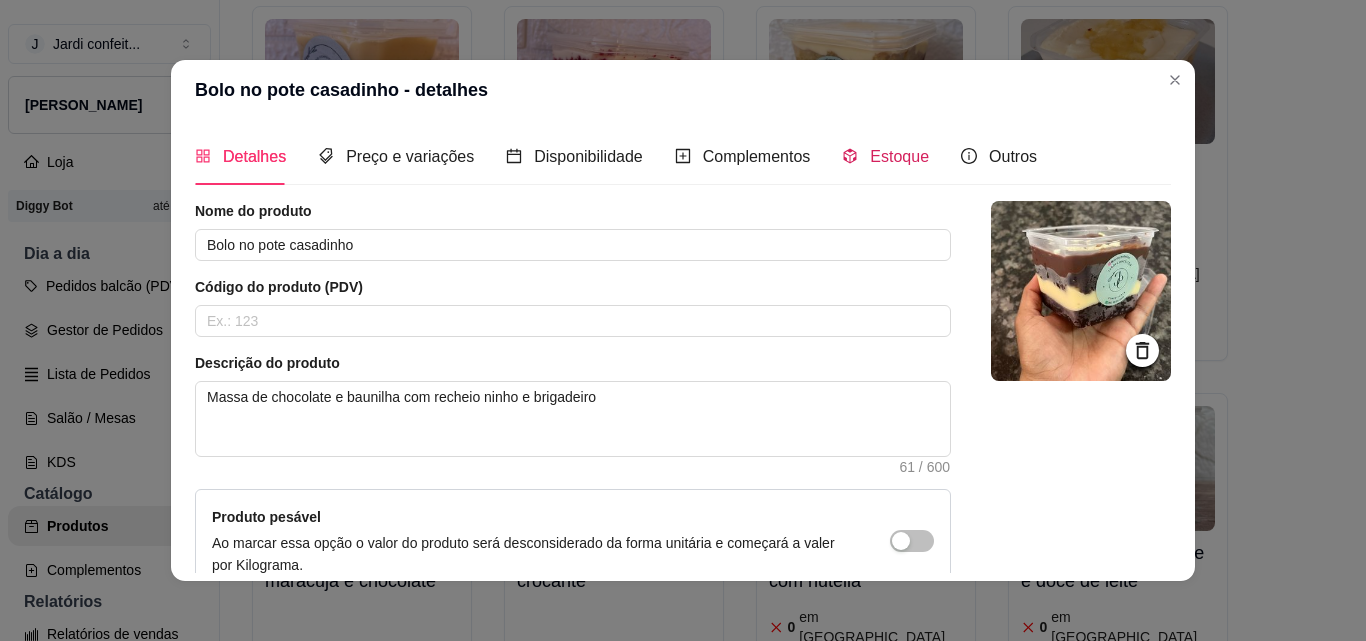 click on "Estoque" at bounding box center (899, 156) 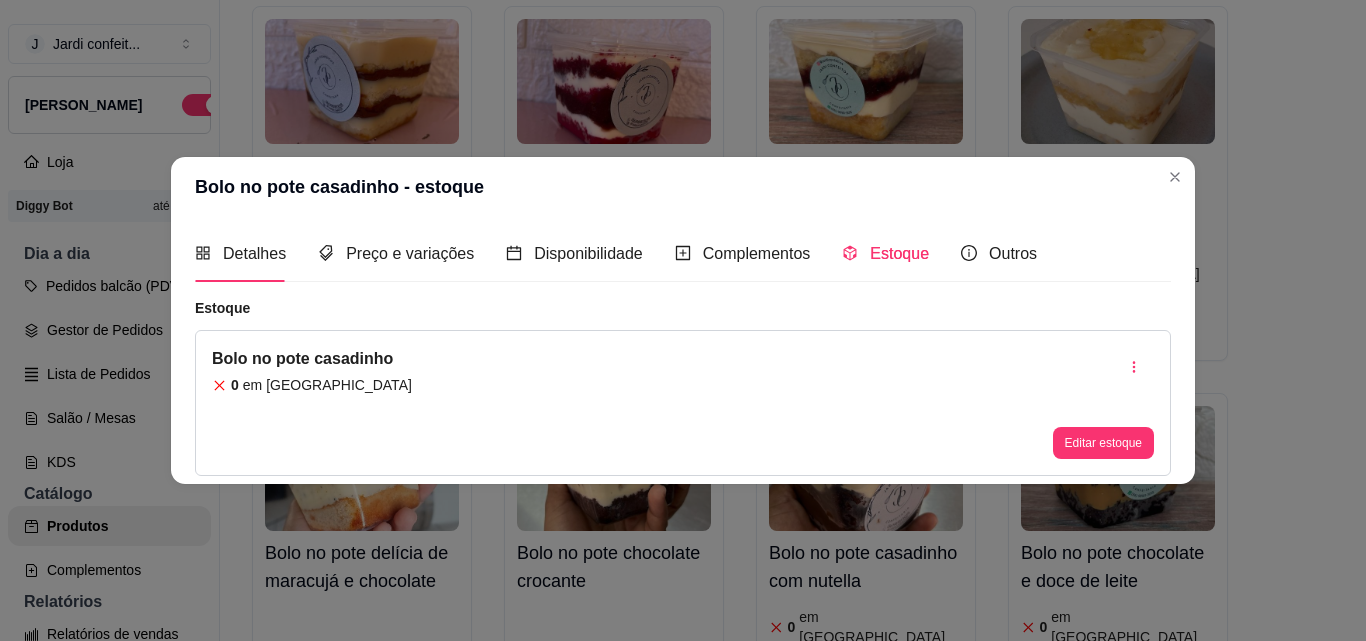 type 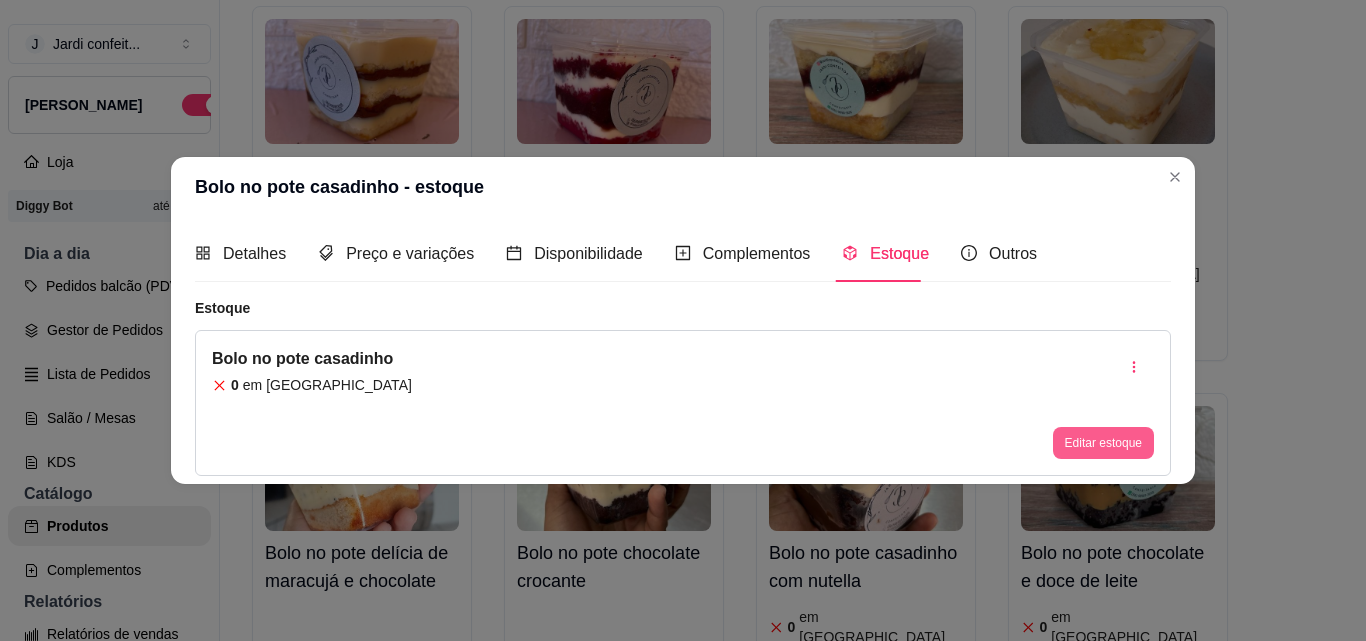 click on "Editar estoque" at bounding box center [1103, 443] 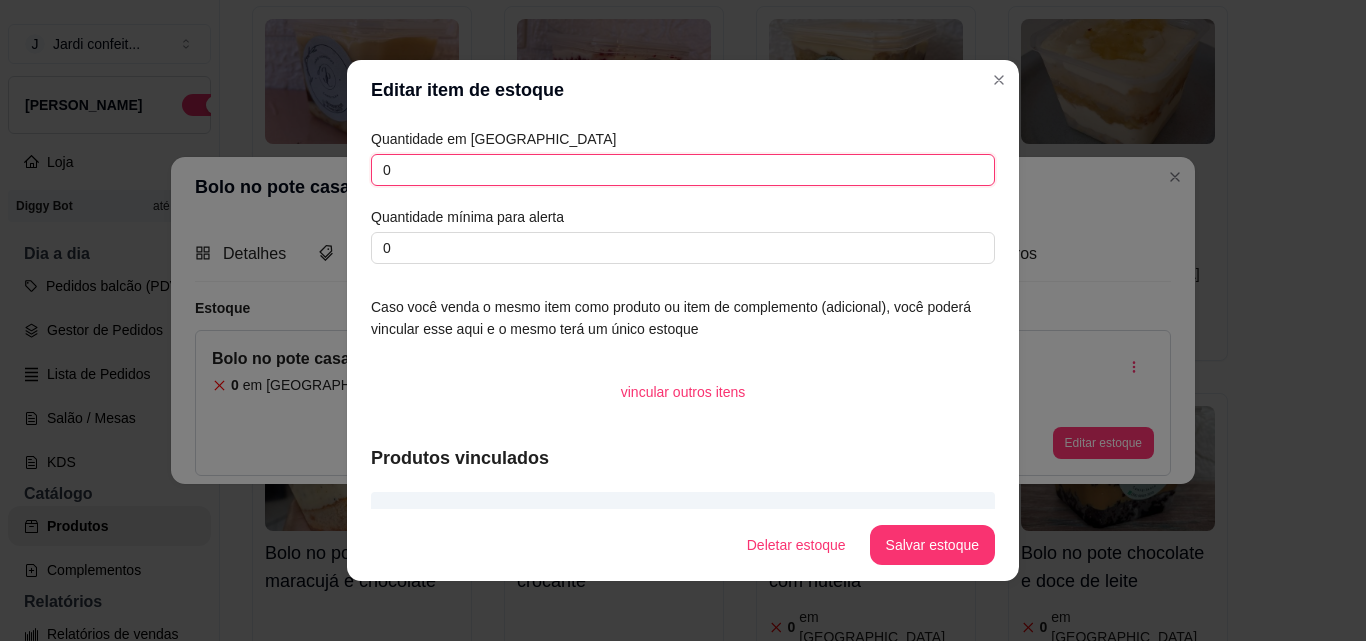 click on "0" at bounding box center [683, 170] 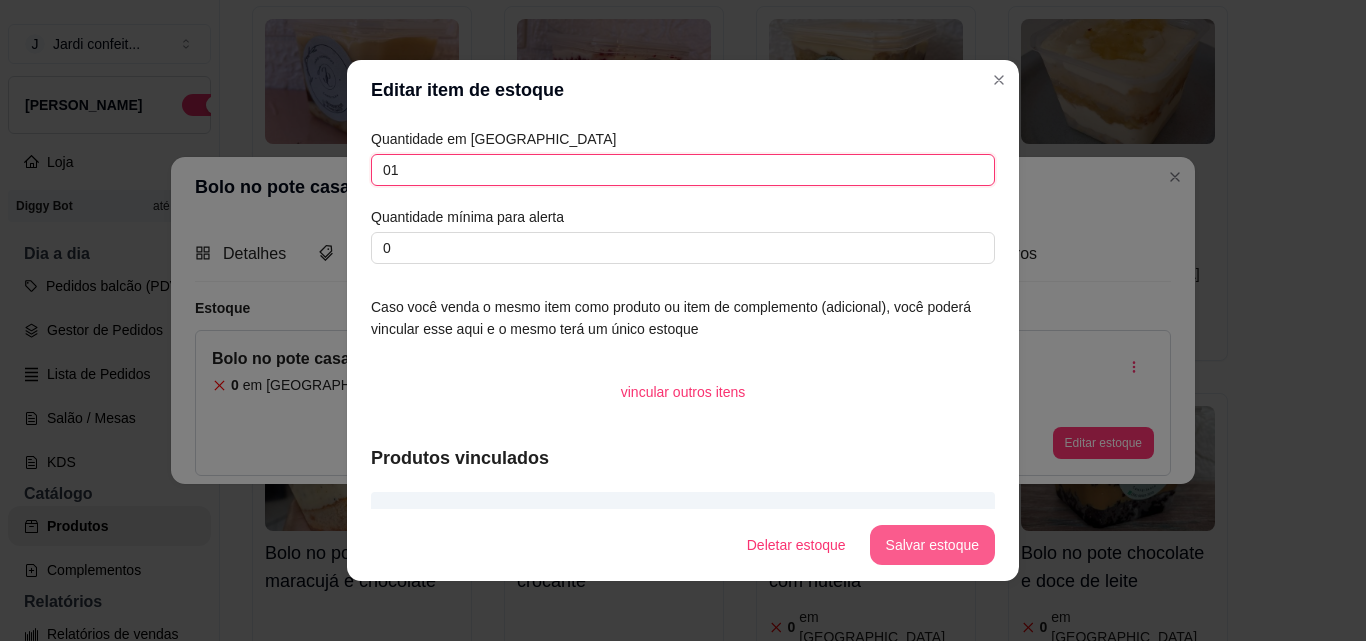 type on "01" 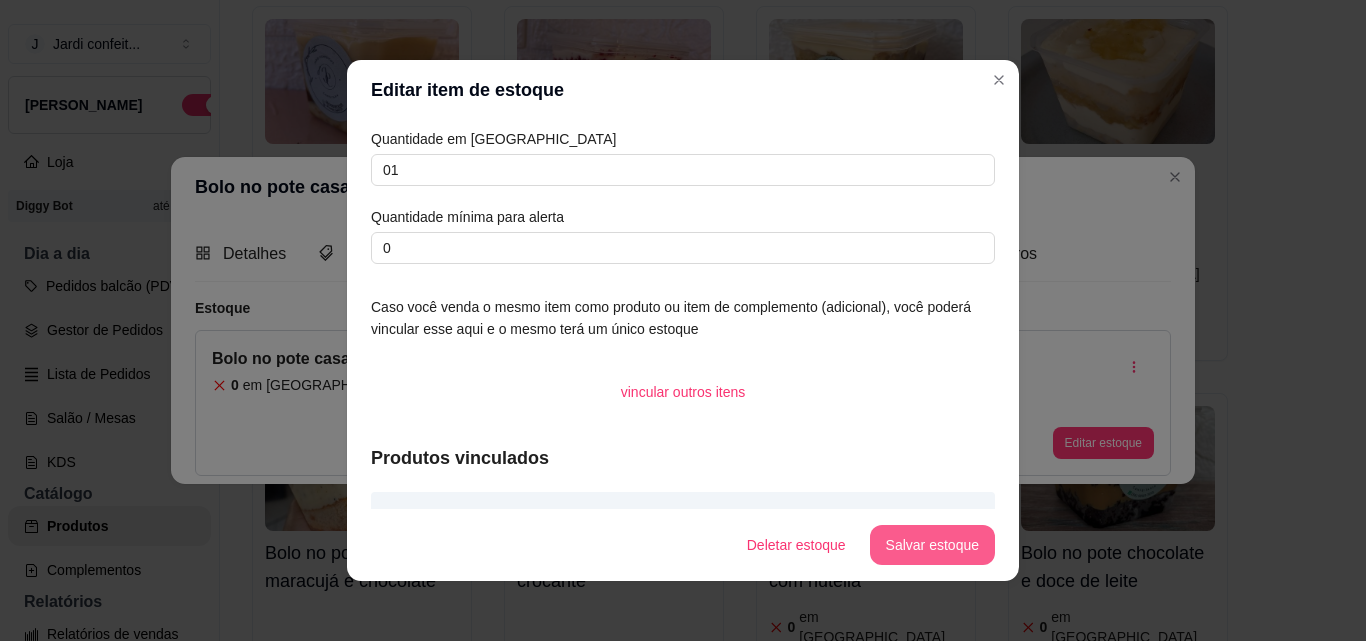 click on "Salvar estoque" at bounding box center [932, 545] 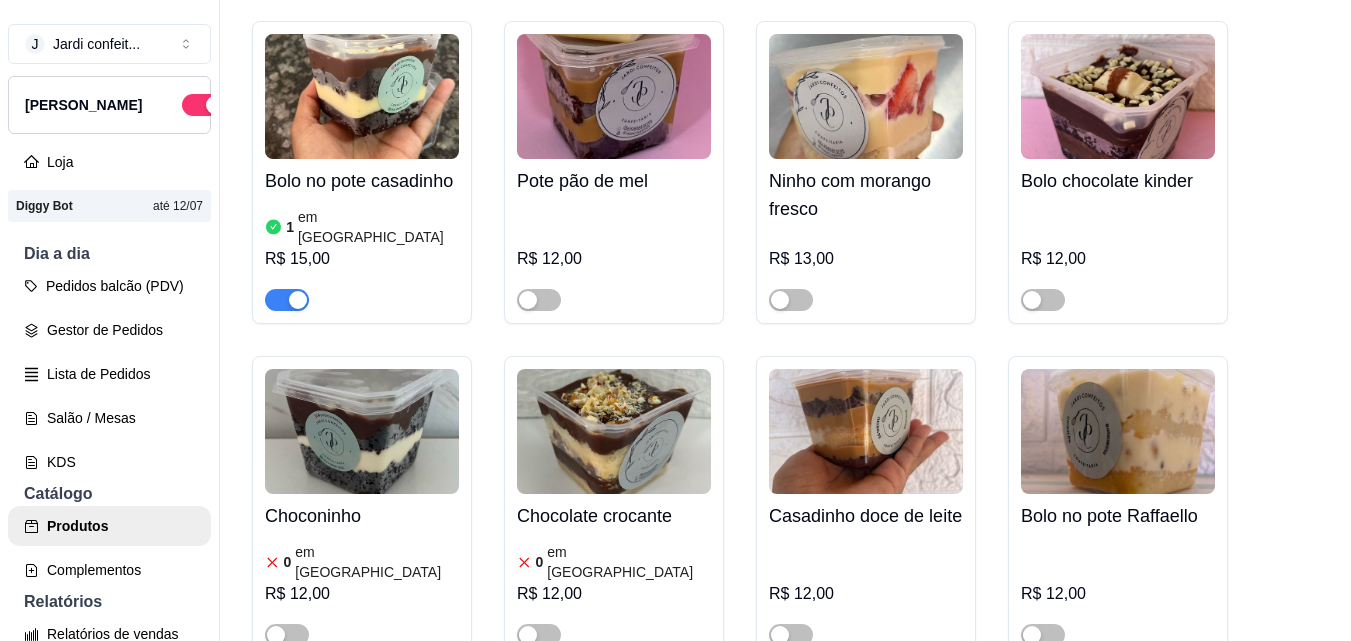 scroll, scrollTop: 14100, scrollLeft: 0, axis: vertical 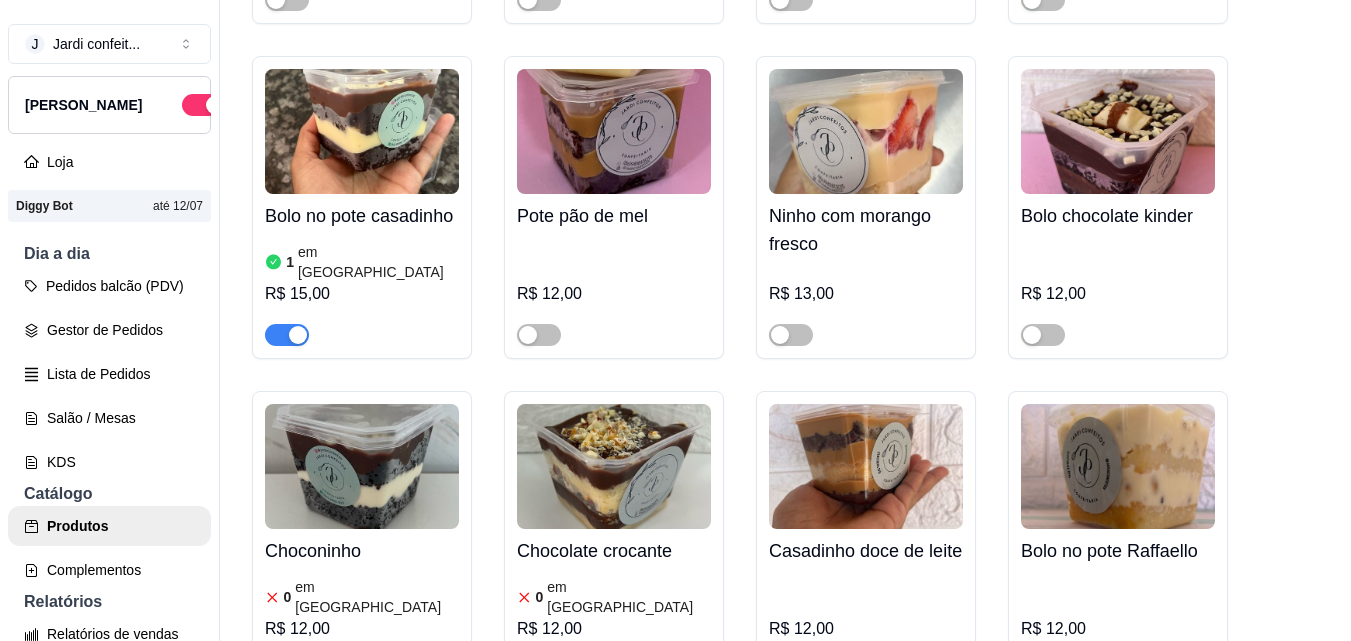 click at bounding box center (1118, 801) 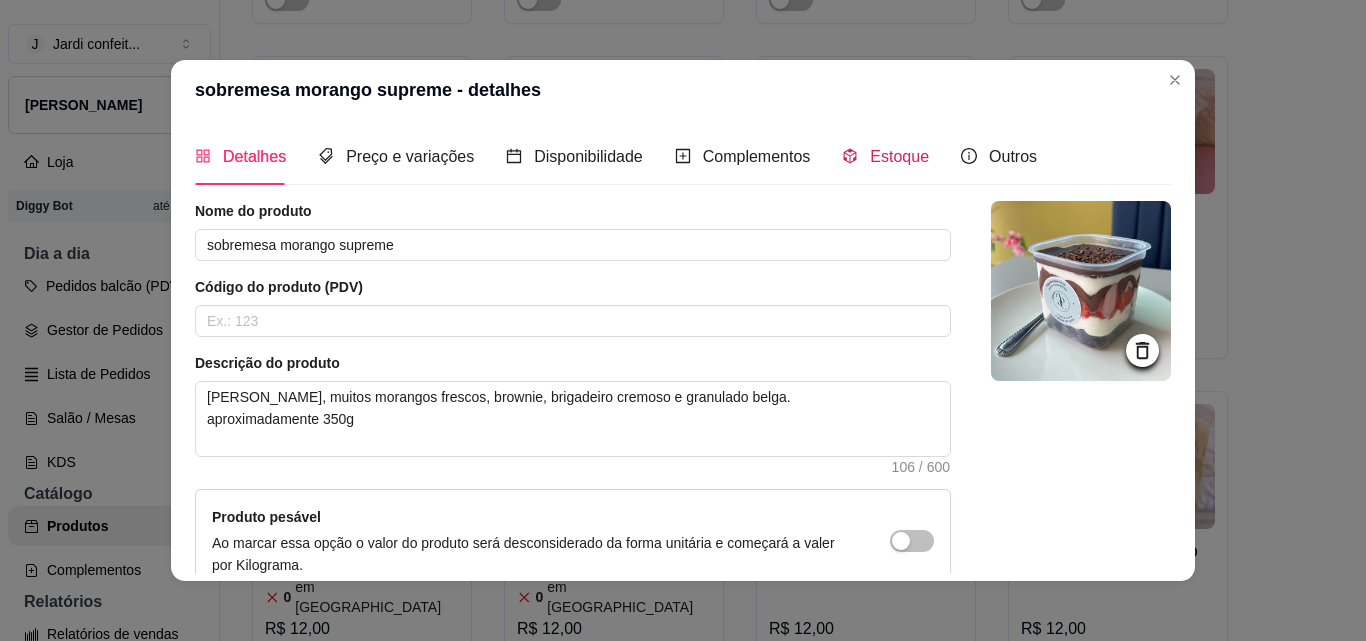 click on "Estoque" at bounding box center [899, 156] 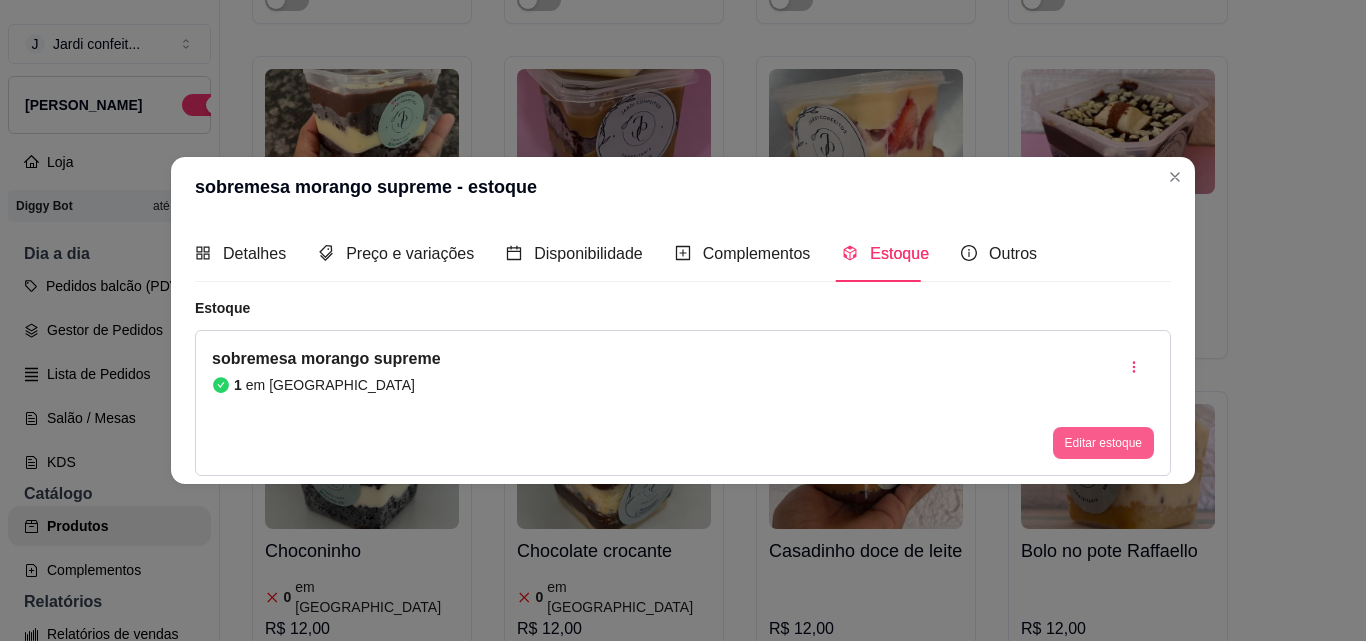 click on "Editar estoque" at bounding box center [1103, 443] 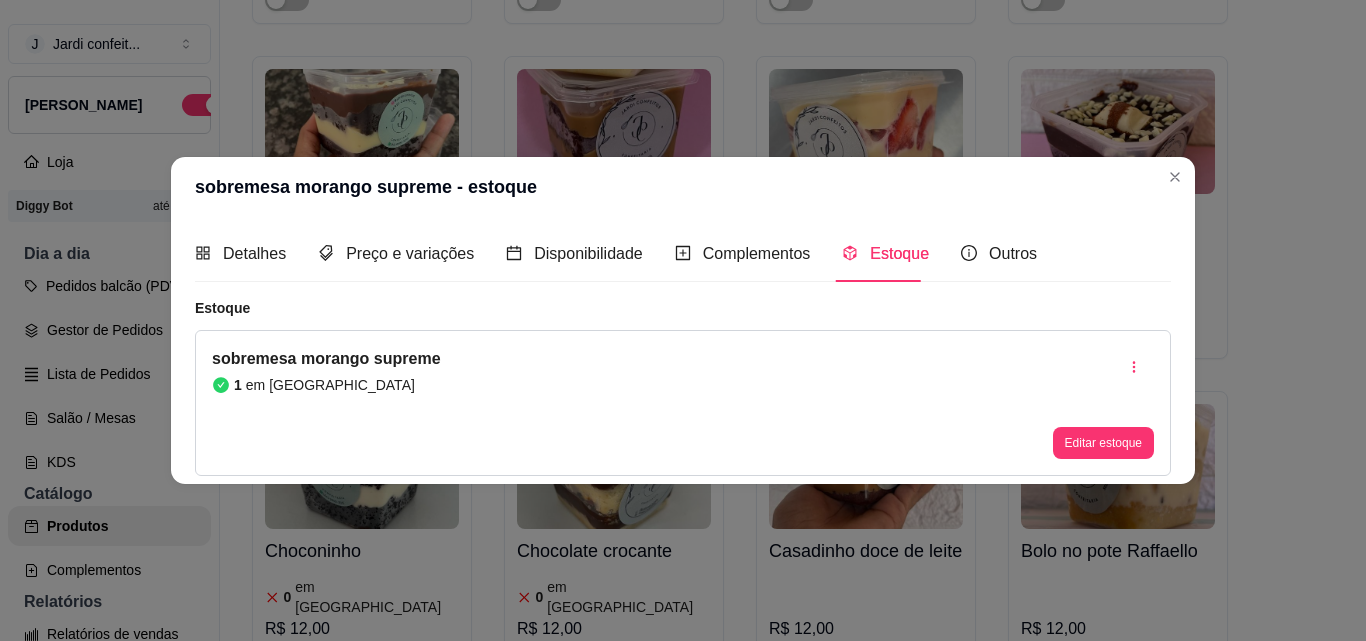 click on "1" at bounding box center [683, 170] 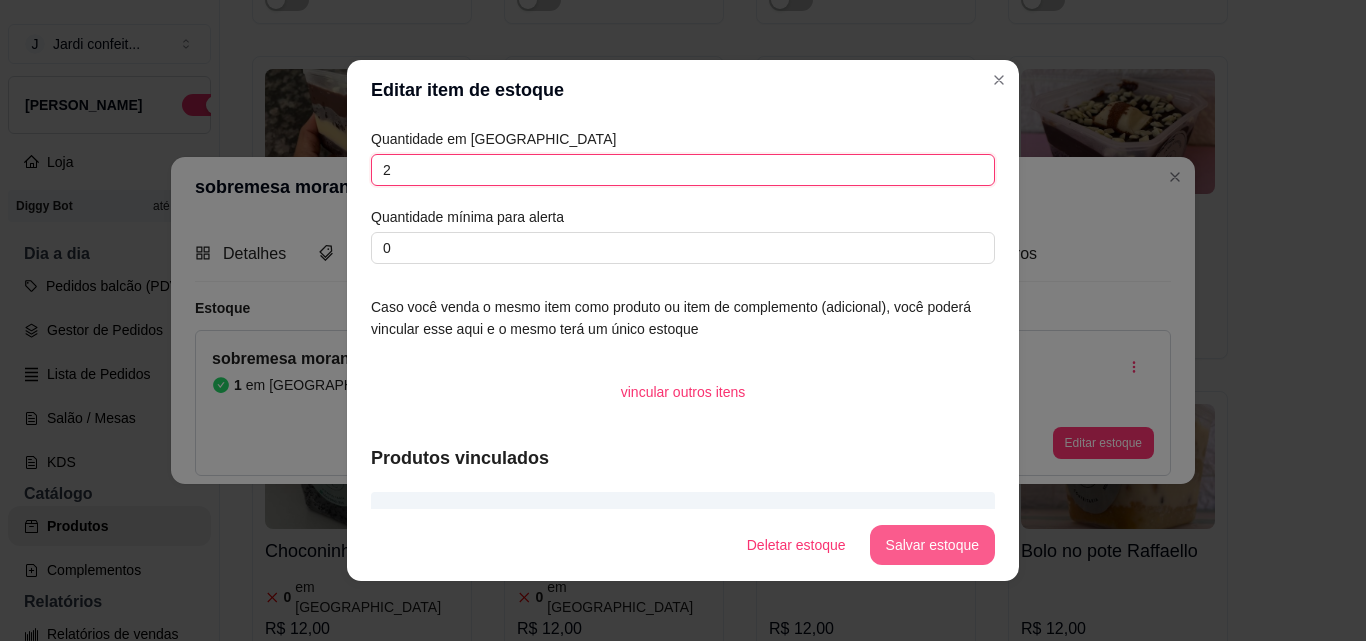 type on "2" 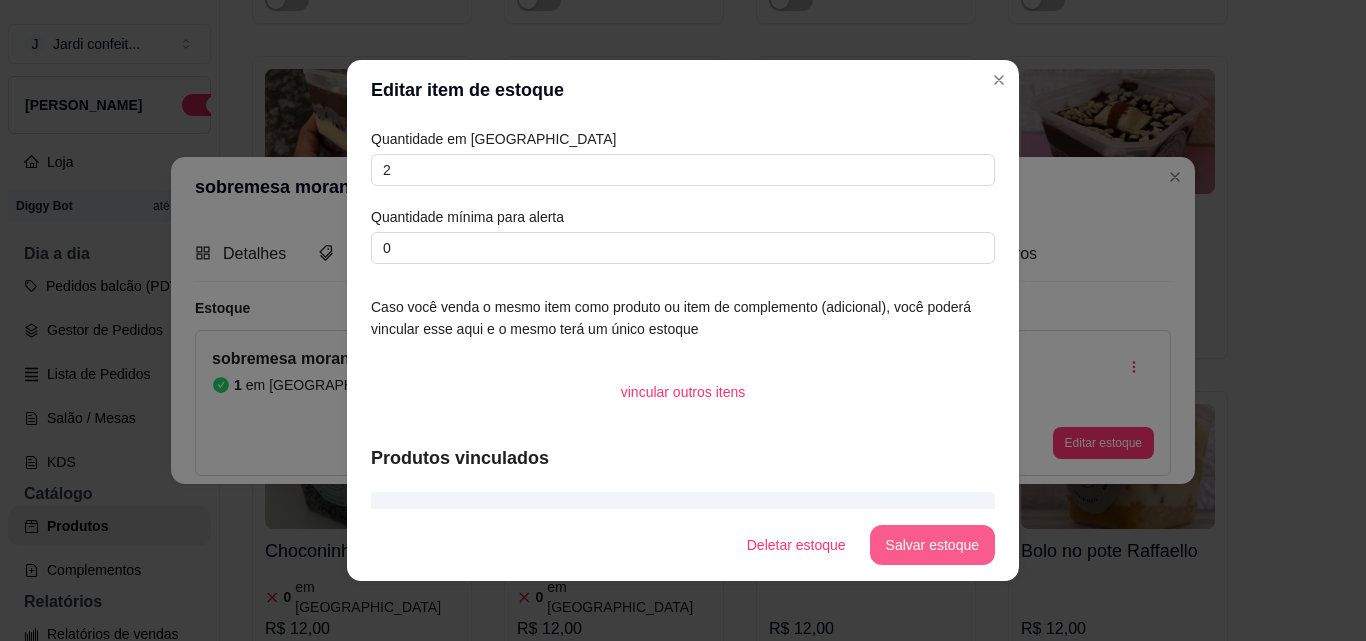click on "Salvar estoque" at bounding box center (932, 545) 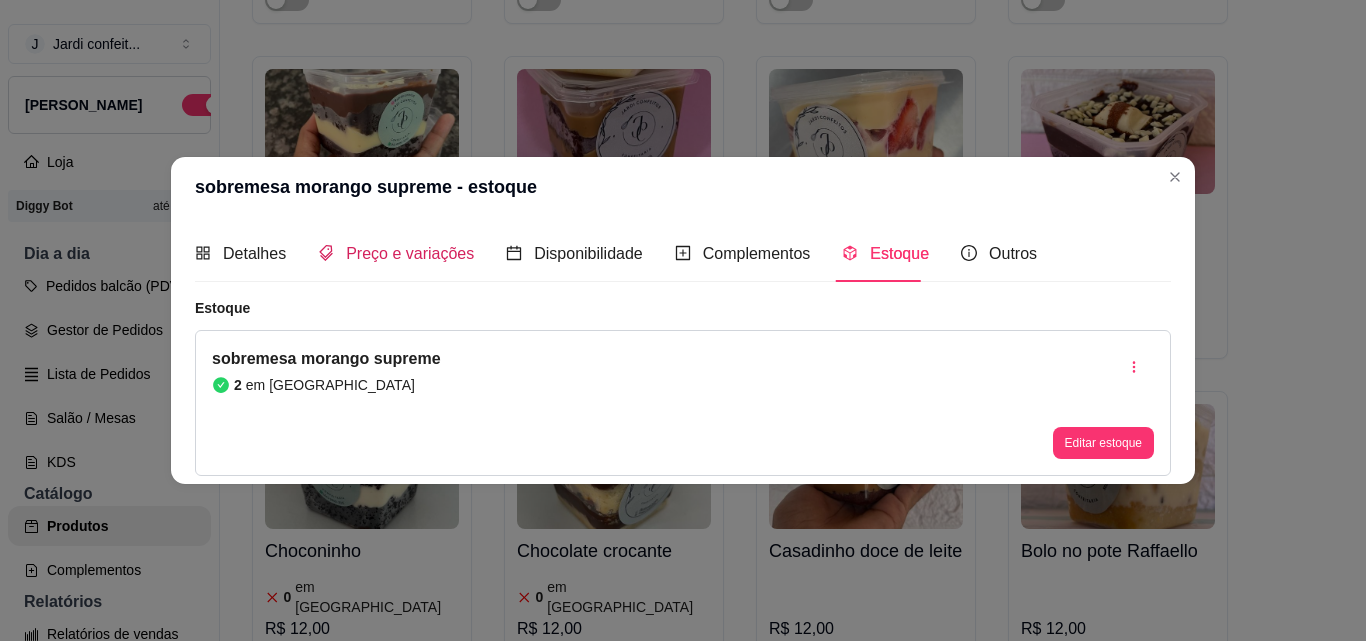 click on "Preço e variações" at bounding box center (410, 253) 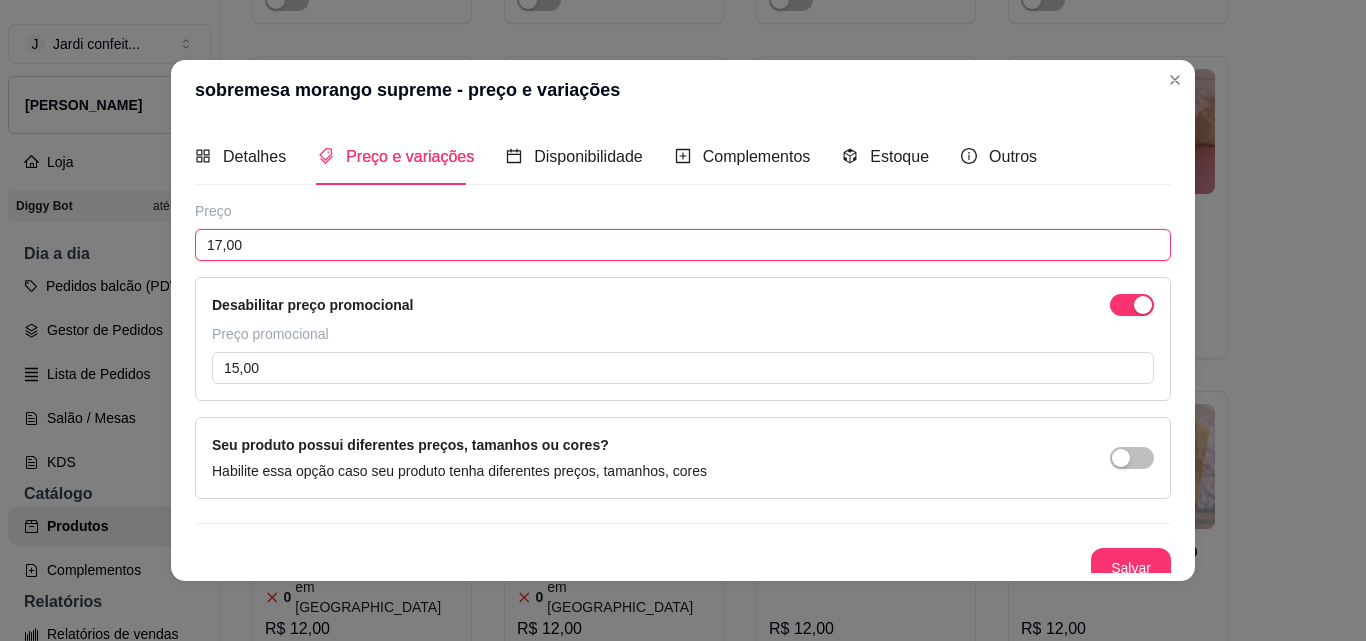 drag, startPoint x: 381, startPoint y: 254, endPoint x: 145, endPoint y: 251, distance: 236.01907 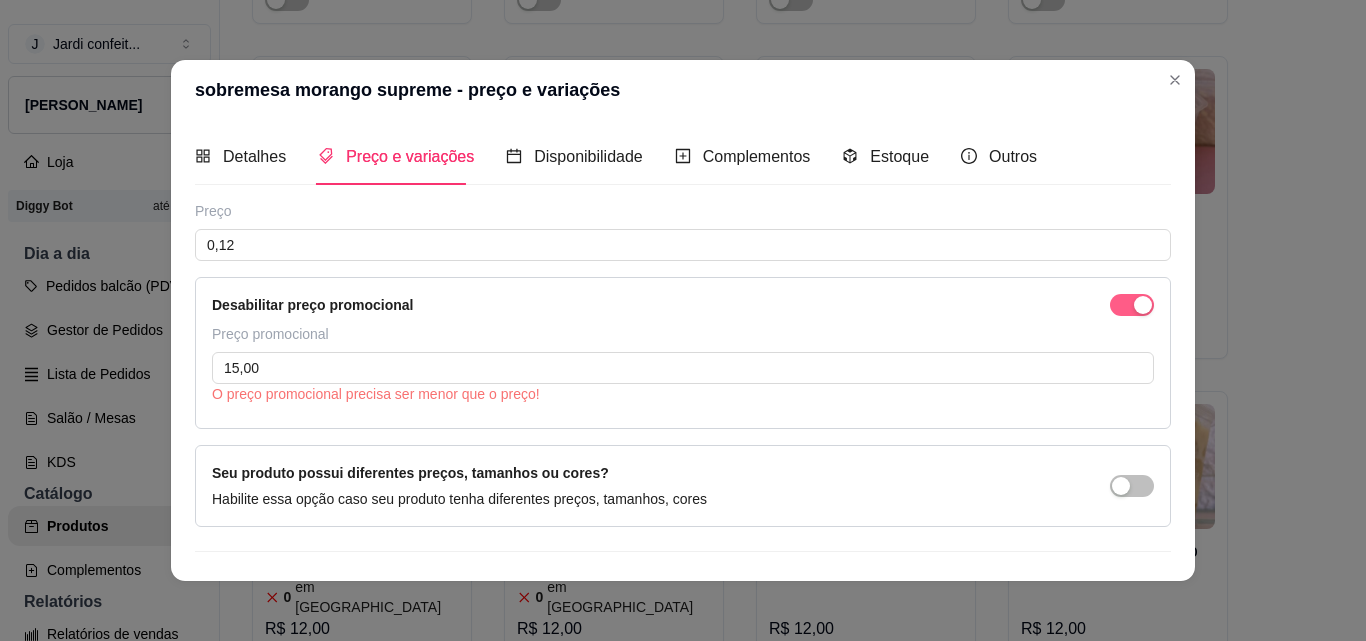 click at bounding box center (1132, 305) 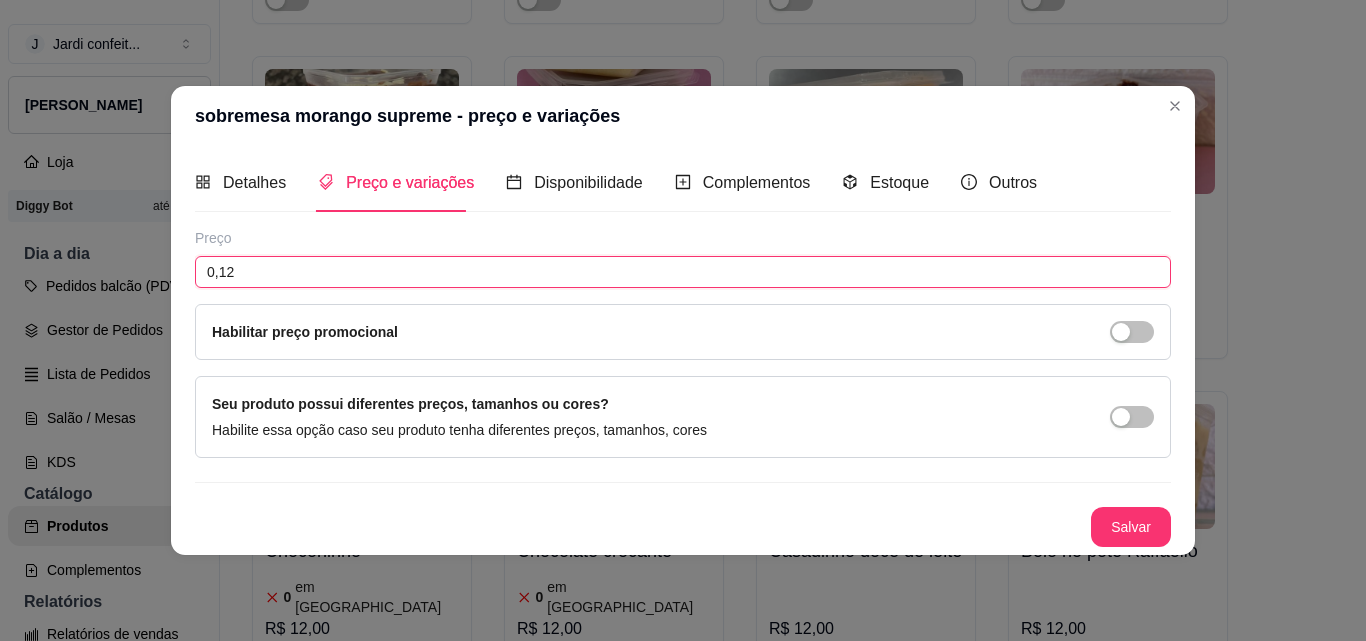 click on "0,12" at bounding box center (683, 272) 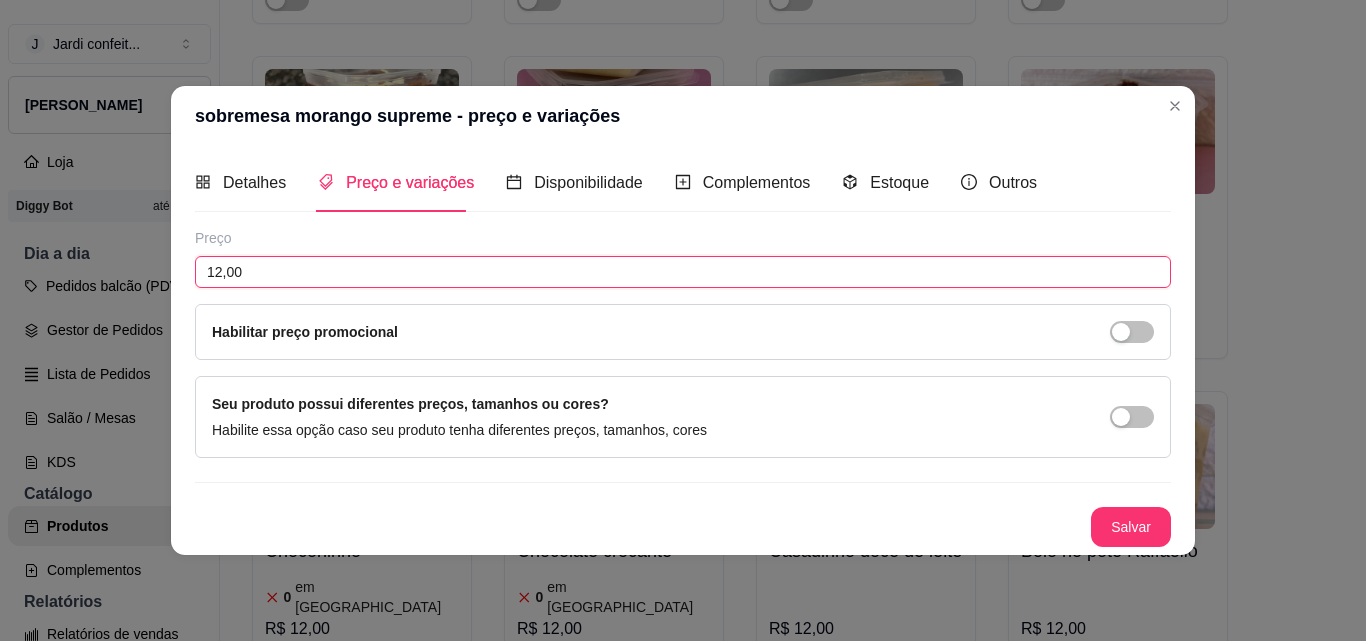type on "12,00" 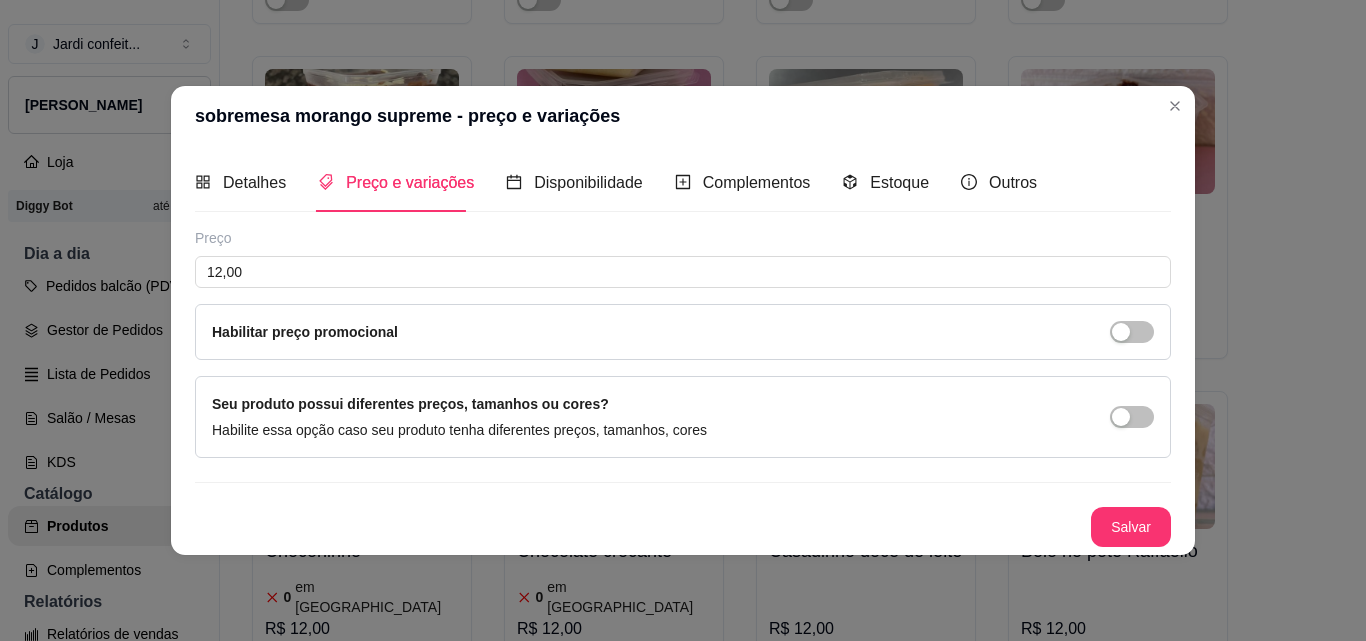 click on "Salvar" at bounding box center [1131, 527] 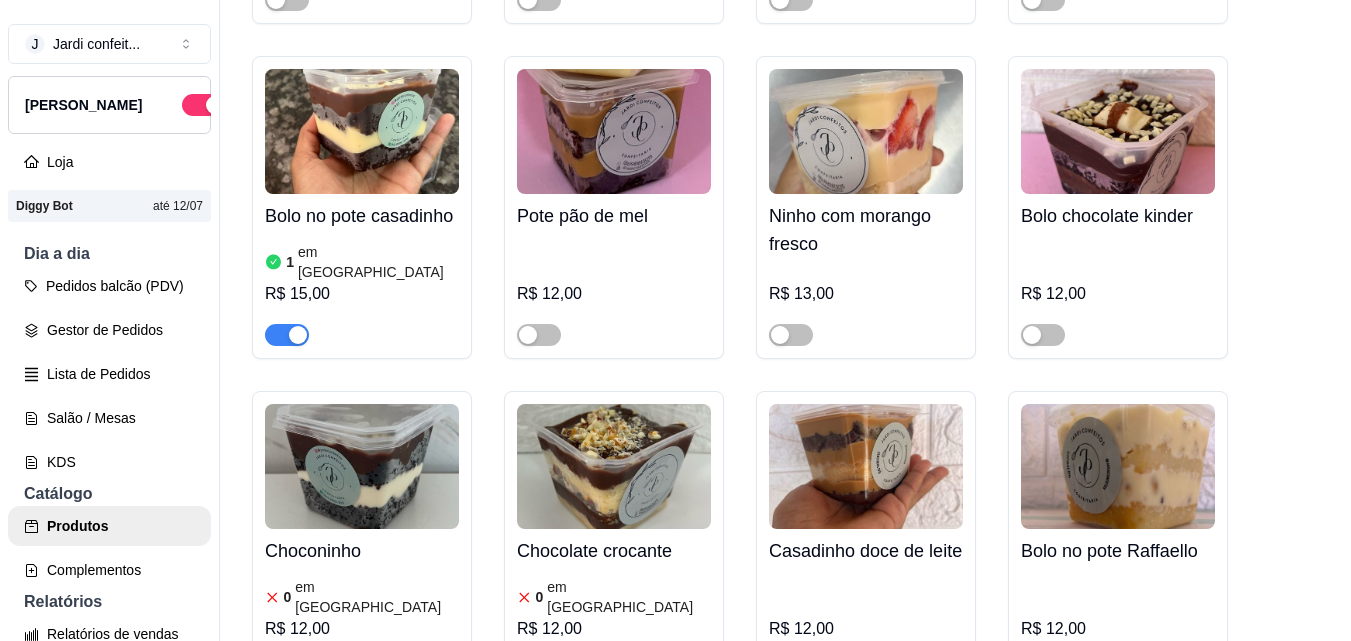 click at bounding box center [1043, 1033] 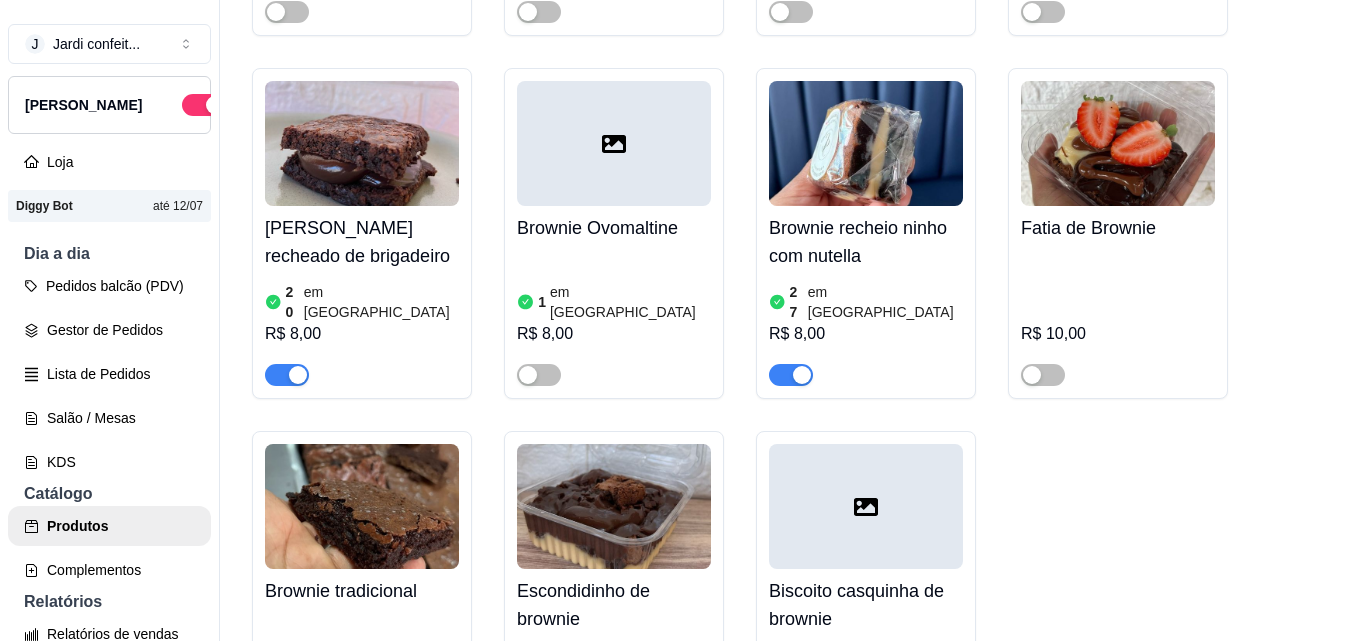 scroll, scrollTop: 26800, scrollLeft: 0, axis: vertical 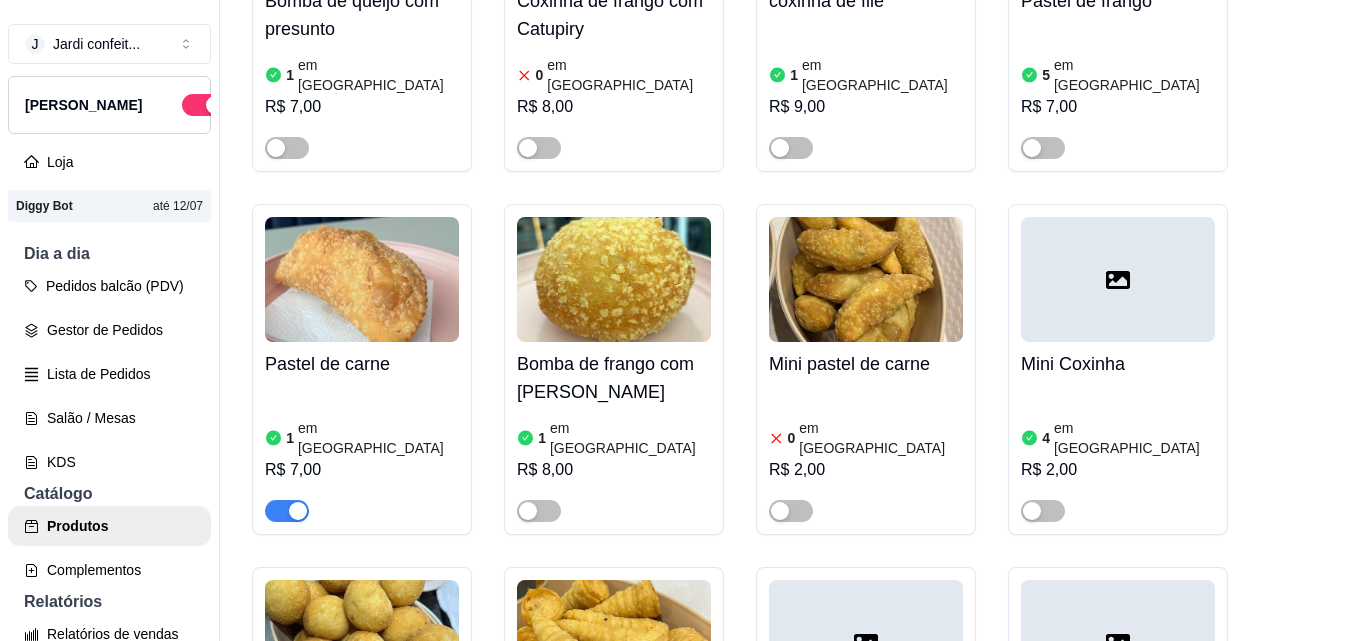 click at bounding box center (287, 511) 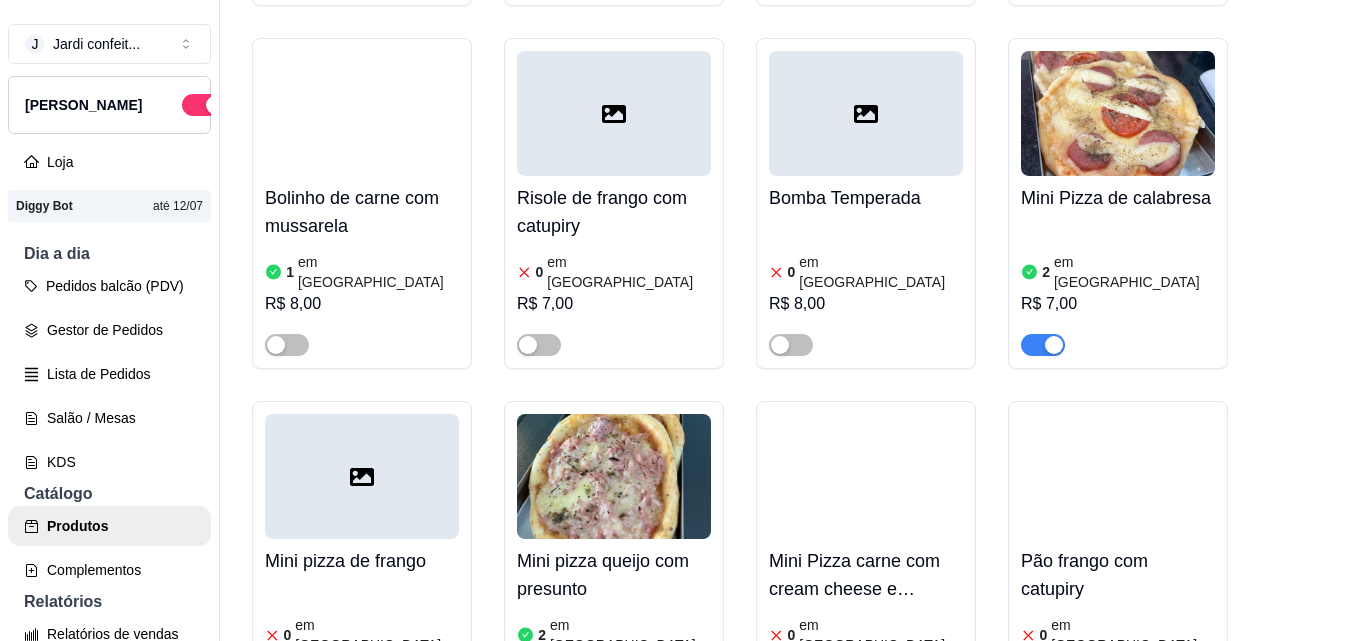 scroll, scrollTop: 2800, scrollLeft: 0, axis: vertical 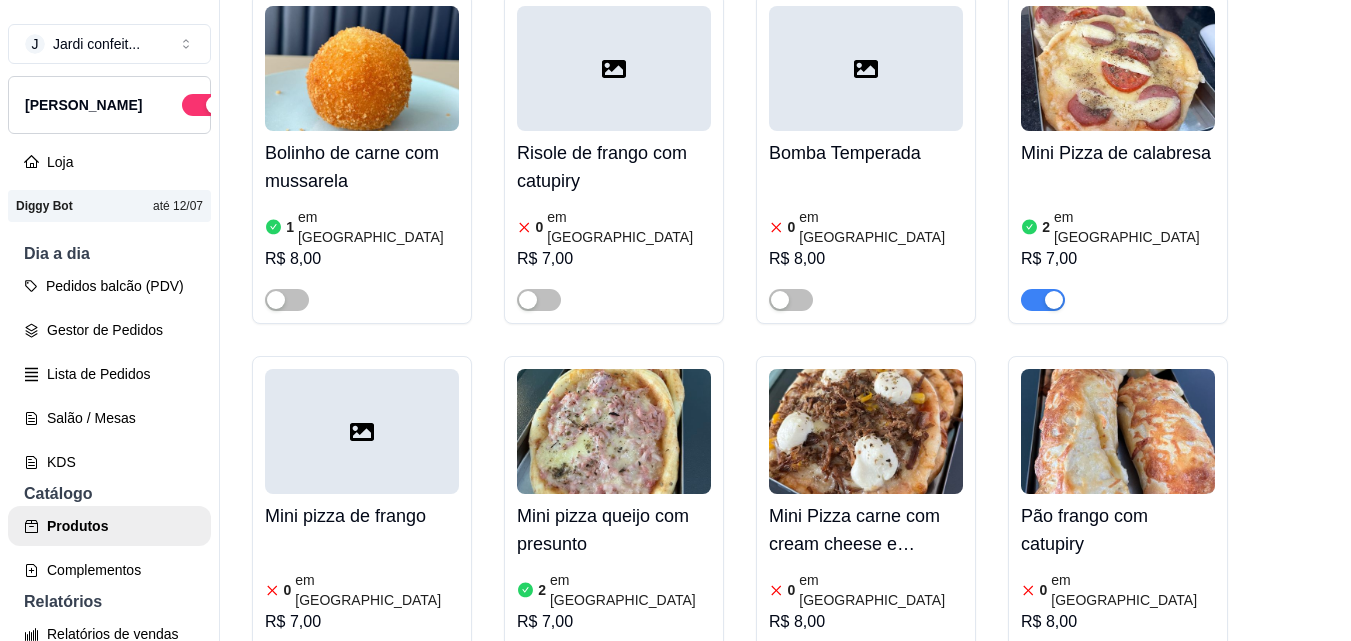 click on "Pão frango com catupiry   0 em estoque R$ 8,00" at bounding box center (1118, 521) 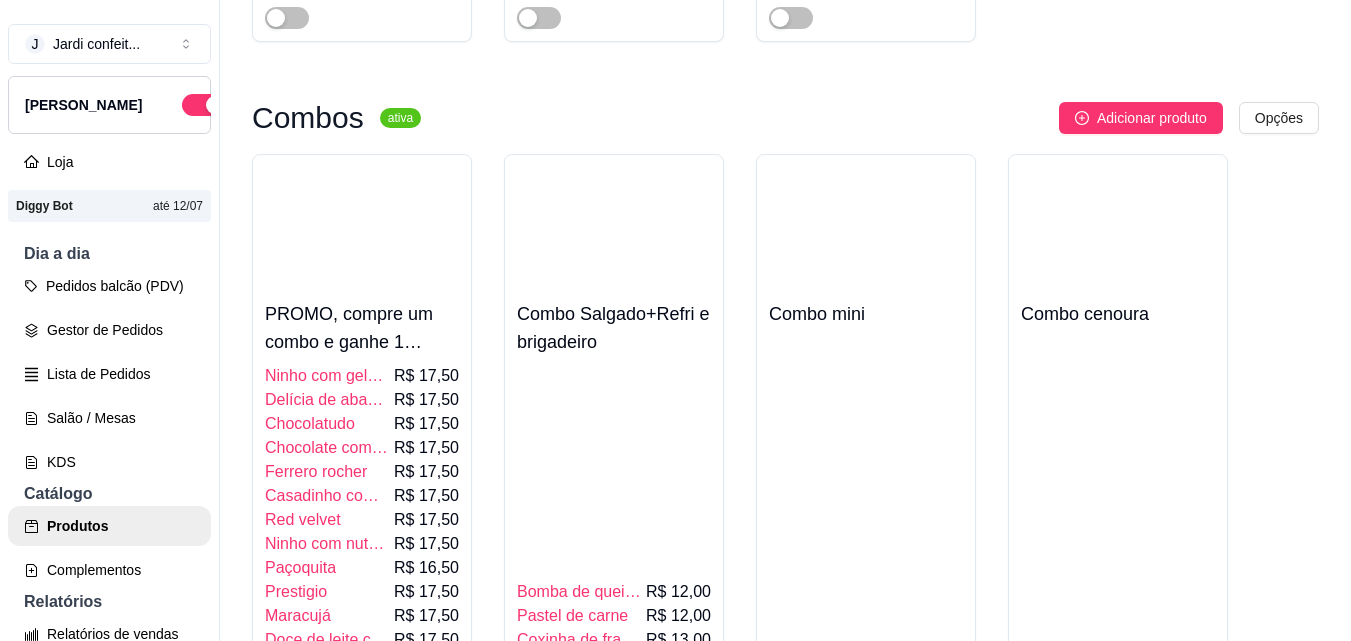 scroll, scrollTop: 11600, scrollLeft: 0, axis: vertical 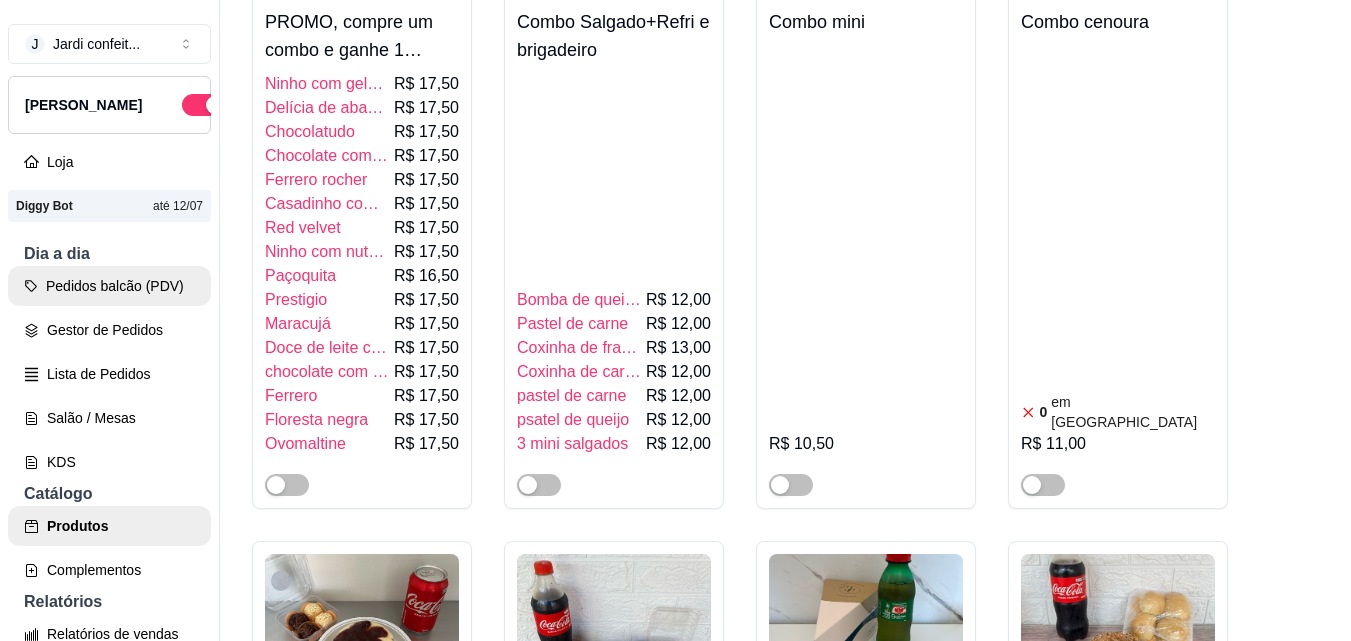 click on "Pedidos balcão (PDV)" at bounding box center [109, 286] 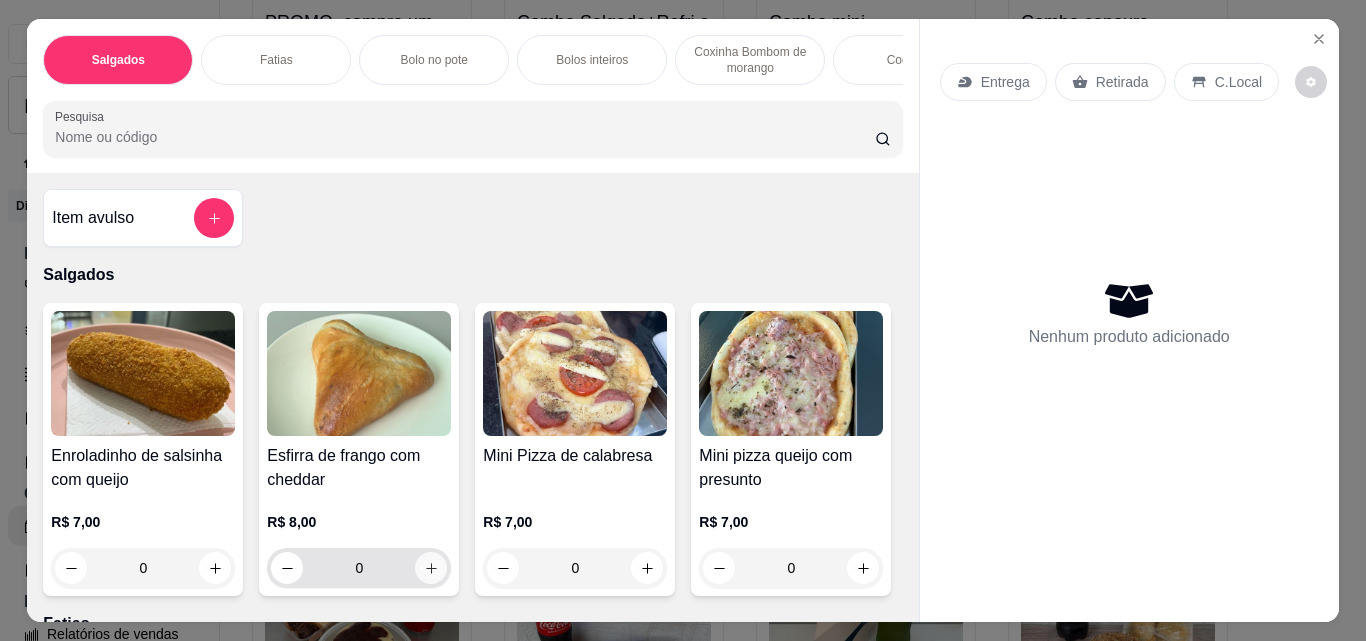 click at bounding box center (431, 568) 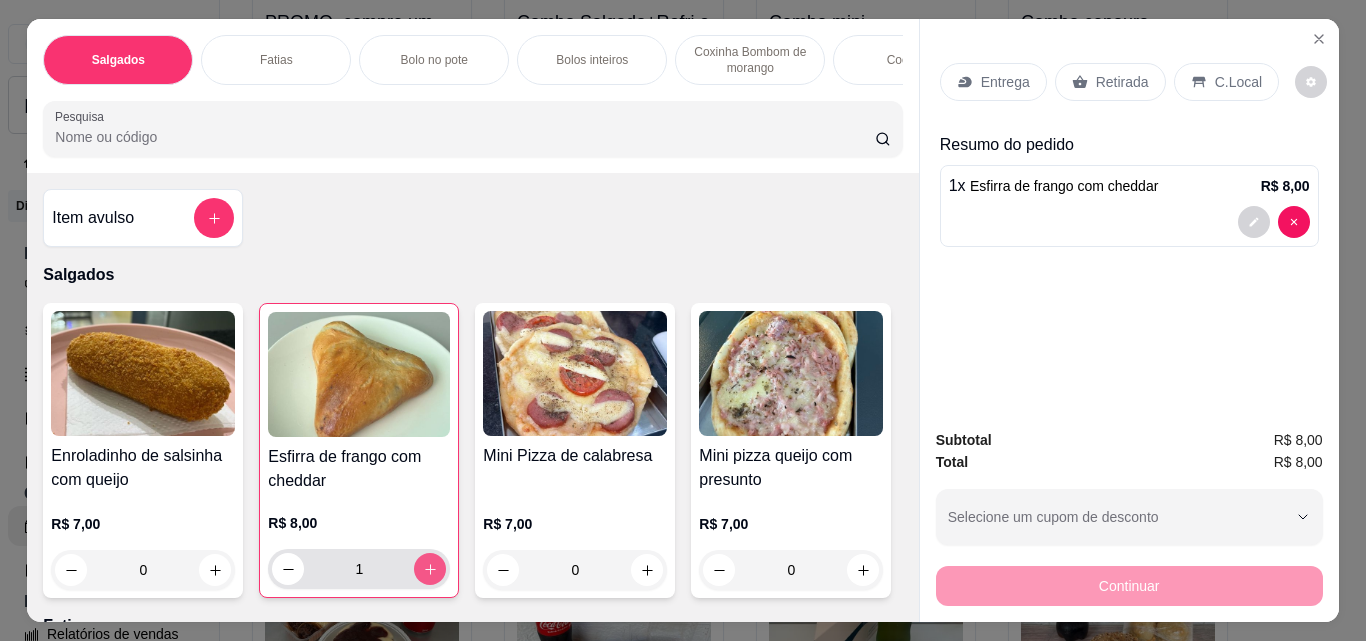 type on "1" 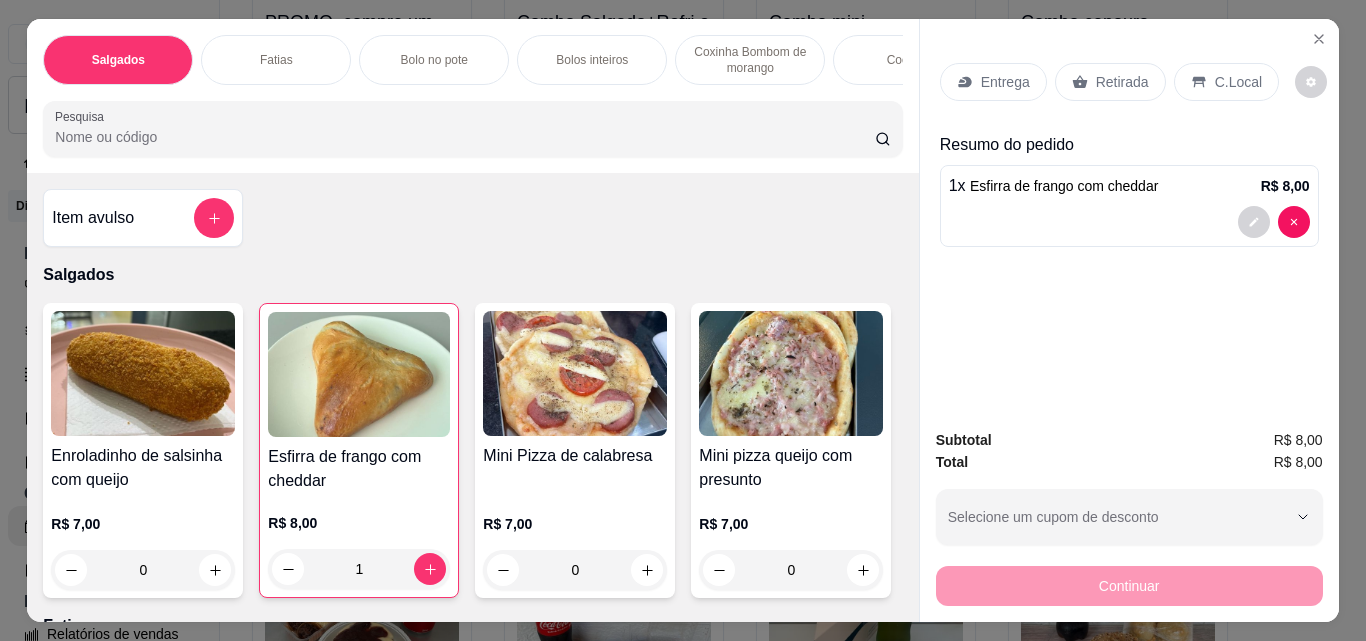 click on "Retirada" at bounding box center (1110, 82) 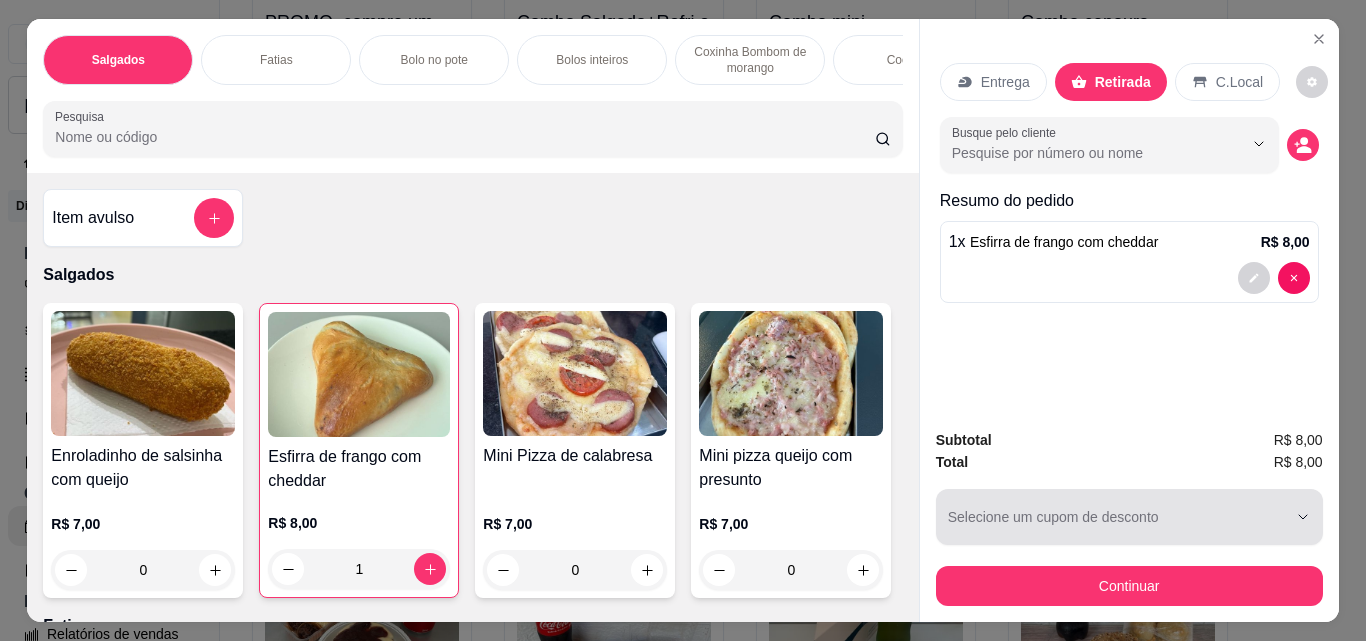 scroll, scrollTop: 52, scrollLeft: 0, axis: vertical 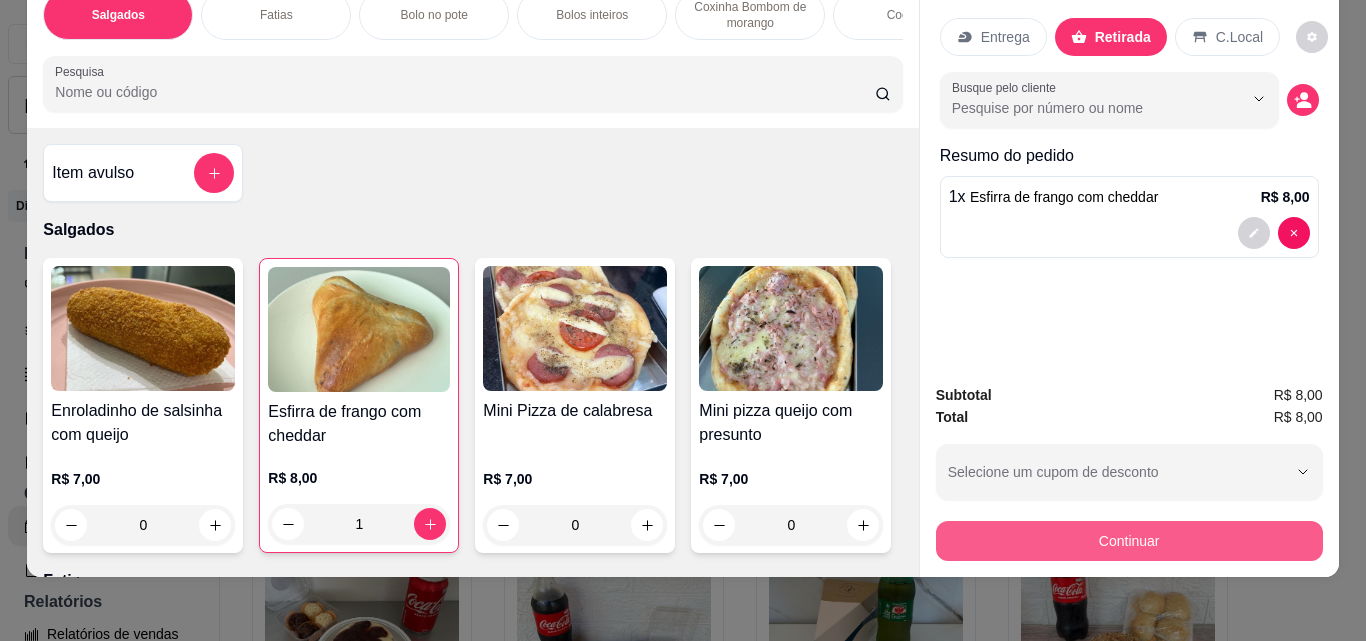 click on "Continuar" at bounding box center (1129, 541) 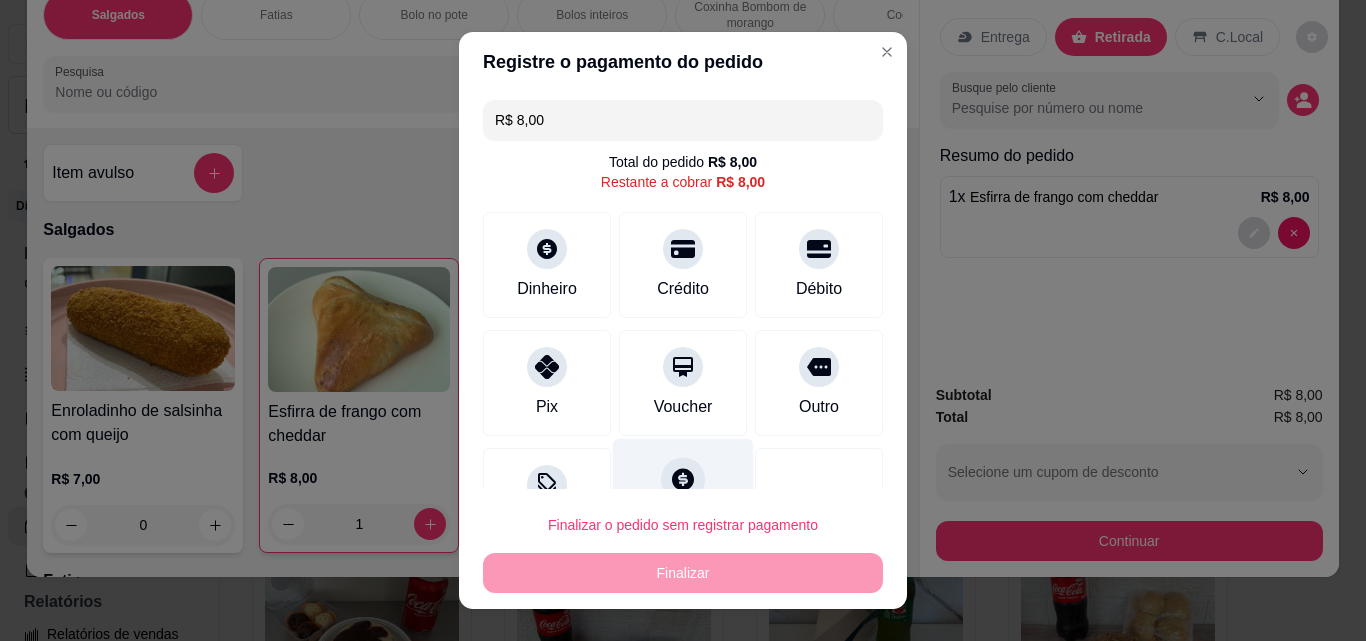 scroll, scrollTop: 73, scrollLeft: 0, axis: vertical 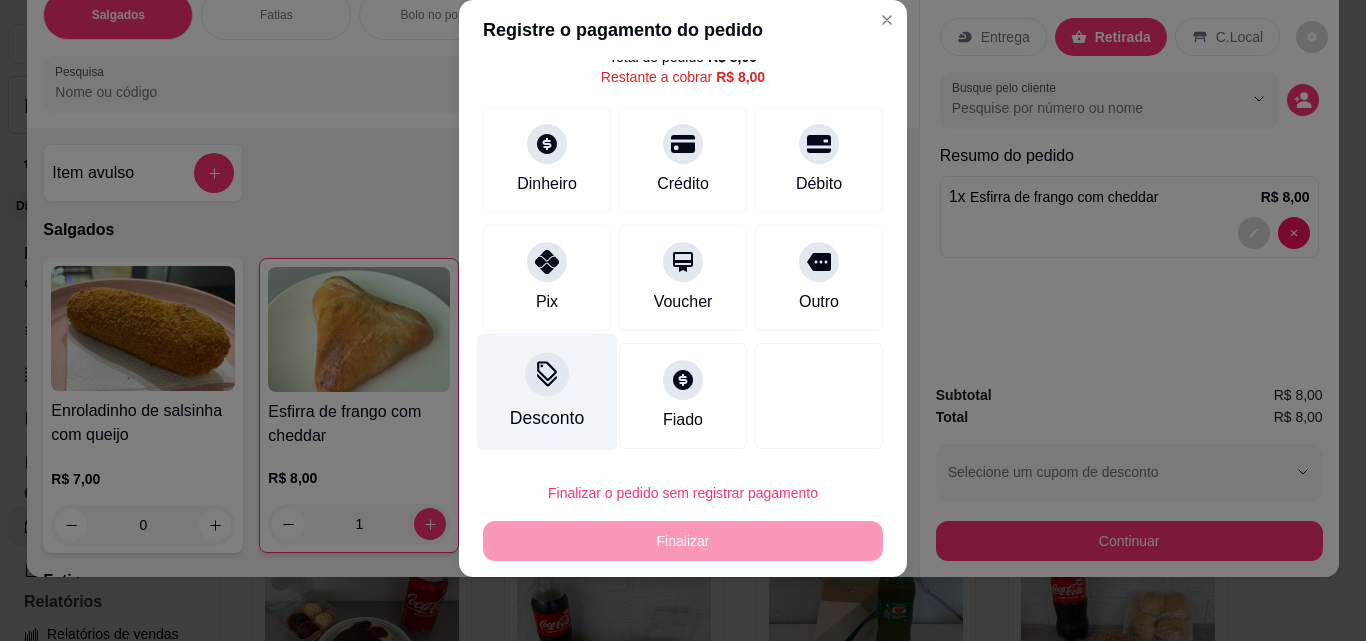 click on "Desconto" at bounding box center (547, 418) 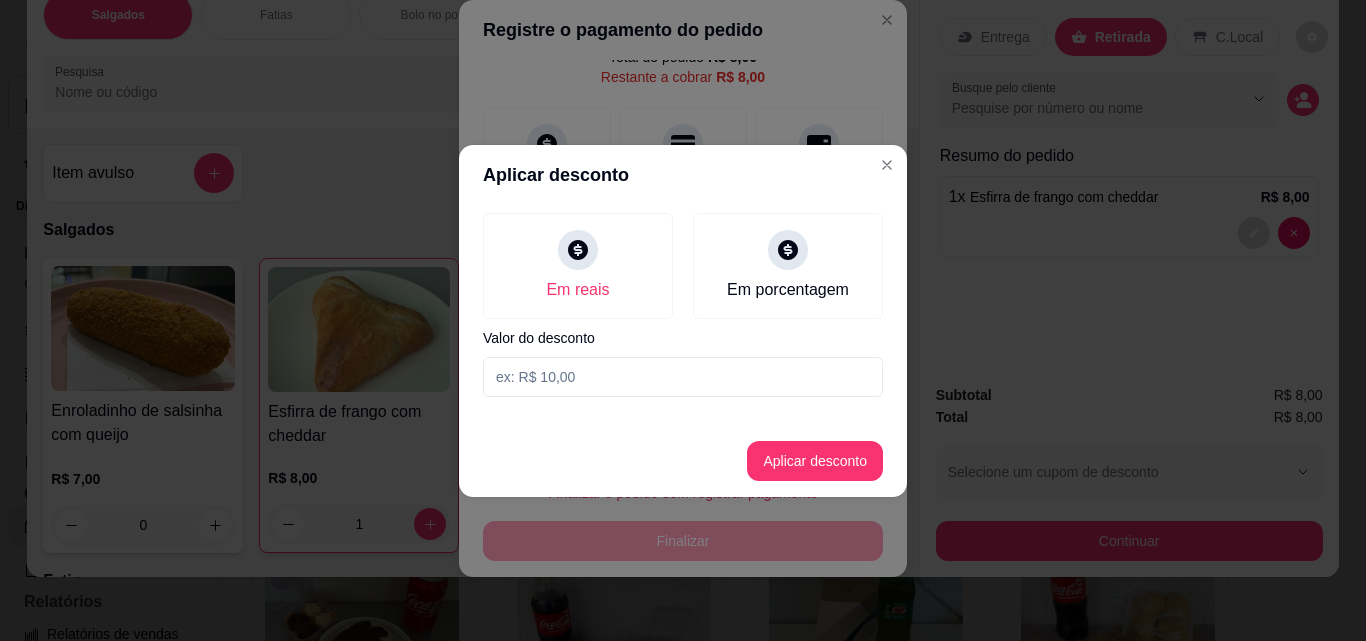click at bounding box center [683, 377] 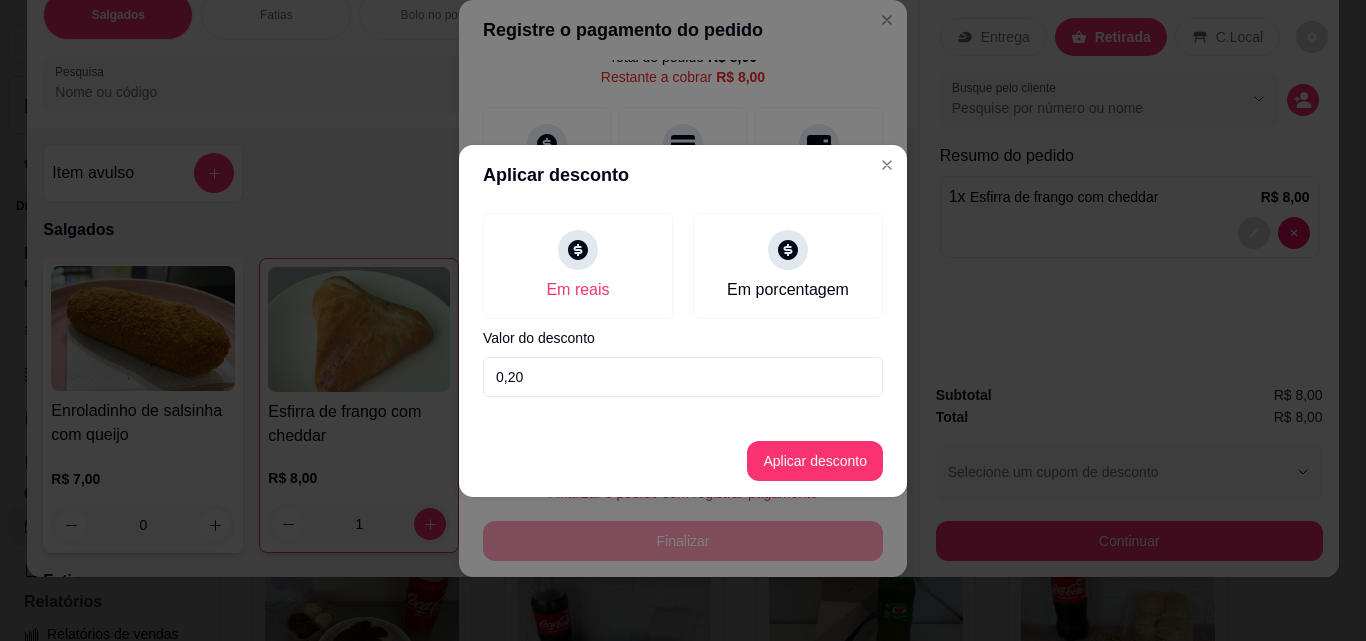 type on "2,00" 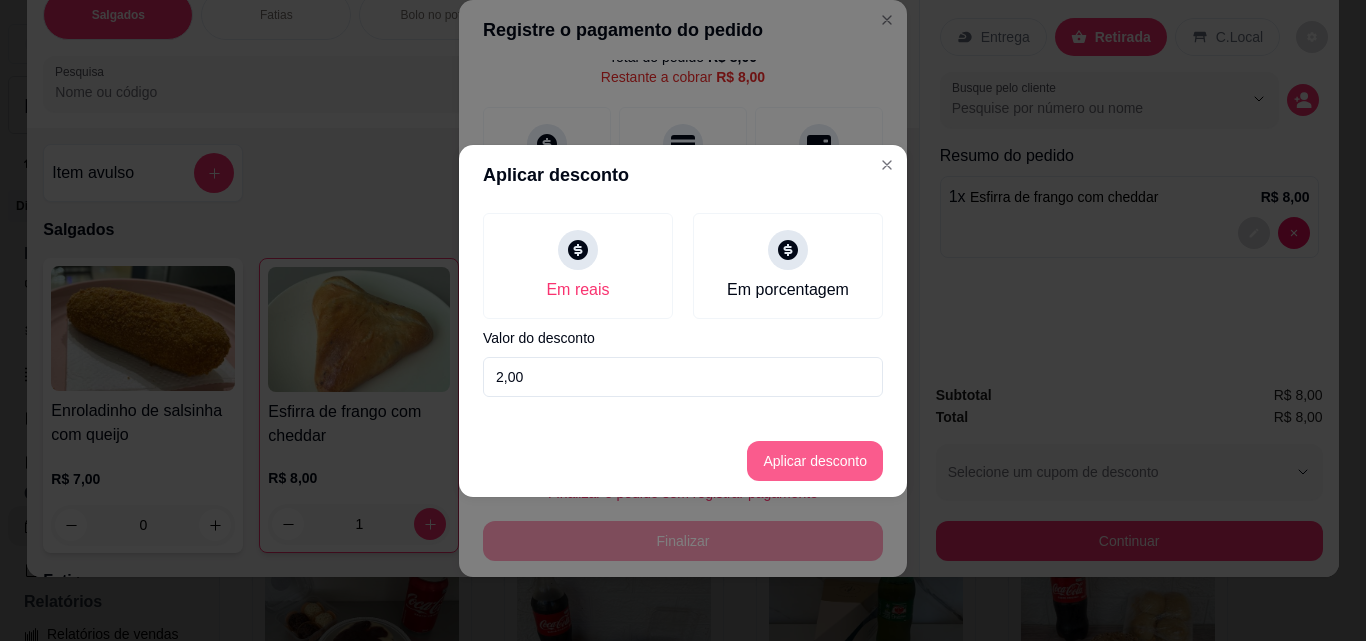 click on "Aplicar desconto" at bounding box center [815, 461] 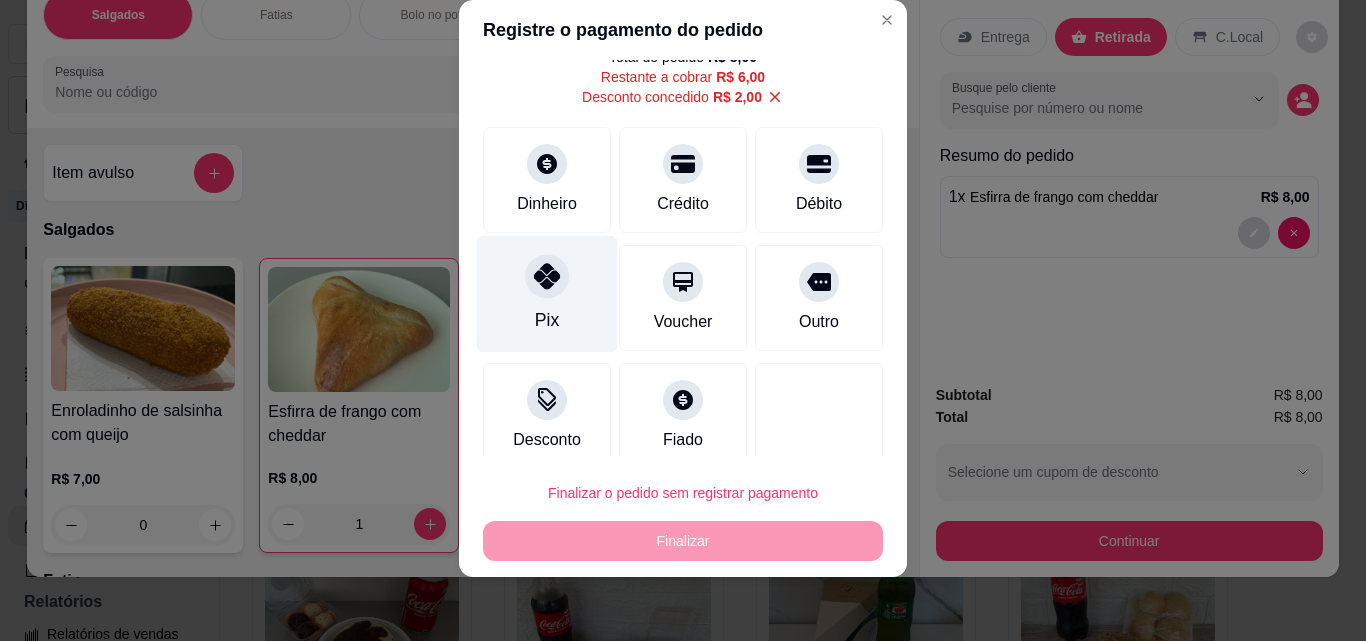 click on "Pix" at bounding box center [547, 294] 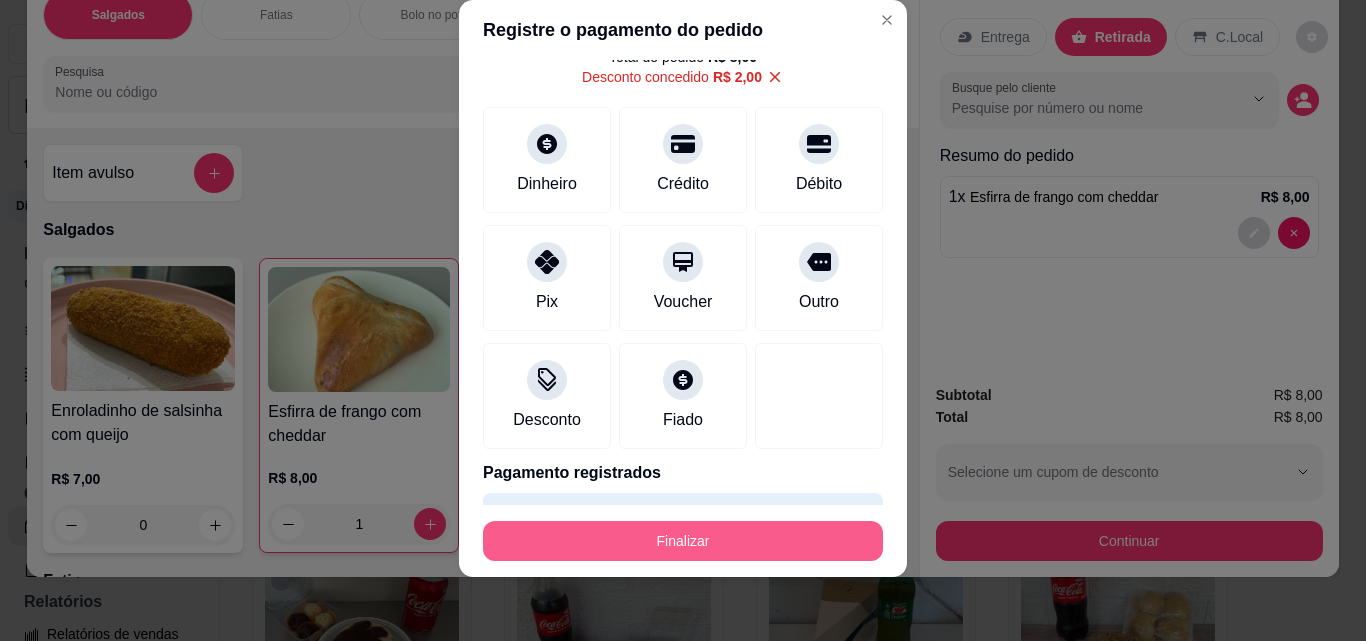 click on "Finalizar" at bounding box center (683, 541) 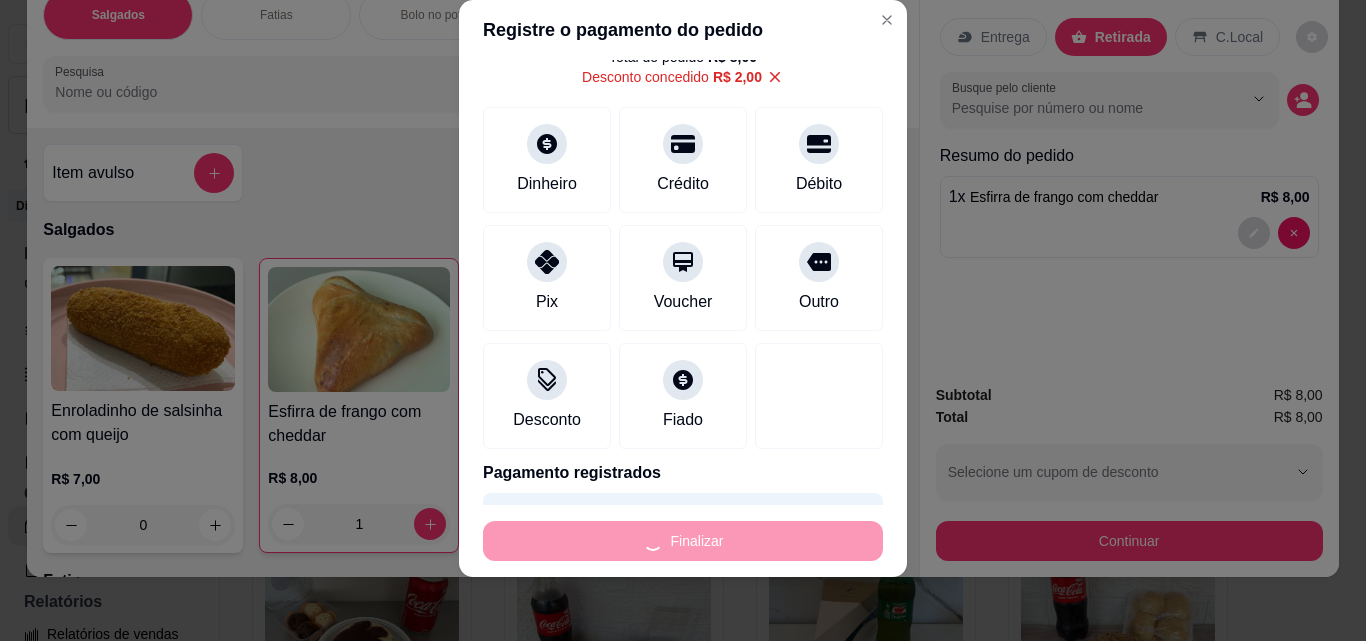 type on "0" 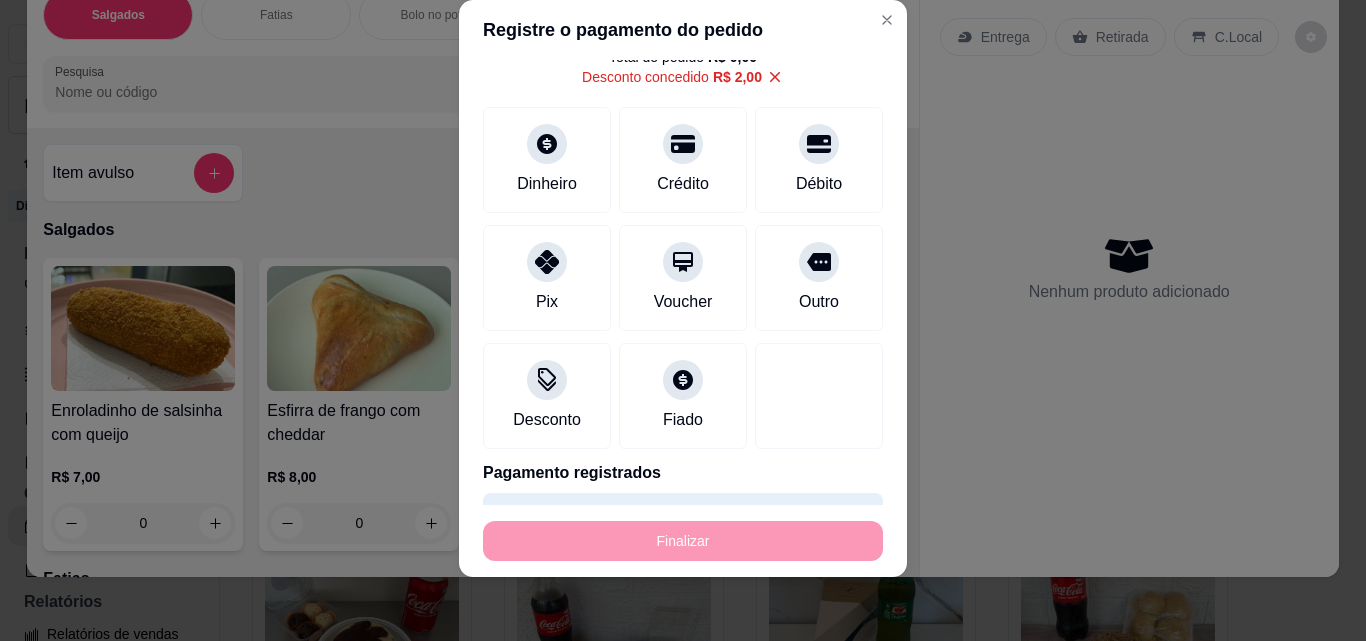 type on "-R$ 8,00" 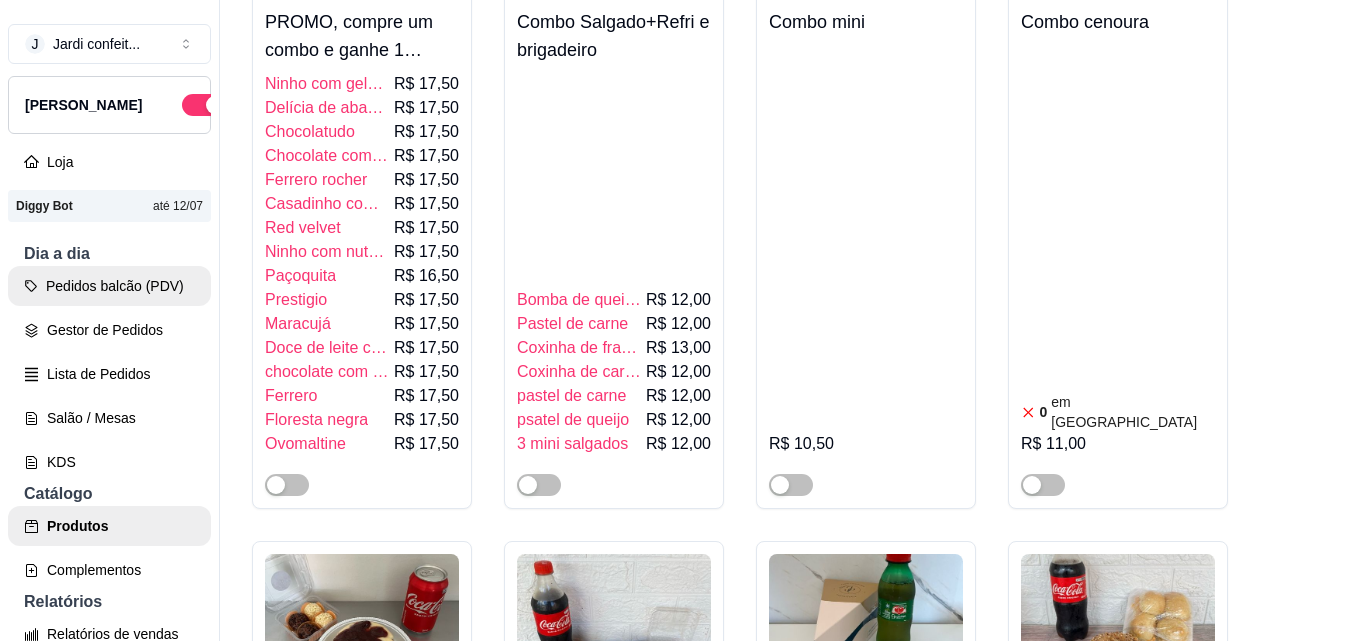 click on "Pedidos balcão (PDV)" at bounding box center (109, 286) 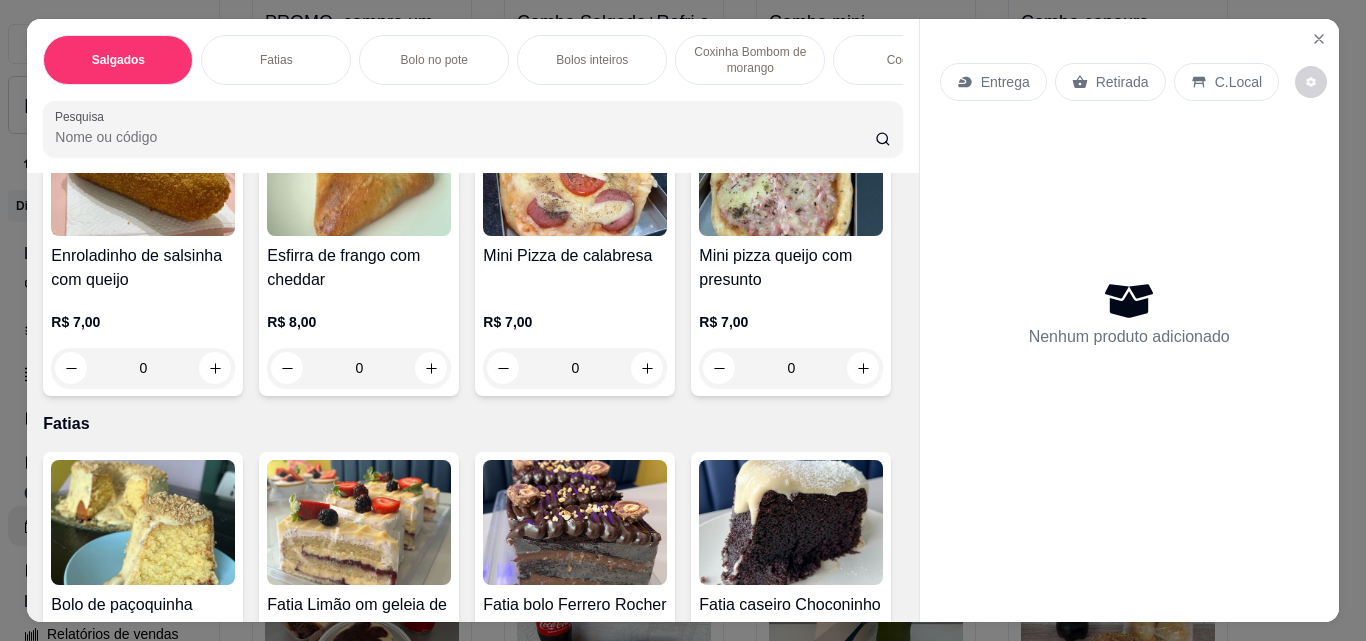 scroll, scrollTop: 300, scrollLeft: 0, axis: vertical 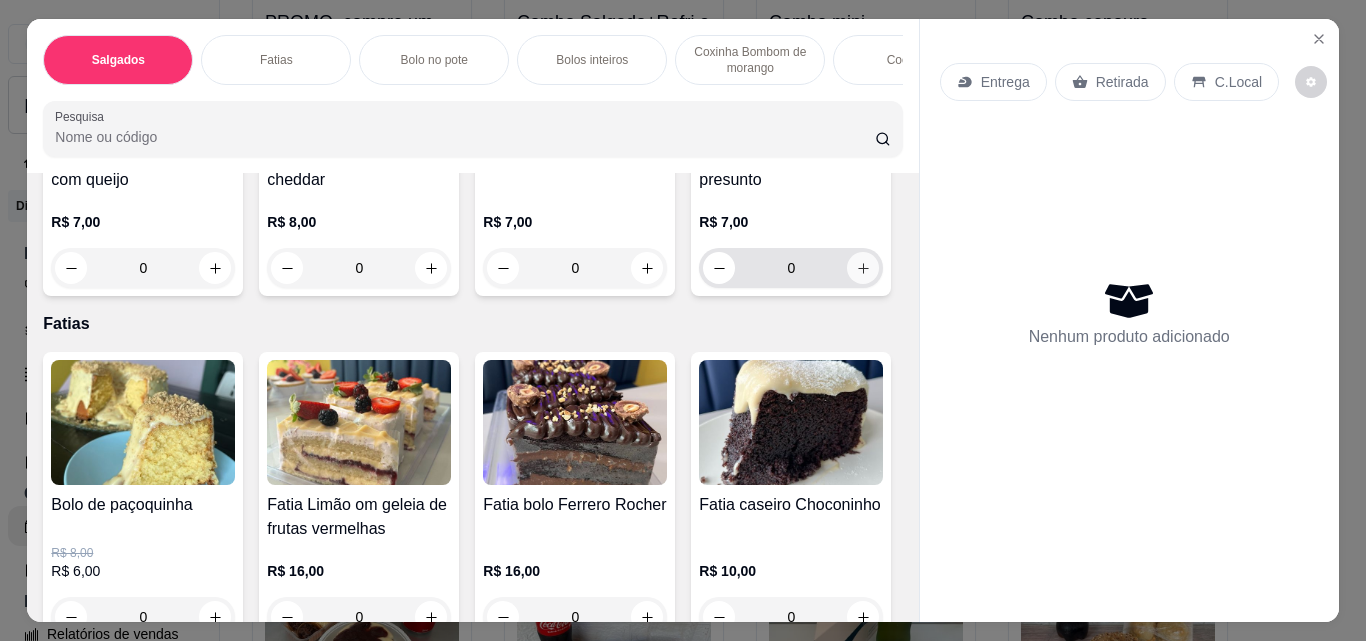 click 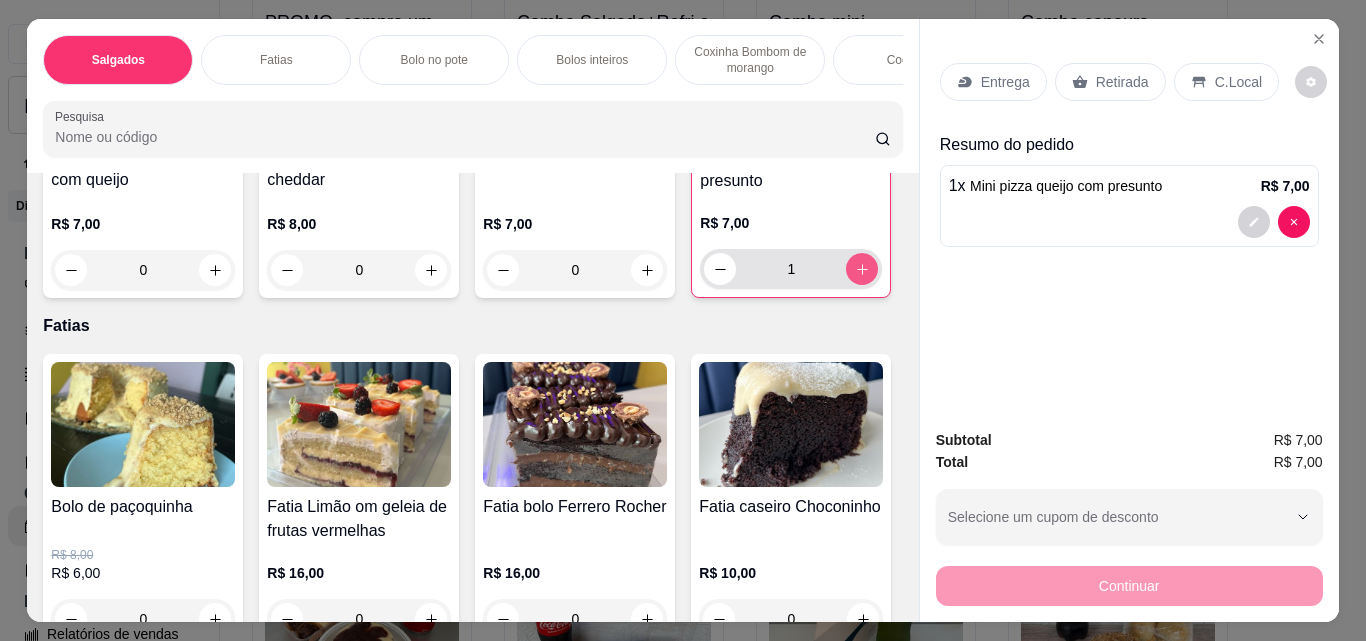 type on "1" 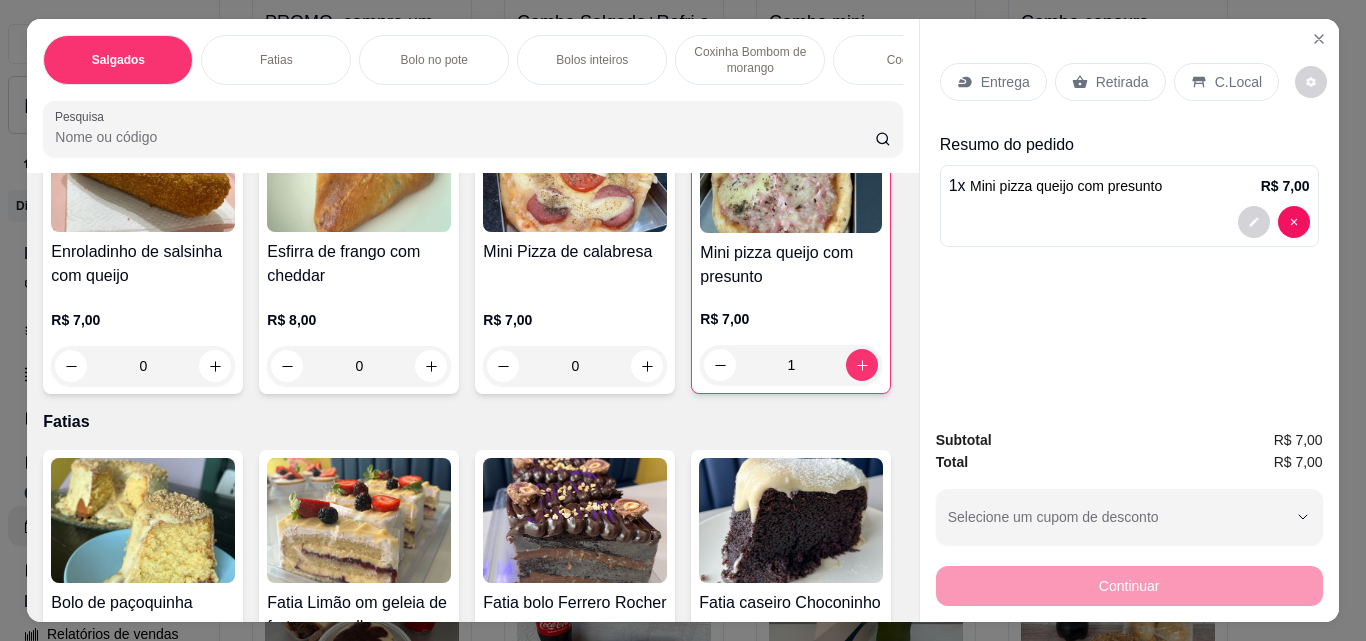 scroll, scrollTop: 200, scrollLeft: 0, axis: vertical 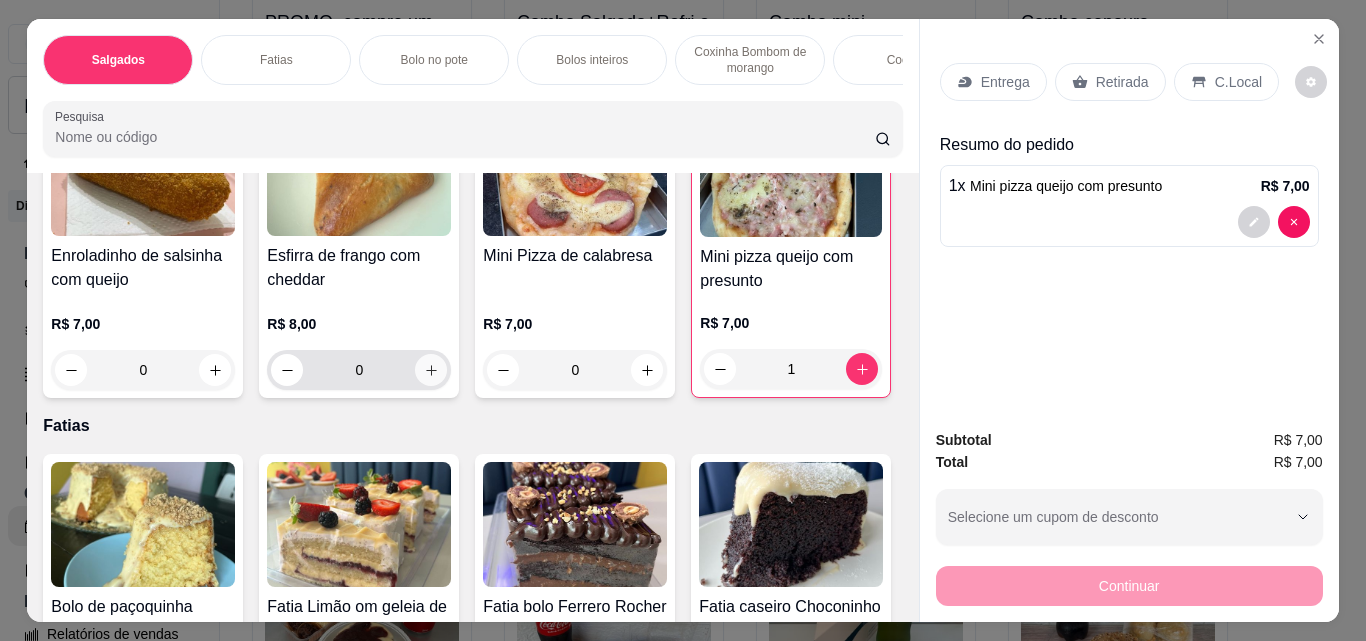 click 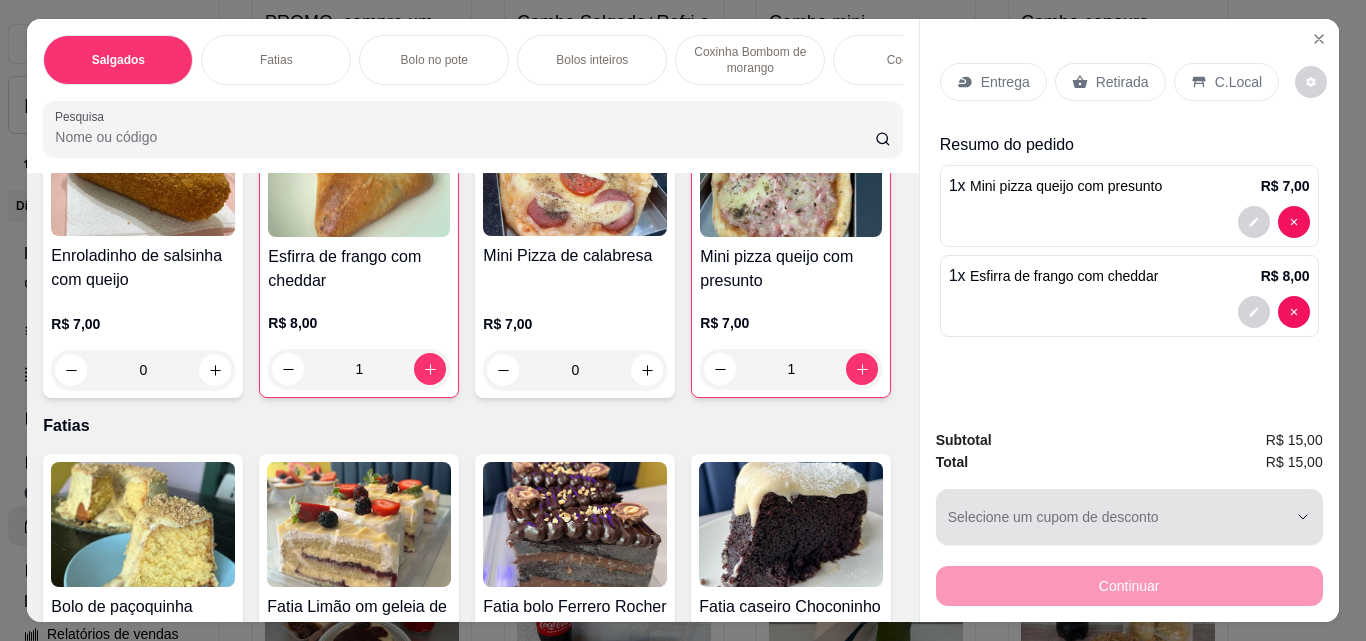 scroll, scrollTop: 52, scrollLeft: 0, axis: vertical 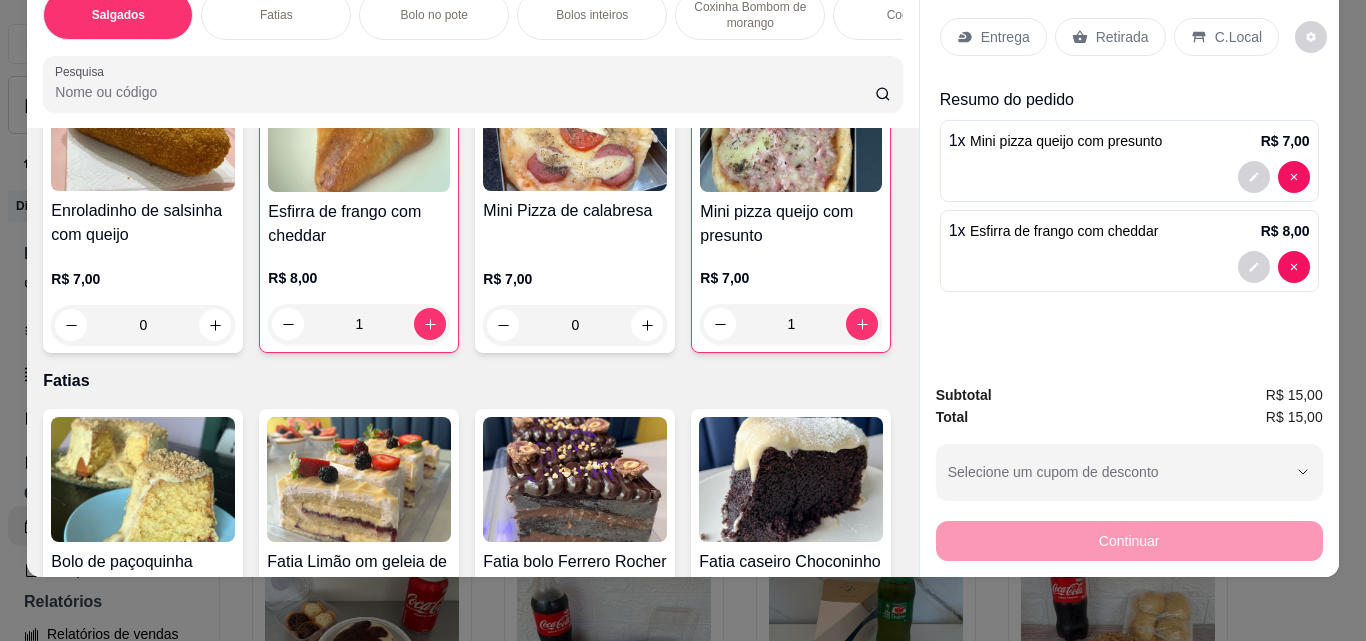 click on "Retirada" at bounding box center (1110, 37) 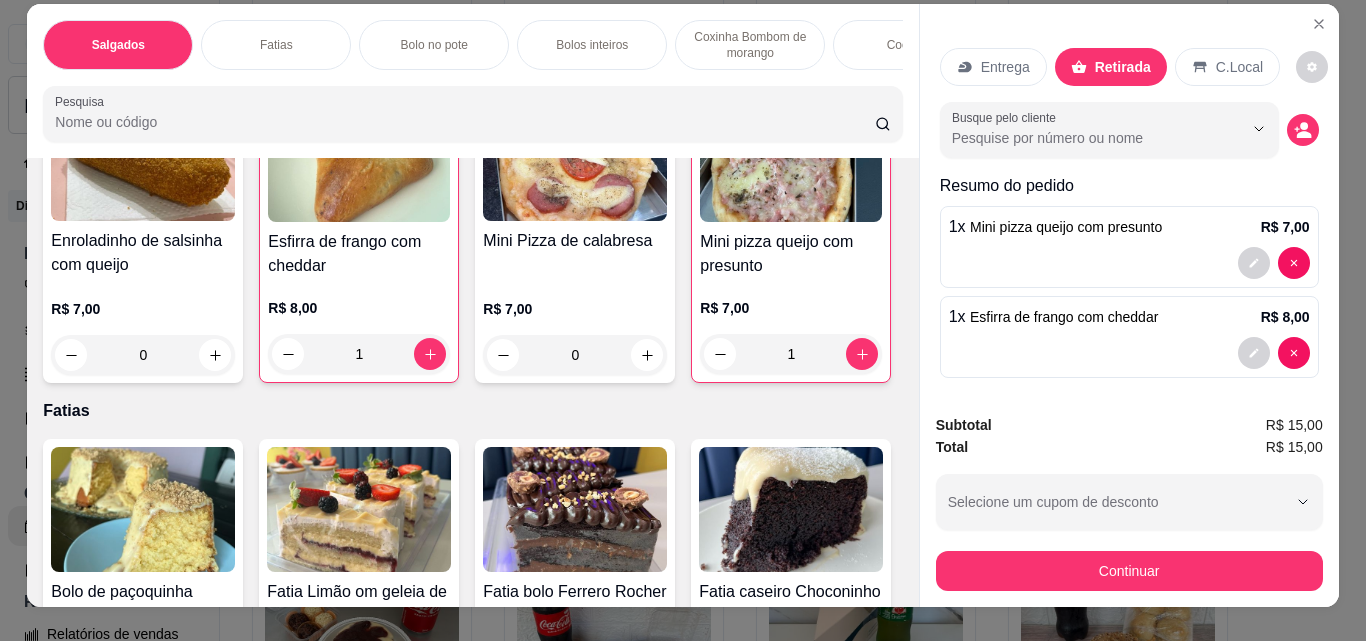 scroll, scrollTop: 0, scrollLeft: 0, axis: both 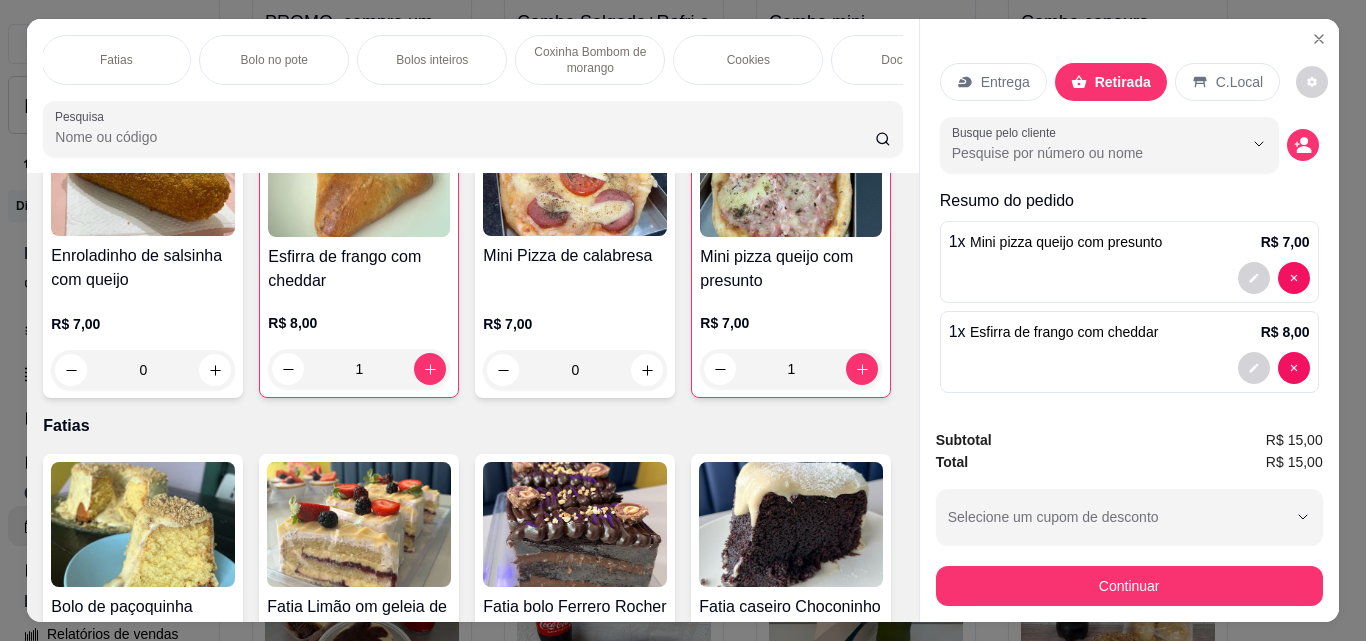 click on "Bolo no pote" at bounding box center [274, 60] 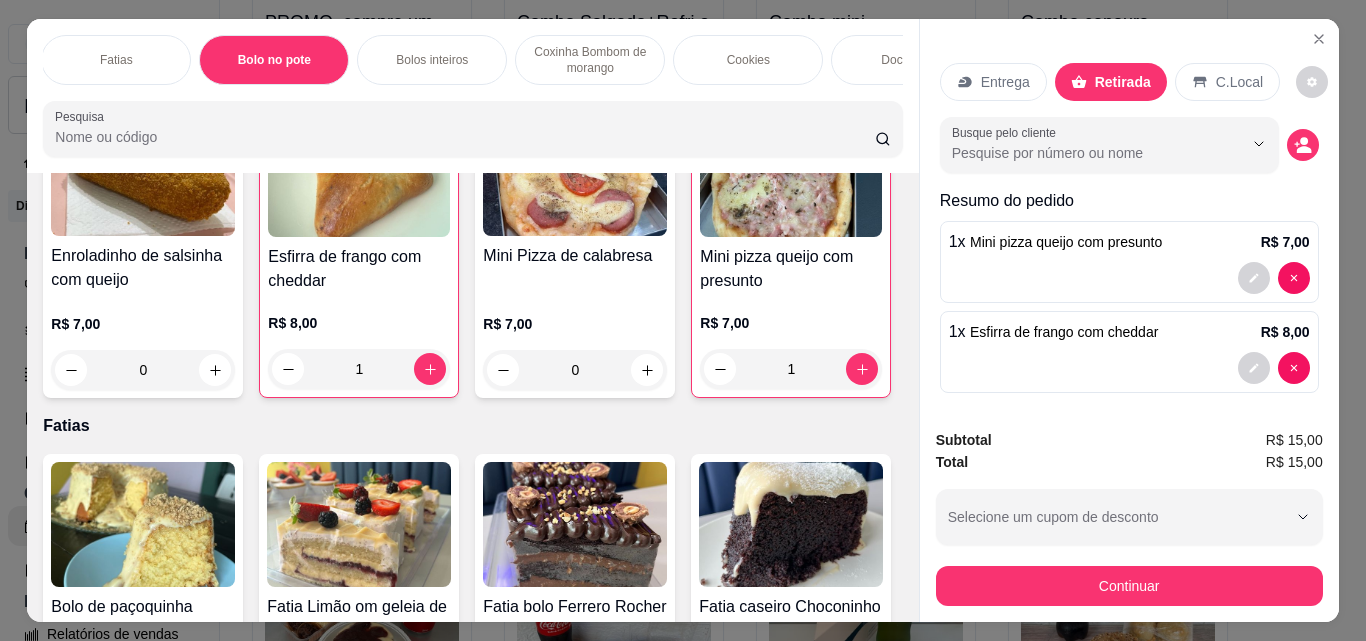scroll, scrollTop: 1386, scrollLeft: 0, axis: vertical 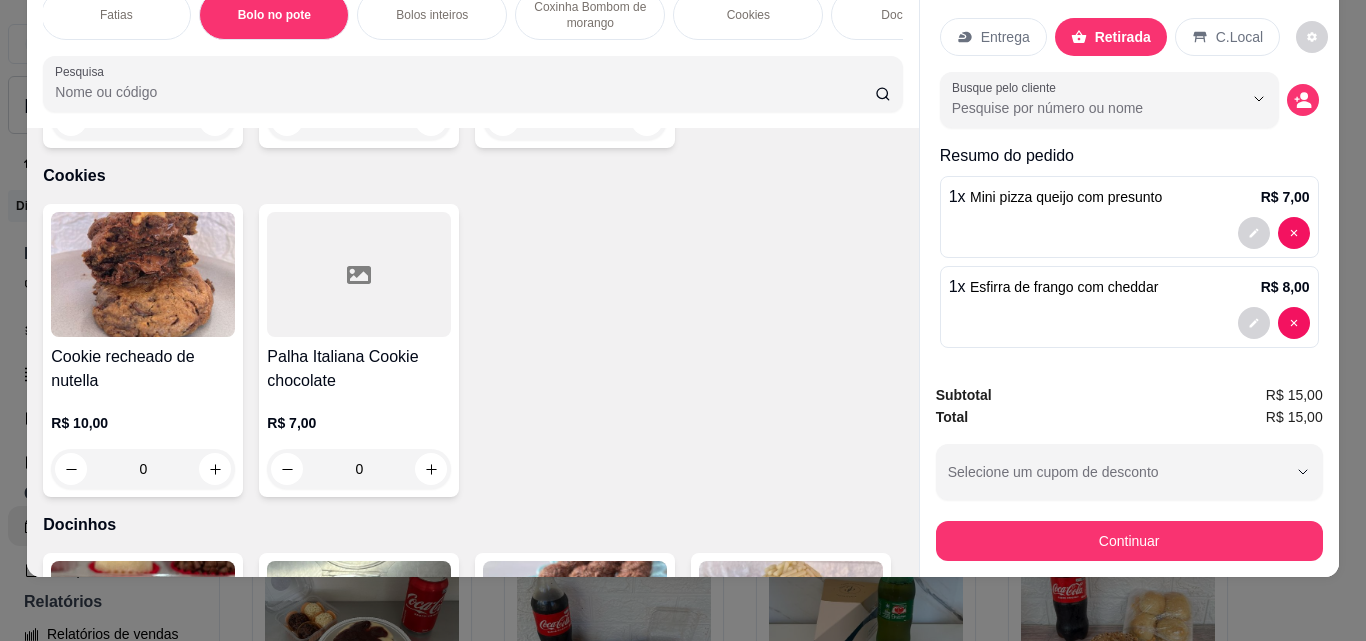 click 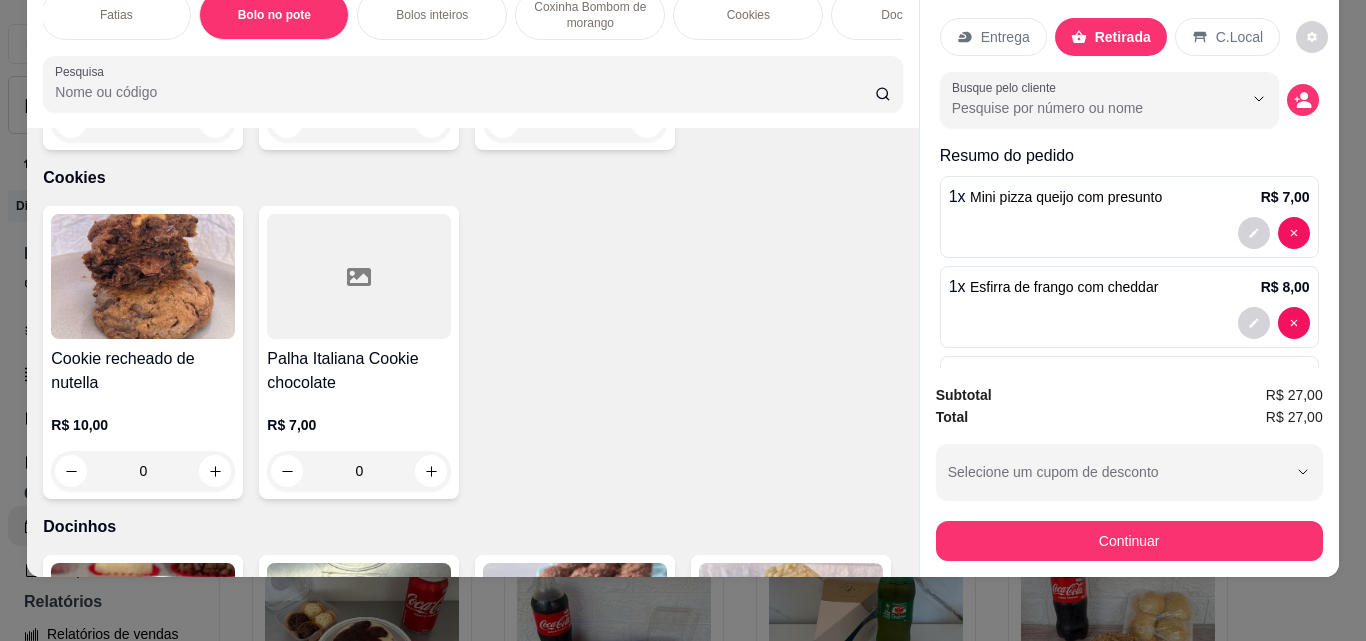 scroll, scrollTop: 2087, scrollLeft: 0, axis: vertical 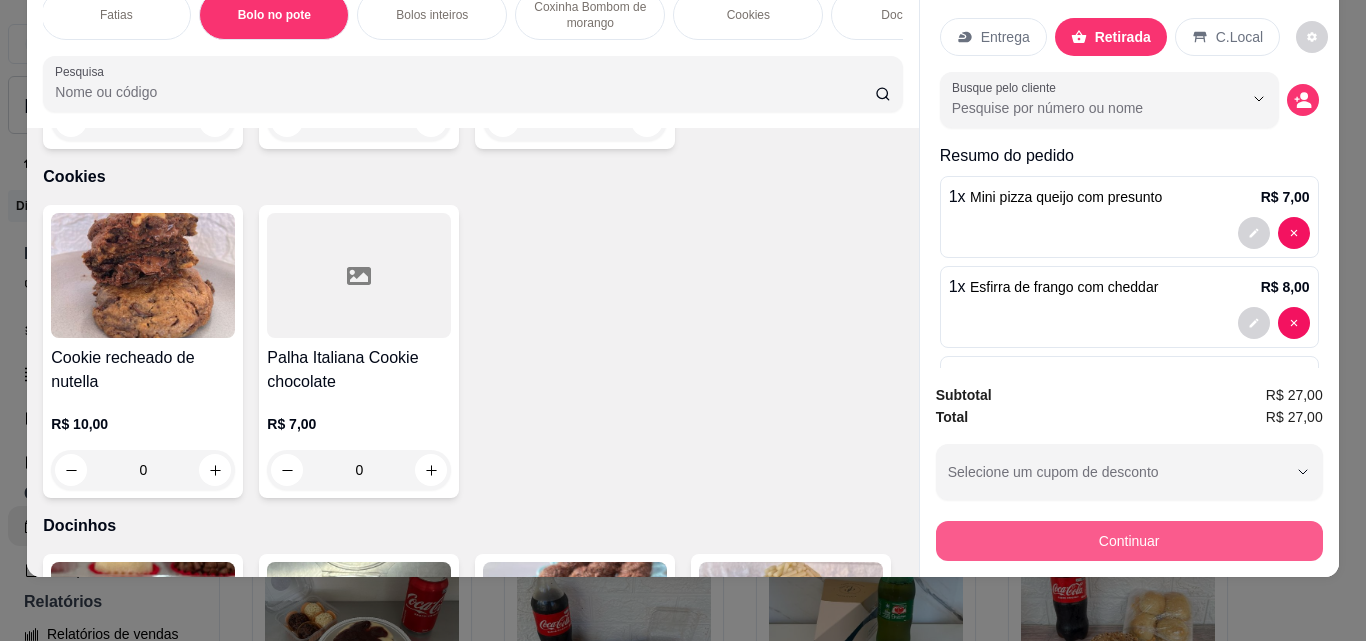 click on "Continuar" at bounding box center [1129, 541] 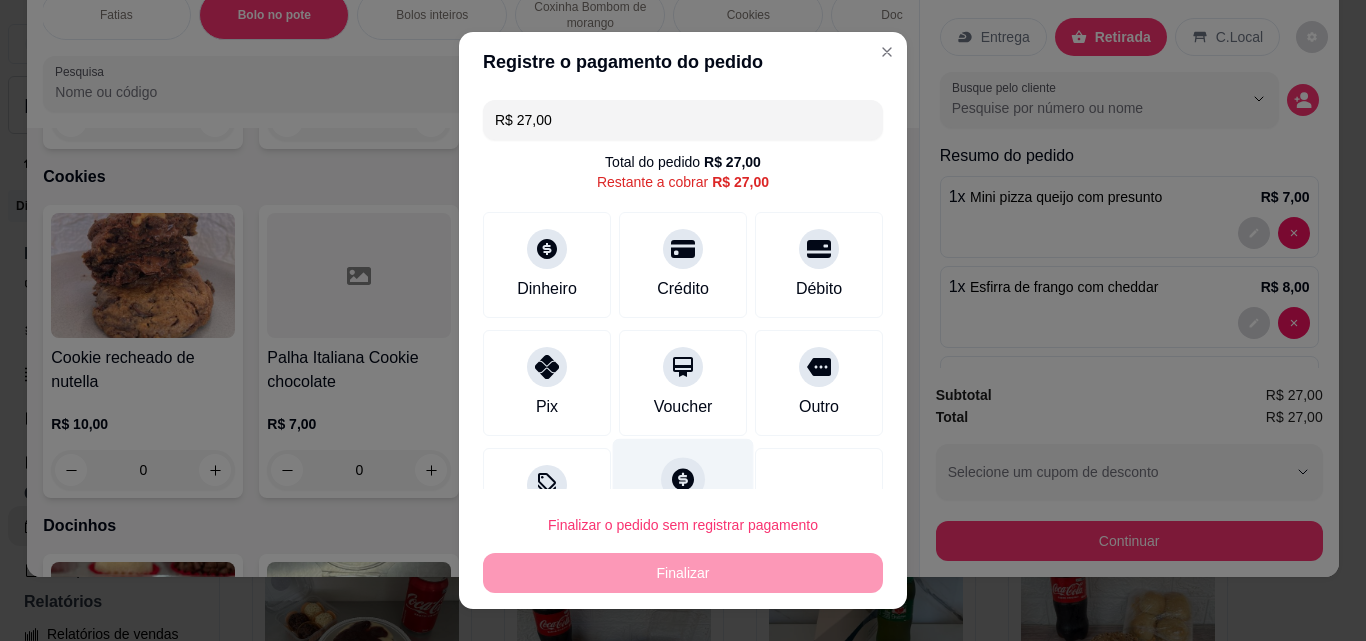 scroll, scrollTop: 73, scrollLeft: 0, axis: vertical 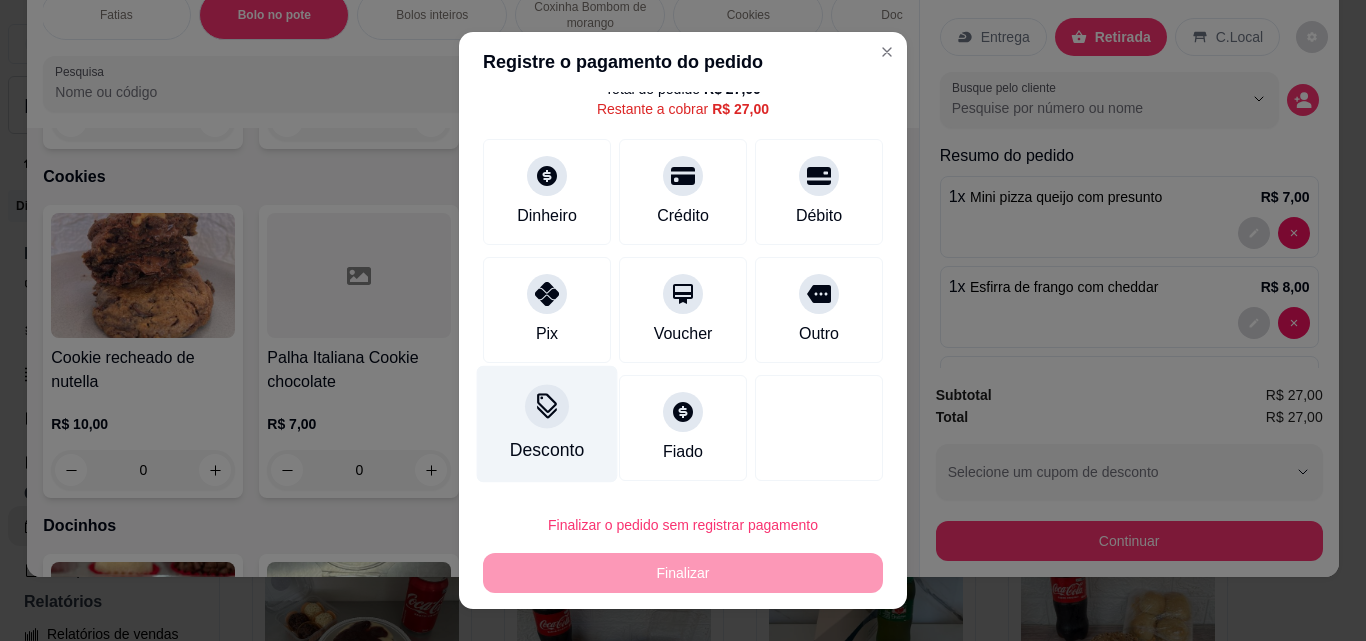 click 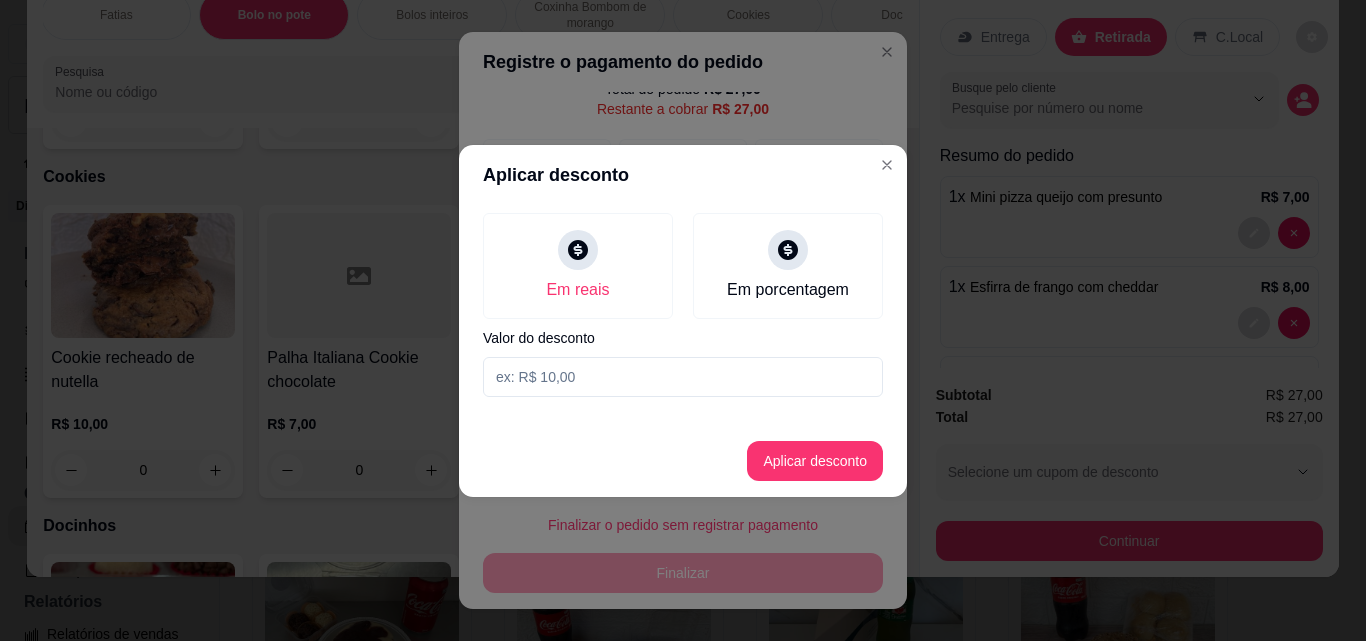 click at bounding box center [683, 377] 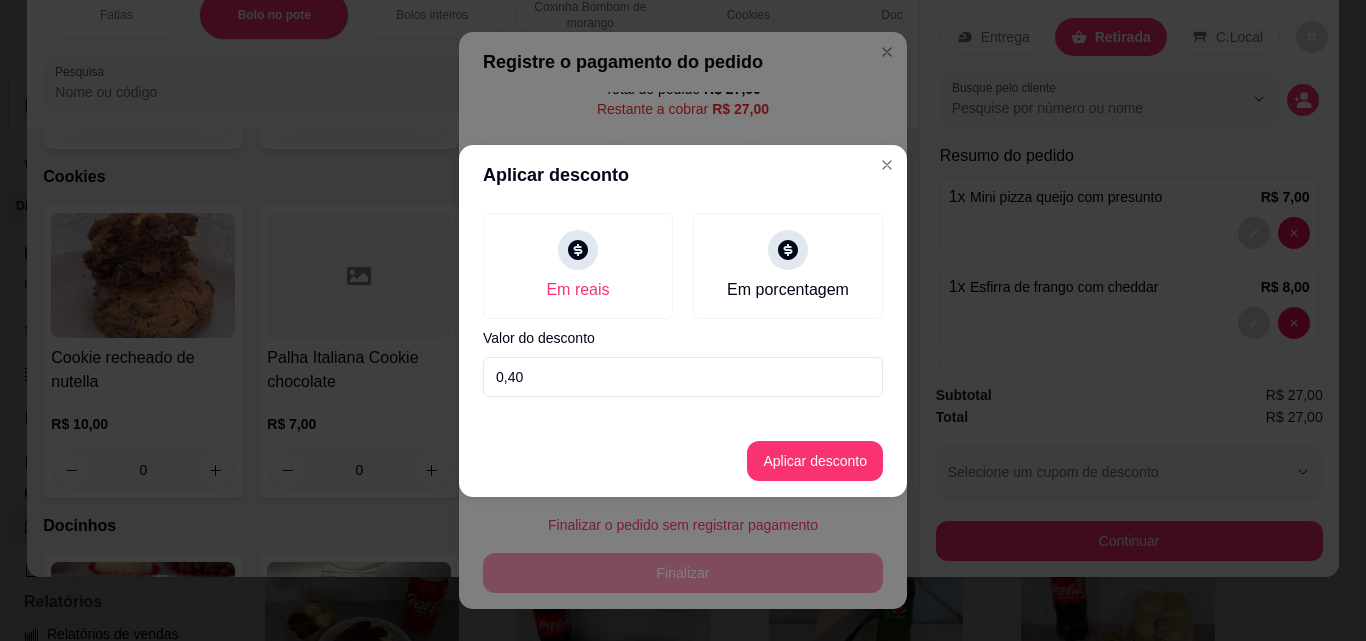 type on "4,00" 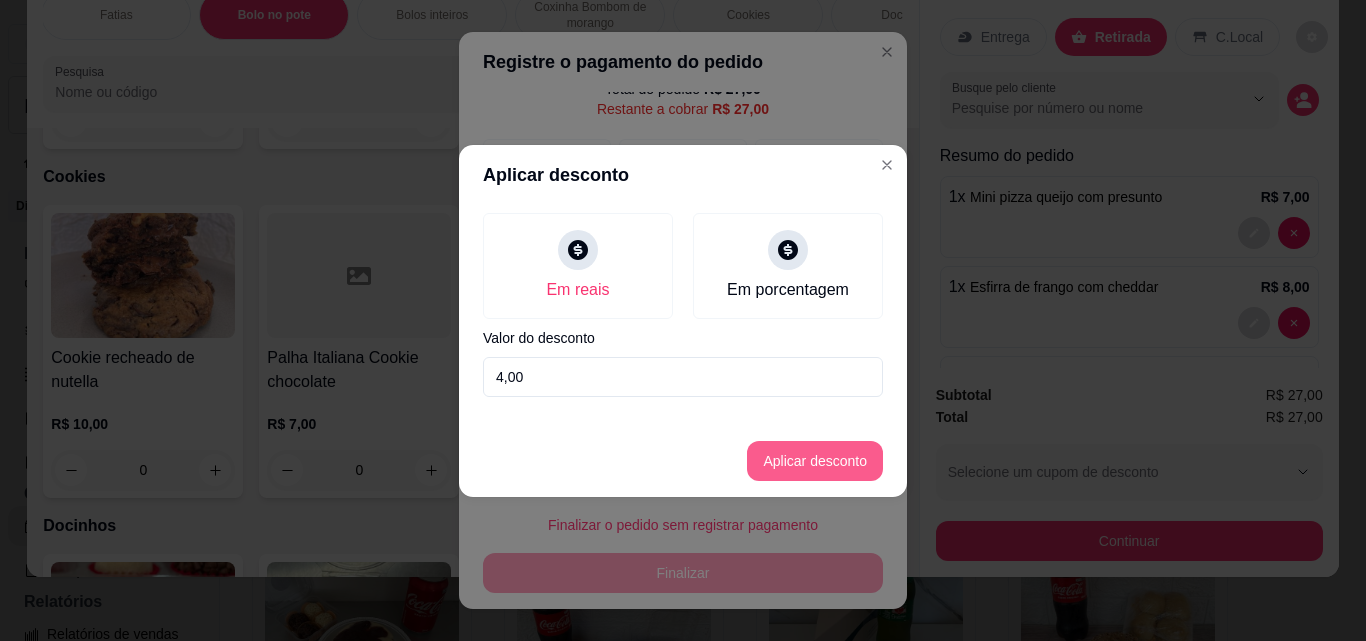 click on "Aplicar desconto" at bounding box center (815, 461) 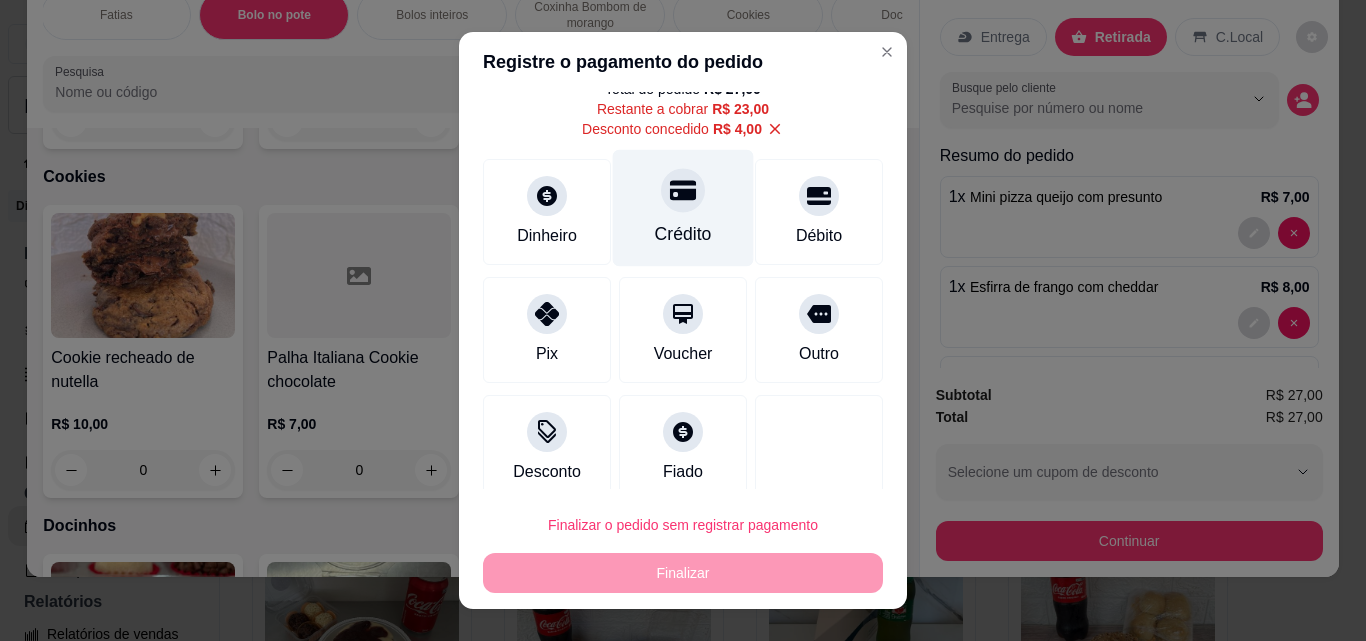 click on "Crédito" at bounding box center [683, 234] 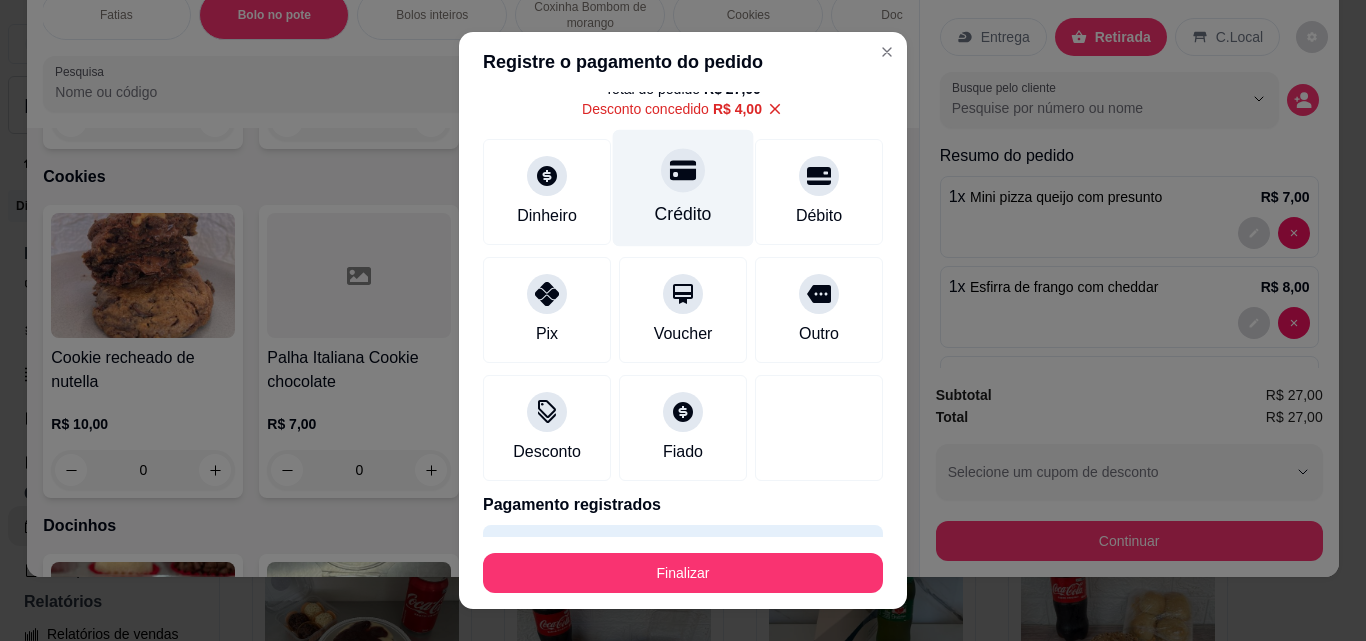 type on "R$ 0,00" 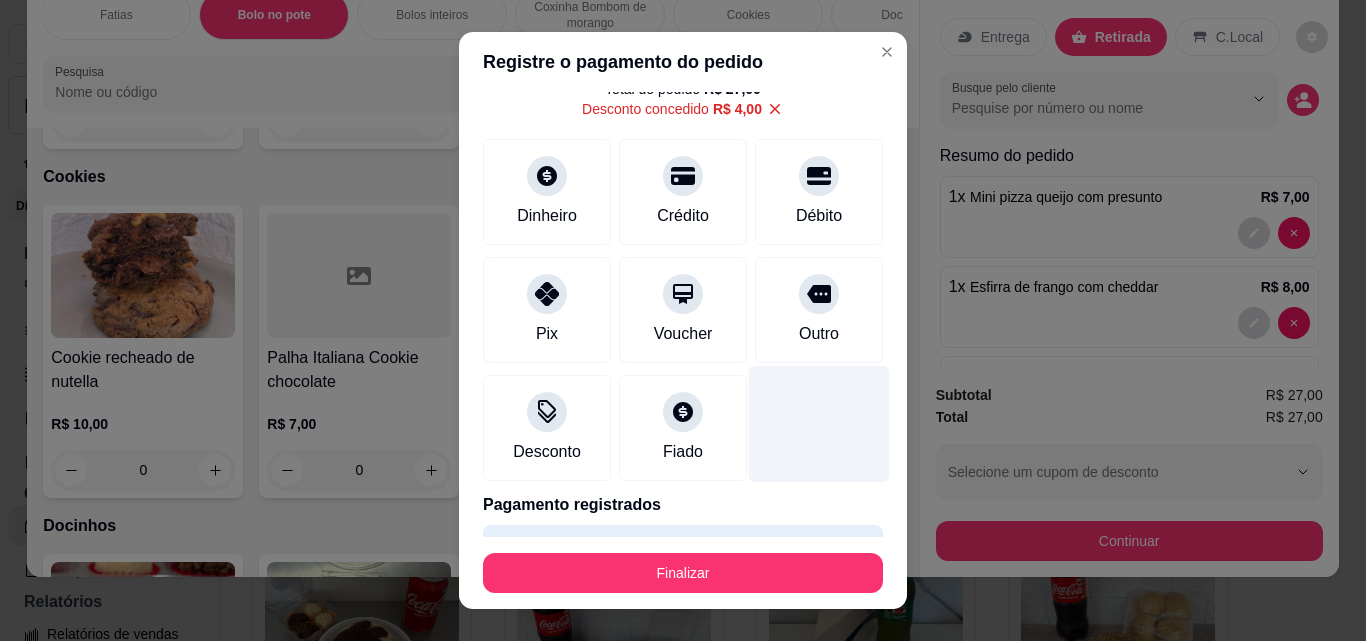 scroll, scrollTop: 0, scrollLeft: 0, axis: both 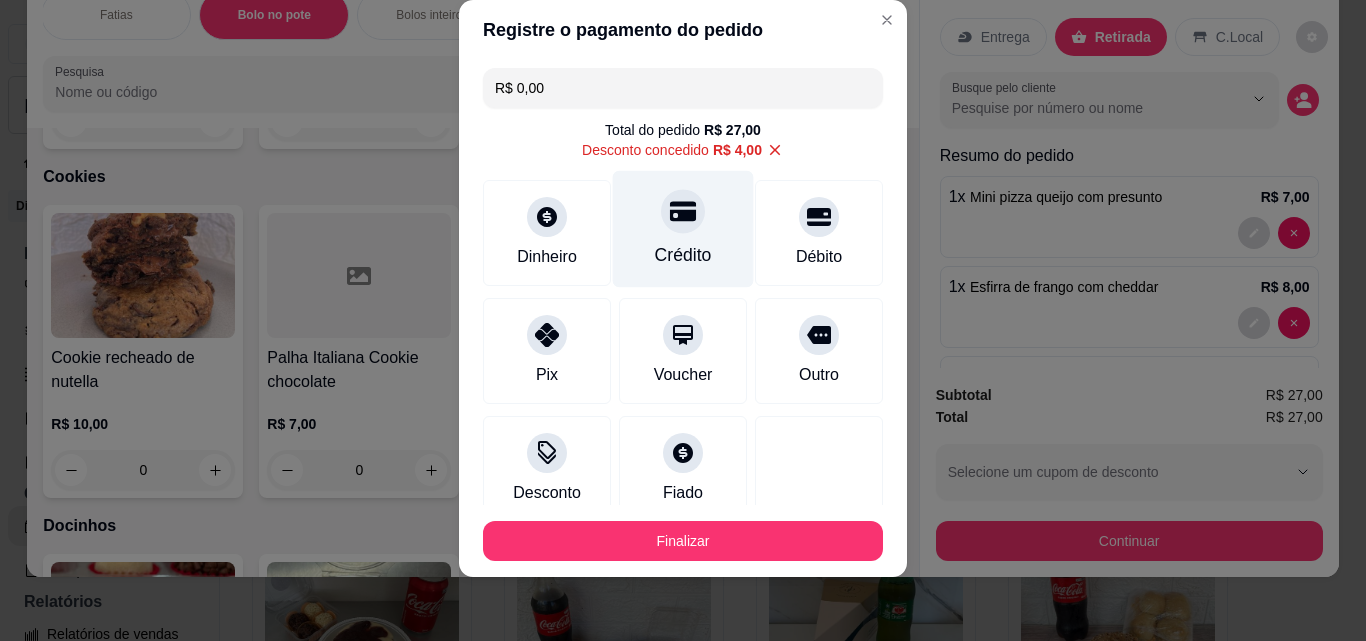 click on "Crédito" at bounding box center [683, 255] 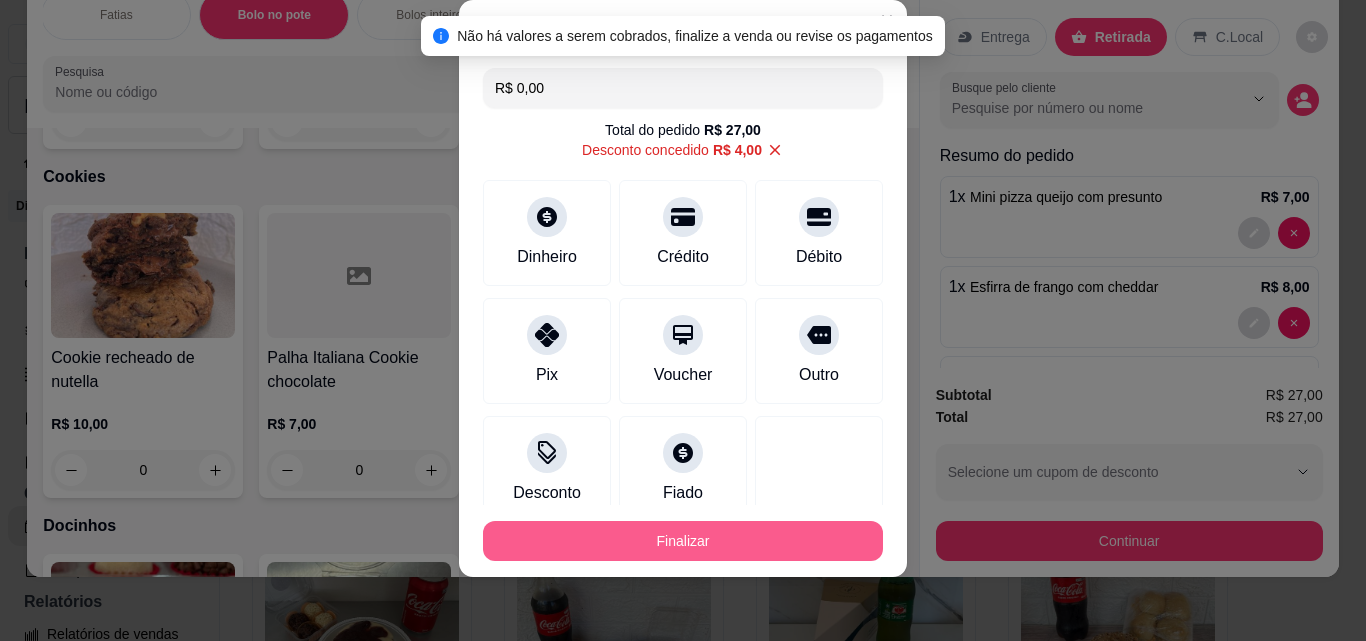 click on "Finalizar" at bounding box center [683, 541] 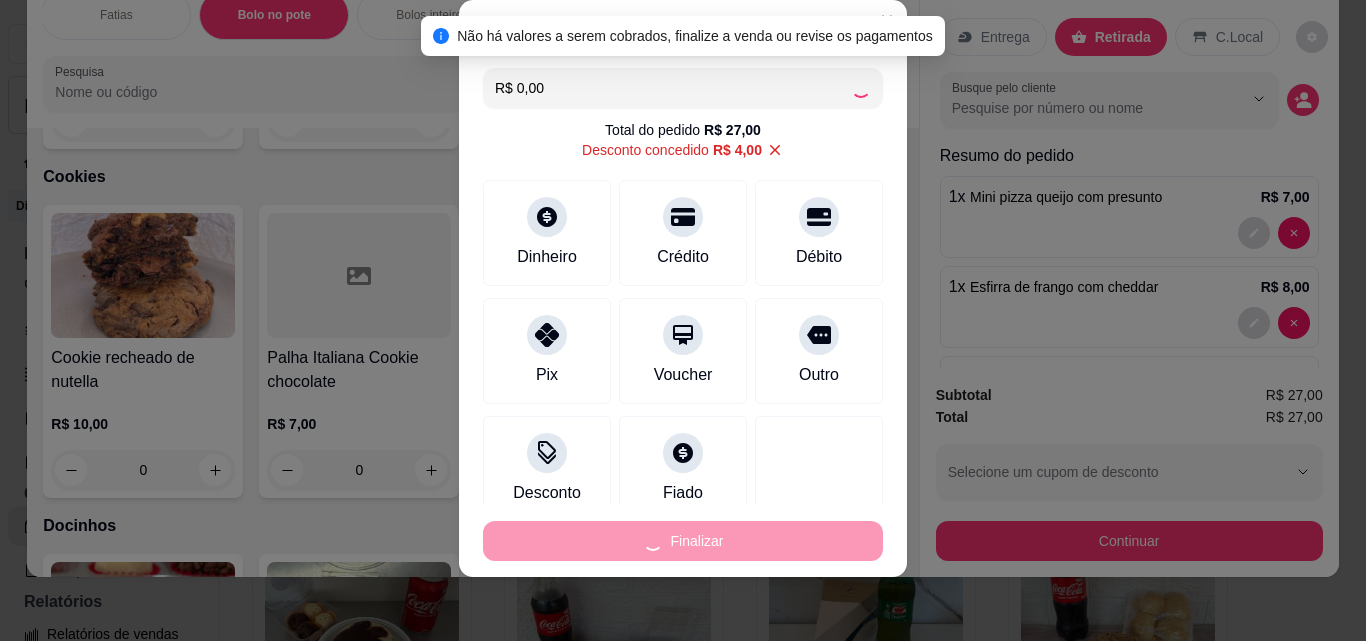 type on "0" 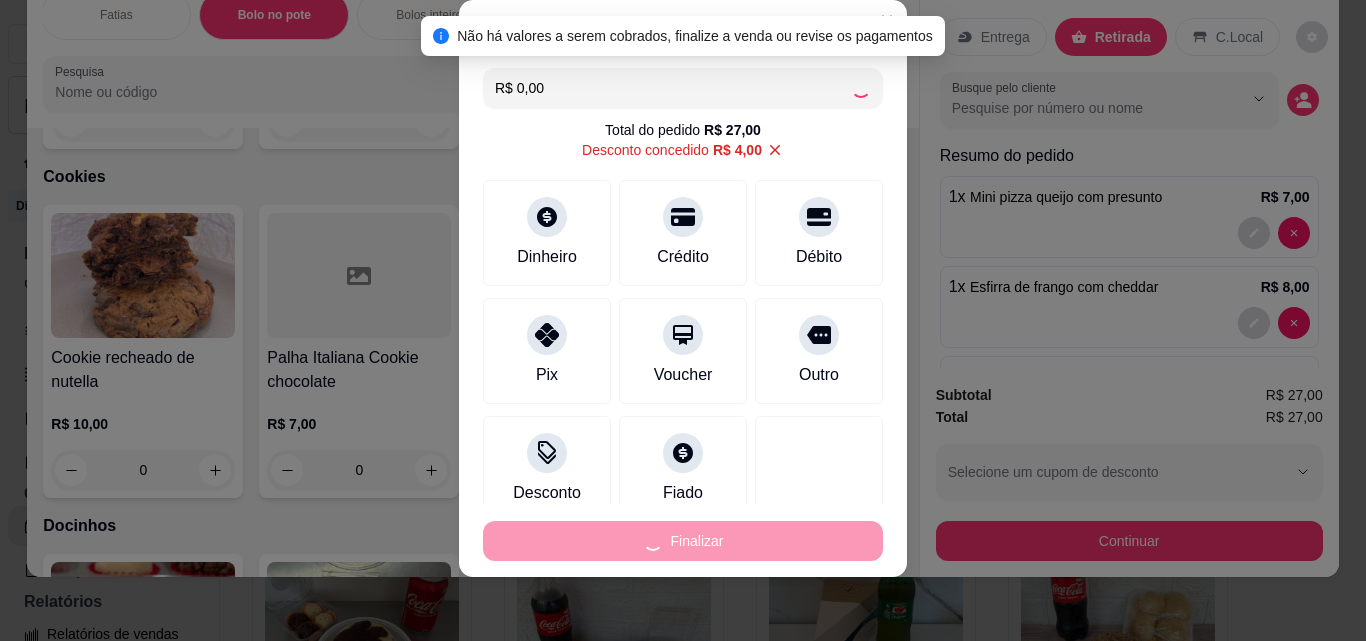 type on "0" 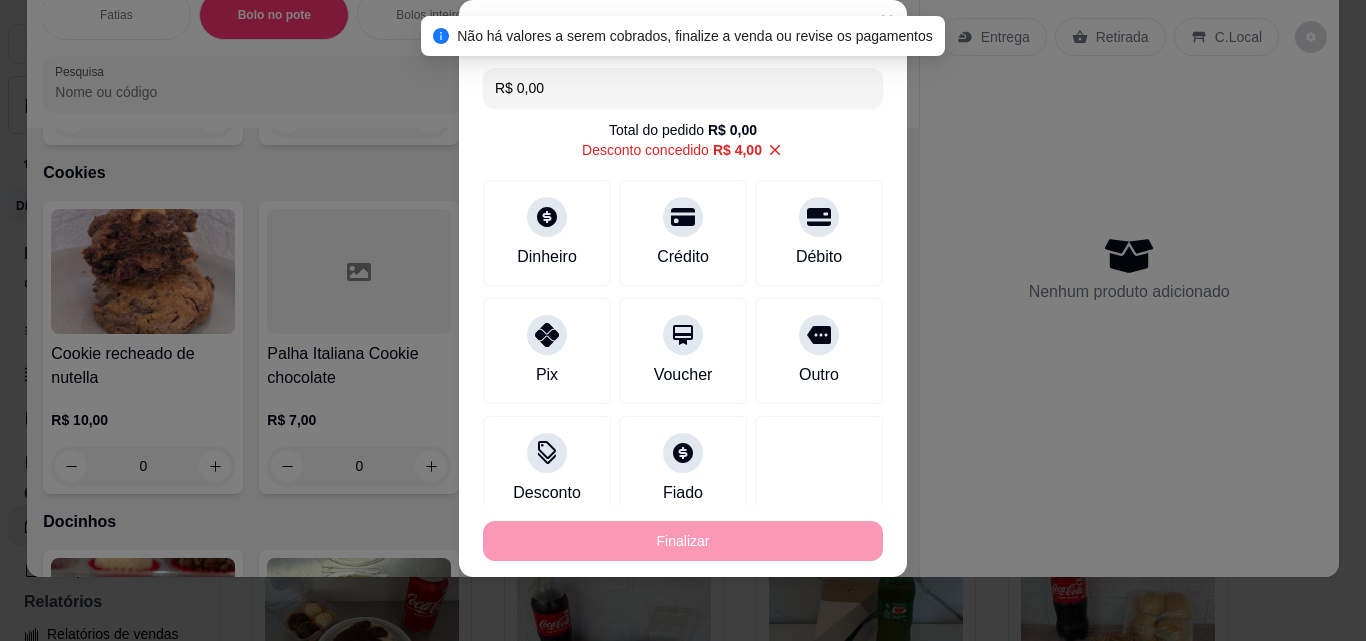type on "-R$ 27,00" 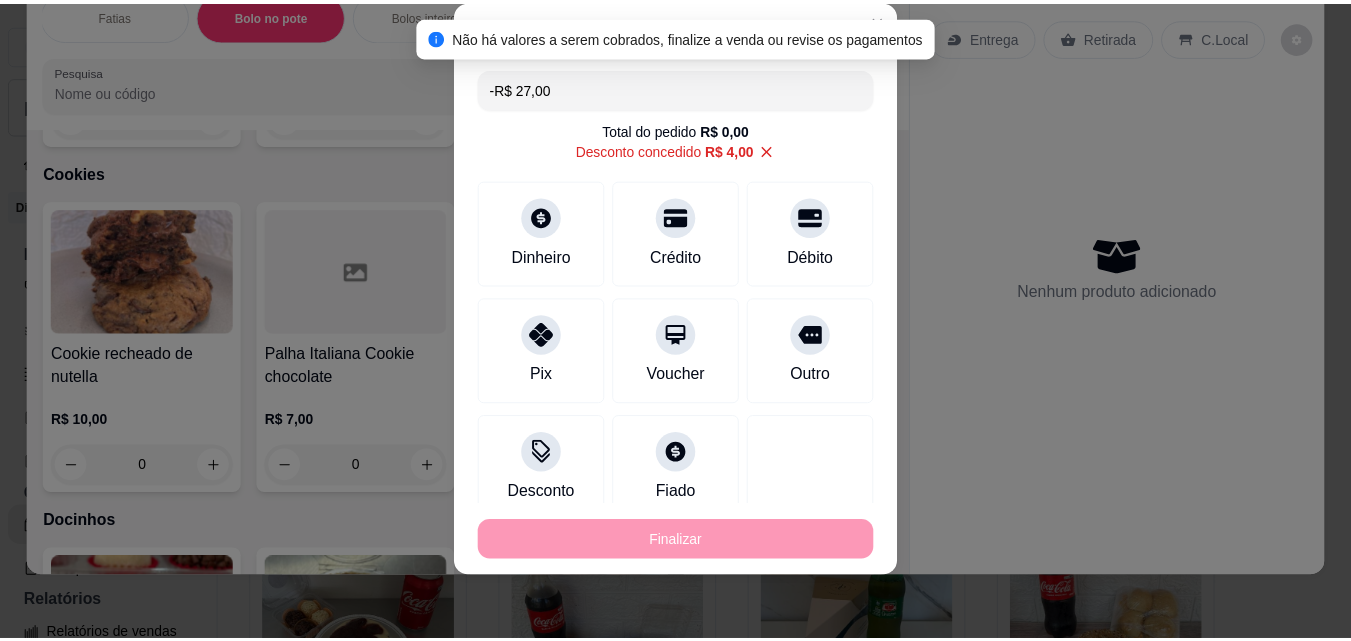 scroll, scrollTop: 2082, scrollLeft: 0, axis: vertical 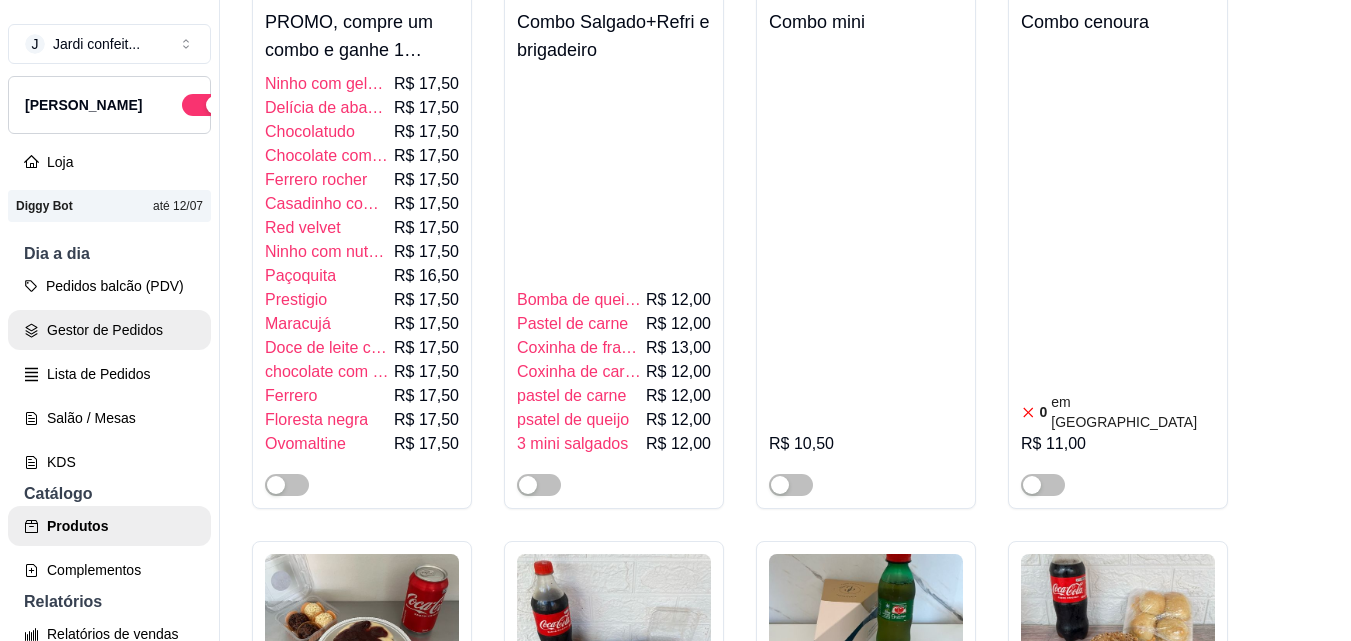 click on "Gestor de Pedidos" at bounding box center [109, 330] 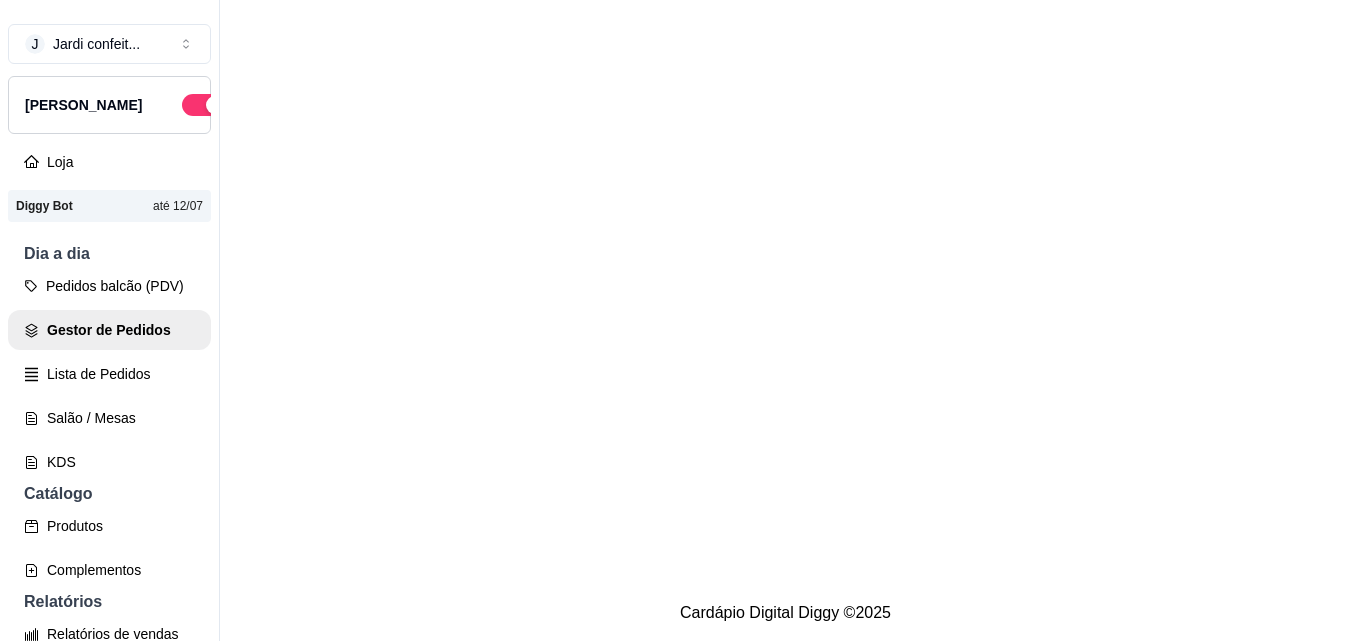 scroll, scrollTop: 0, scrollLeft: 0, axis: both 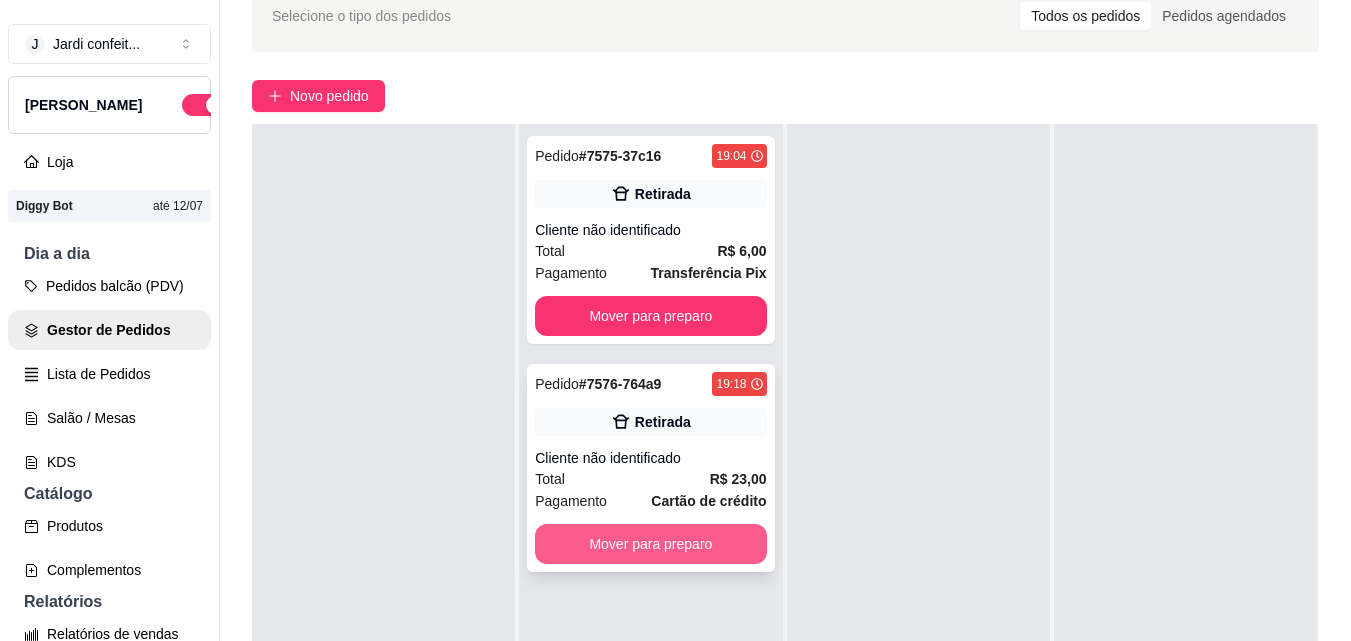 click on "Mover para preparo" at bounding box center (650, 544) 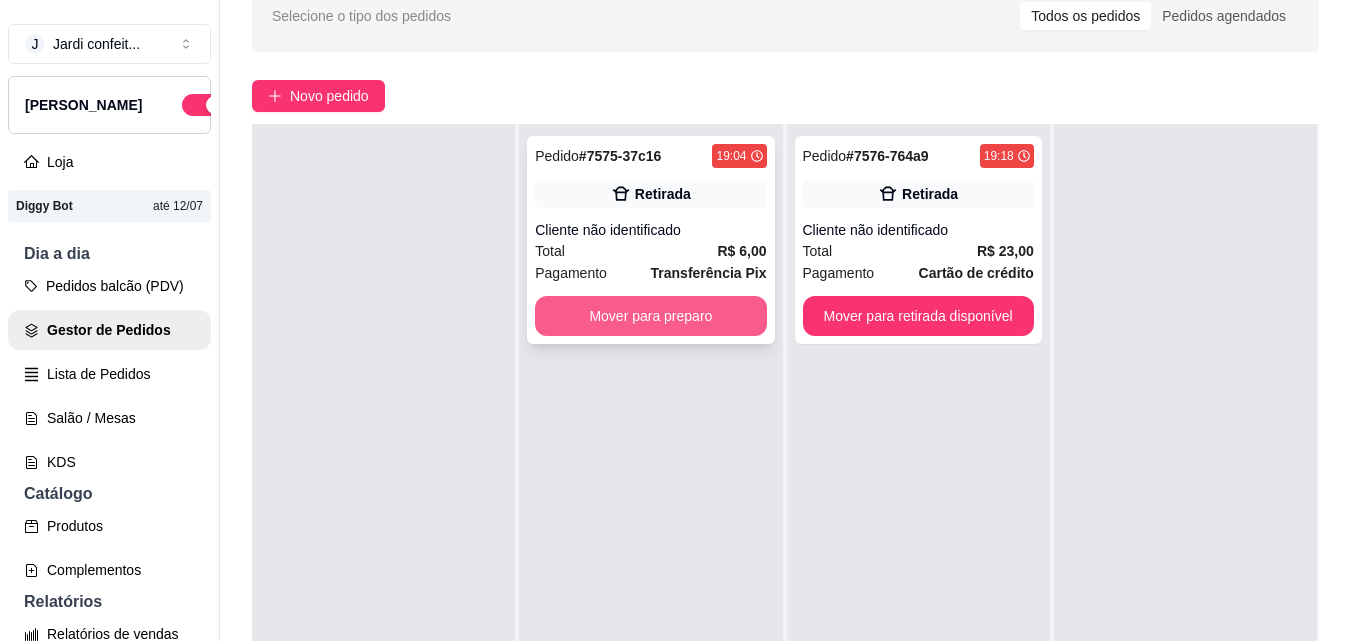click on "Mover para preparo" at bounding box center (650, 316) 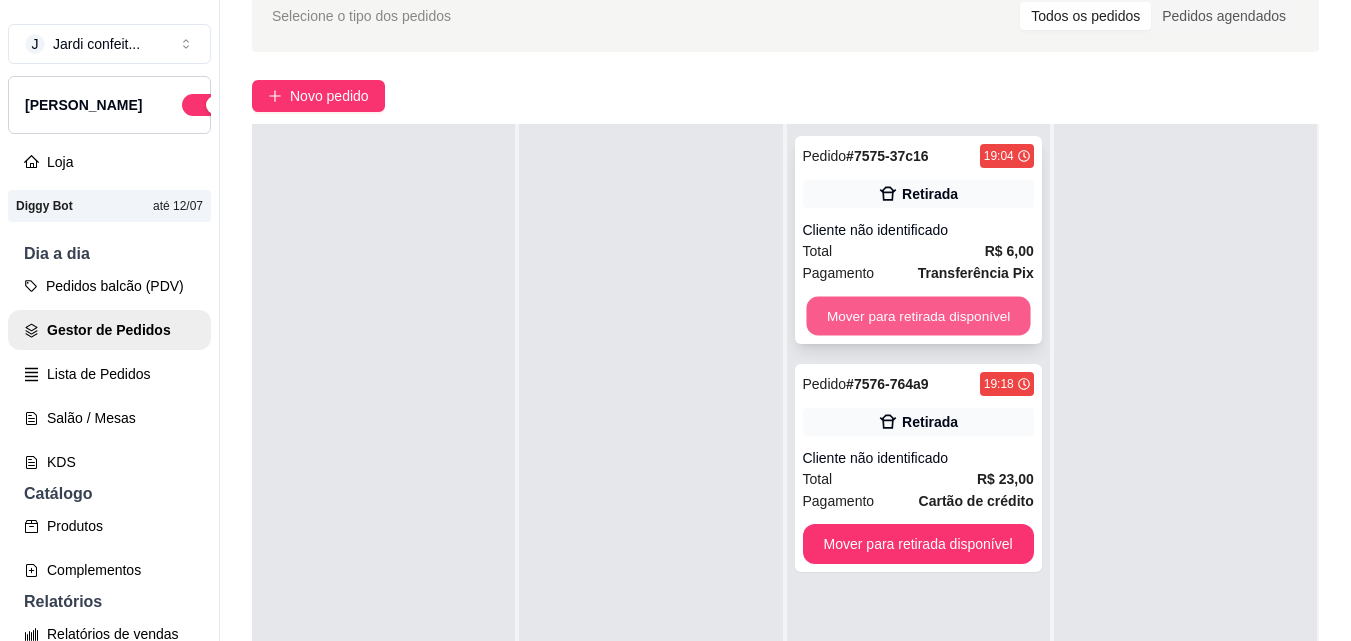 click on "Mover para retirada disponível" at bounding box center [918, 316] 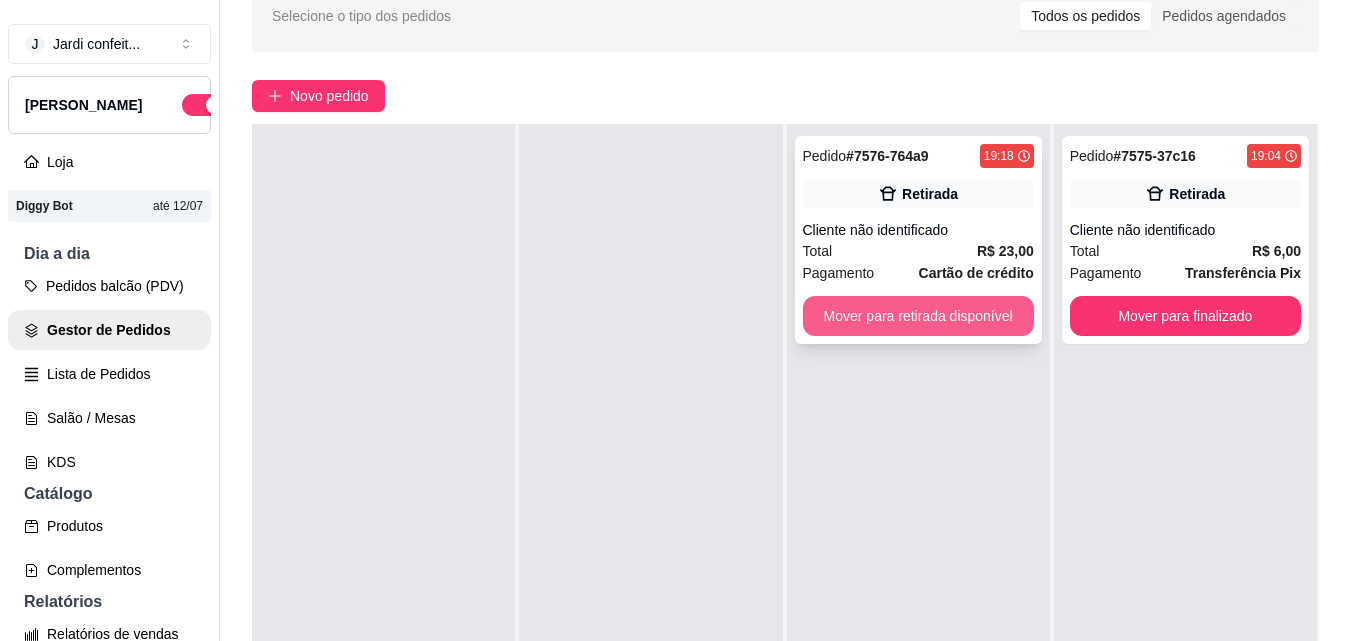 click on "Mover para retirada disponível" at bounding box center [918, 316] 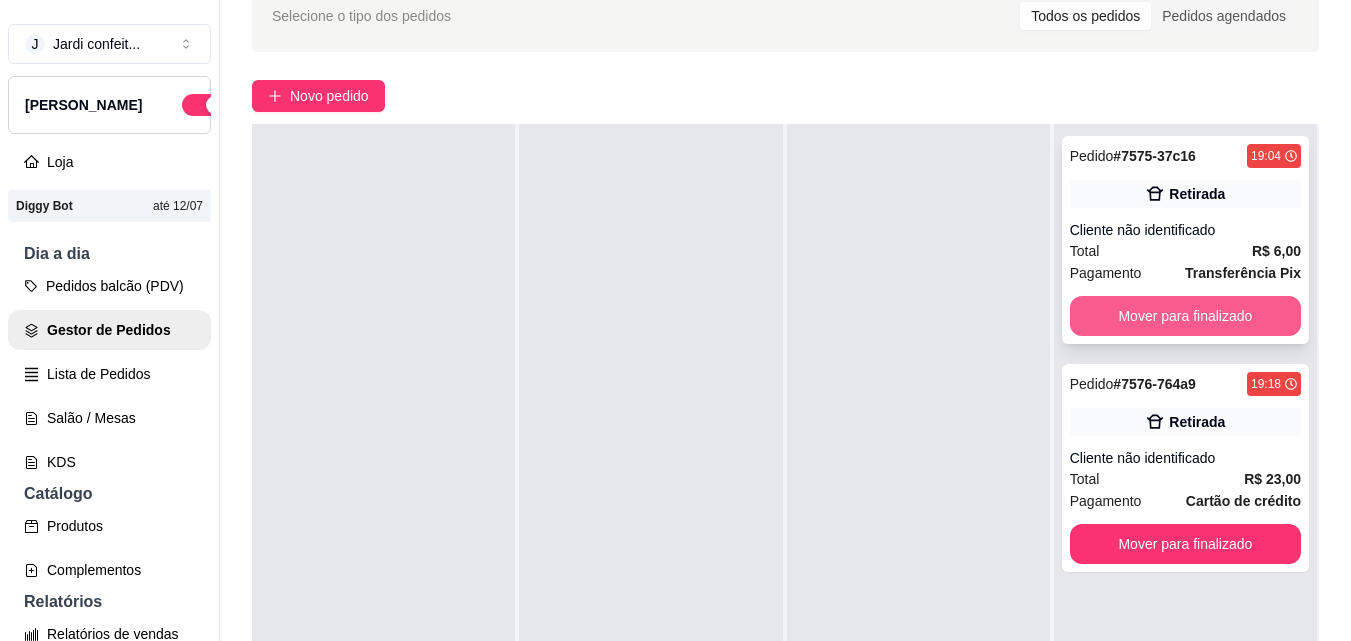 click on "Mover para finalizado" at bounding box center (1185, 316) 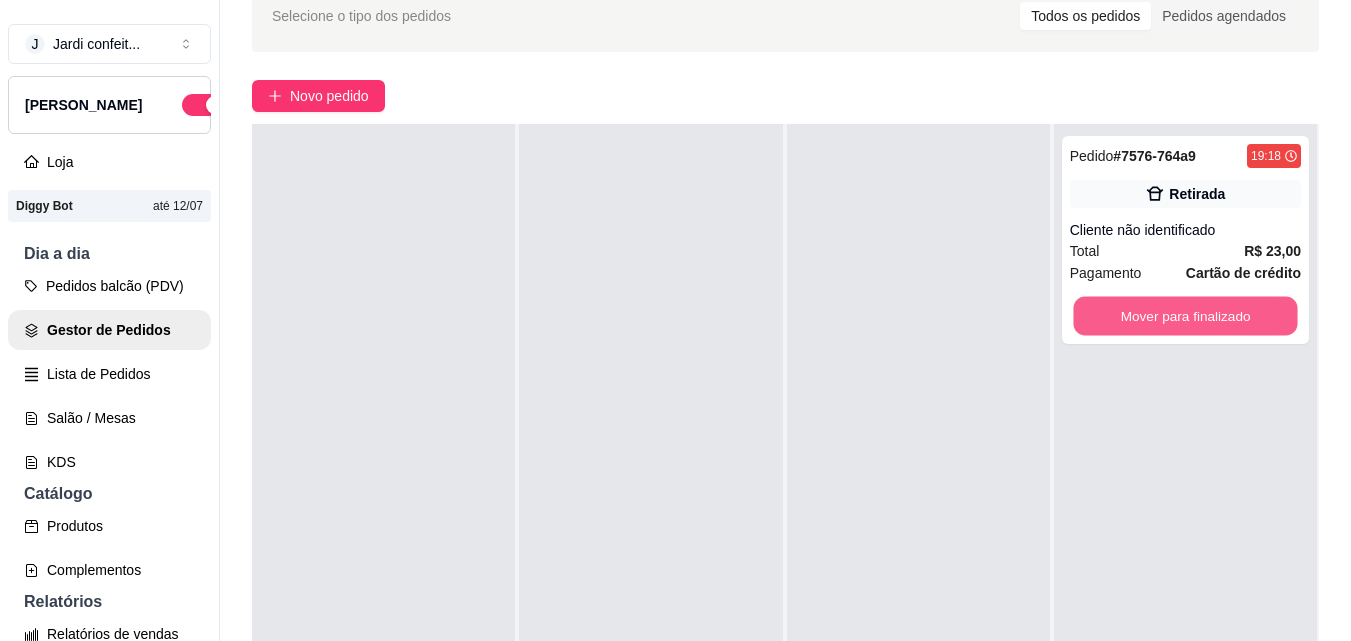 click on "Mover para finalizado" at bounding box center [1185, 316] 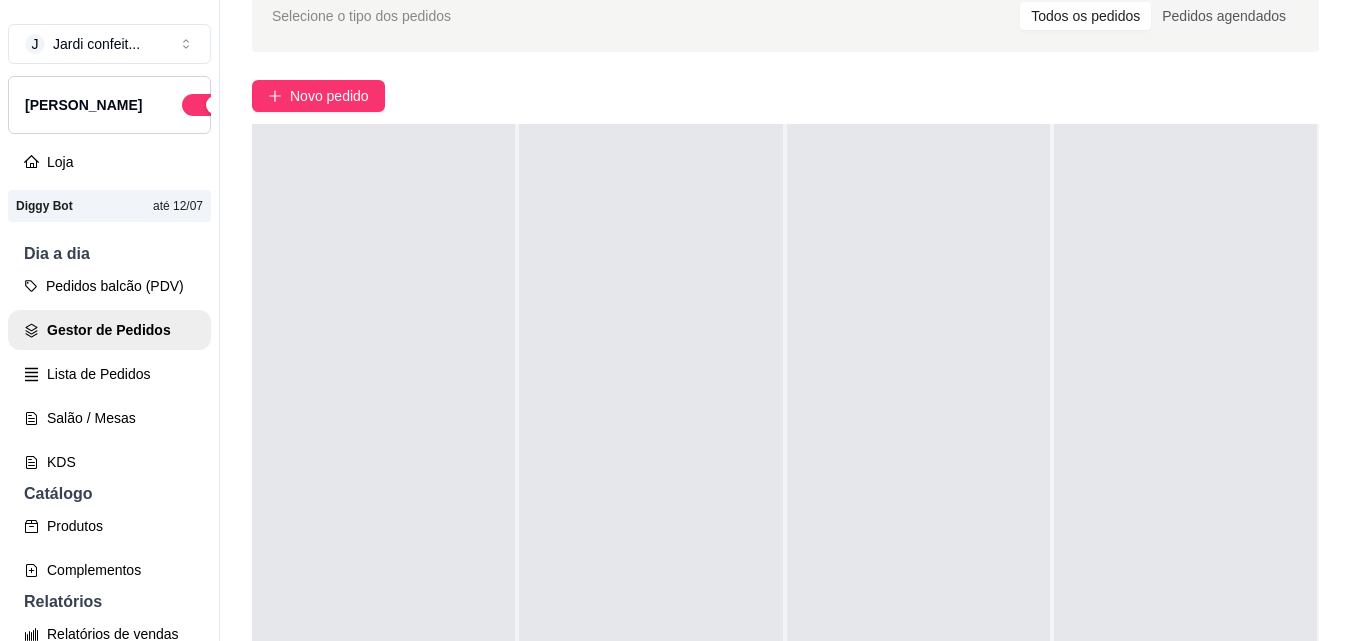 click on "[PERSON_NAME]" at bounding box center (83, 105) 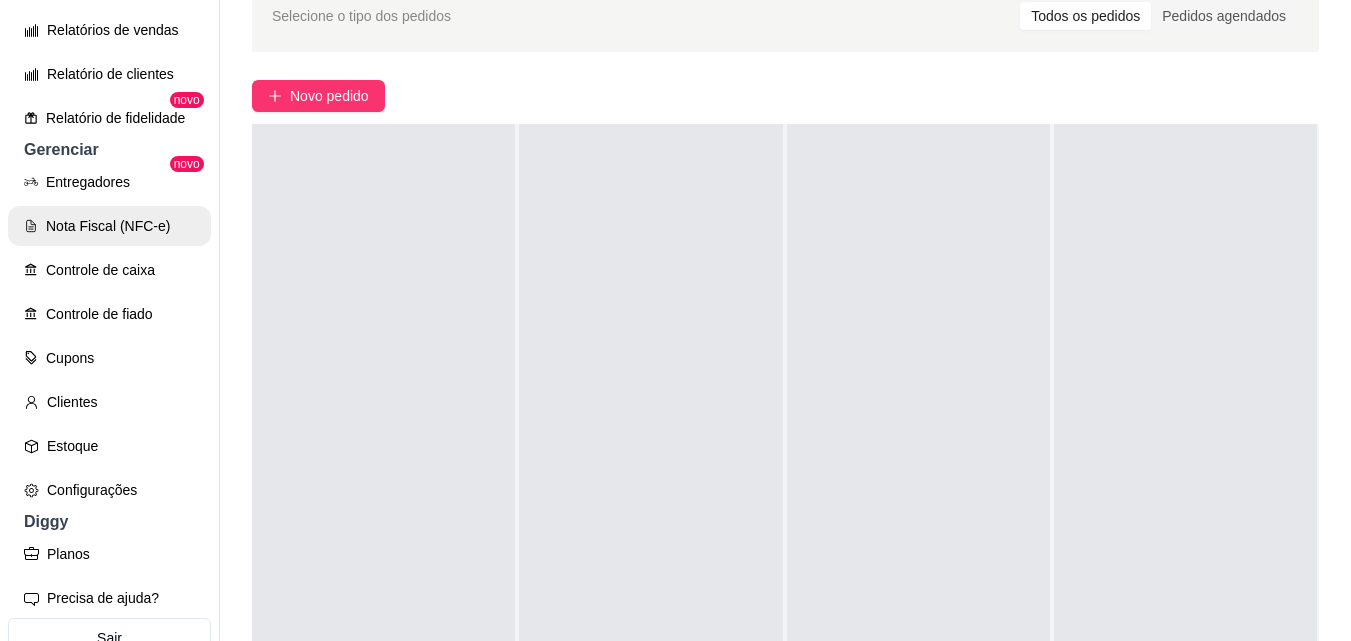 scroll, scrollTop: 685, scrollLeft: 0, axis: vertical 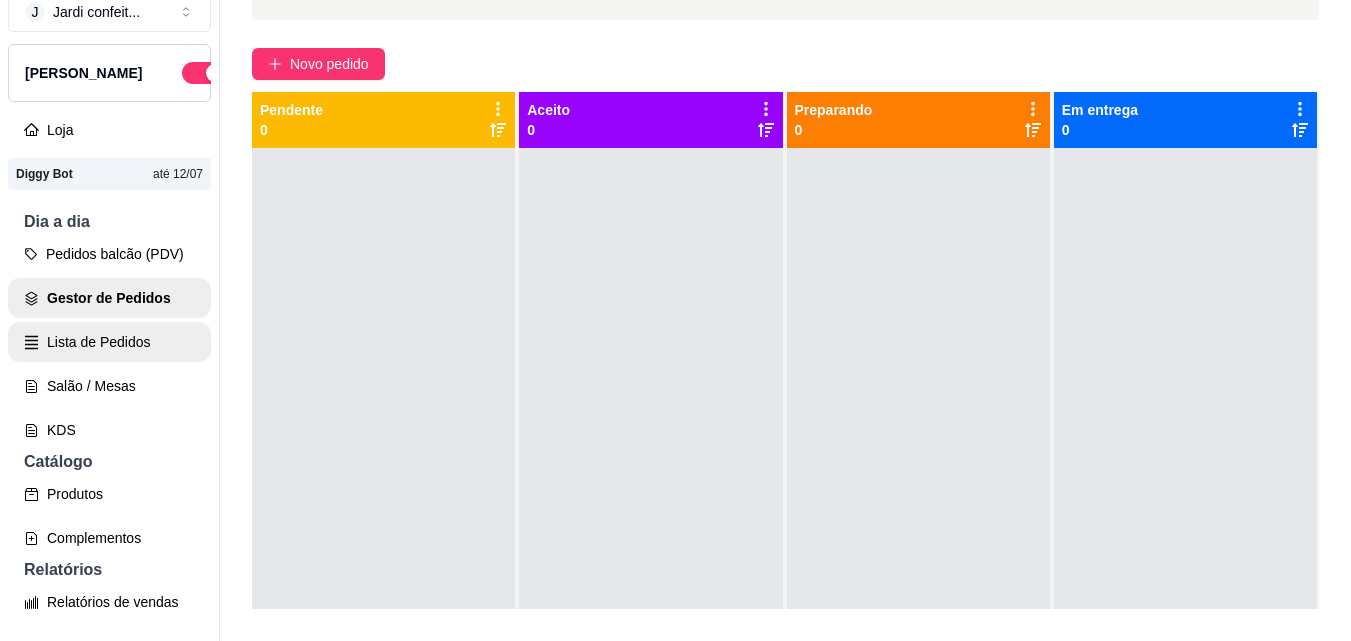 click on "J Jardi confeit ... Loja Aberta Loja Diggy Bot até 12/07   Dia a dia Pedidos balcão (PDV) Gestor de Pedidos Lista de Pedidos Salão / Mesas KDS Catálogo Produtos Complementos Relatórios Relatórios de vendas Relatório de clientes Relatório de fidelidade novo Gerenciar Entregadores novo Nota Fiscal (NFC-e) Controle de caixa Controle de fiado Cupons Clientes Estoque Configurações Diggy Planos Precisa de ajuda? Sair" at bounding box center (110, 304) 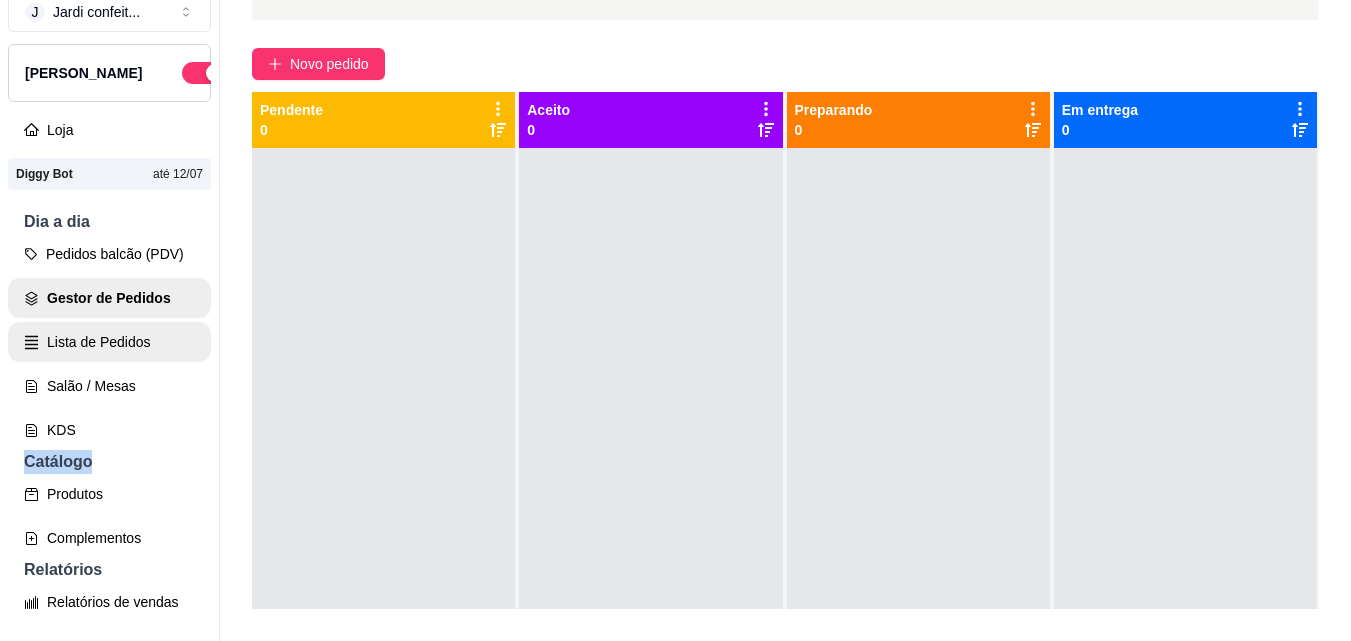 click on "J Jardi confeit ... Loja Aberta Loja Diggy Bot até 12/07   Dia a dia Pedidos balcão (PDV) Gestor de Pedidos Lista de Pedidos Salão / Mesas KDS Catálogo Produtos Complementos Relatórios Relatórios de vendas Relatório de clientes Relatório de fidelidade novo Gerenciar Entregadores novo Nota Fiscal (NFC-e) Controle de caixa Controle de fiado Cupons Clientes Estoque Configurações Diggy Planos Precisa de ajuda? Sair" at bounding box center [110, 304] 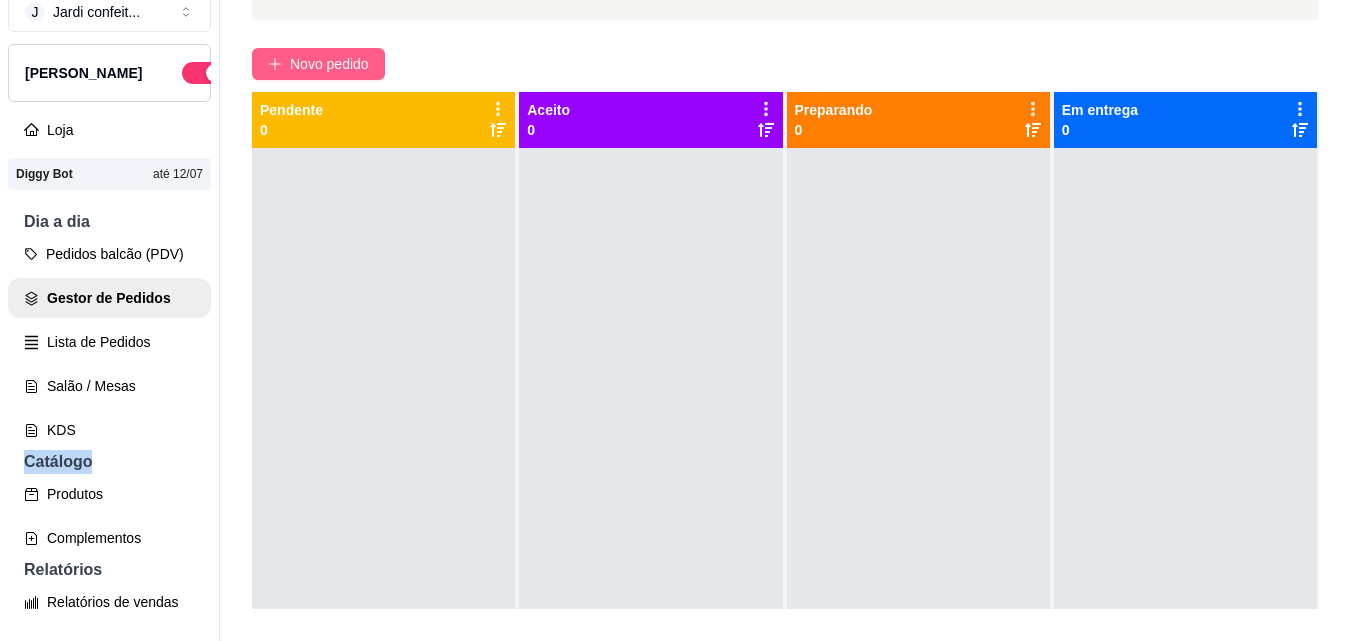 click on "Novo pedido" at bounding box center [329, 64] 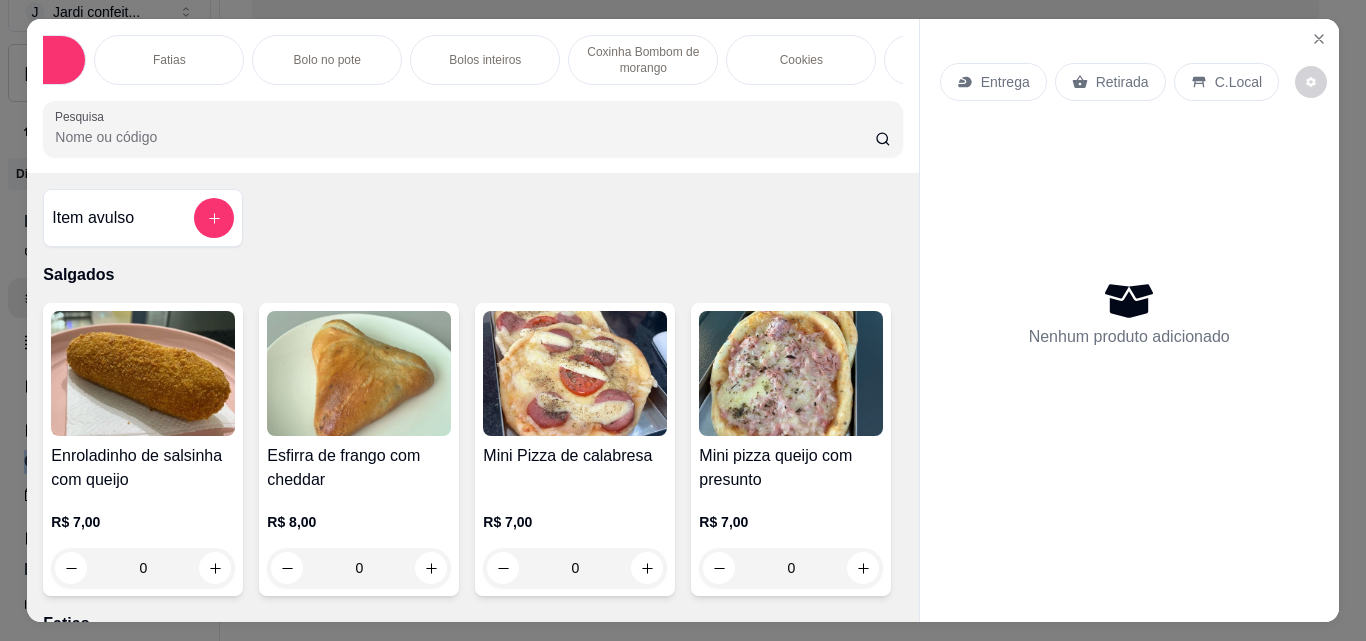 scroll, scrollTop: 0, scrollLeft: 157, axis: horizontal 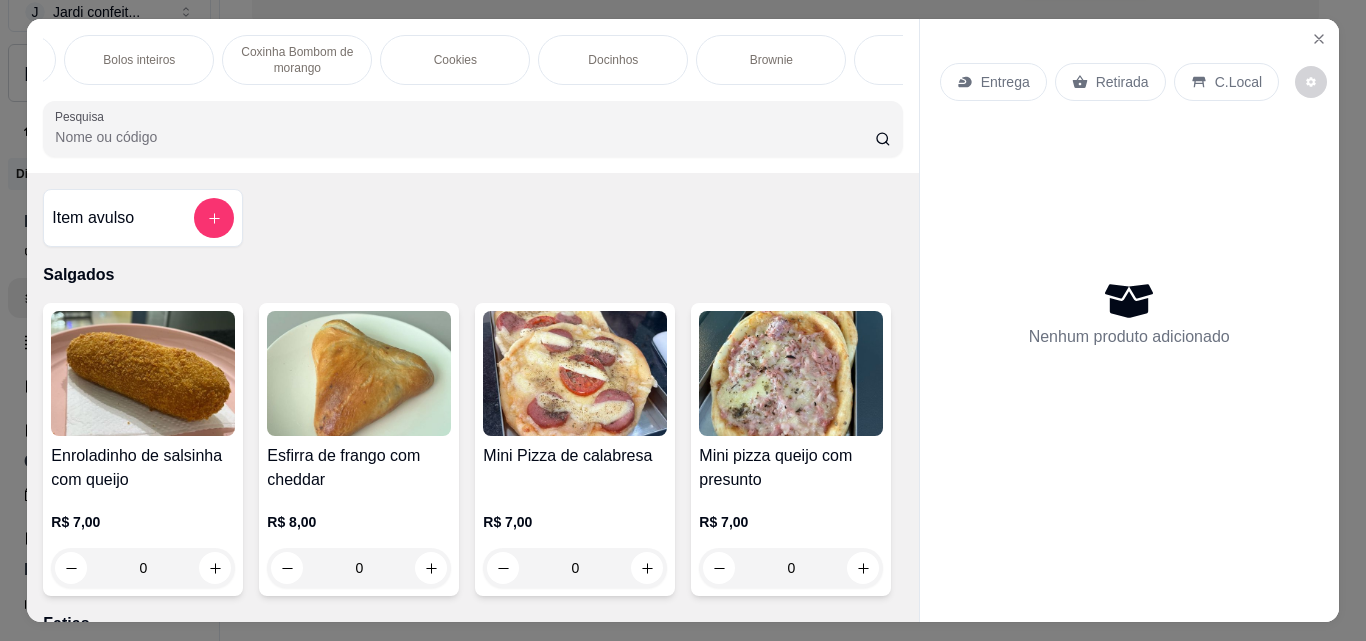 click on "Brownie" at bounding box center [771, 60] 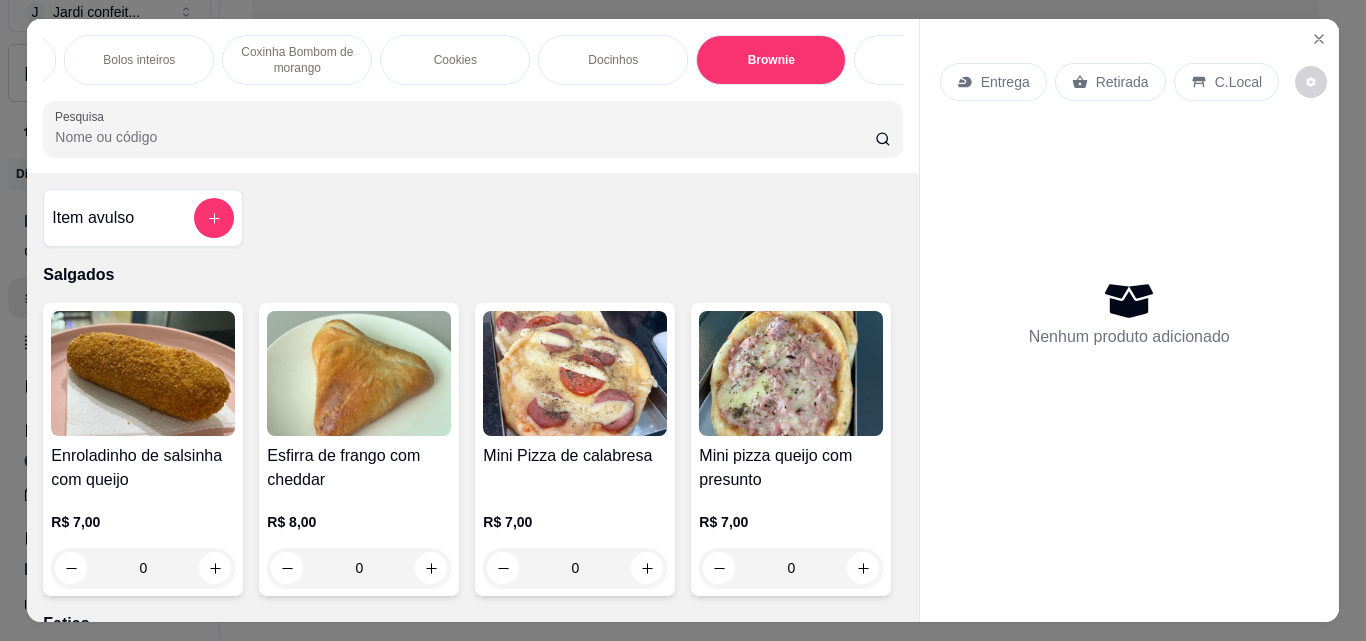 scroll, scrollTop: 4291, scrollLeft: 0, axis: vertical 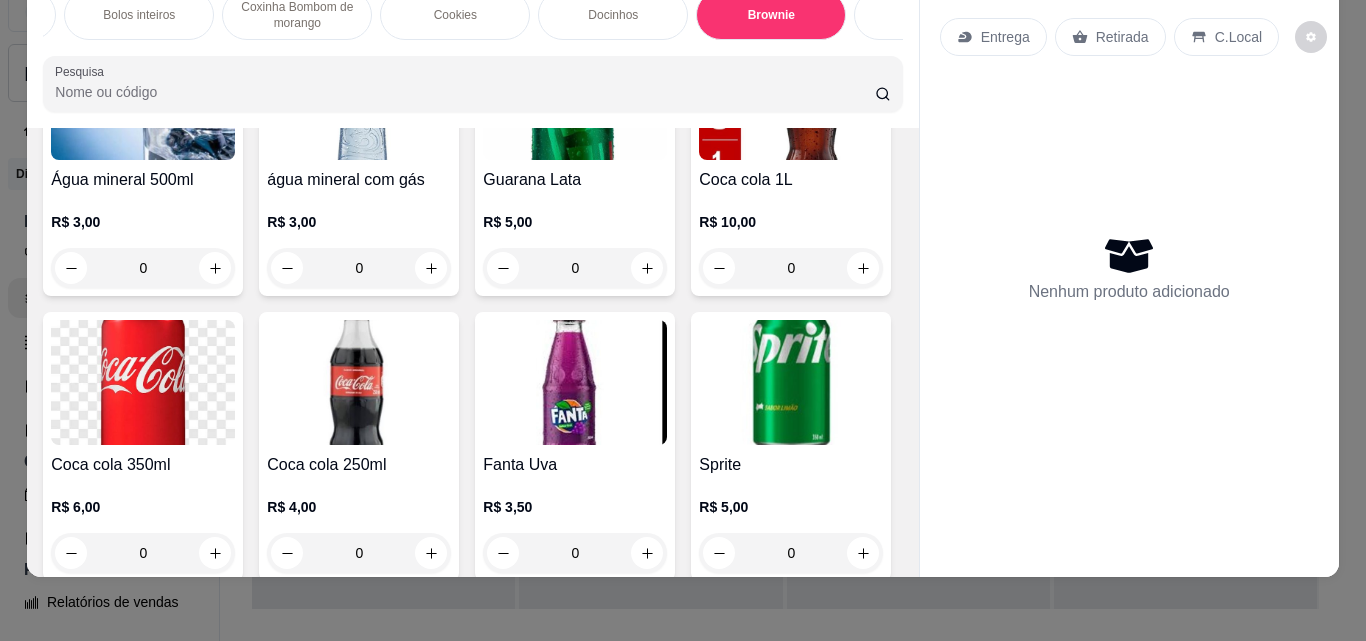 click 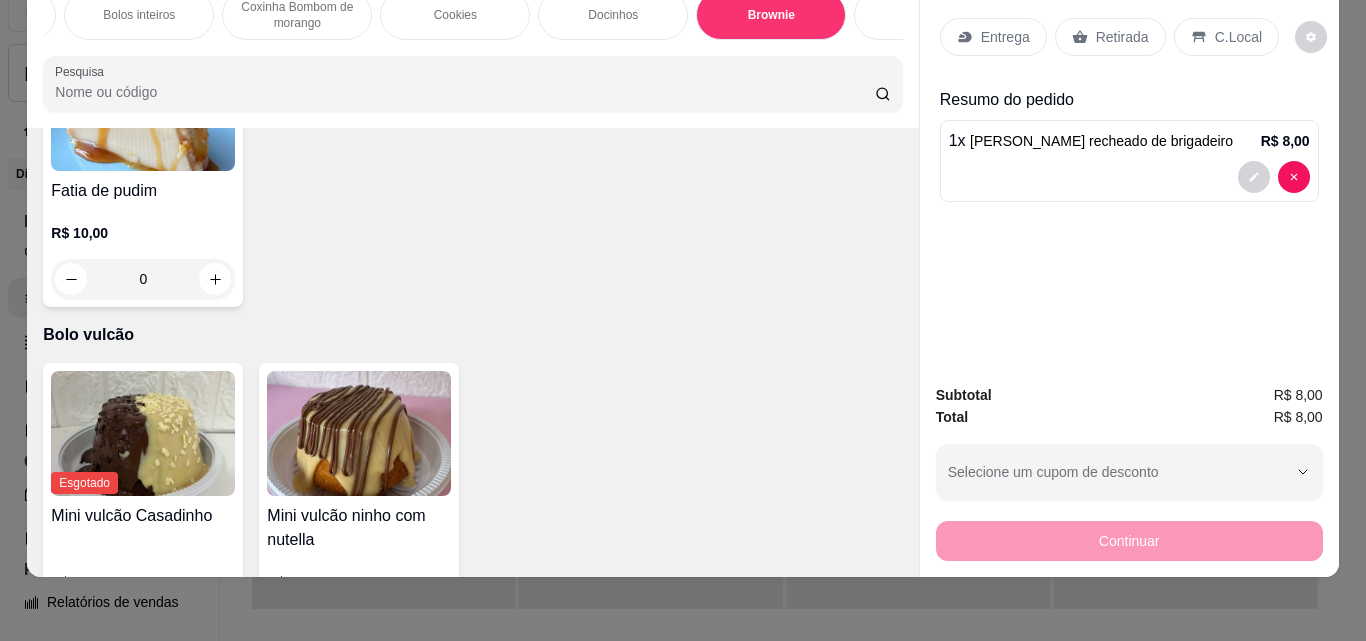 scroll, scrollTop: 3591, scrollLeft: 0, axis: vertical 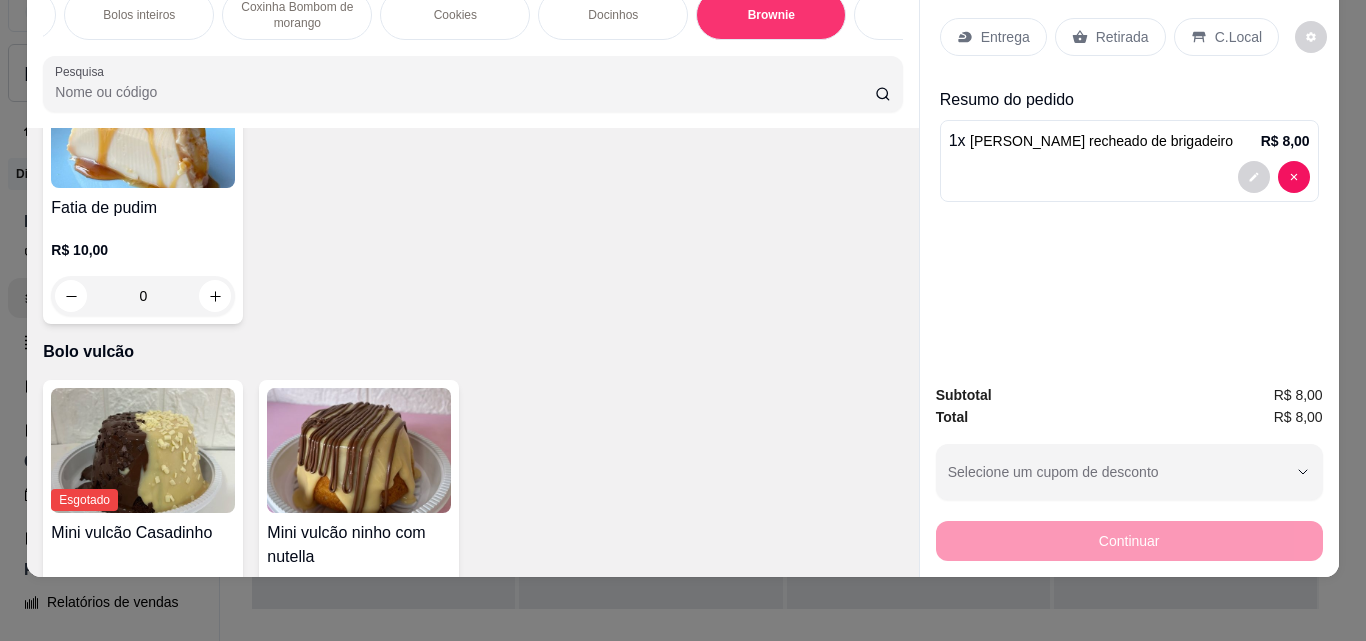 click on "Retirada" at bounding box center [1122, 37] 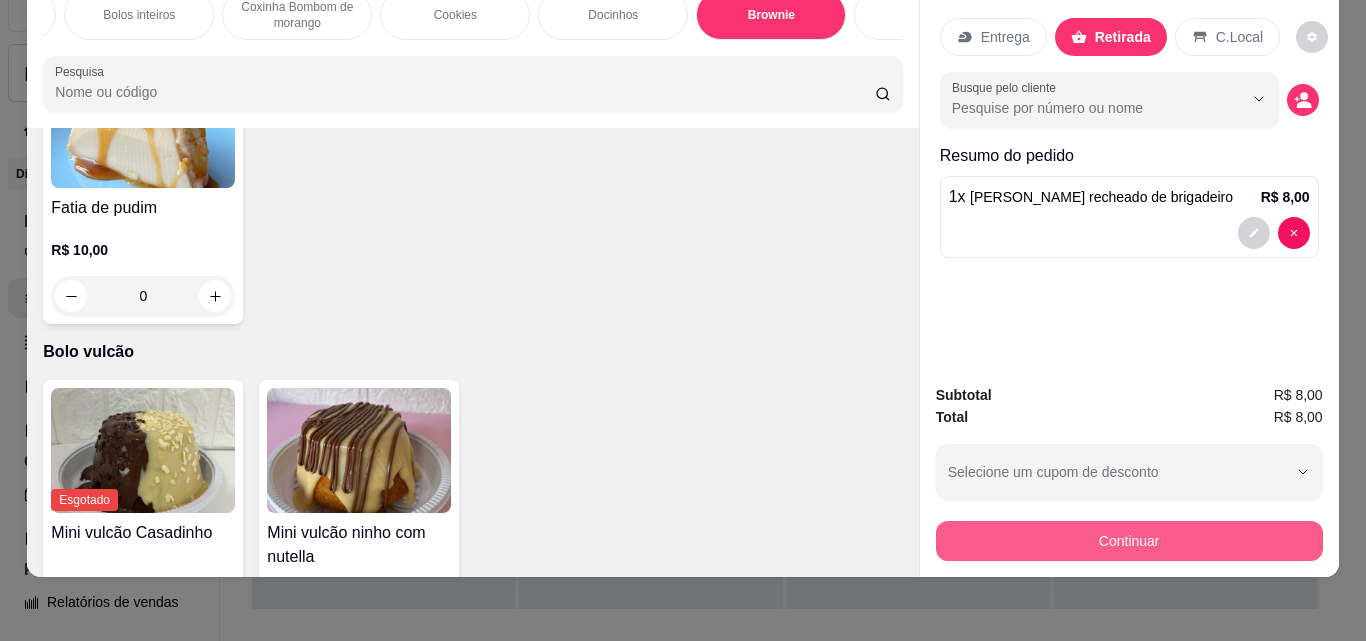 click on "Continuar" at bounding box center (1129, 541) 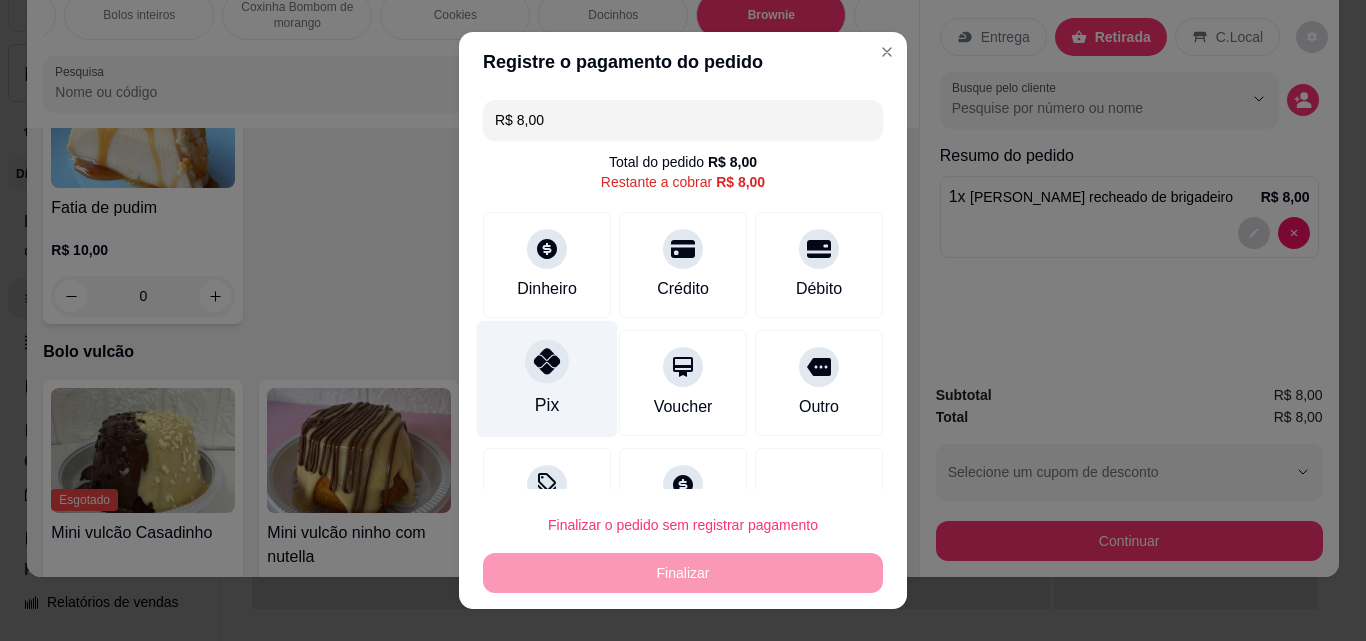 click on "Pix" at bounding box center [547, 379] 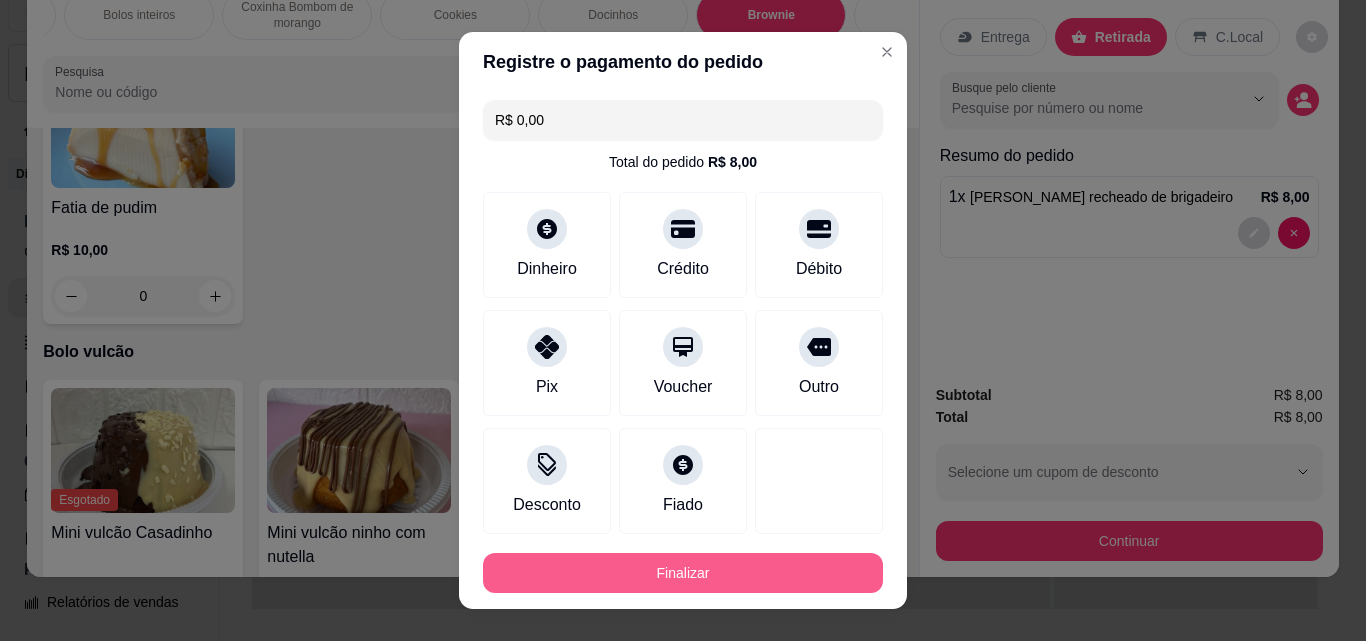 click on "Finalizar" at bounding box center (683, 573) 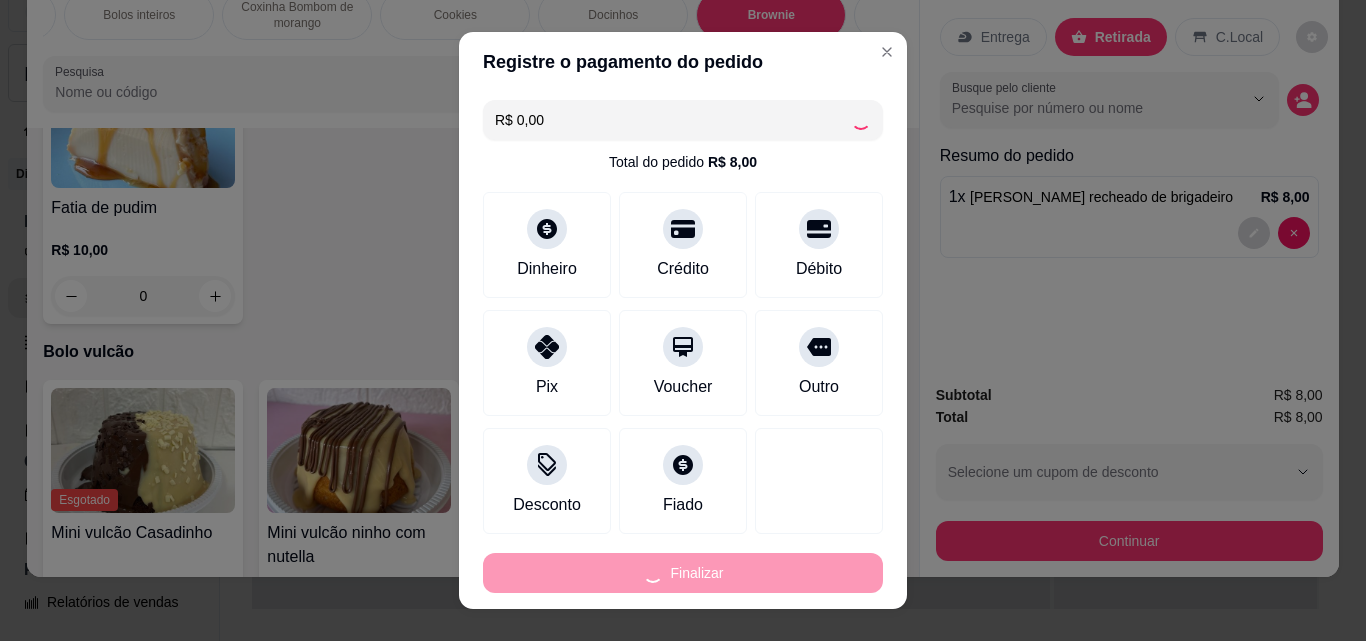 type on "0" 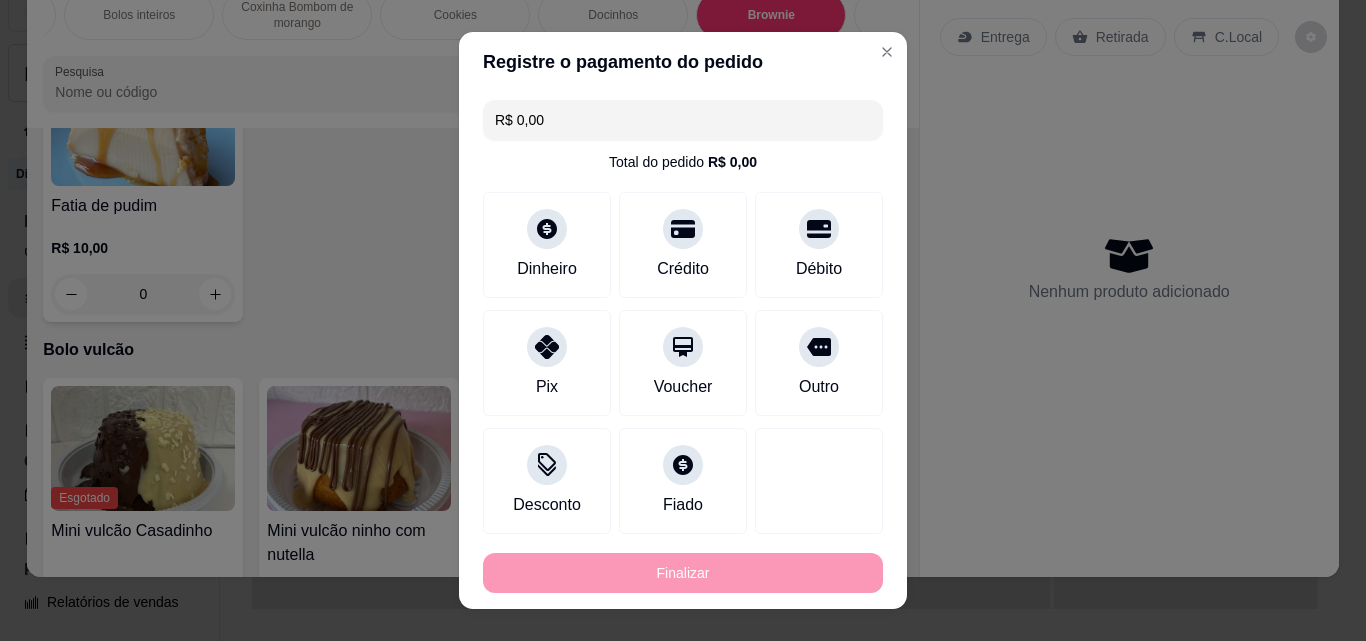 type on "-R$ 8,00" 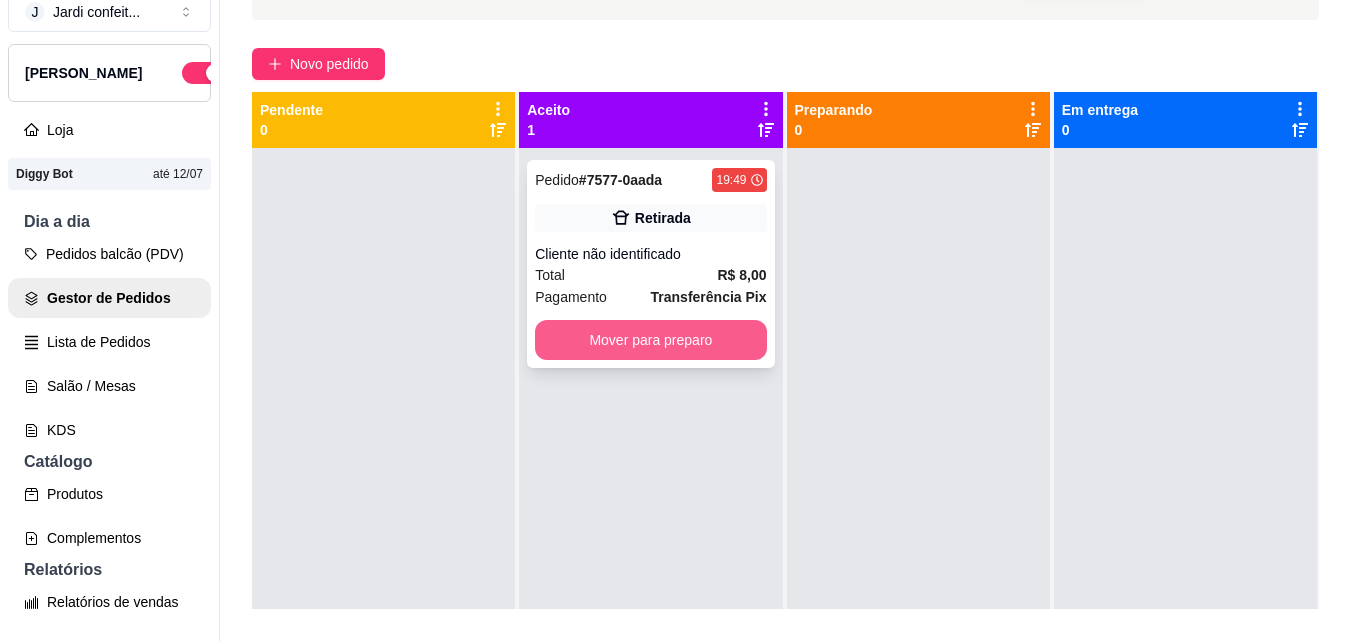 click on "Mover para preparo" at bounding box center (650, 340) 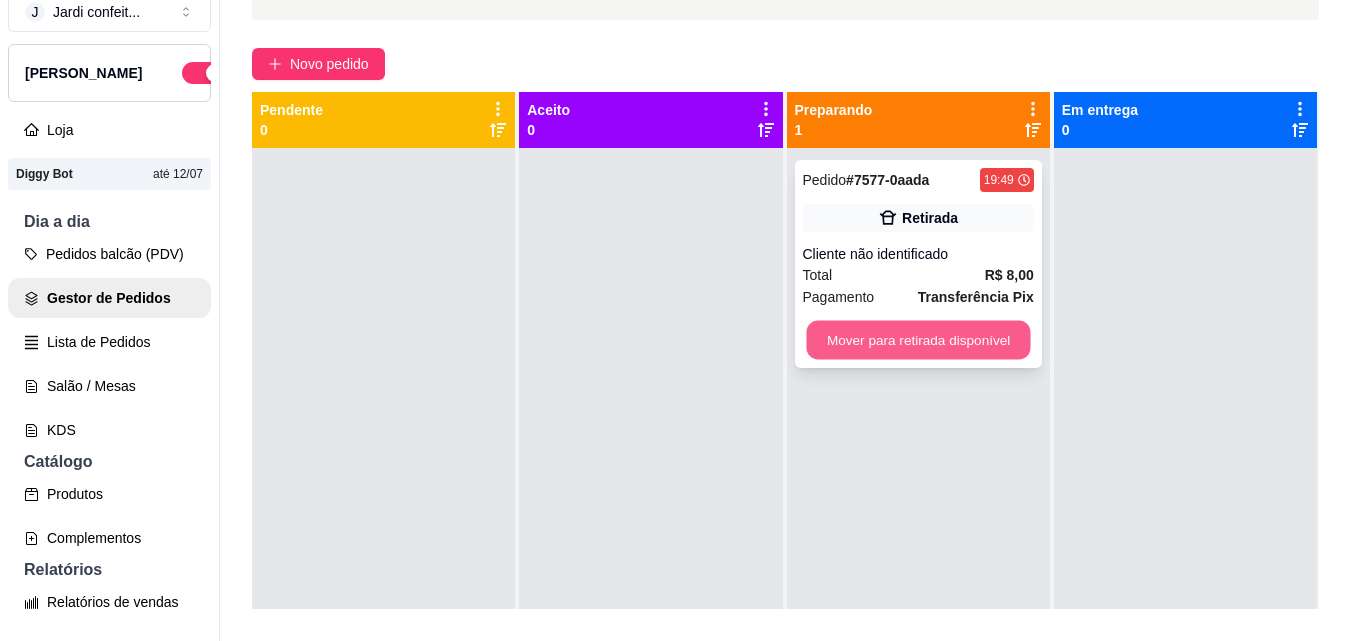 click on "Mover para retirada disponível" at bounding box center [918, 340] 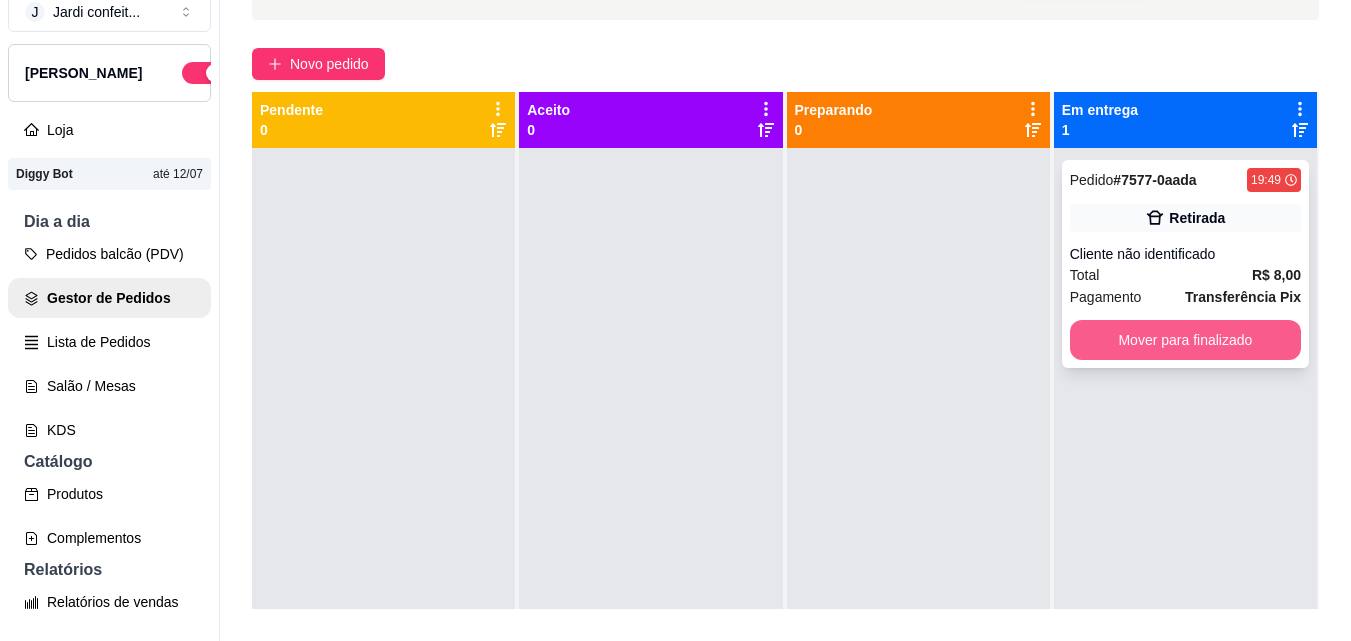 click on "Mover para finalizado" at bounding box center [1185, 340] 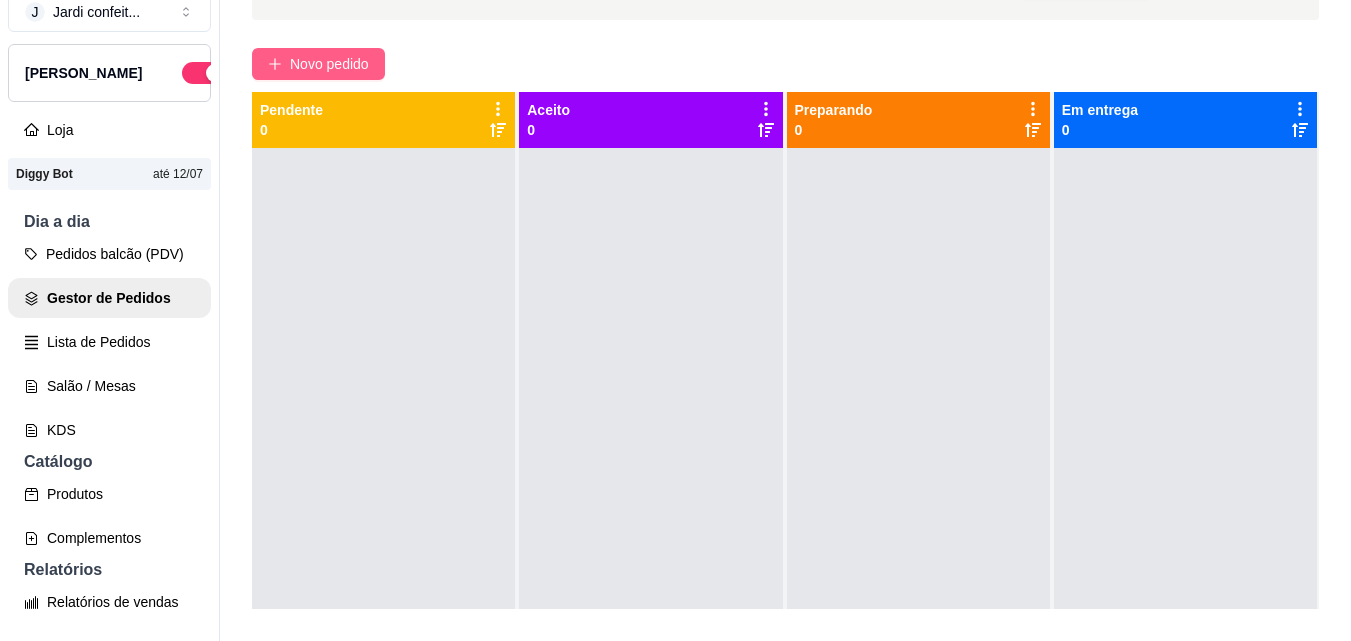click on "Novo pedido" at bounding box center [318, 64] 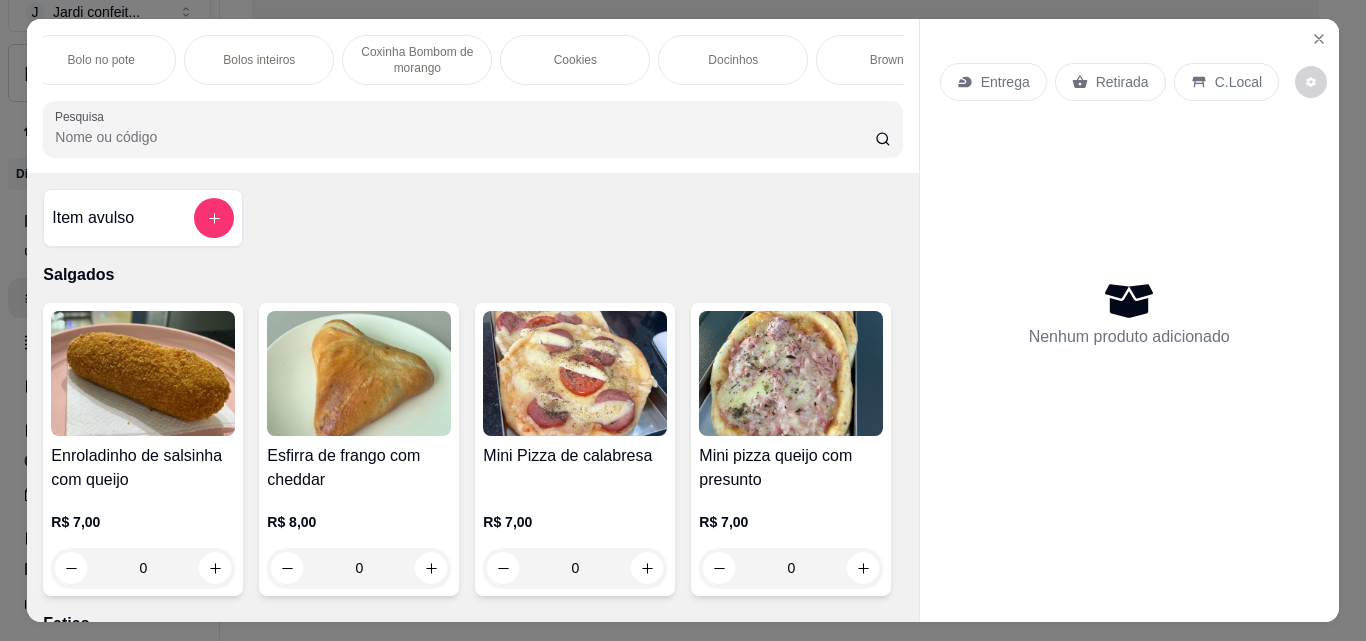 scroll, scrollTop: 0, scrollLeft: 391, axis: horizontal 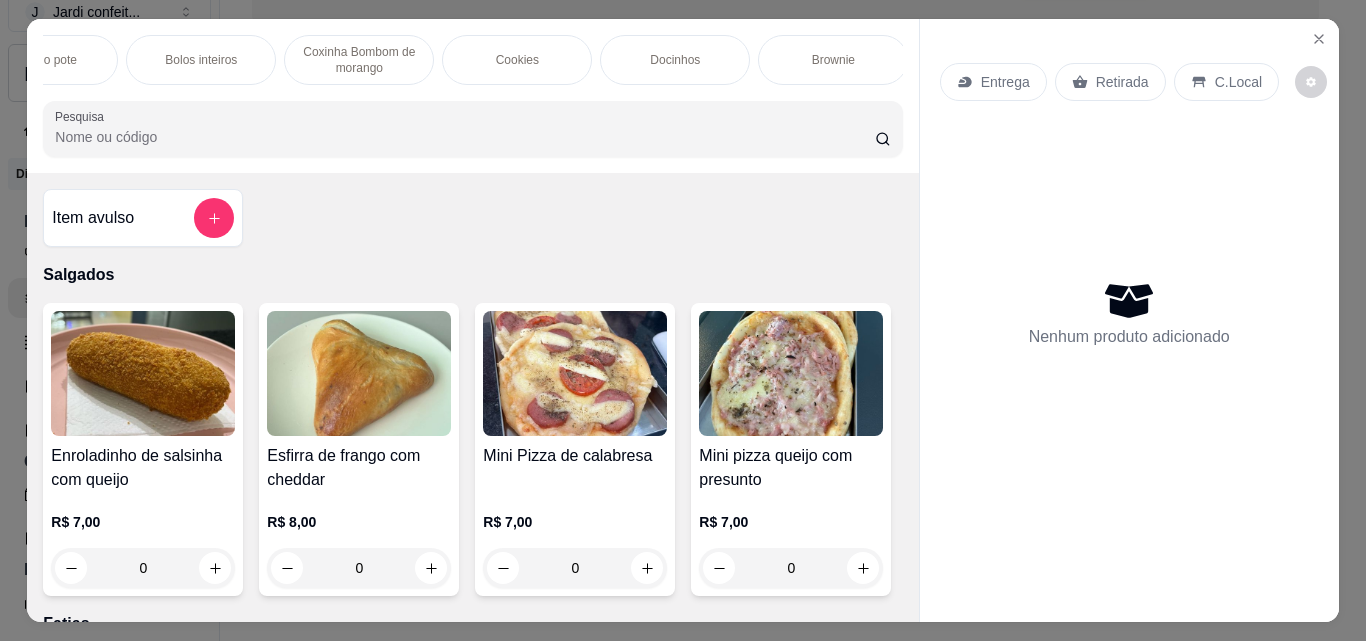 click on "Docinhos" at bounding box center [675, 60] 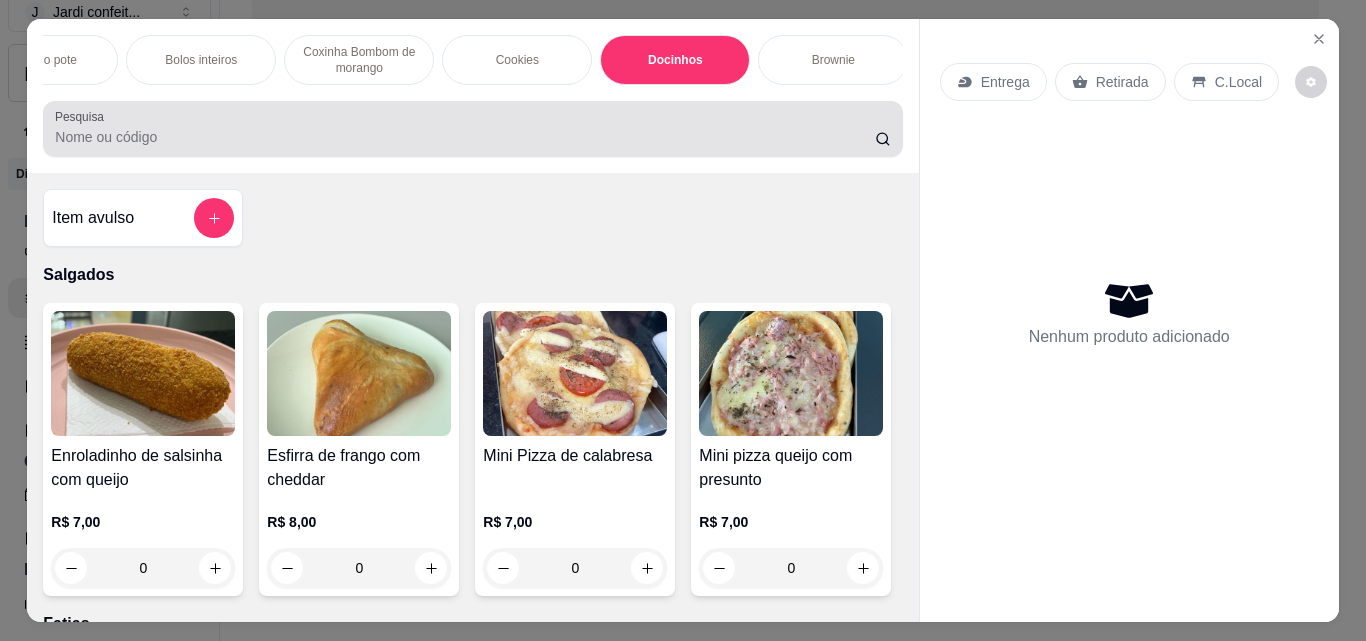 scroll, scrollTop: 3348, scrollLeft: 0, axis: vertical 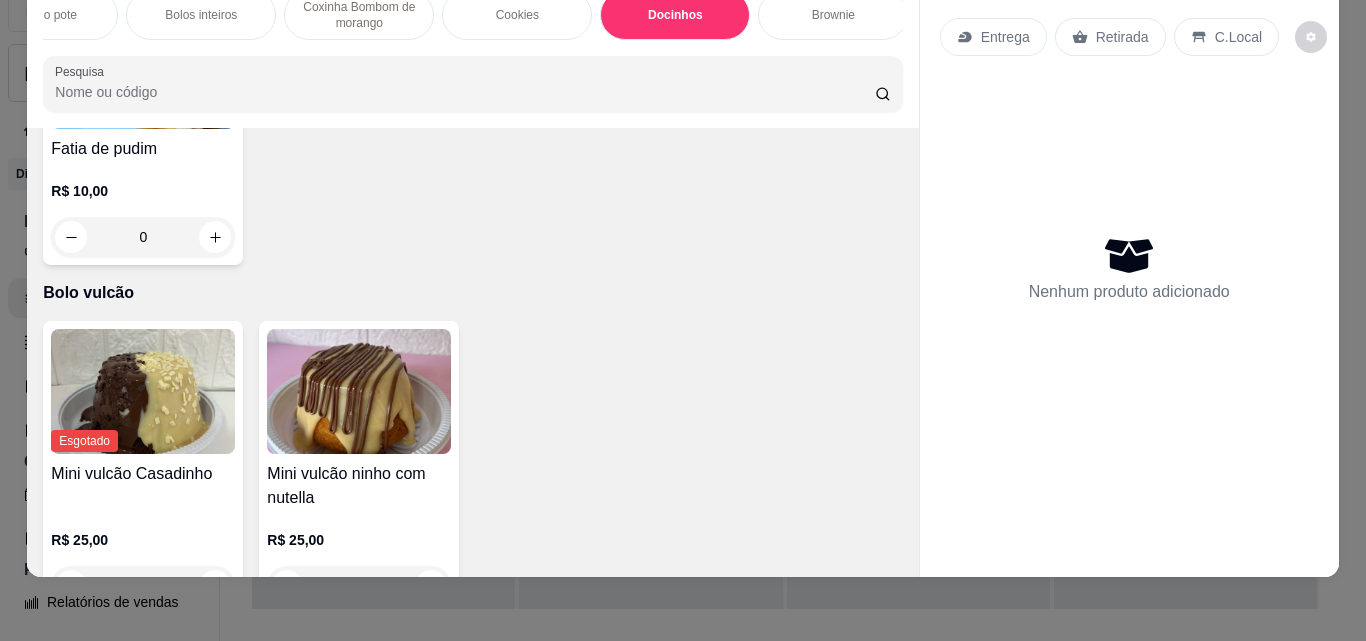 click on "0" at bounding box center [359, -437] 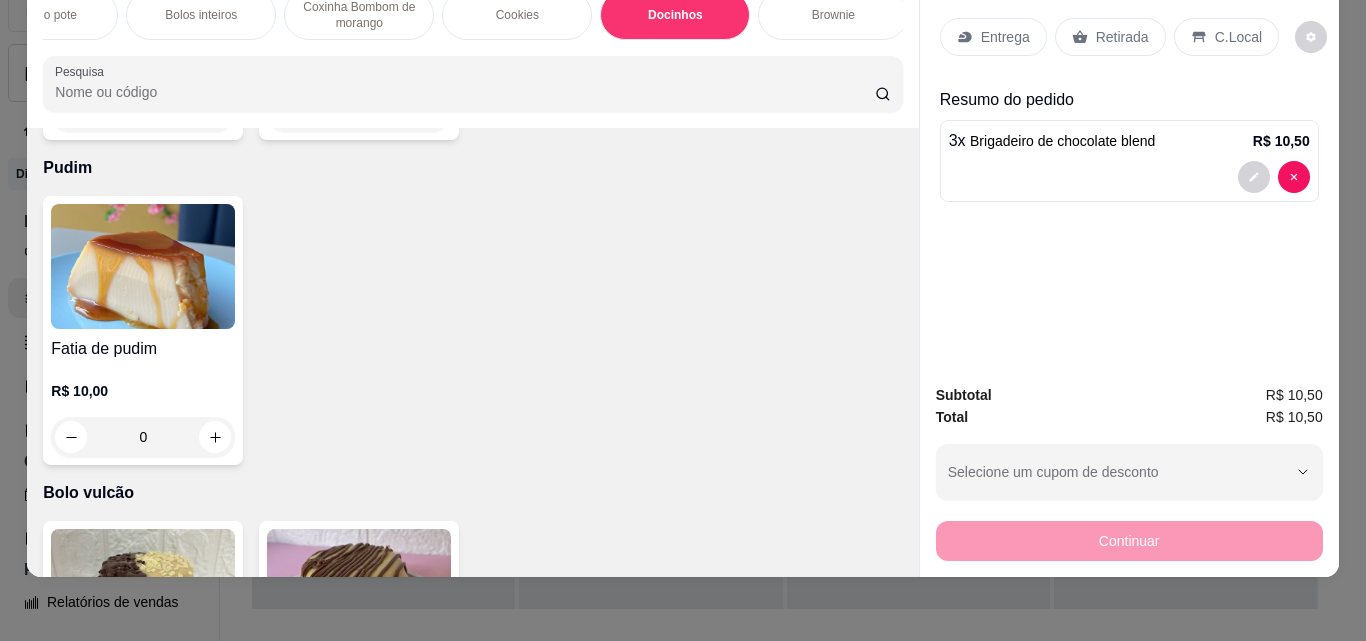 scroll, scrollTop: 3448, scrollLeft: 0, axis: vertical 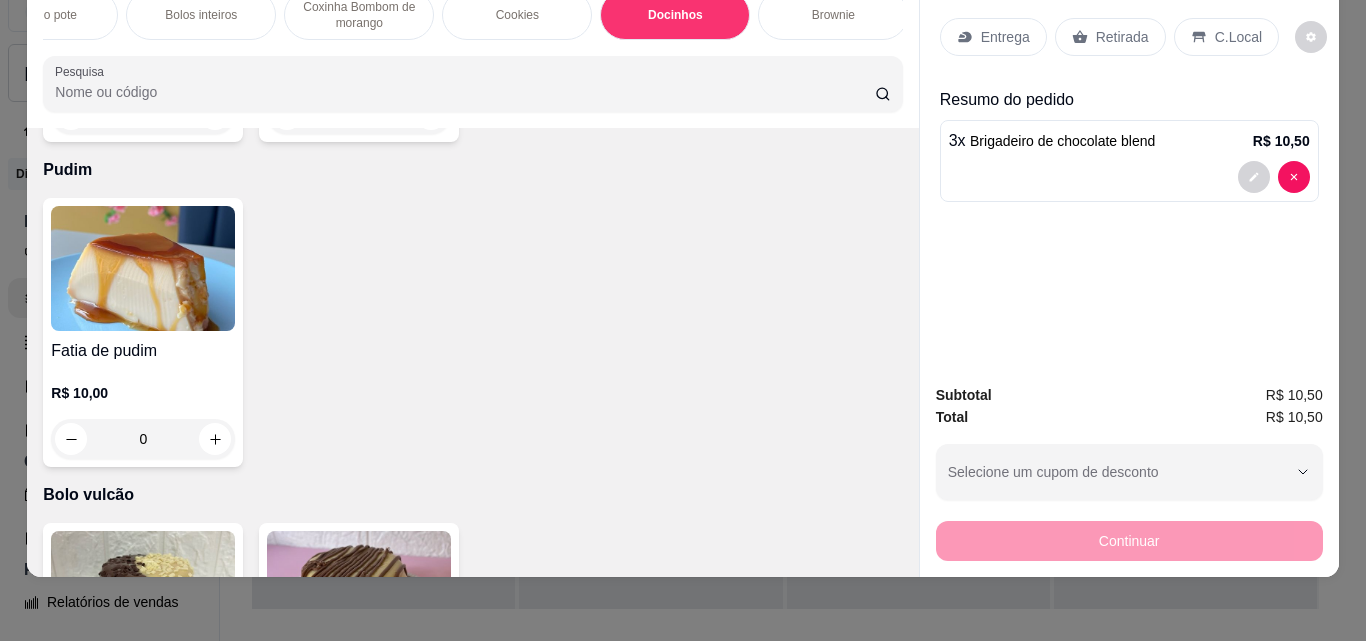 type on "3" 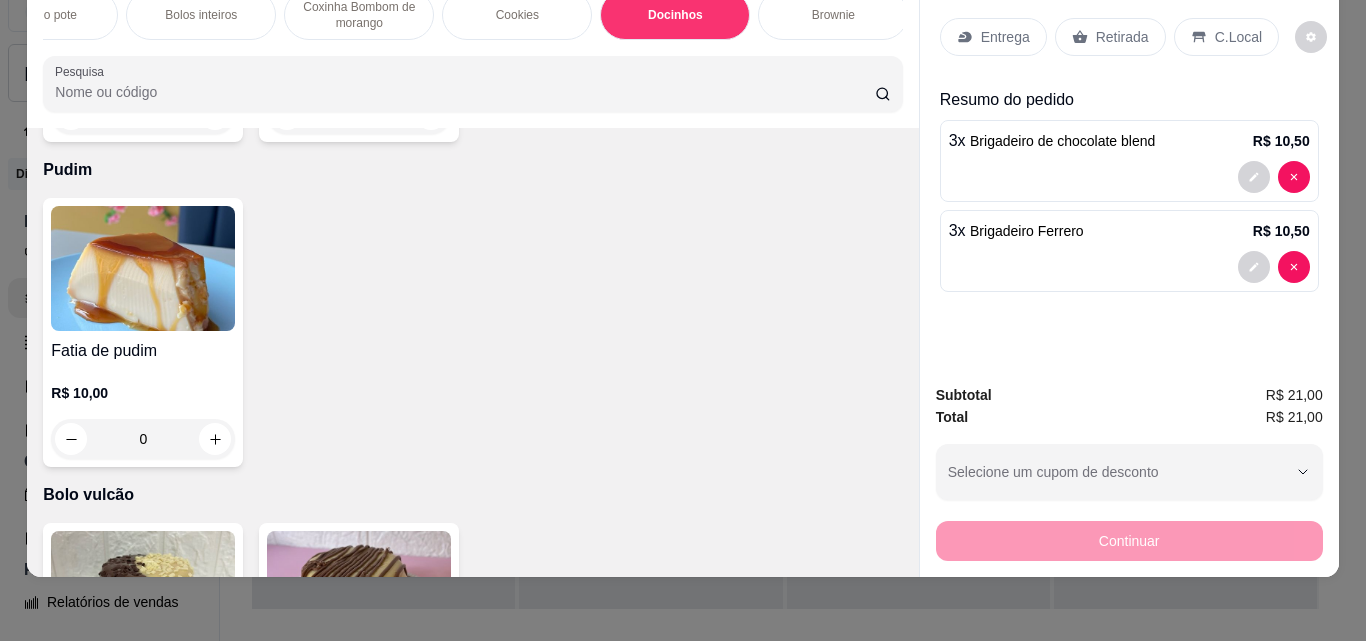 scroll, scrollTop: 3648, scrollLeft: 0, axis: vertical 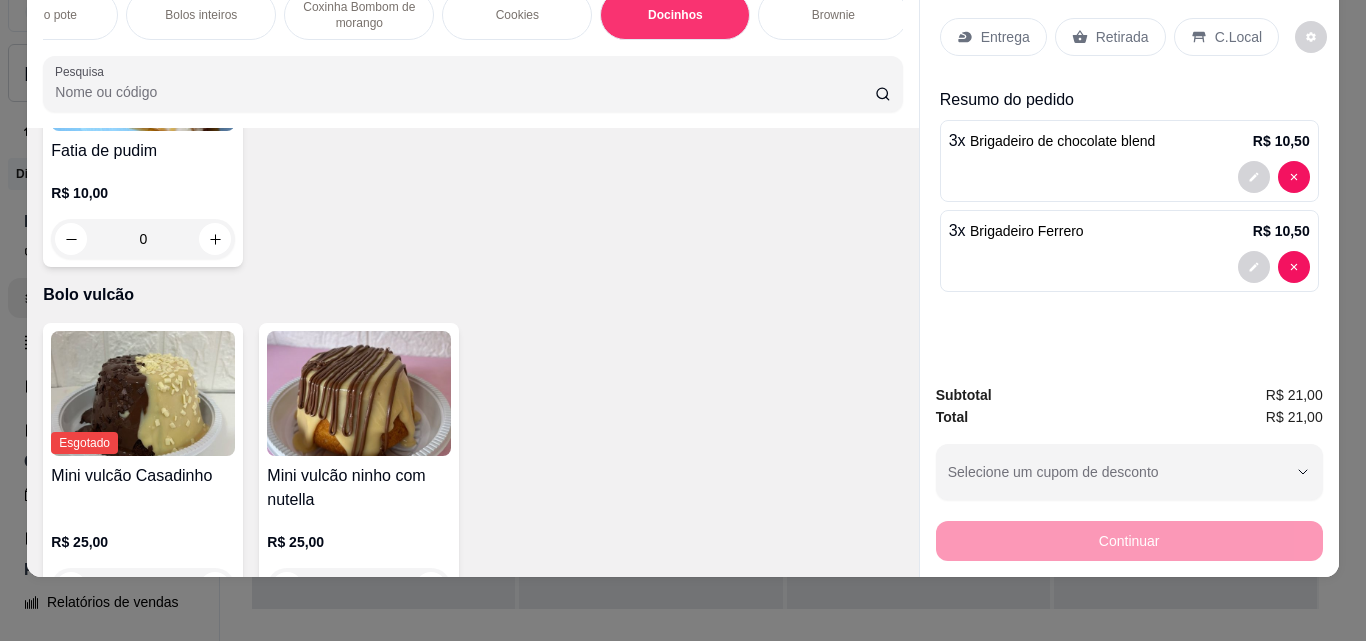 type on "3" 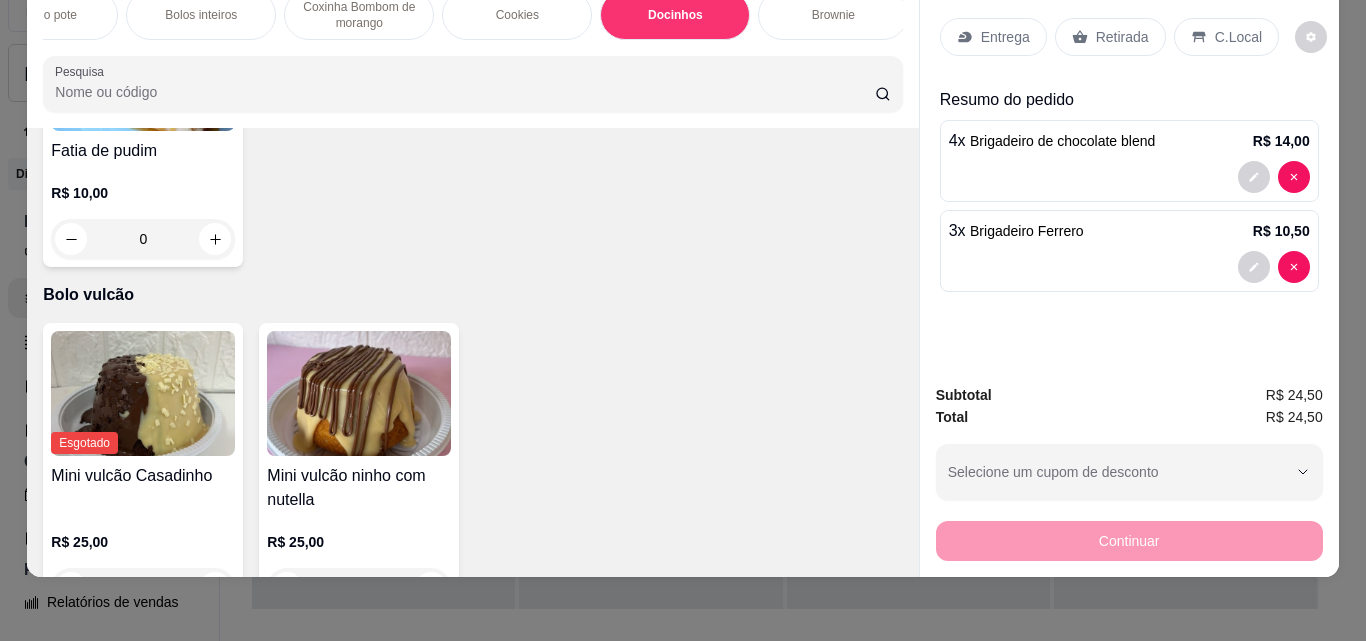 type on "4" 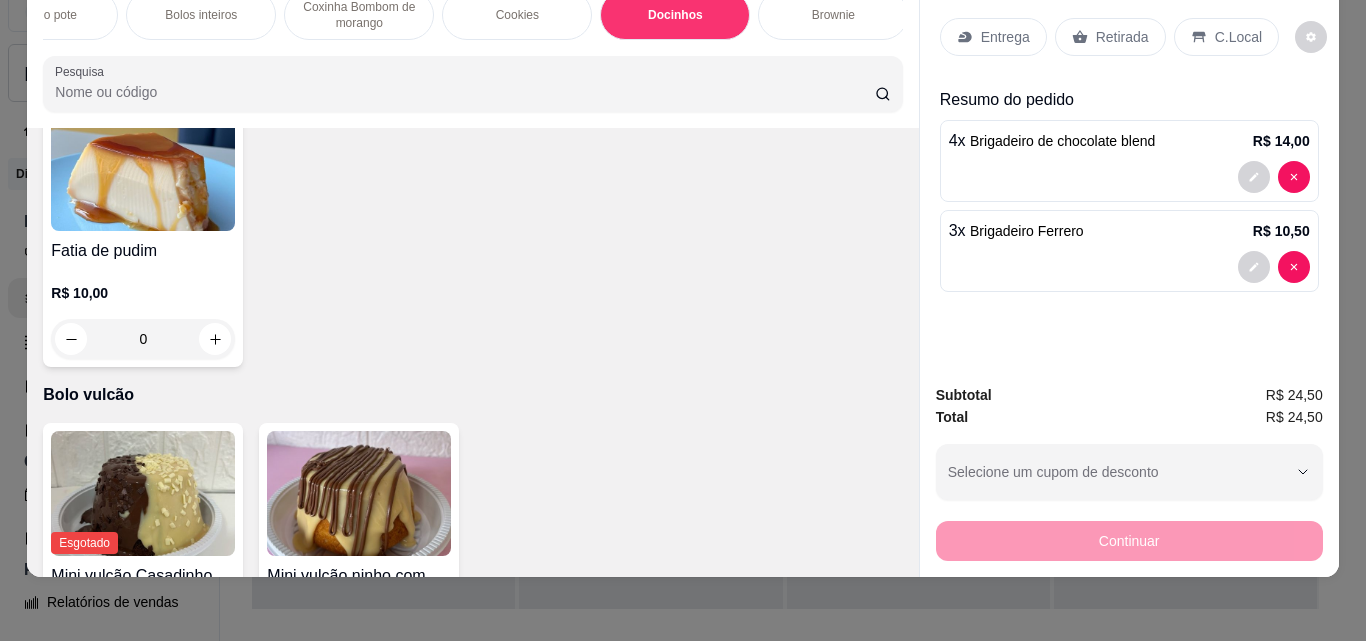 scroll, scrollTop: 3448, scrollLeft: 0, axis: vertical 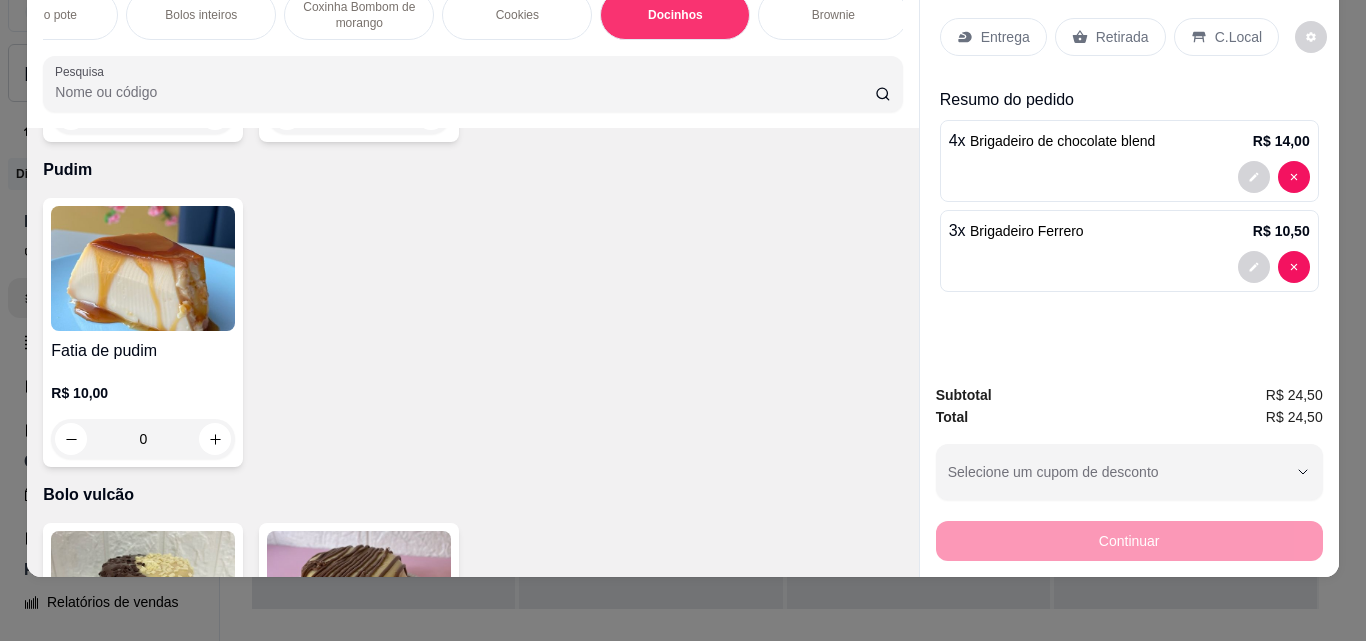 click at bounding box center [430, -547] 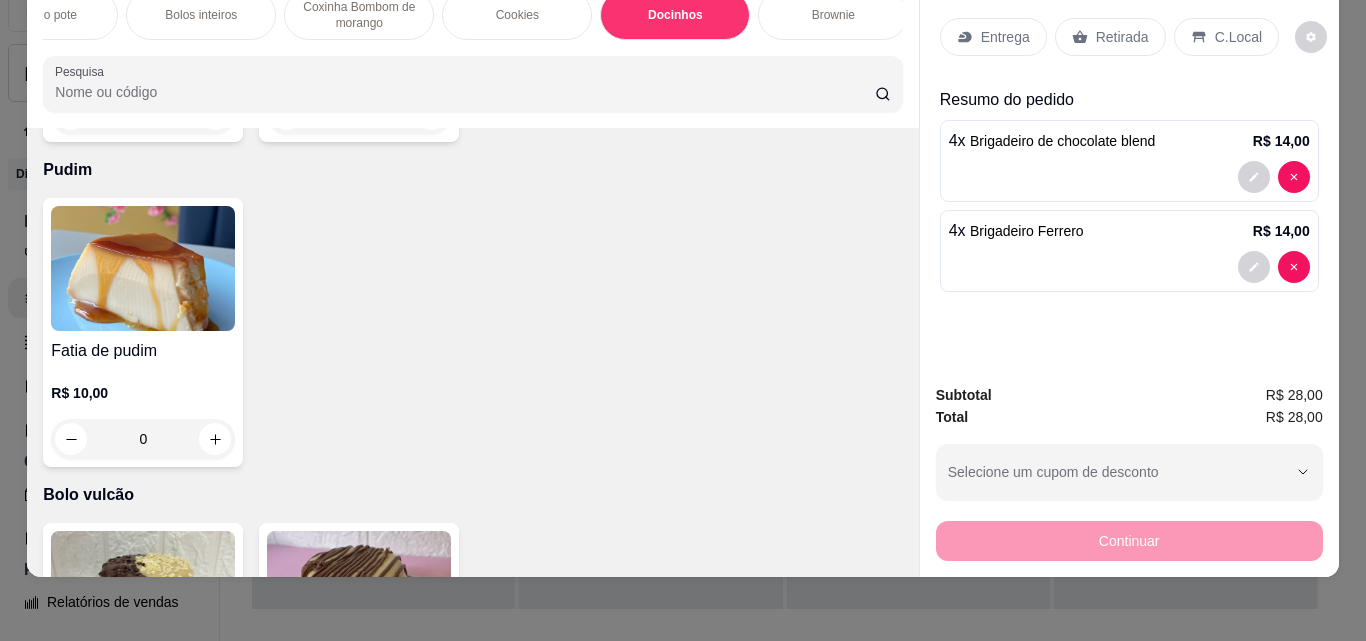 click 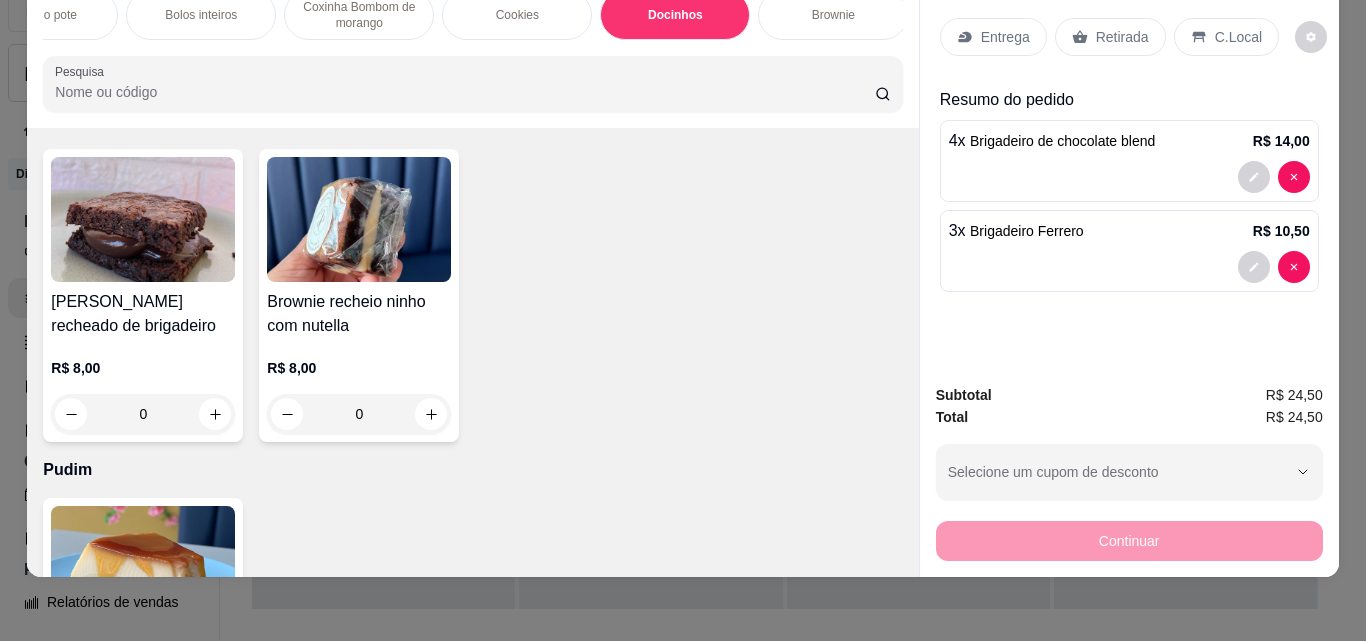 scroll, scrollTop: 3448, scrollLeft: 0, axis: vertical 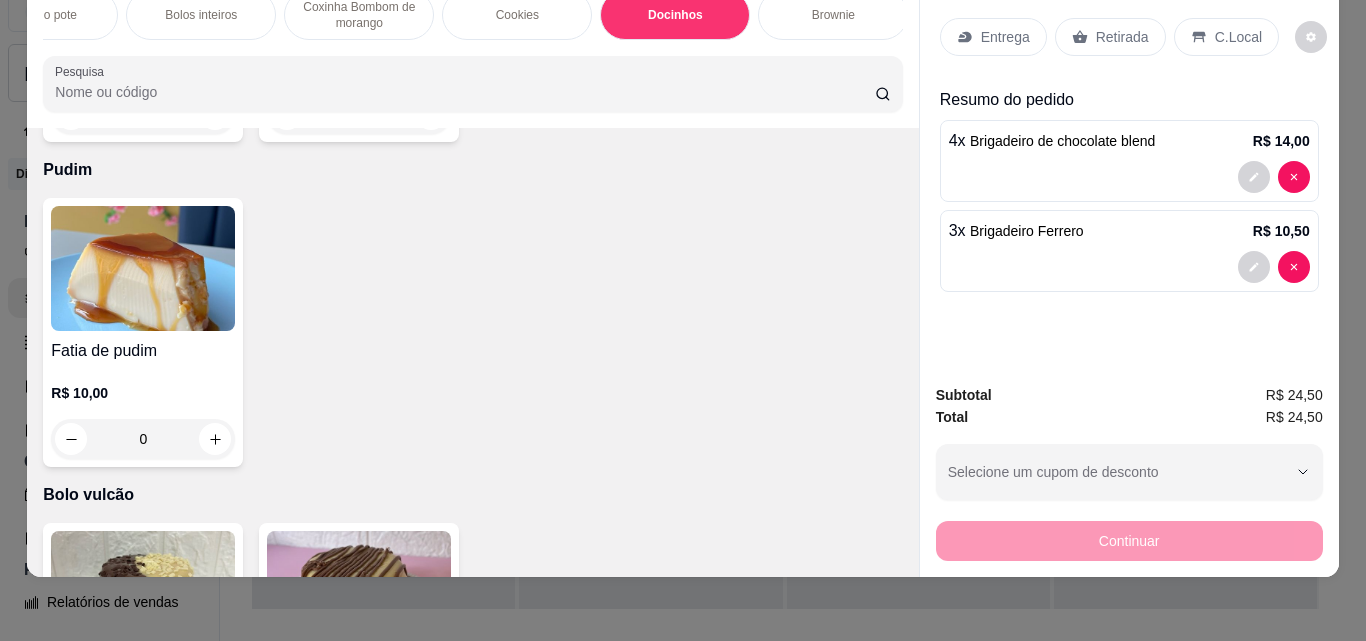 click at bounding box center (215, -546) 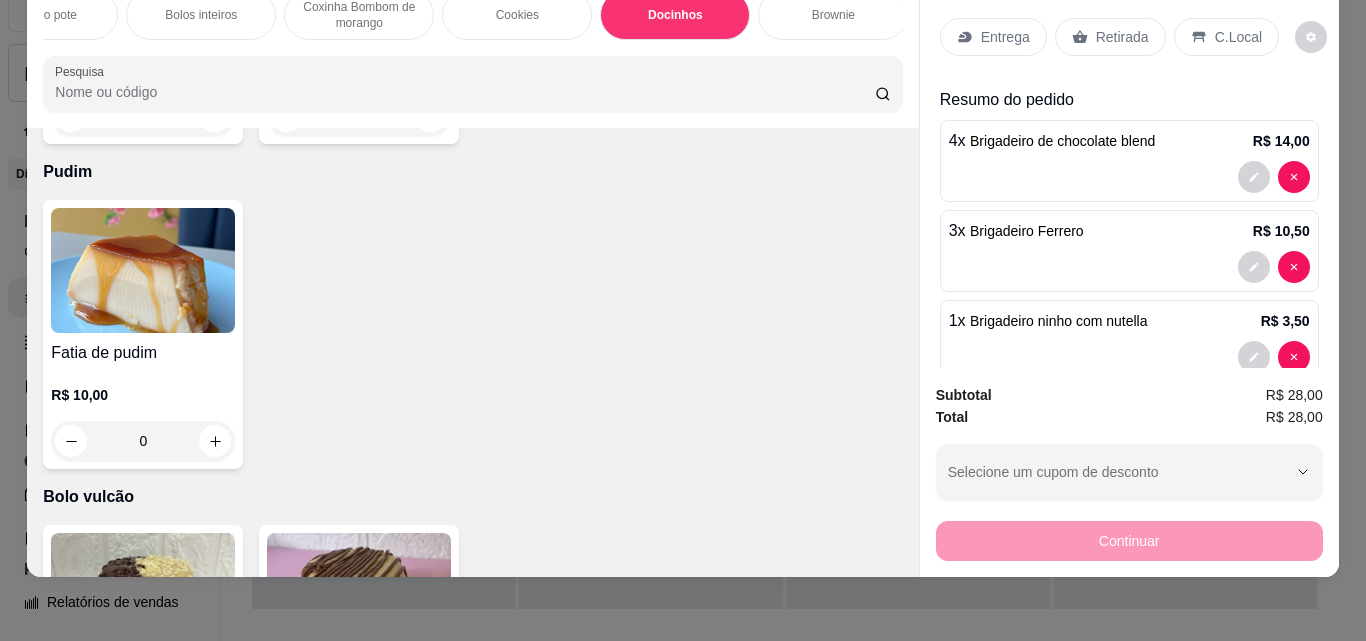 scroll, scrollTop: 3449, scrollLeft: 0, axis: vertical 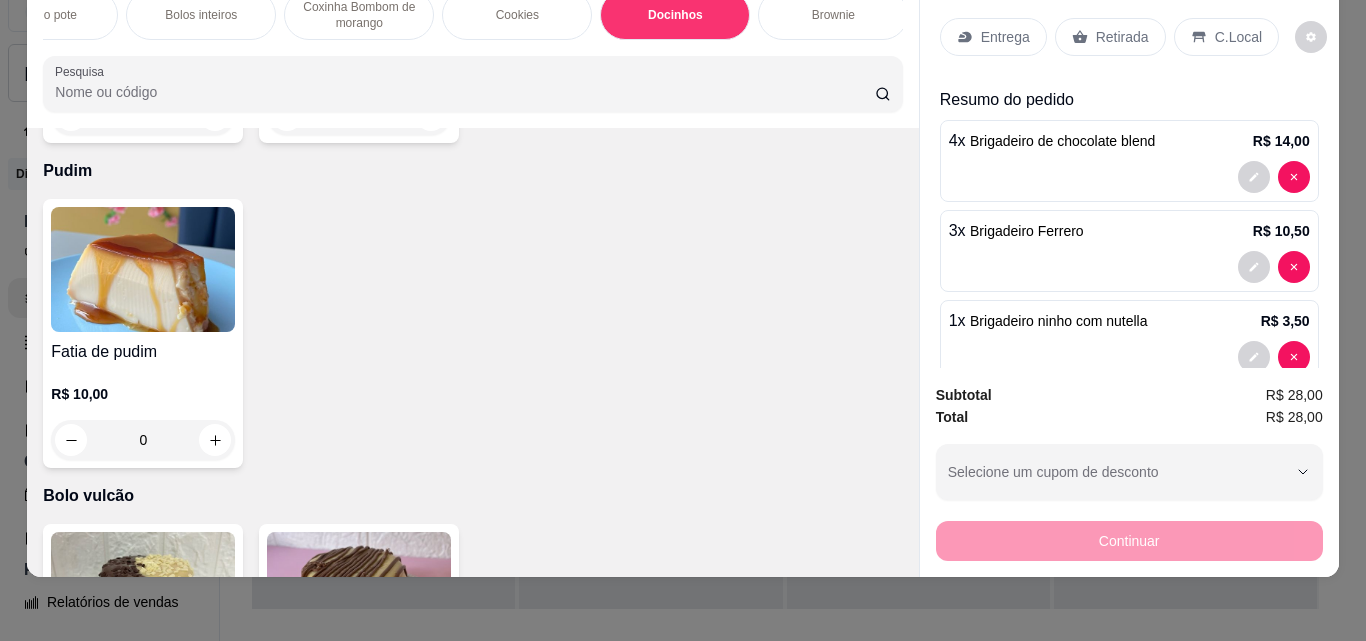 click at bounding box center [214, -546] 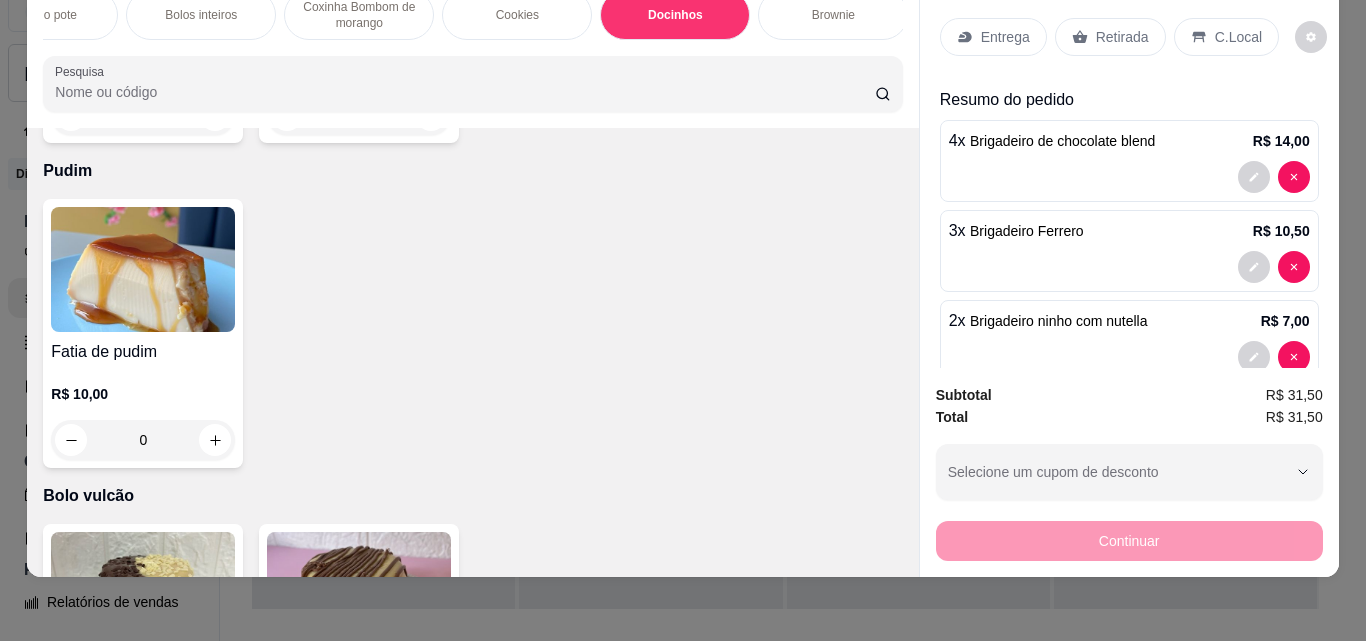 click 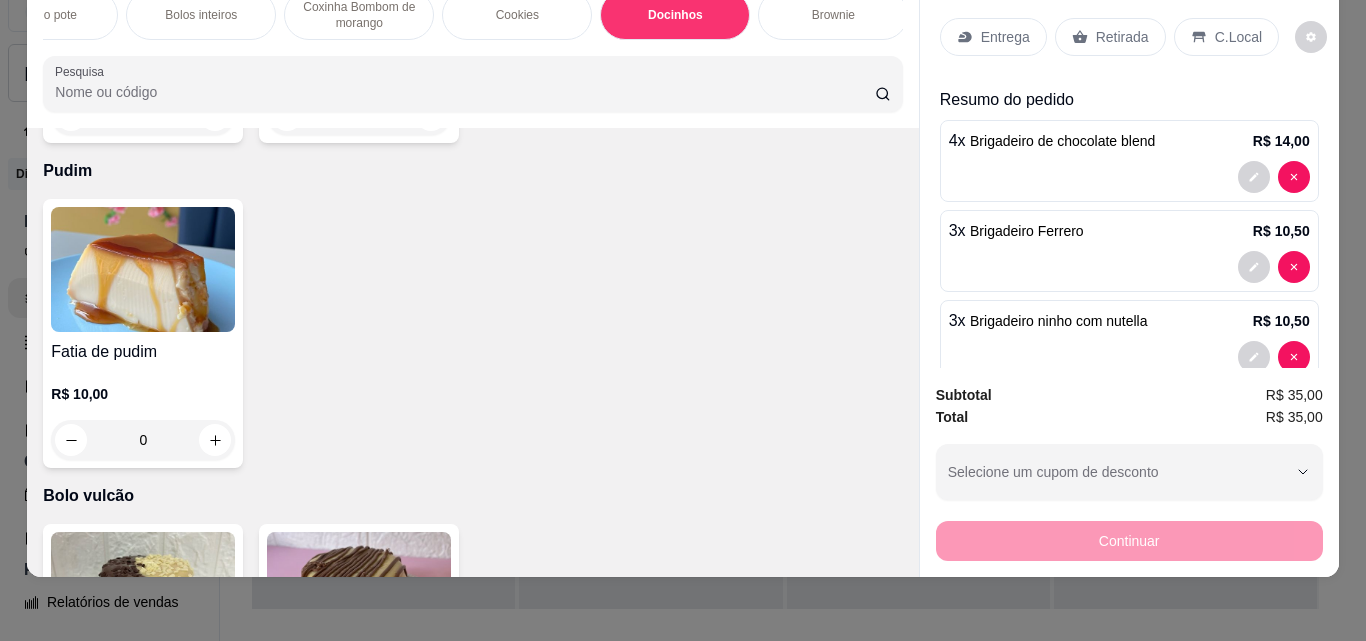click 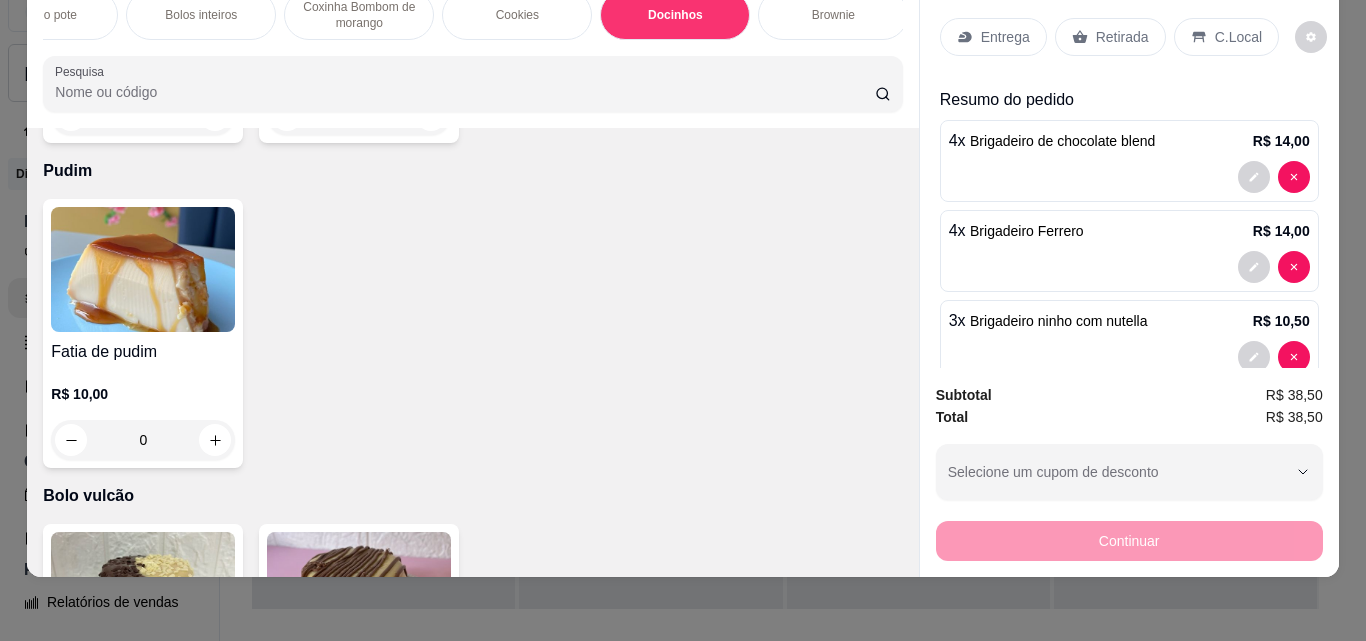 click 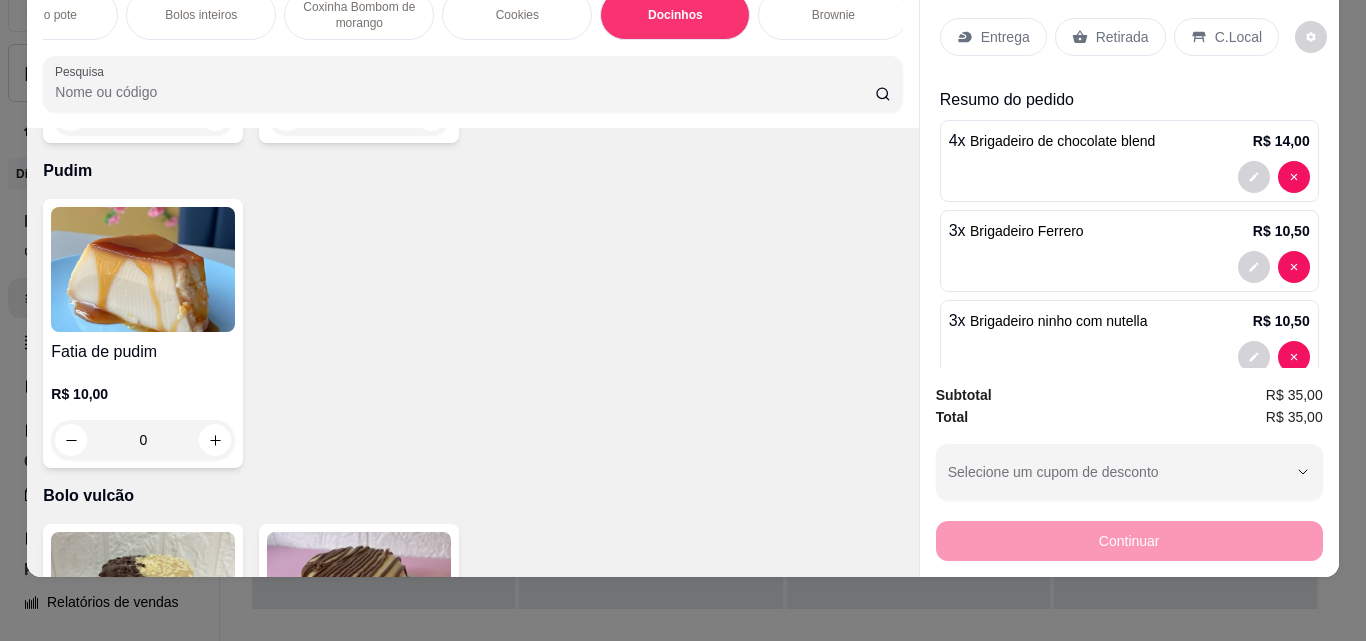 scroll, scrollTop: 3849, scrollLeft: 0, axis: vertical 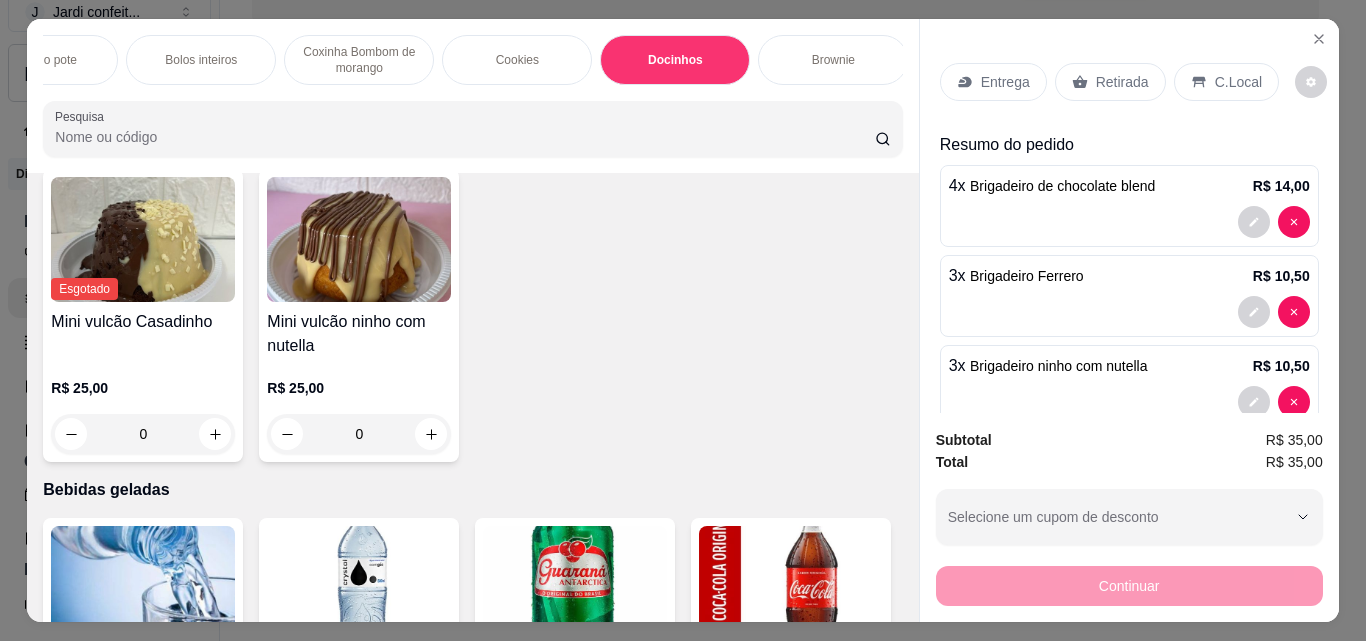 click on "Retirada" at bounding box center (1122, 82) 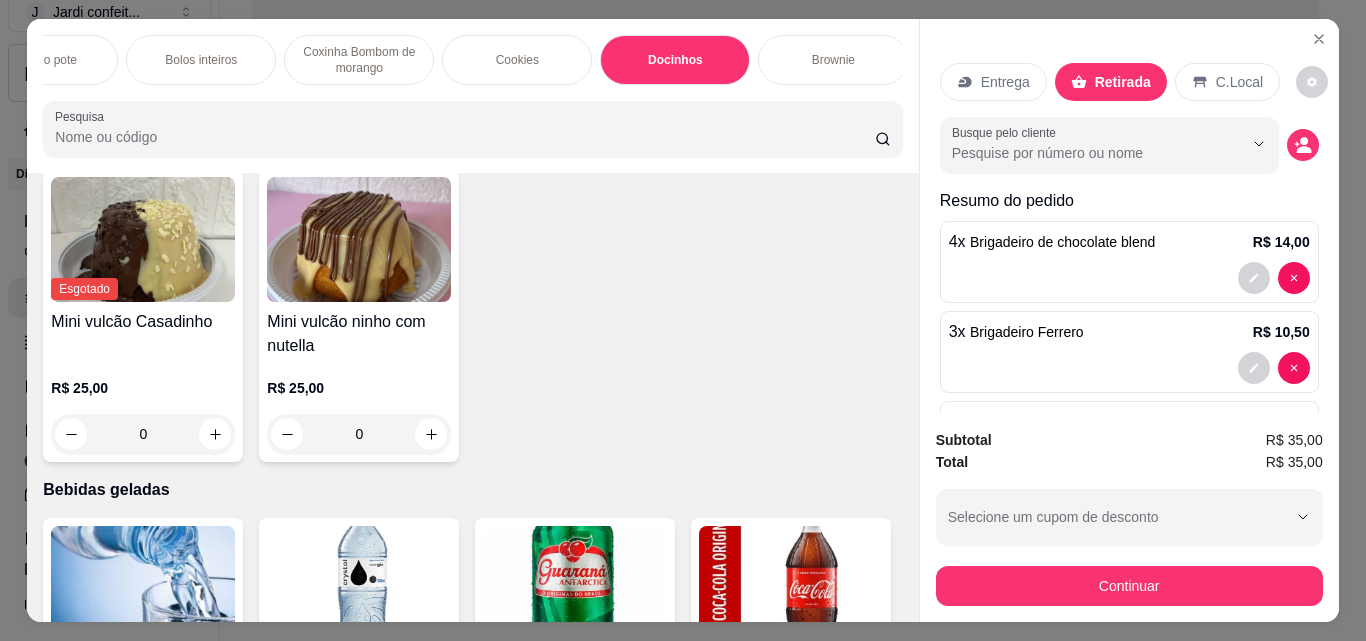 scroll, scrollTop: 4149, scrollLeft: 0, axis: vertical 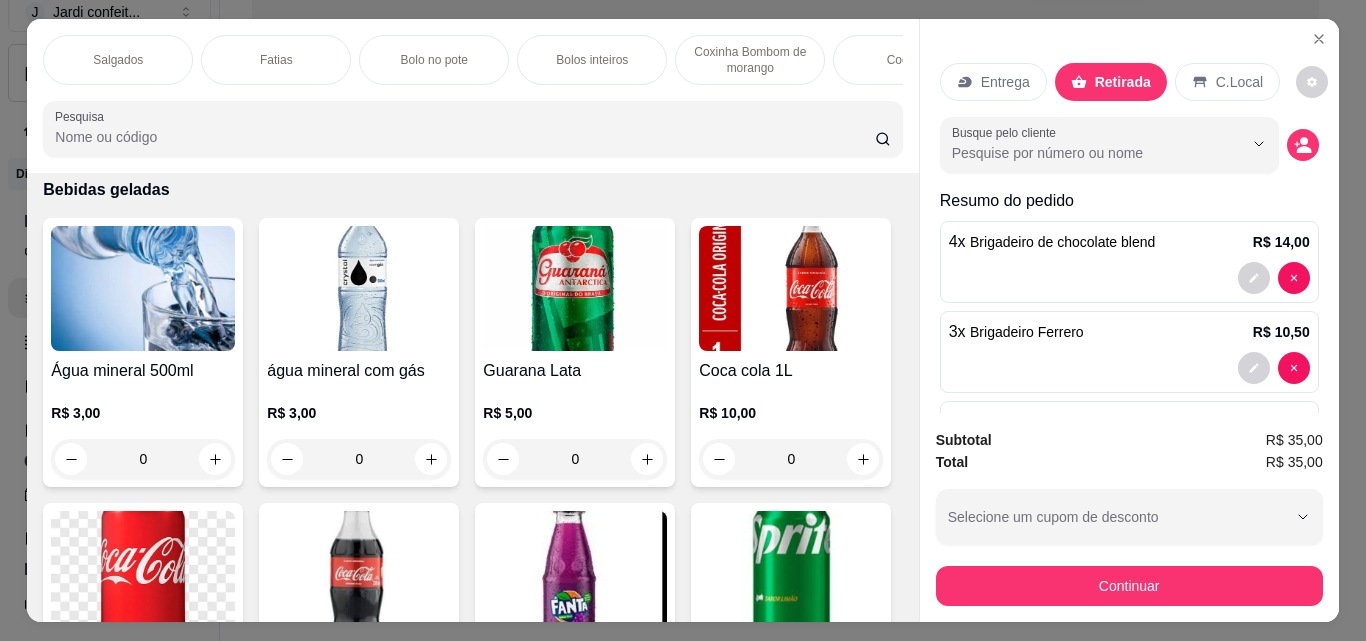 click on "Salgados" at bounding box center (118, 60) 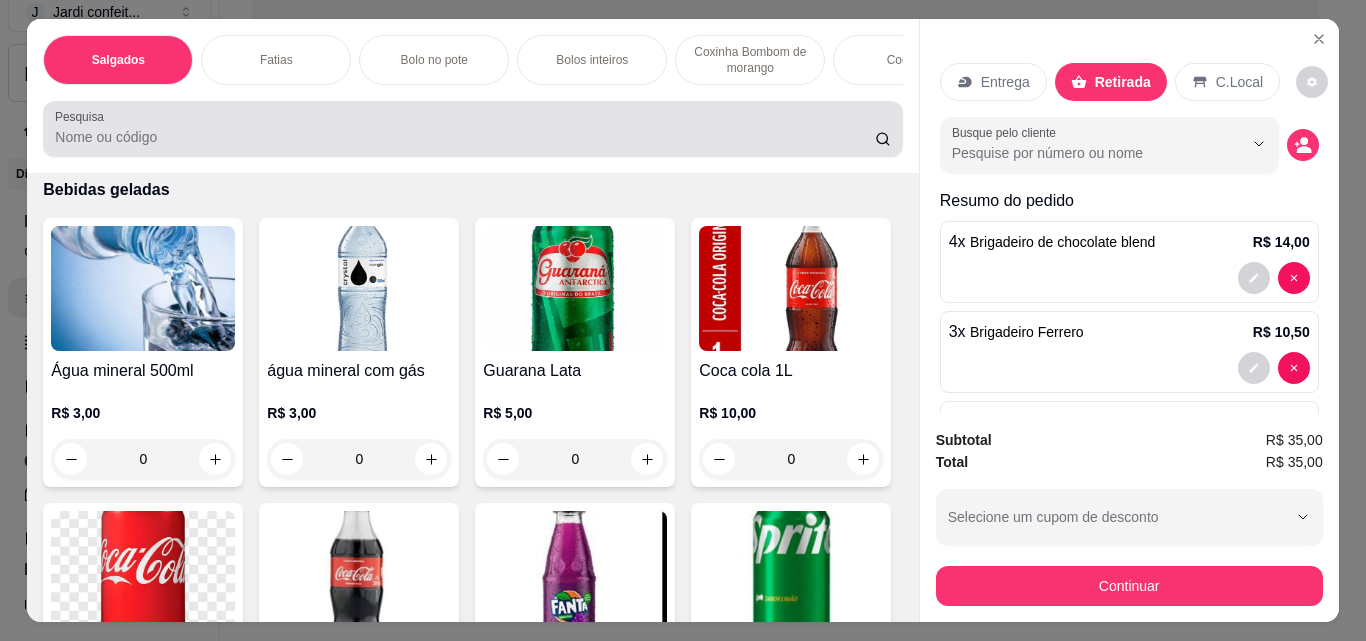 scroll, scrollTop: 90, scrollLeft: 0, axis: vertical 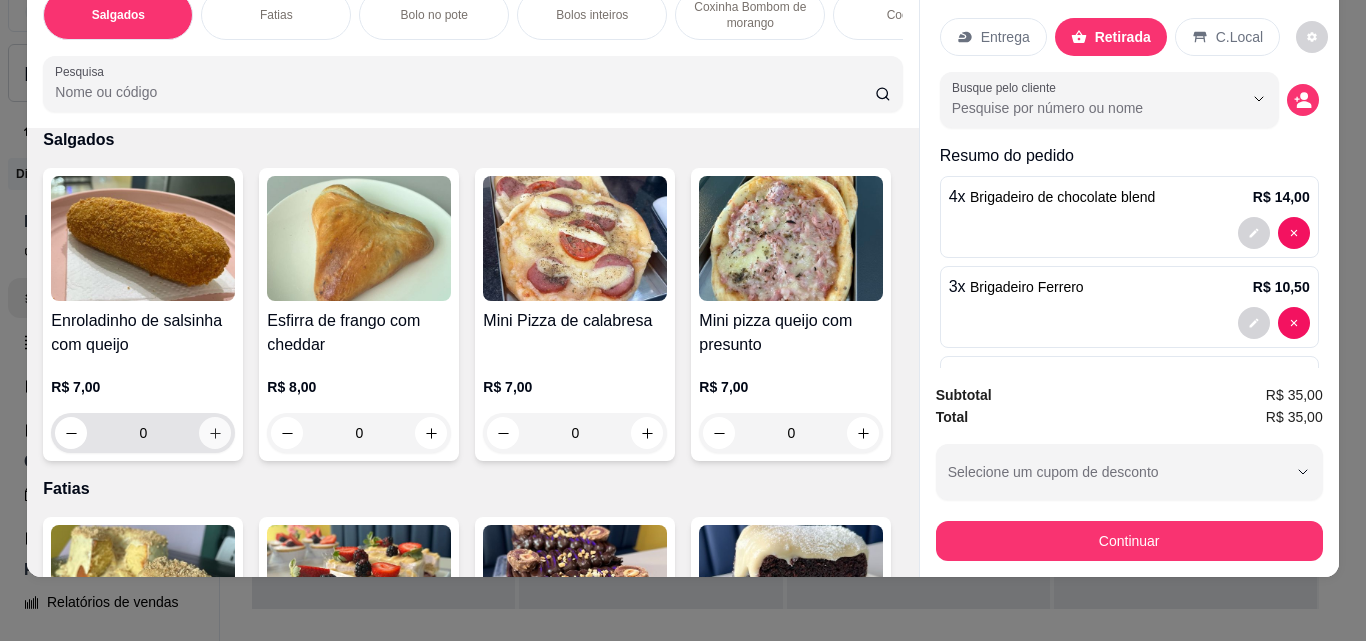 click 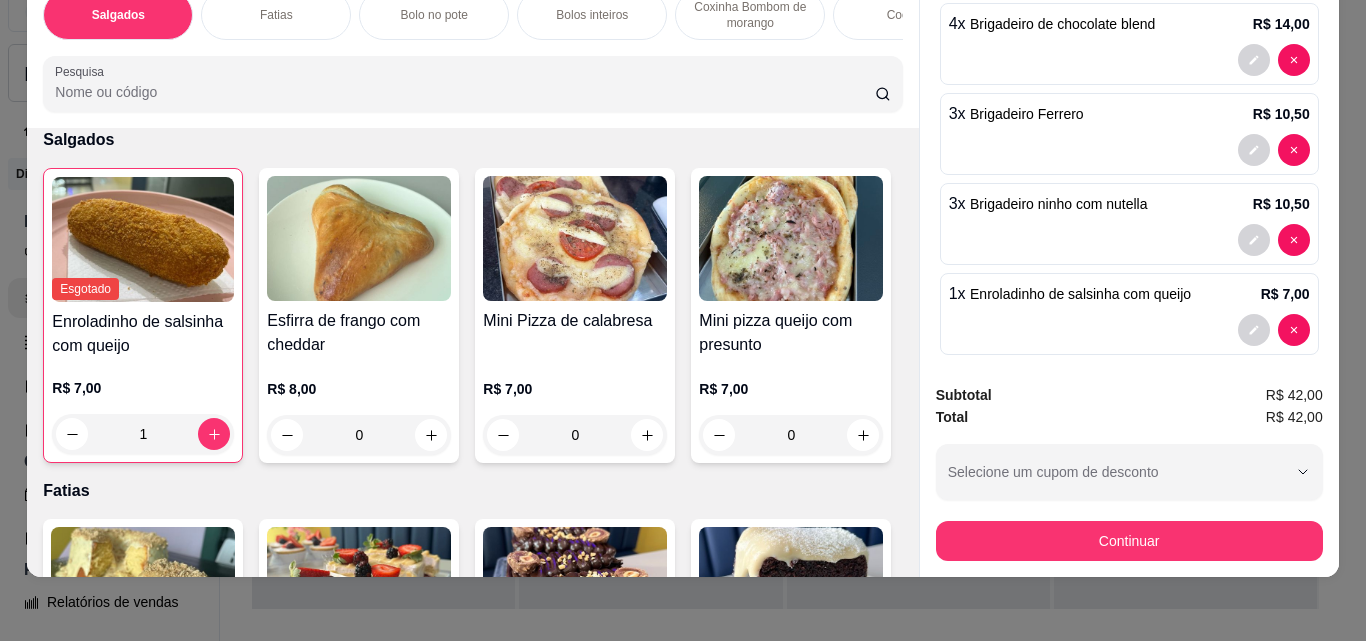 scroll, scrollTop: 188, scrollLeft: 0, axis: vertical 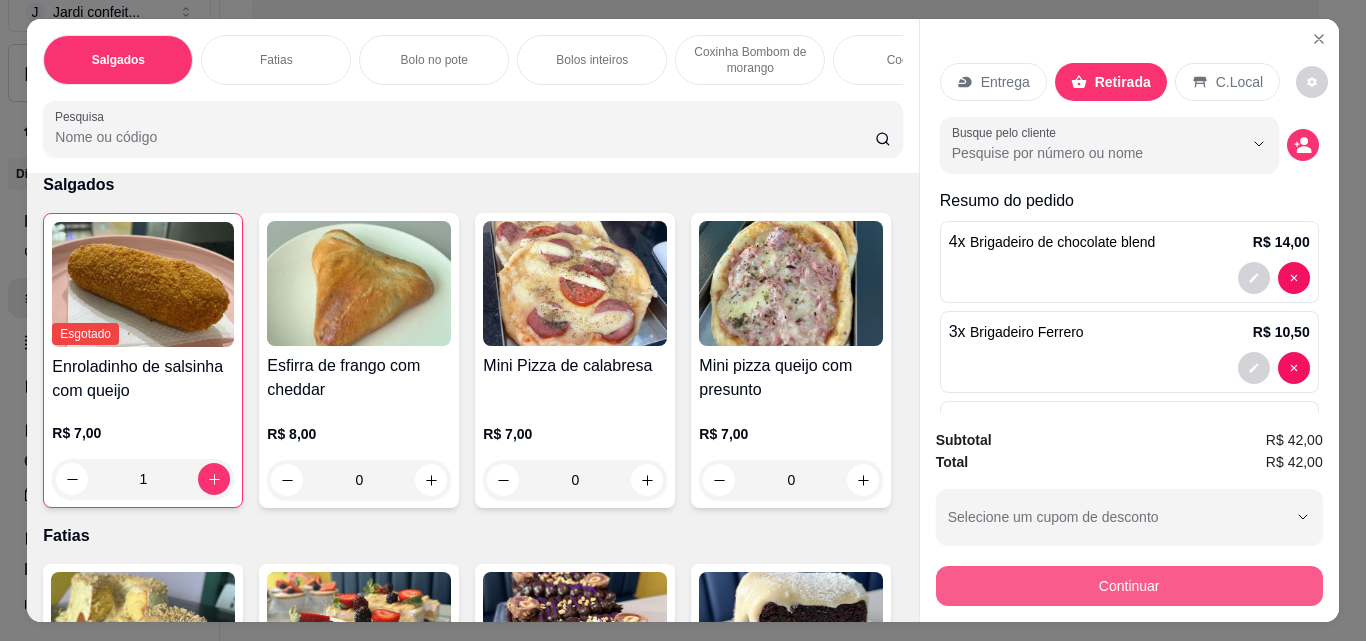 click on "Continuar" at bounding box center [1129, 586] 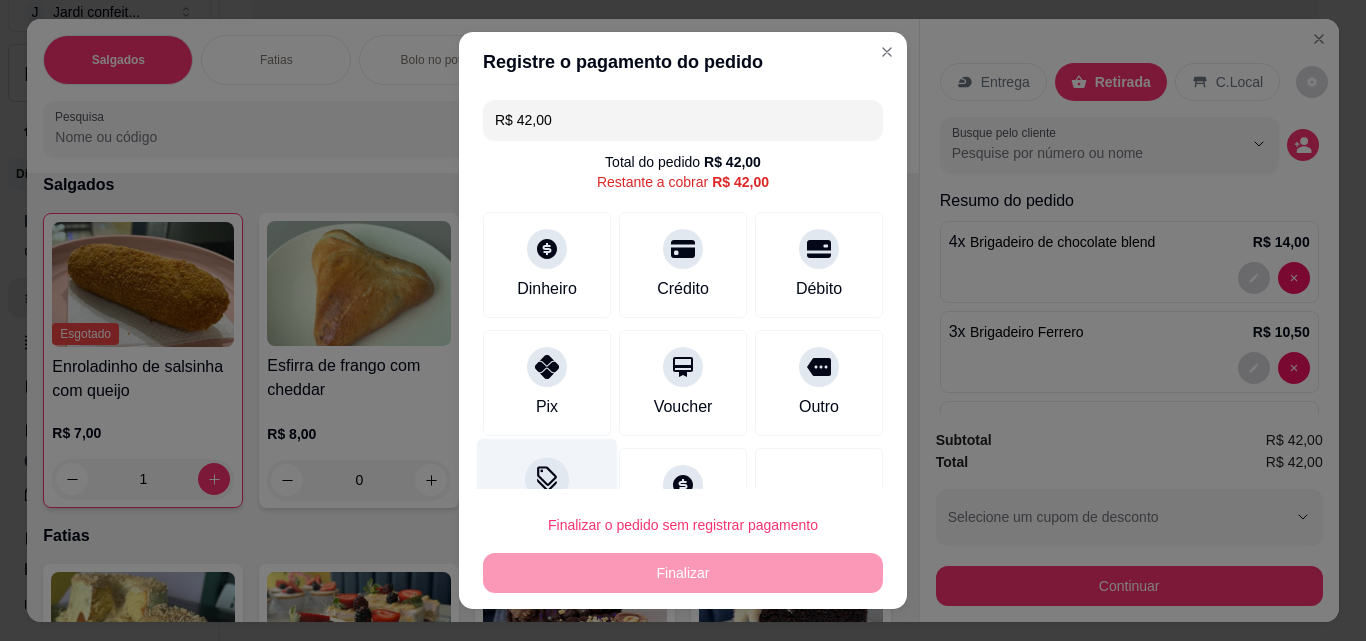 scroll, scrollTop: 32, scrollLeft: 0, axis: vertical 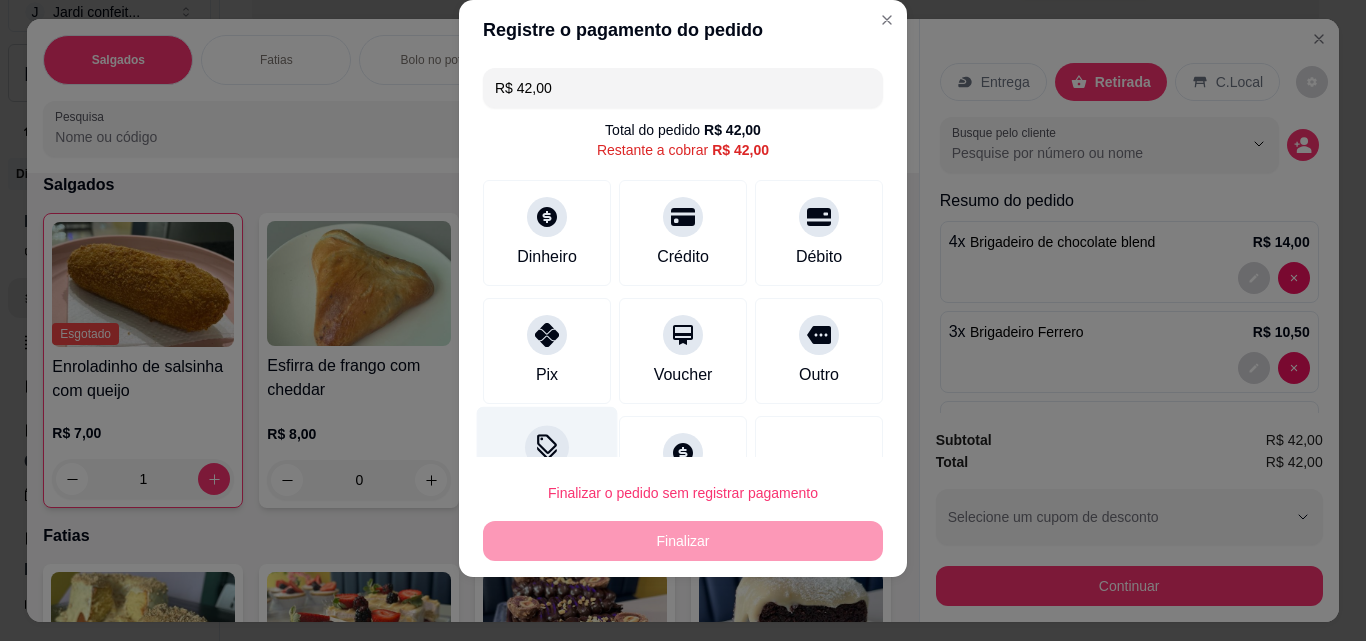 click on "Desconto" at bounding box center (547, 465) 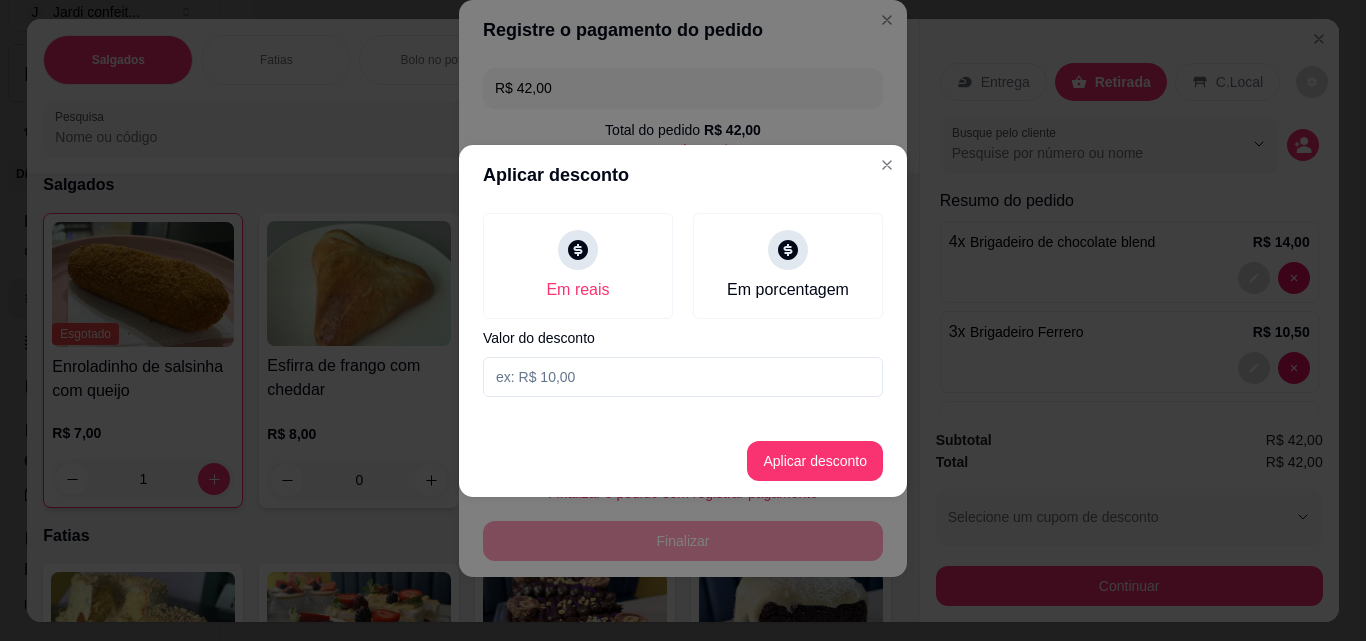 click at bounding box center [683, 377] 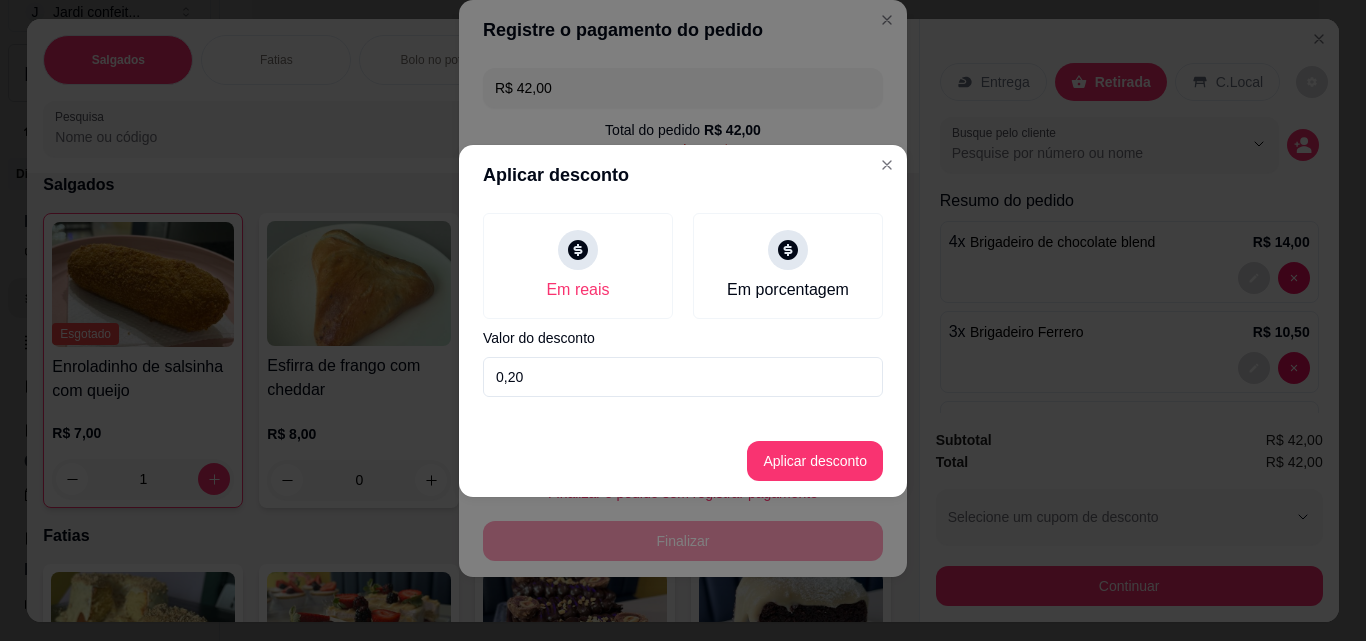 type on "2,00" 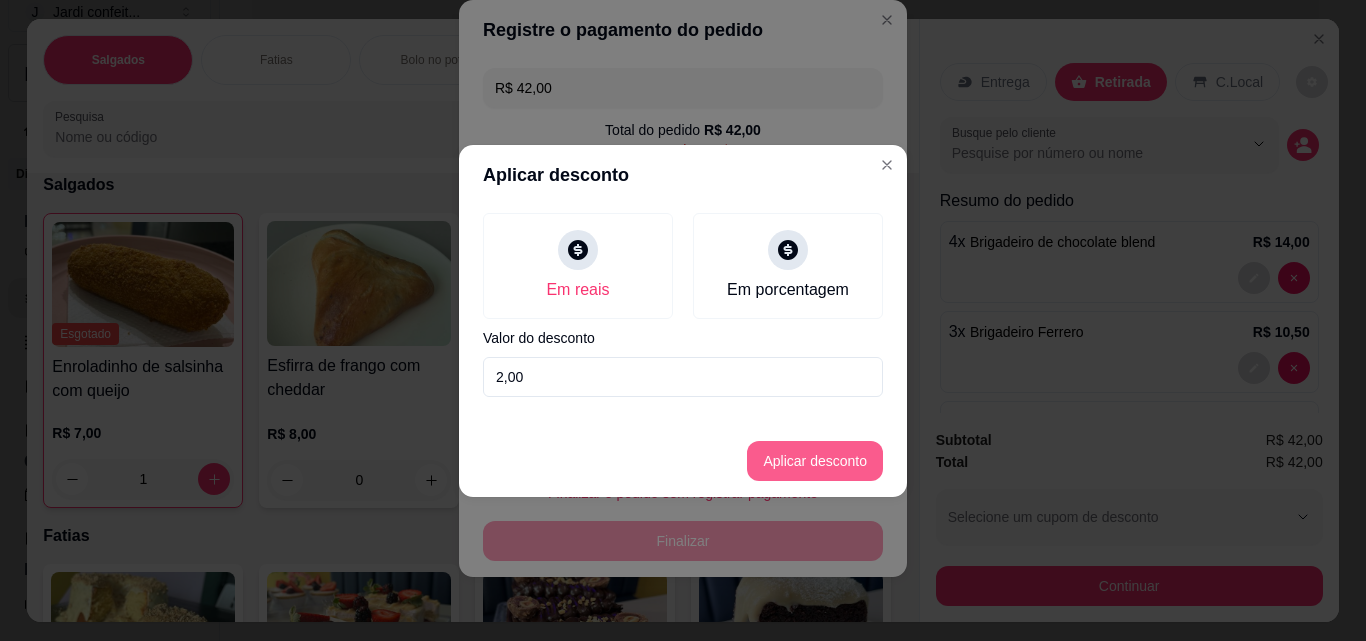 click on "Aplicar desconto" at bounding box center [815, 461] 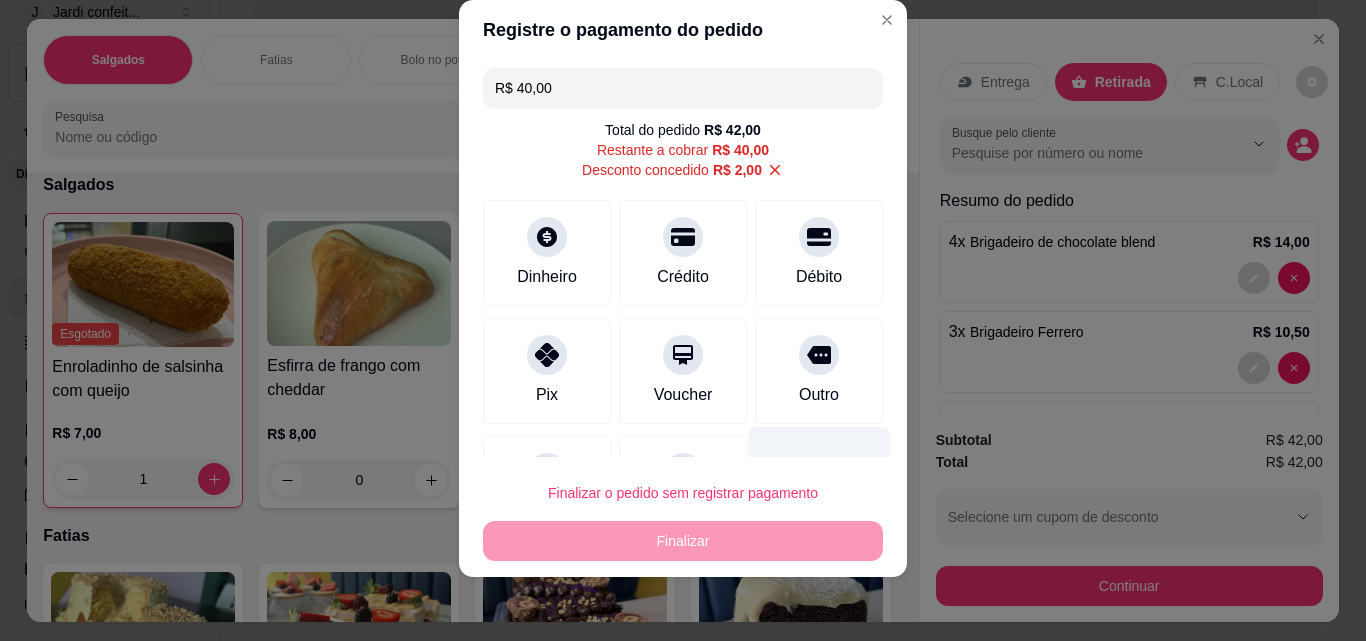 scroll, scrollTop: 93, scrollLeft: 0, axis: vertical 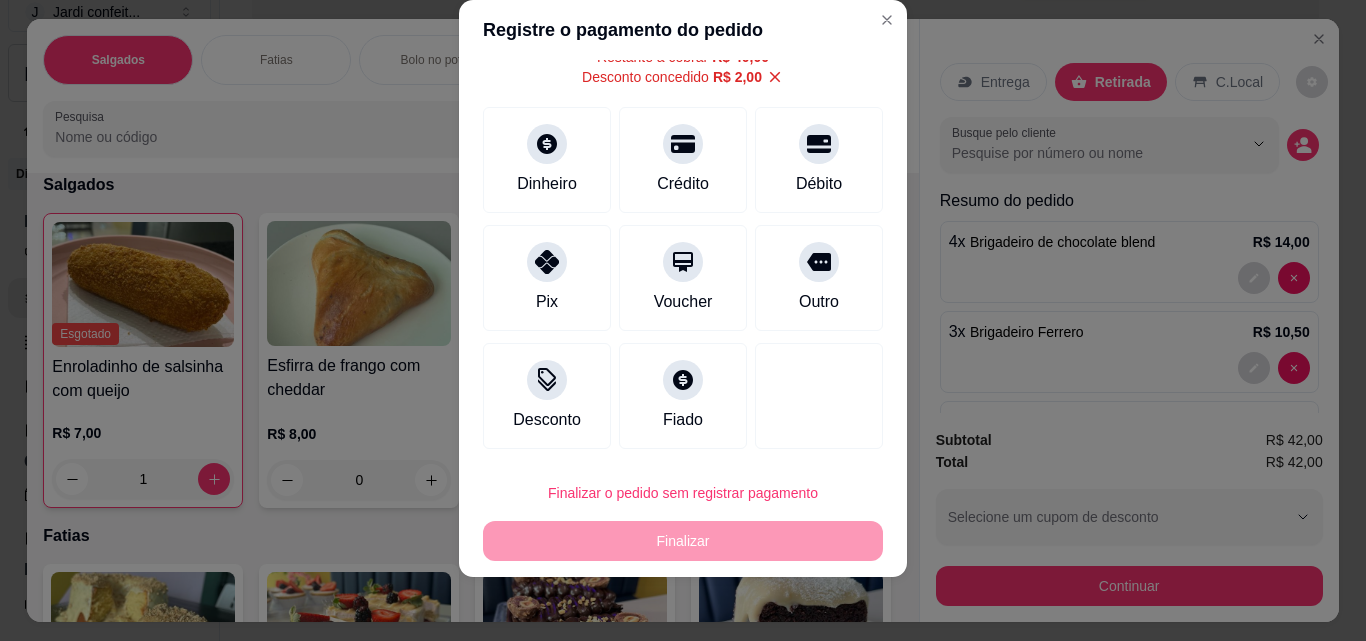 click on "Finalizar o pedido sem registrar pagamento Finalizar" at bounding box center [683, 517] 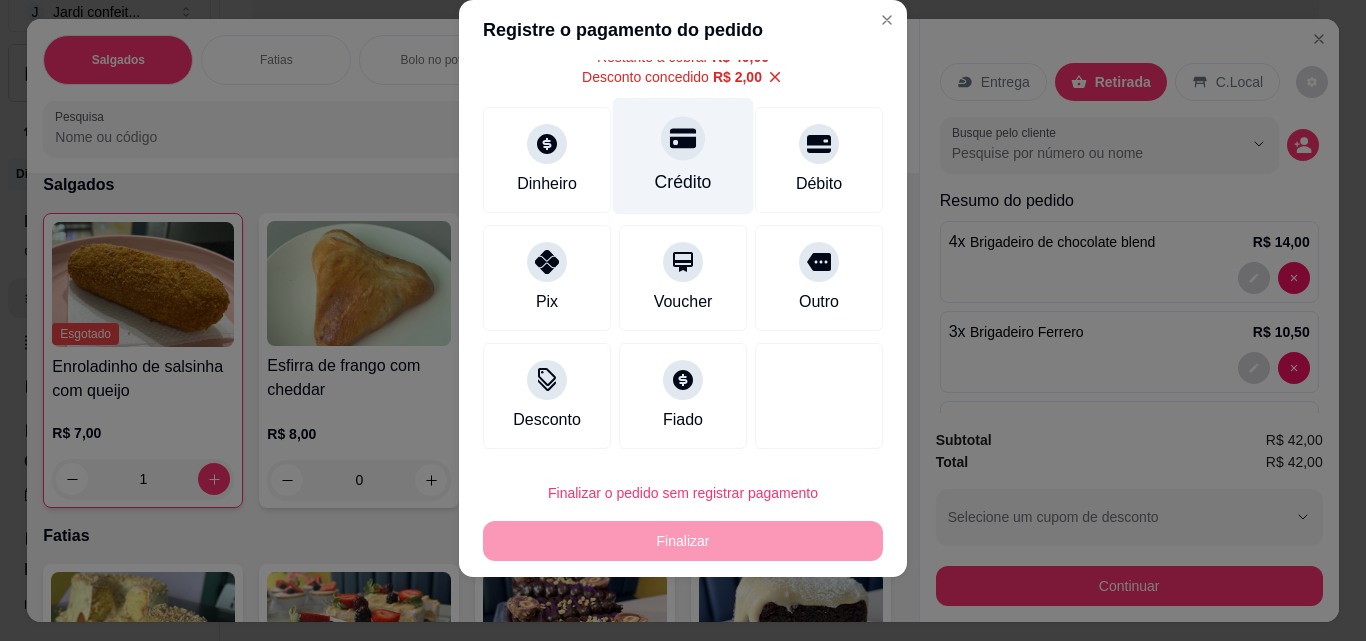 click on "Crédito" at bounding box center (683, 182) 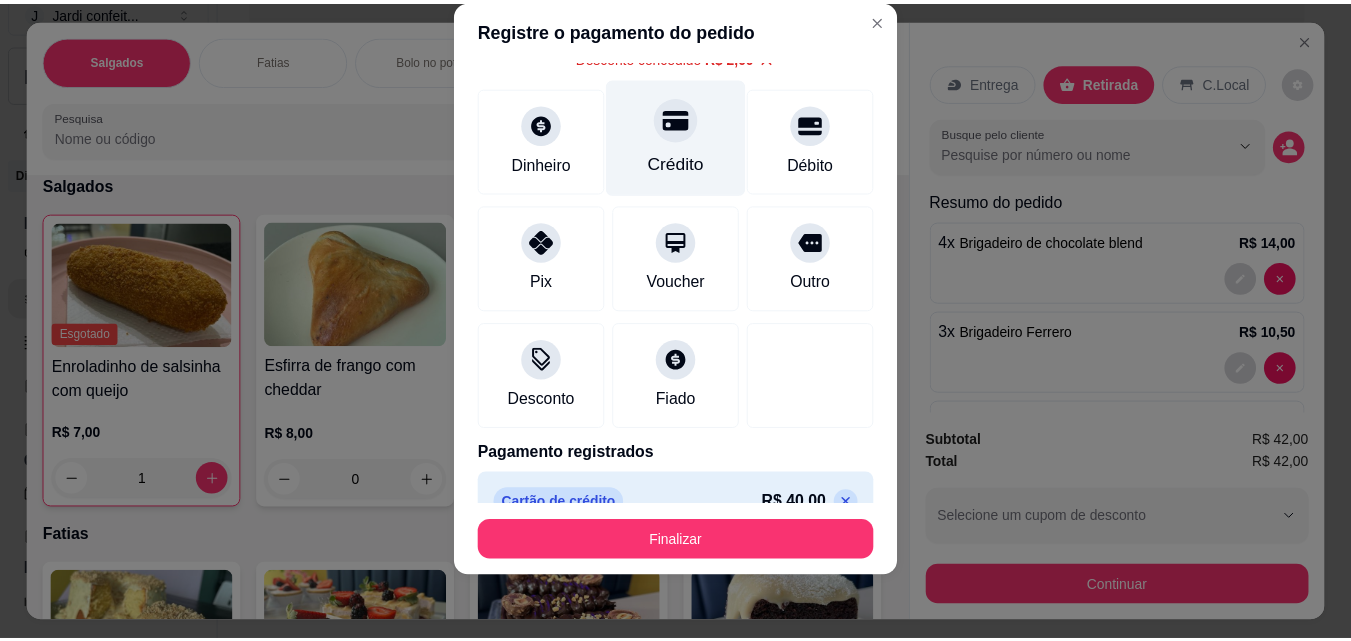 scroll, scrollTop: 73, scrollLeft: 0, axis: vertical 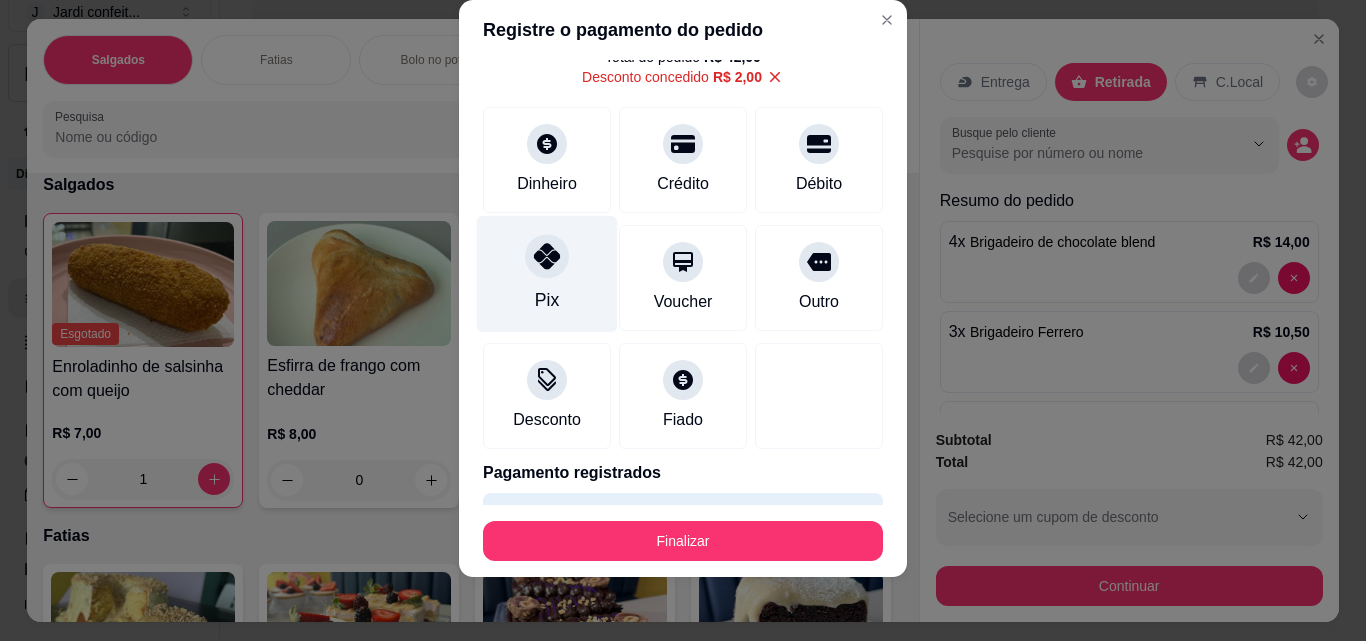 click on "Pix" at bounding box center (547, 274) 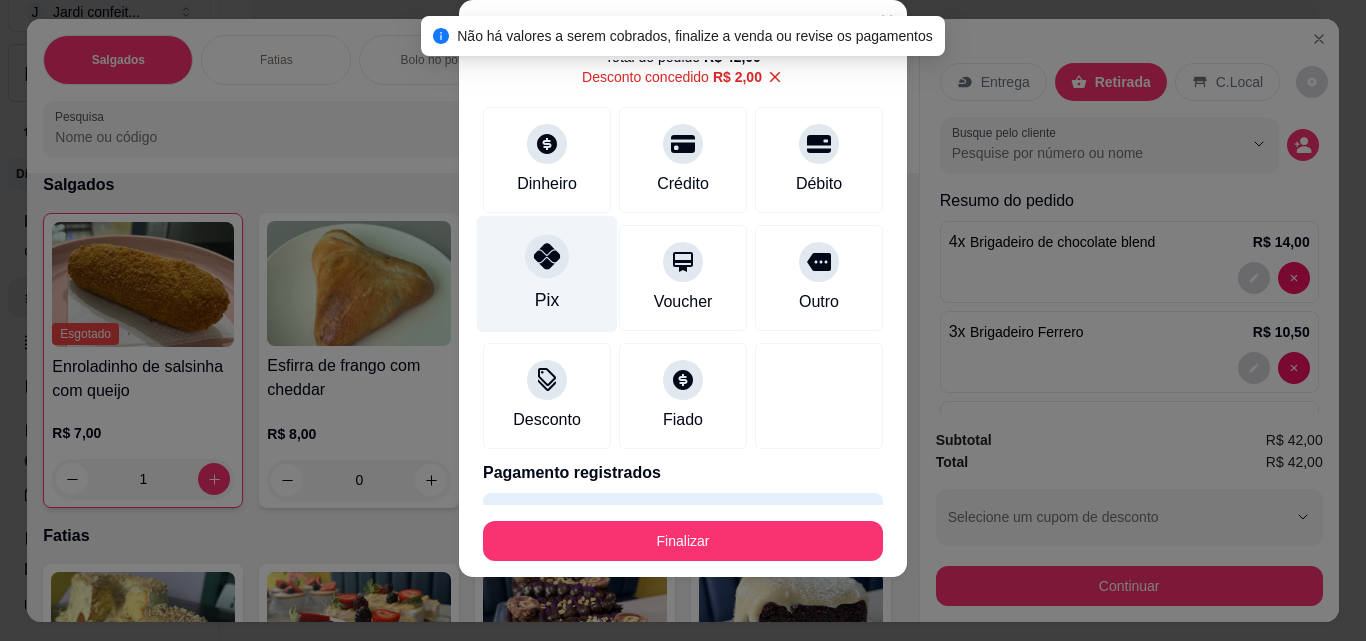 click on "Pix" at bounding box center (547, 274) 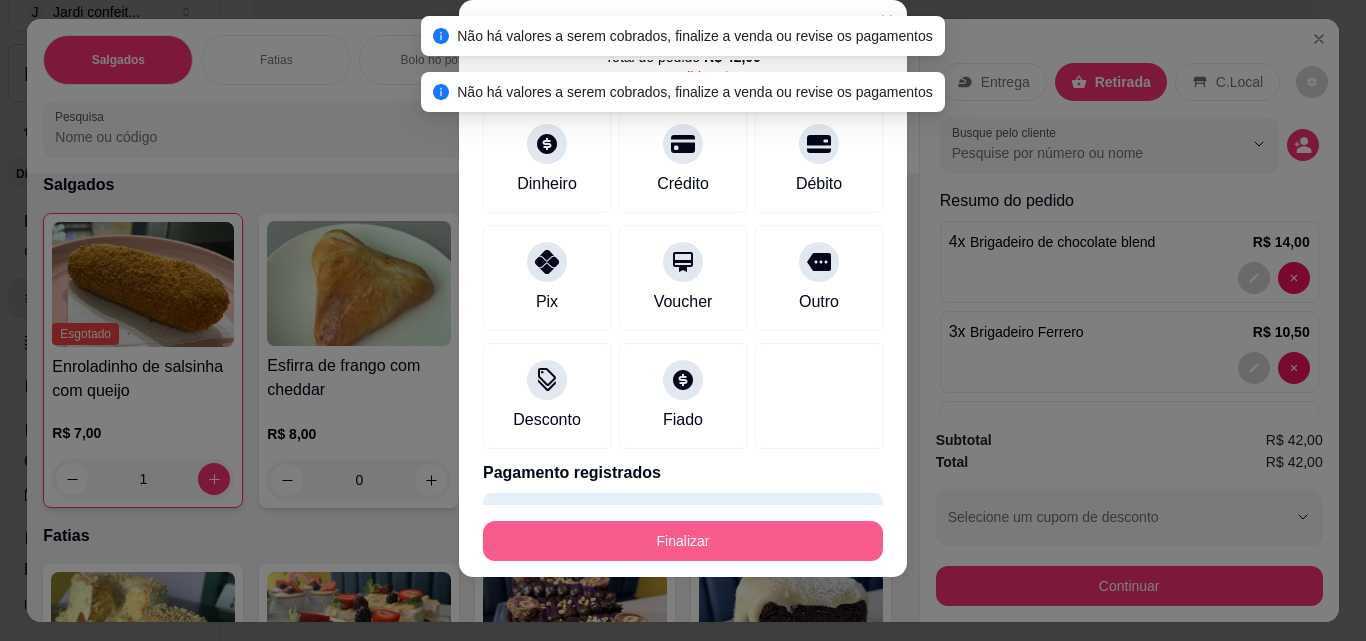 click on "Finalizar" at bounding box center (683, 541) 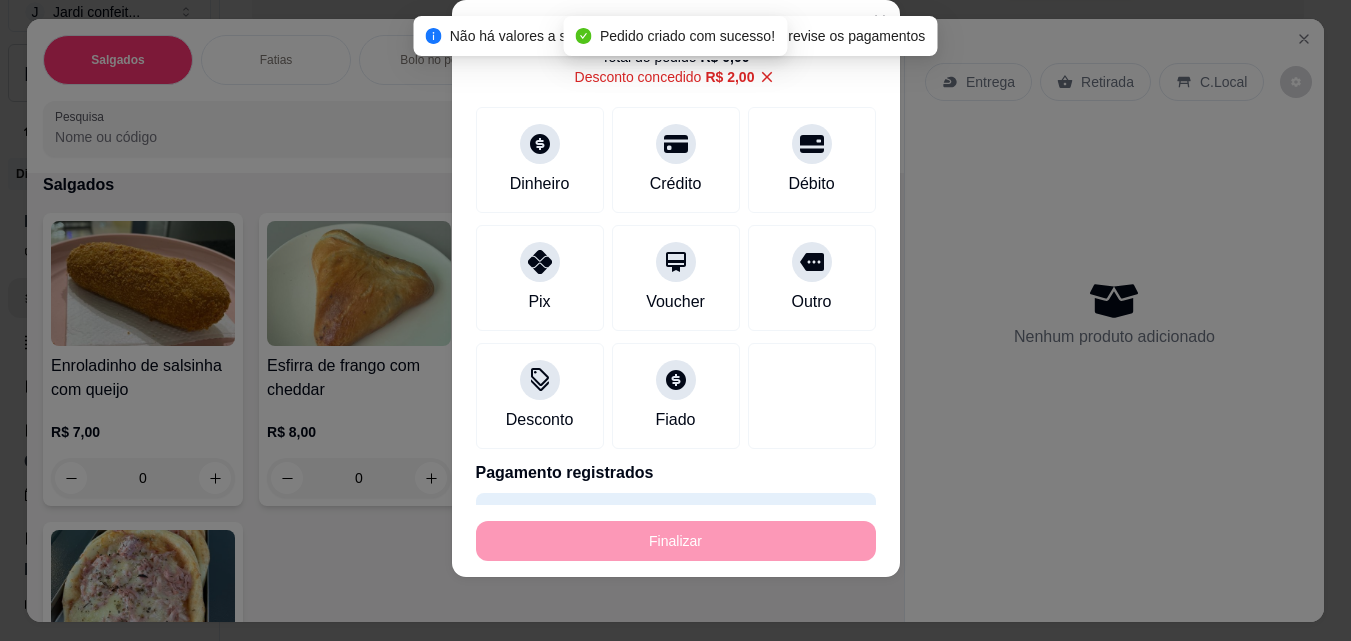scroll, scrollTop: 0, scrollLeft: 0, axis: both 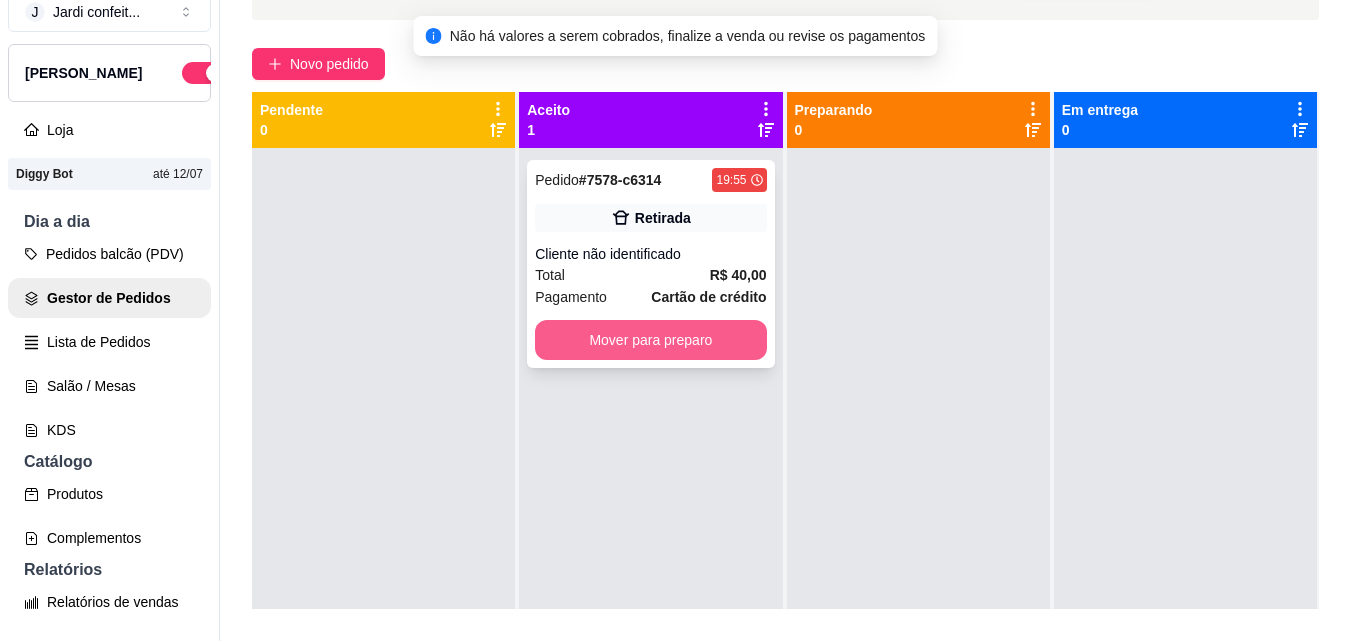 click on "Mover para preparo" at bounding box center [650, 340] 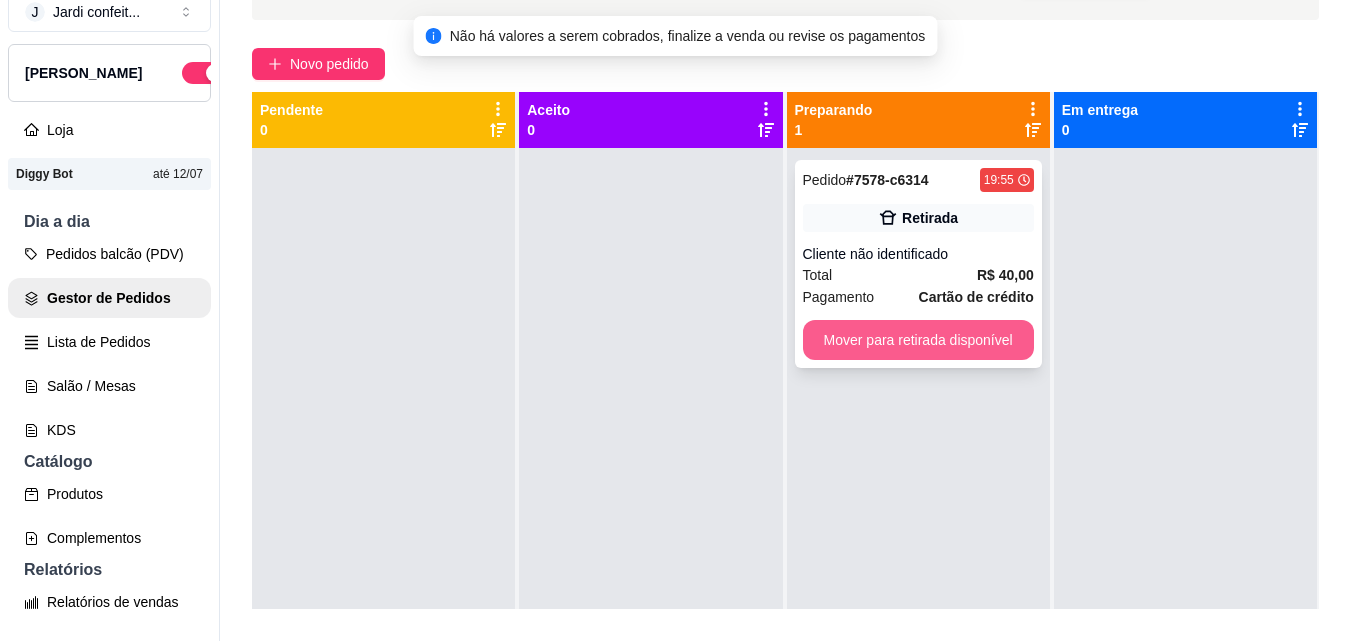 click on "Mover para retirada disponível" at bounding box center (918, 340) 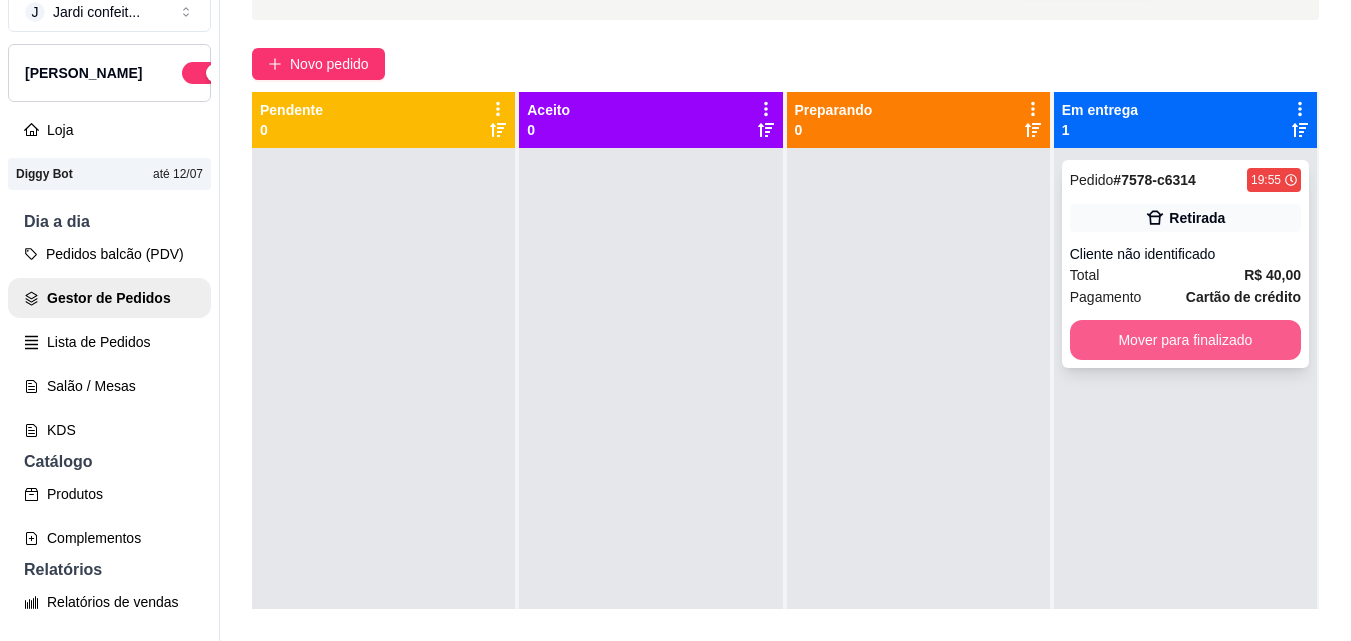 click on "Mover para finalizado" at bounding box center (1185, 340) 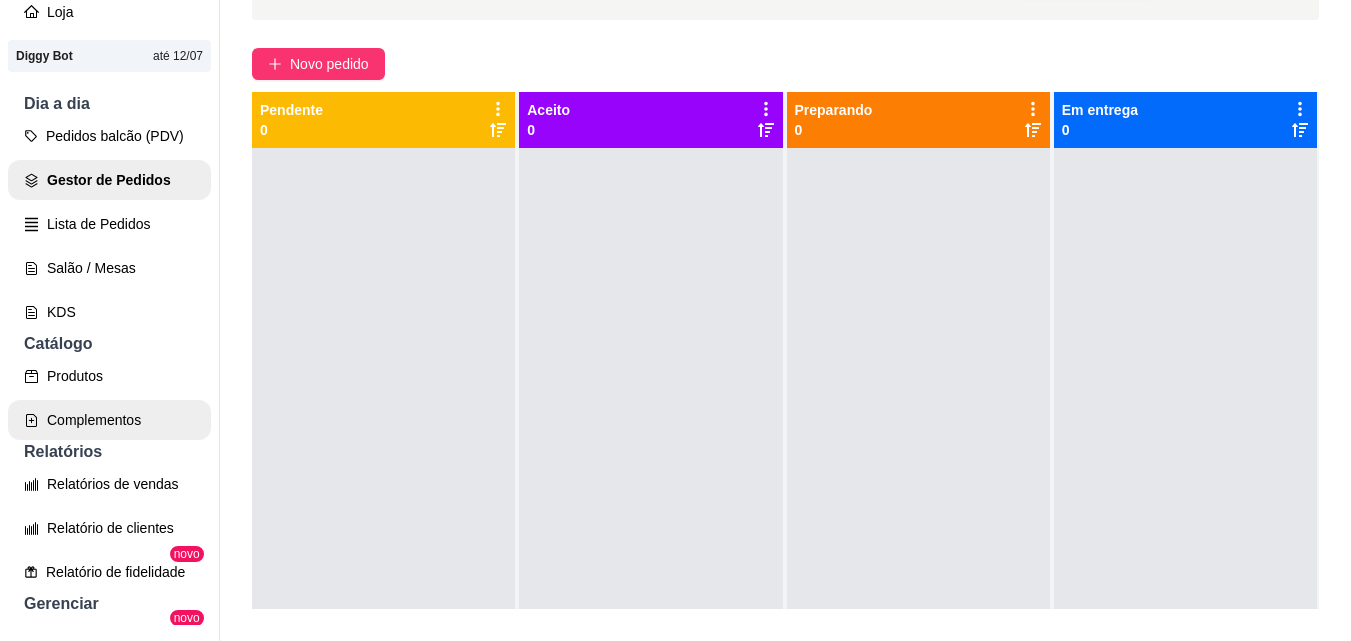 scroll, scrollTop: 300, scrollLeft: 0, axis: vertical 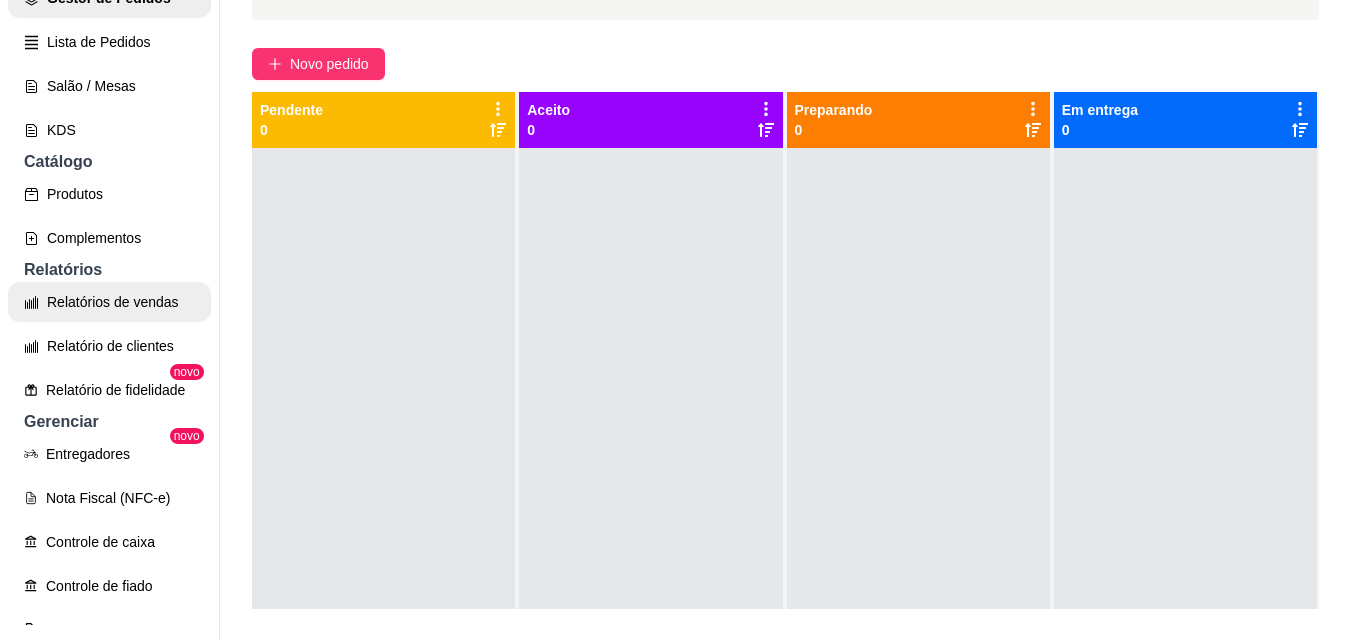 click on "Relatórios de vendas" at bounding box center (109, 302) 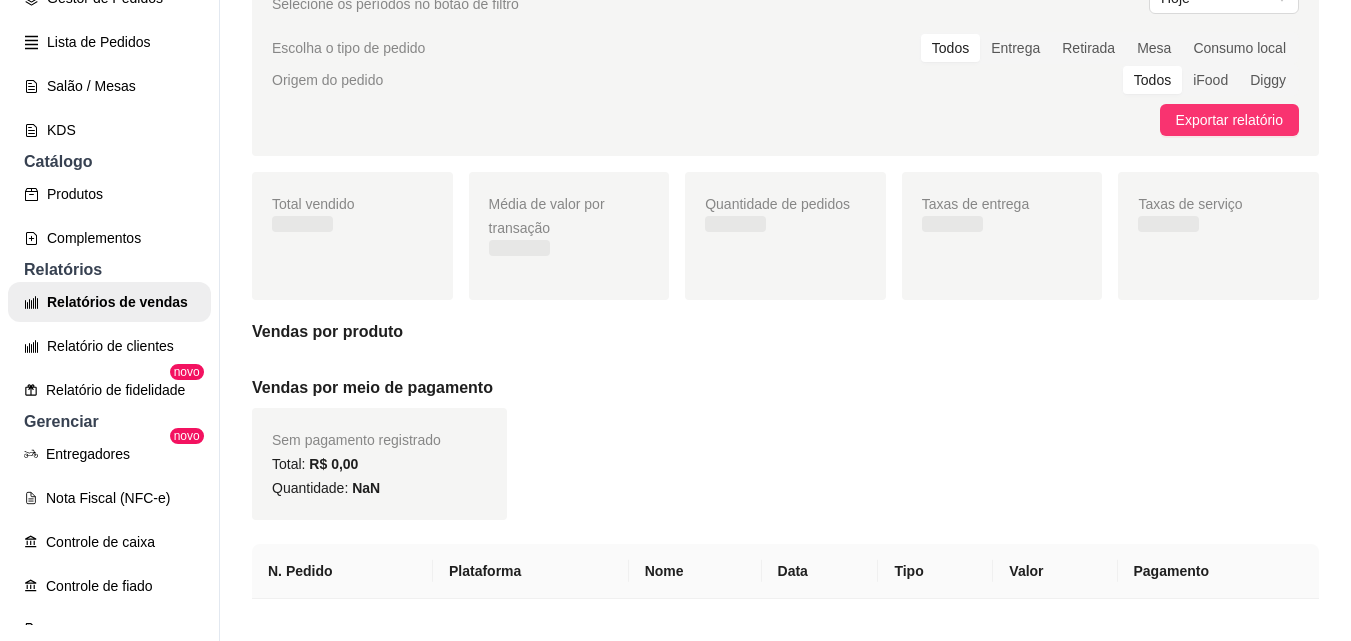 scroll, scrollTop: 0, scrollLeft: 0, axis: both 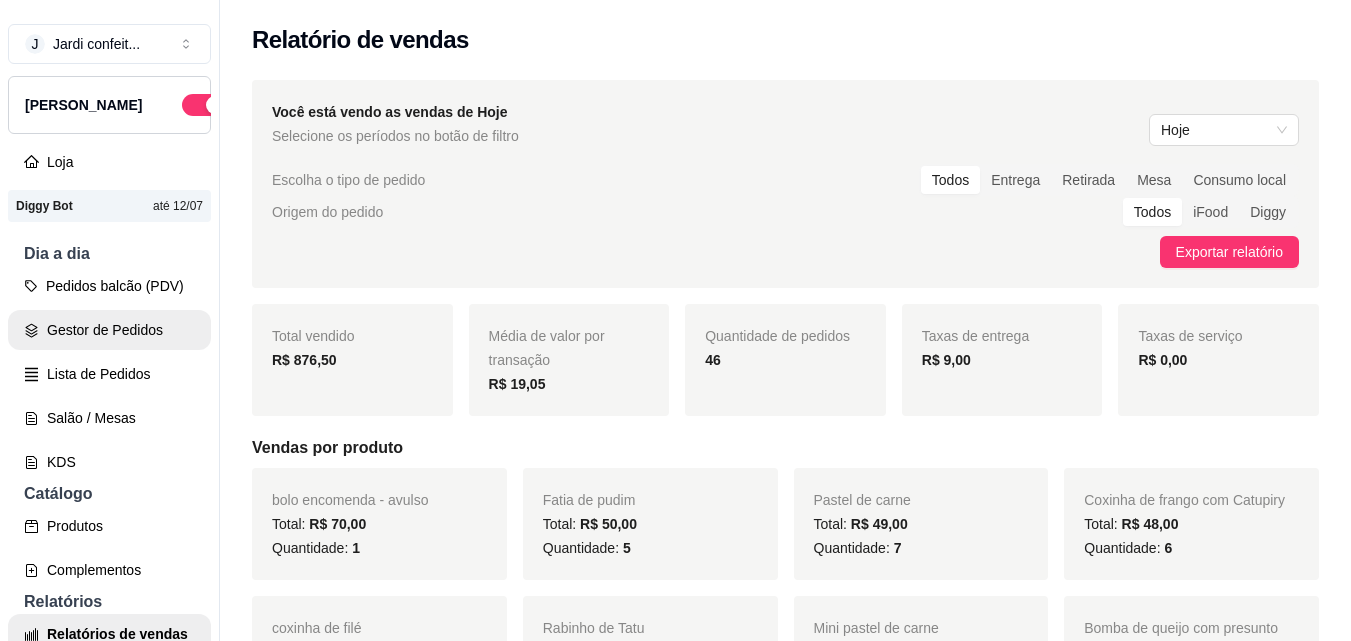 click on "Gestor de Pedidos" at bounding box center (109, 330) 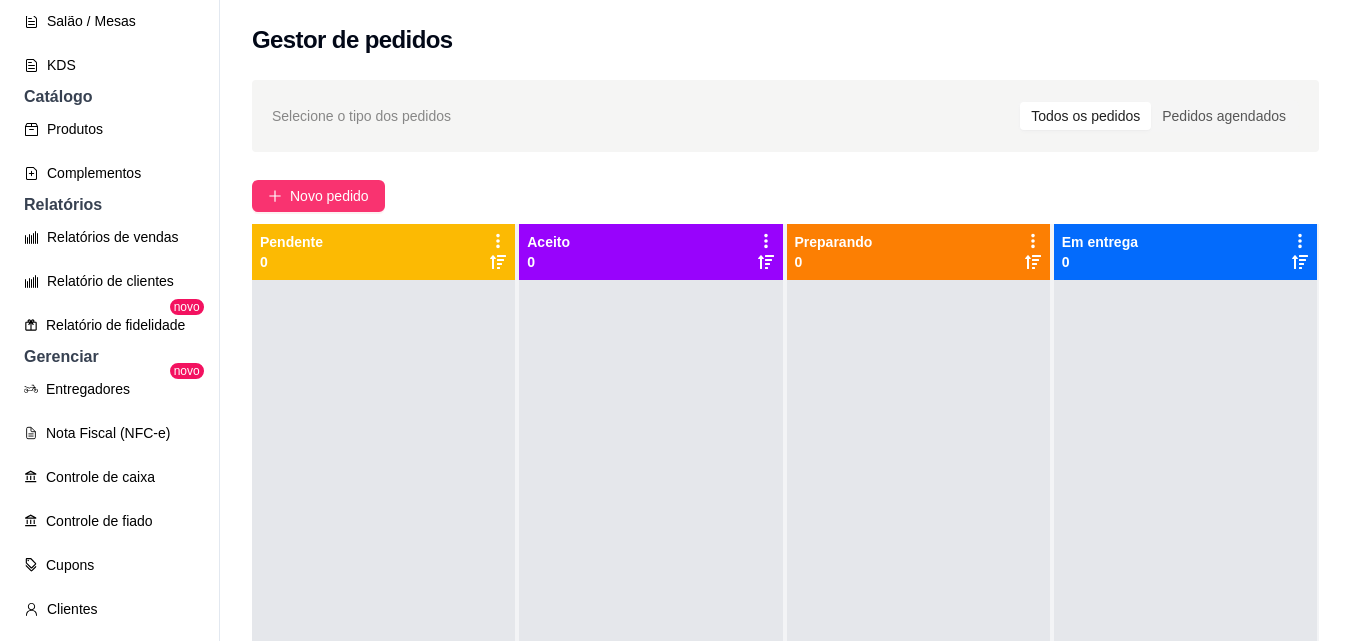 scroll, scrollTop: 400, scrollLeft: 0, axis: vertical 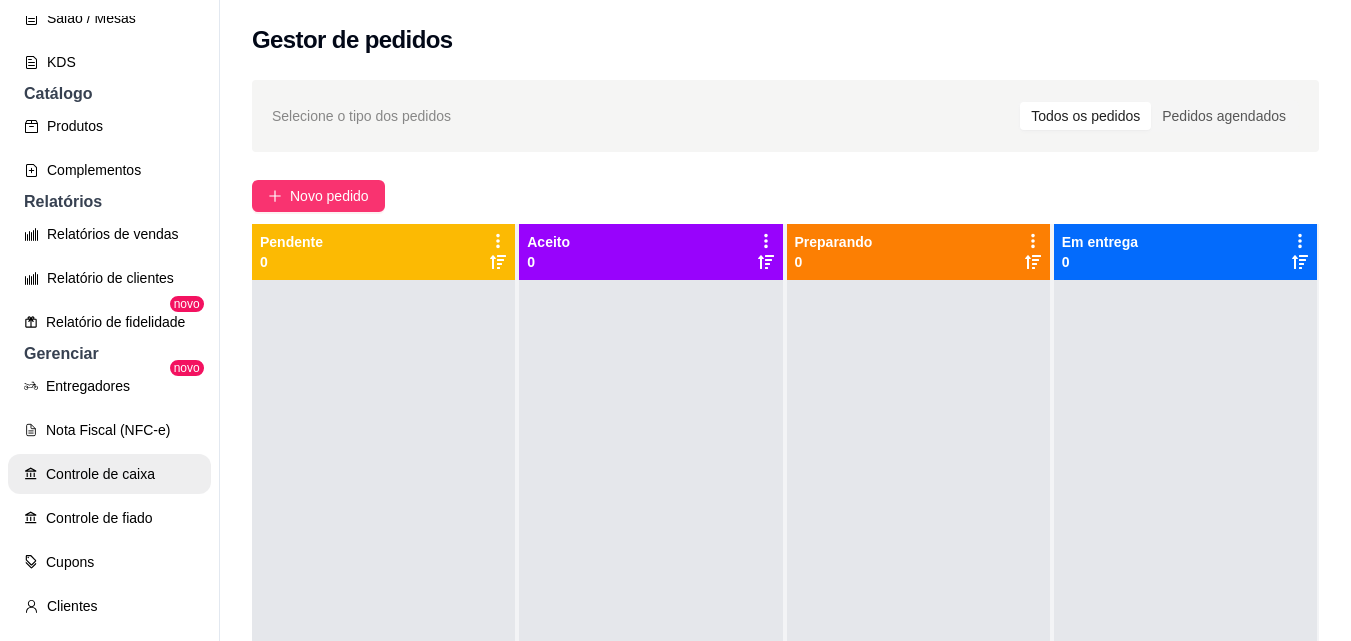 click on "Controle de caixa" at bounding box center [109, 474] 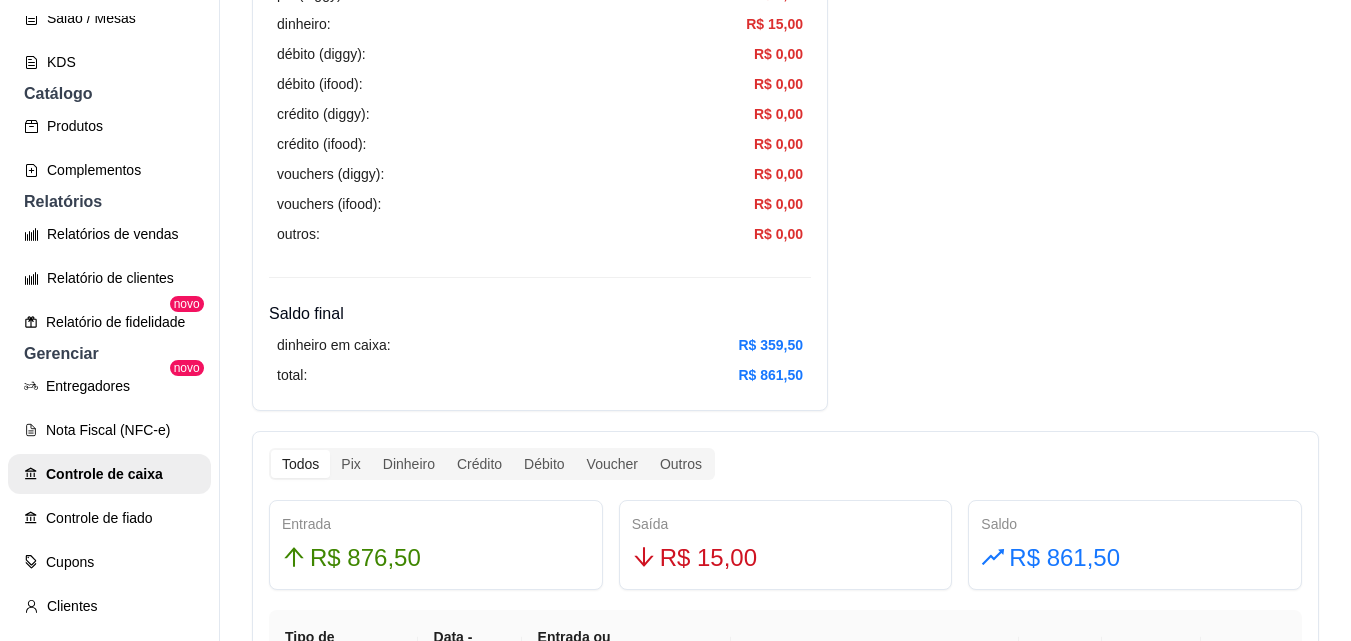 scroll, scrollTop: 900, scrollLeft: 0, axis: vertical 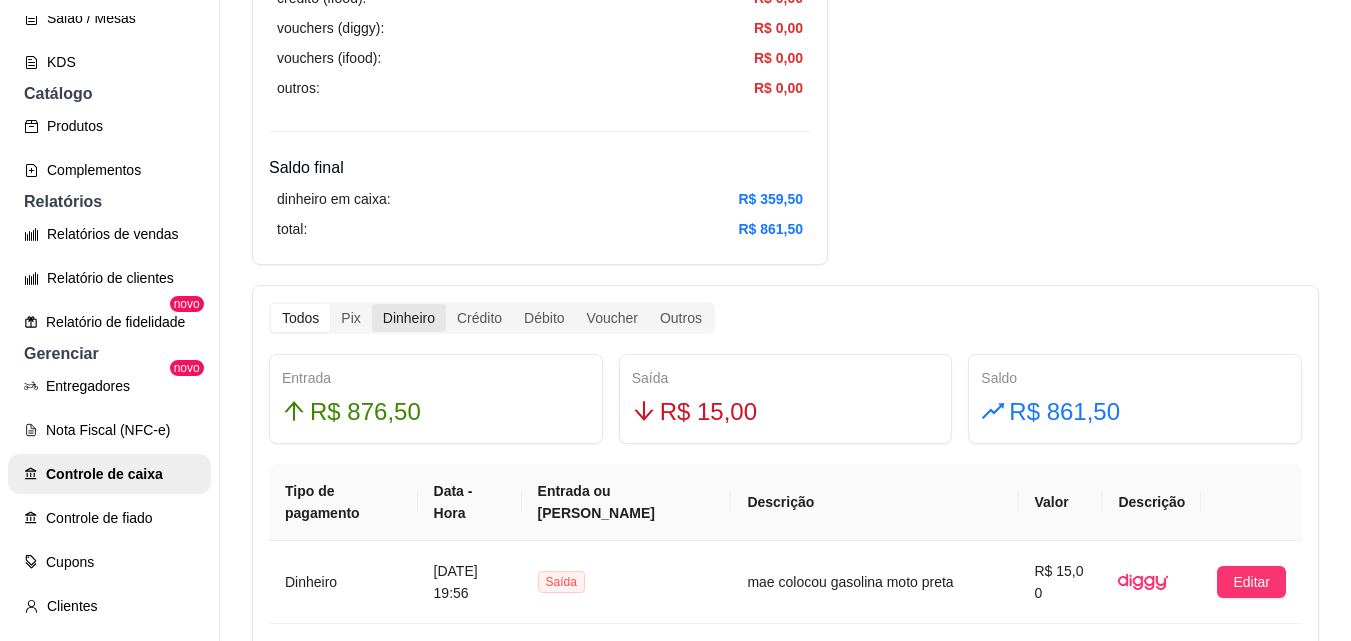 click on "Dinheiro" at bounding box center [409, 318] 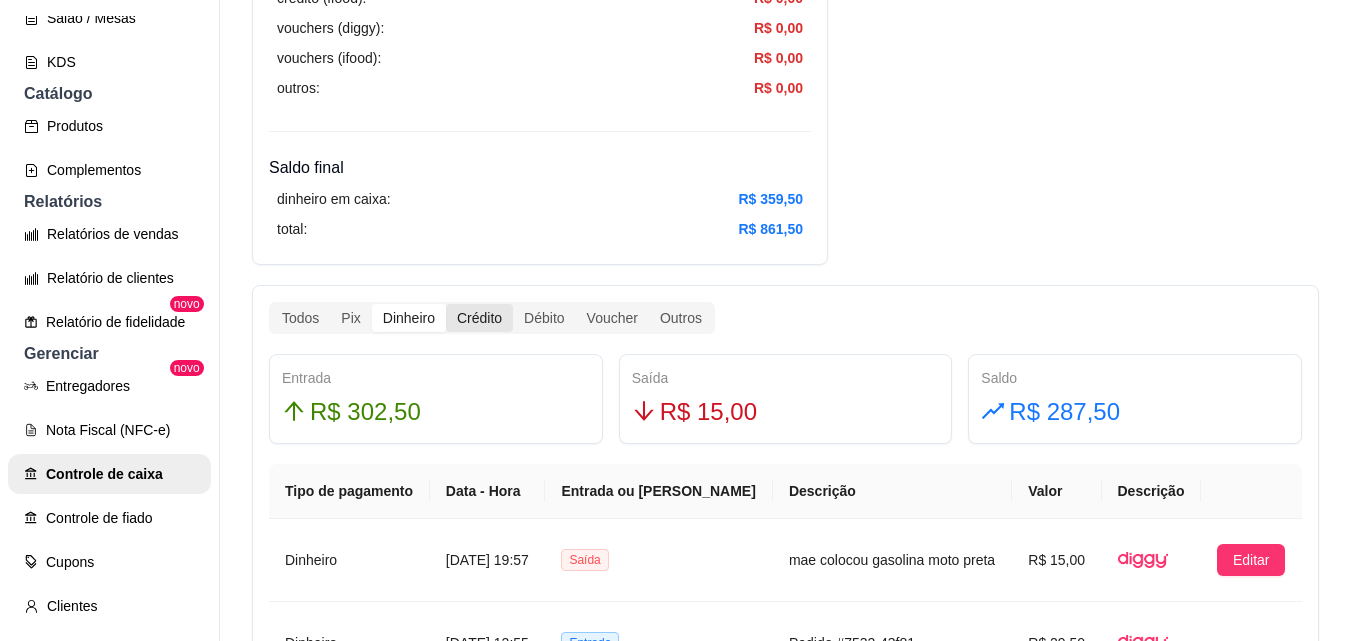 click on "Crédito" at bounding box center [479, 318] 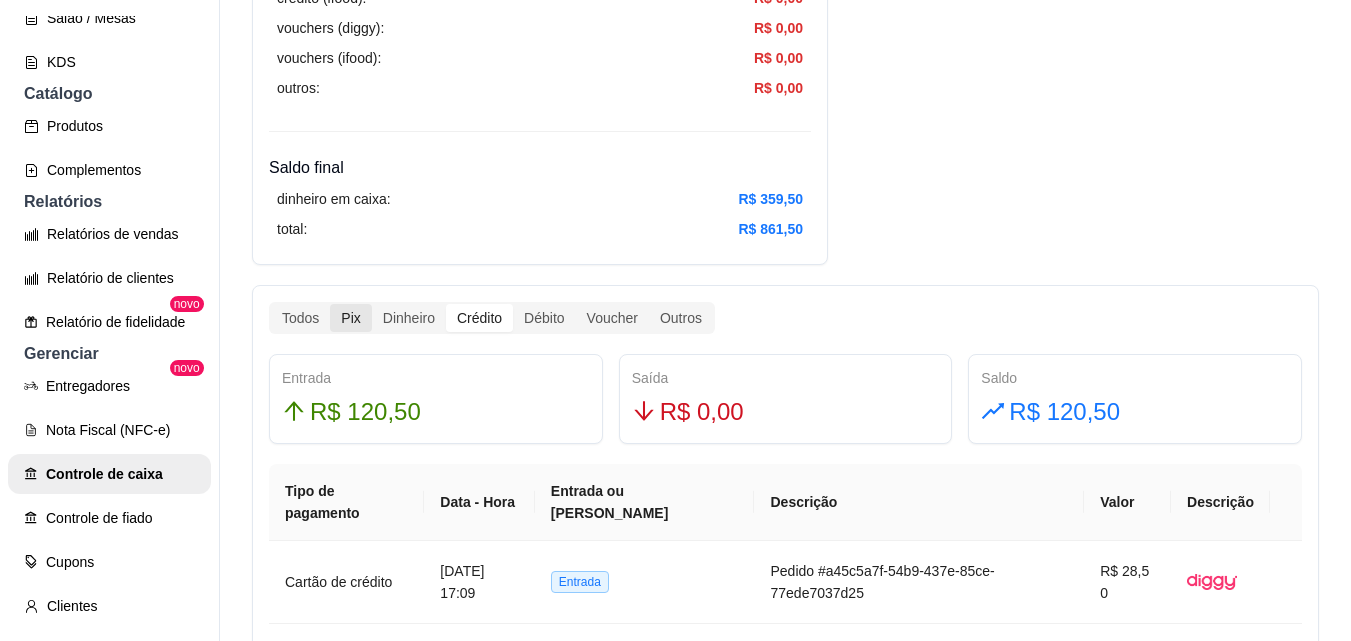 click on "Pix" at bounding box center [350, 318] 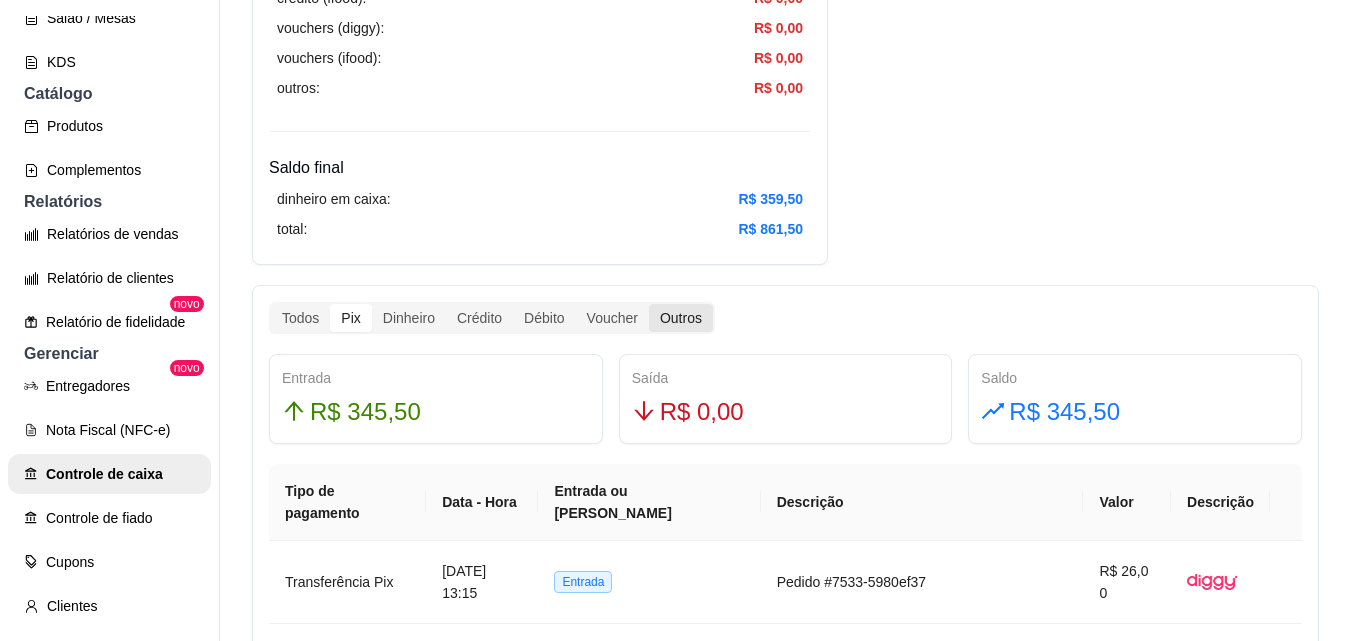 click on "Outros" at bounding box center [681, 318] 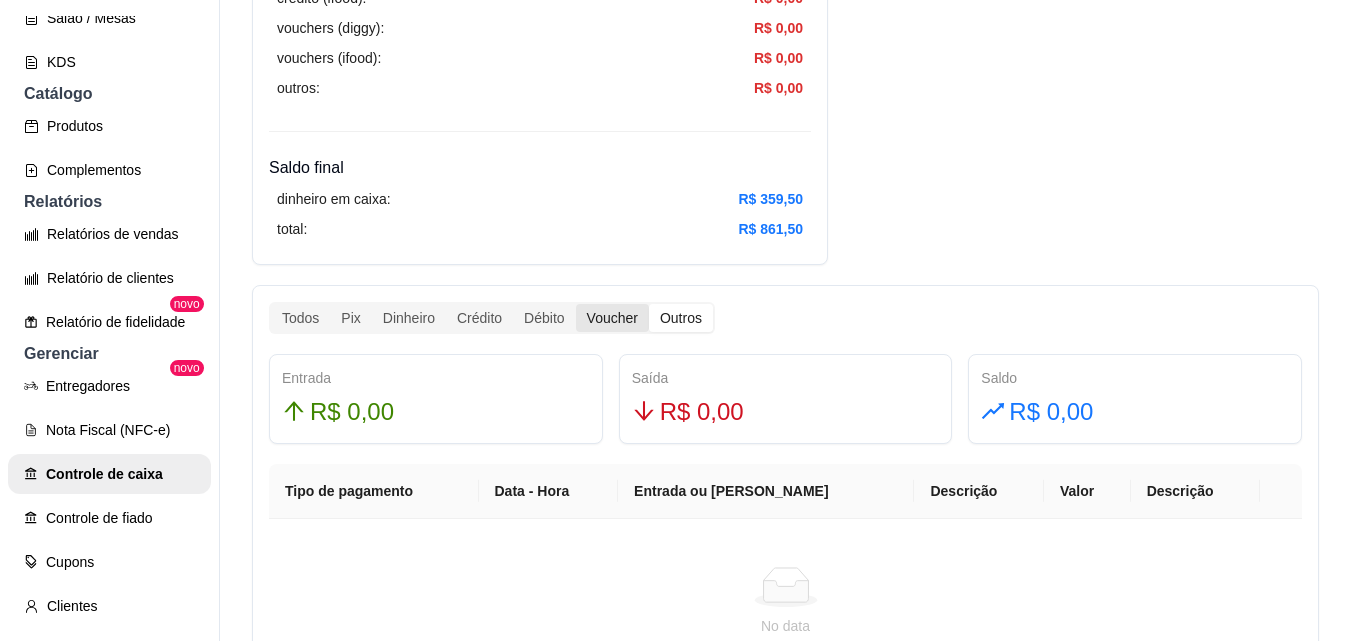 click on "Voucher" at bounding box center (612, 318) 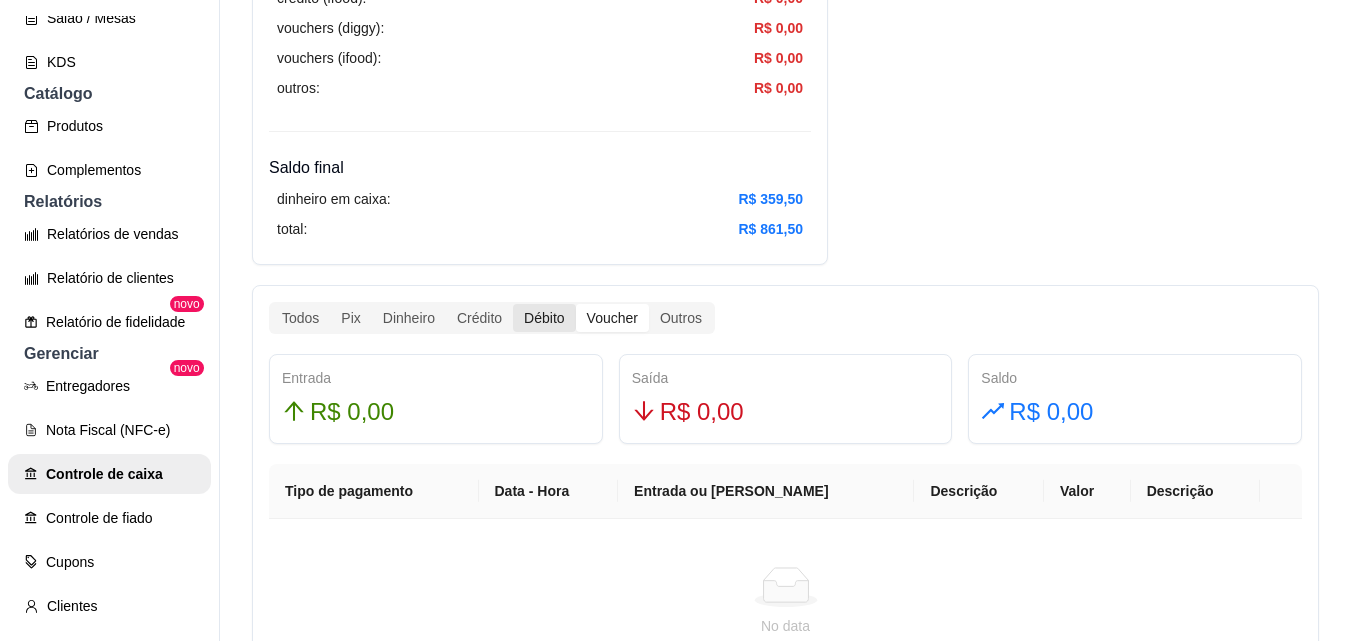 click on "Débito" at bounding box center (544, 318) 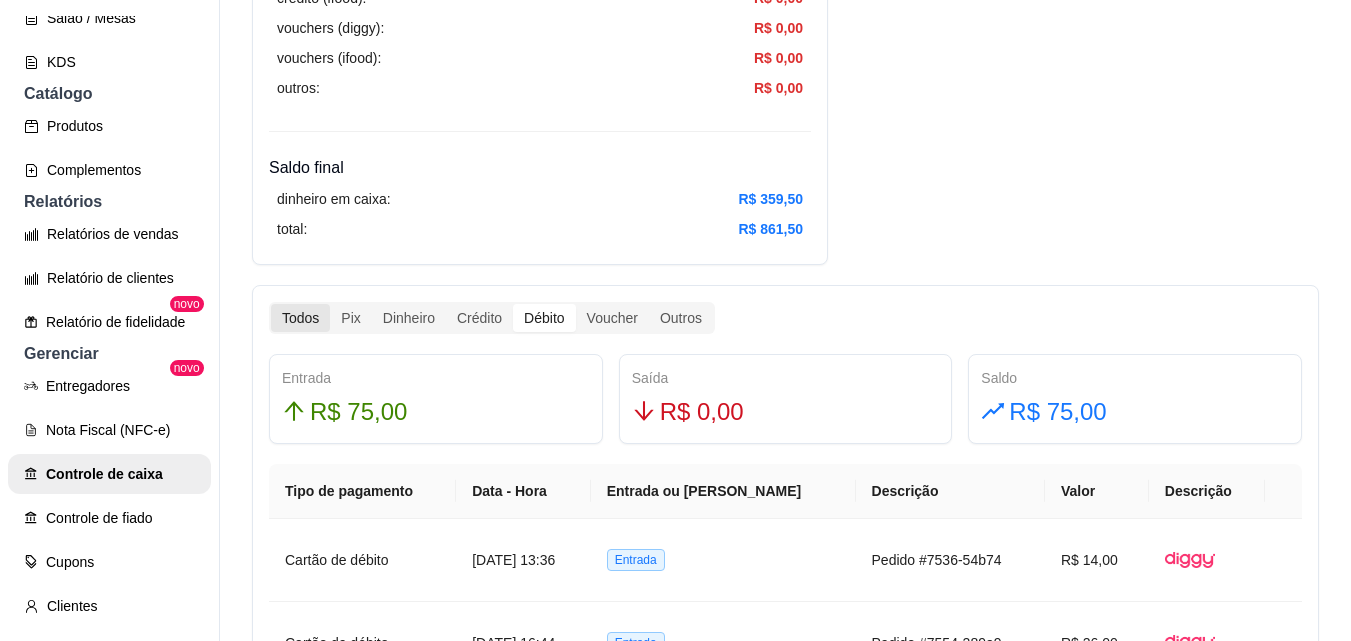 click on "Todos" at bounding box center (300, 318) 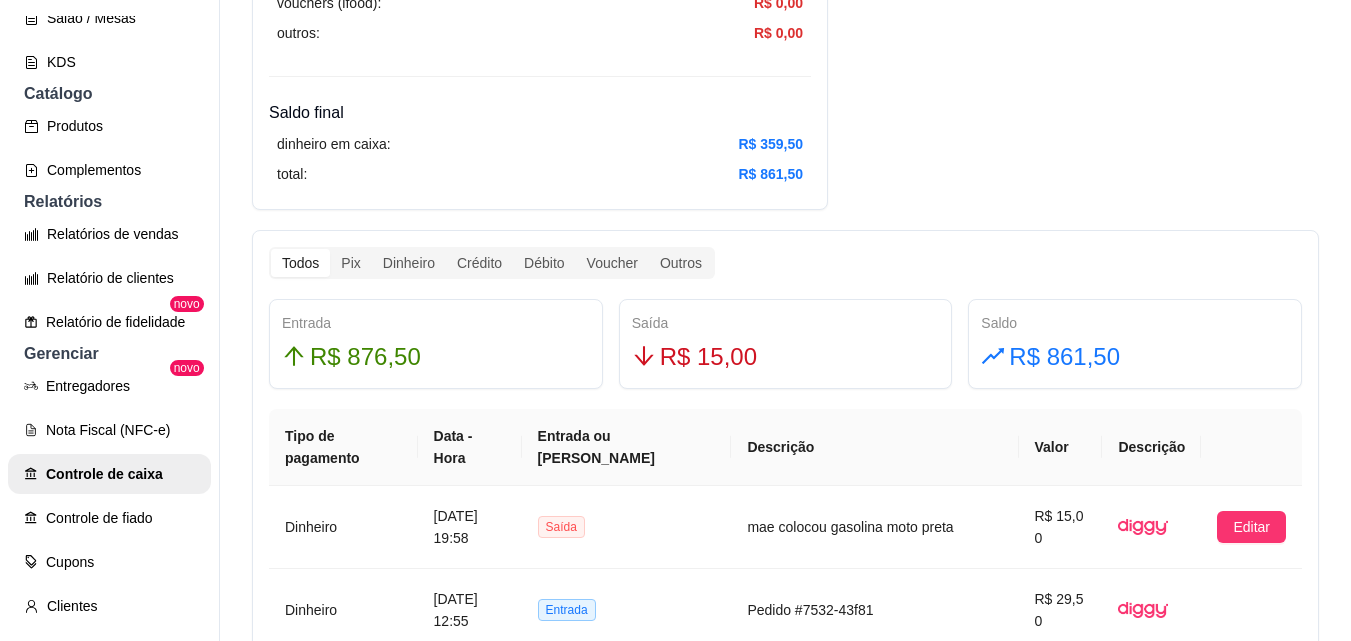 scroll, scrollTop: 1000, scrollLeft: 0, axis: vertical 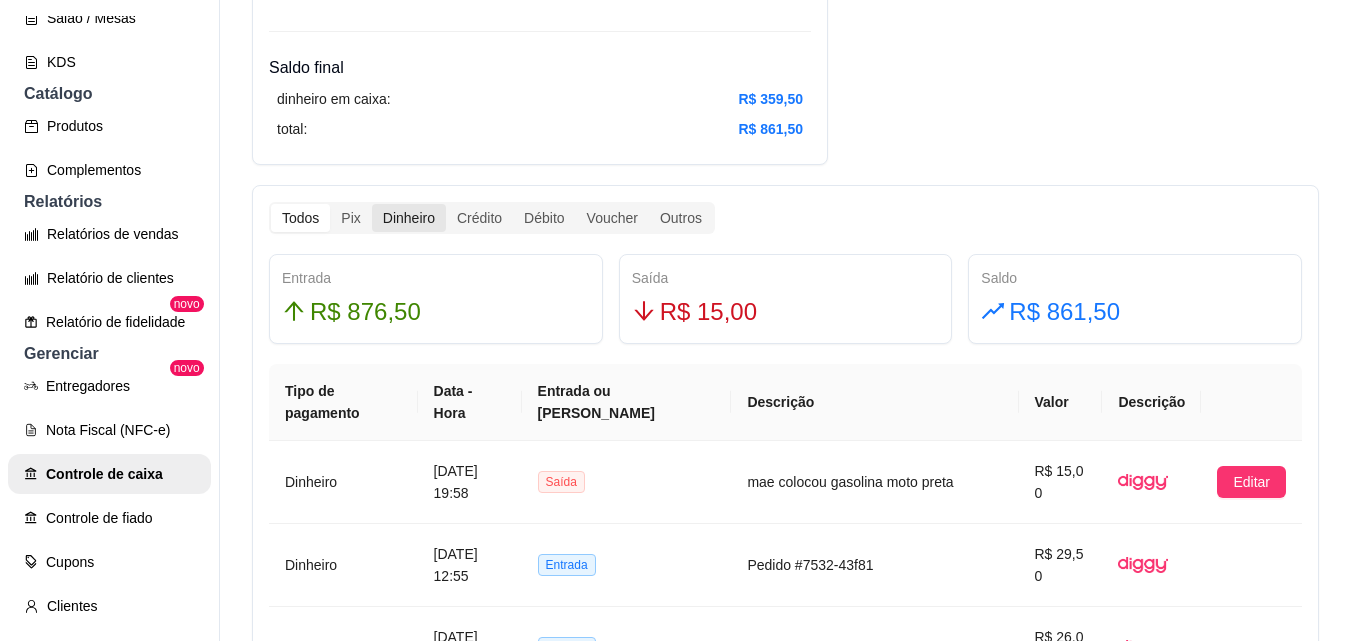 click on "Dinheiro" at bounding box center [409, 218] 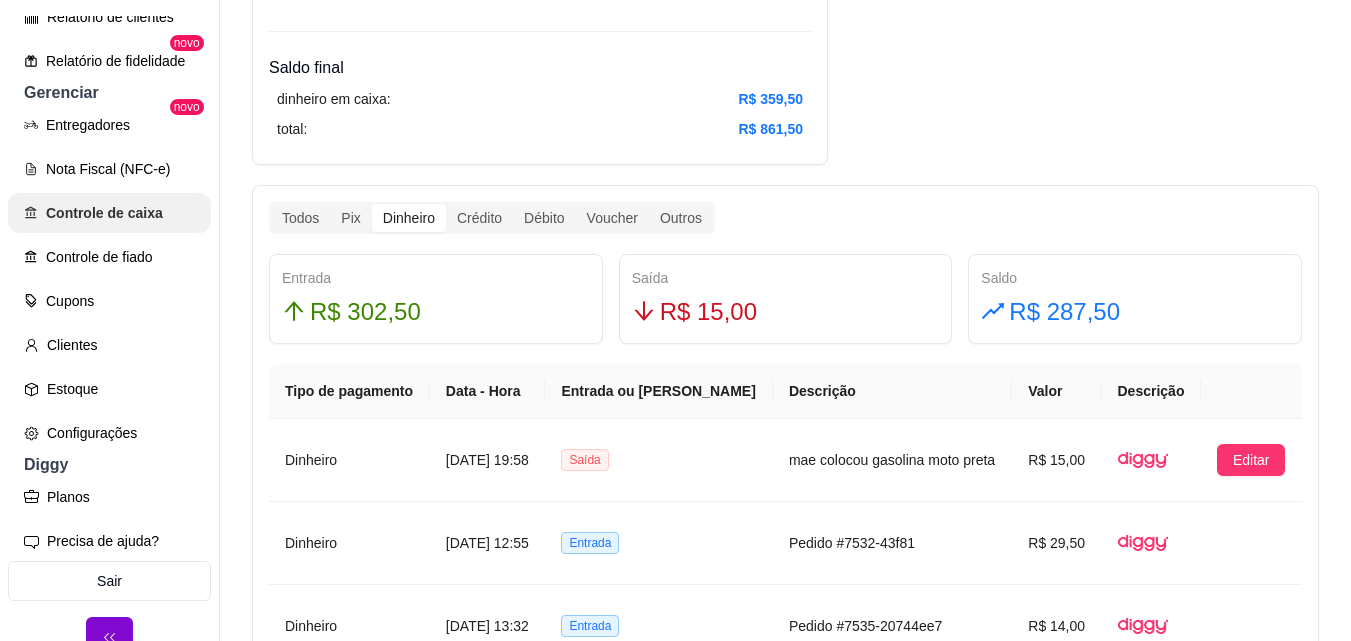 scroll, scrollTop: 685, scrollLeft: 0, axis: vertical 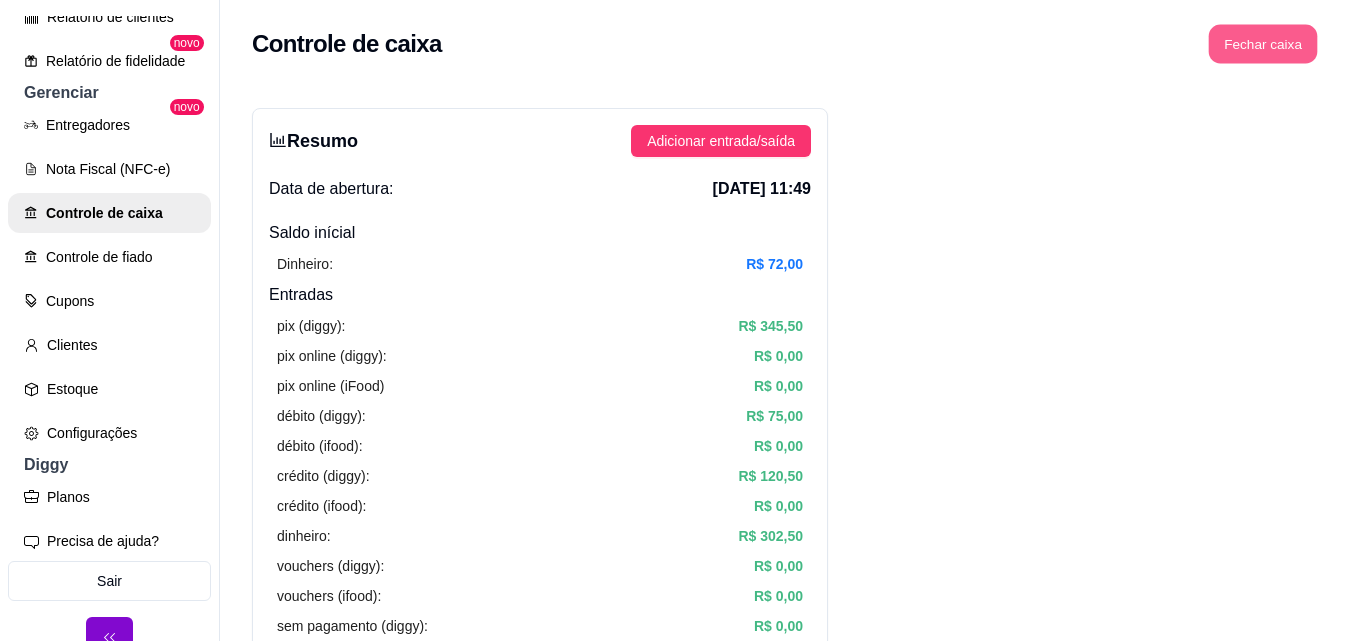 click on "Fechar caixa" at bounding box center [1263, 44] 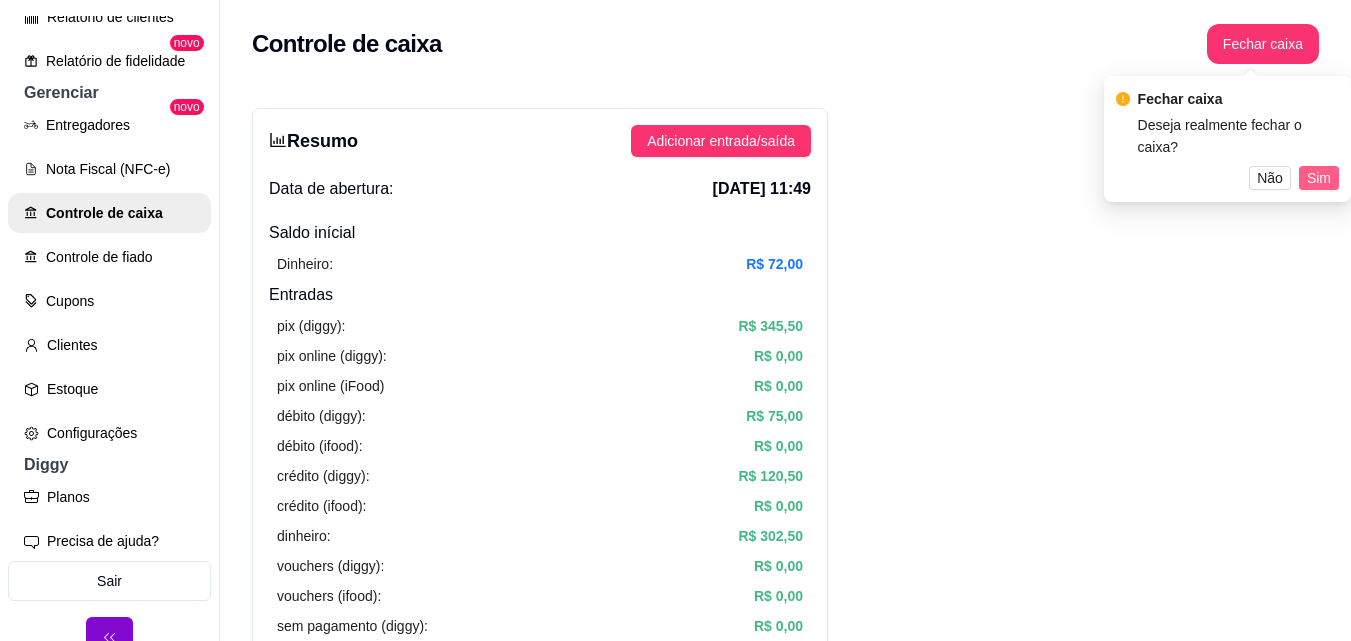 click on "Sim" at bounding box center [1319, 178] 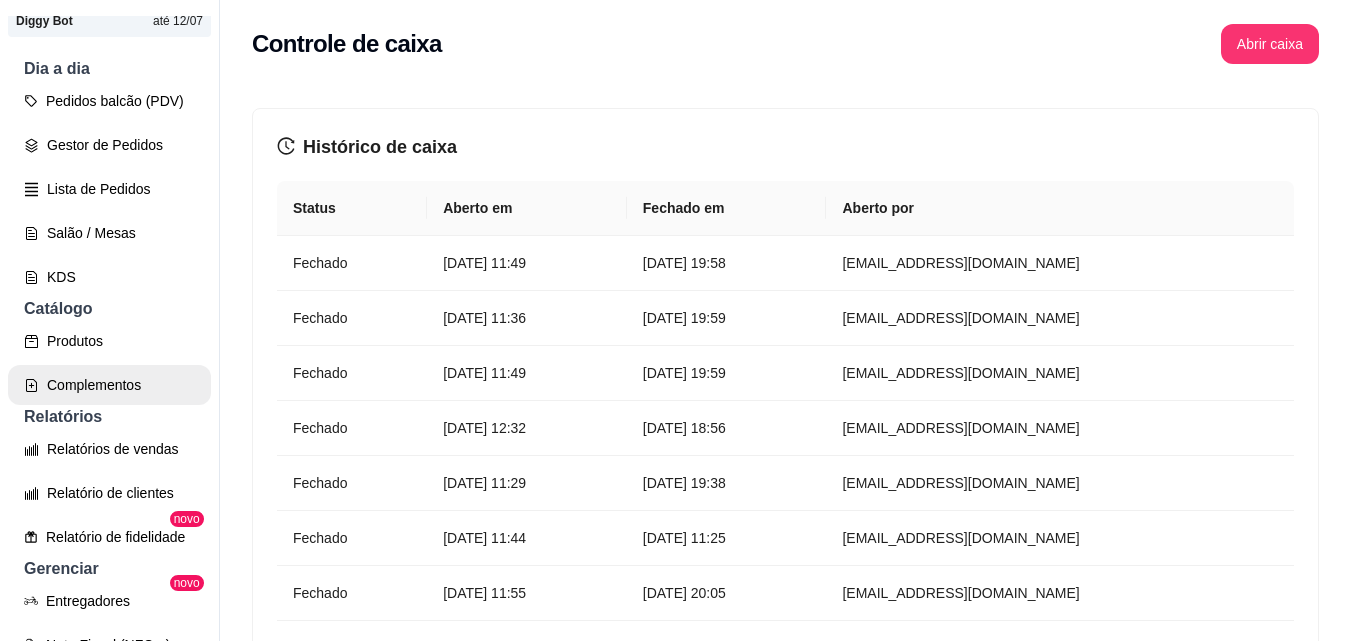 scroll, scrollTop: 0, scrollLeft: 0, axis: both 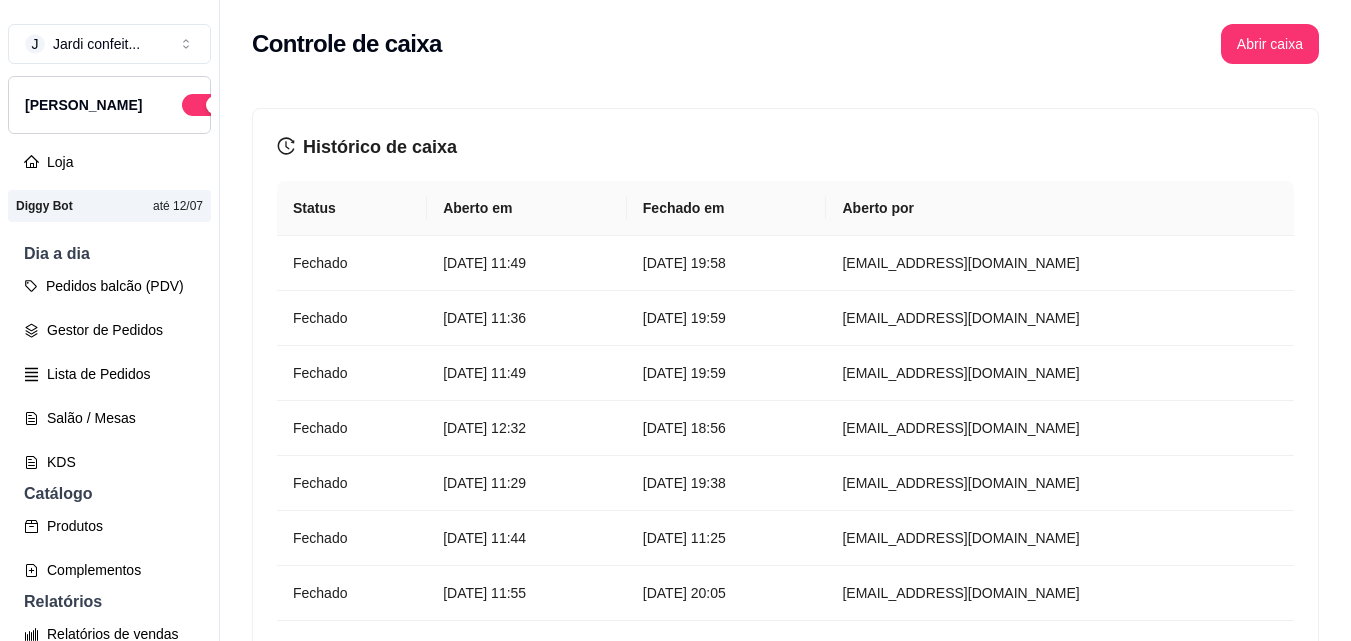 click on "Histórico de caixa Status Aberto em Fechado em Aberto por Fechado 10 de jul de 2025 às 11:49 10 de jul de 2025 às 19:58 jardiconf@gmail.com Fechado 9 de jul de 2025 às 11:36 9 de jul de 2025 às 19:59 jardiconf@gmail.com Fechado 8 de jul de 2025 às 11:49 8 de jul de 2025 às 19:59 jardiconf@gmail.com Fechado 7 de jul de 2025 às 12:32 7 de jul de 2025 às 18:56 jardiconf@gmail.com Fechado 5 de jul de 2025 às 11:29 5 de jul de 2025 às 19:38 jardiconf@gmail.com Fechado 4 de jul de 2025 às 11:44 5 de jul de 2025 às 11:25 jardiconf@gmail.com Fechado 3 de jul de 2025 às 11:55 3 de jul de 2025 às 20:05 jardiconf@gmail.com Fechado 2 de jul de 2025 às 11:29 2 de jul de 2025 às 19:55 jardiconf@gmail.com Fechado 1 de jul de 2025 às 12:28 1 de jul de 2025 às 19:55 jardiconf@gmail.com Fechado 1 de jul de 2025 às 12:27 1 de jul de 2025 às 12:28 jardiconf@gmail.com 1 2 3 4 5 ••• 15 10 / page" at bounding box center (785, 487) 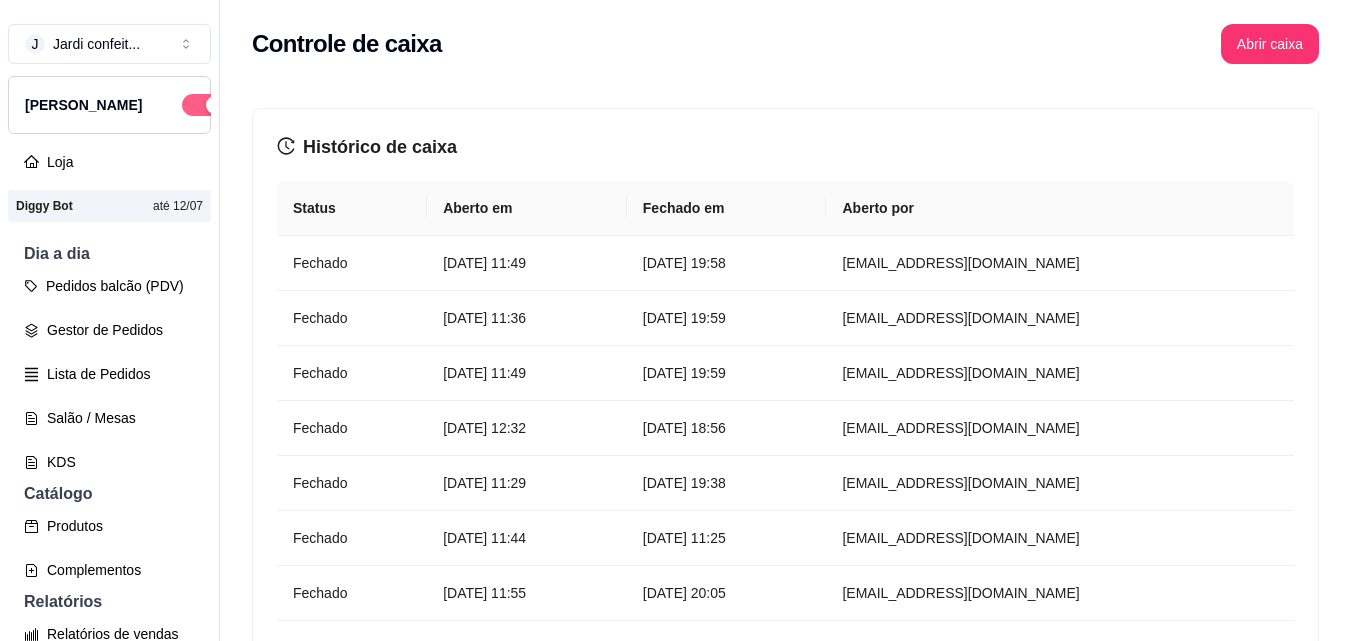 click at bounding box center [204, 105] 